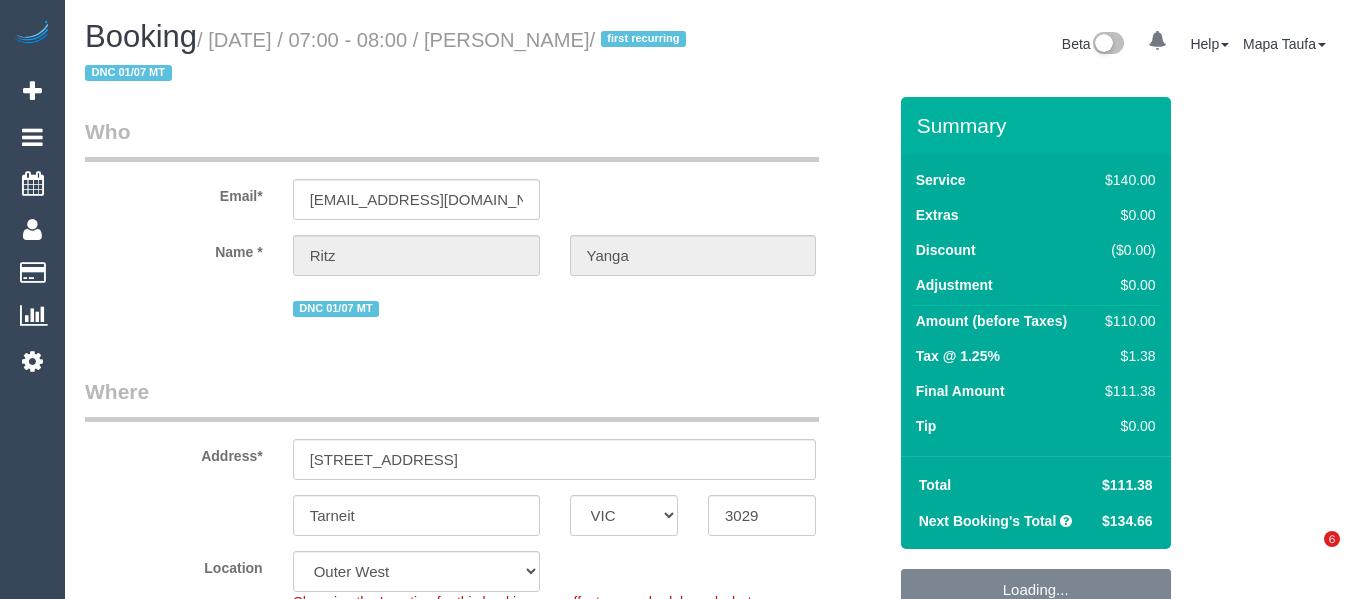 select on "VIC" 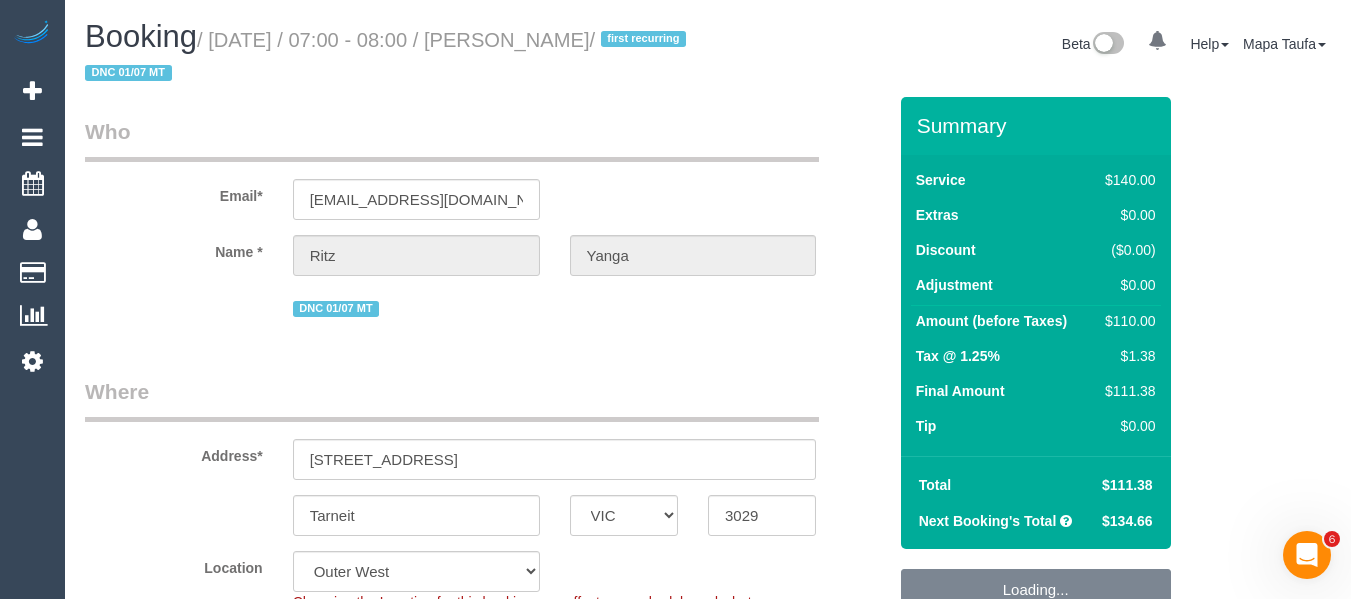 scroll, scrollTop: 0, scrollLeft: 0, axis: both 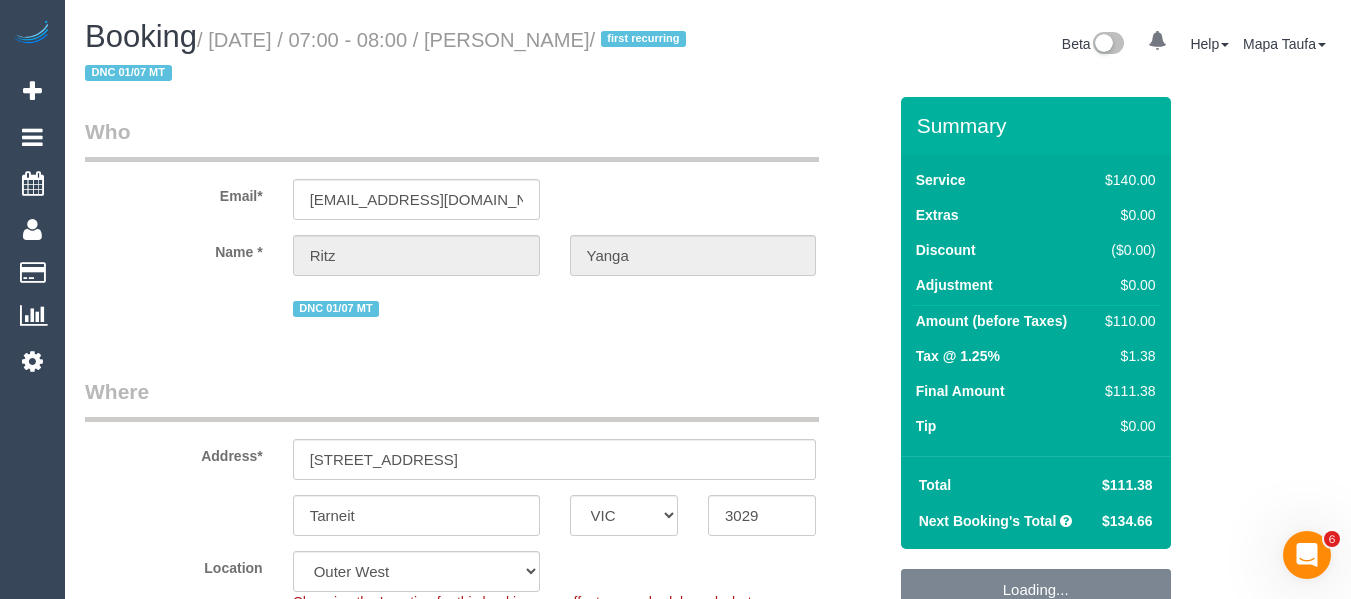 select on "string:stripe-pm_1RfNau2GScqysDRV4tndkw8d" 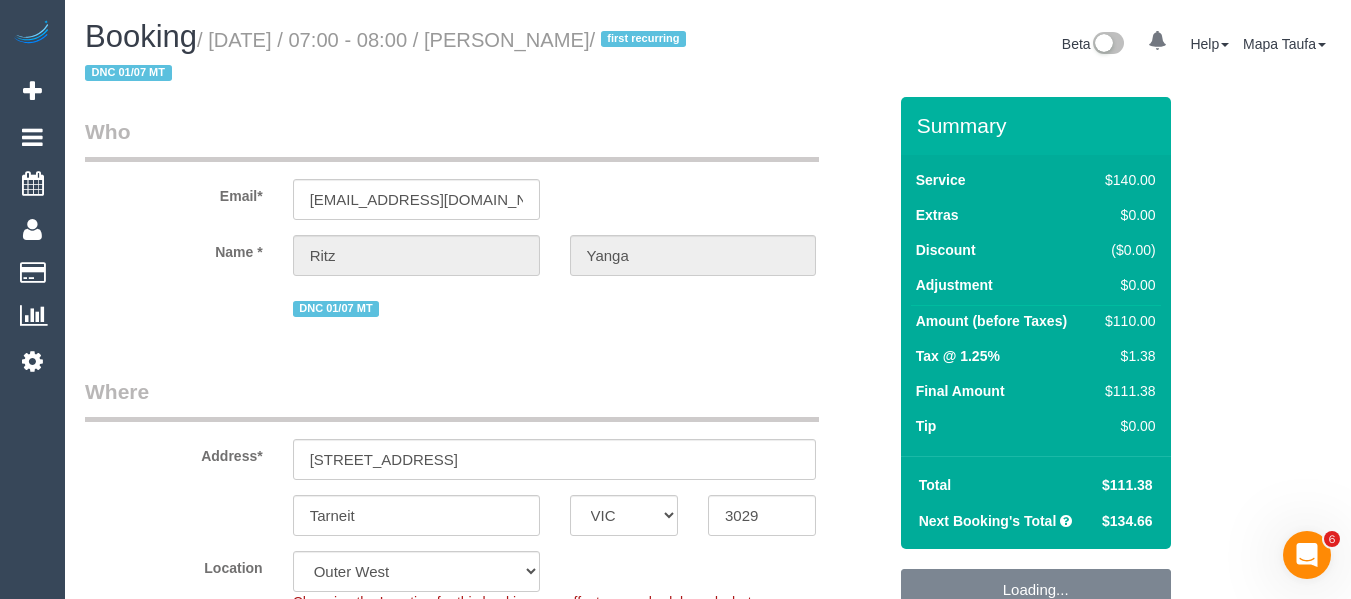 select on "number:28" 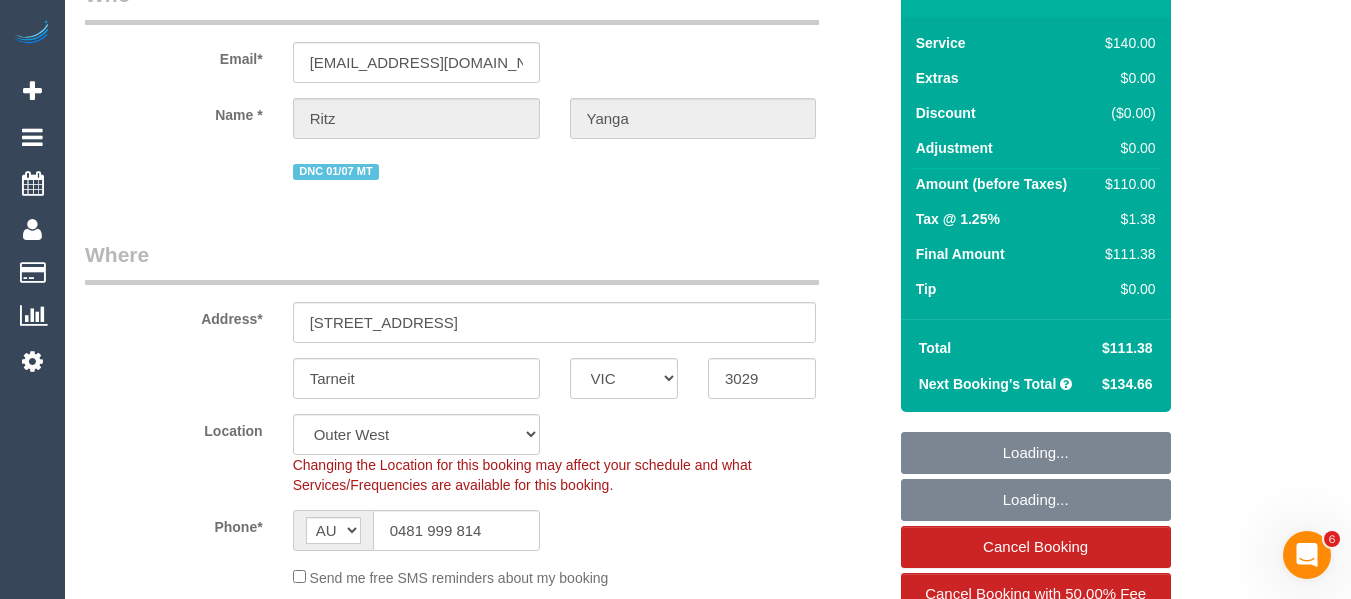 select on "spot1" 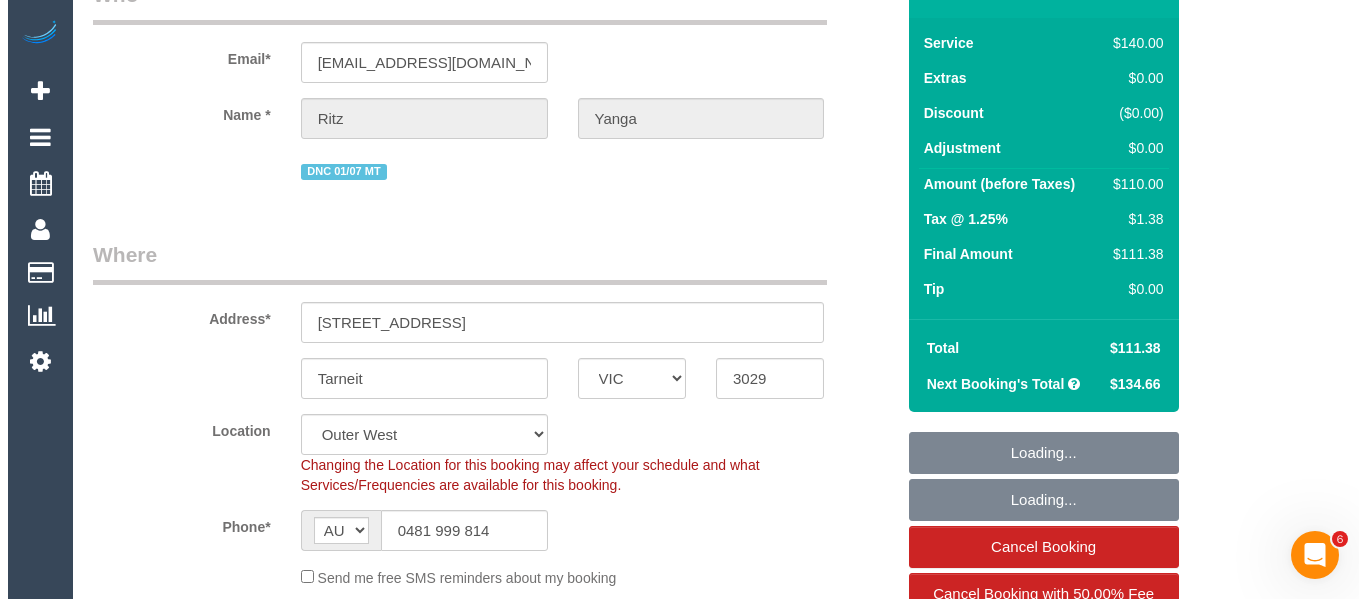 scroll, scrollTop: 400, scrollLeft: 0, axis: vertical 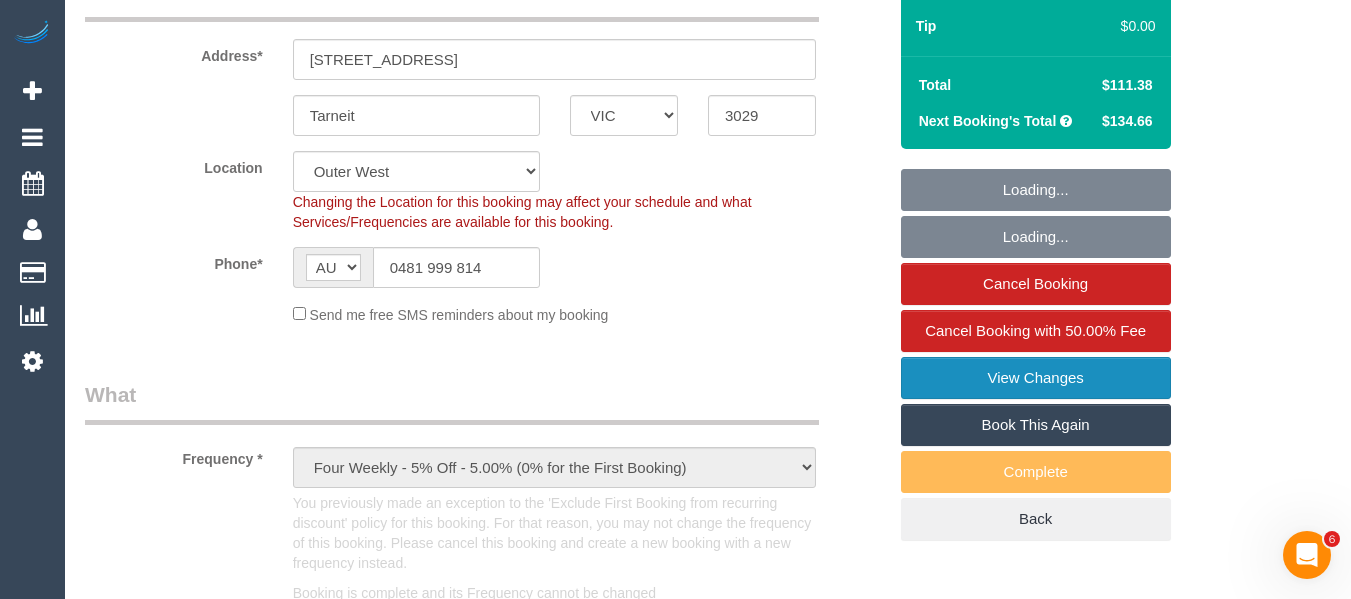 select on "object:1263" 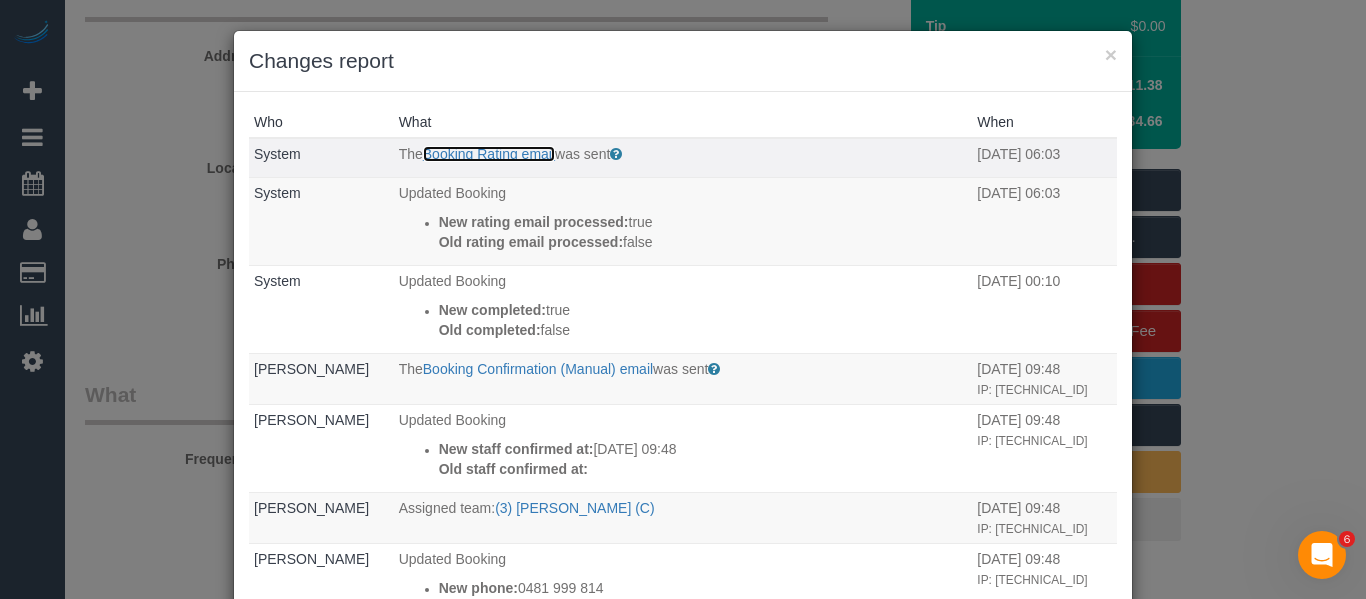 click on "Booking Rating email" at bounding box center [489, 154] 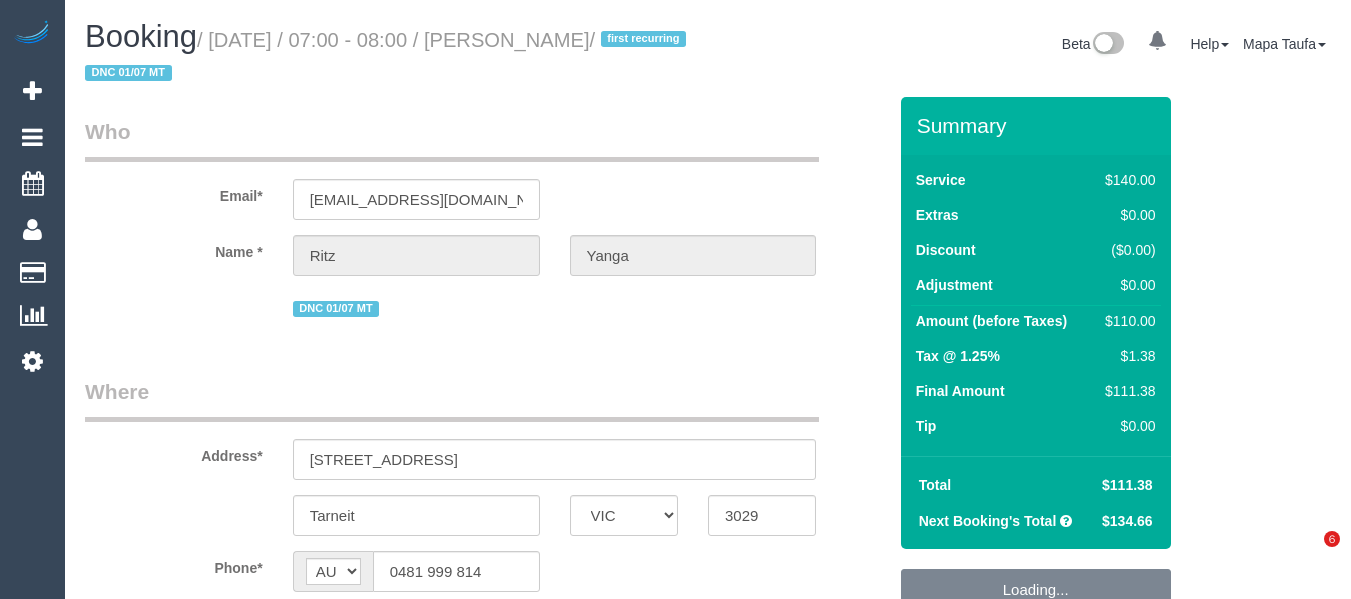 select on "VIC" 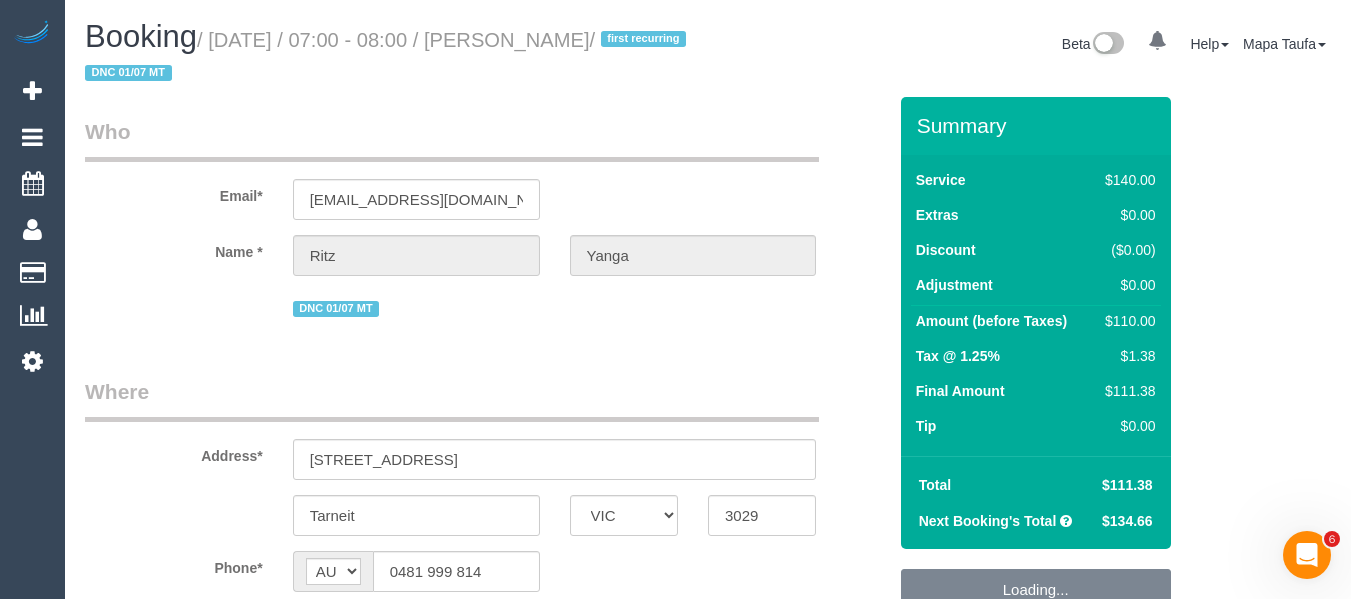 scroll, scrollTop: 0, scrollLeft: 0, axis: both 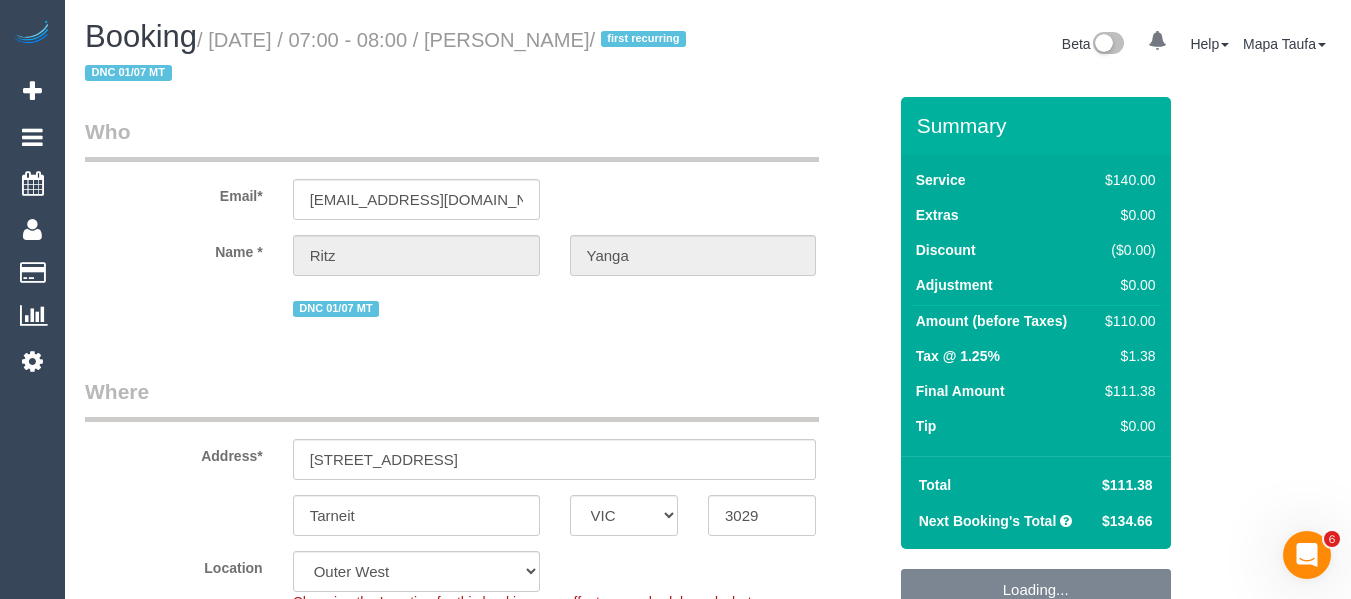select on "object:555" 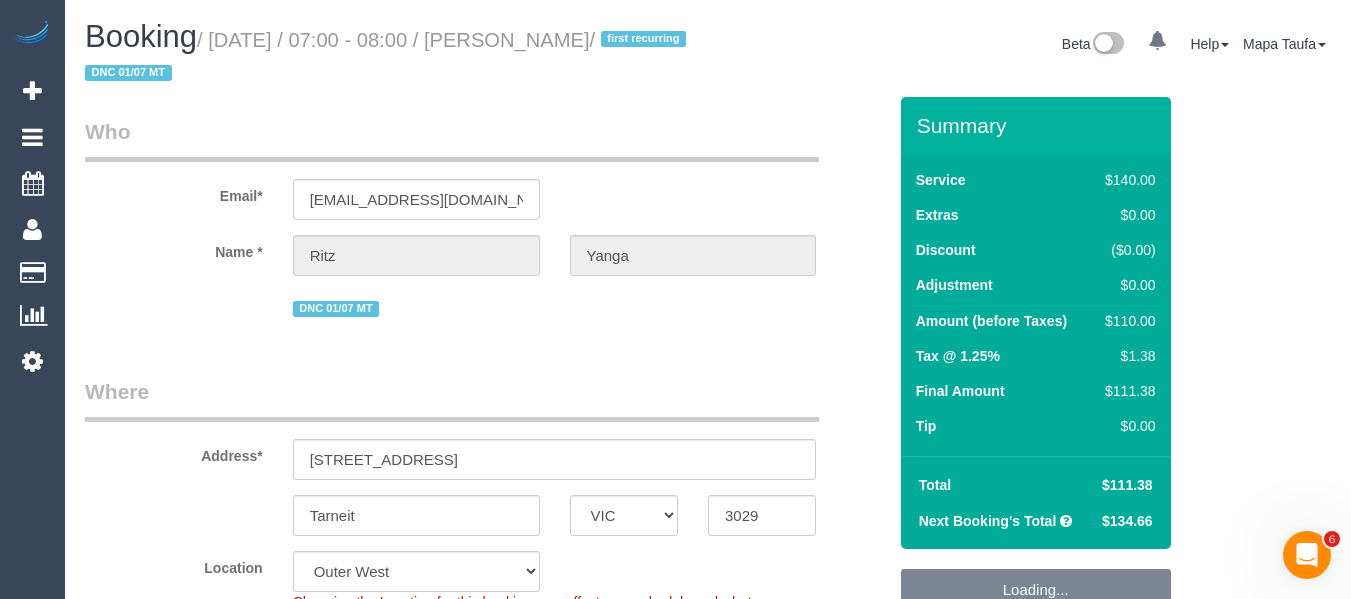 select on "number:28" 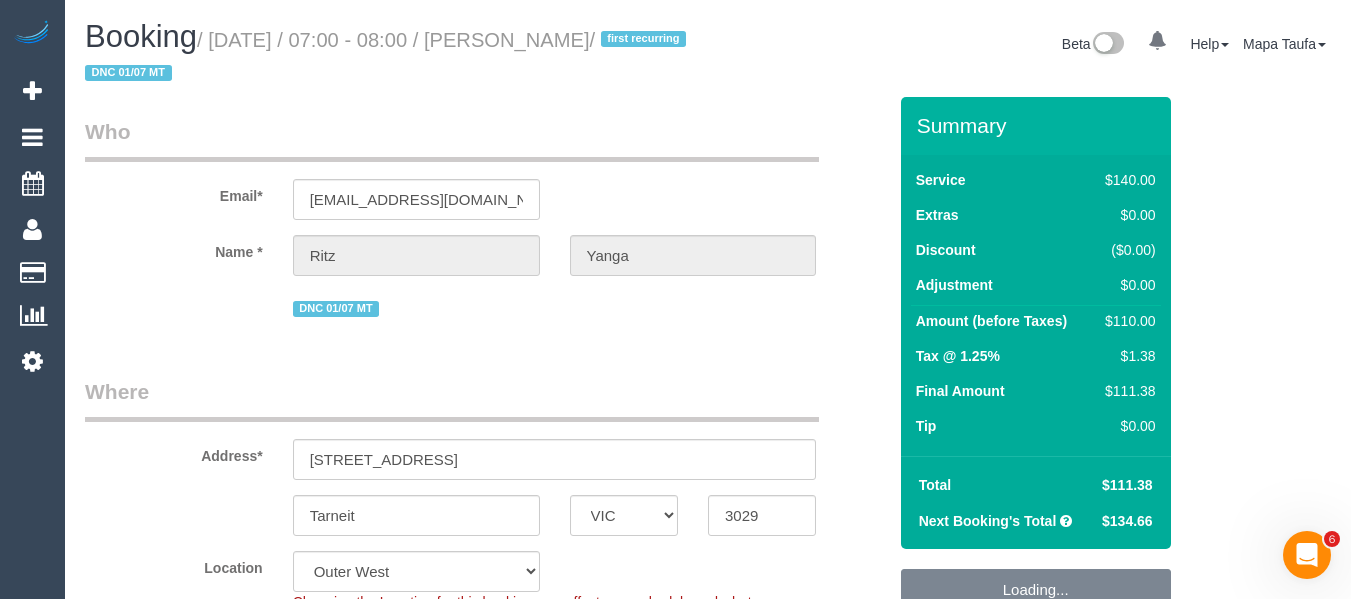 select on "object:1257" 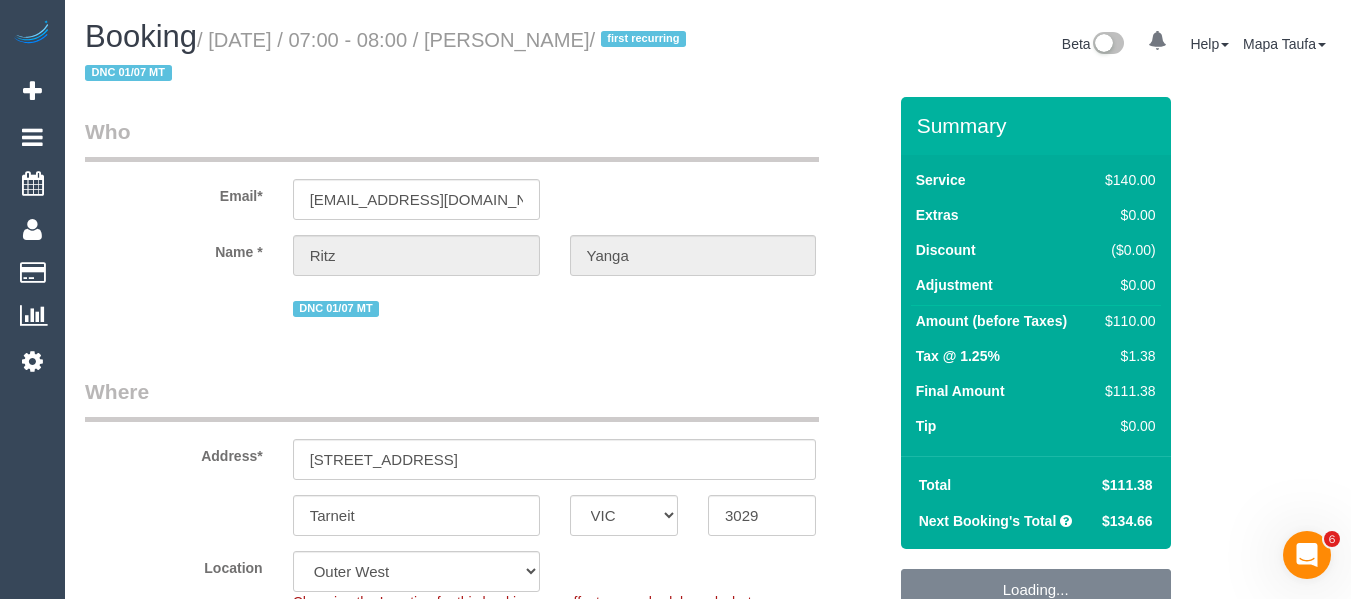 select on "spot1" 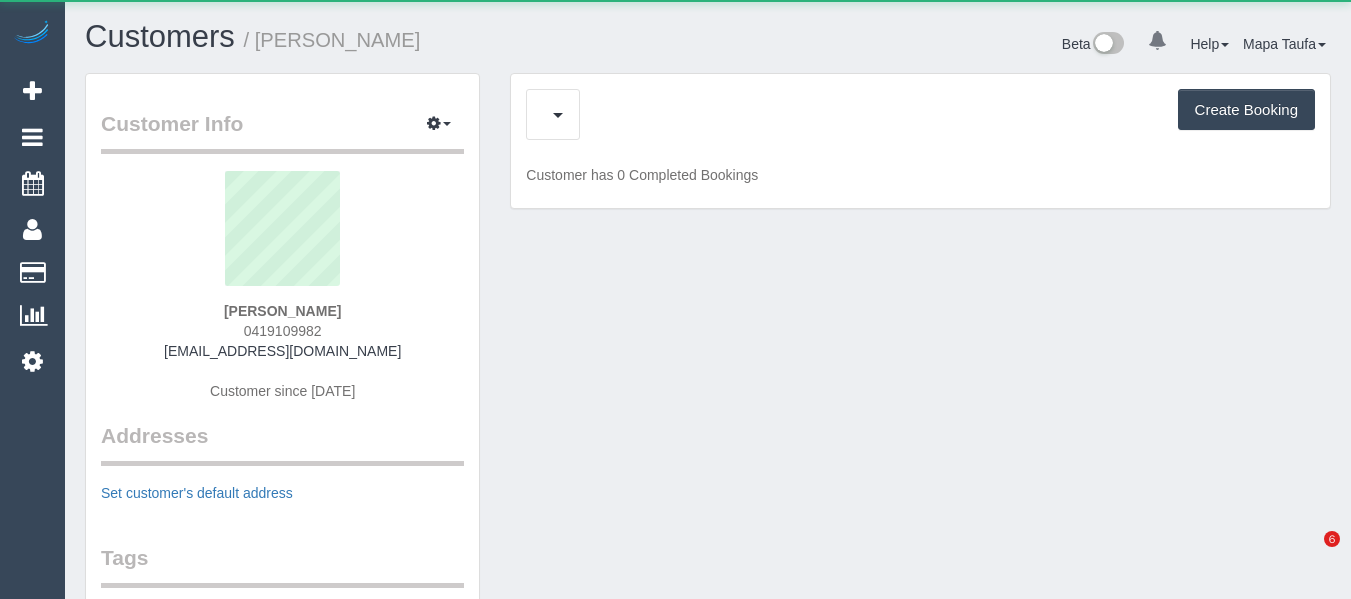 scroll, scrollTop: 0, scrollLeft: 0, axis: both 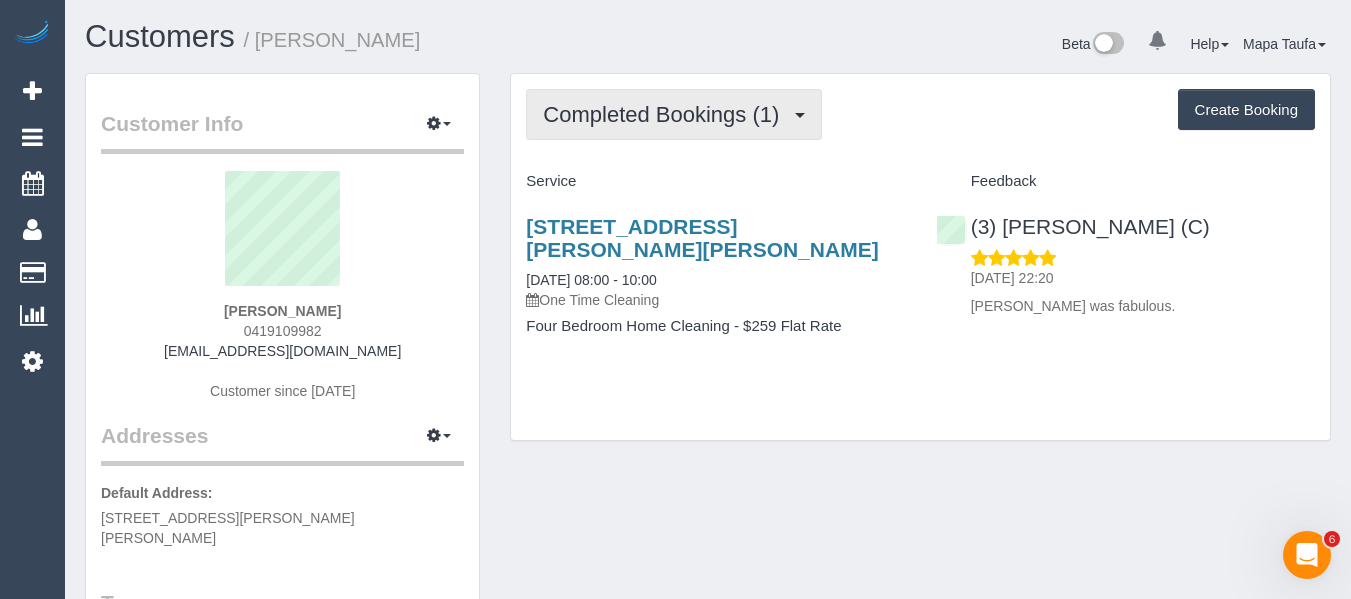 click on "Completed Bookings (1)" at bounding box center [666, 114] 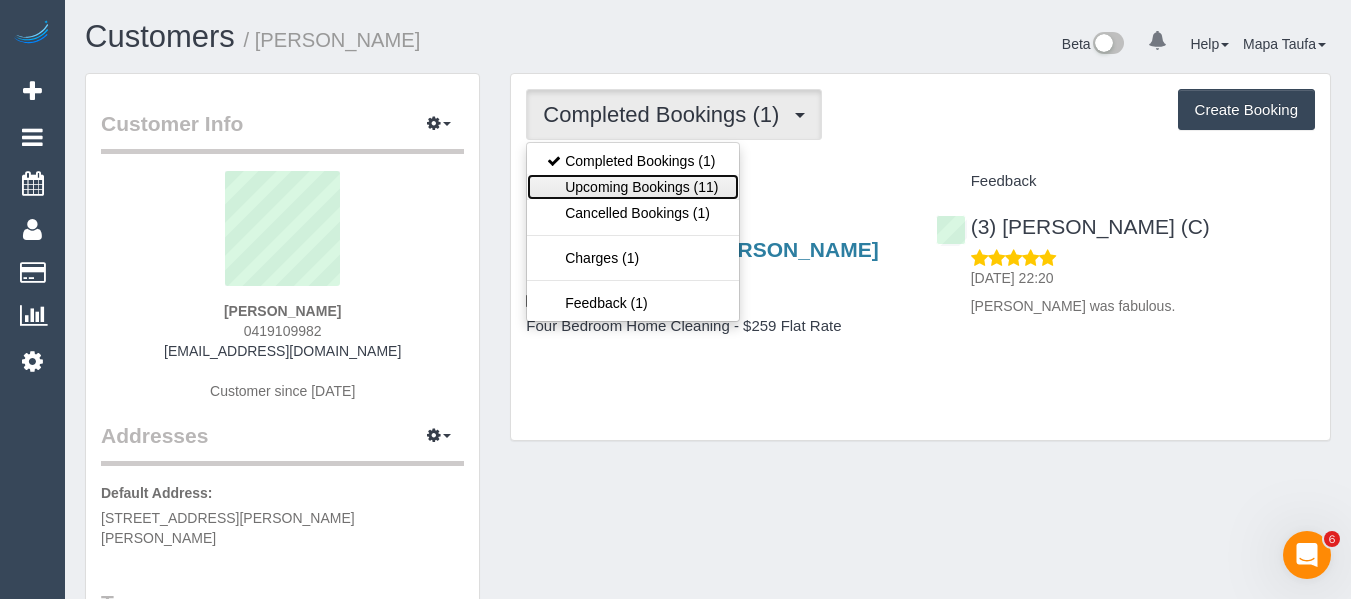 click on "Upcoming Bookings (11)" at bounding box center [632, 187] 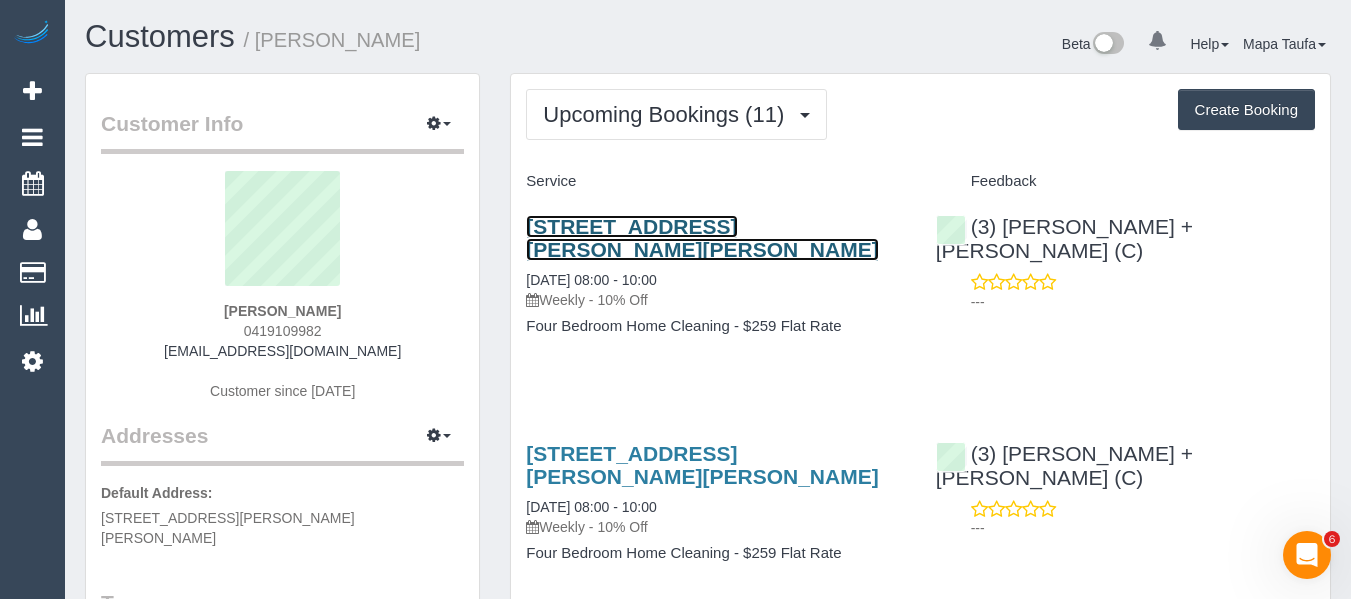 click on "8 Metcalf Way, Point Cook, VIC 3030" at bounding box center (702, 238) 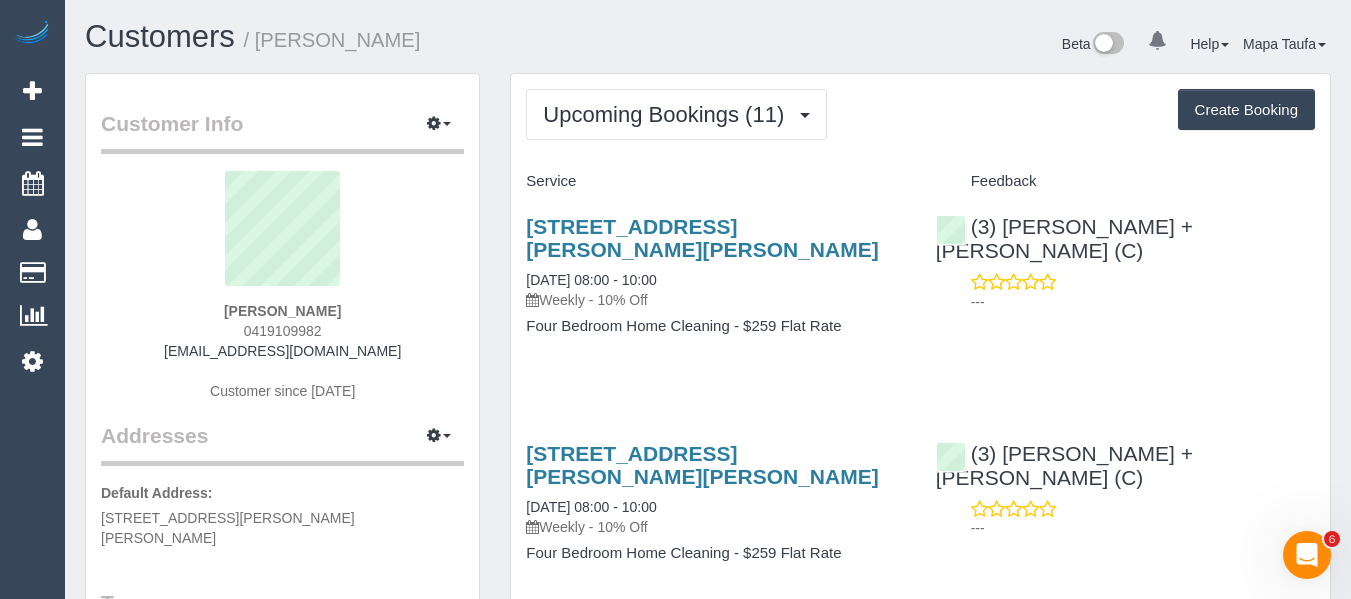 click on "Upcoming Bookings (11)
Completed Bookings (1)
Upcoming Bookings (11)
Cancelled Bookings (1)
Charges (1)
Feedback (1)
Create Booking
Service
Feedback" at bounding box center (920, 1490) 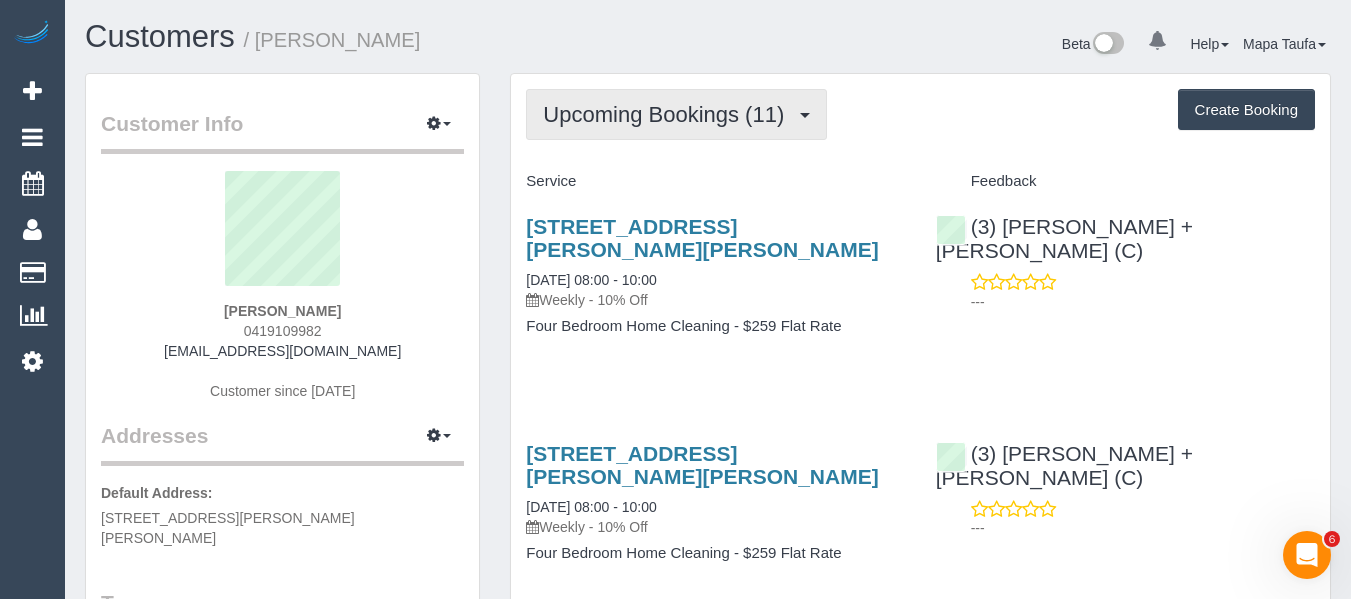 click on "Upcoming Bookings (11)" at bounding box center [668, 114] 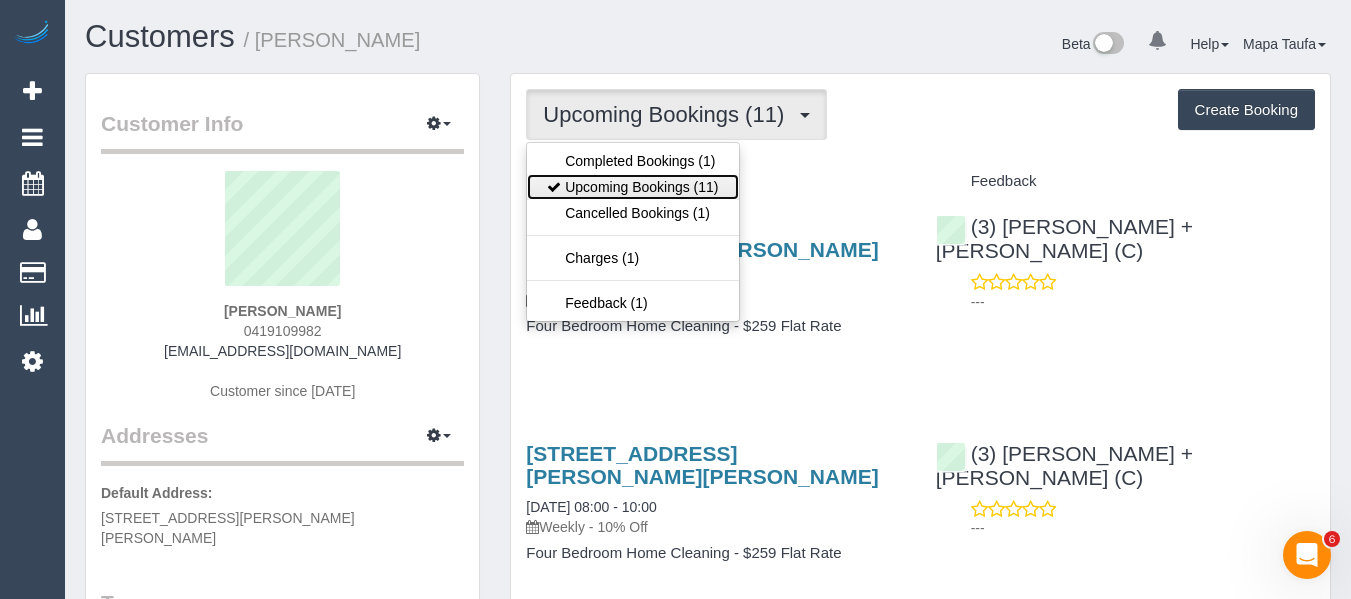 click on "Upcoming Bookings (11)" at bounding box center [632, 187] 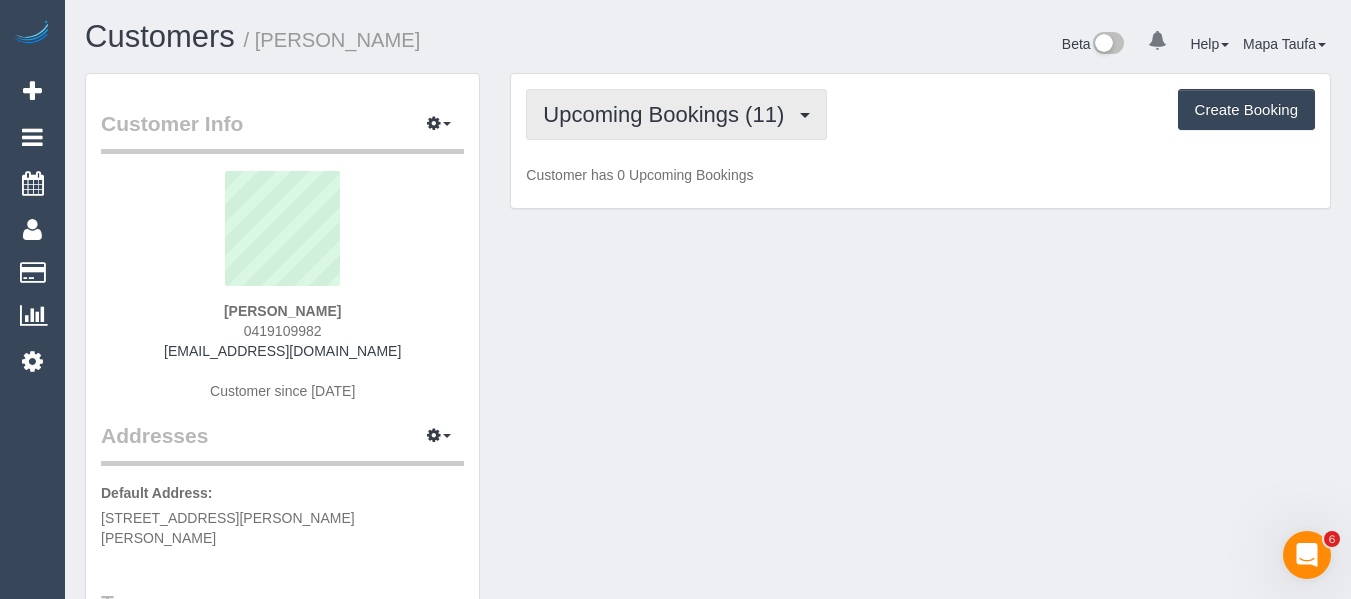 click on "Upcoming Bookings (11)" at bounding box center [668, 114] 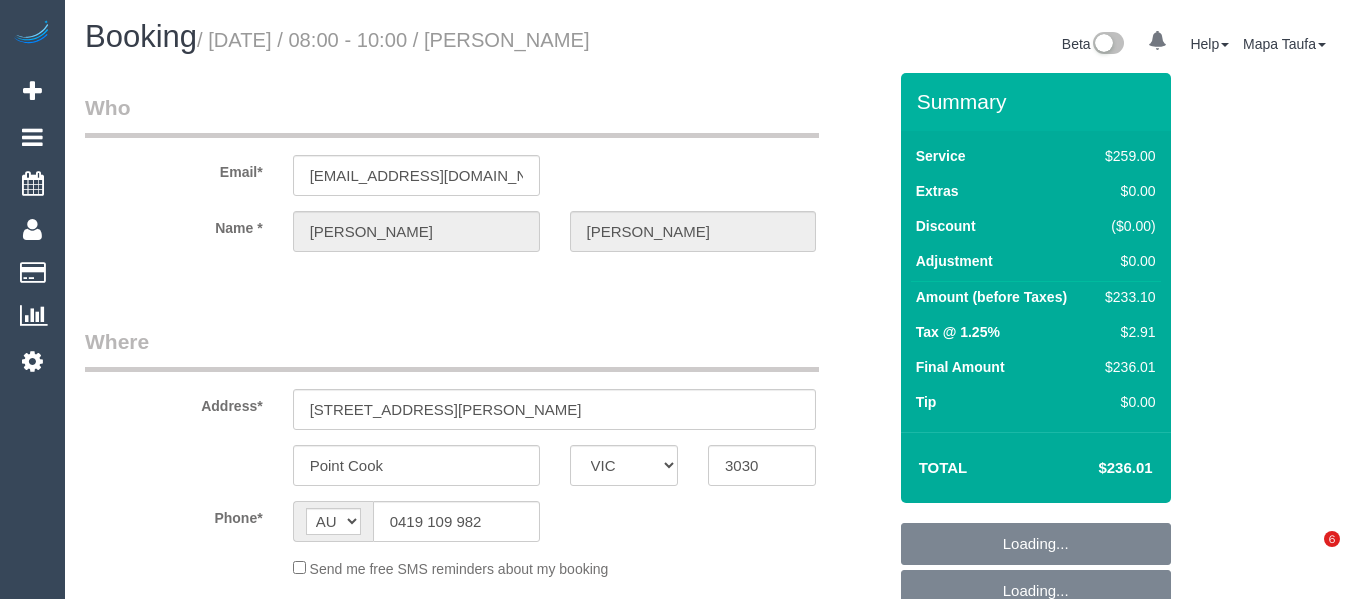 select on "VIC" 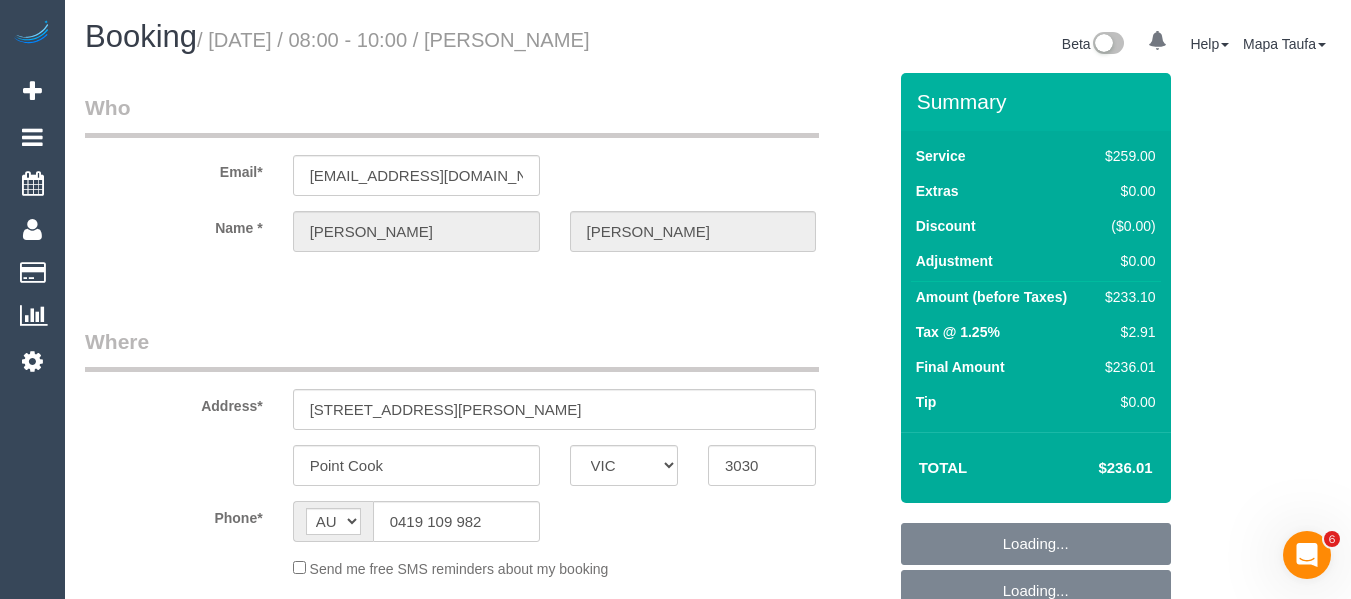 scroll, scrollTop: 0, scrollLeft: 0, axis: both 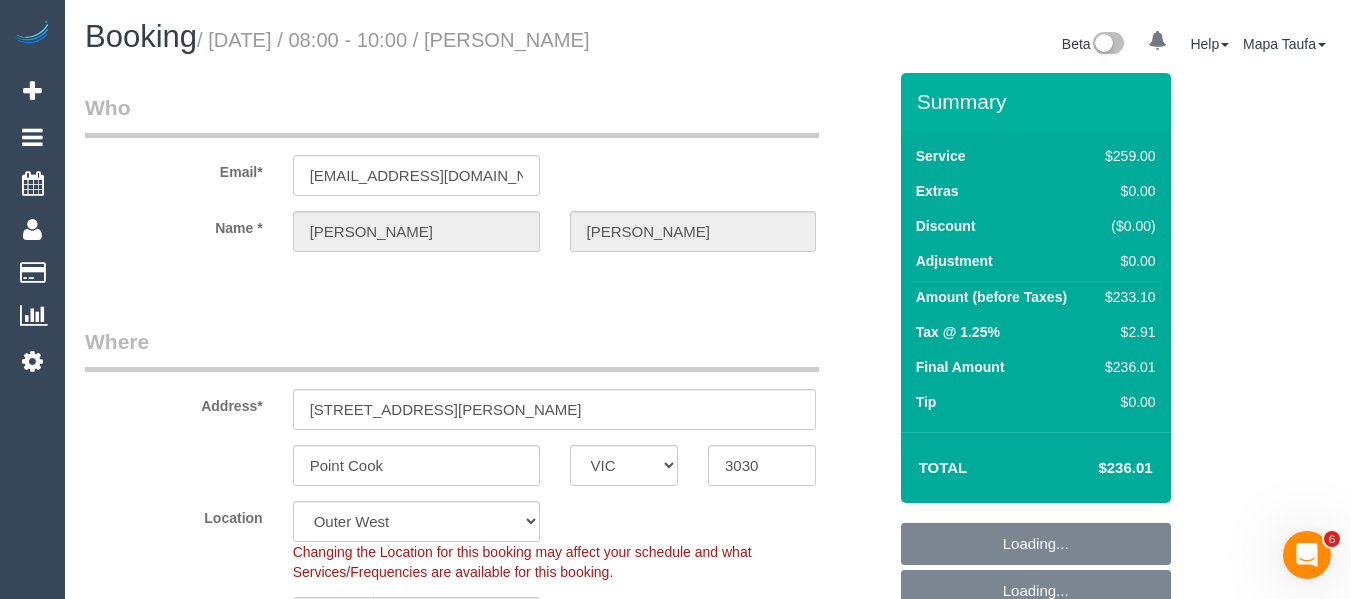 select on "object:626" 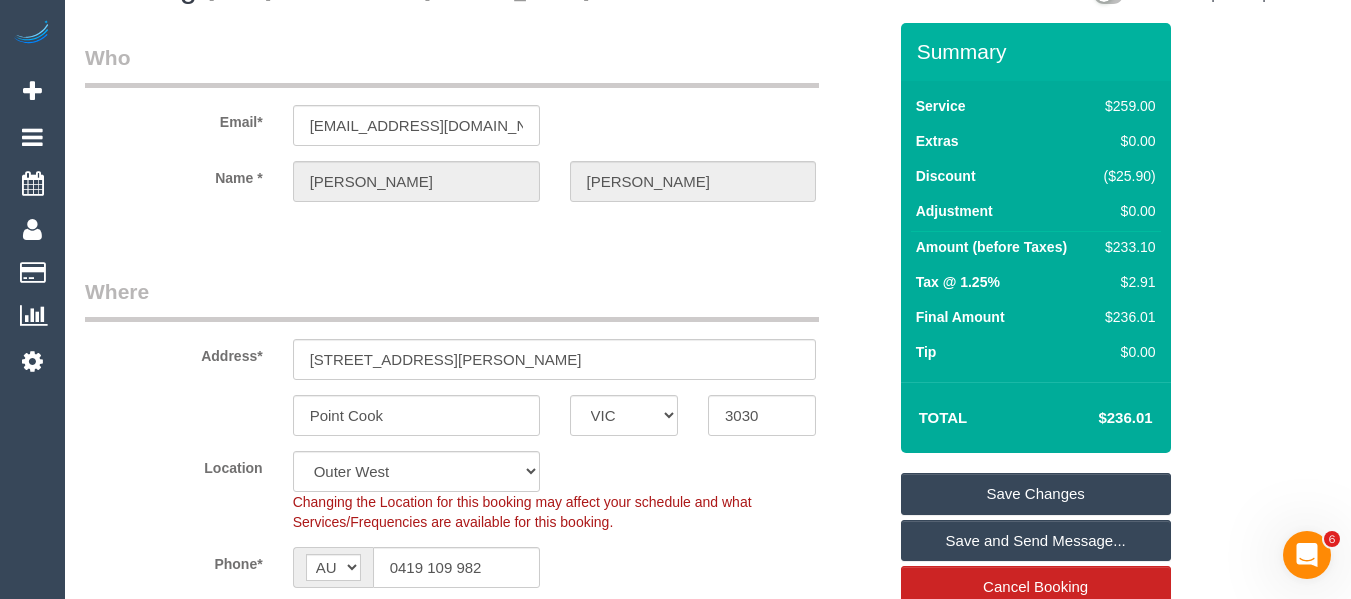 scroll, scrollTop: 400, scrollLeft: 0, axis: vertical 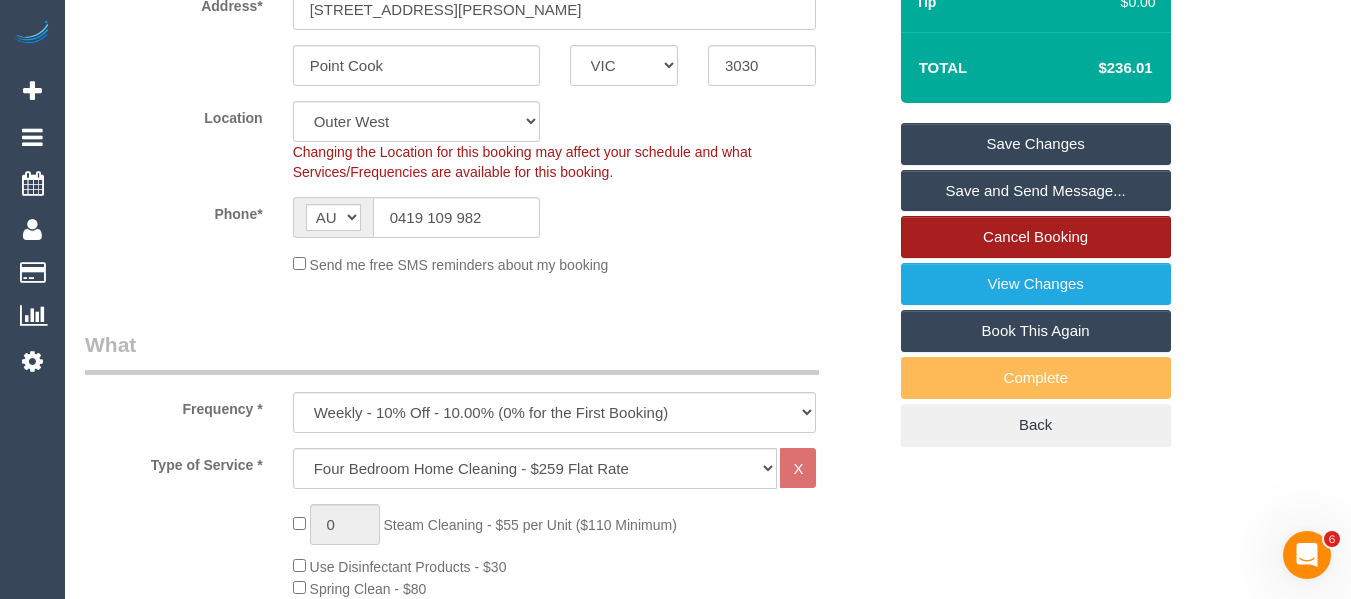 click on "Cancel Booking" at bounding box center [1036, 237] 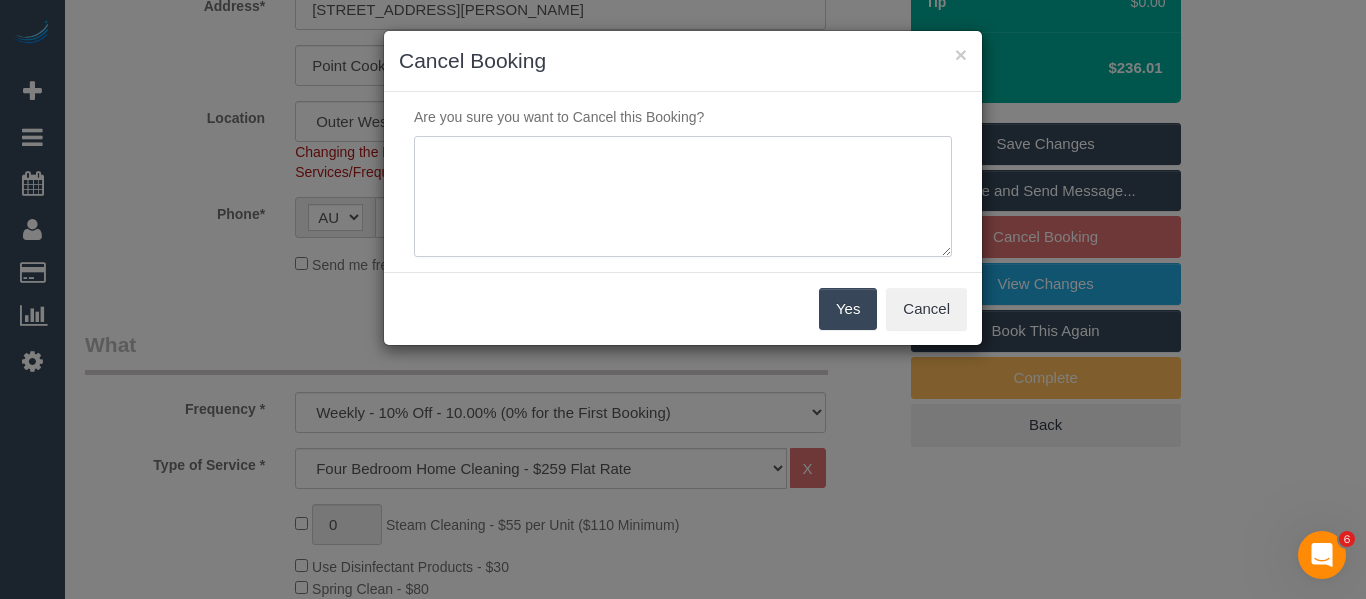 click at bounding box center (683, 197) 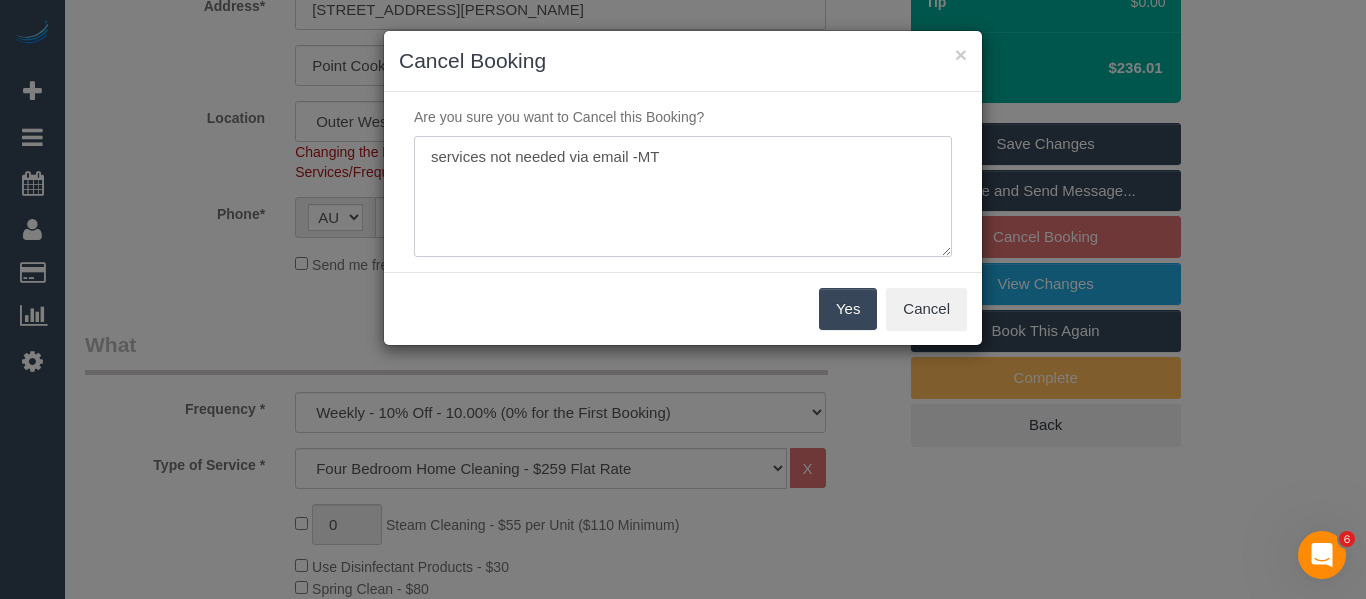 type on "services not needed via email -MT" 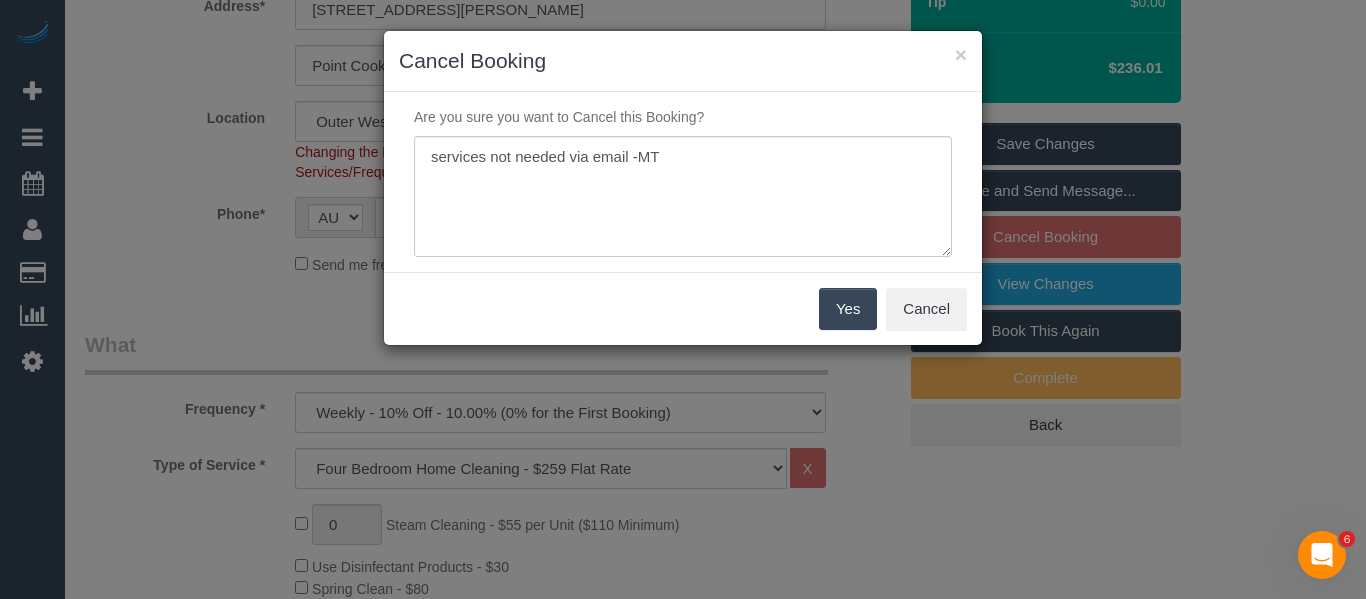 click on "Yes" at bounding box center [848, 309] 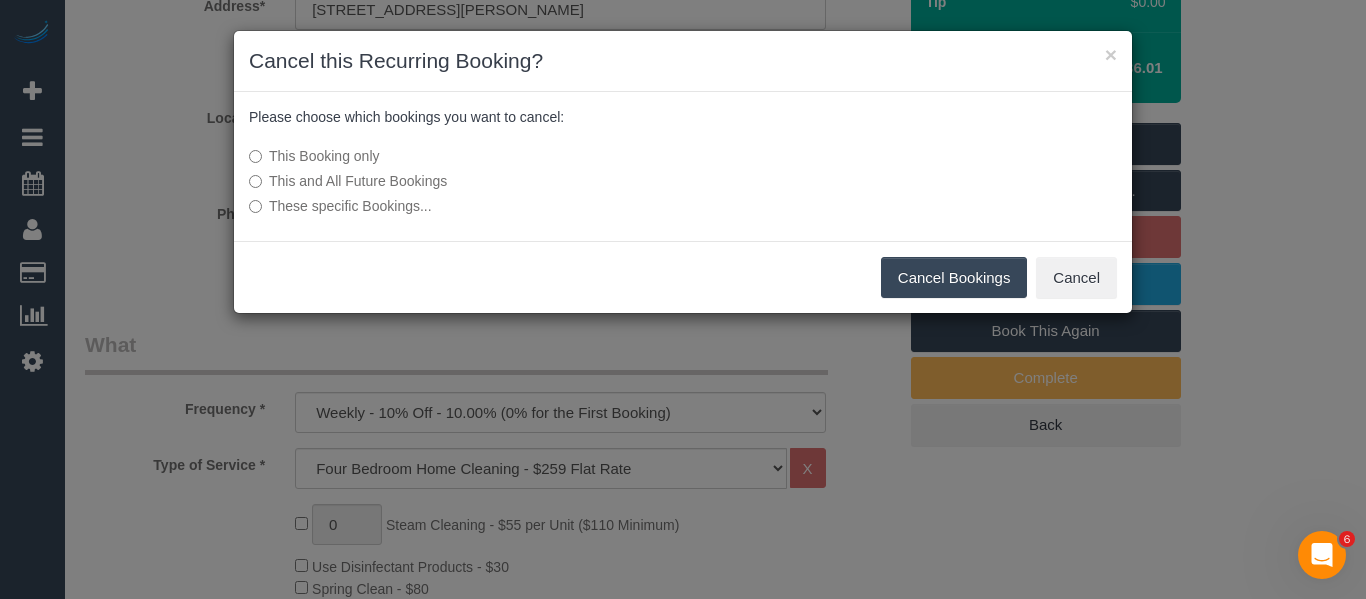 click on "This and All Future Bookings" at bounding box center (533, 181) 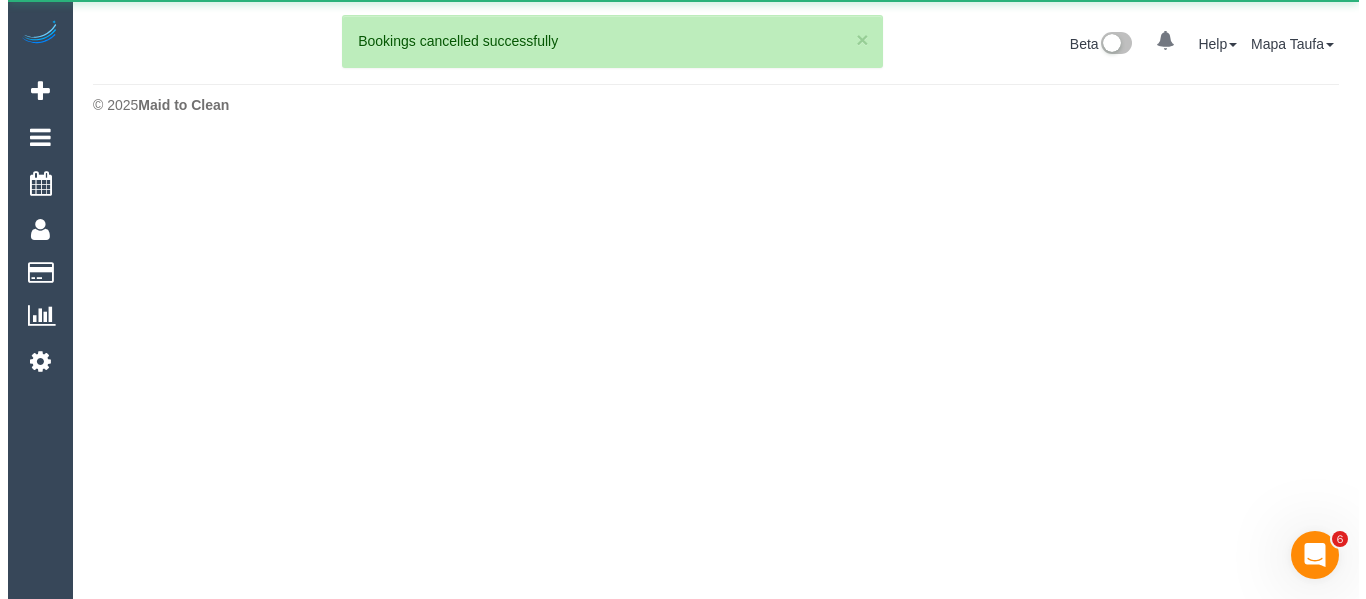 scroll, scrollTop: 0, scrollLeft: 0, axis: both 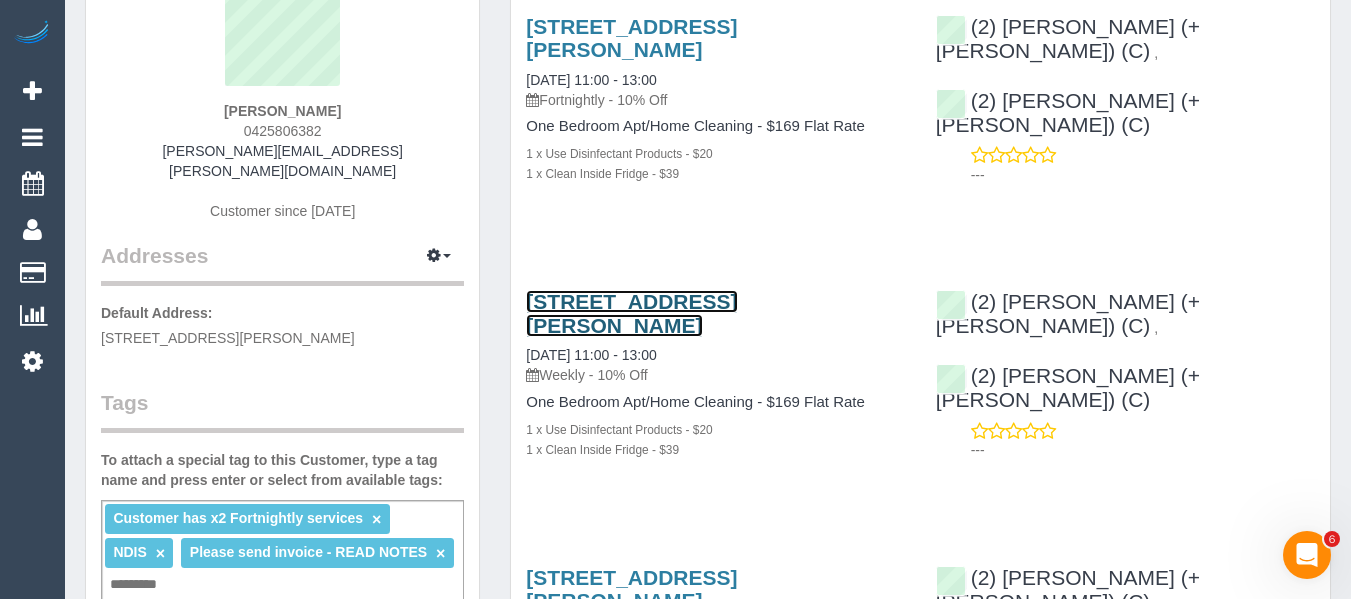 click on "Unit 4/126 Moreland Road, Brunswick, VIC 3056" at bounding box center [631, 313] 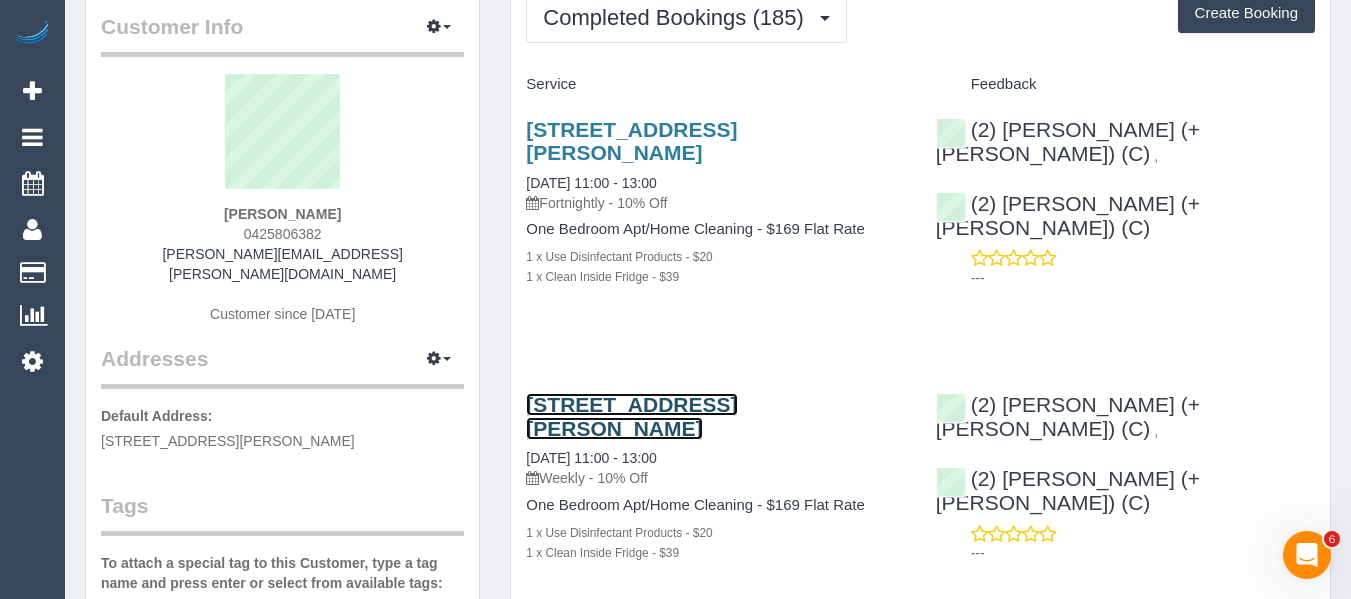 scroll, scrollTop: 0, scrollLeft: 0, axis: both 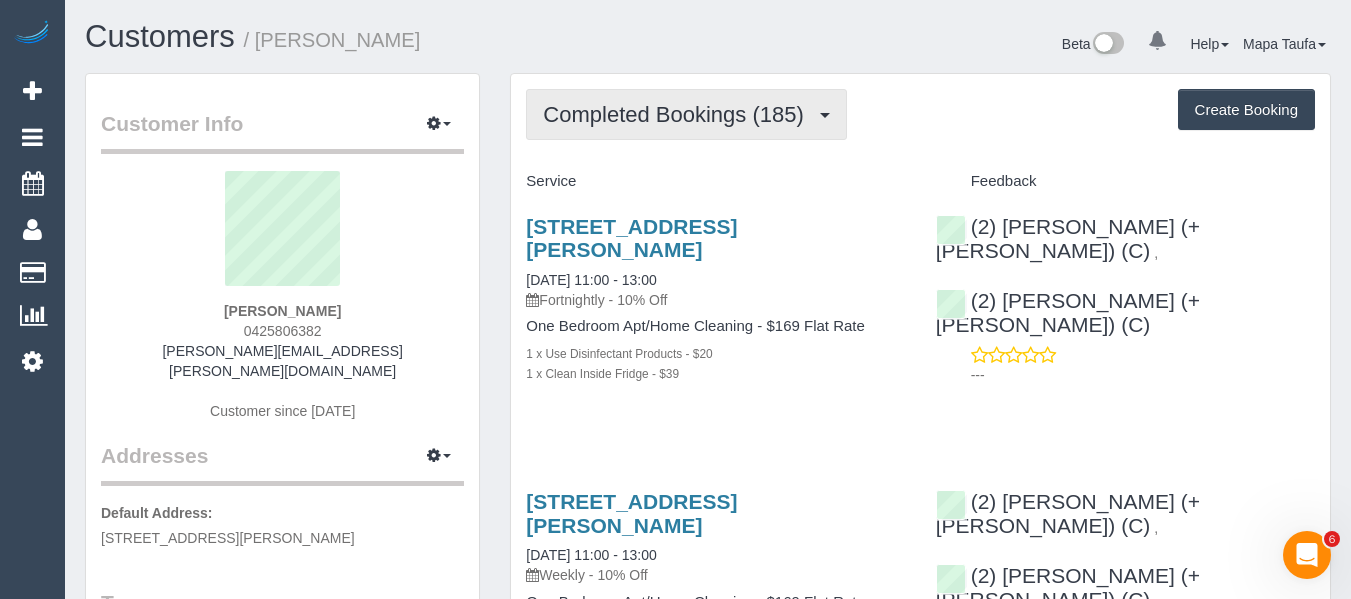 click on "Completed Bookings (185)" at bounding box center [678, 114] 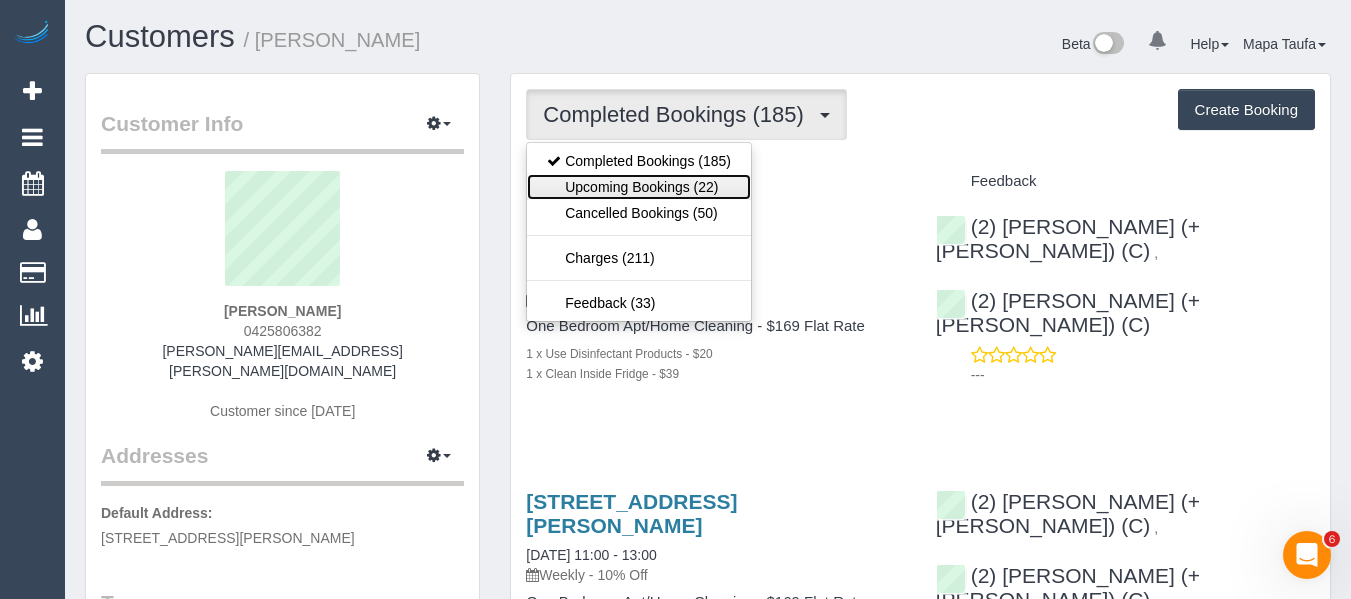 click on "Upcoming Bookings (22)" at bounding box center [639, 187] 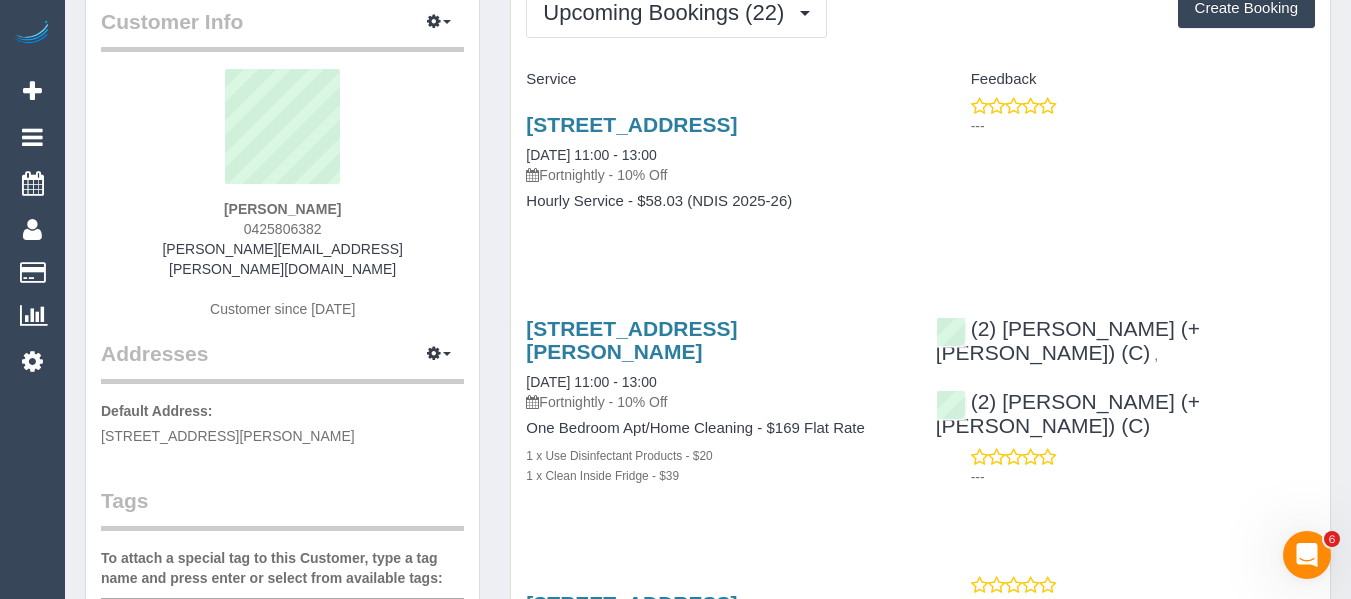 scroll, scrollTop: 100, scrollLeft: 0, axis: vertical 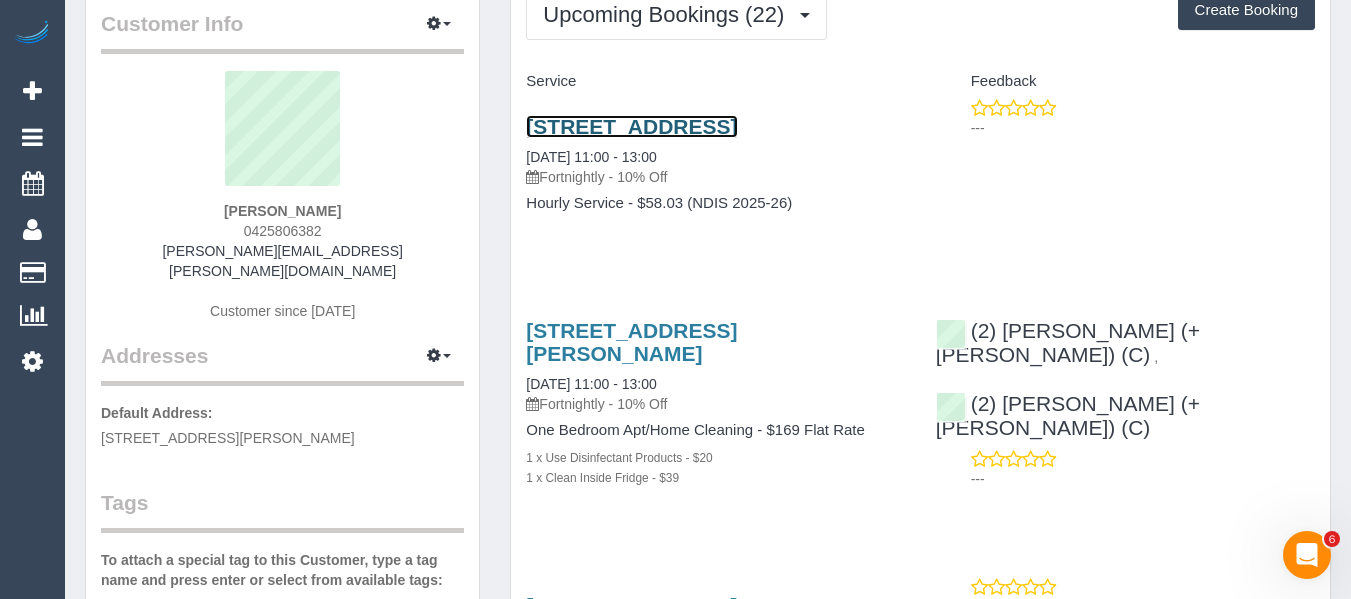 click on "13 Ivory Way, Brunswick, VIC 3057" at bounding box center (631, 126) 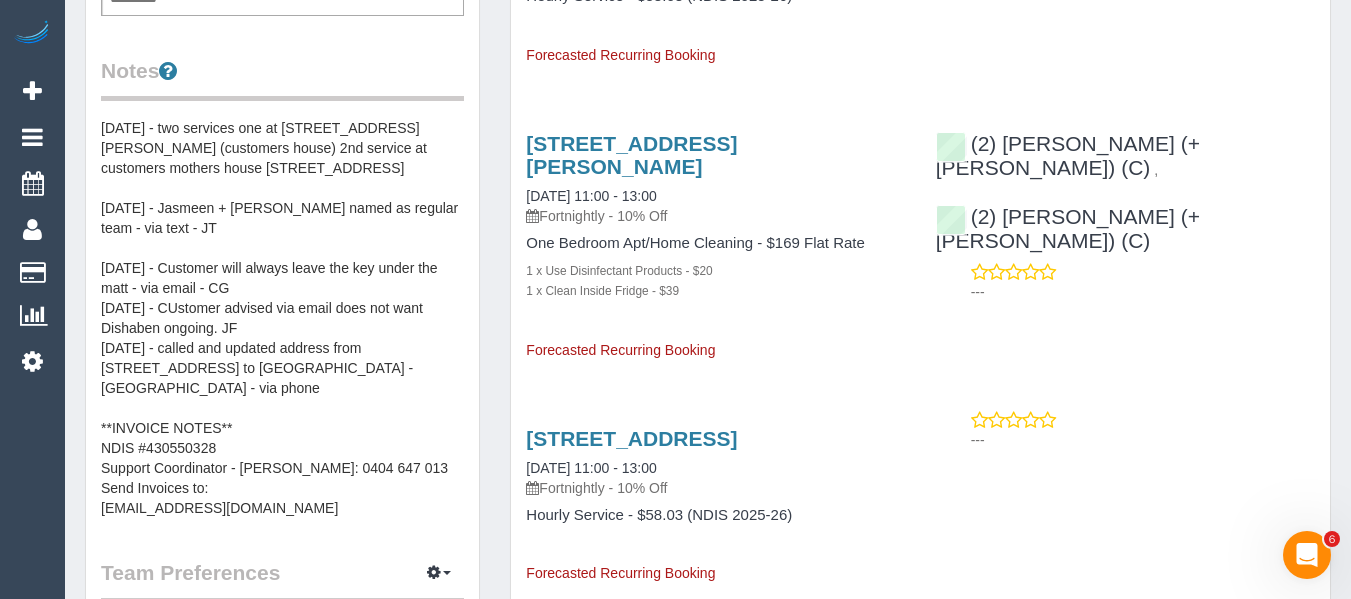 scroll, scrollTop: 800, scrollLeft: 0, axis: vertical 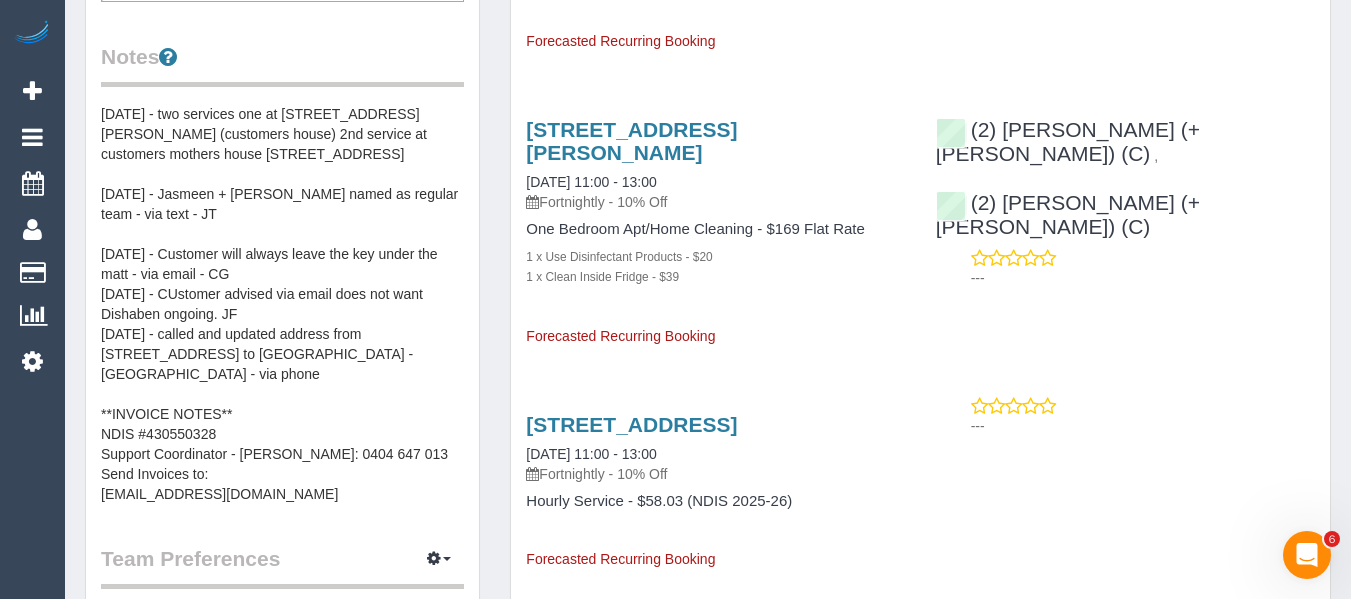 click on "26/06/25 - two services one at Unit 4/126 Moreland Road, Brunswick, VIC 3056 (customers house) 2nd service at customers mothers house 13 ivory way - brunswick east 3057 - MT
12/07/23 - Jasmeen + Harpreet named as regular team - via text - JT
18/11/21 - Customer will always leave the key under the matt - via email - CG
07/04/21 - CUstomer advised via email does not want Dishaben ongoing. JF
8/12/20 - called and updated address from 4/65 Miranda Road, Reservoir, VIC 3073 to Brunswick address - PA - via phone
**INVOICE NOTES**
NDIS #430550328
Support Coordinator - Tammy: 0404 647 013
Send Invoices to:
accounts@myplanmanager.com.au" at bounding box center [282, 304] 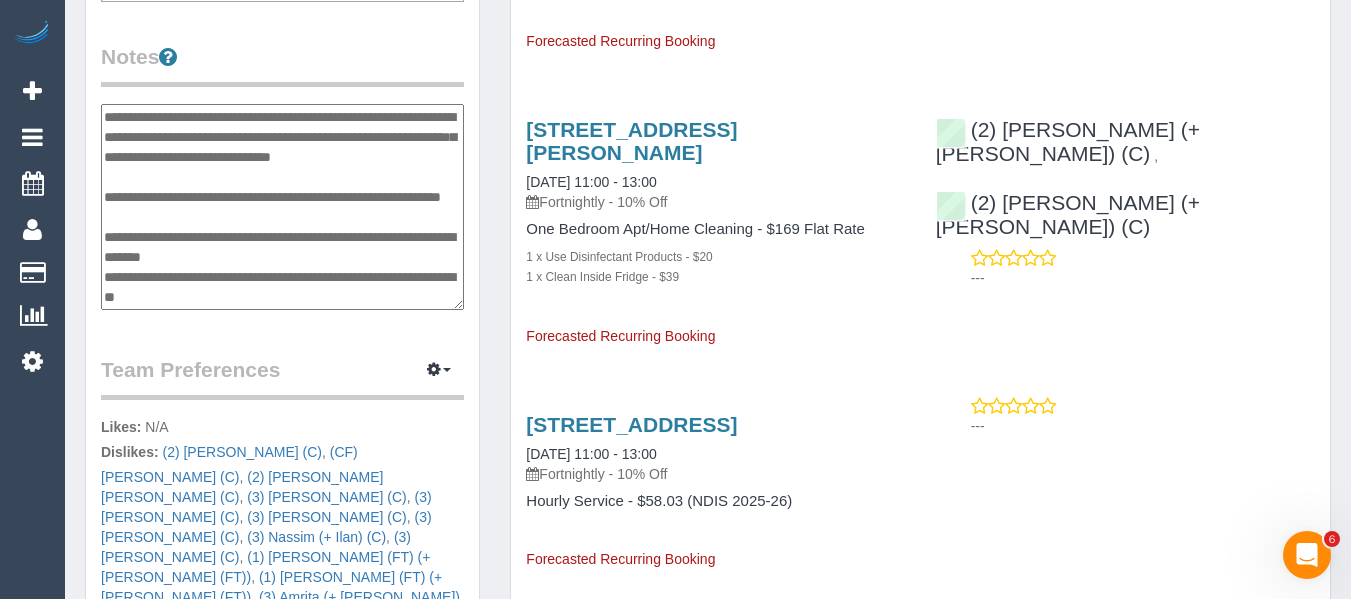 scroll, scrollTop: 220, scrollLeft: 0, axis: vertical 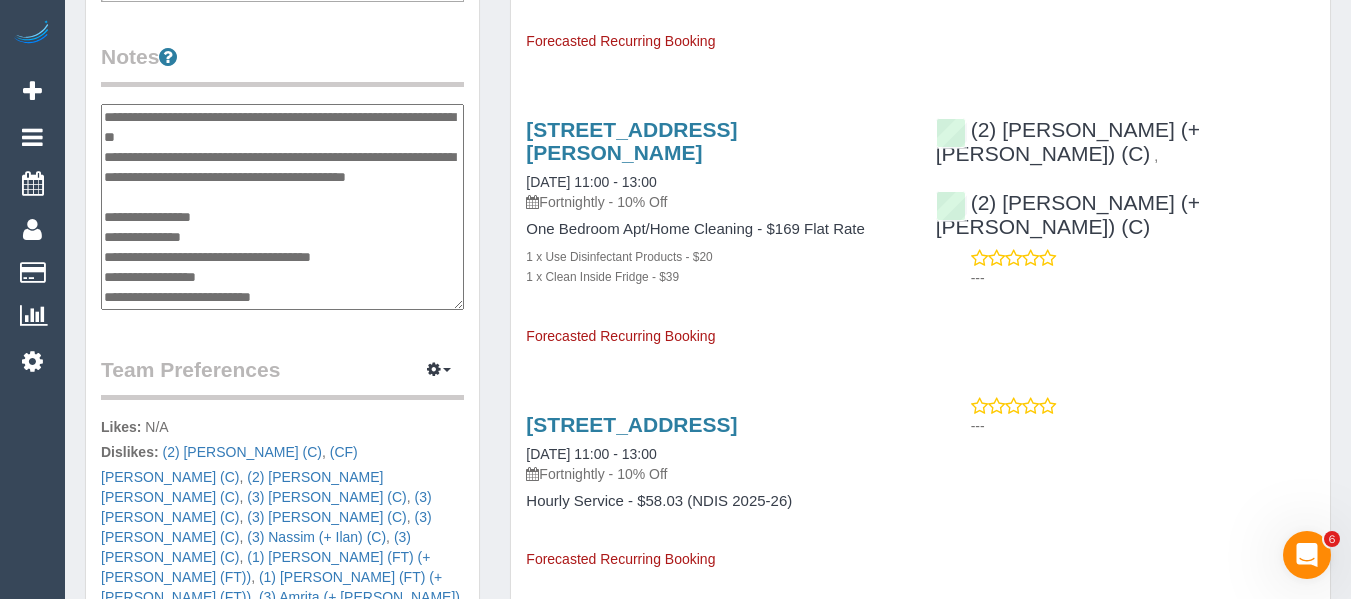 drag, startPoint x: 384, startPoint y: 239, endPoint x: 299, endPoint y: 236, distance: 85.052925 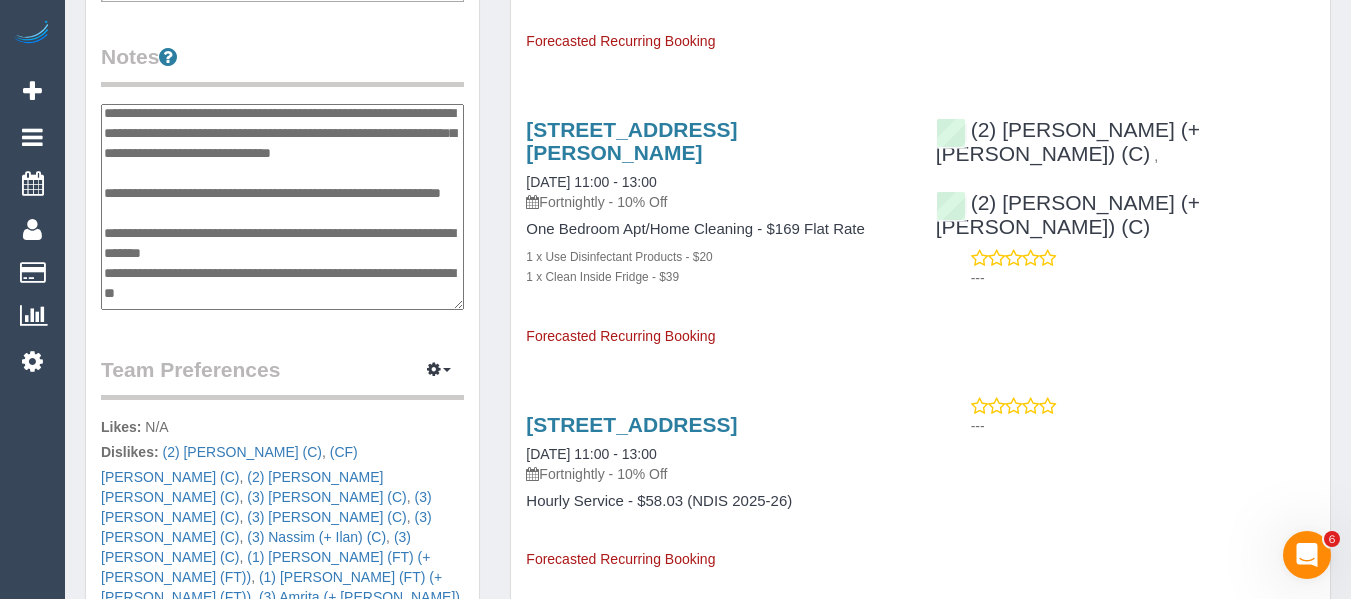 scroll, scrollTop: 0, scrollLeft: 0, axis: both 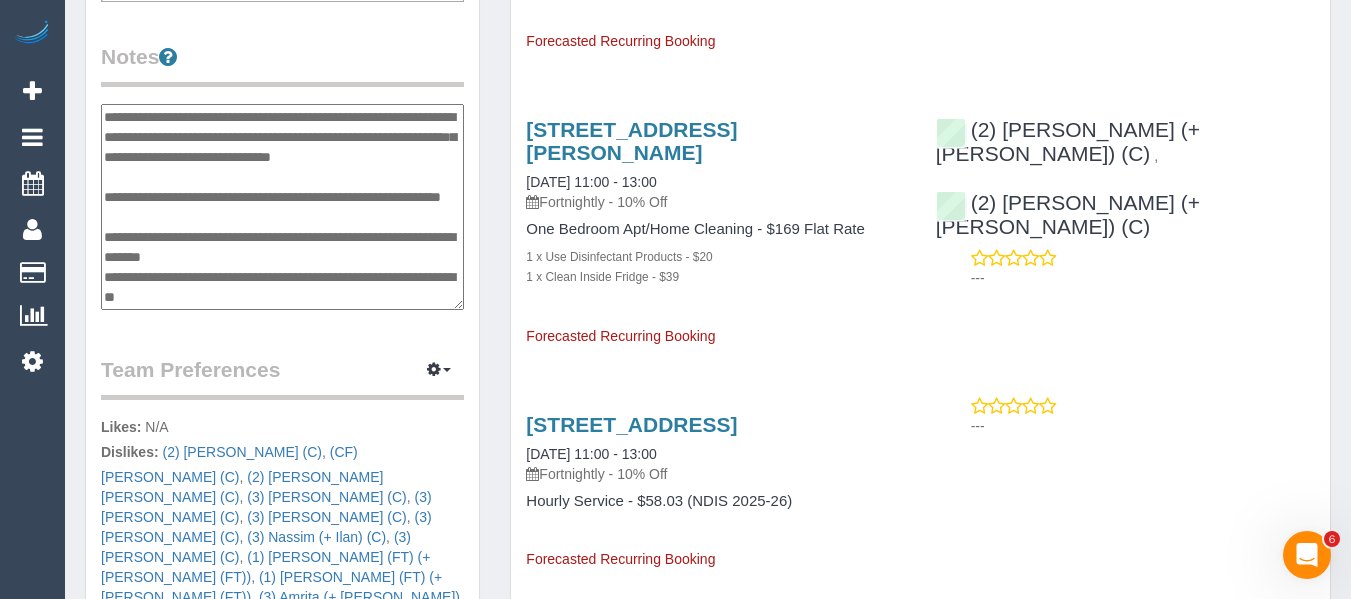 drag, startPoint x: 261, startPoint y: 155, endPoint x: 272, endPoint y: 171, distance: 19.416489 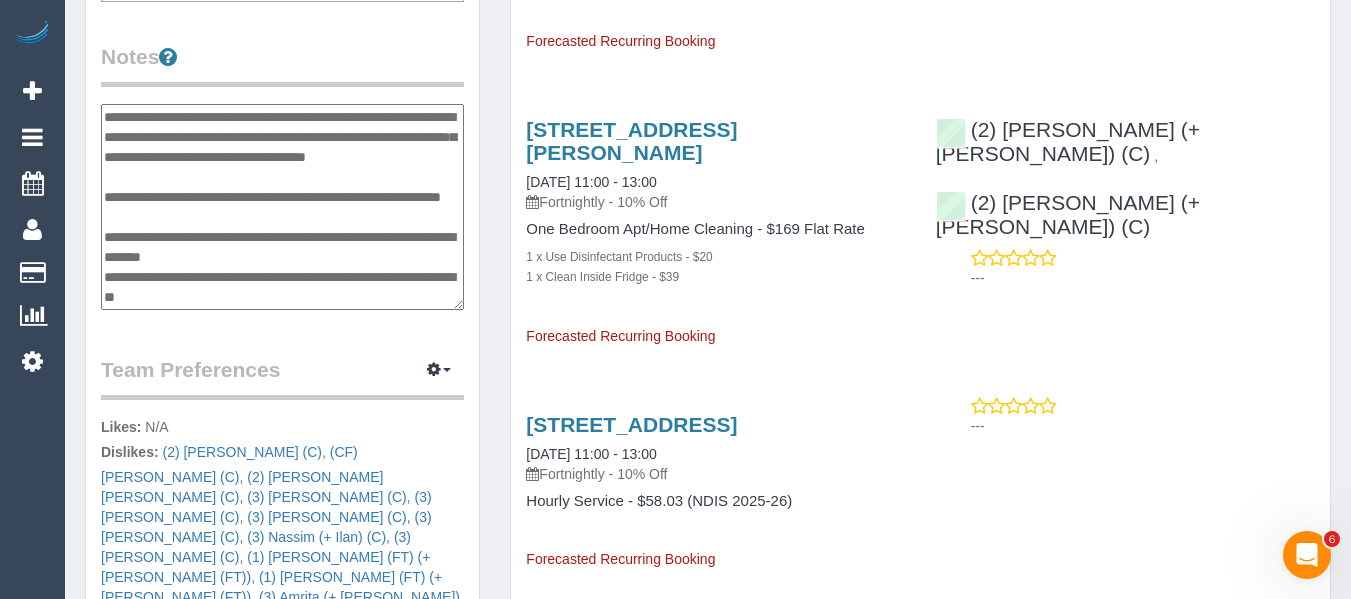 paste on "**********" 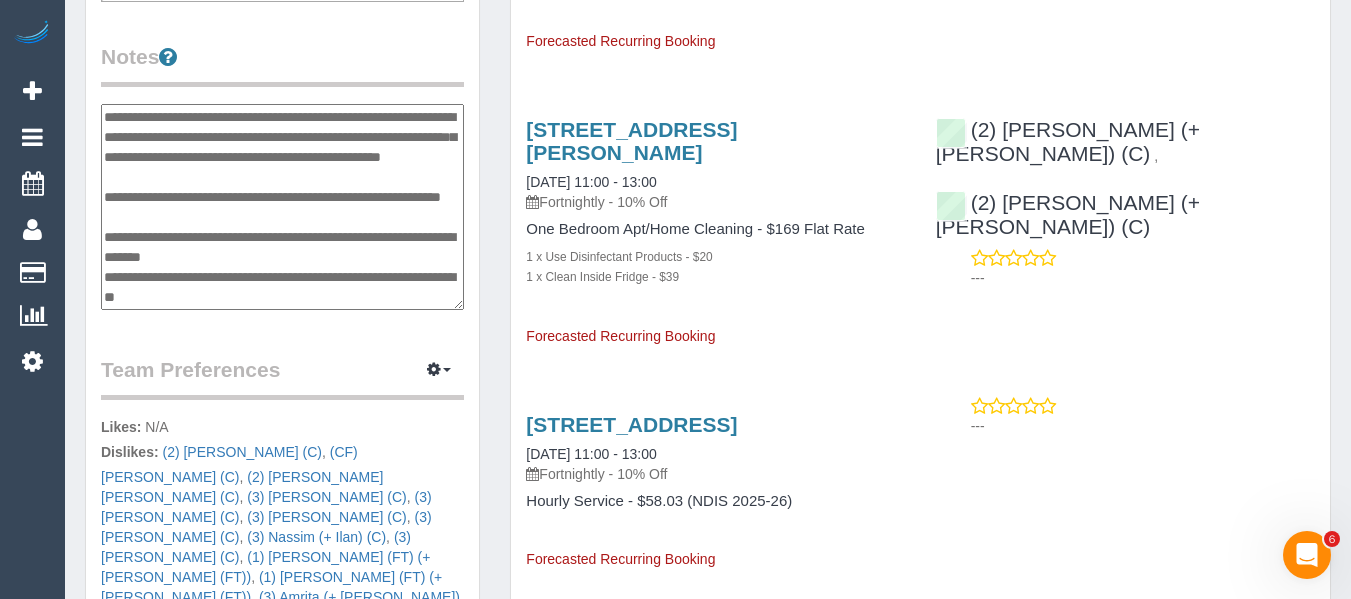 type on "**********" 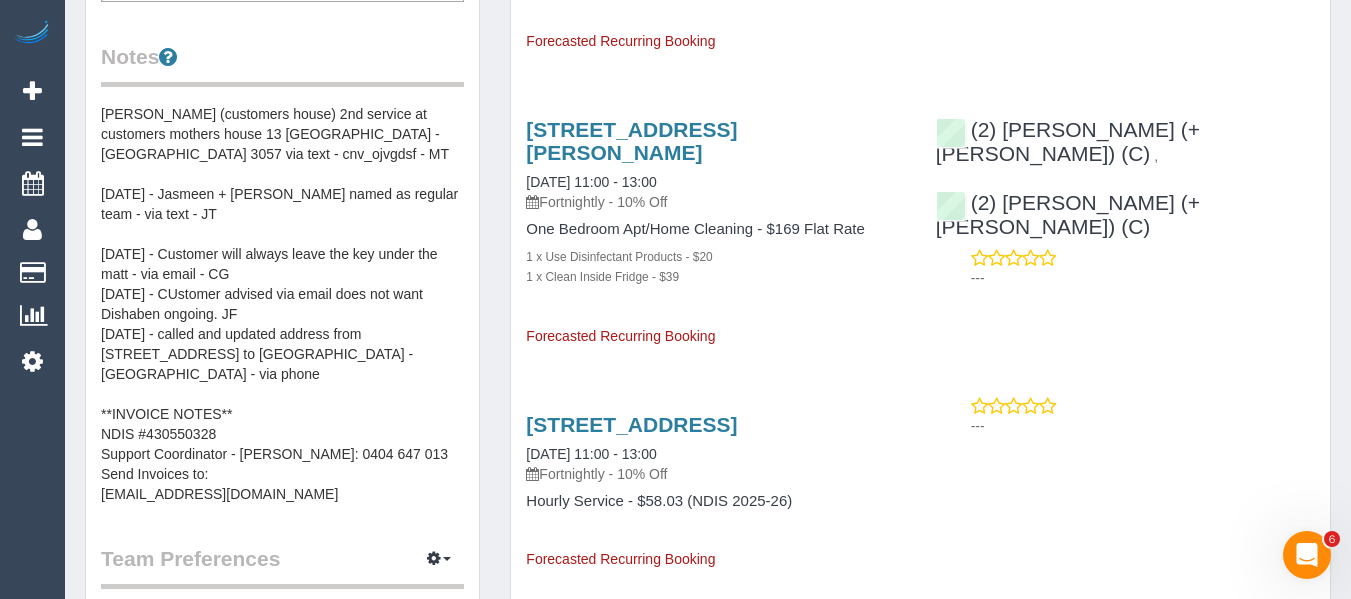 scroll, scrollTop: 0, scrollLeft: 0, axis: both 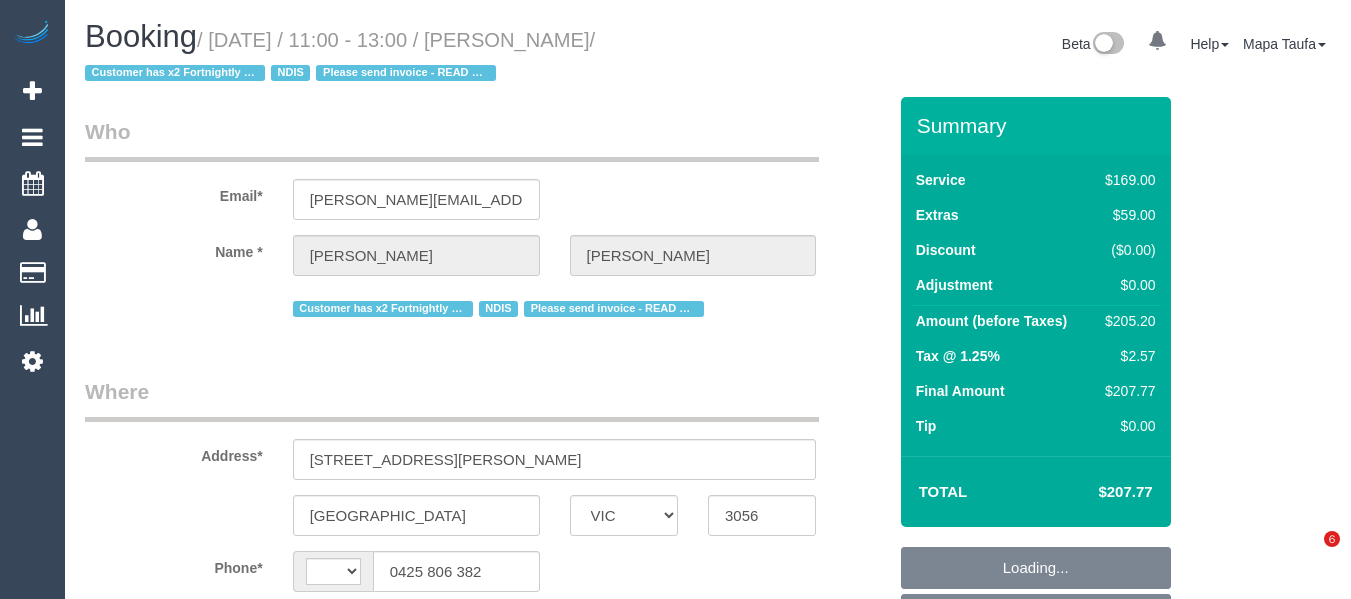 select on "VIC" 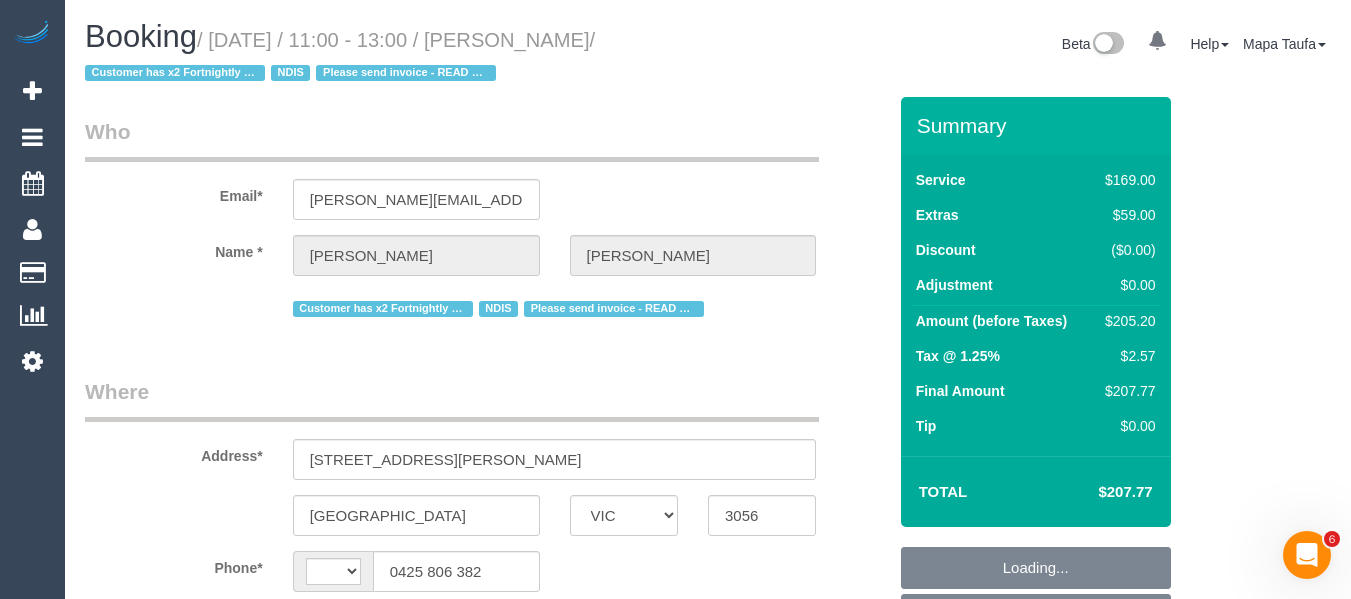 scroll, scrollTop: 0, scrollLeft: 0, axis: both 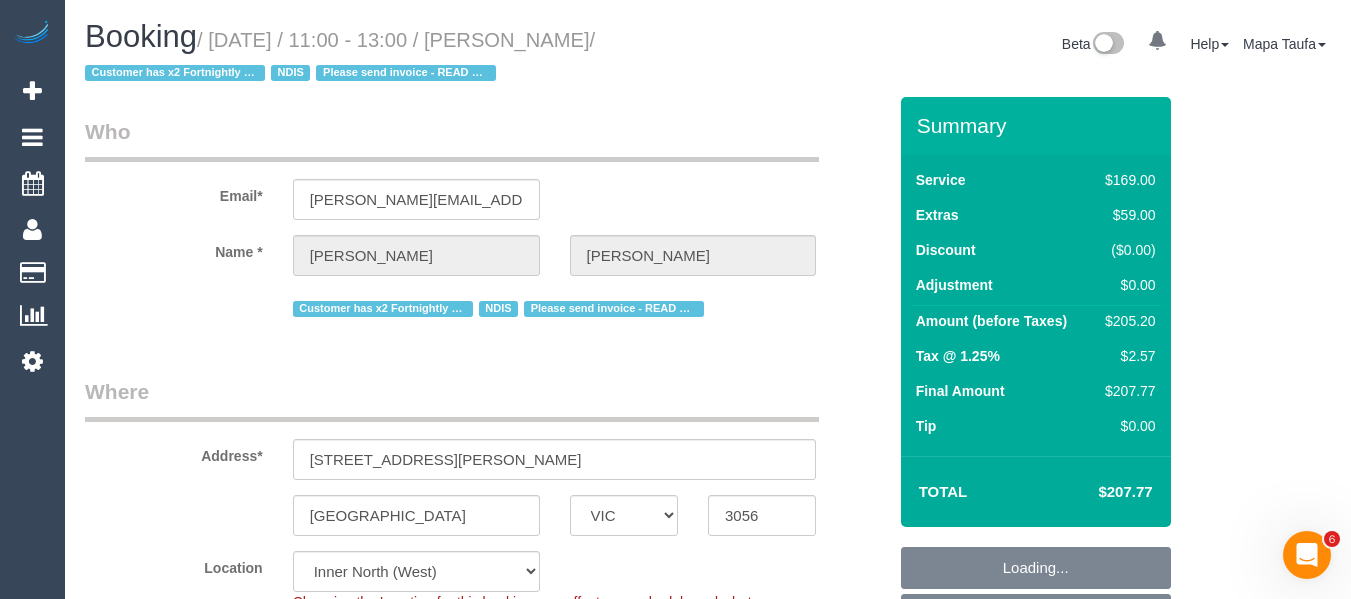 select on "string:AU" 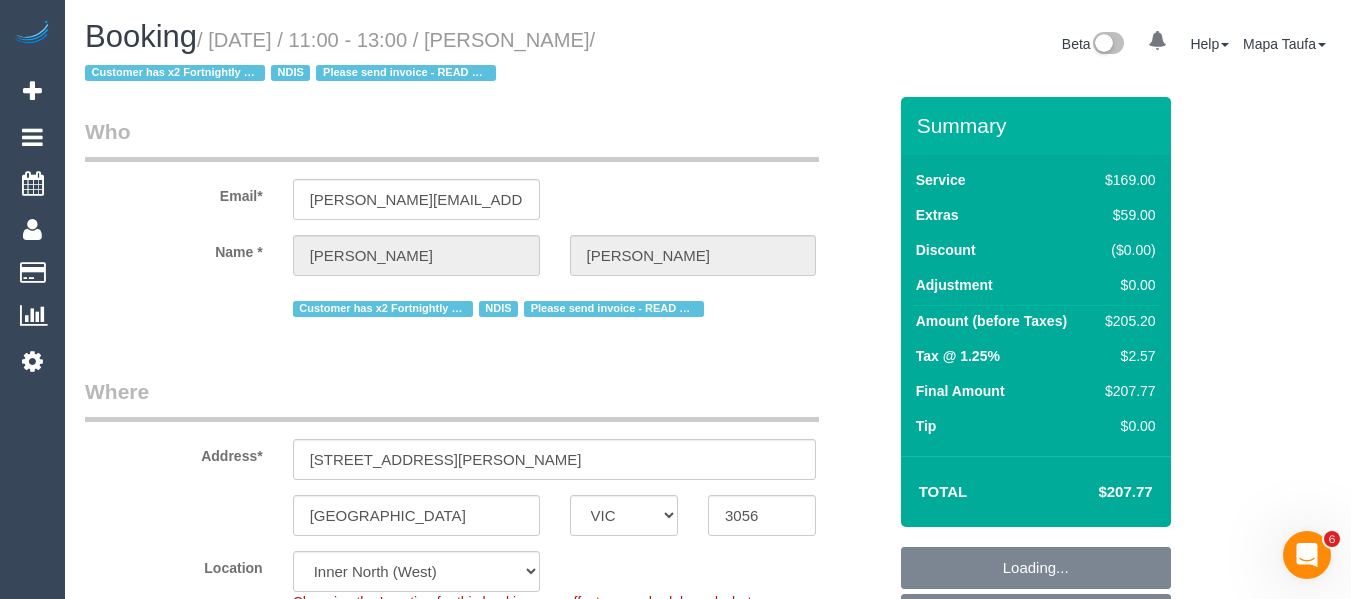 select on "number:28" 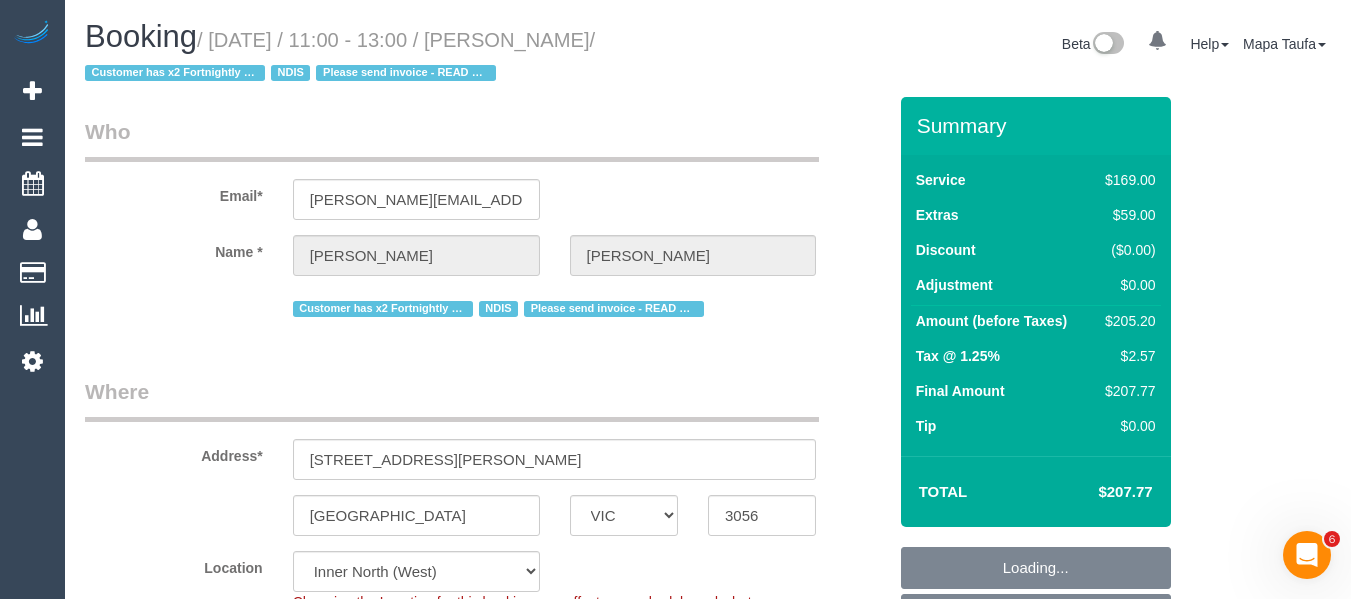 select on "spot1" 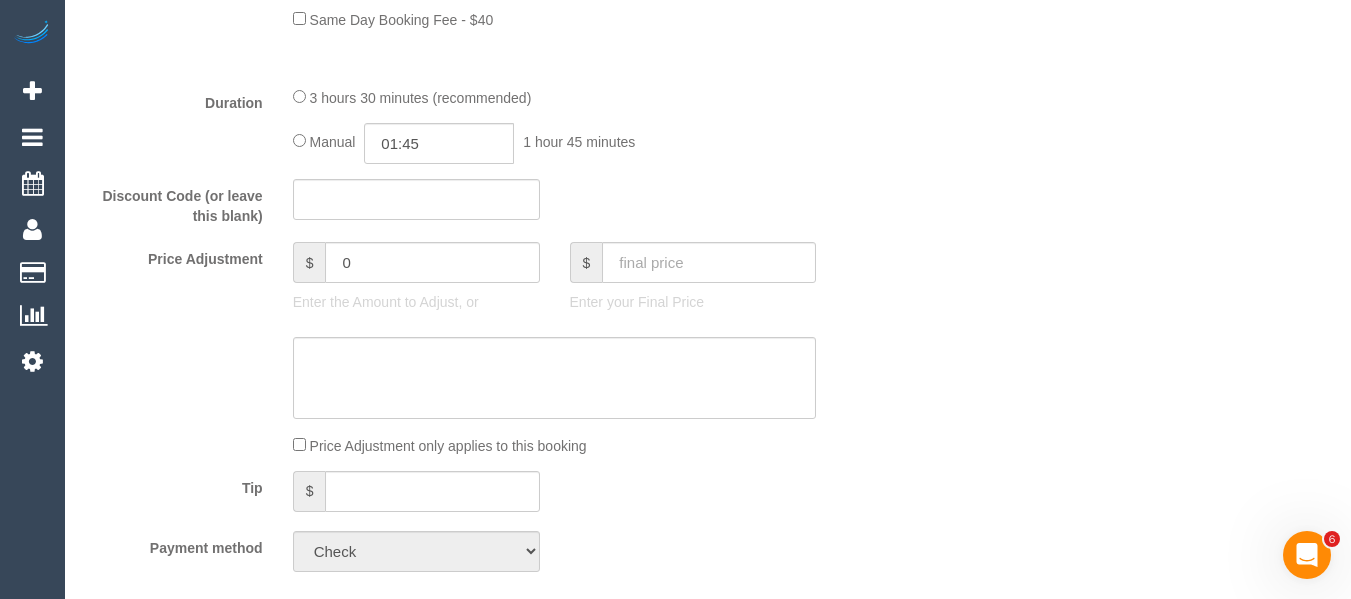 scroll, scrollTop: 1650, scrollLeft: 0, axis: vertical 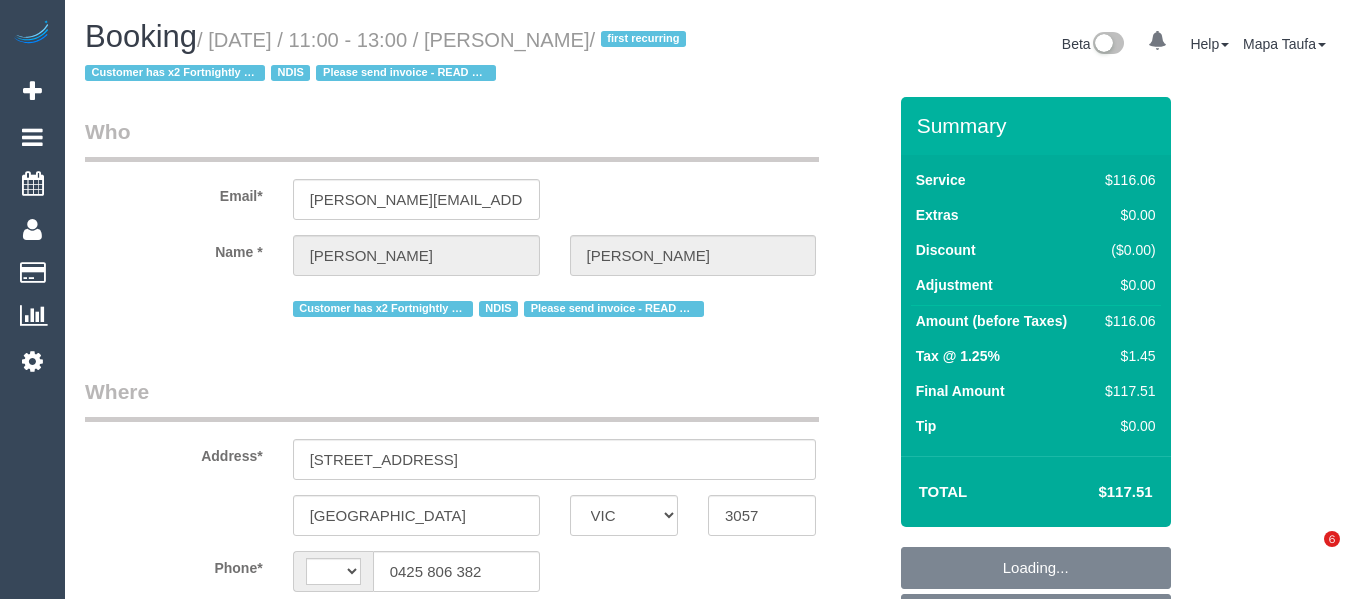 select on "VIC" 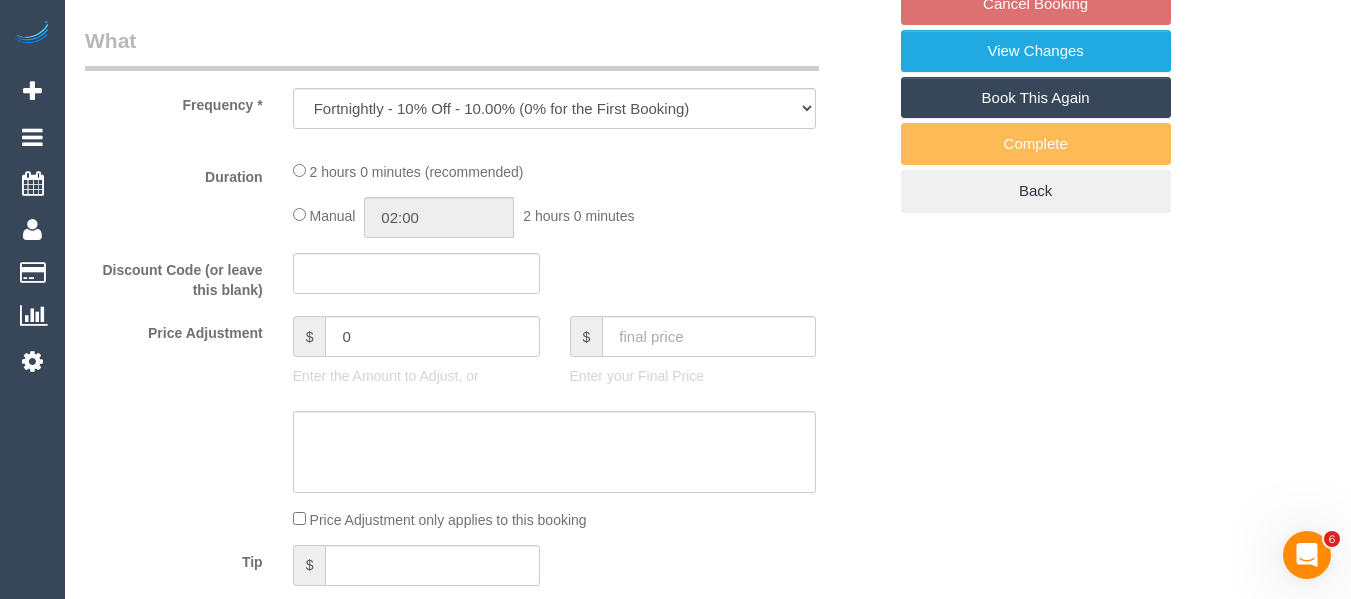 scroll, scrollTop: 0, scrollLeft: 0, axis: both 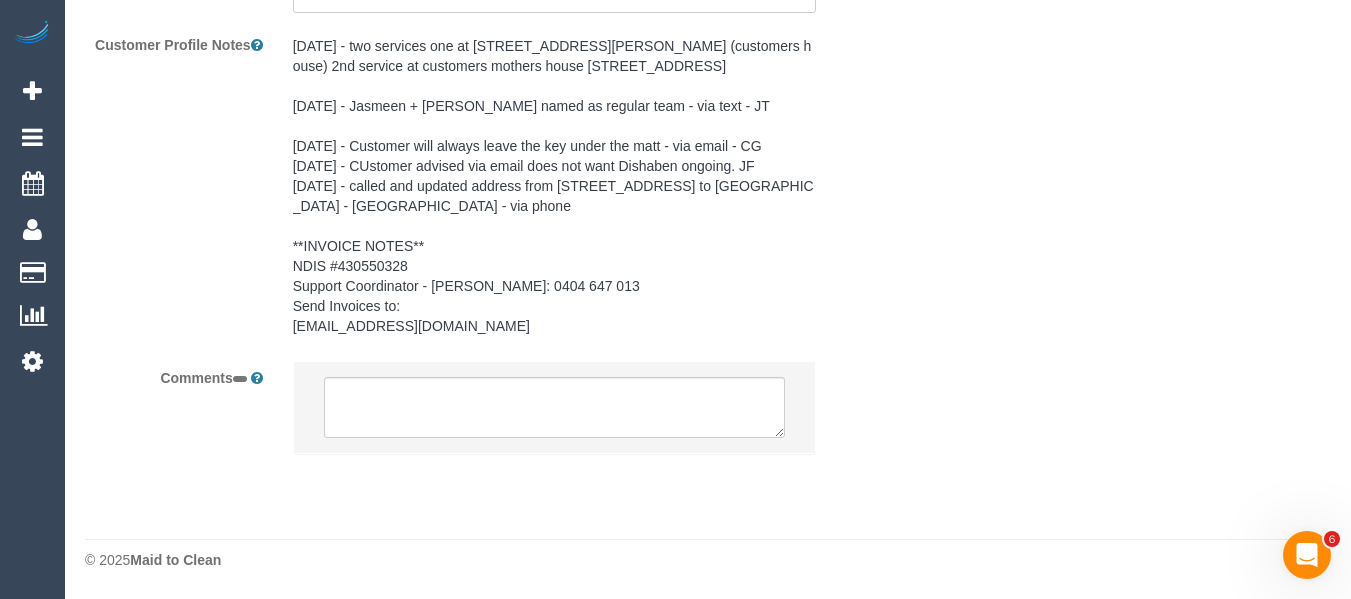 select on "object:285" 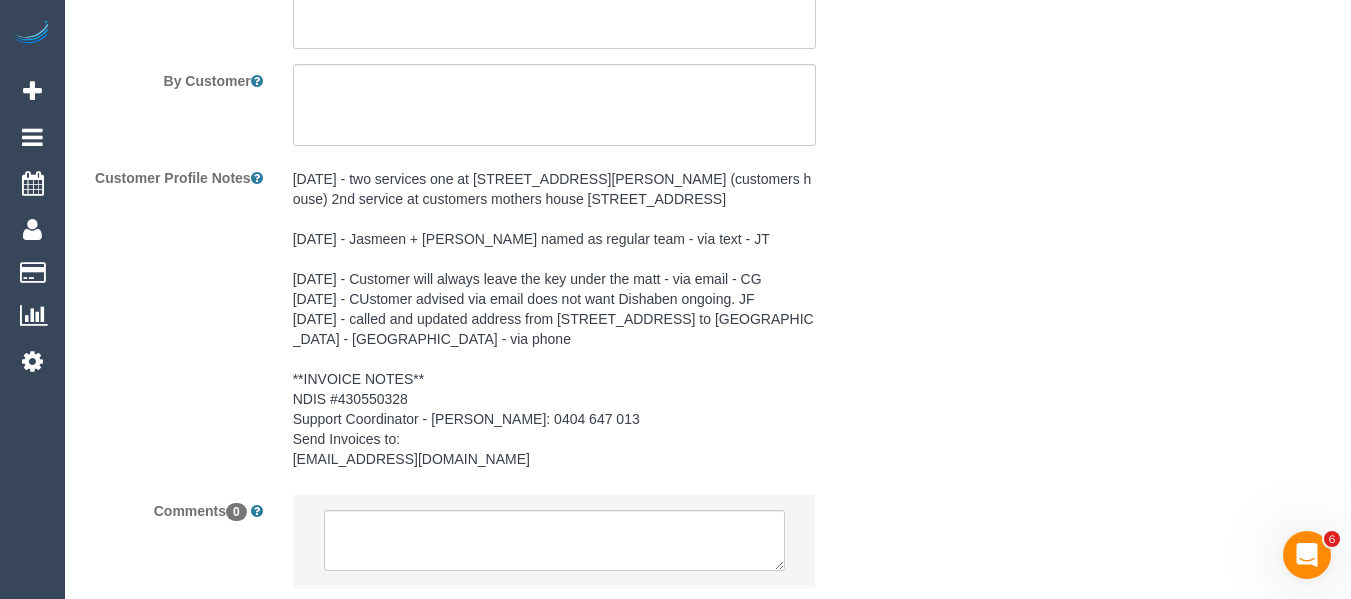 select on "number:28" 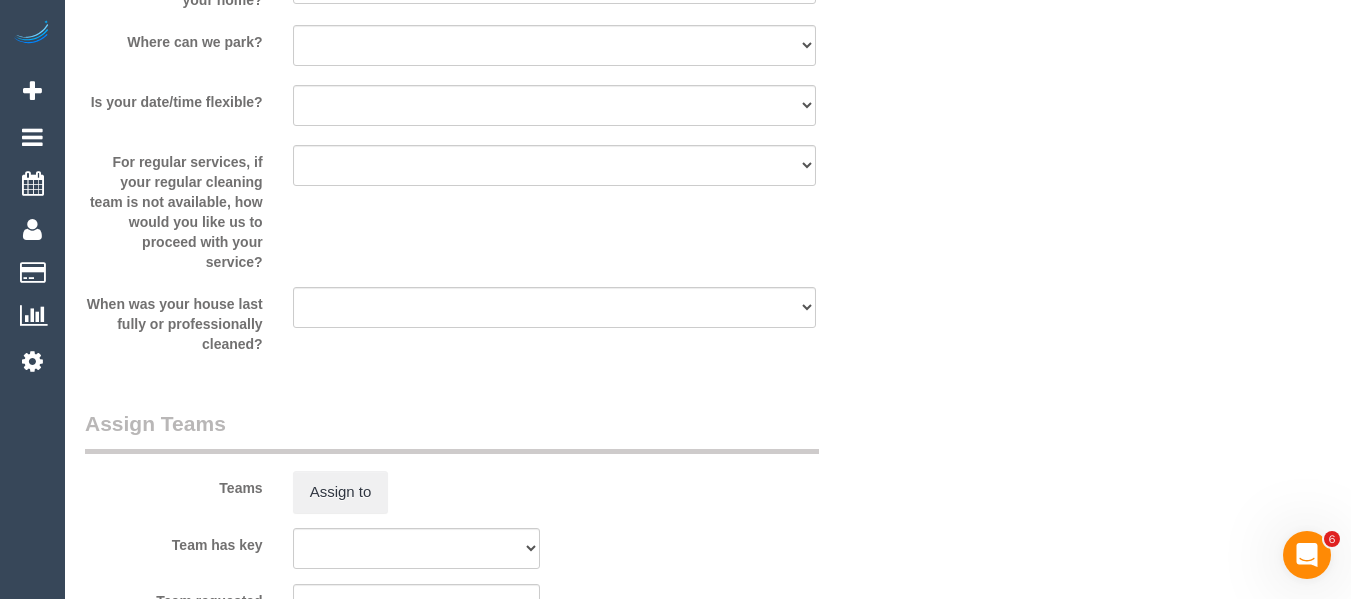 scroll, scrollTop: 2977, scrollLeft: 0, axis: vertical 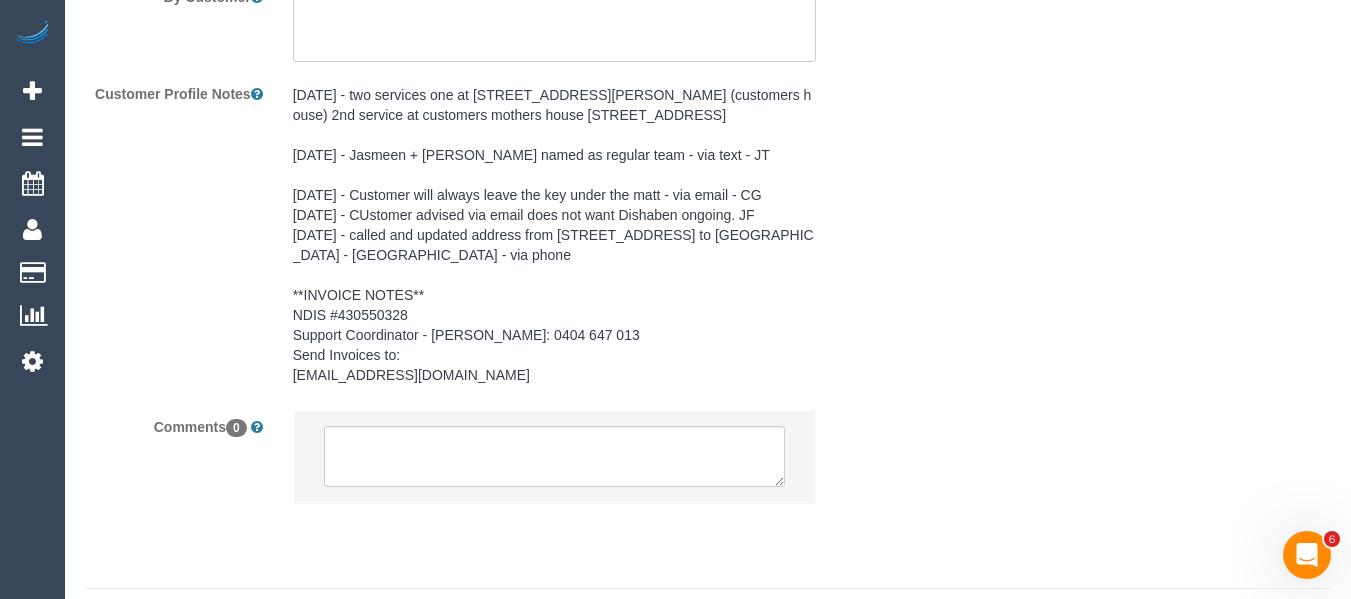 select on "spot5" 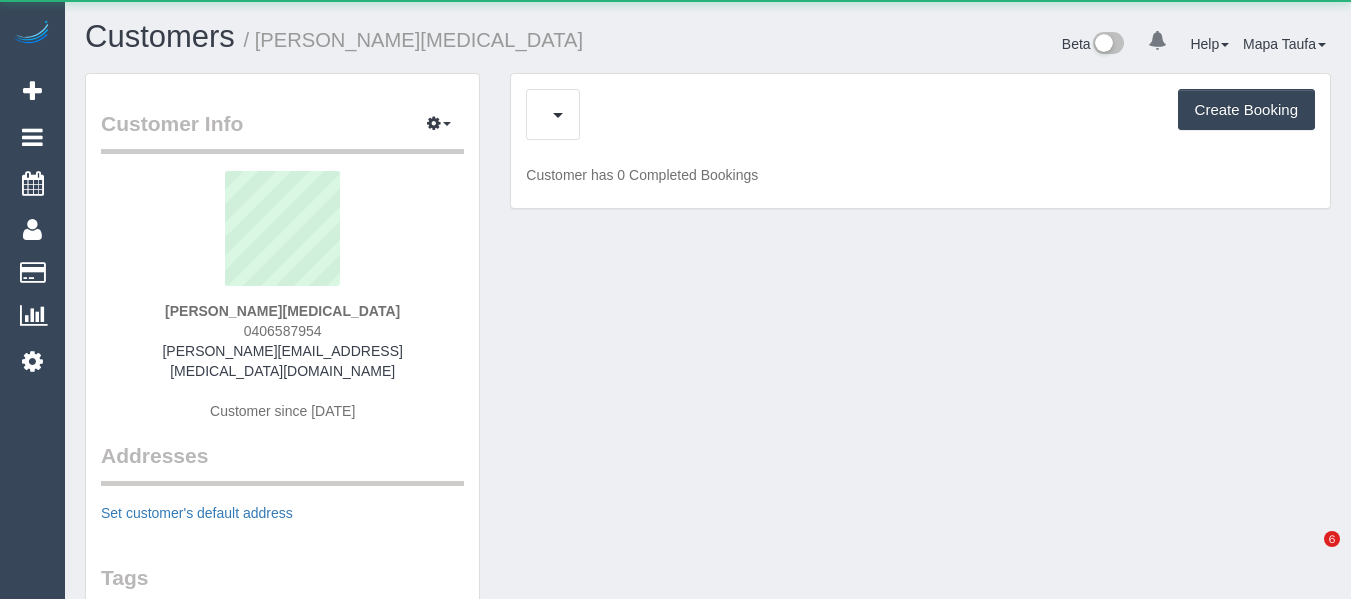 scroll, scrollTop: 0, scrollLeft: 0, axis: both 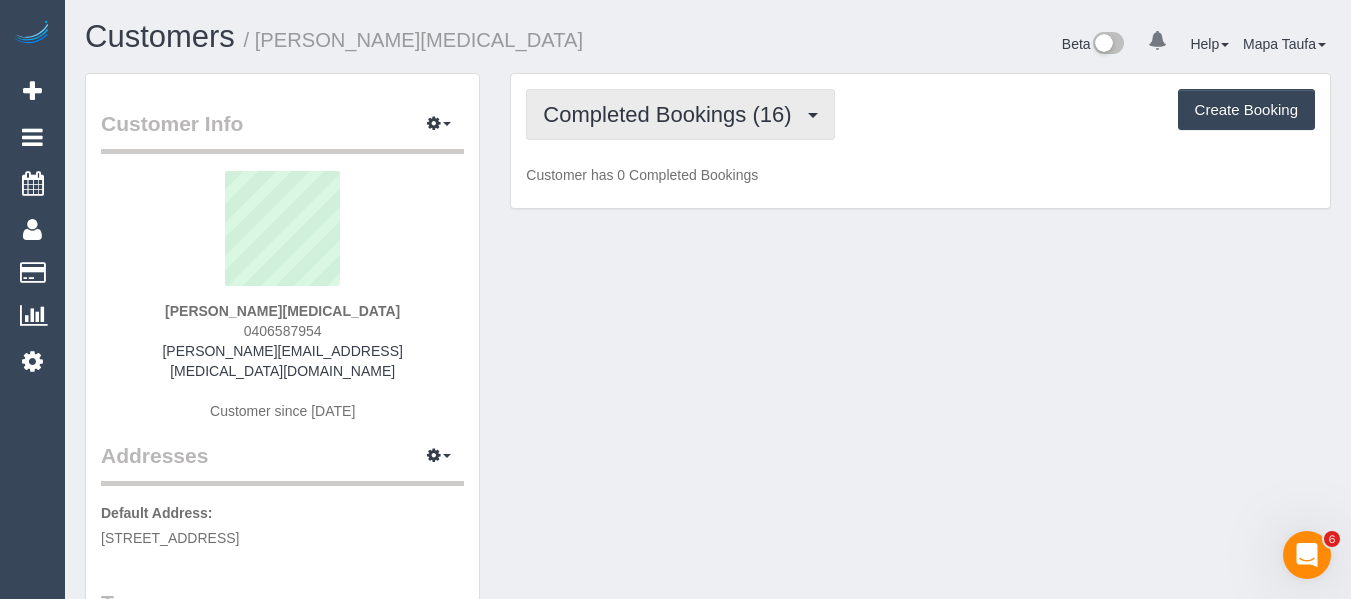 click on "Completed Bookings (16)" at bounding box center (672, 114) 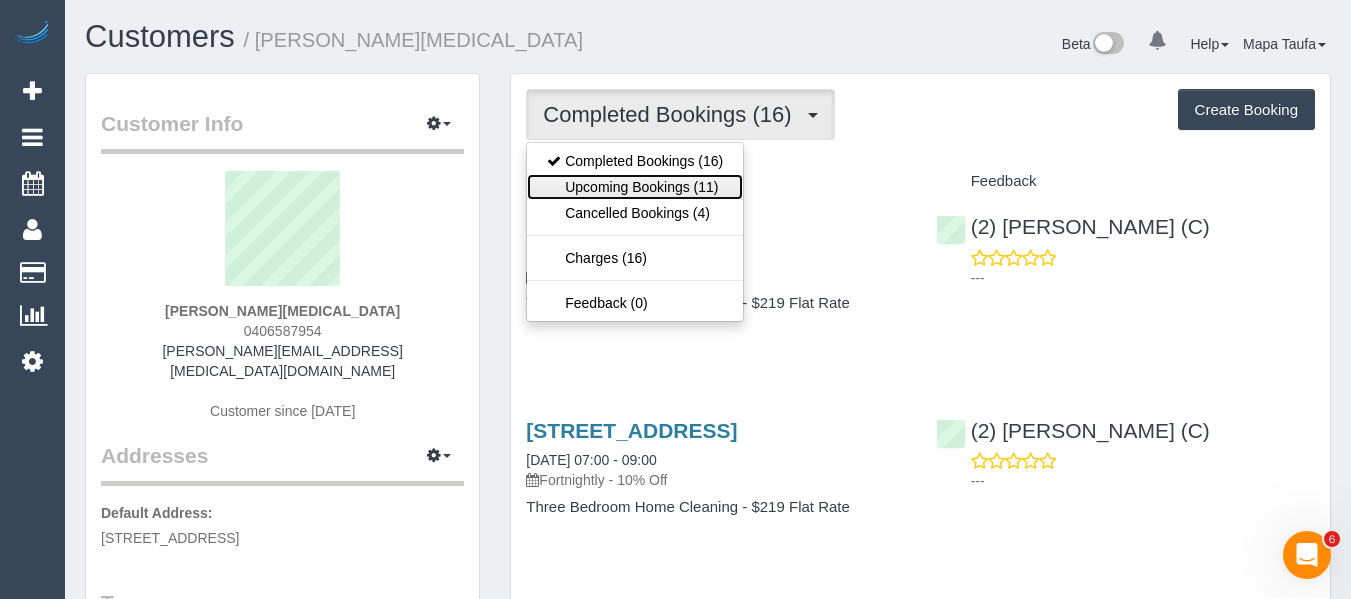 click on "Upcoming Bookings (11)" at bounding box center [635, 187] 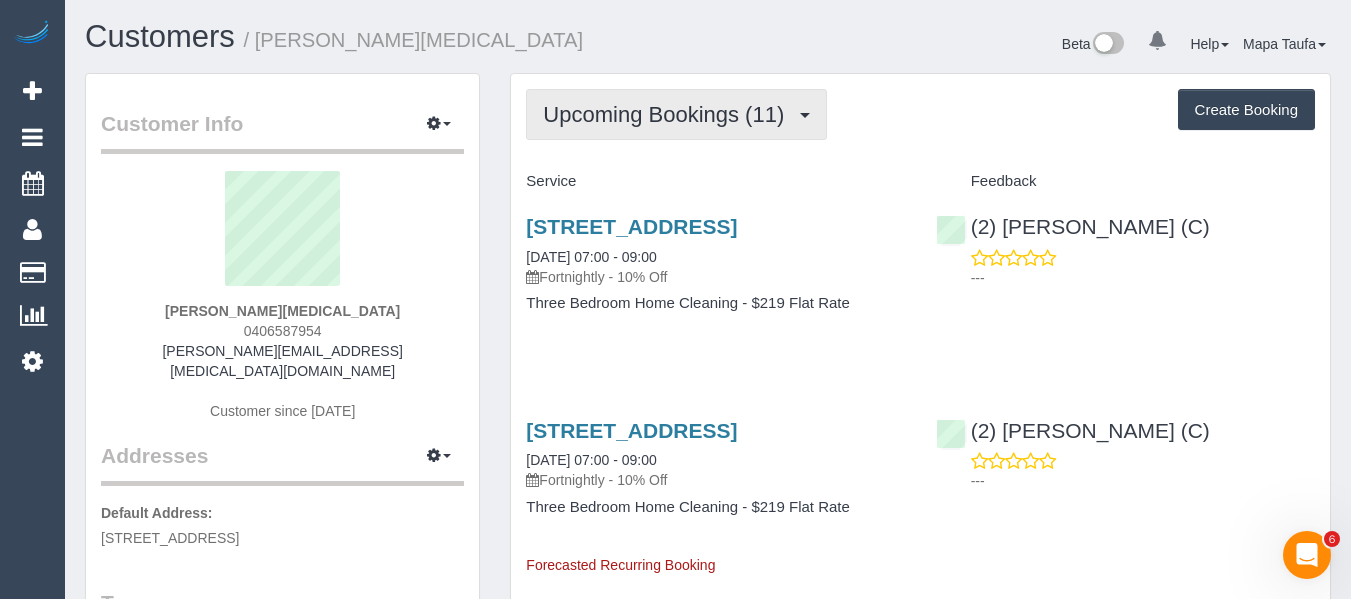 click on "Upcoming Bookings (11)" at bounding box center [668, 114] 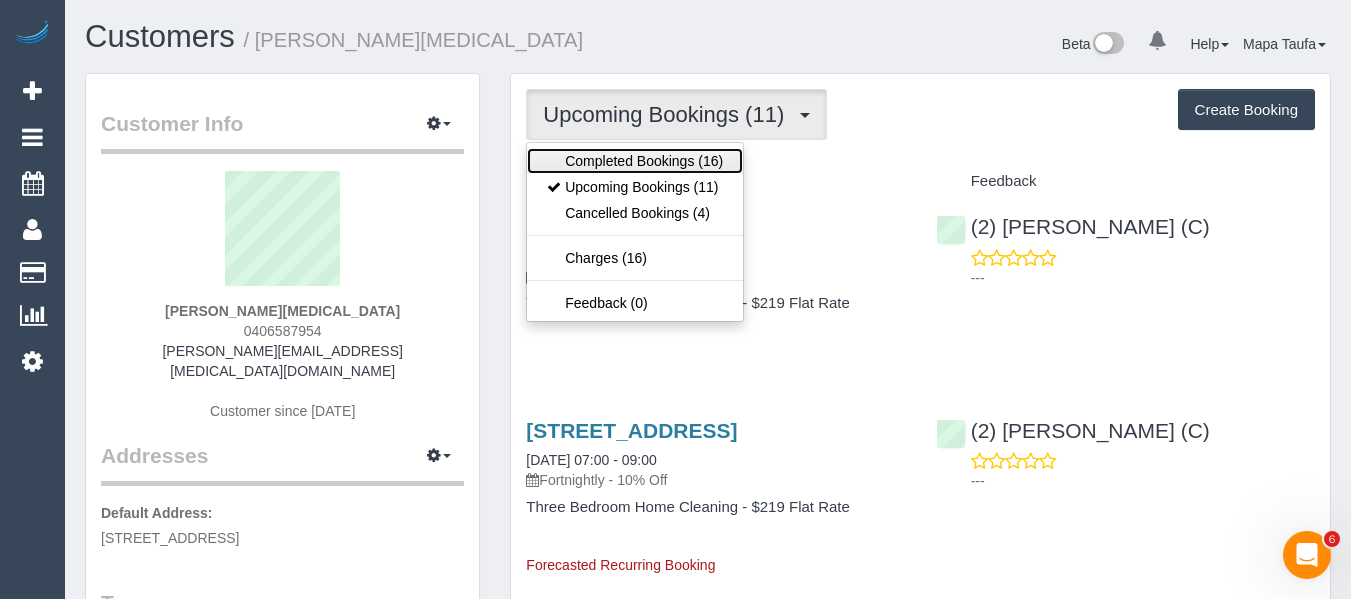 click on "Completed Bookings (16)" at bounding box center [635, 161] 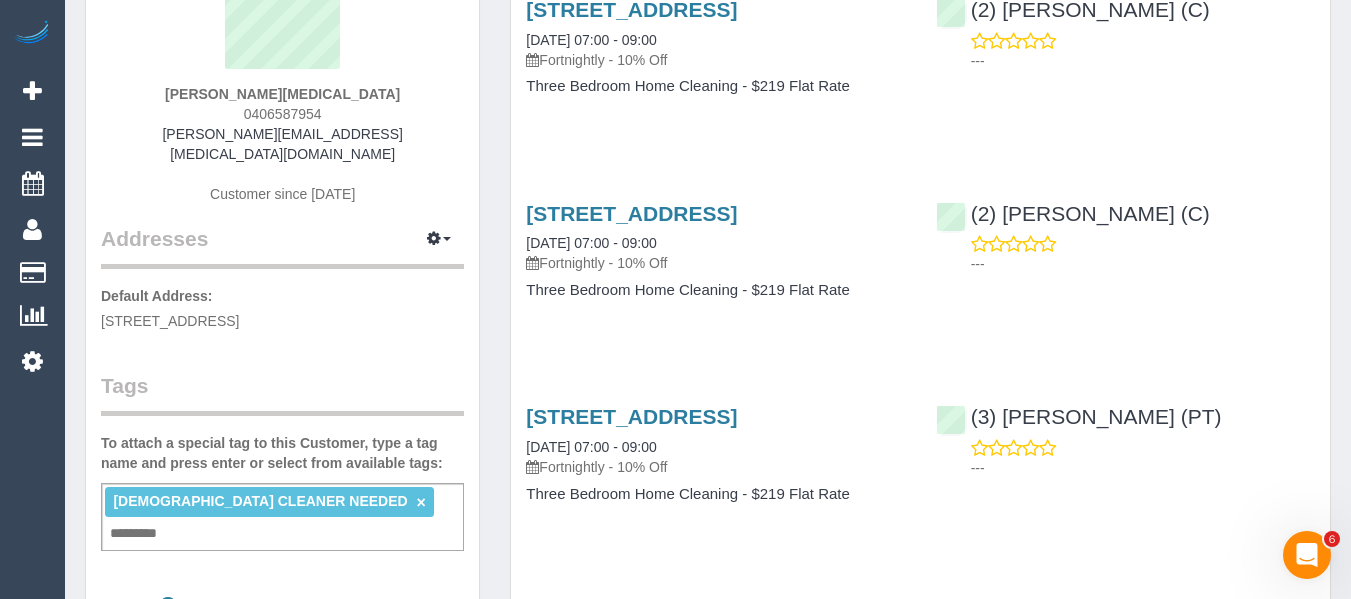 scroll, scrollTop: 0, scrollLeft: 0, axis: both 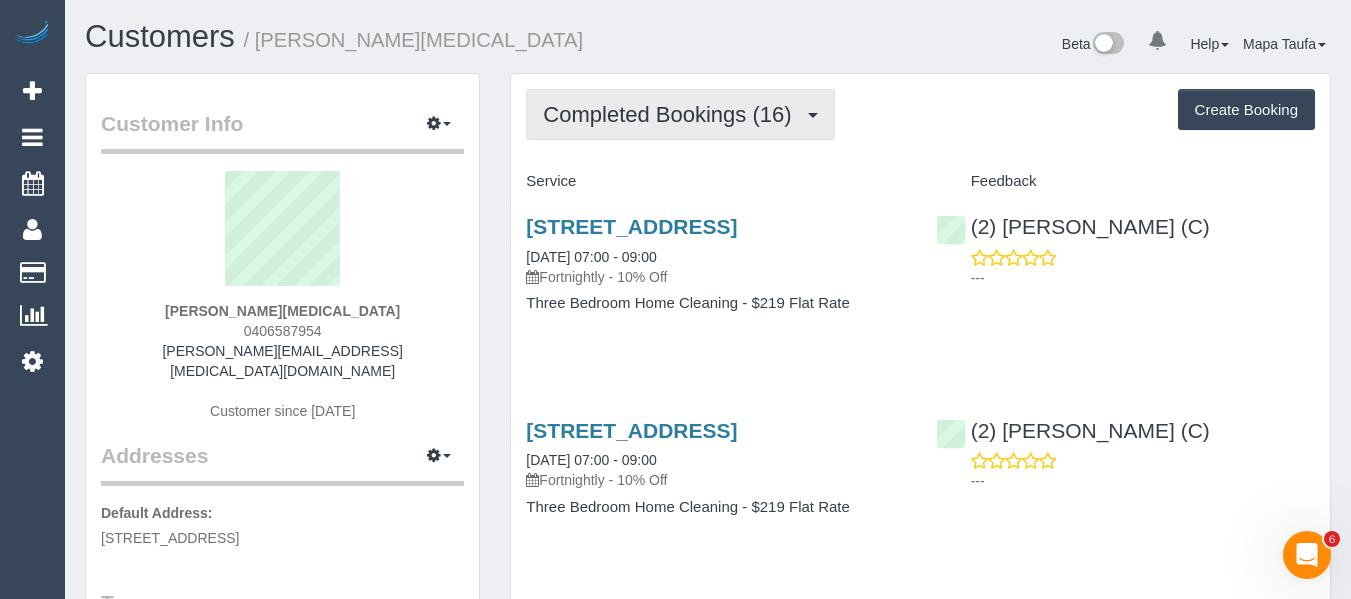 click on "Completed Bookings (16)" at bounding box center [672, 114] 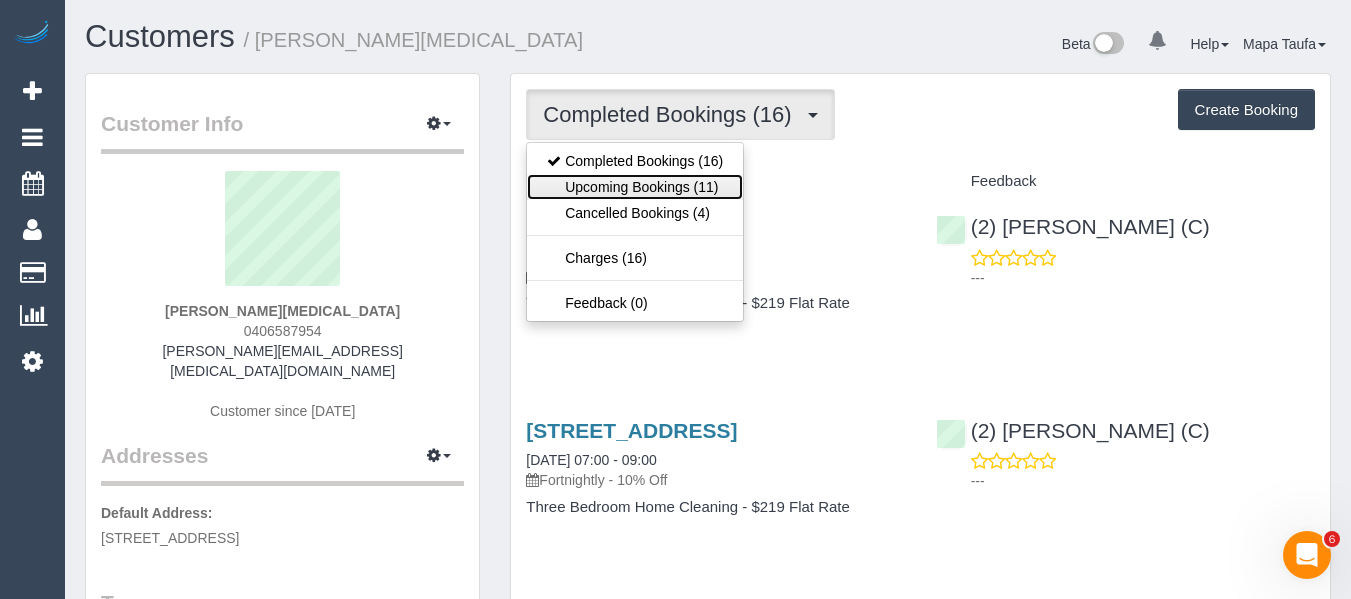 click on "Upcoming Bookings (11)" at bounding box center [635, 187] 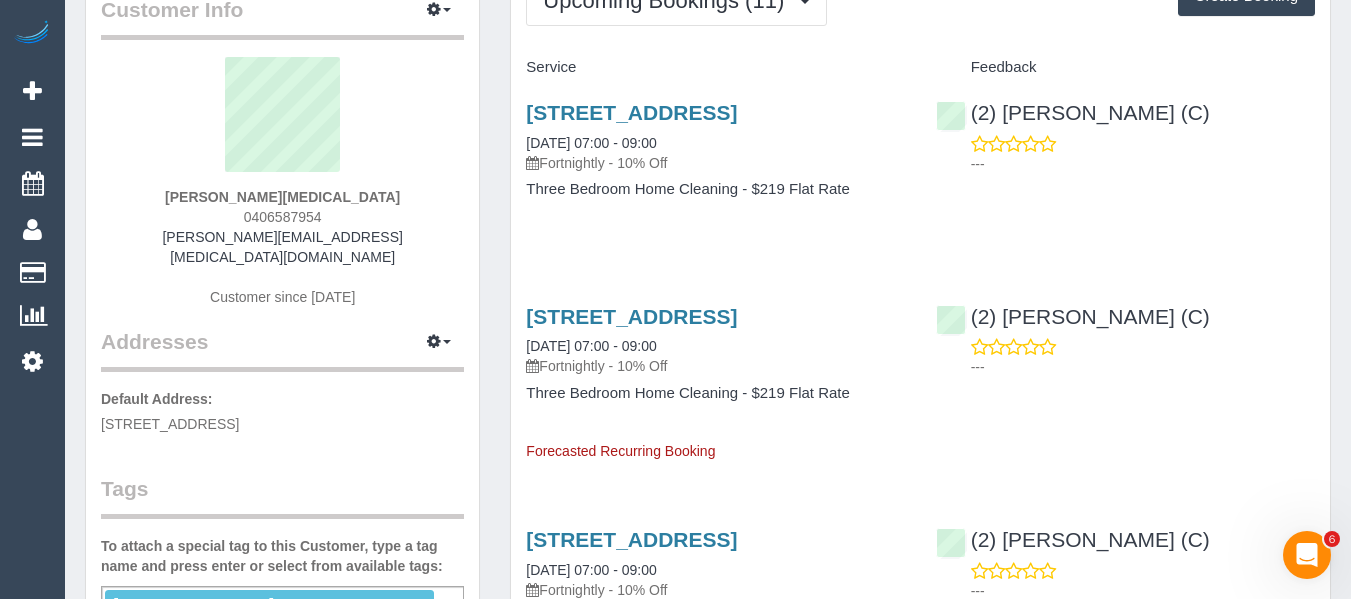scroll, scrollTop: 0, scrollLeft: 0, axis: both 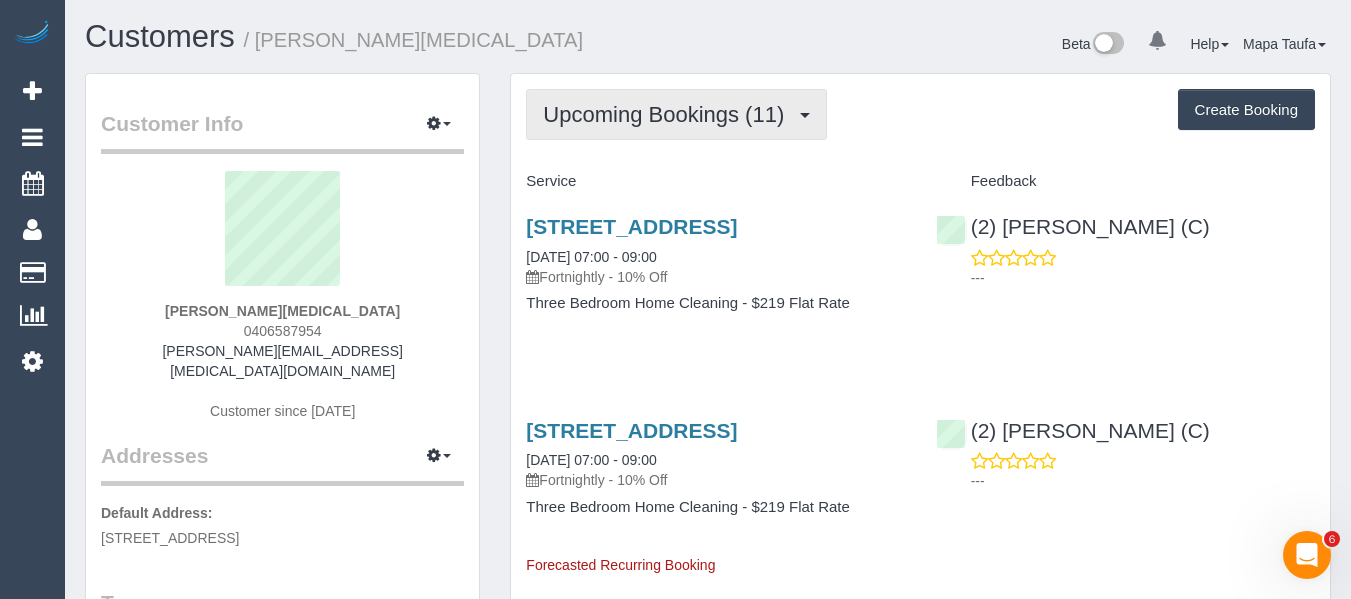 click on "Upcoming Bookings (11)" at bounding box center (668, 114) 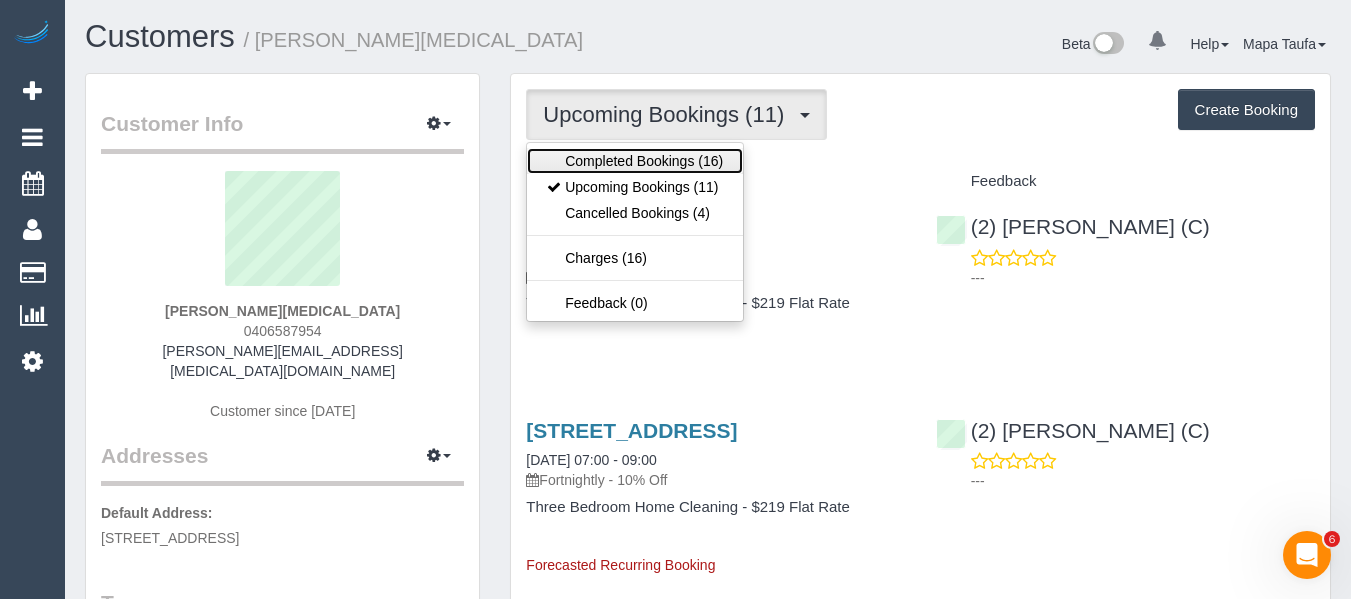 click on "Completed Bookings (16)" at bounding box center (635, 161) 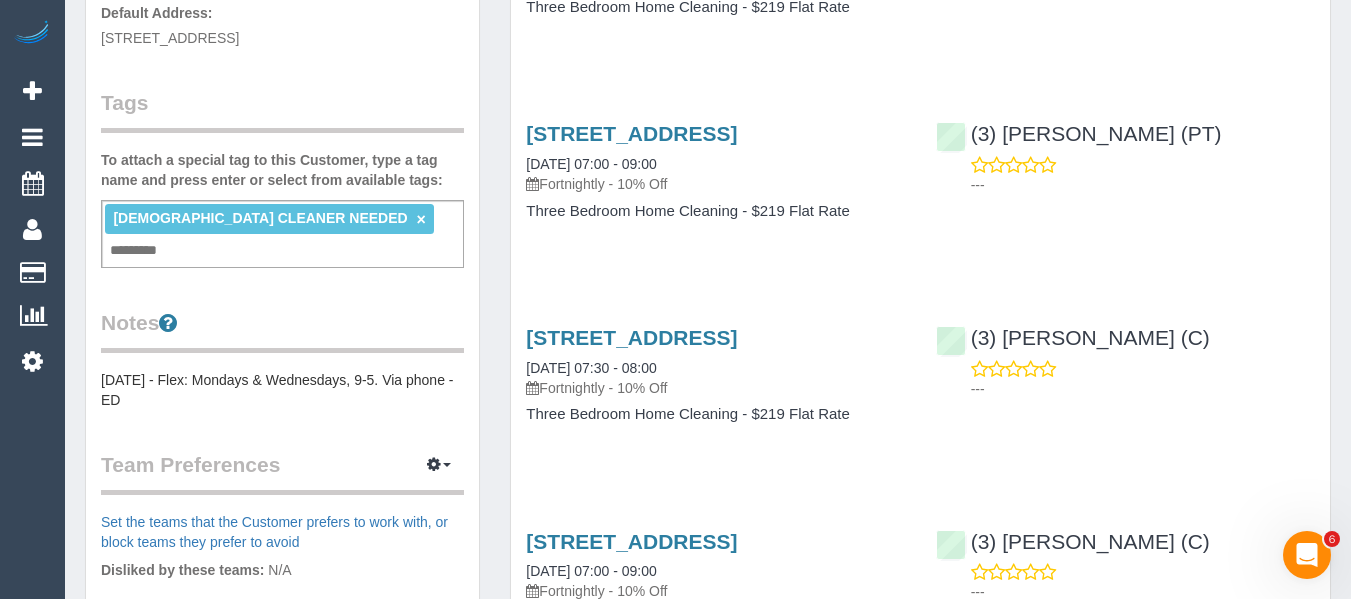 scroll, scrollTop: 800, scrollLeft: 0, axis: vertical 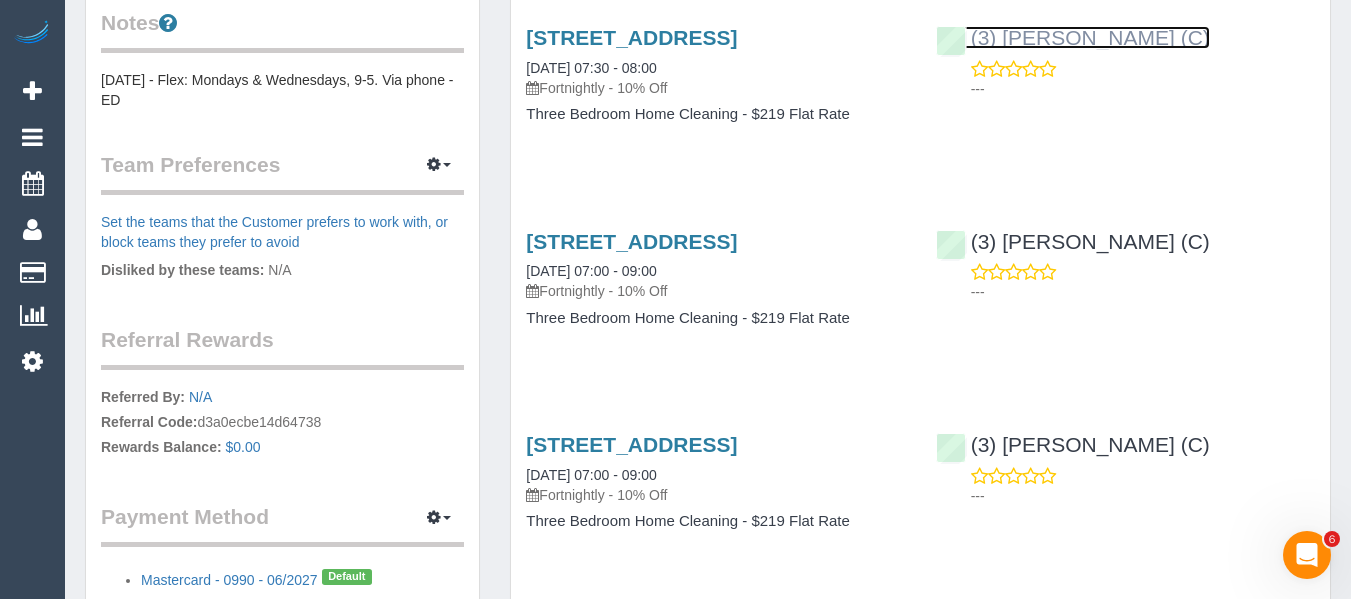 click on "(3) [PERSON_NAME] (C)" at bounding box center (1073, 37) 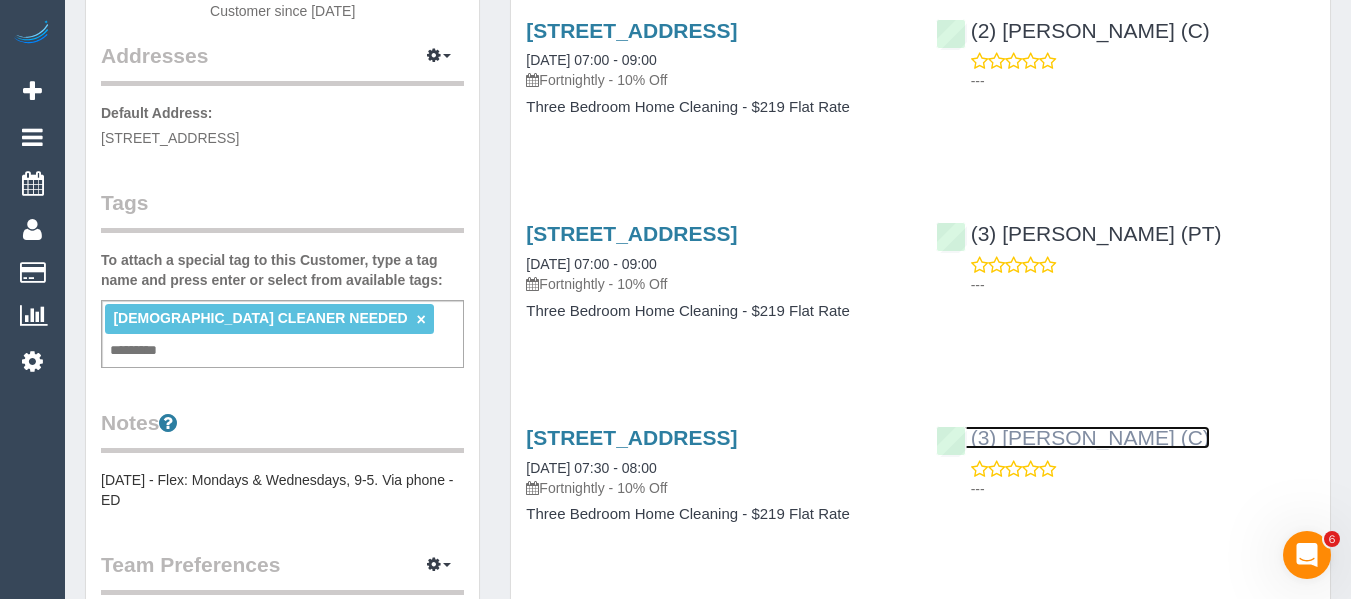 scroll, scrollTop: 0, scrollLeft: 0, axis: both 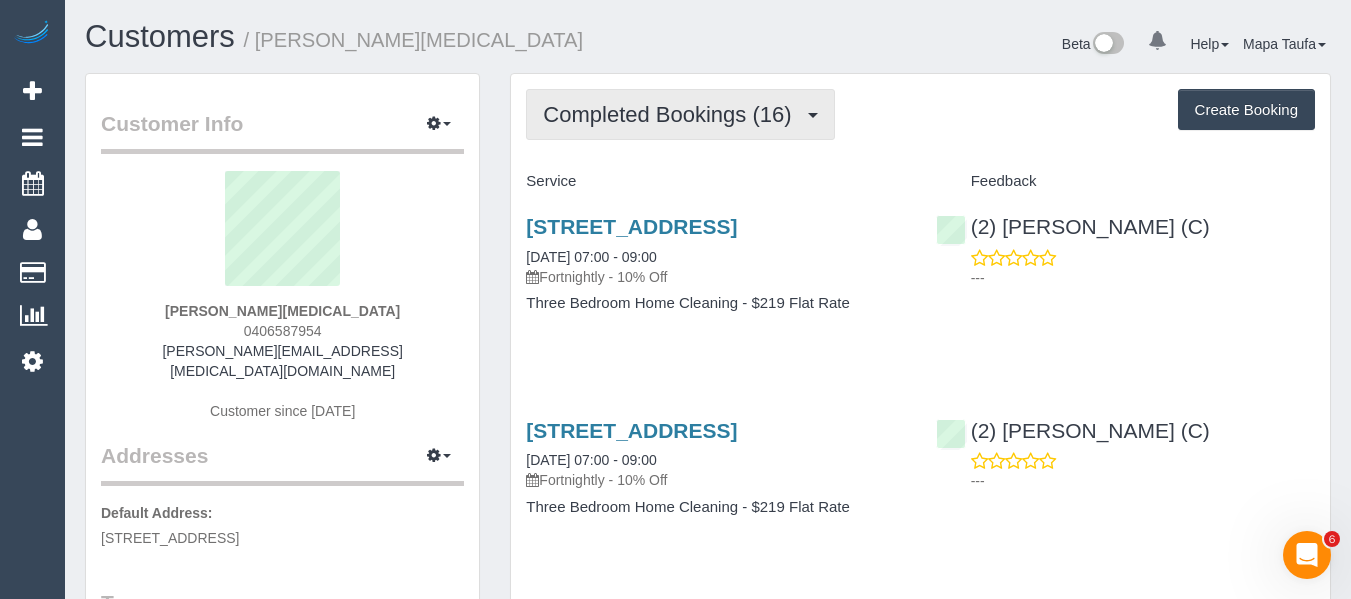 click on "Completed Bookings (16)" at bounding box center (680, 114) 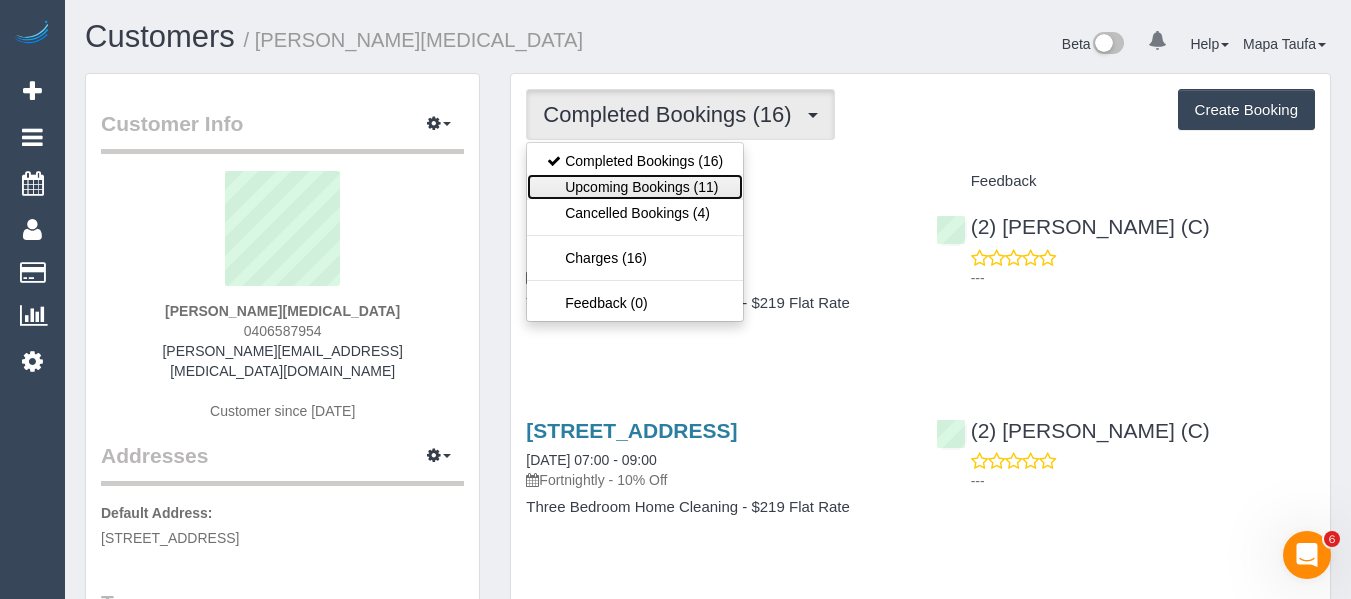 click on "Upcoming Bookings (11)" at bounding box center (635, 187) 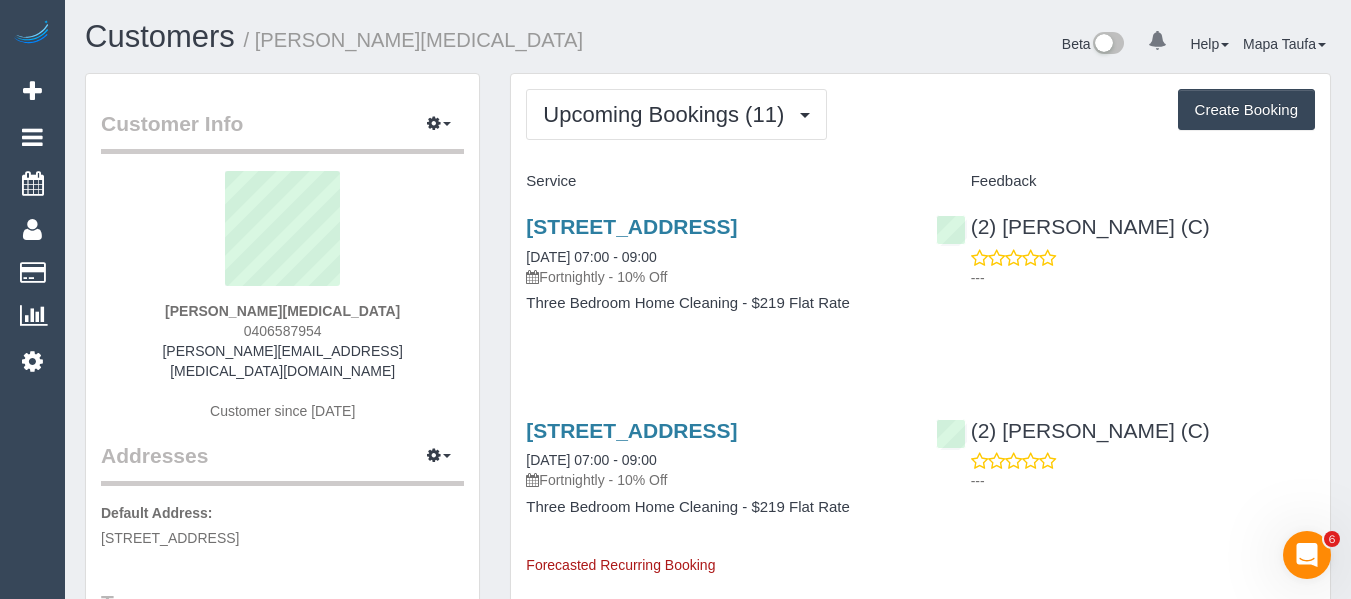 drag, startPoint x: 828, startPoint y: 412, endPoint x: 786, endPoint y: 422, distance: 43.174065 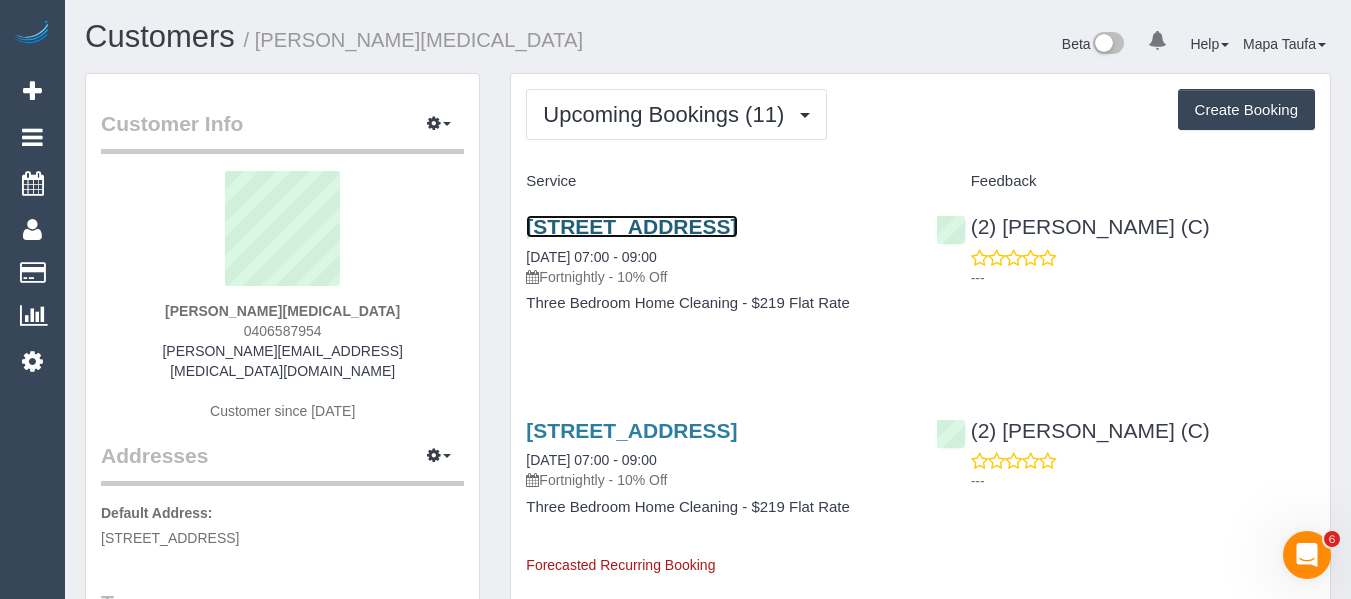 click on "142 Park Street, 401, South Melbourne, VIC 3205" at bounding box center (631, 226) 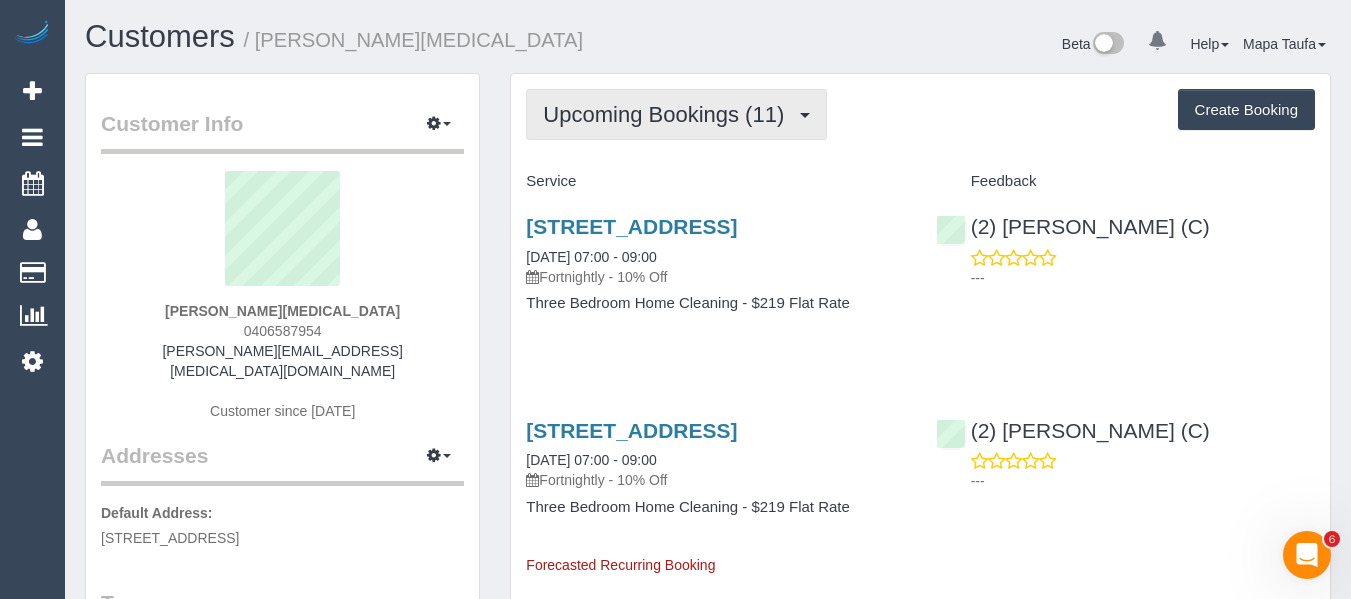 drag, startPoint x: 673, startPoint y: 119, endPoint x: 656, endPoint y: 153, distance: 38.013157 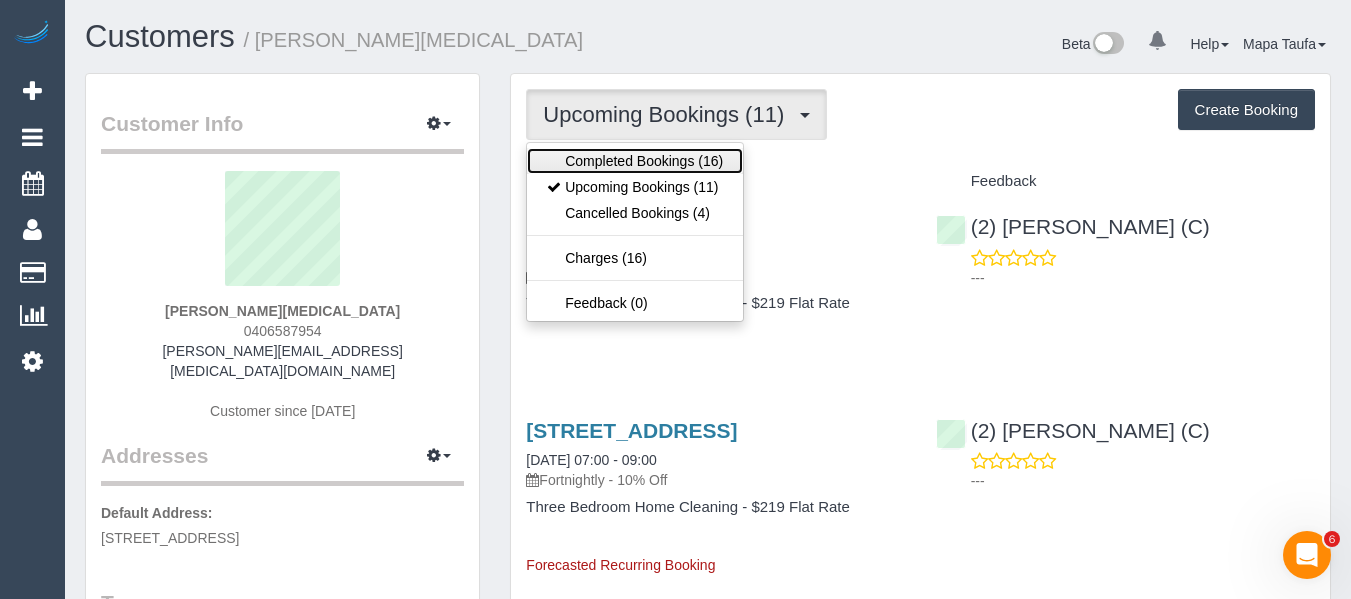 click on "Completed Bookings (16)" at bounding box center (635, 161) 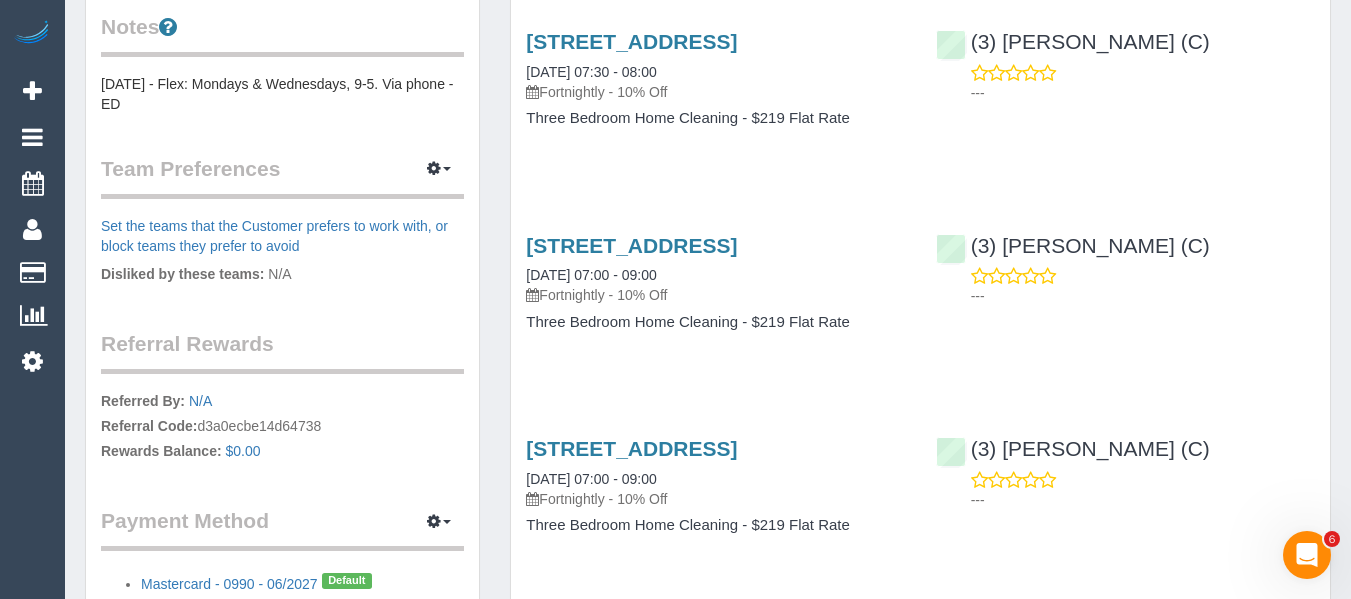scroll, scrollTop: 800, scrollLeft: 0, axis: vertical 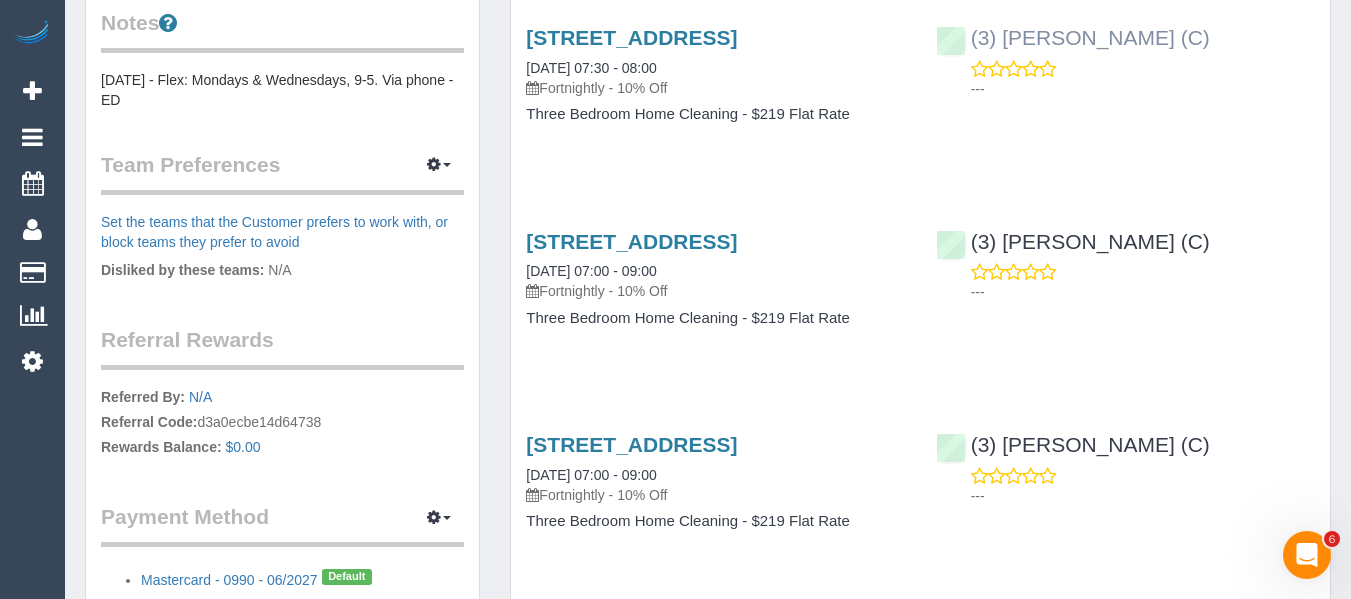 drag, startPoint x: 1176, startPoint y: 89, endPoint x: 1005, endPoint y: 106, distance: 171.84296 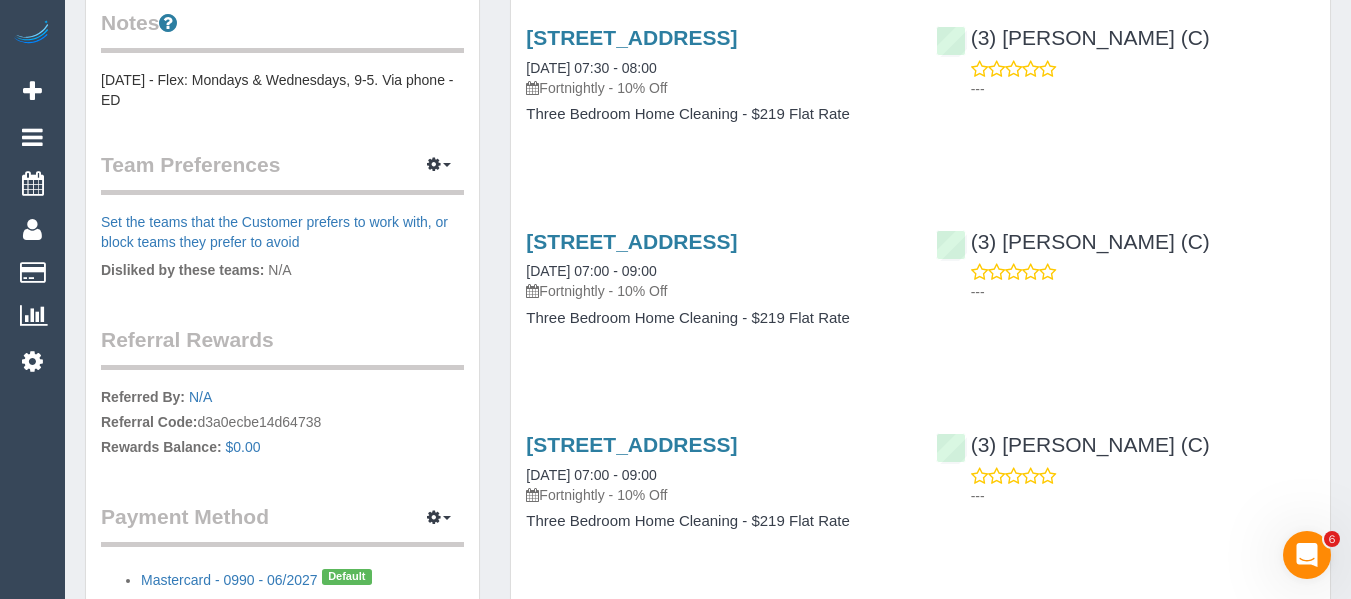 copy on "[PERSON_NAME] (C)" 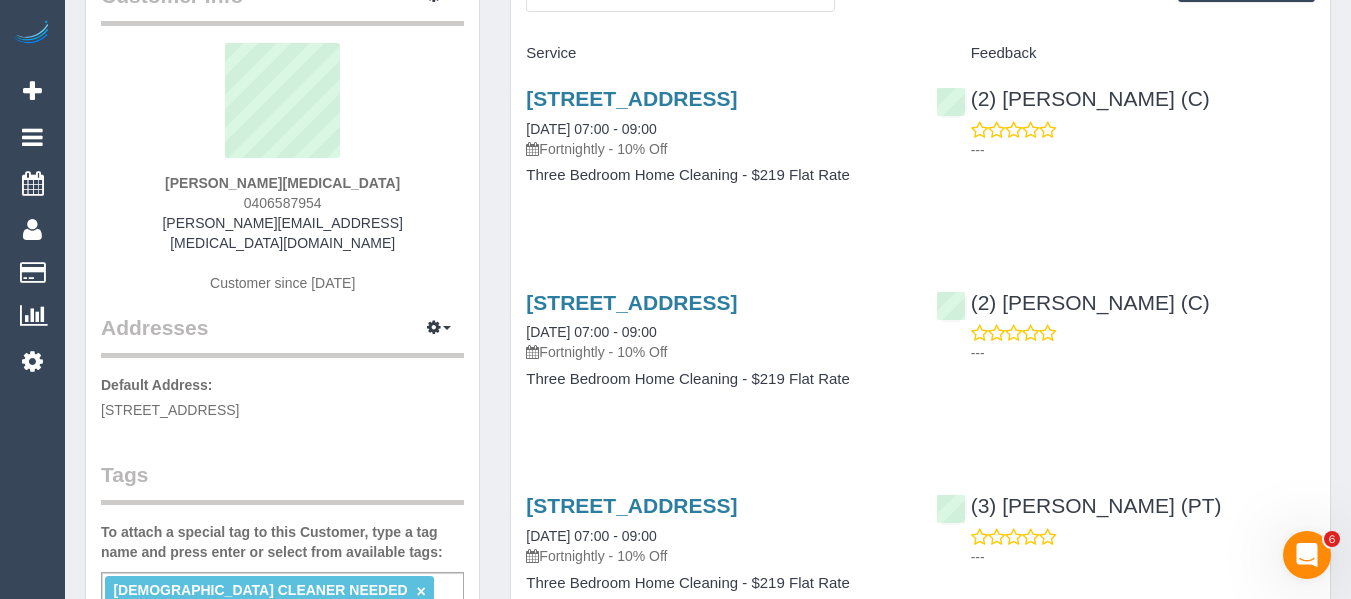 scroll, scrollTop: 0, scrollLeft: 0, axis: both 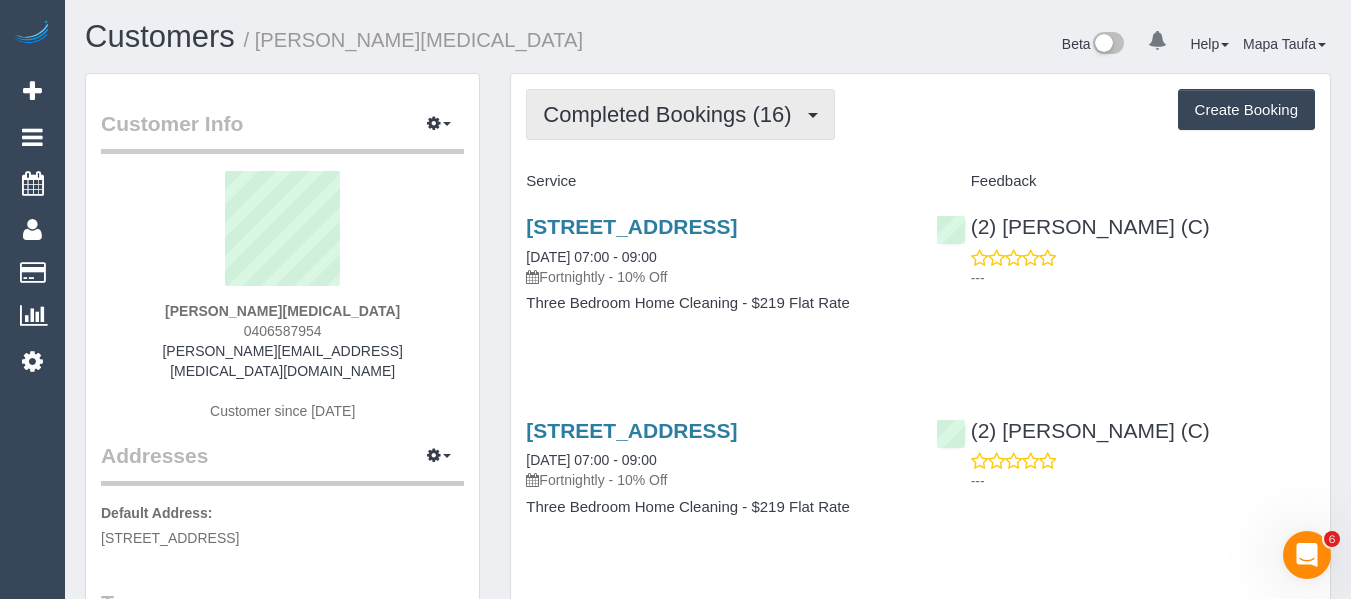 click on "Completed Bookings (16)" at bounding box center (672, 114) 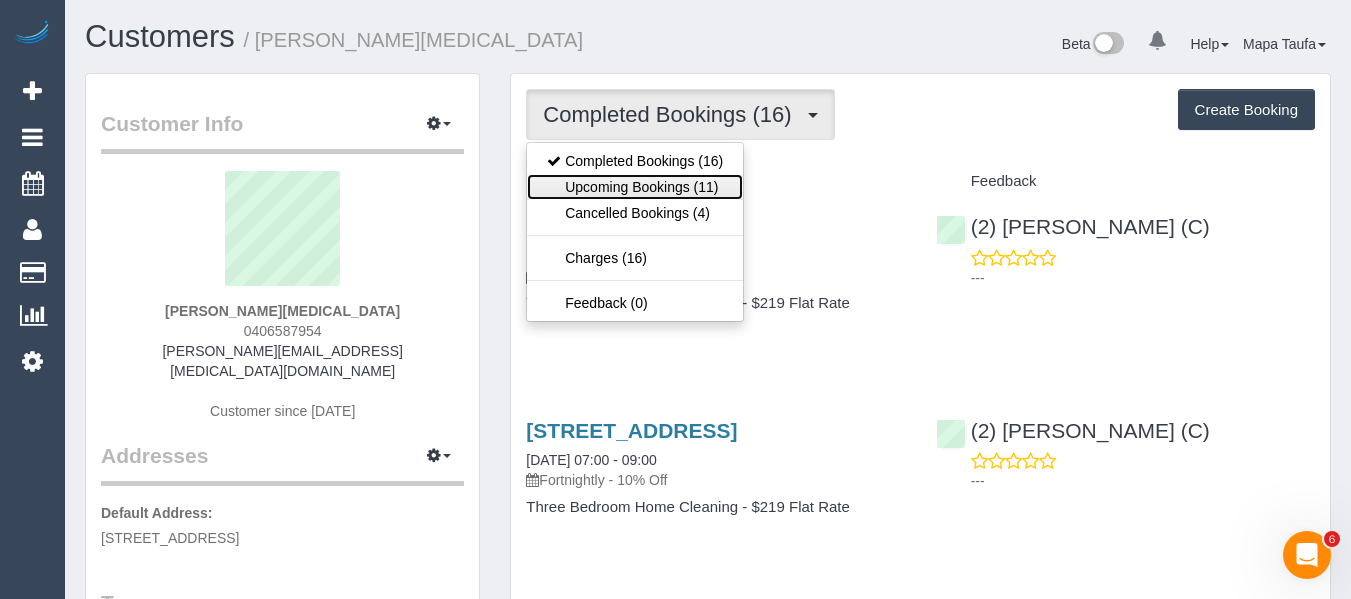click on "Upcoming Bookings (11)" at bounding box center [635, 187] 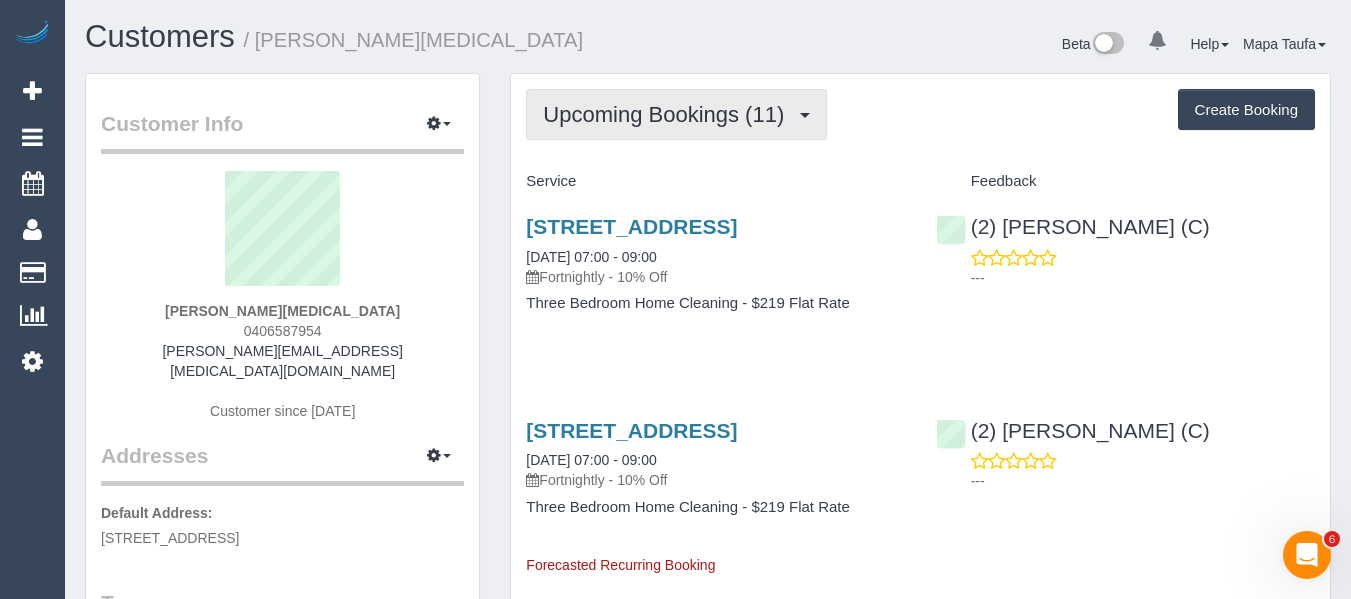 drag, startPoint x: 589, startPoint y: 99, endPoint x: 584, endPoint y: 141, distance: 42.296574 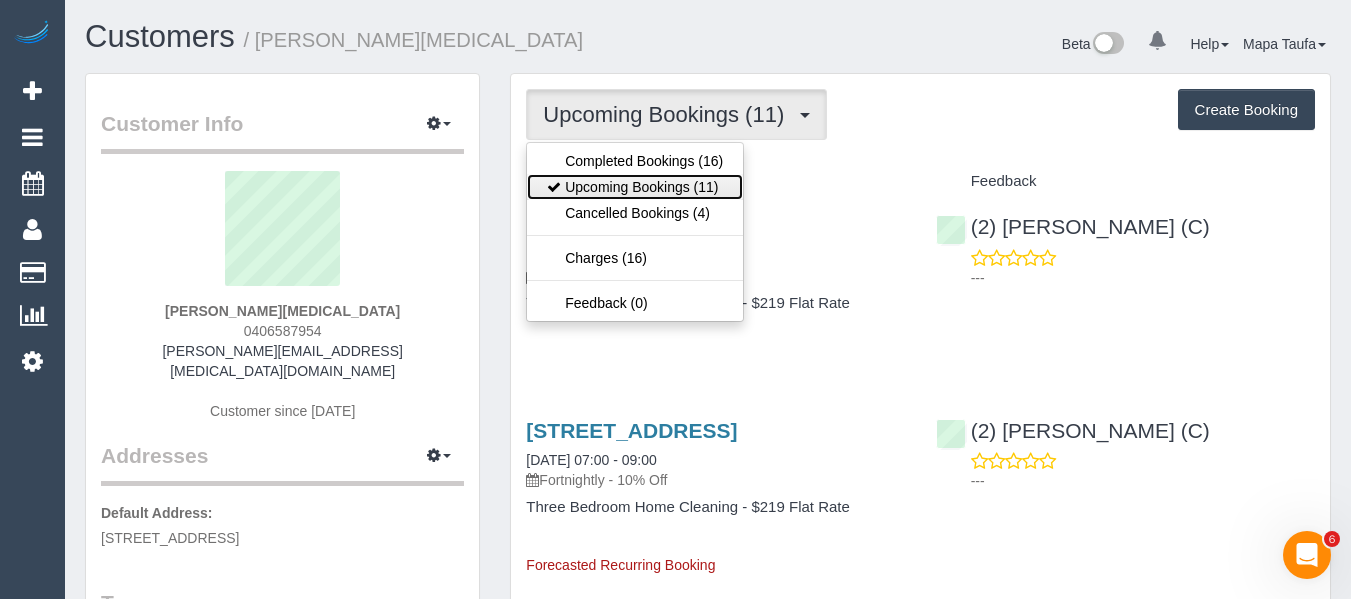 click on "Upcoming Bookings (11)" at bounding box center (635, 187) 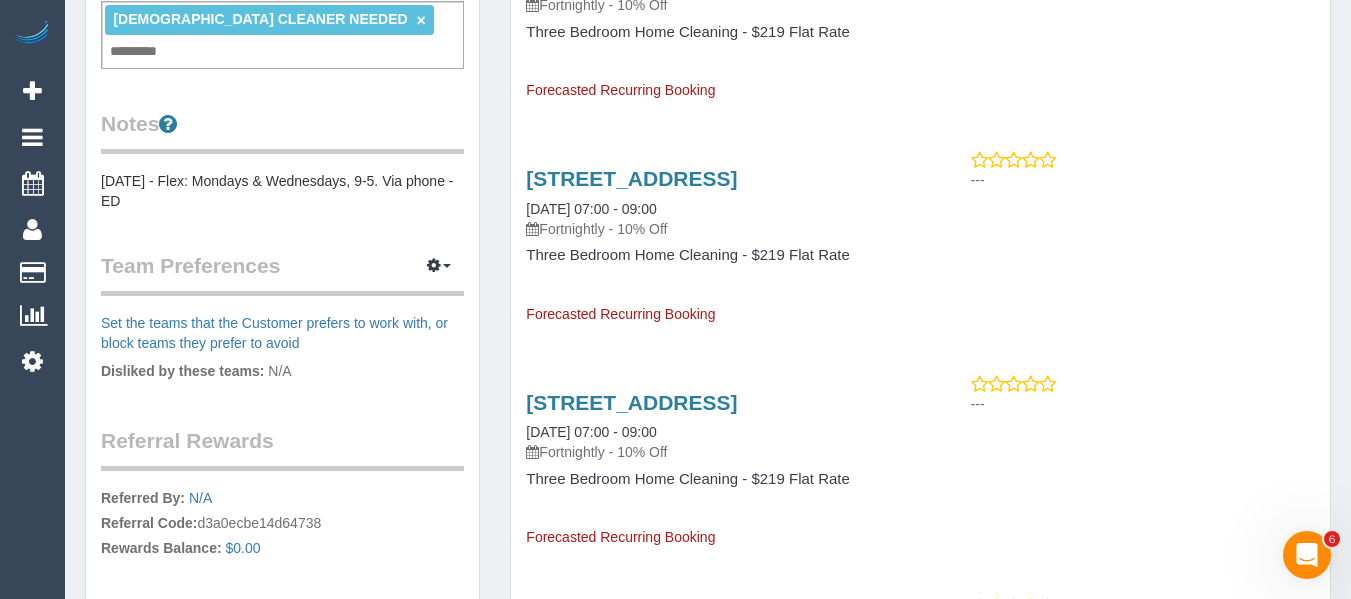 scroll, scrollTop: 700, scrollLeft: 0, axis: vertical 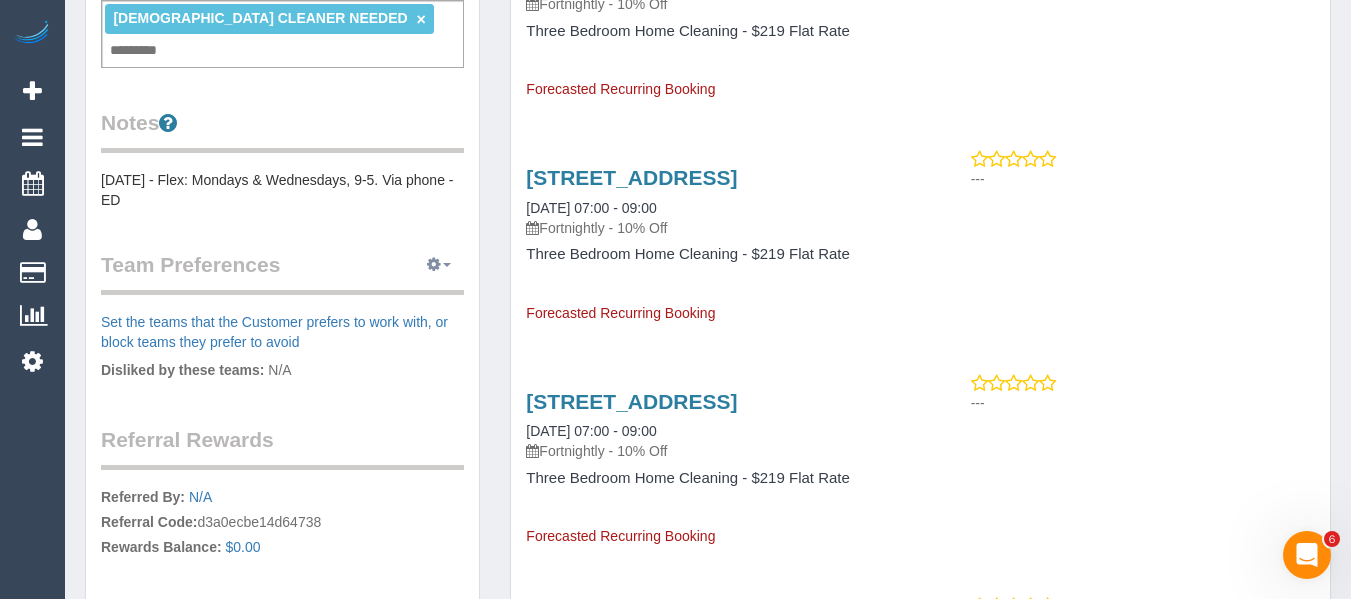 click at bounding box center [439, 265] 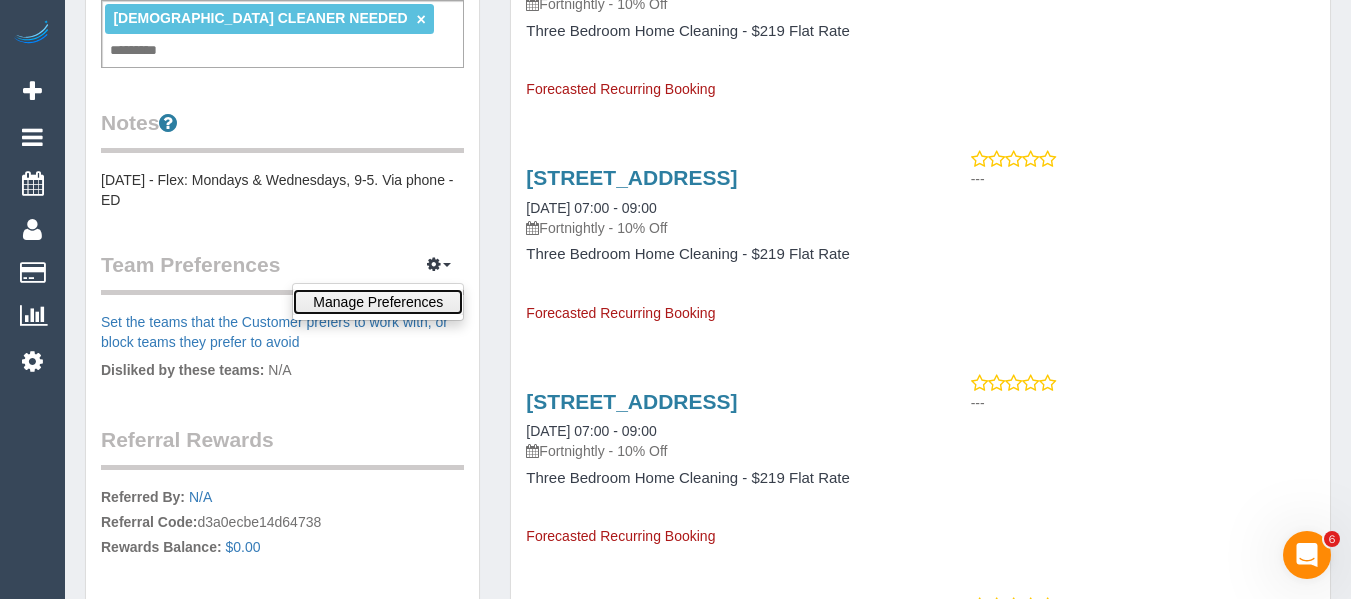 click on "Manage Preferences" at bounding box center [378, 302] 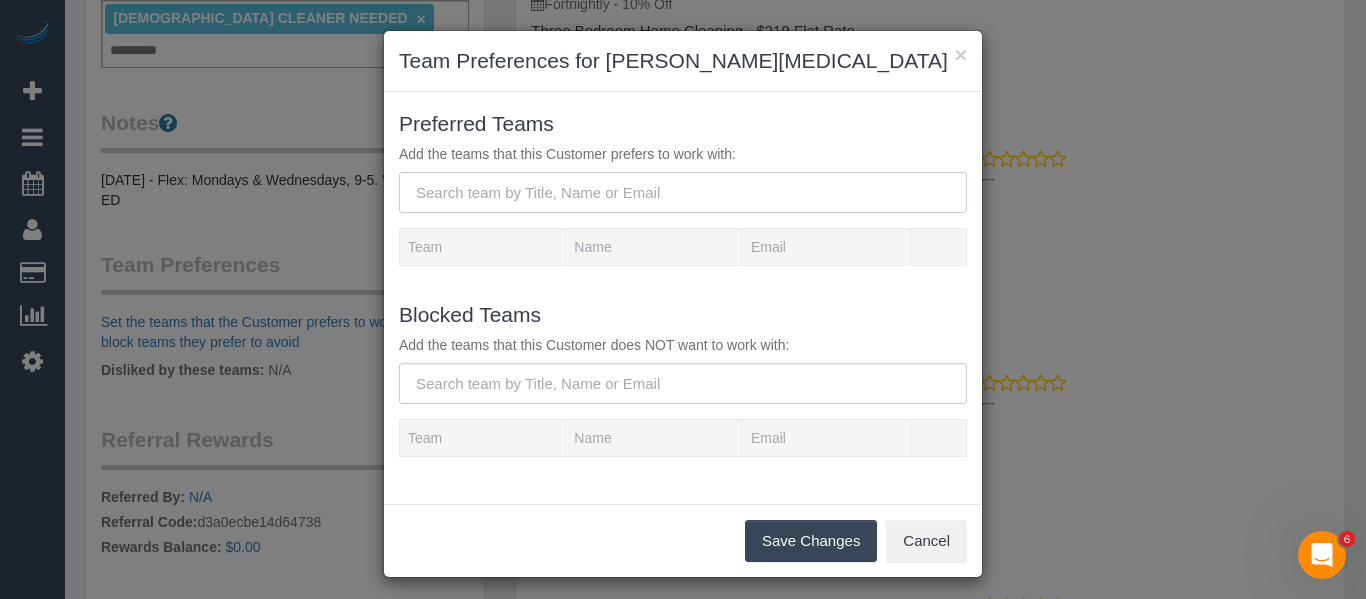 click at bounding box center (683, 192) 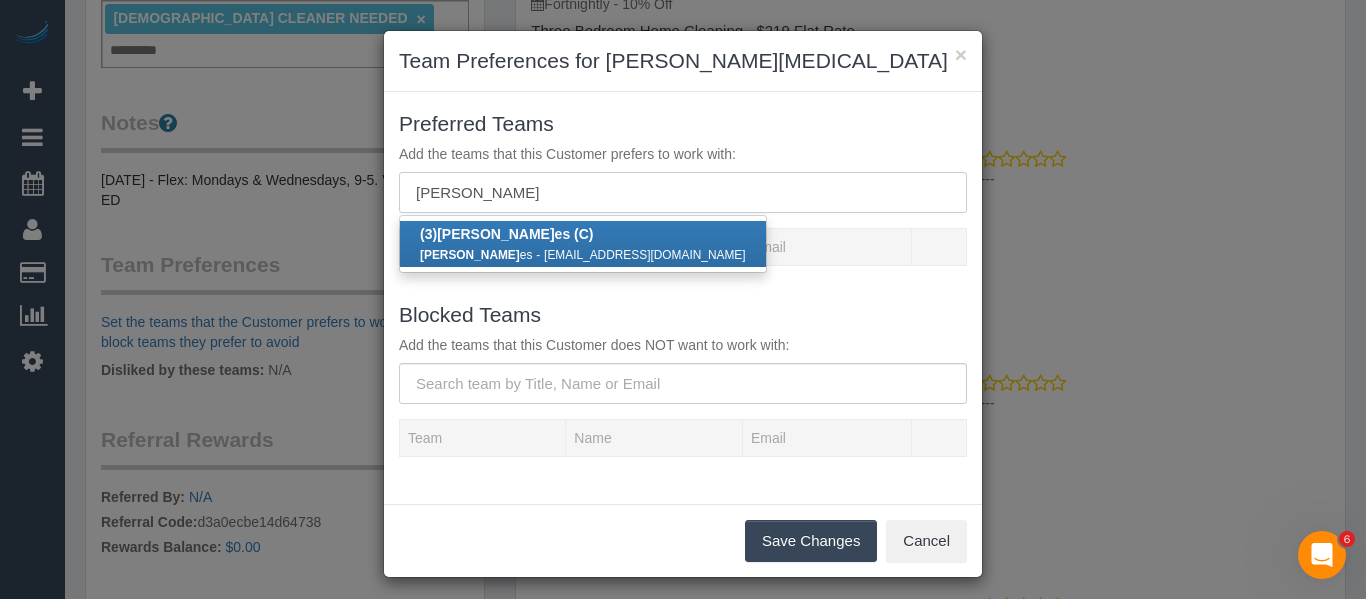 type on "lara mend" 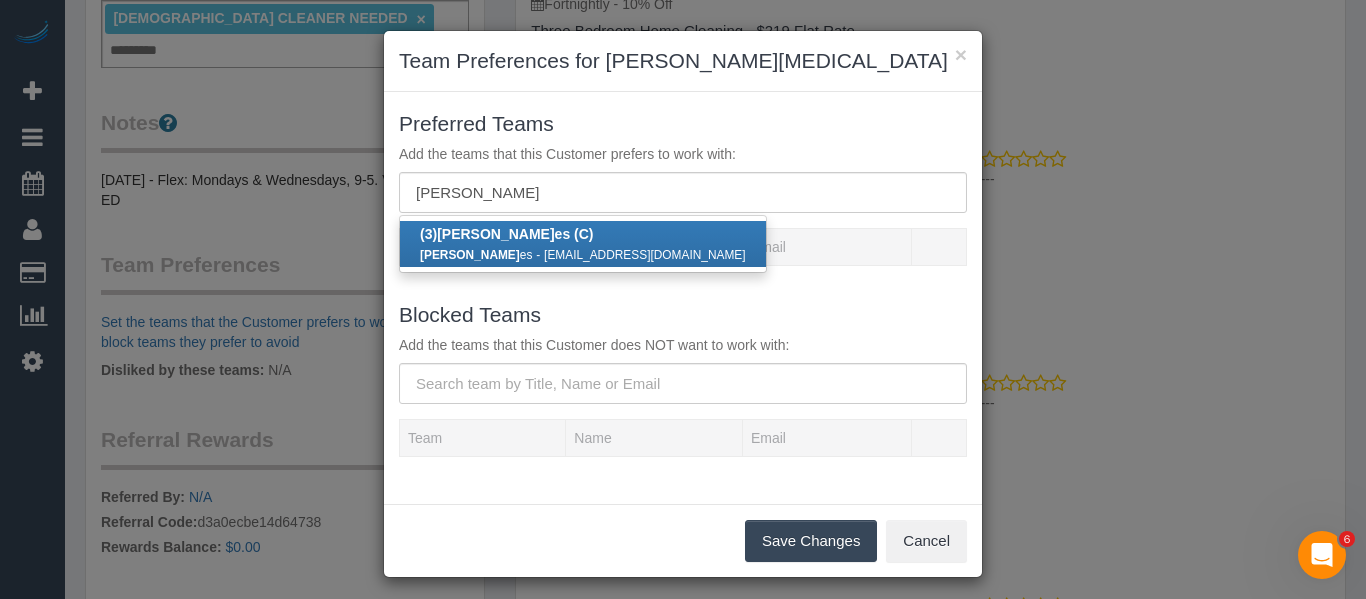 click on "Lara Mend es
-
pezzattolara1@gmail.com" at bounding box center [583, 254] 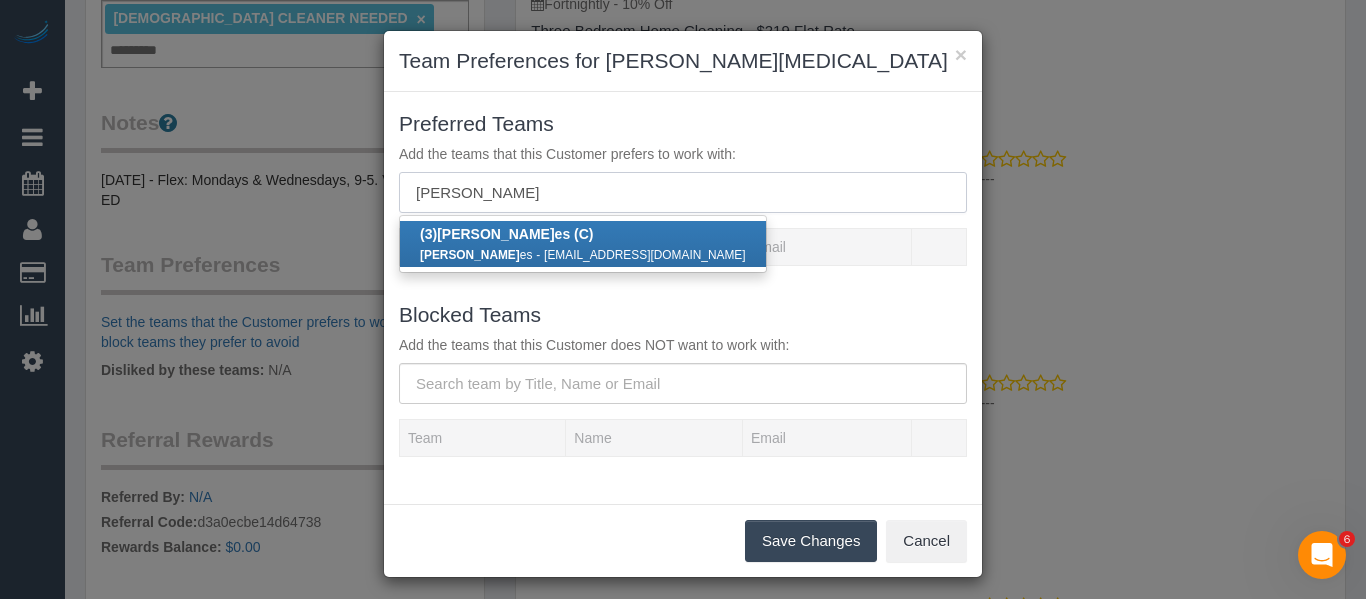 type 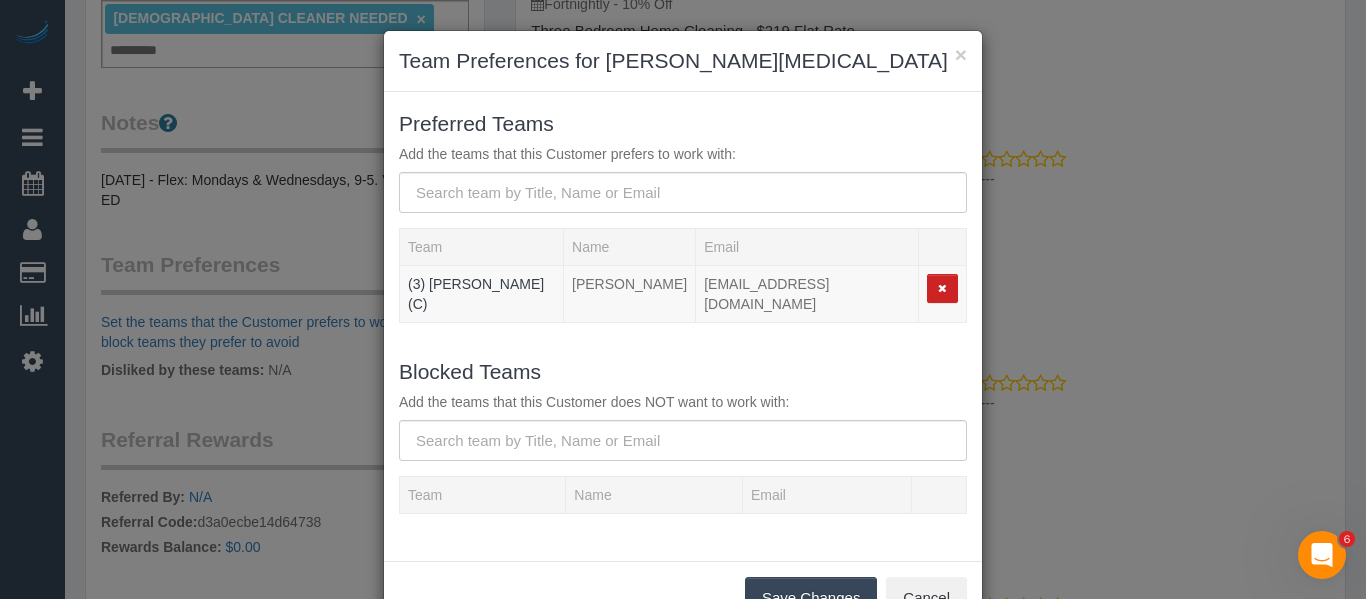 click on "Save Changes" at bounding box center (811, 598) 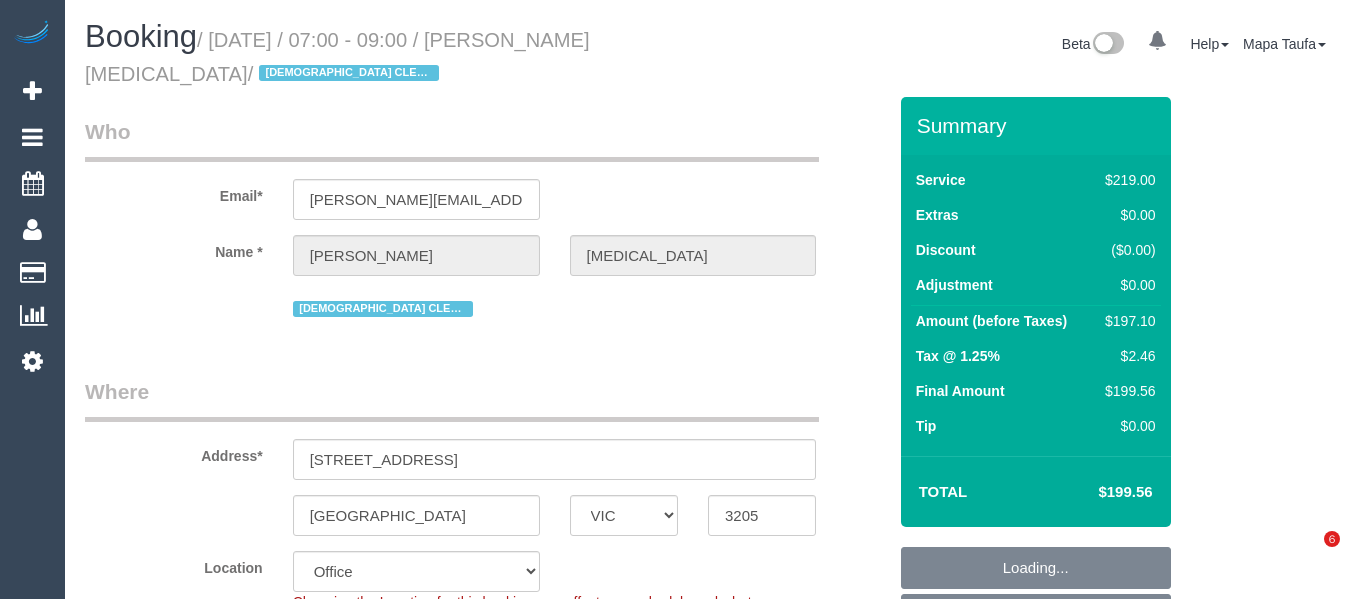 select on "VIC" 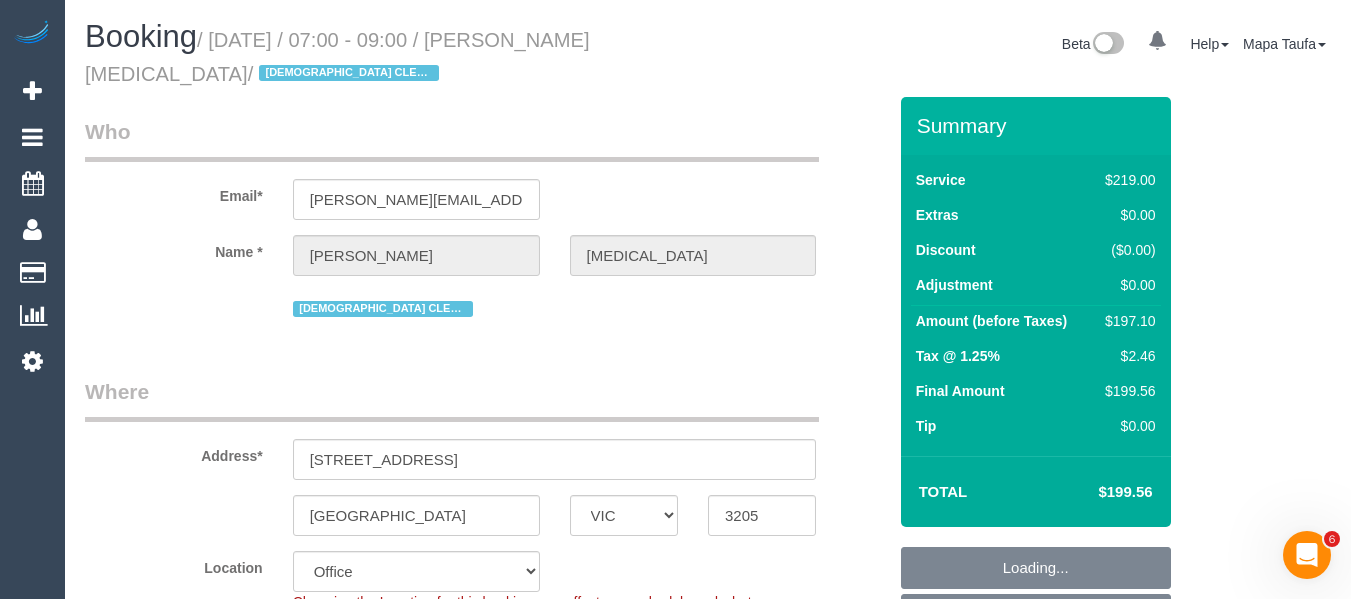 scroll, scrollTop: 0, scrollLeft: 0, axis: both 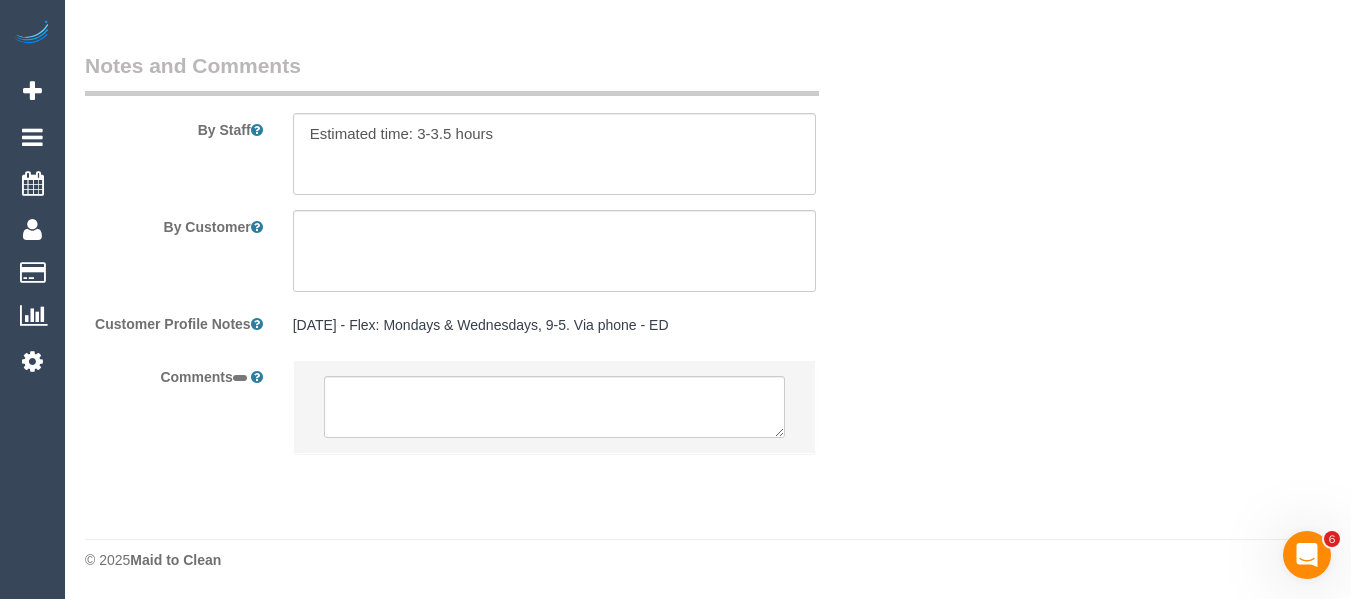 select on "string:AU" 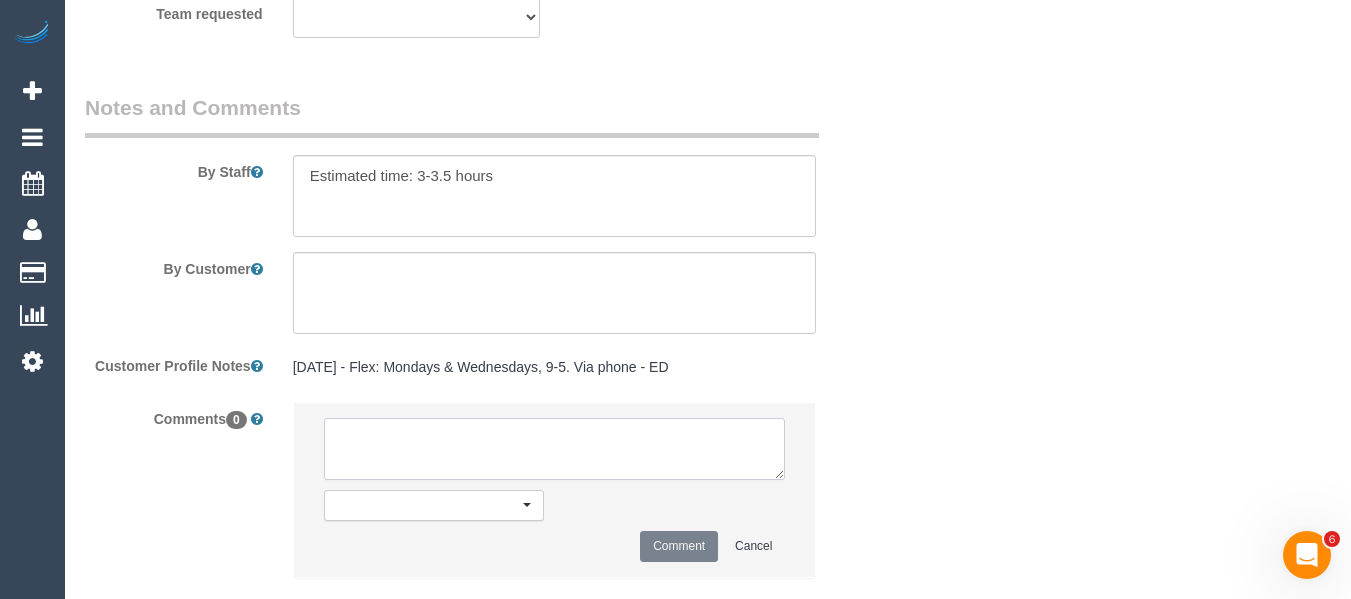 click at bounding box center (555, 449) 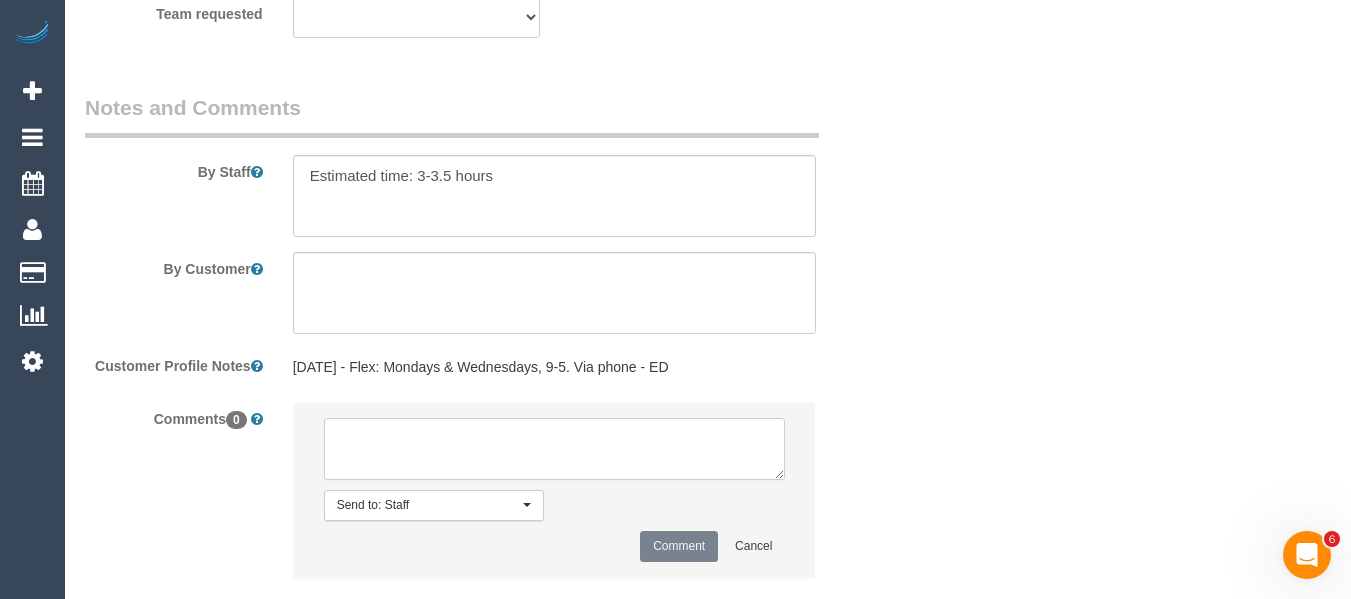 select on "object:2113" 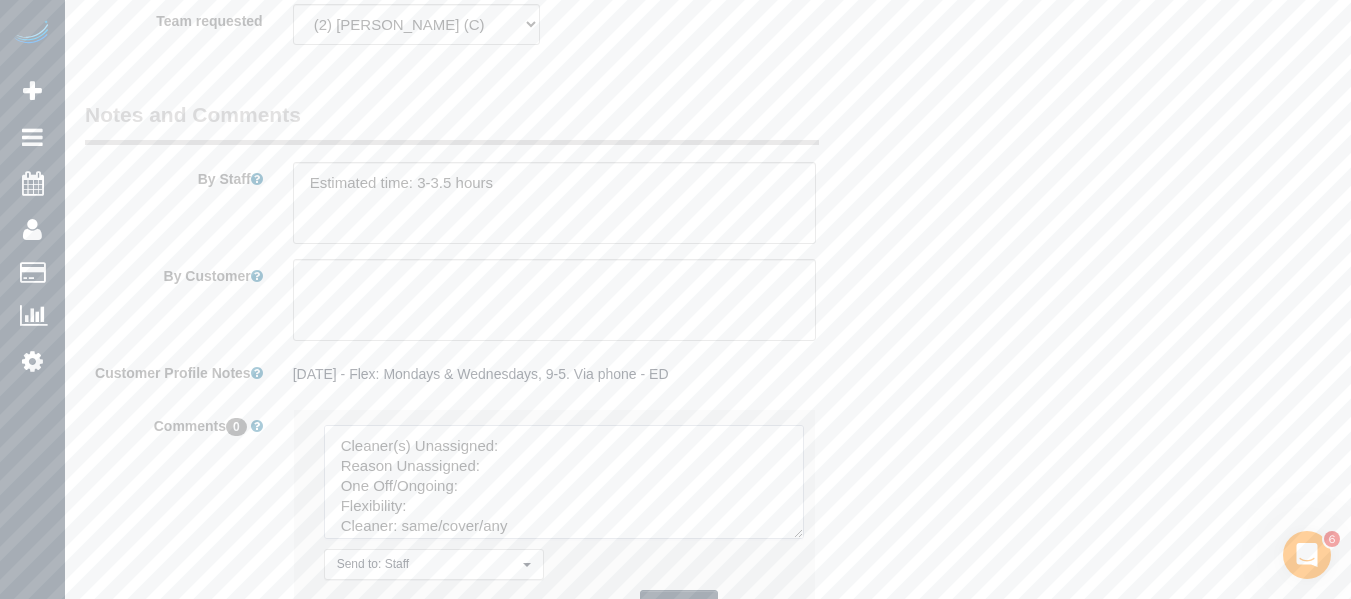 drag, startPoint x: 774, startPoint y: 474, endPoint x: 831, endPoint y: 537, distance: 84.95882 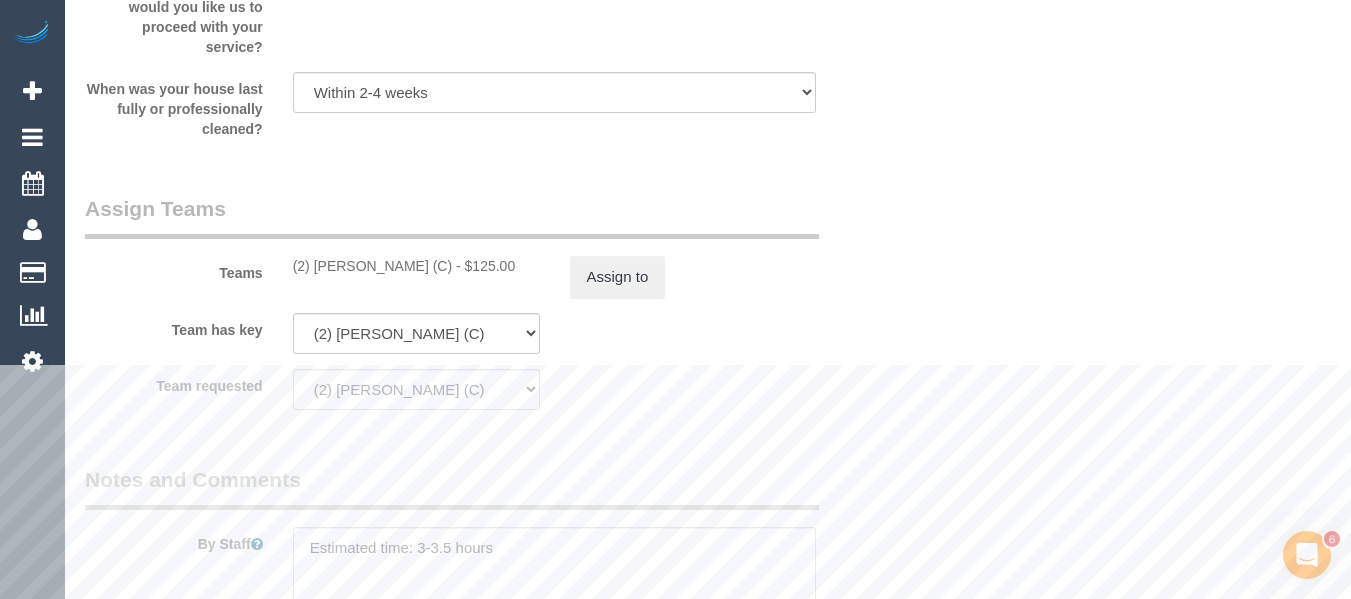 scroll, scrollTop: 3091, scrollLeft: 0, axis: vertical 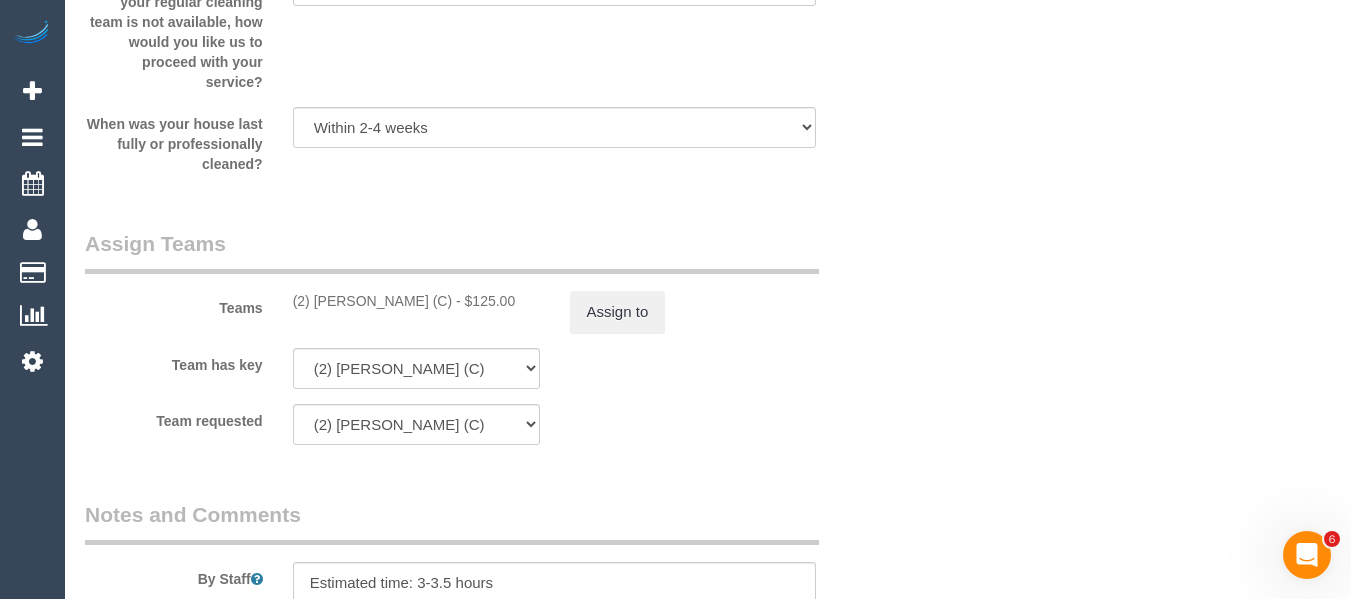 drag, startPoint x: 459, startPoint y: 302, endPoint x: 315, endPoint y: 304, distance: 144.01389 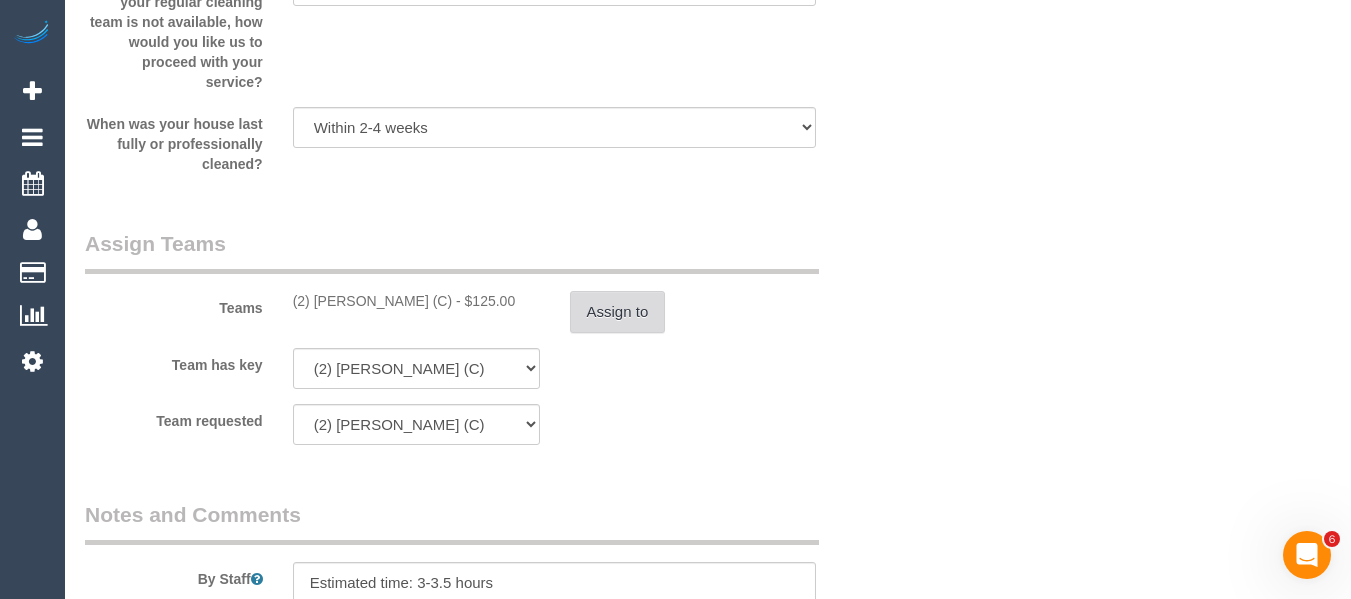 copy on "Megan Kaewpinich (C)" 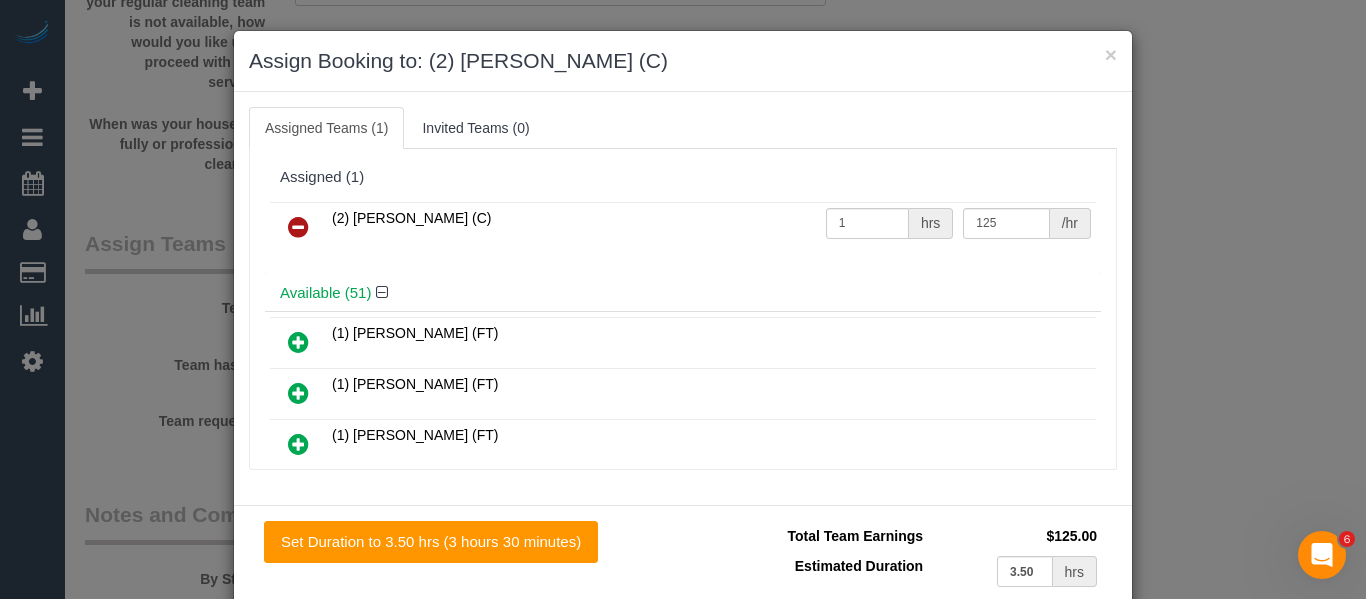 click at bounding box center (298, 227) 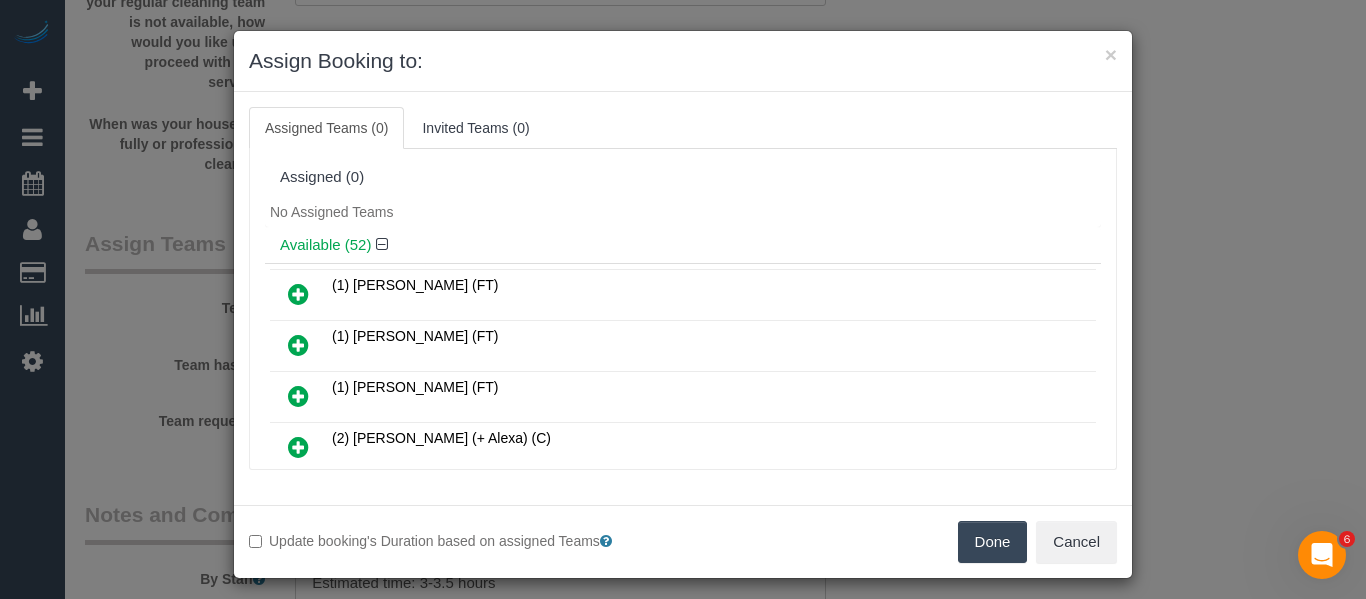 click on "Update booking's Duration based on assigned Teams
Done
Cancel" at bounding box center (683, 541) 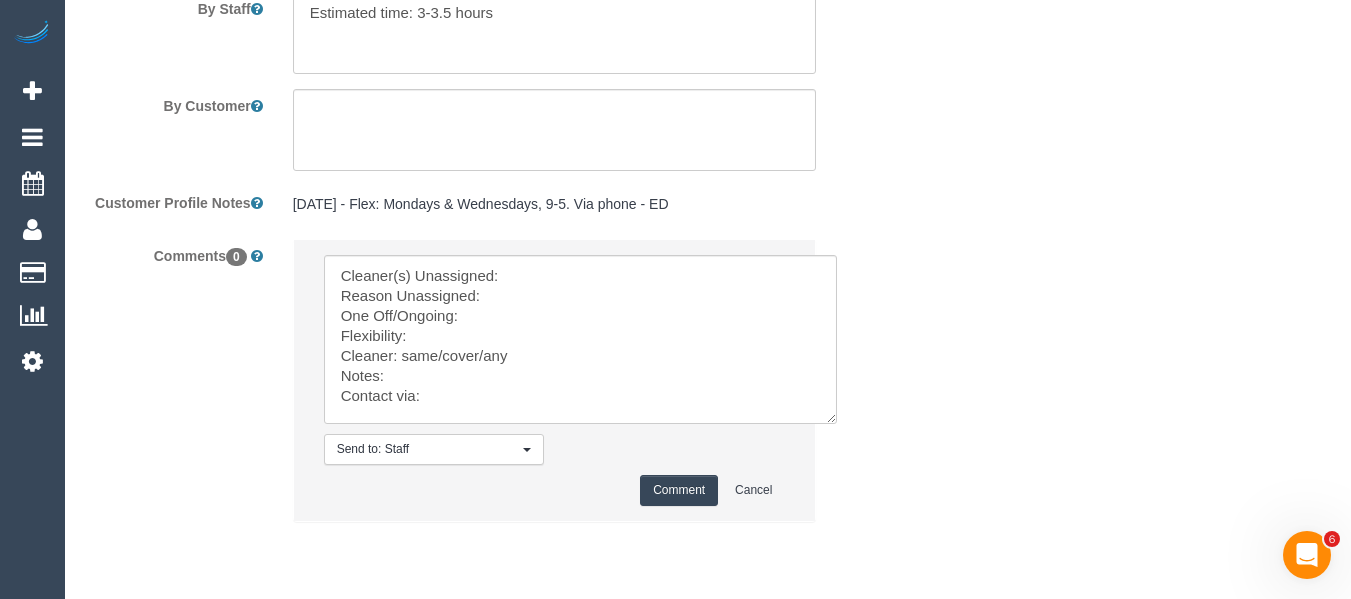 scroll, scrollTop: 3729, scrollLeft: 0, axis: vertical 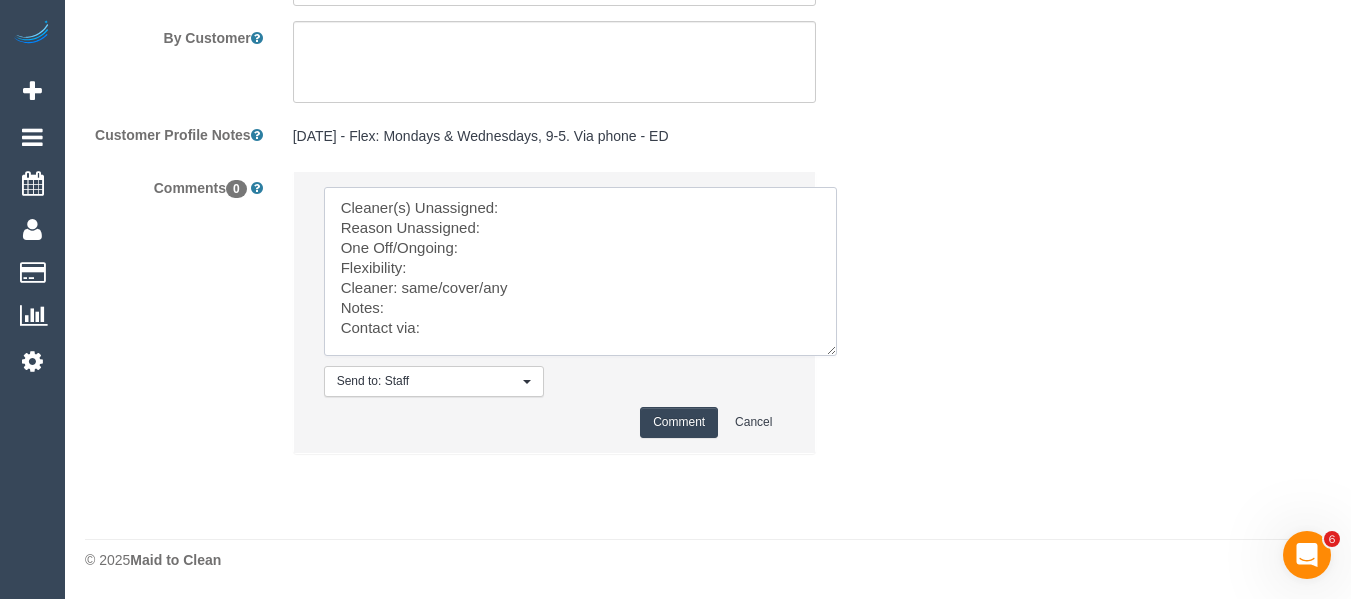 click at bounding box center (580, 271) 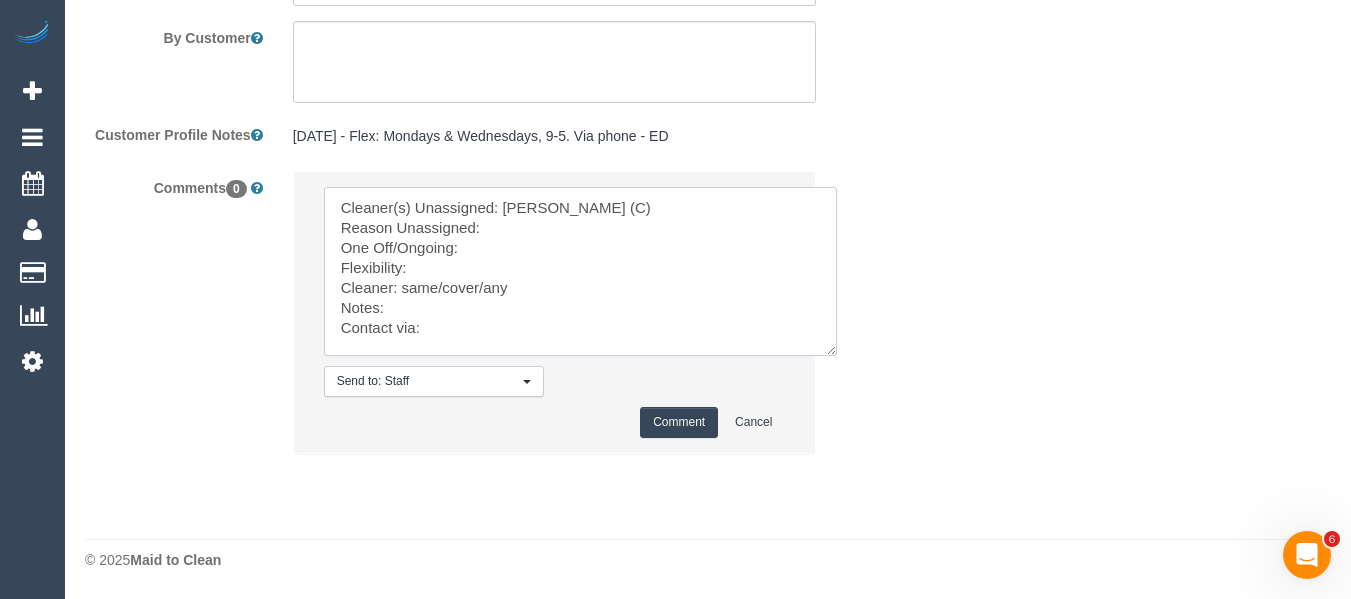 click at bounding box center (580, 271) 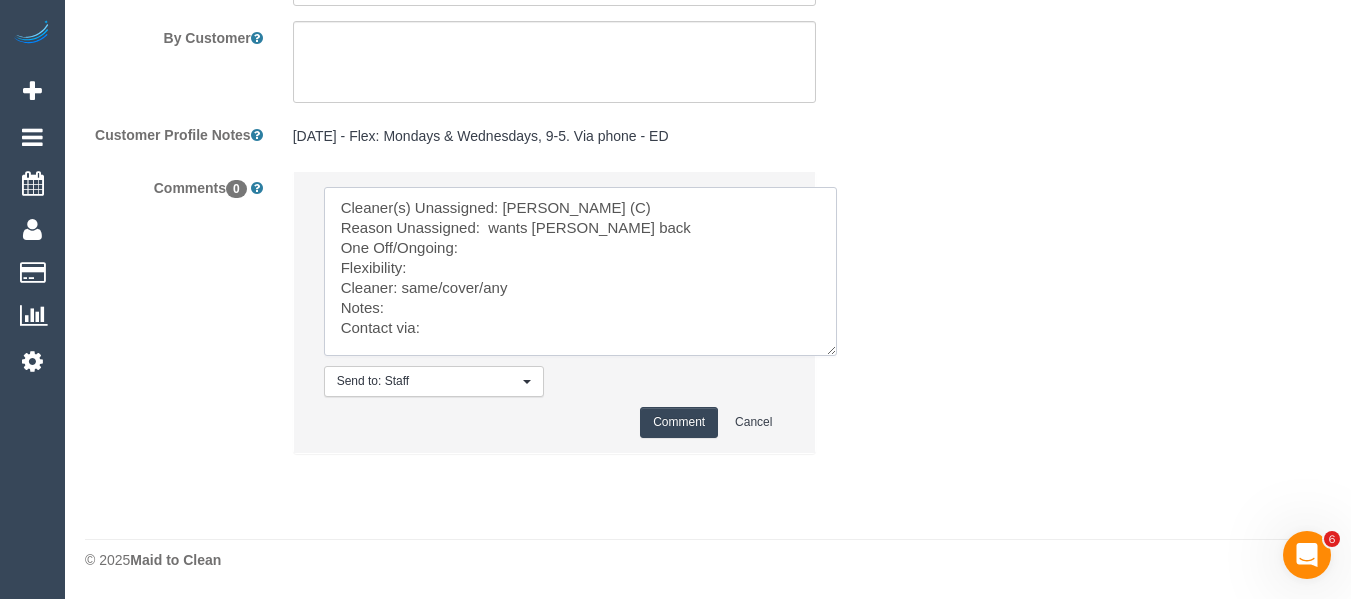 click at bounding box center [580, 271] 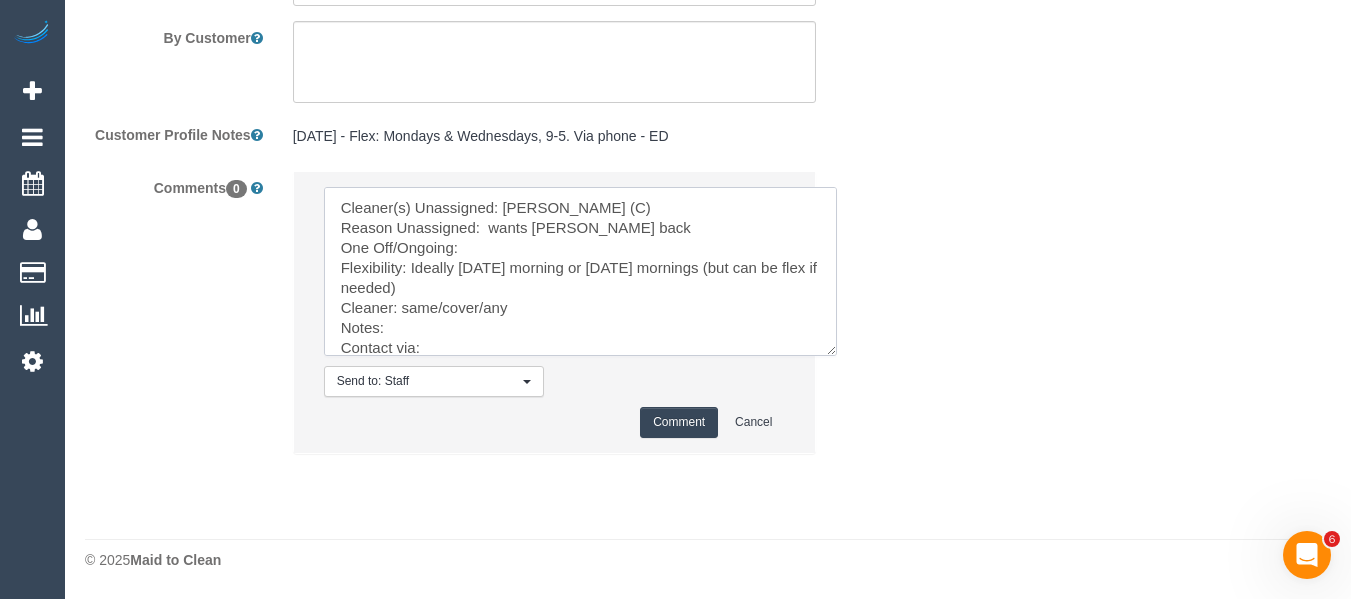 drag, startPoint x: 487, startPoint y: 303, endPoint x: 398, endPoint y: 312, distance: 89.453896 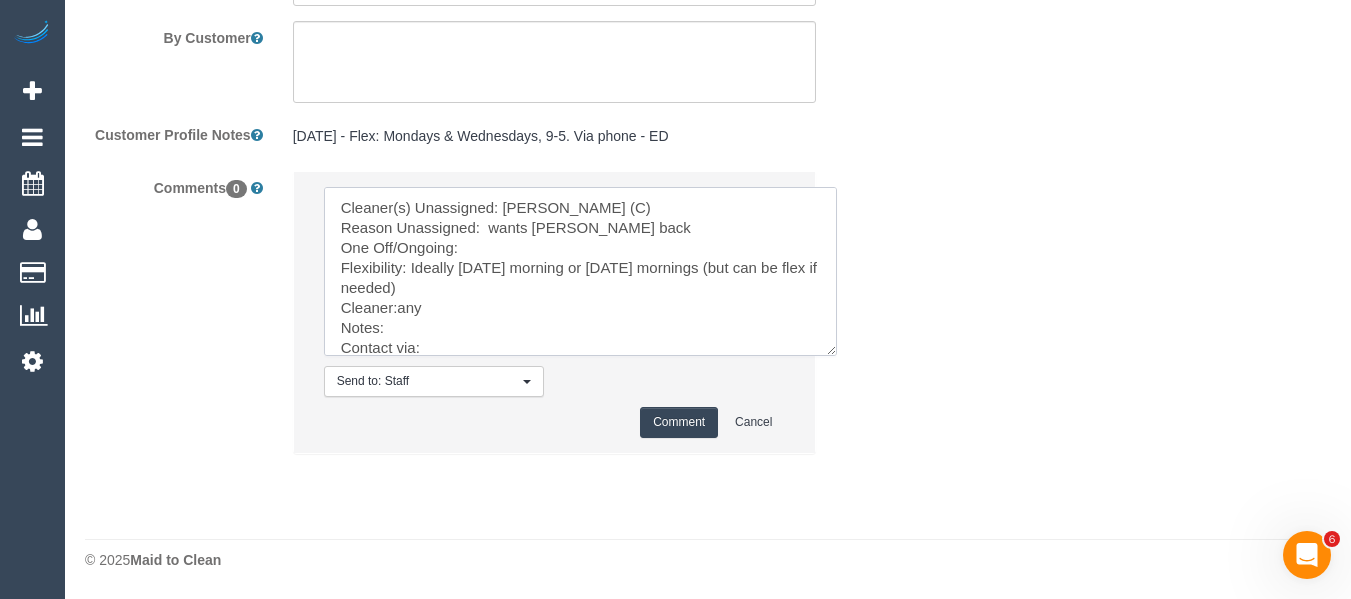 drag, startPoint x: 423, startPoint y: 303, endPoint x: 397, endPoint y: 301, distance: 26.076809 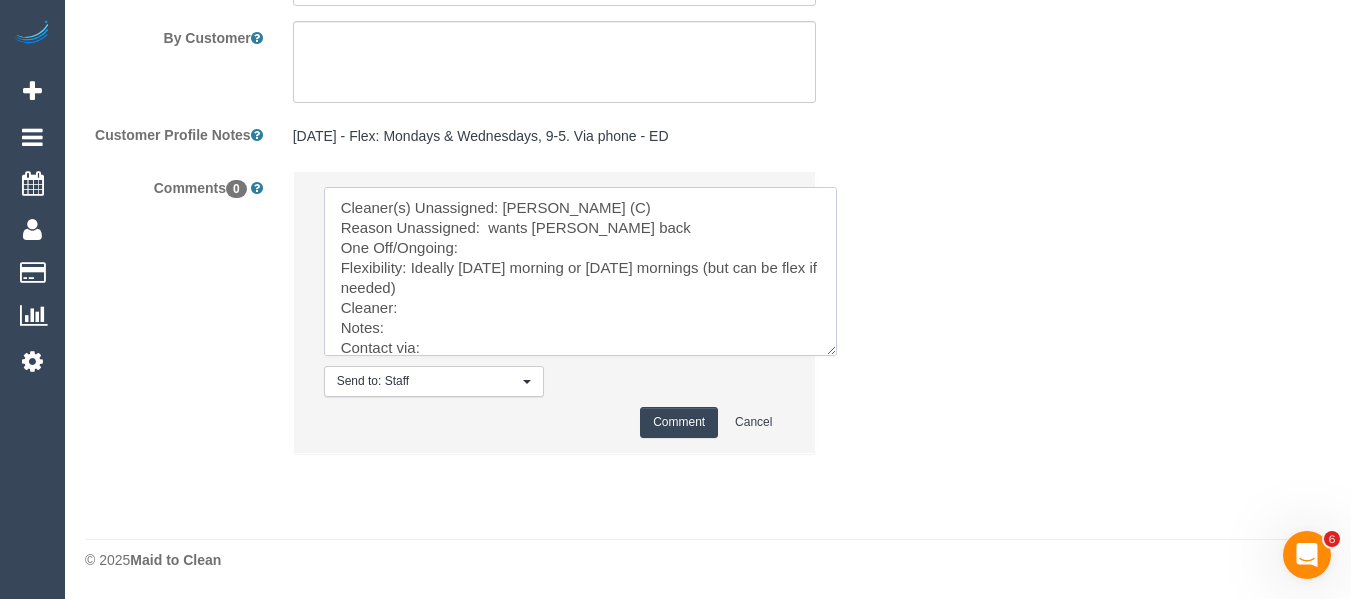 paste on "Lara Mendes (C)" 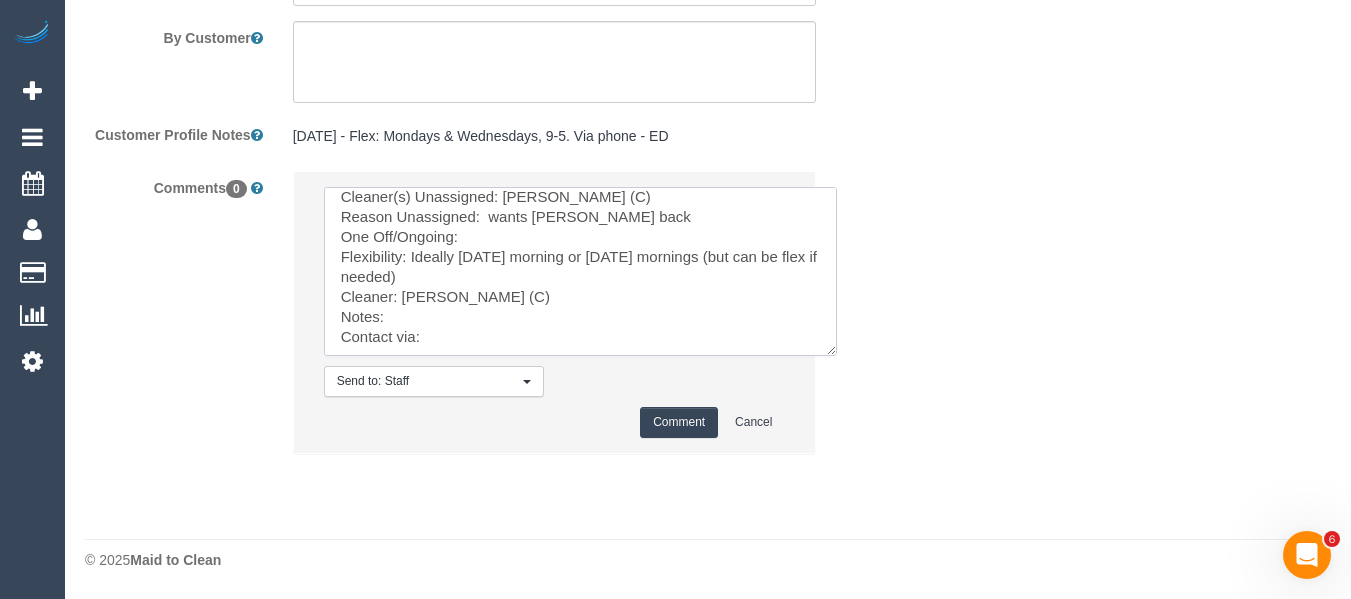 scroll, scrollTop: 13, scrollLeft: 0, axis: vertical 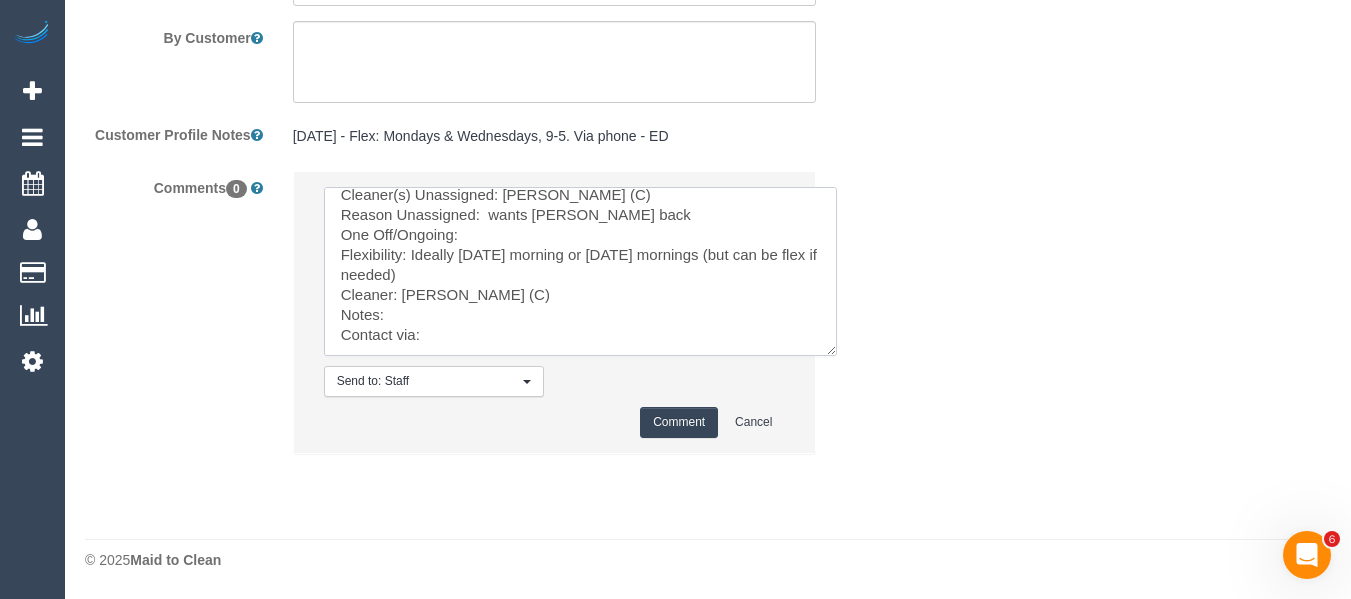 click at bounding box center [580, 271] 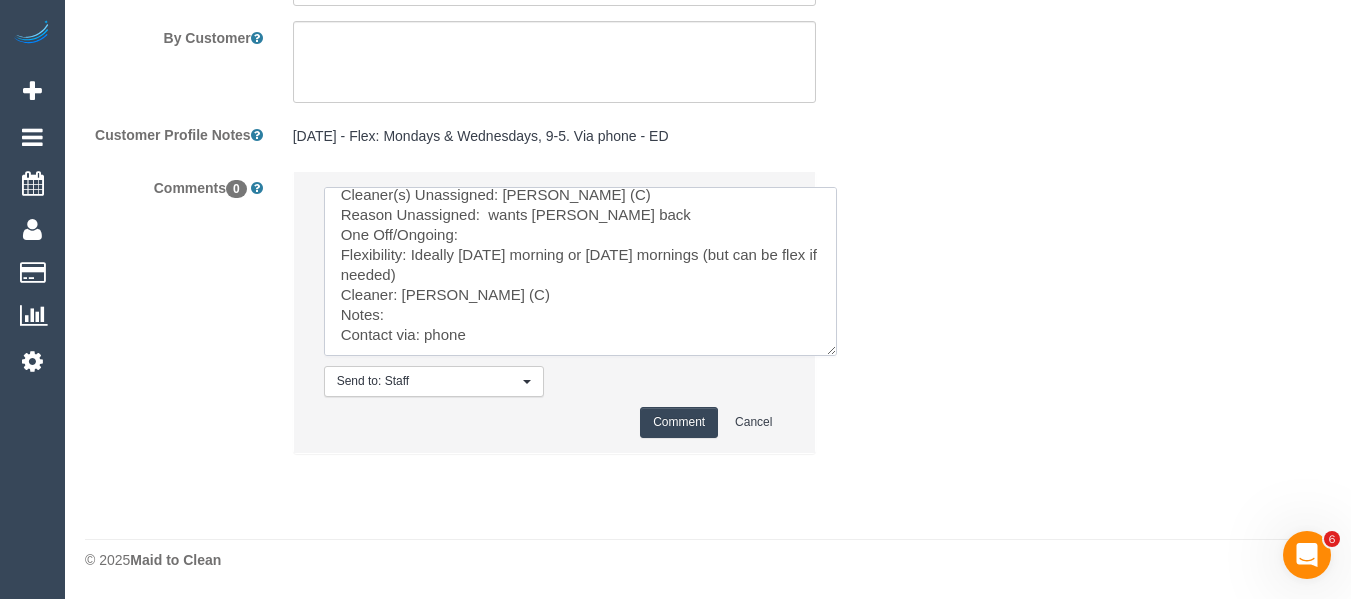 click at bounding box center [580, 271] 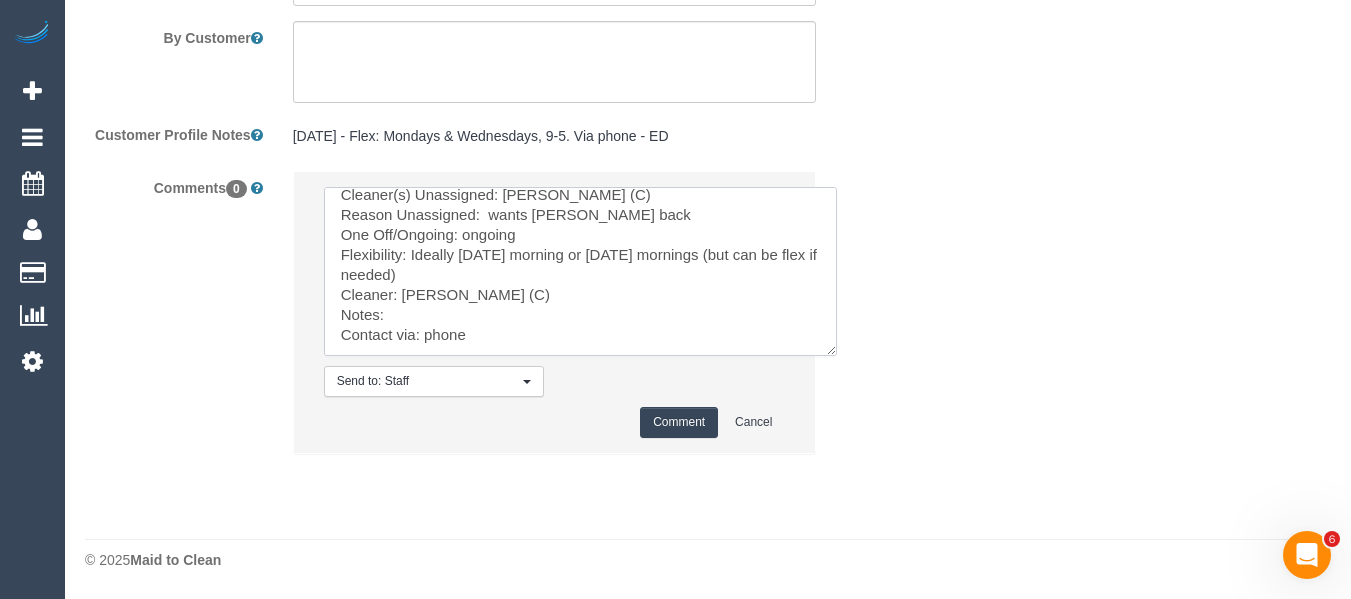 type on "Cleaner(s) Unassigned: Megan Kaewpinich (C)
Reason Unassigned:  wants Lara back
One Off/Ongoing: ongoing
Flexibility: Ideally Wednesday morning or Monday mornings (but can be flex if needed)
Cleaner: Lara Mendes (C)
Notes:
Contact via: phone" 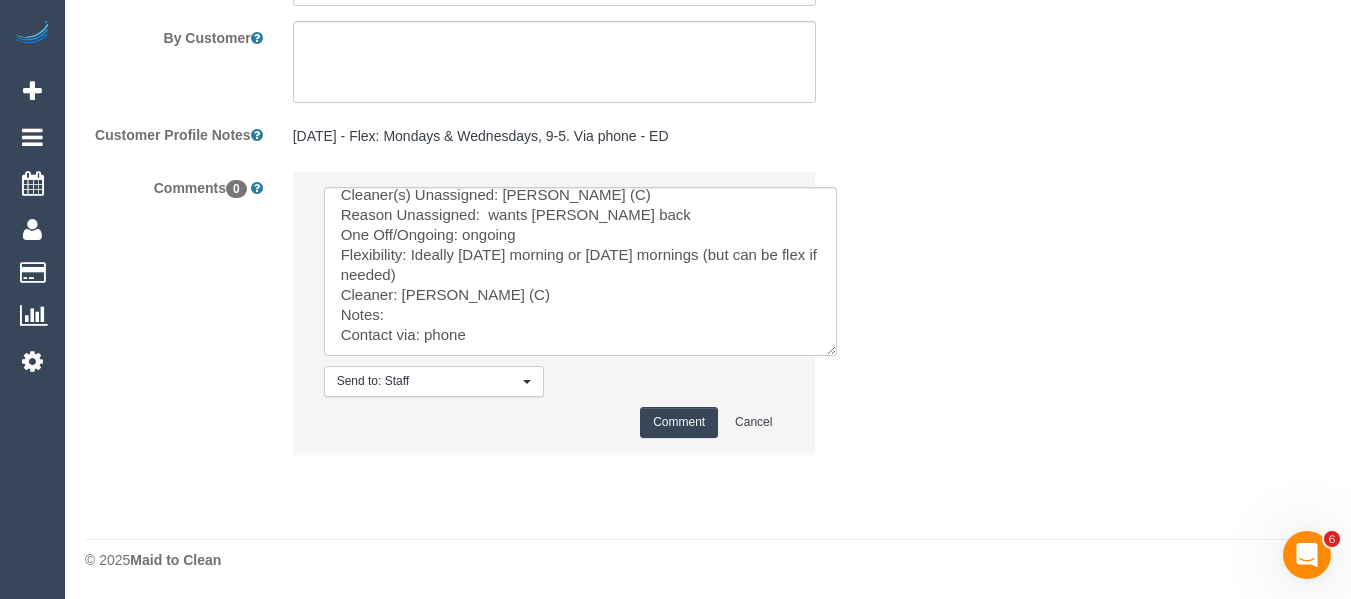 click on "Comment" at bounding box center (679, 422) 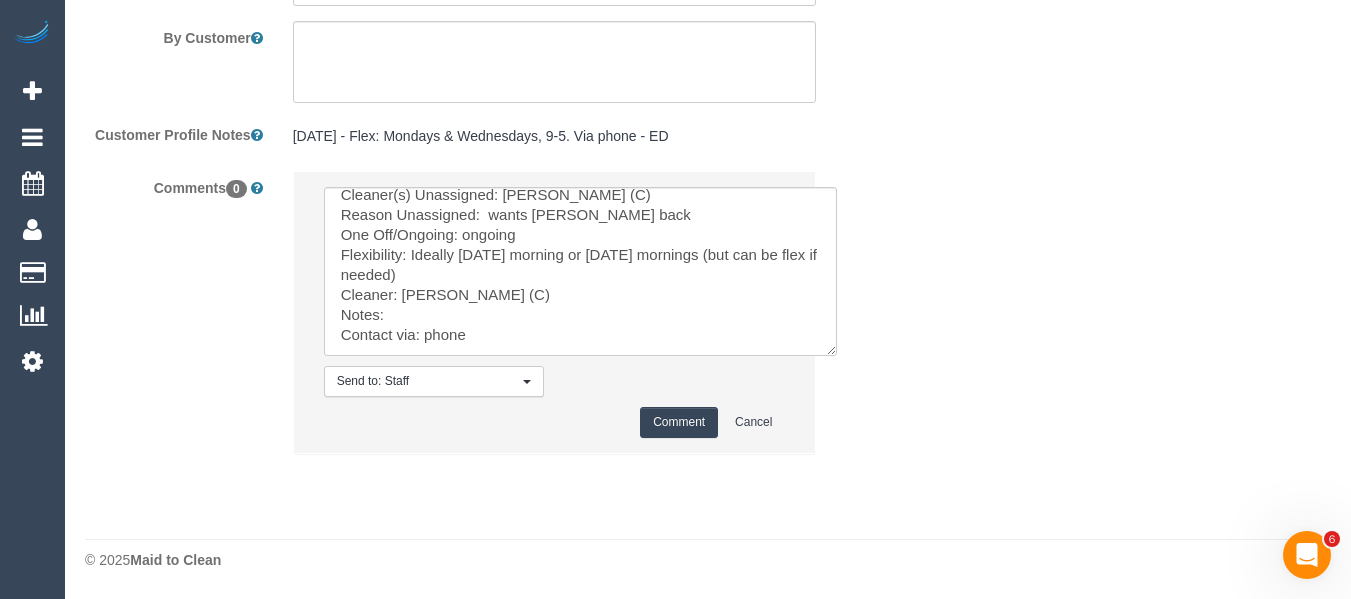 type 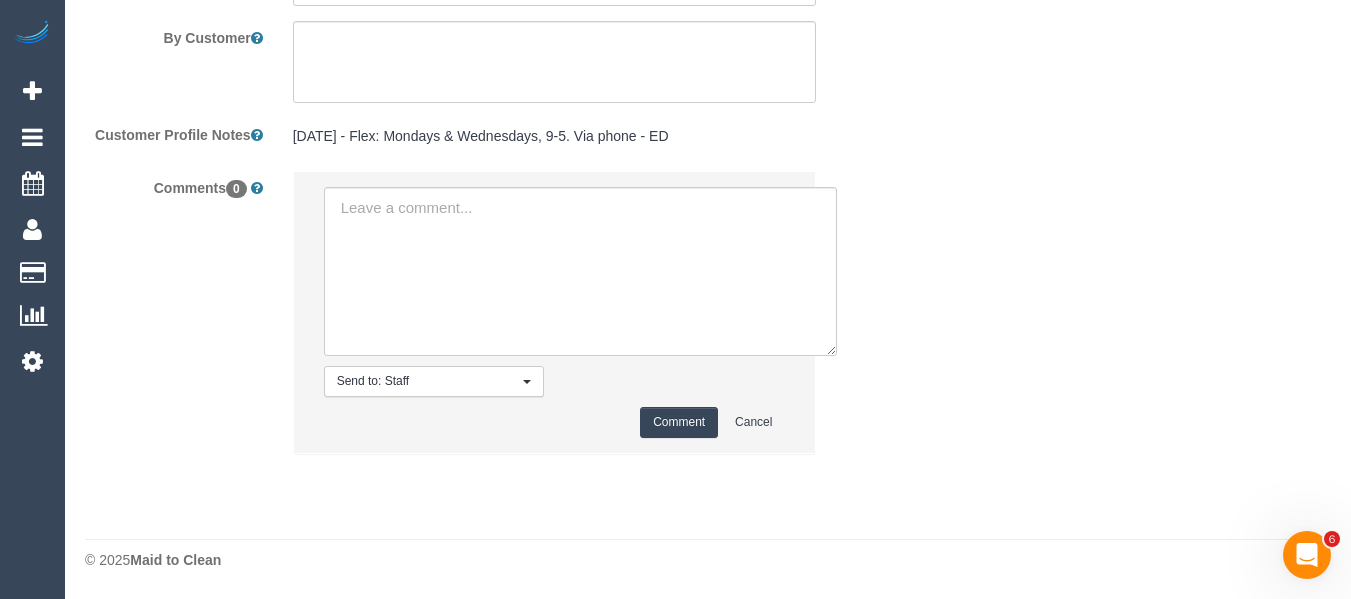scroll, scrollTop: 0, scrollLeft: 0, axis: both 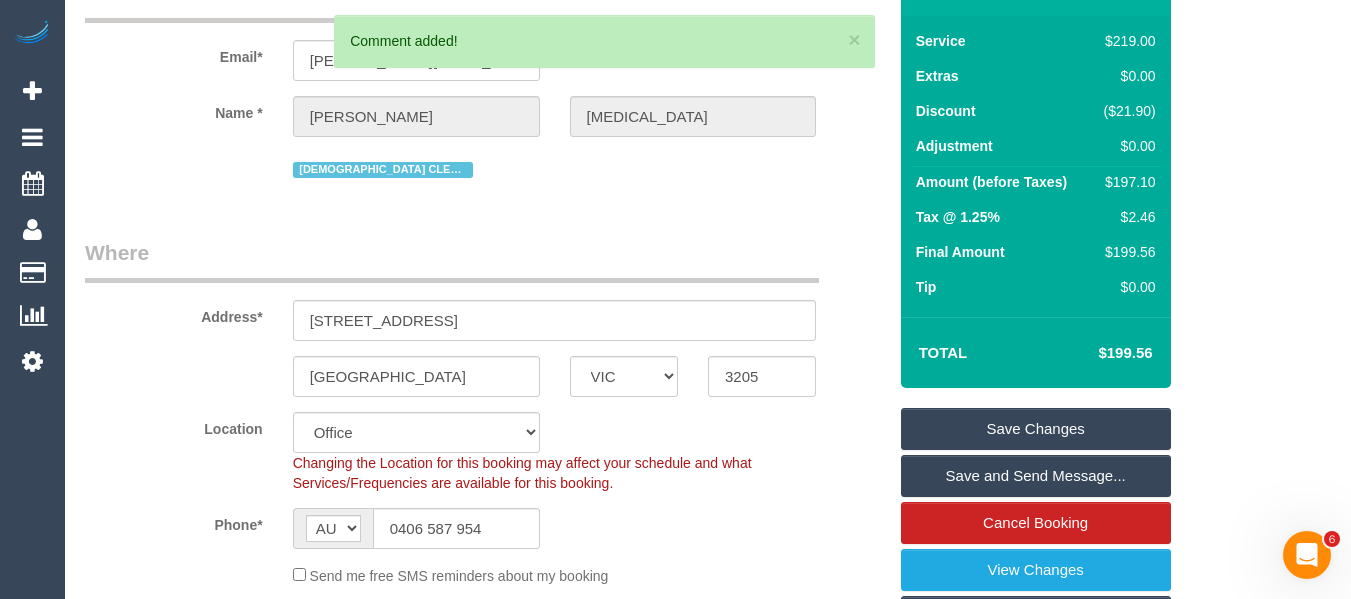 click on "Save Changes" at bounding box center (1036, 429) 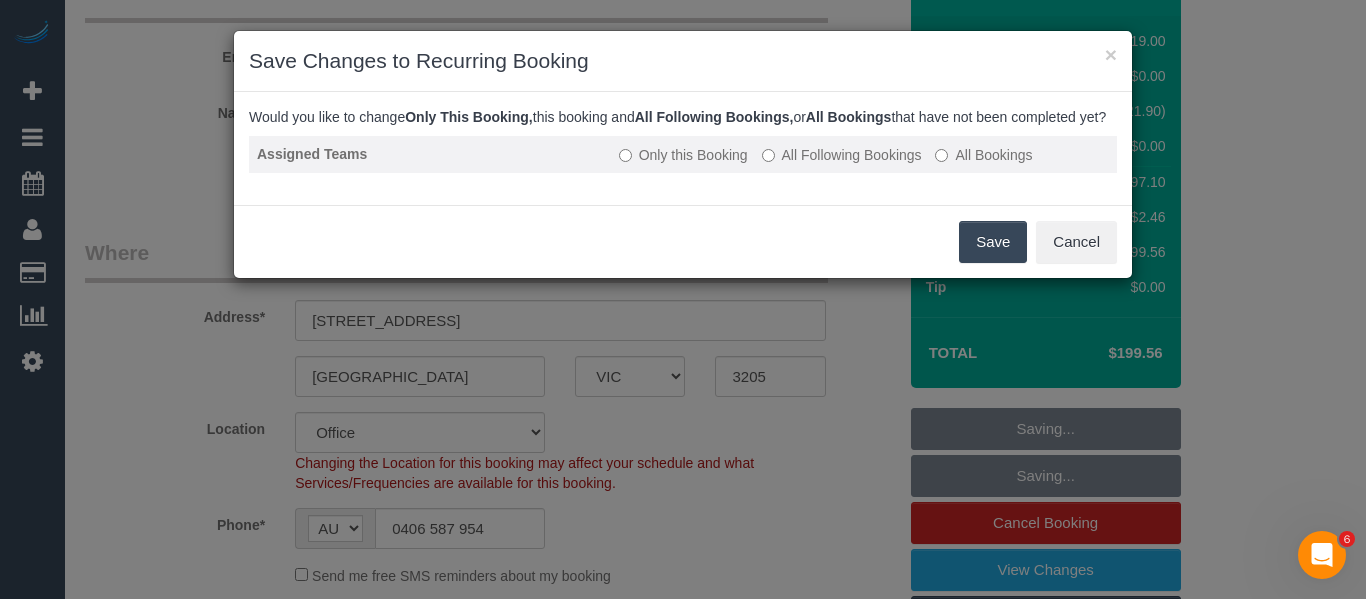 click on "All Following Bookings" at bounding box center (842, 155) 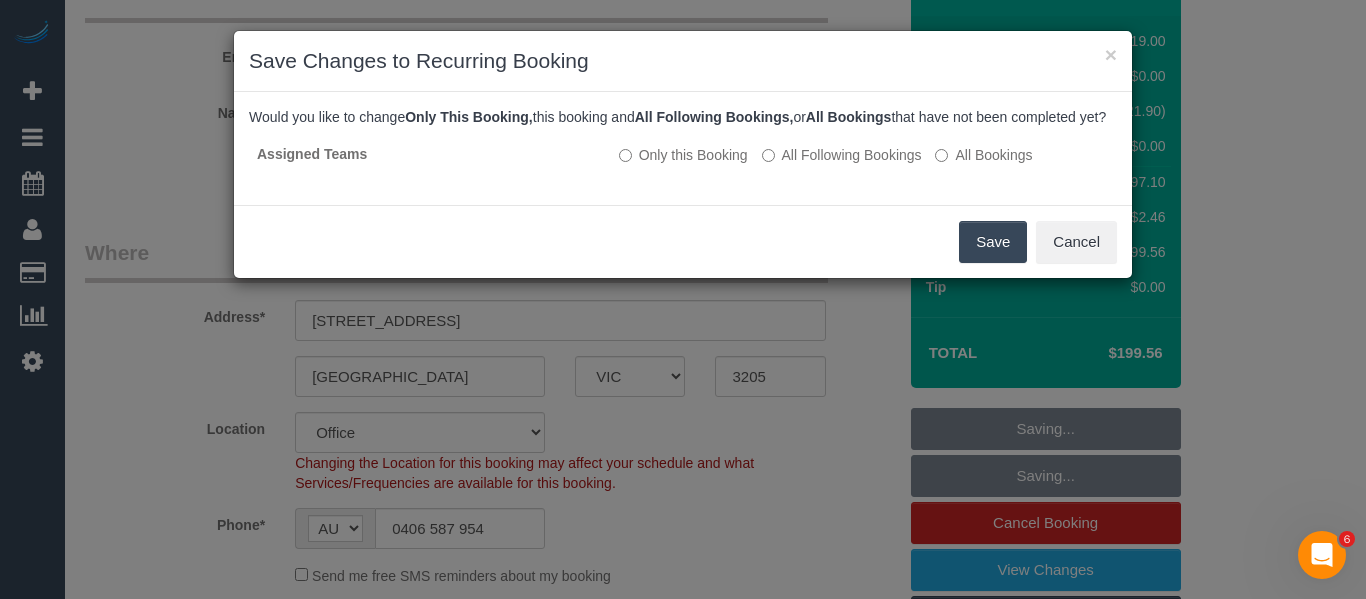 click on "Save" at bounding box center [993, 242] 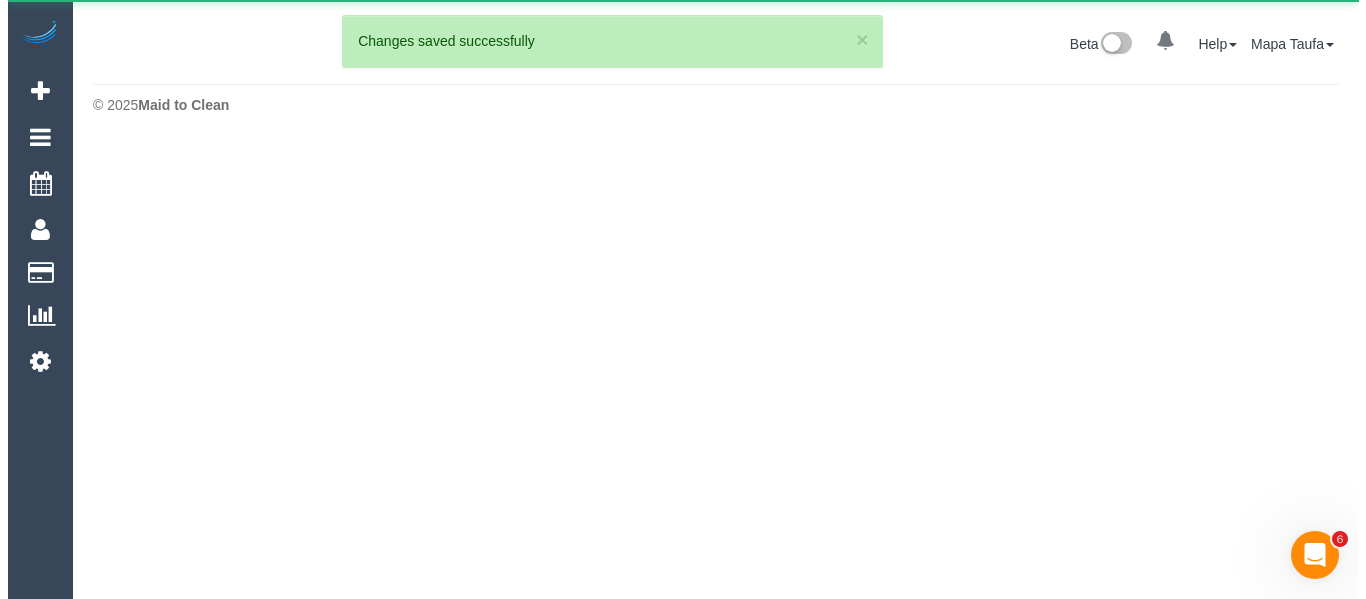 scroll, scrollTop: 0, scrollLeft: 0, axis: both 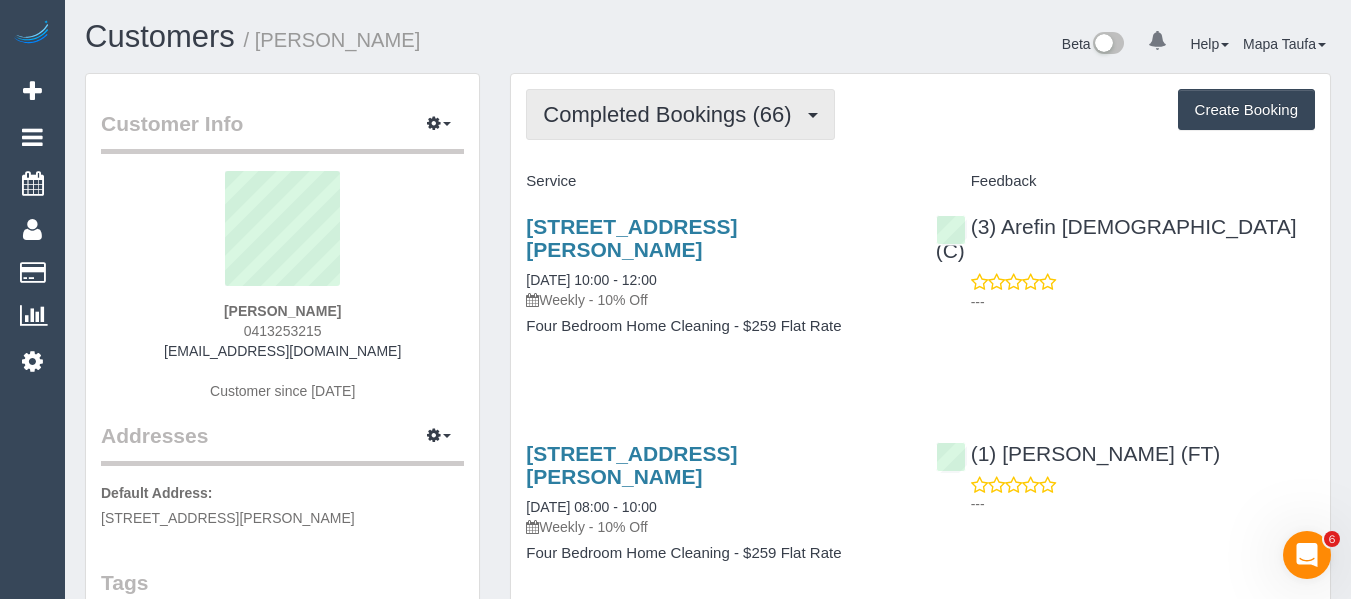 click on "Completed Bookings (66)" at bounding box center [680, 114] 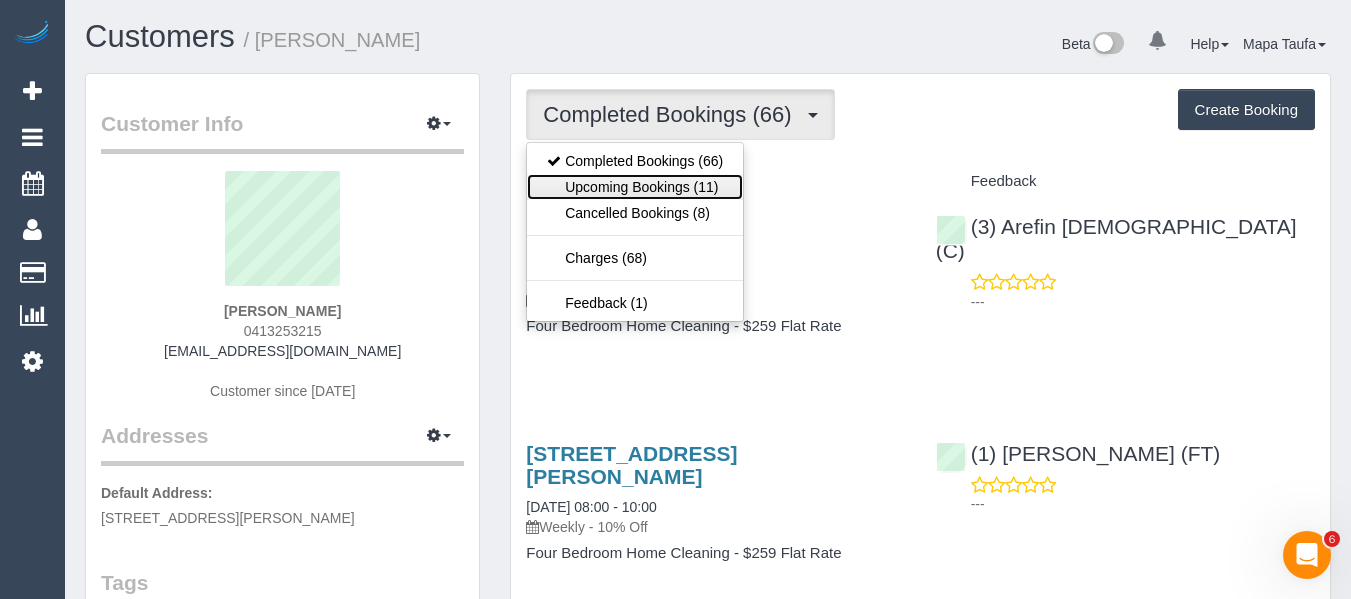 click on "Upcoming Bookings (11)" at bounding box center (635, 187) 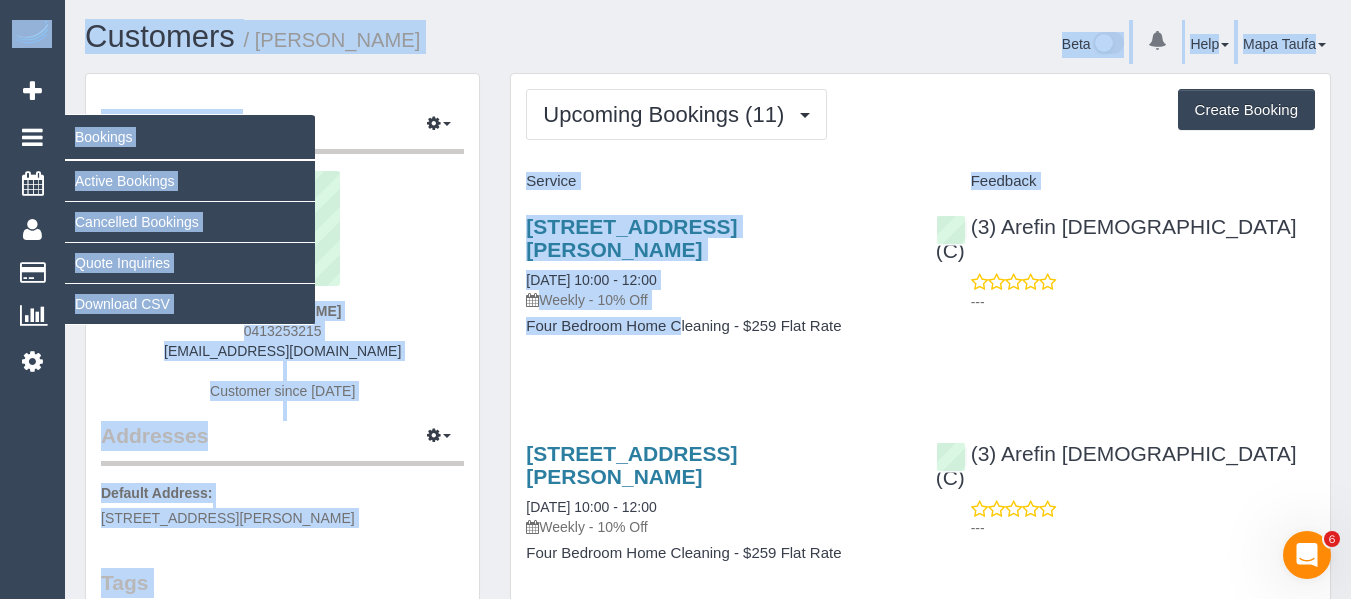 drag, startPoint x: 571, startPoint y: 298, endPoint x: 270, endPoint y: 184, distance: 321.86487 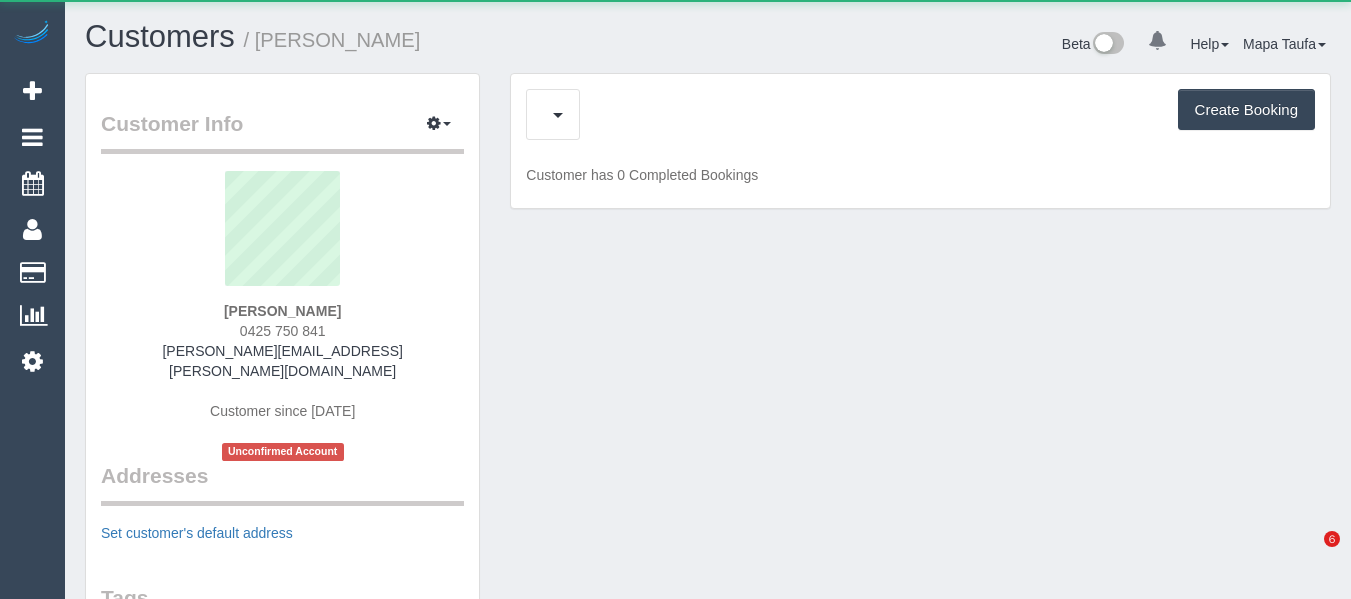 scroll, scrollTop: 0, scrollLeft: 0, axis: both 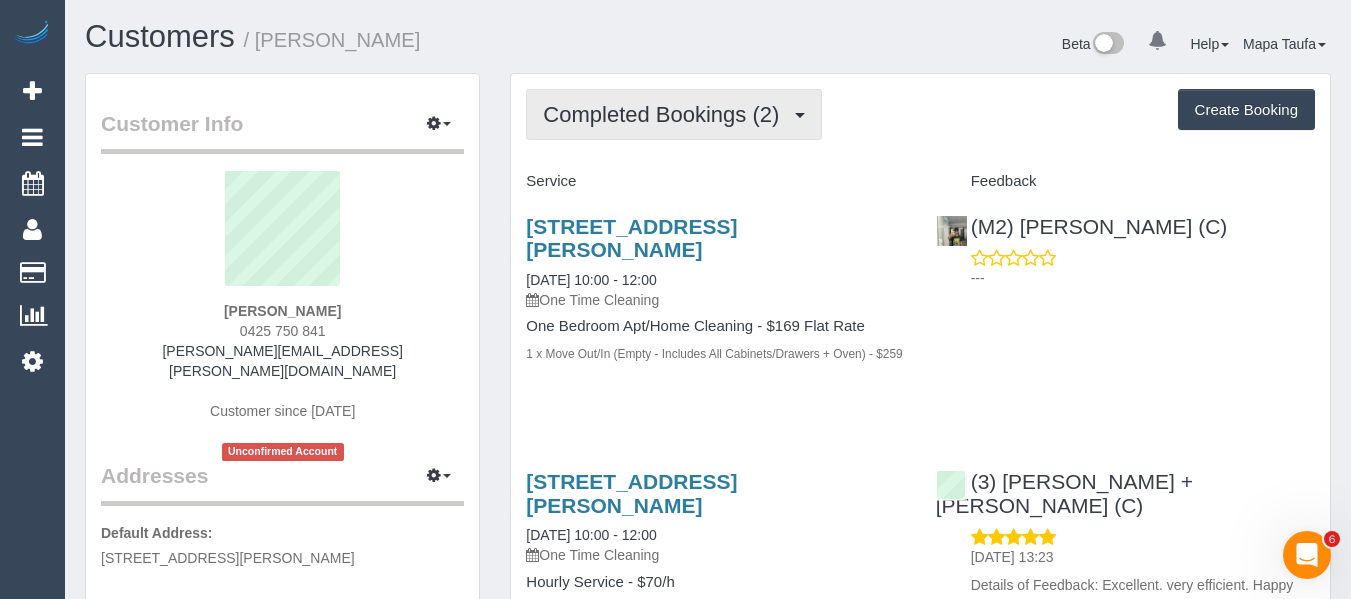 drag, startPoint x: 707, startPoint y: 112, endPoint x: 700, endPoint y: 120, distance: 10.630146 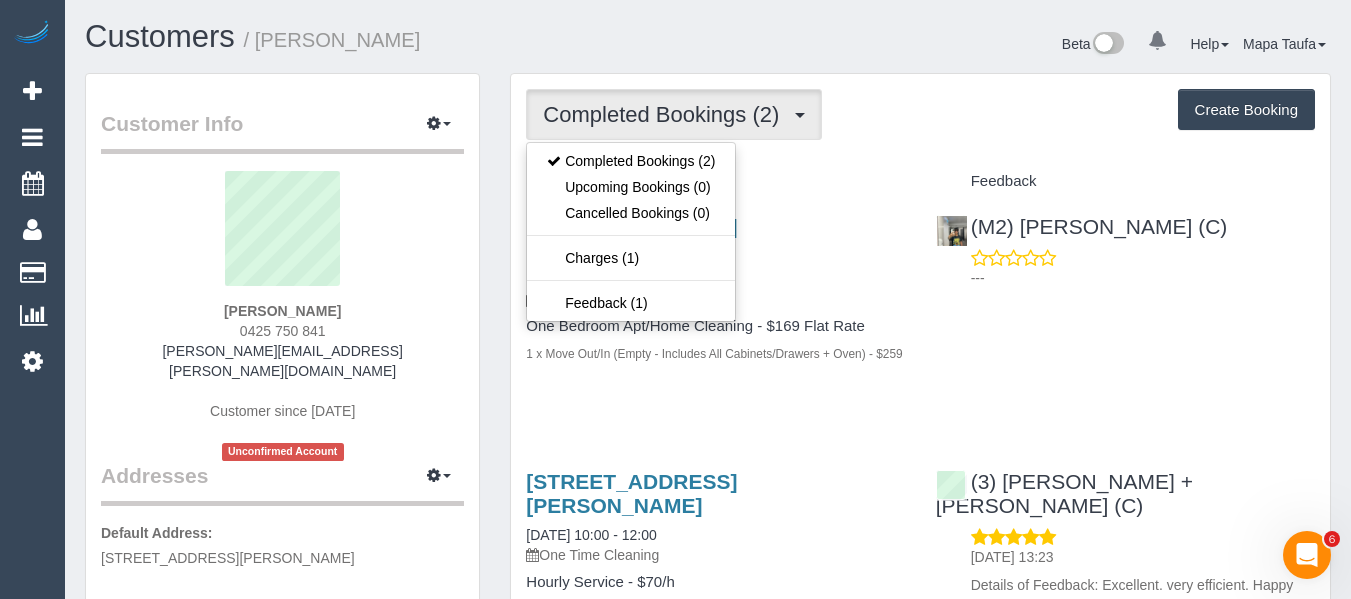 click on "Completed Bookings (2)
Completed Bookings (2)
Upcoming Bookings (0)
Cancelled Bookings (0)
Charges (1)
Feedback (1)
Create Booking
Service
Feedback" at bounding box center (920, 391) 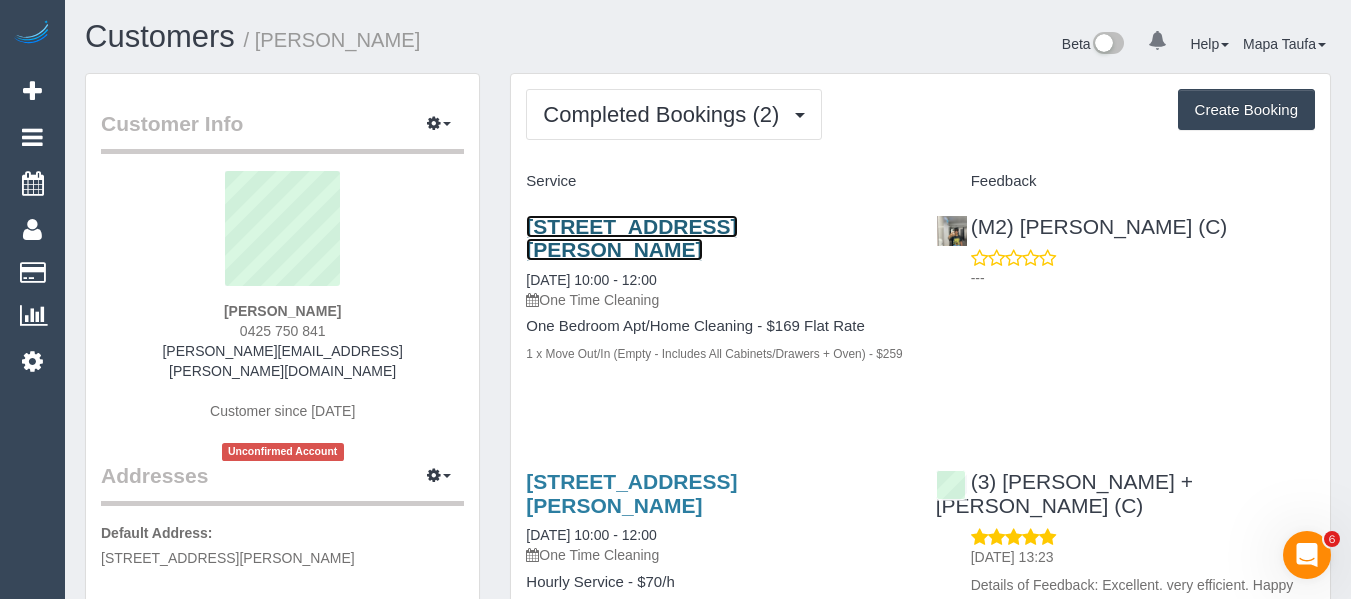 click on "7/3-5 Whitelaw Street, Reservoir, VIC 3073" at bounding box center (631, 238) 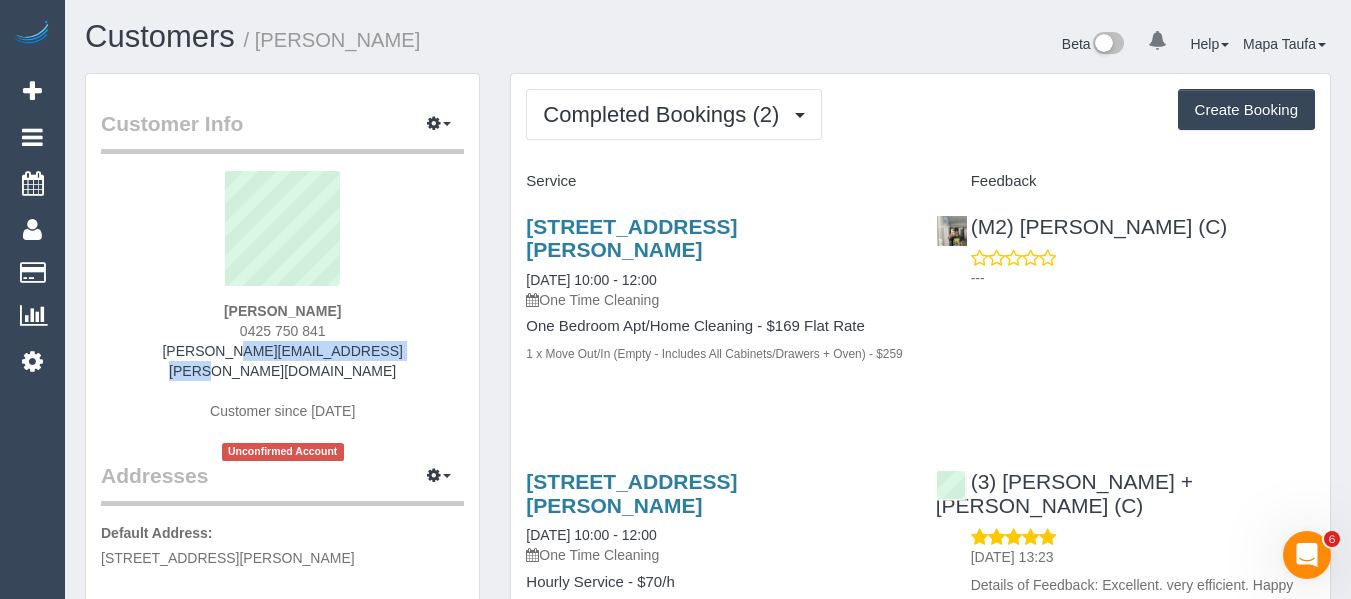 drag, startPoint x: 260, startPoint y: 358, endPoint x: 222, endPoint y: 358, distance: 38 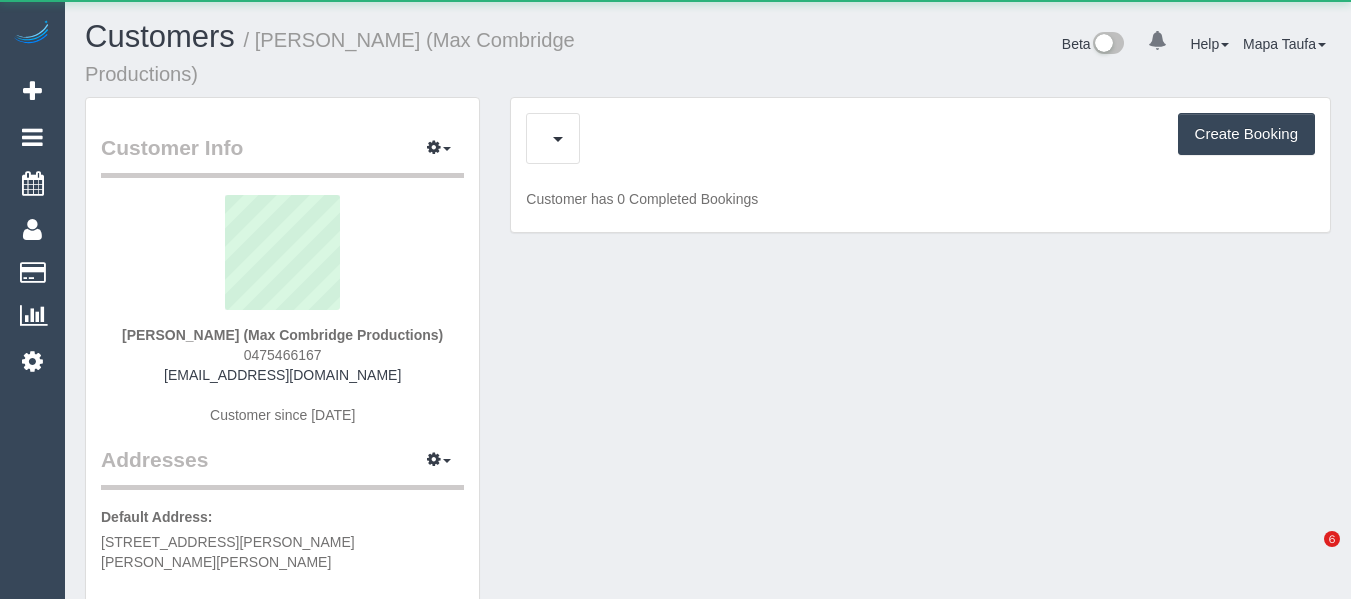 scroll, scrollTop: 0, scrollLeft: 0, axis: both 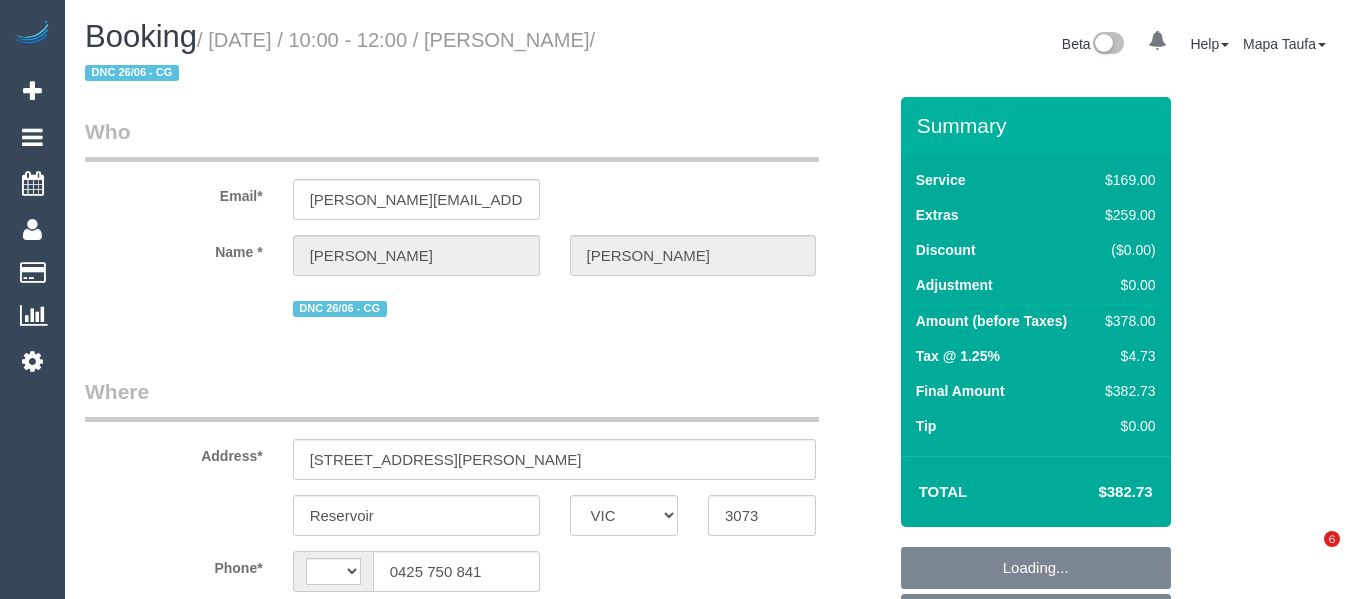 select on "VIC" 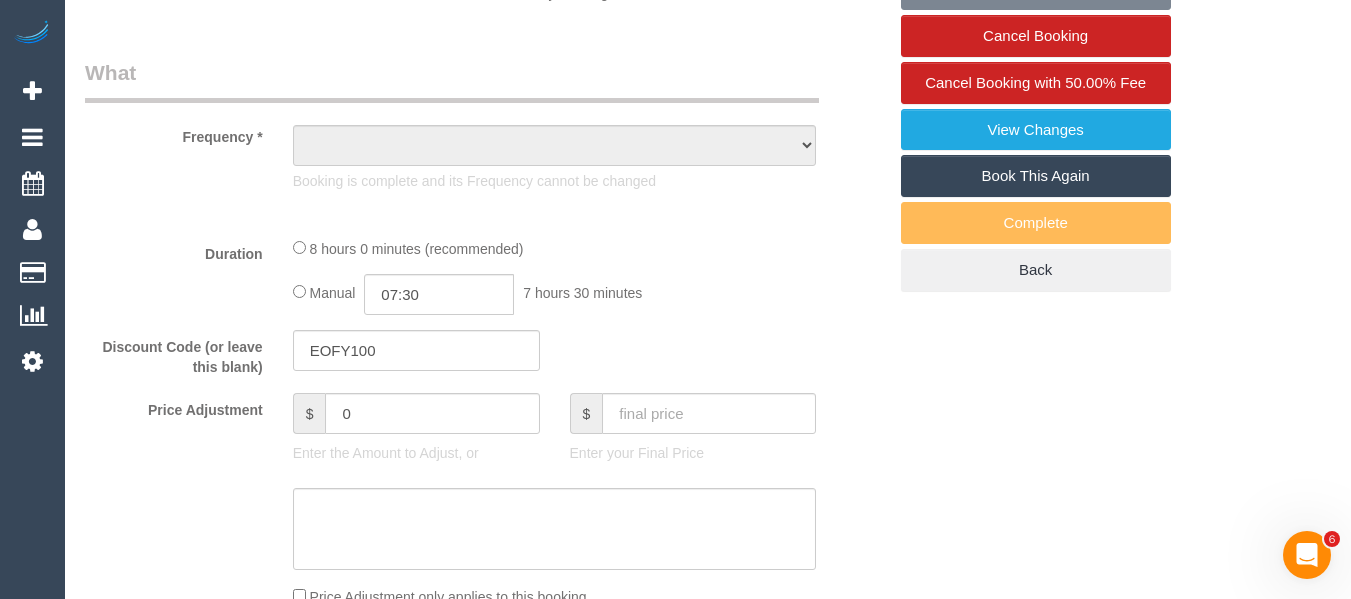 scroll, scrollTop: 0, scrollLeft: 0, axis: both 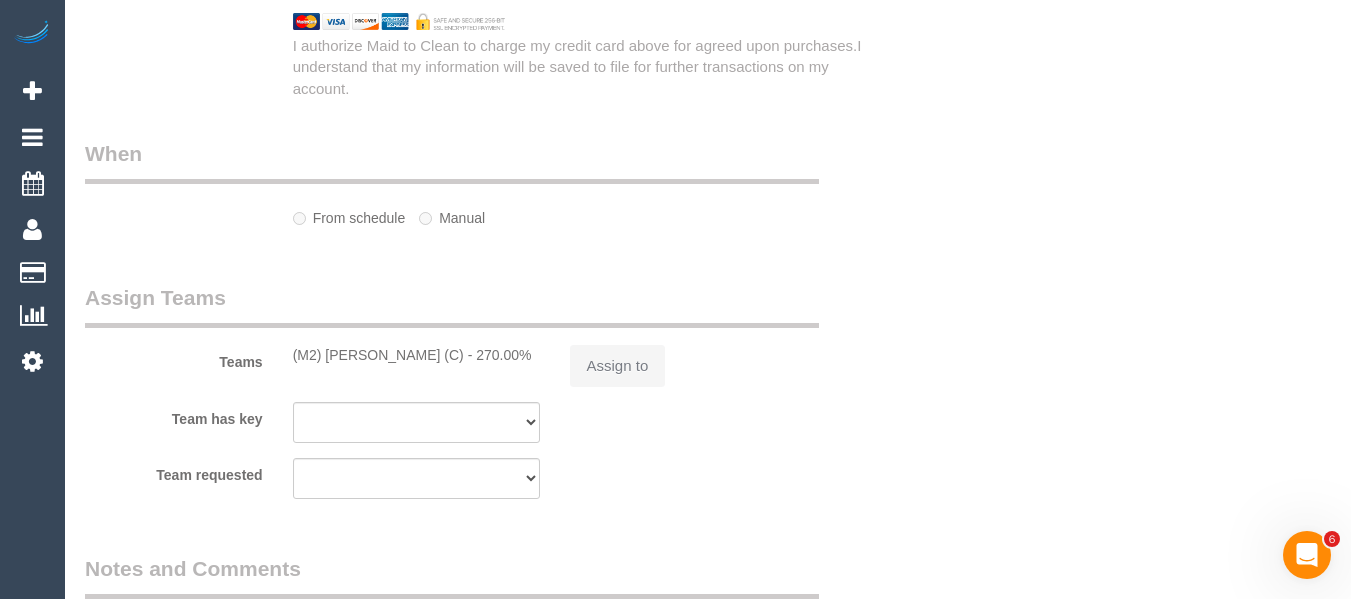 select on "string:AU" 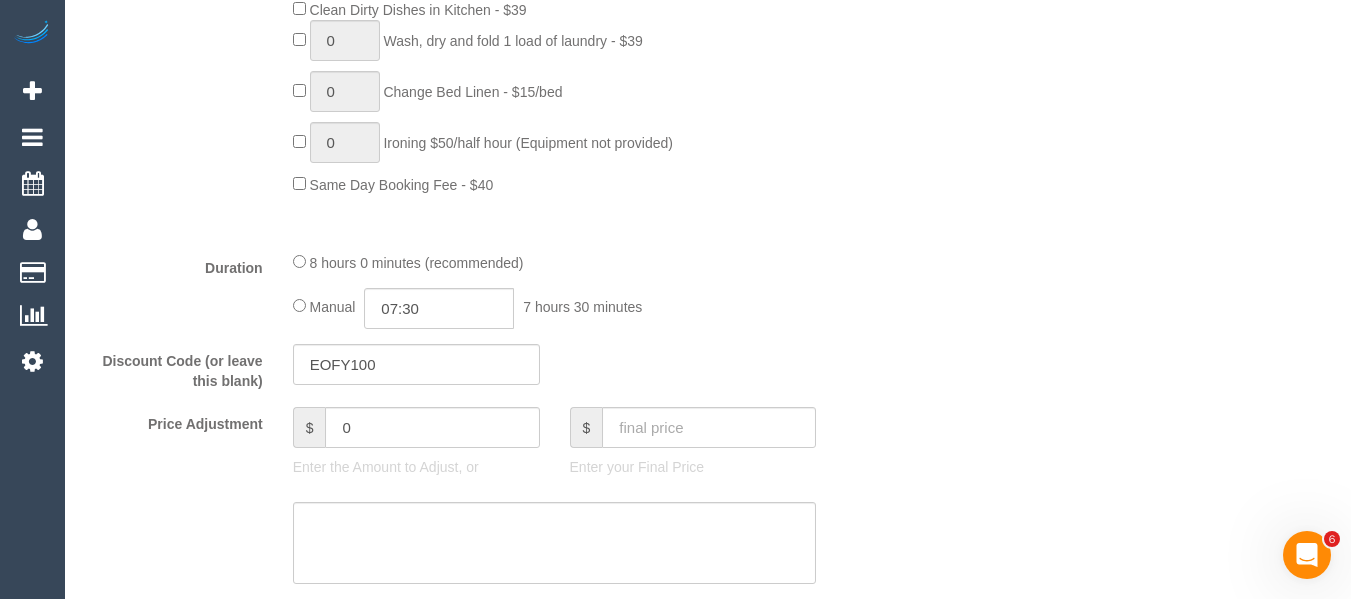 select on "object:847" 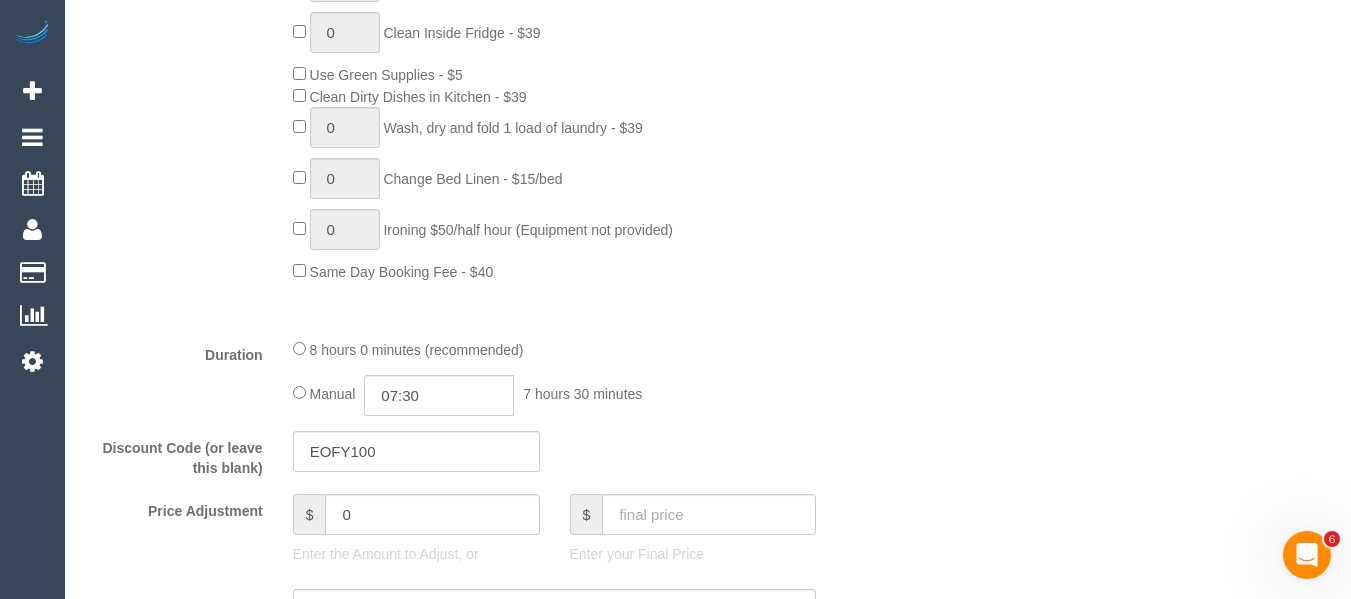 select on "string:stripe-pm_1R4utQ2GScqysDRViT2SpLTK" 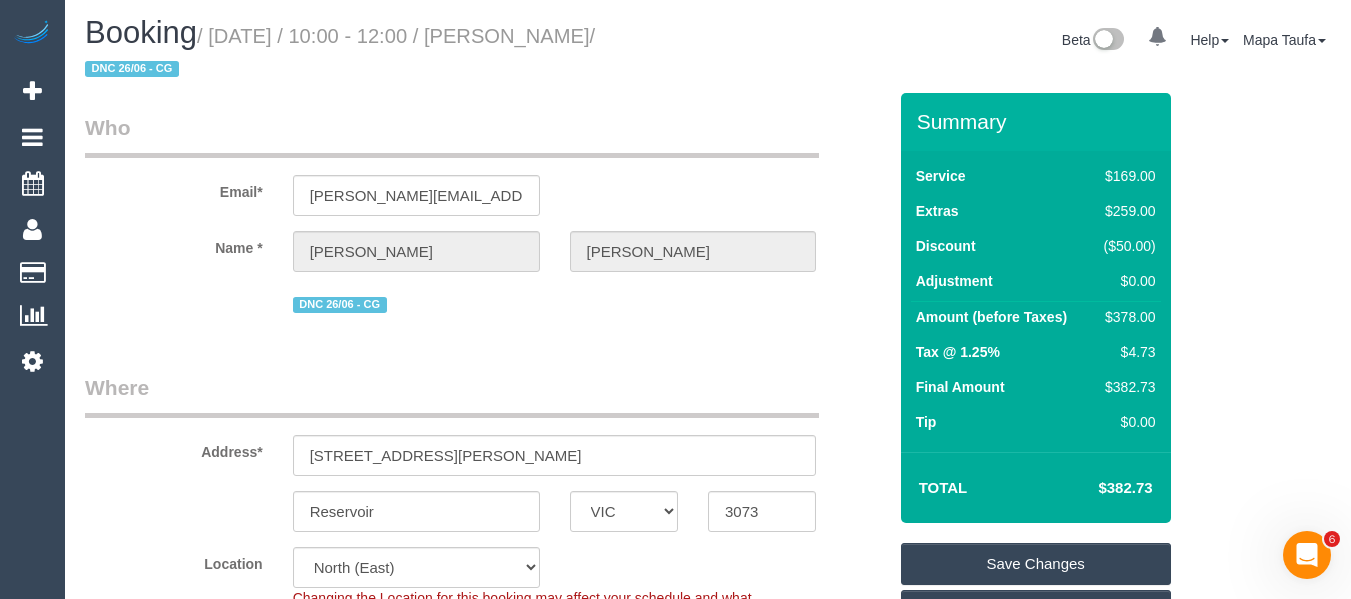 scroll, scrollTop: 0, scrollLeft: 0, axis: both 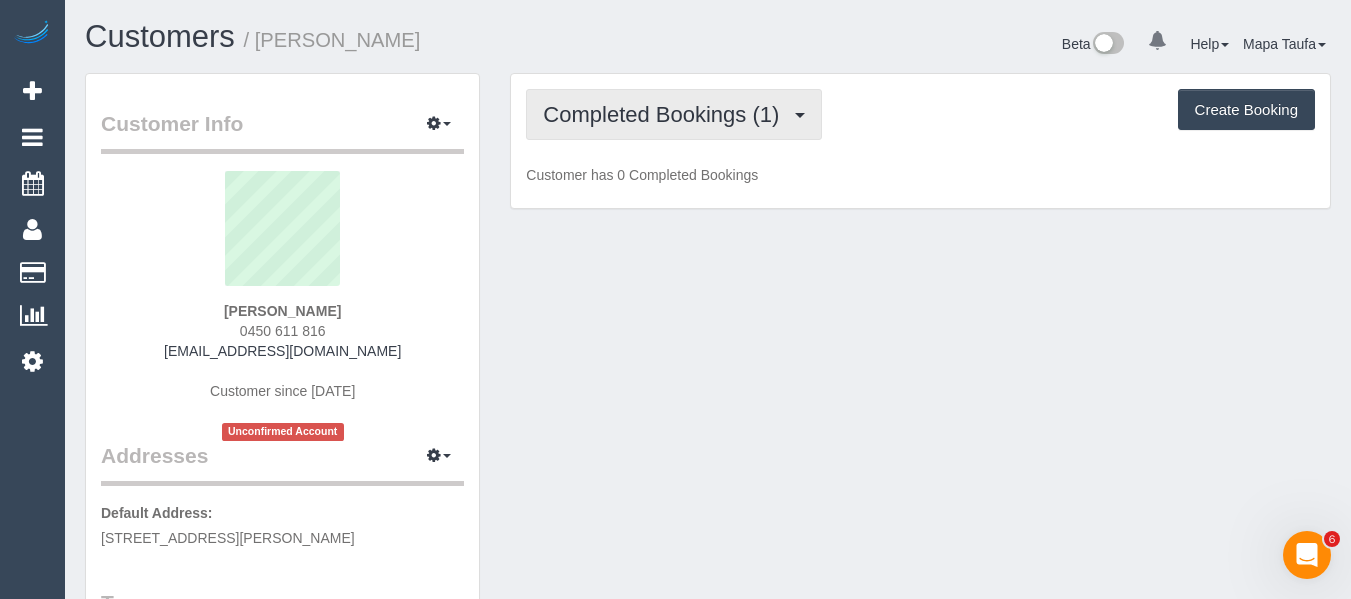 click on "Completed Bookings (1)" at bounding box center [666, 114] 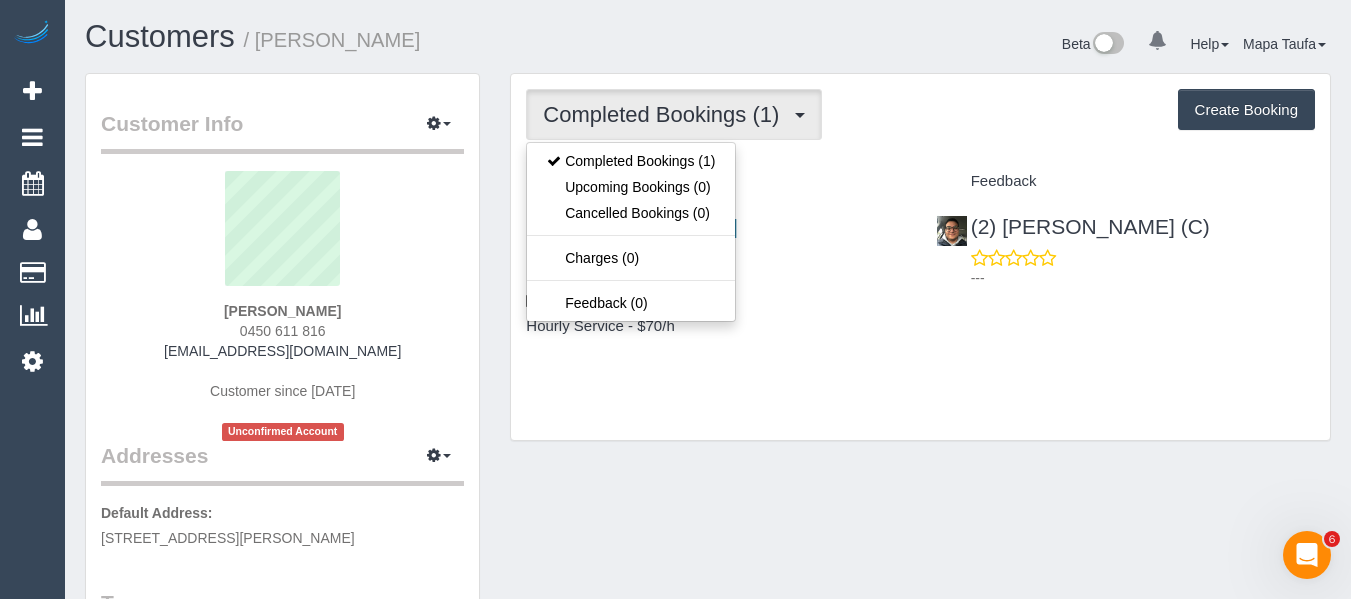 click on "Completed Bookings (1)
Completed Bookings (1)
Upcoming Bookings (0)
Cancelled Bookings (0)
Charges (0)
Feedback (0)
Create Booking" at bounding box center (920, 114) 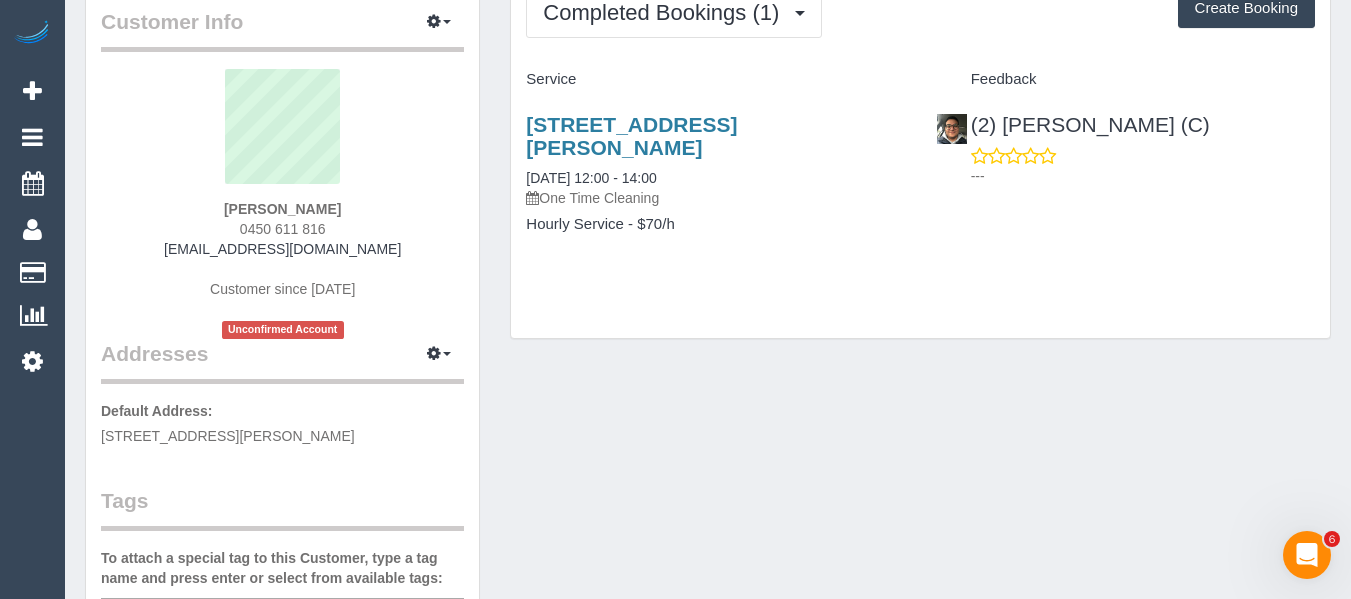scroll, scrollTop: 400, scrollLeft: 0, axis: vertical 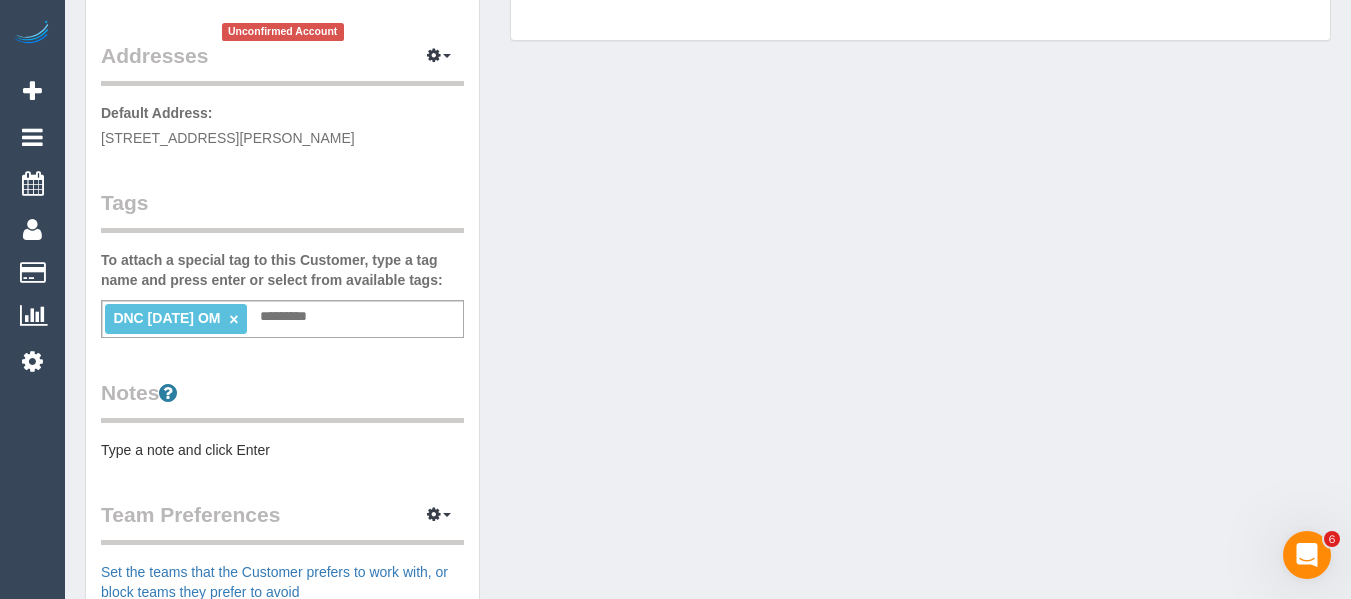 click on "DNC [DATE] OM   ×" at bounding box center [175, 318] 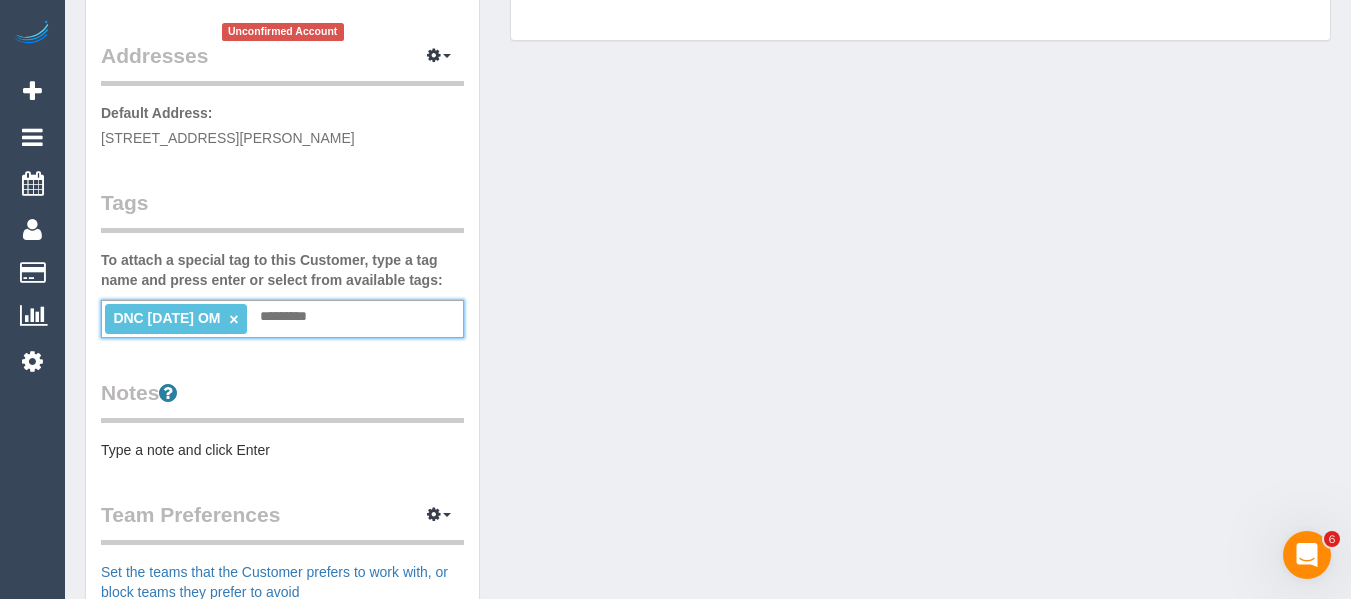 click on "×" at bounding box center (233, 319) 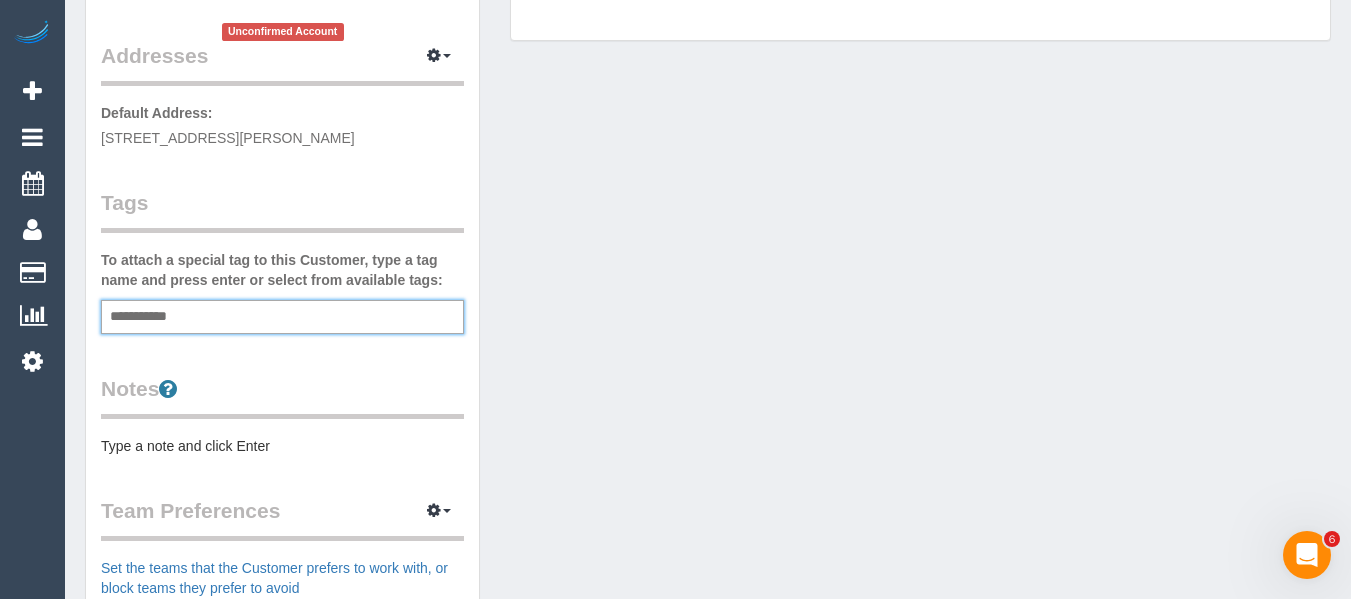 type on "**********" 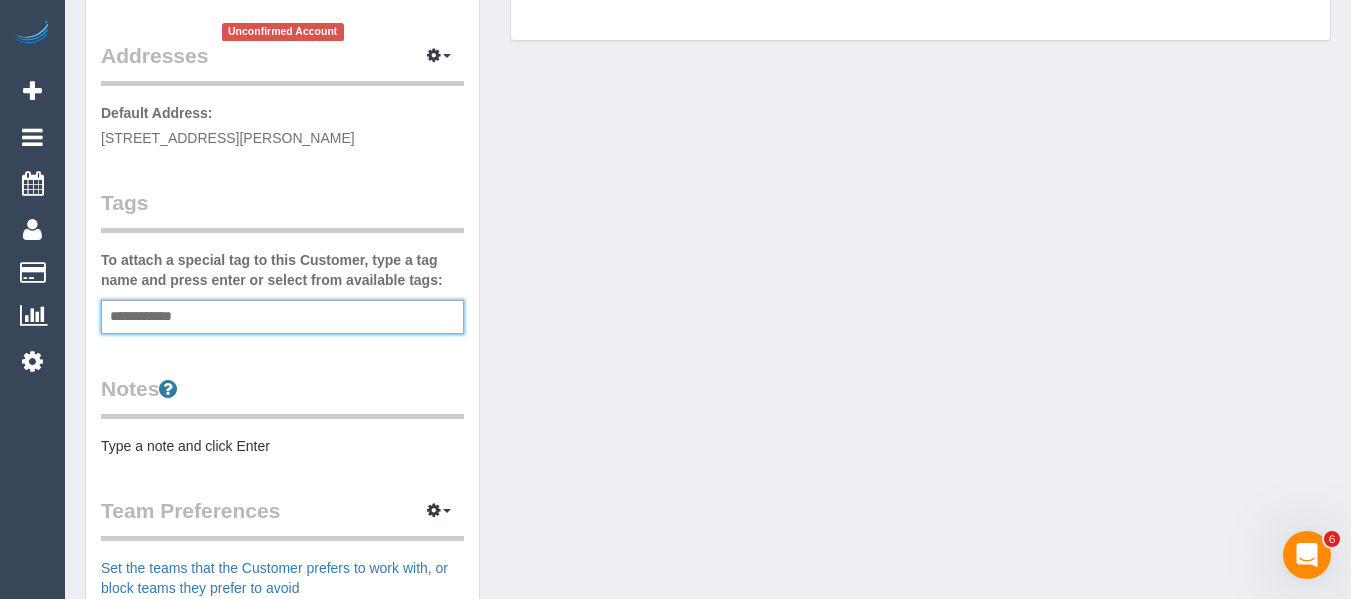 type 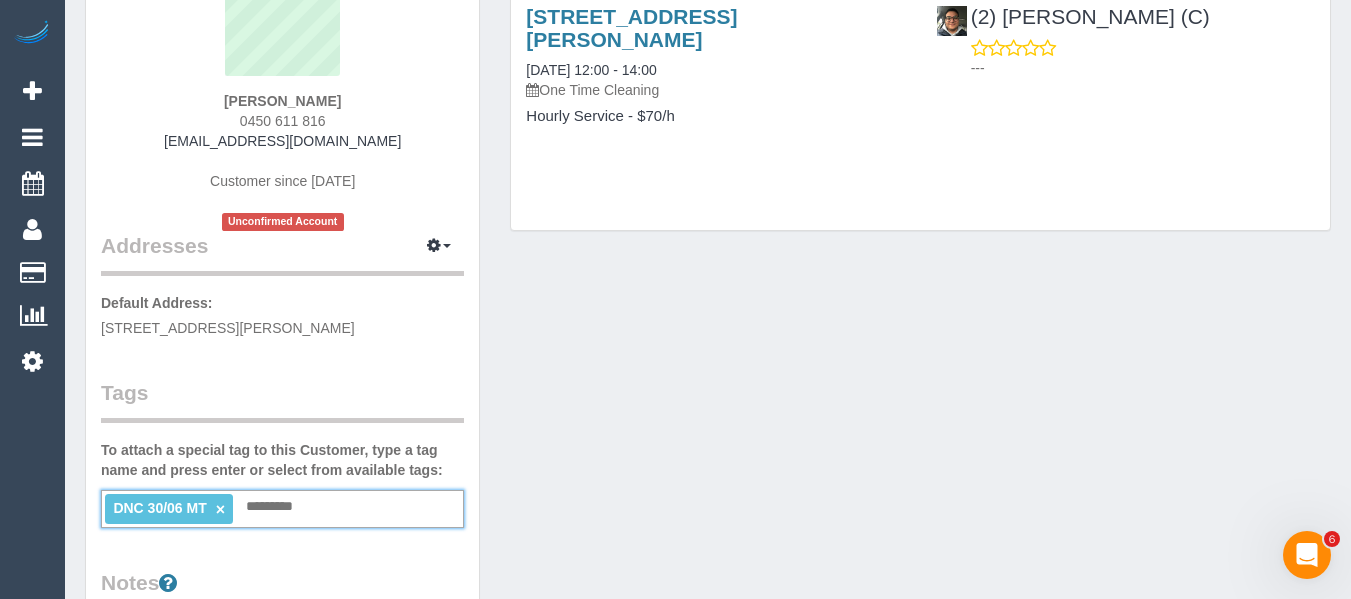 scroll, scrollTop: 0, scrollLeft: 0, axis: both 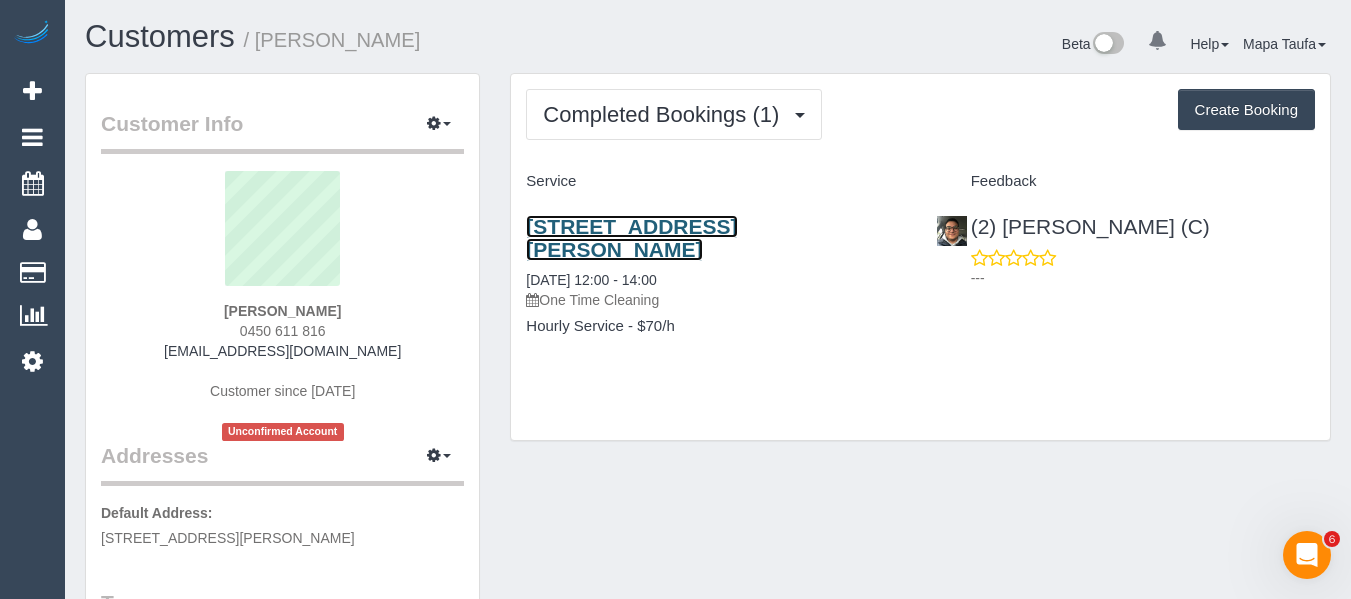 click on "68 Napier St, South Melbourne, VIC 3205" at bounding box center (631, 238) 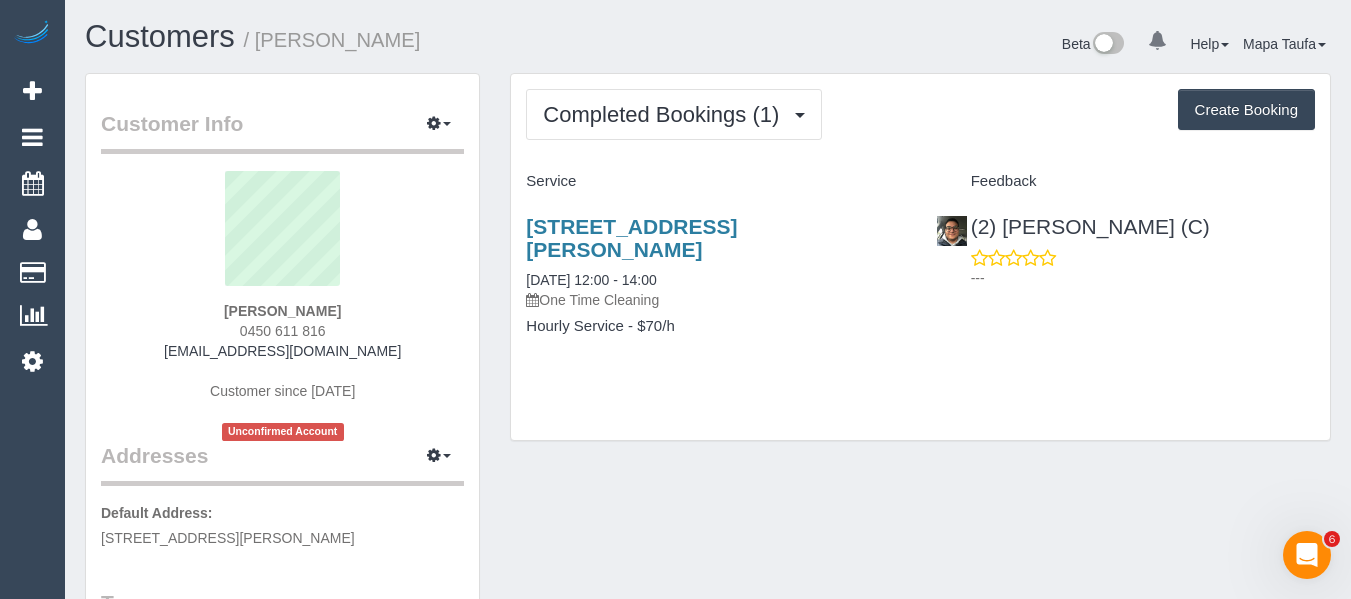 drag, startPoint x: 261, startPoint y: 307, endPoint x: 207, endPoint y: 304, distance: 54.08327 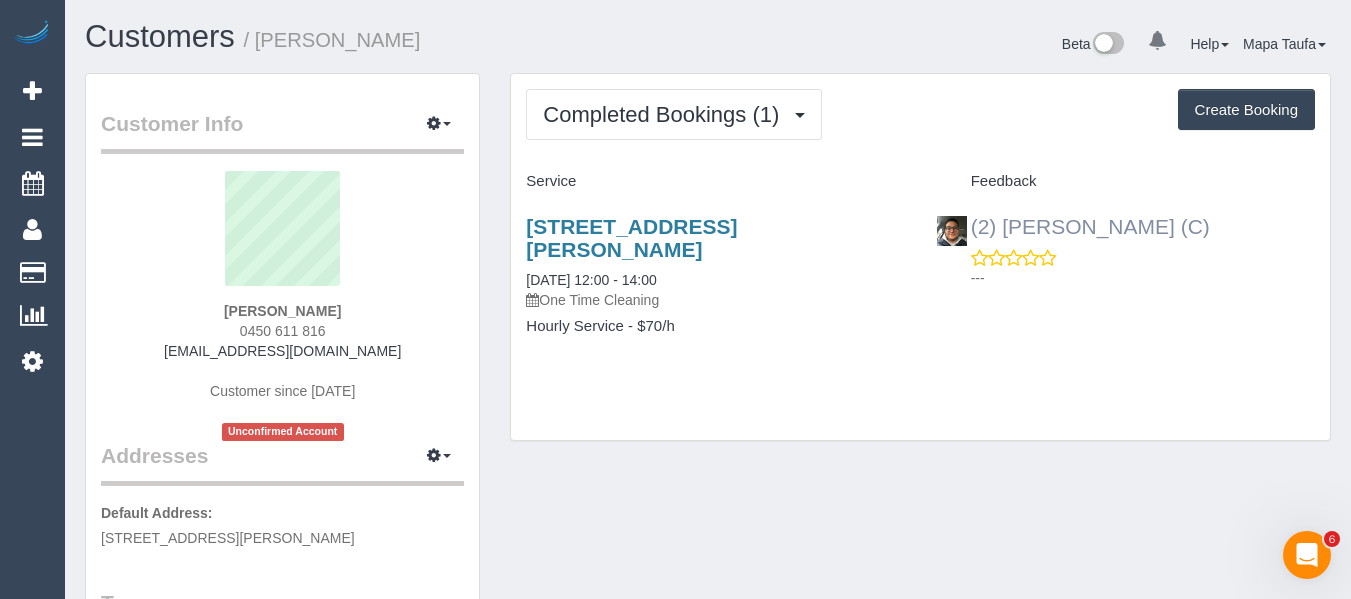 drag, startPoint x: 1203, startPoint y: 245, endPoint x: 1003, endPoint y: 232, distance: 200.42206 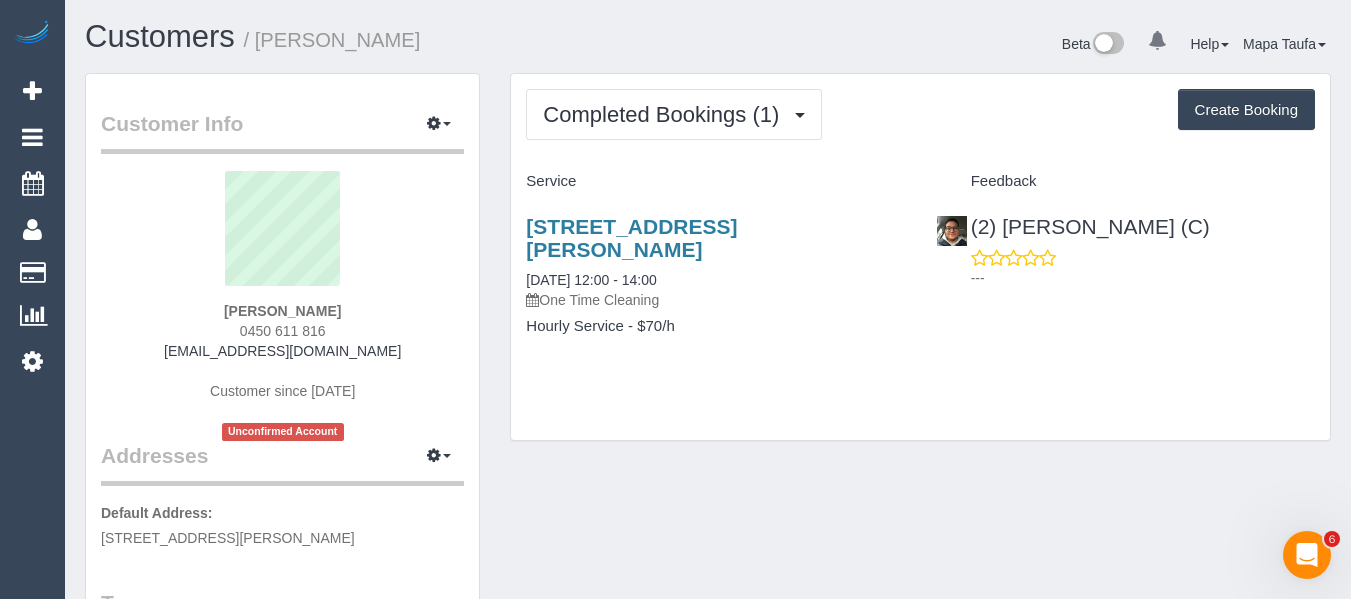 copy on "Roumany Gergis (C)" 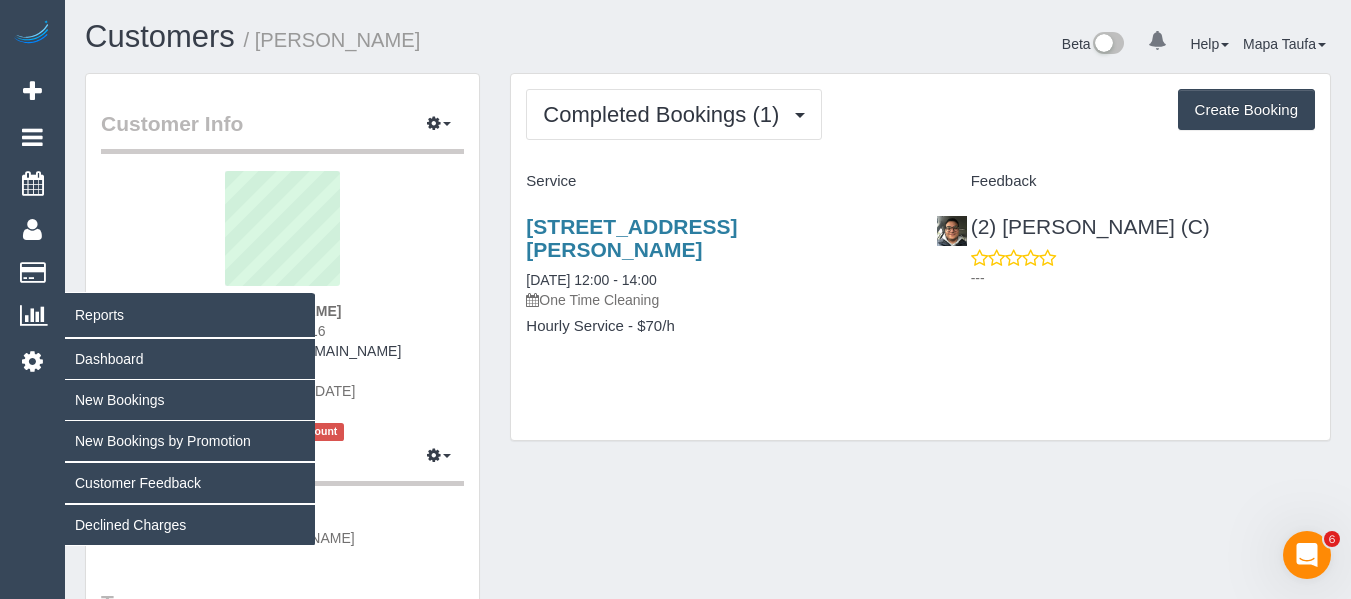 copy on "Gleberson Lopes" 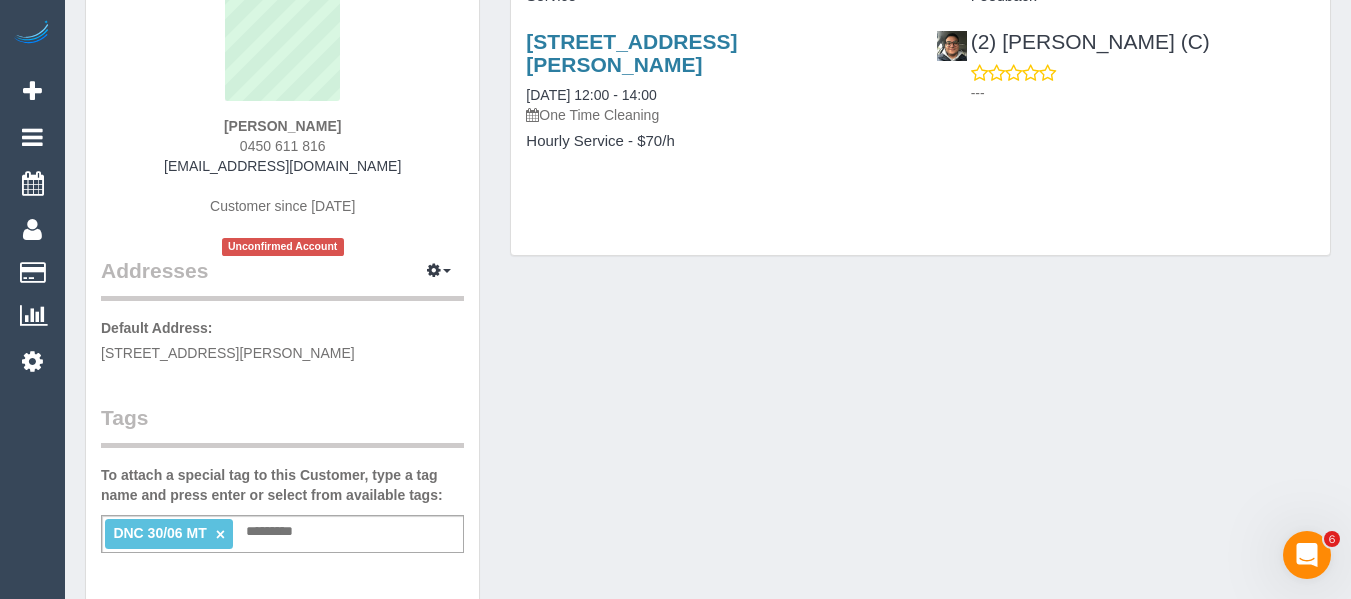 scroll, scrollTop: 0, scrollLeft: 0, axis: both 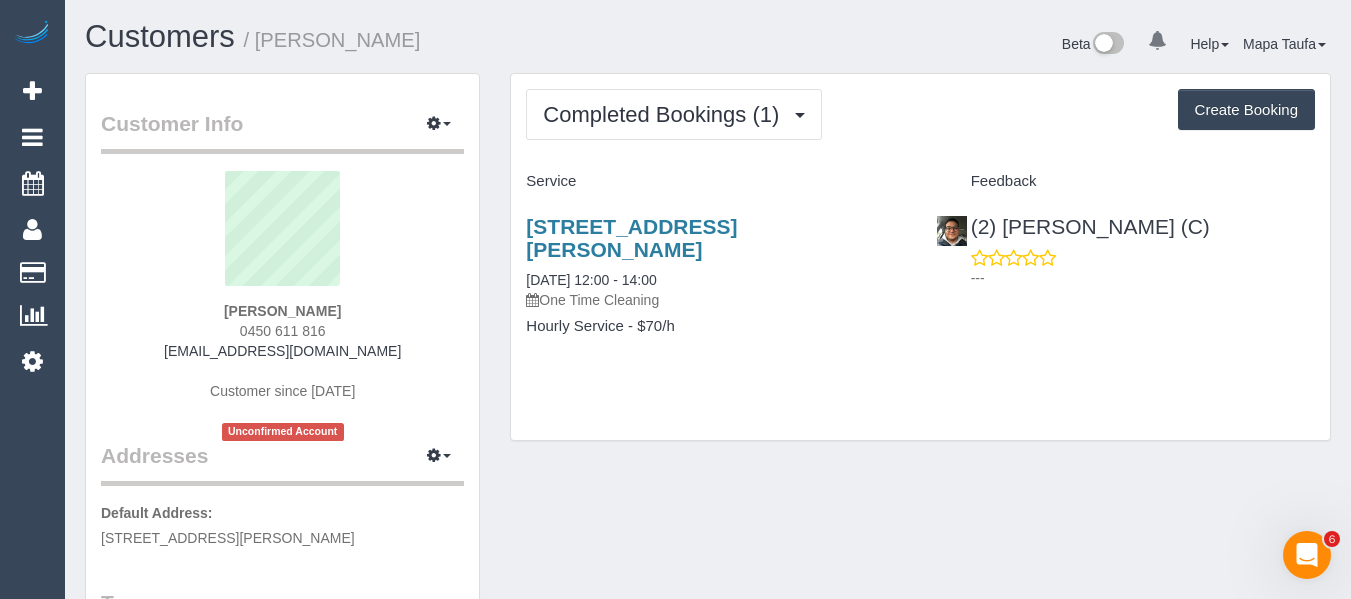 drag, startPoint x: 339, startPoint y: 334, endPoint x: 231, endPoint y: 331, distance: 108.04166 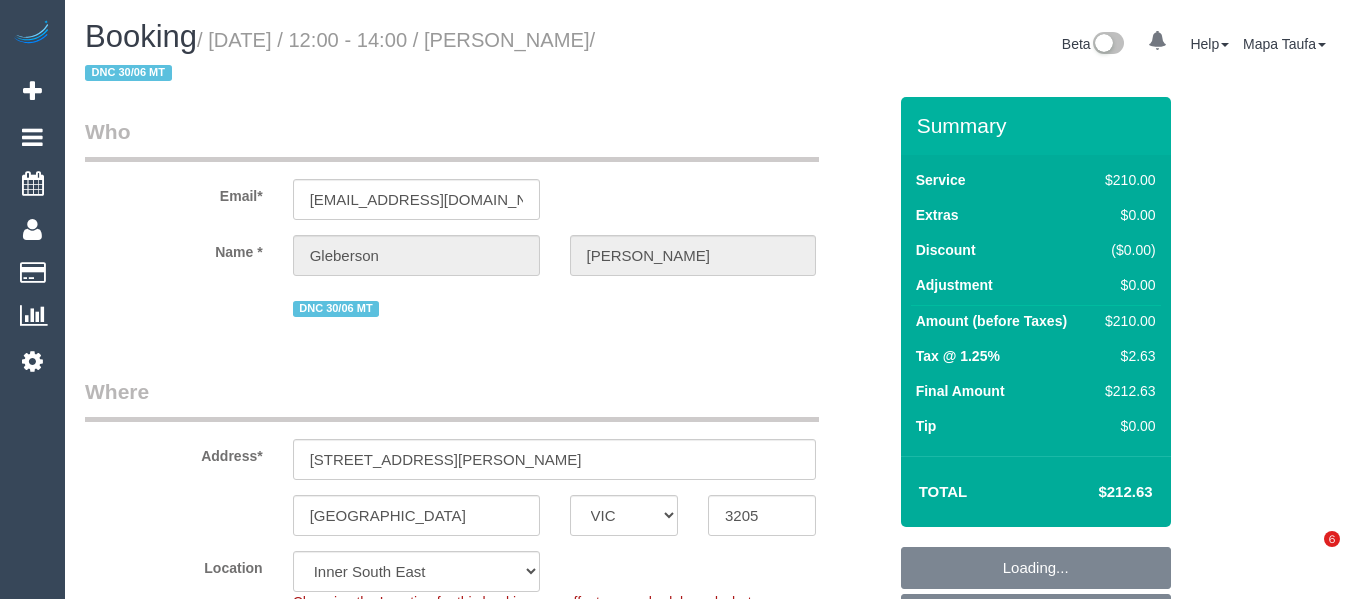 select on "VIC" 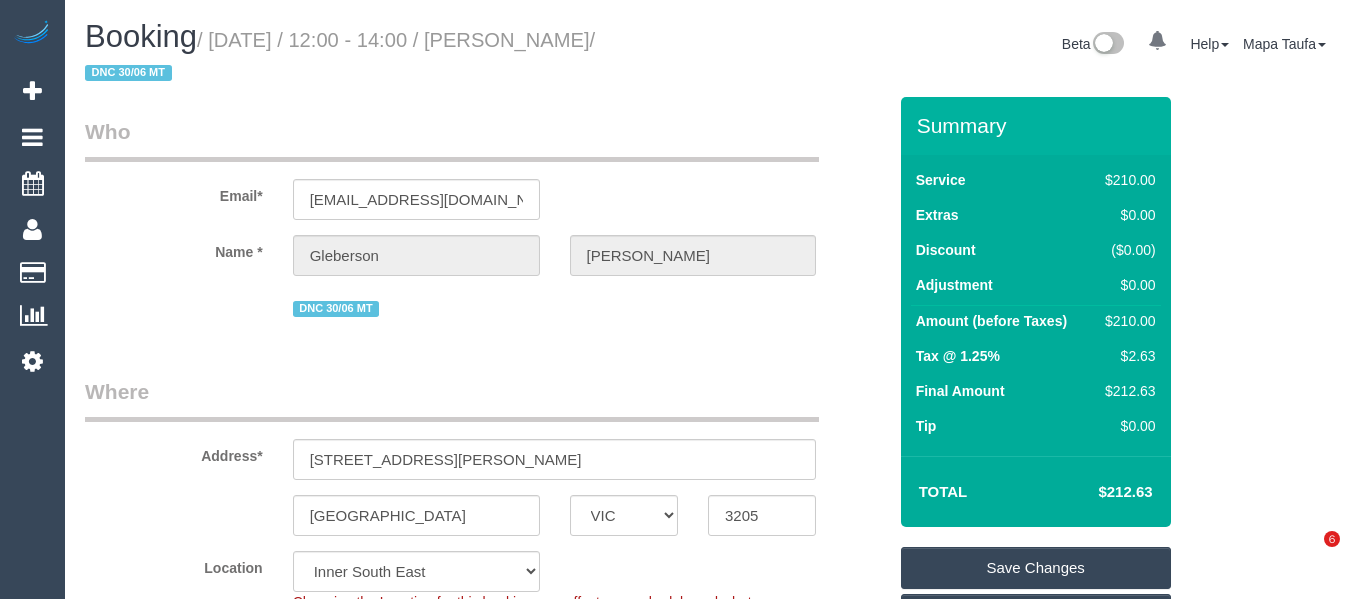 scroll, scrollTop: 0, scrollLeft: 0, axis: both 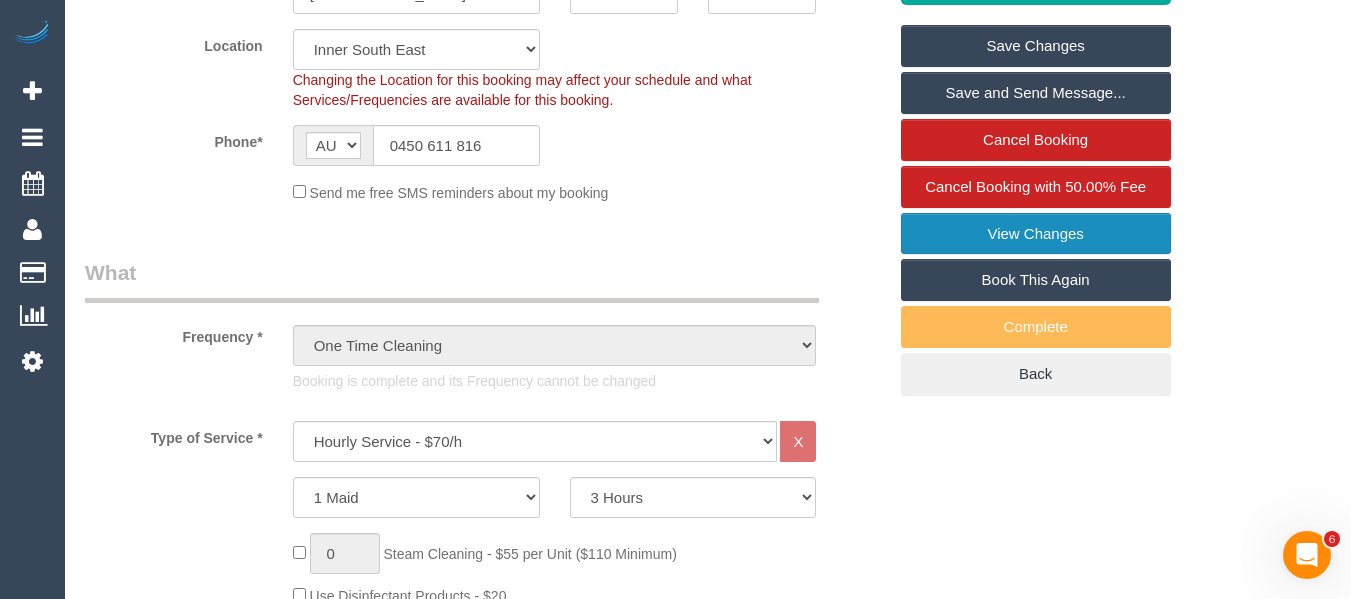 click on "View Changes" at bounding box center [1036, 234] 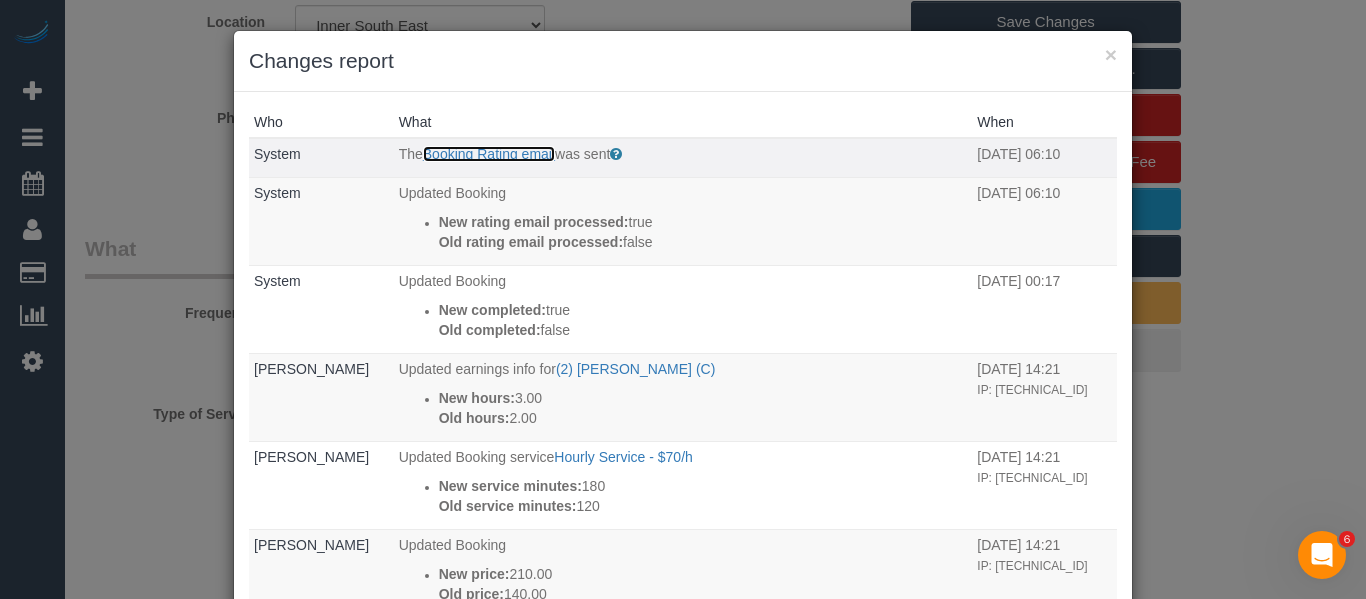 click on "Booking Rating email" at bounding box center (489, 154) 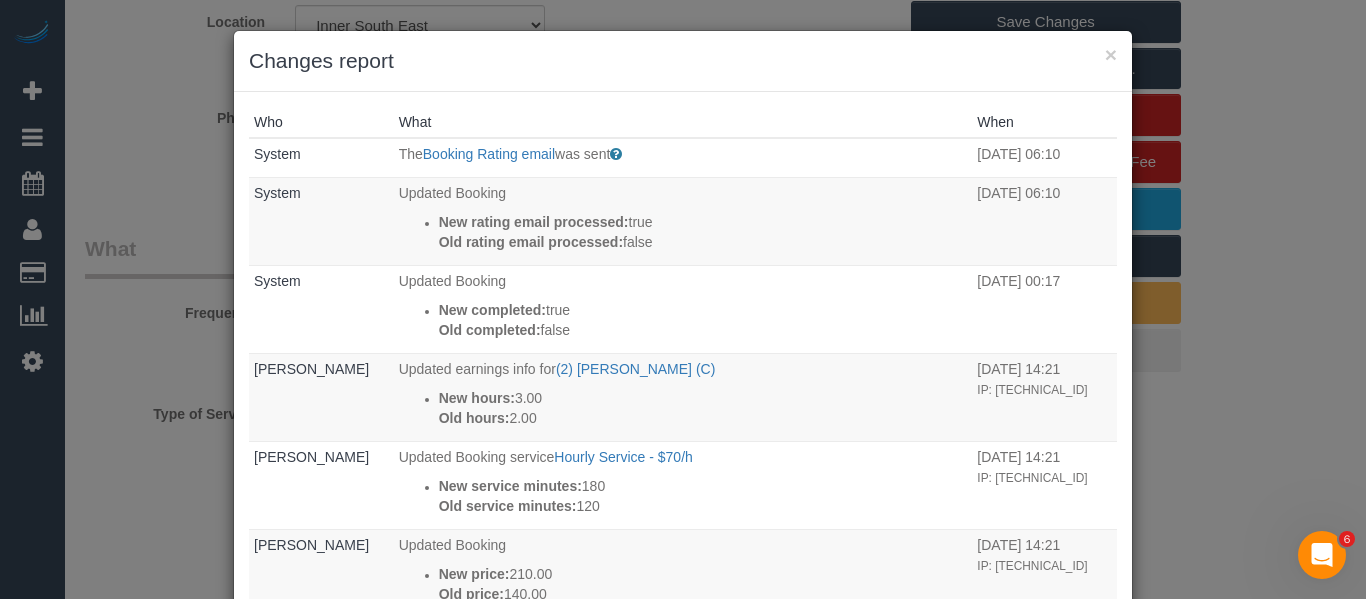 click on "Changes report" at bounding box center (683, 61) 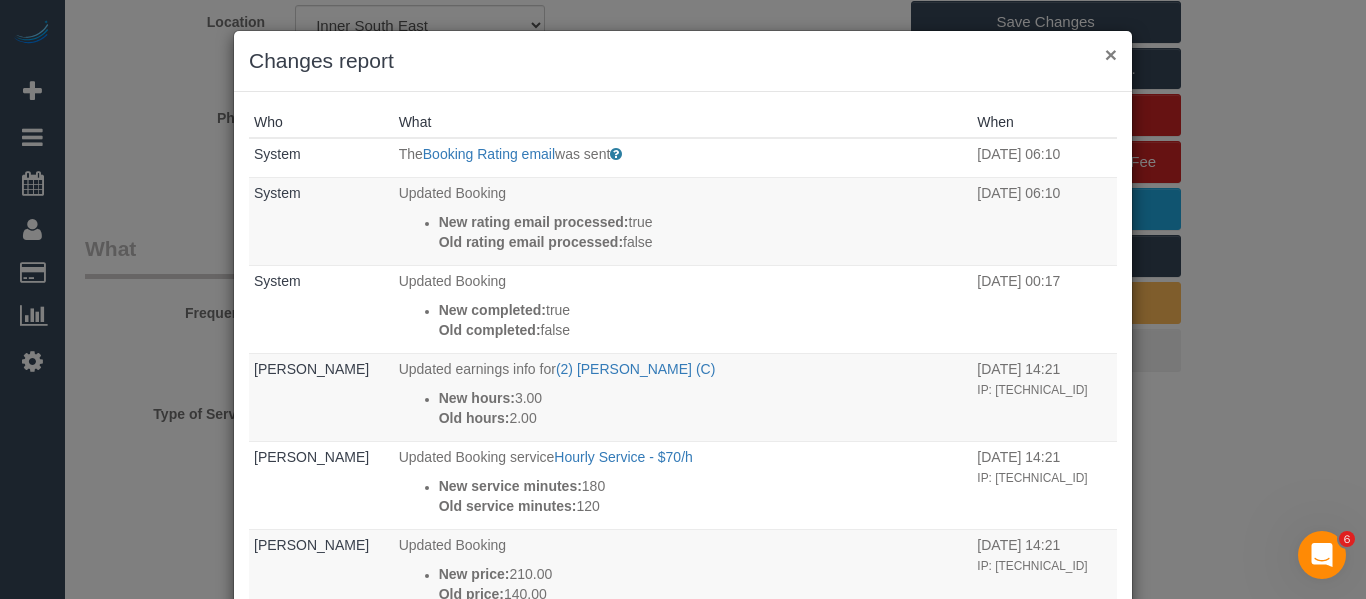 click on "×" at bounding box center (1111, 54) 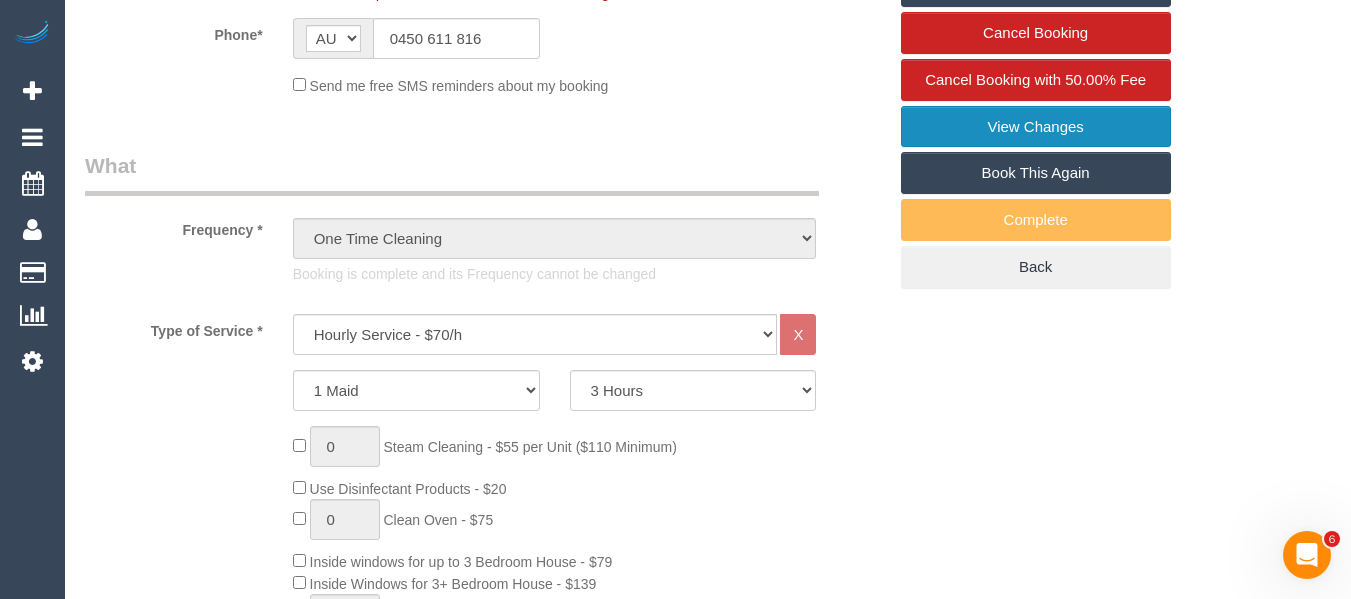 scroll, scrollTop: 822, scrollLeft: 0, axis: vertical 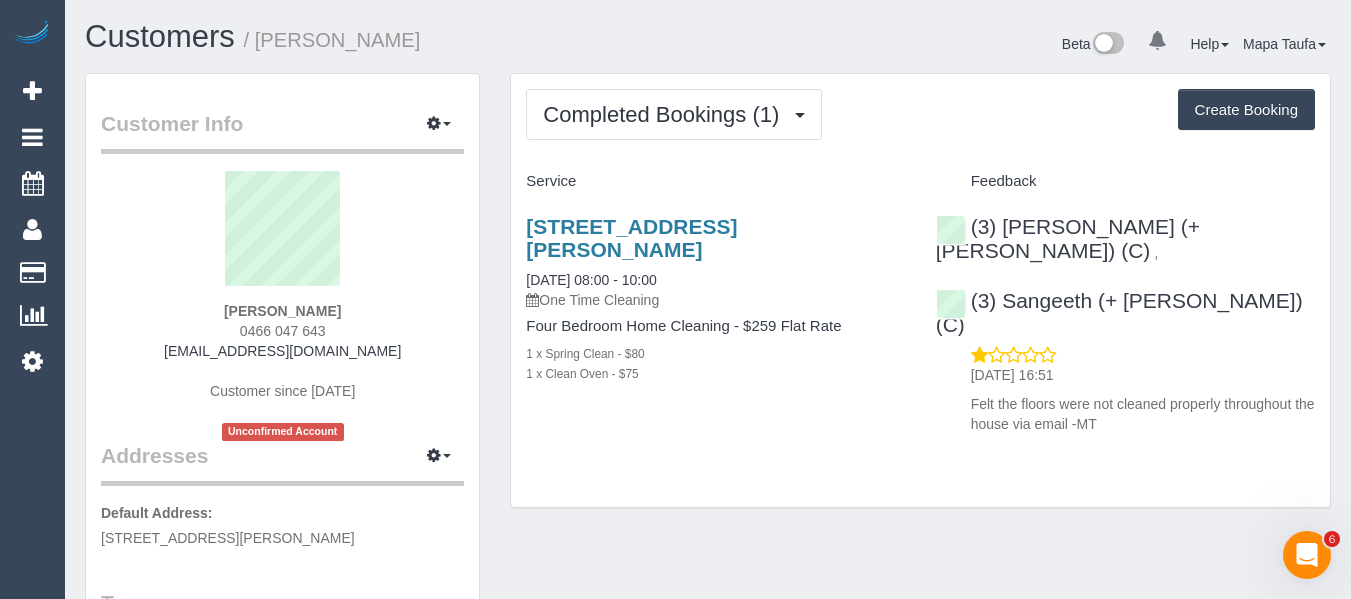 drag, startPoint x: 332, startPoint y: 328, endPoint x: 389, endPoint y: 346, distance: 59.77458 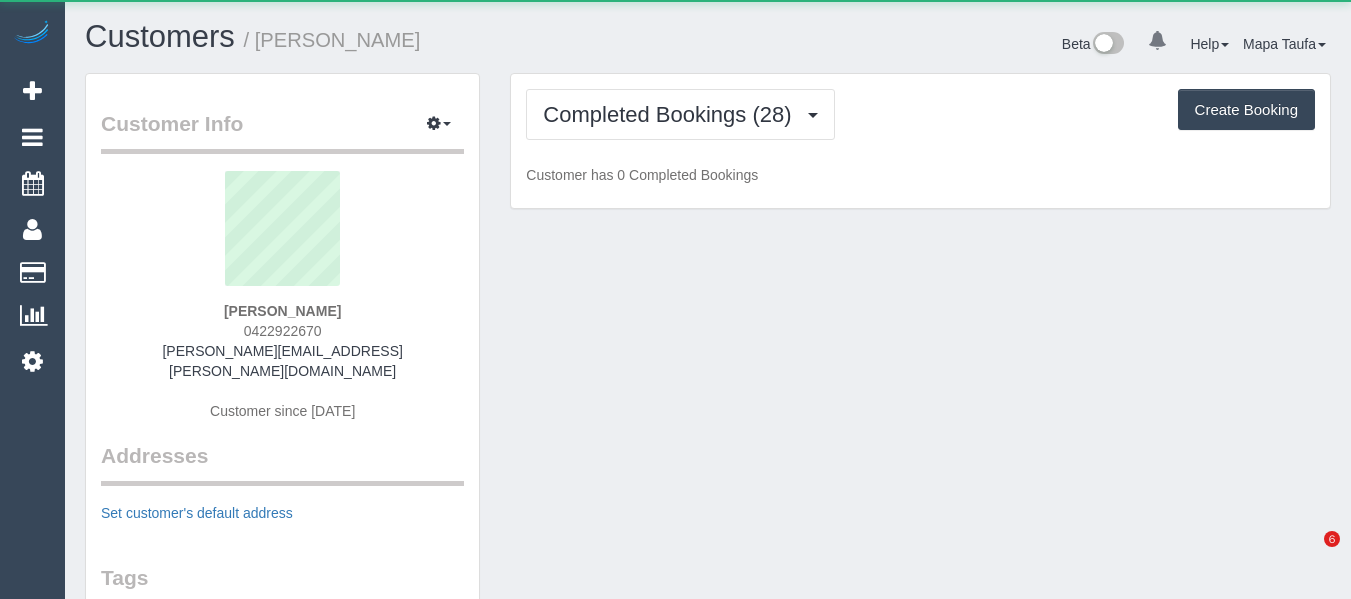 scroll, scrollTop: 0, scrollLeft: 0, axis: both 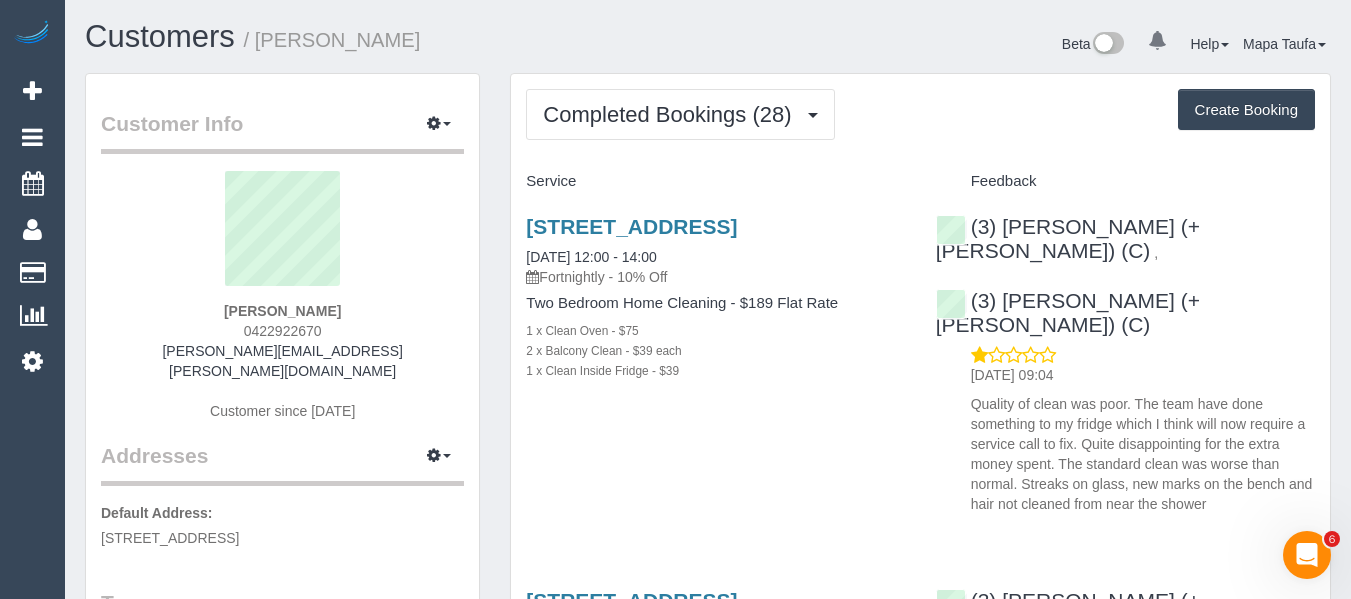 click on "Unit 901/182 Wellington Parade, East Melbourne, VIC 3002
23/06/2025 12:00 - 14:00
Fortnightly - 10% Off
Two Bedroom Home Cleaning - $189 Flat Rate
1 x Clean Oven  - $75
2 x Balcony Clean - $39 each
1 x Clean Inside Fridge  - $39" at bounding box center (715, 309) 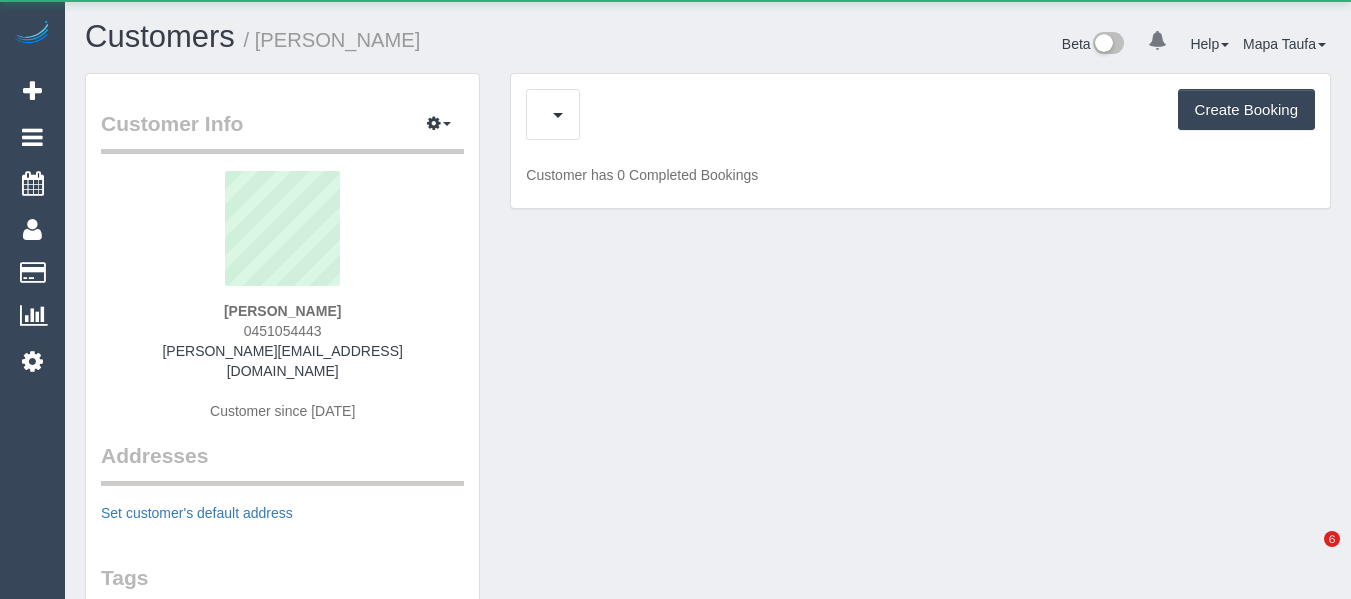 scroll, scrollTop: 0, scrollLeft: 0, axis: both 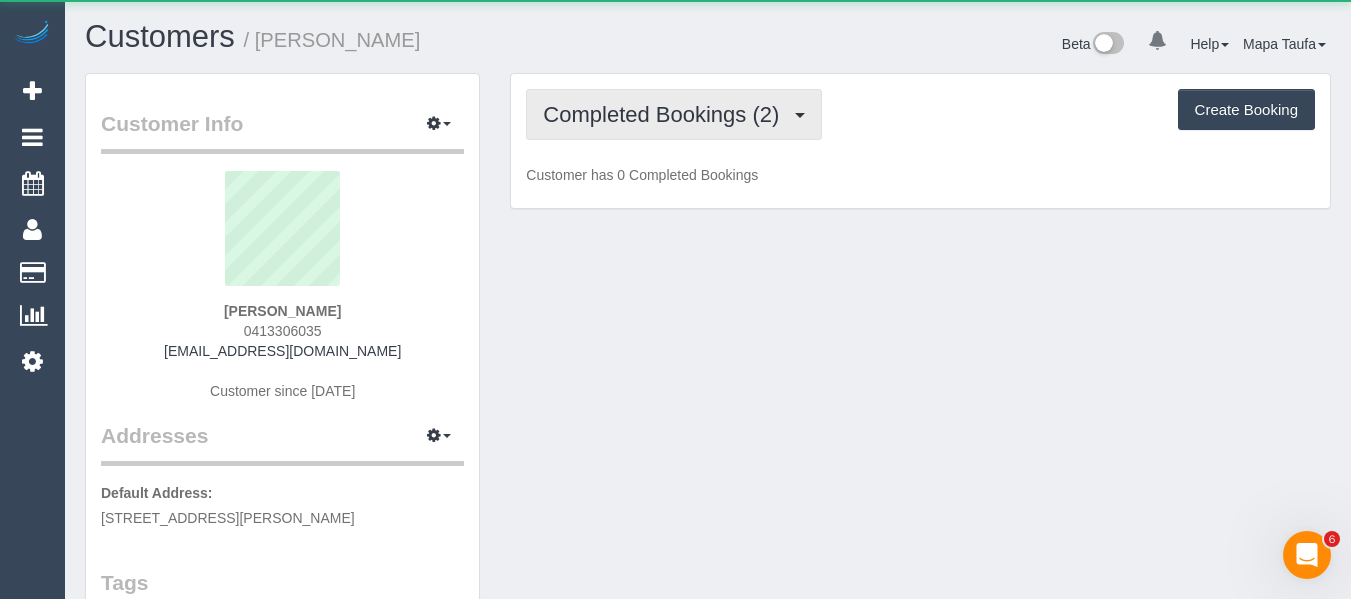 click on "Completed Bookings (2)" at bounding box center [666, 114] 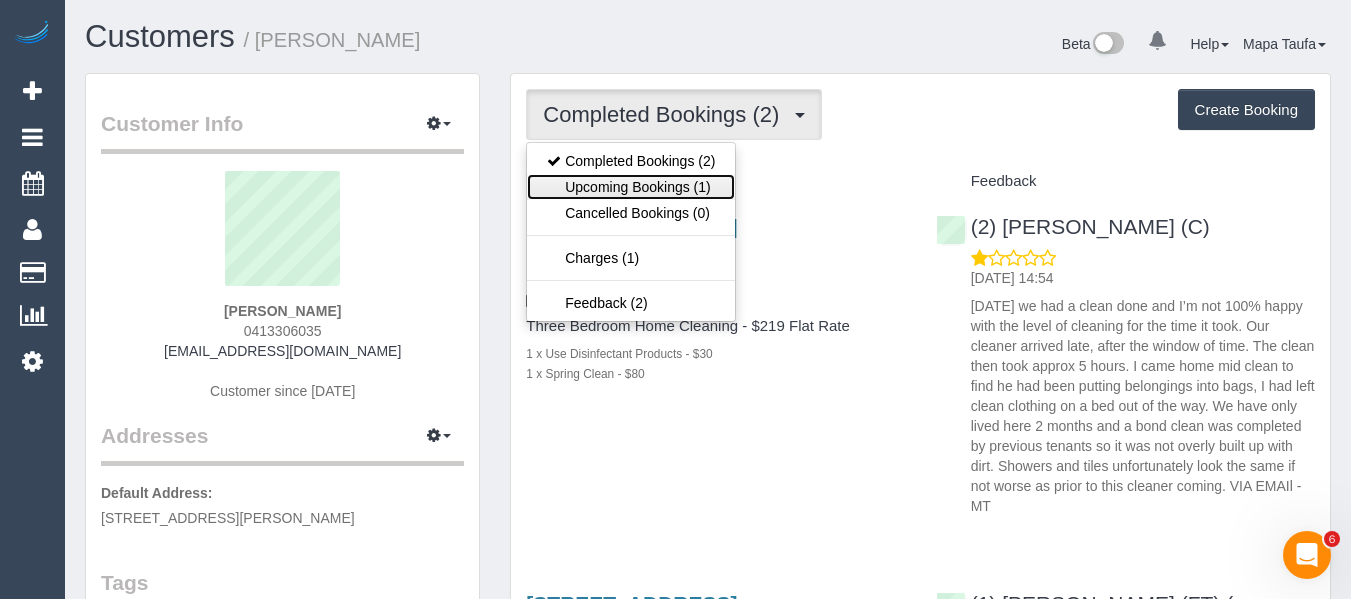 click on "Upcoming Bookings (1)" at bounding box center [631, 187] 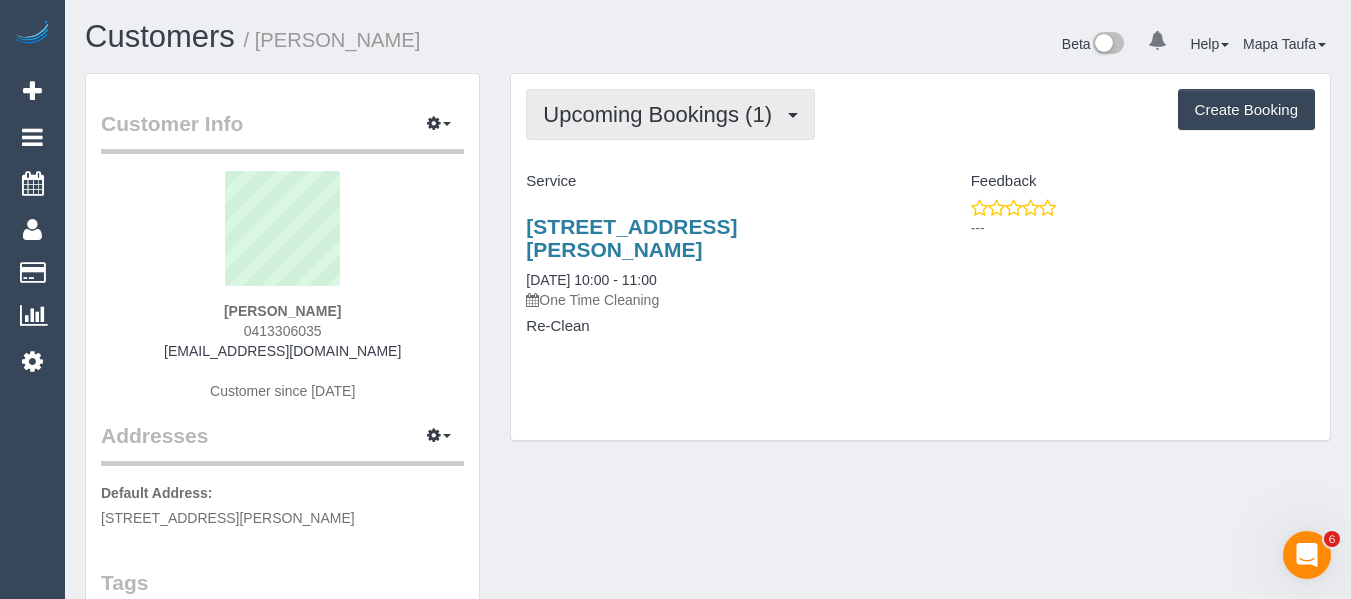 click on "Upcoming Bookings (1)" at bounding box center [662, 114] 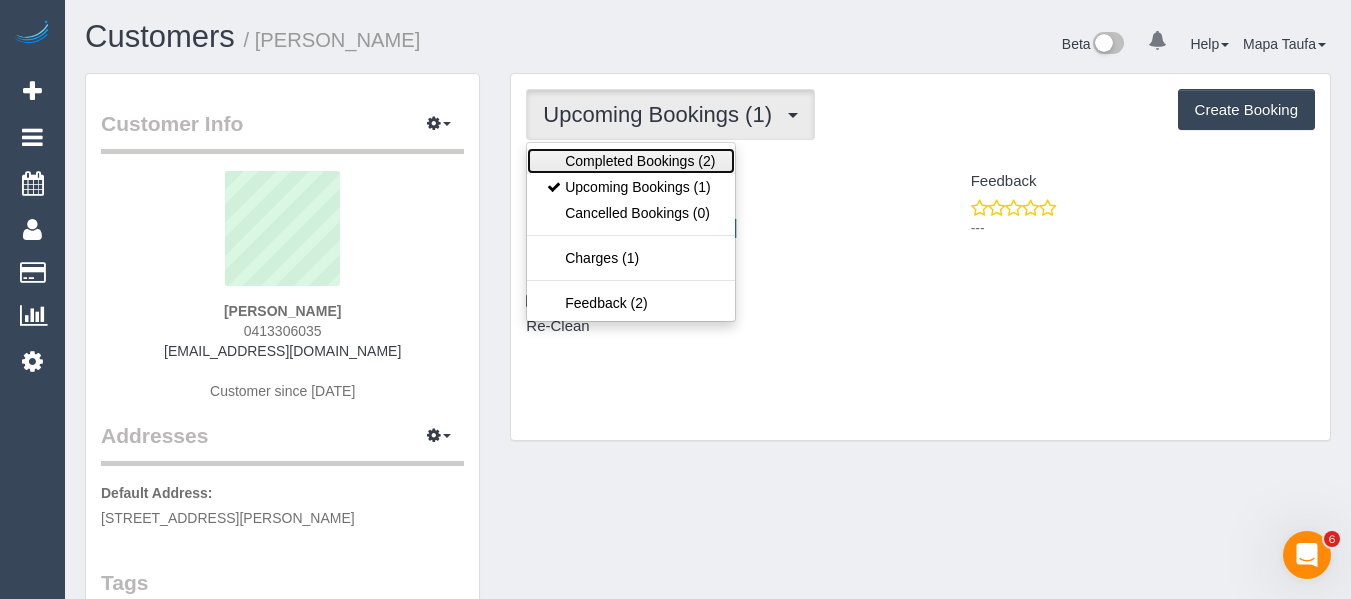 click on "Completed Bookings (2)" at bounding box center (631, 161) 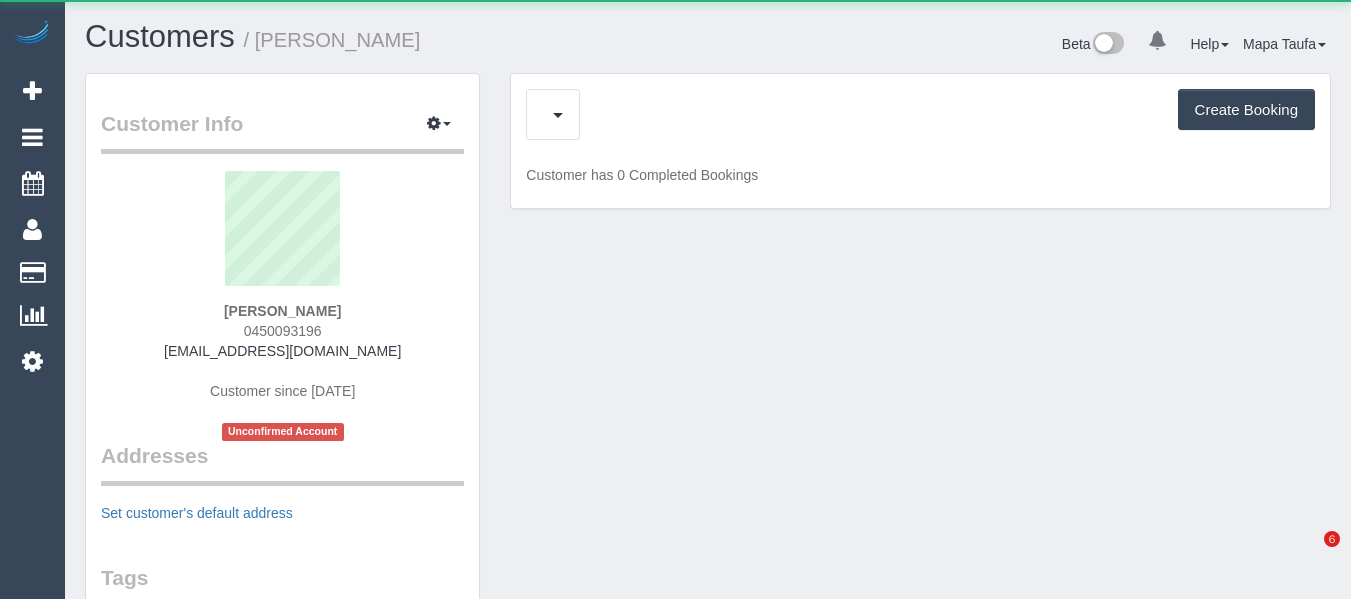 scroll, scrollTop: 0, scrollLeft: 0, axis: both 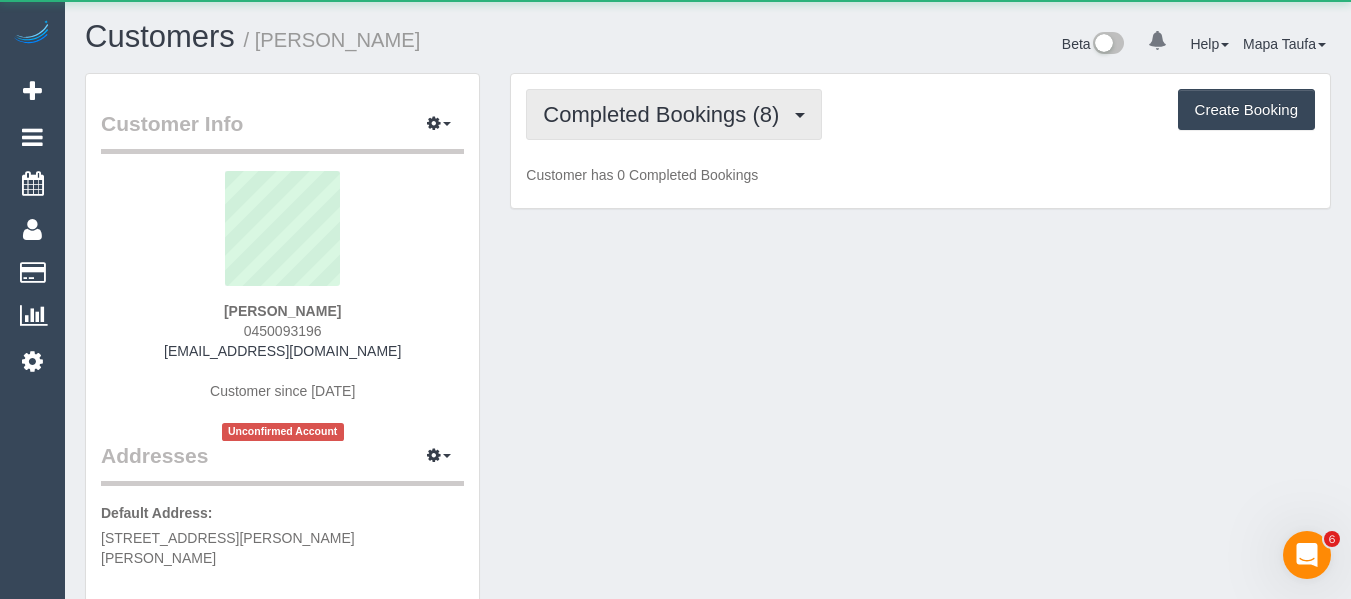 click on "Completed Bookings (8)" at bounding box center [666, 114] 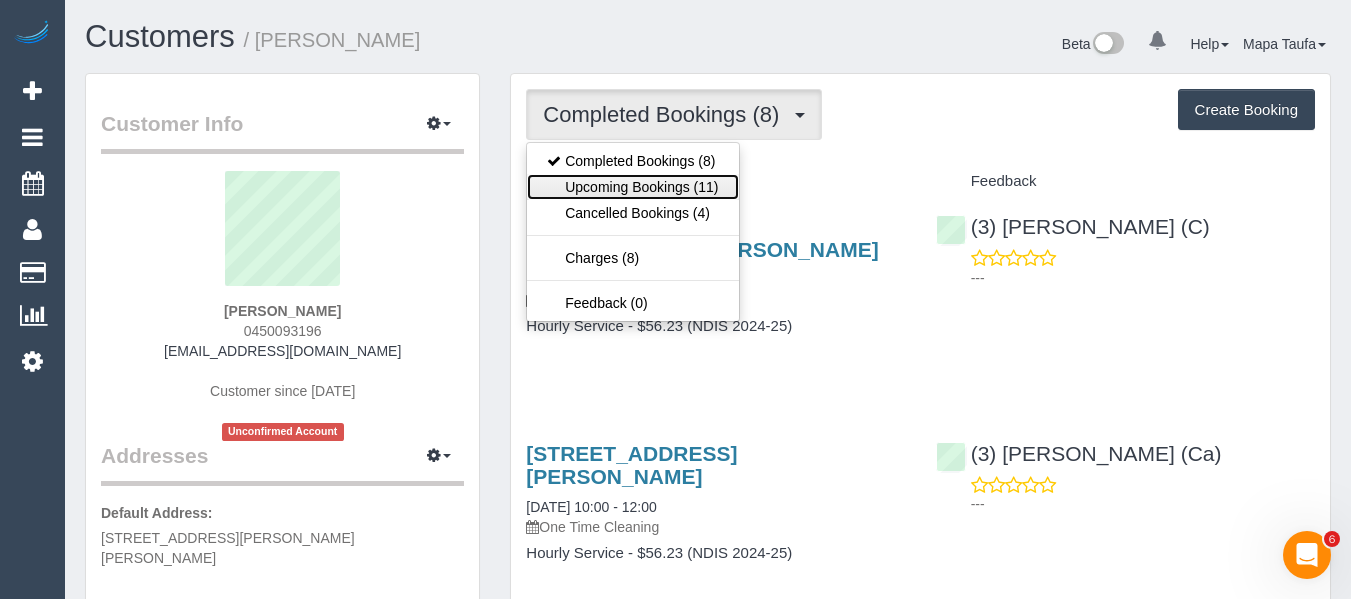 click on "Upcoming Bookings (11)" at bounding box center [632, 187] 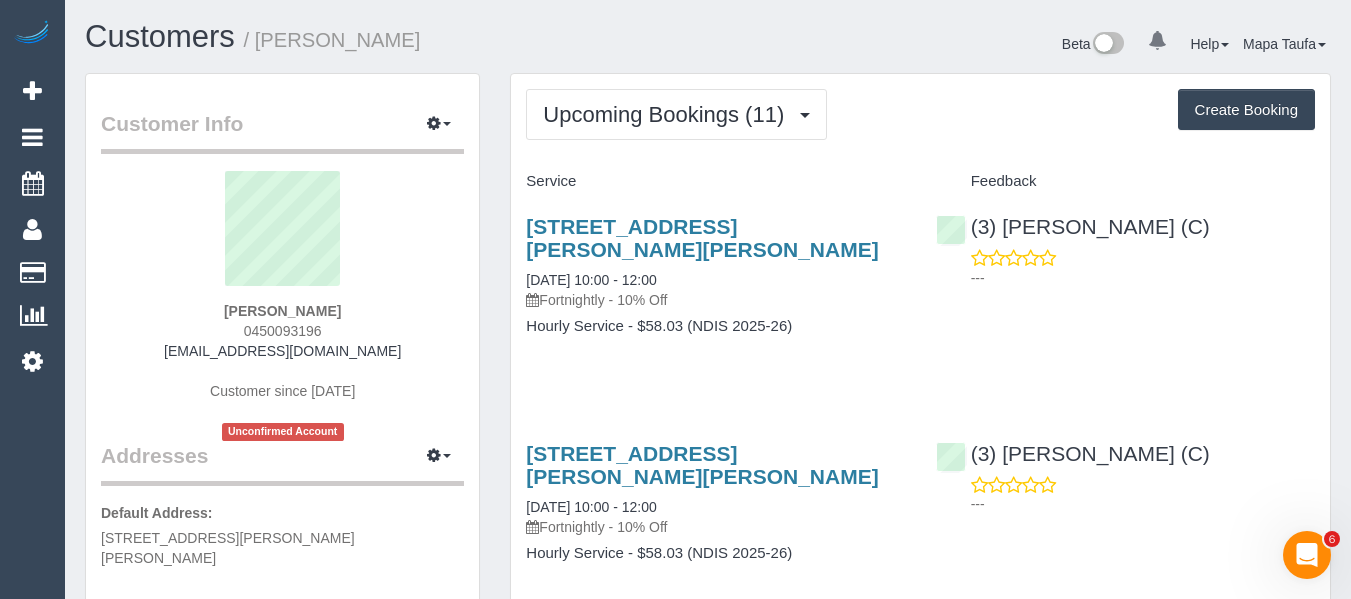 drag, startPoint x: 344, startPoint y: 327, endPoint x: 239, endPoint y: 331, distance: 105.076164 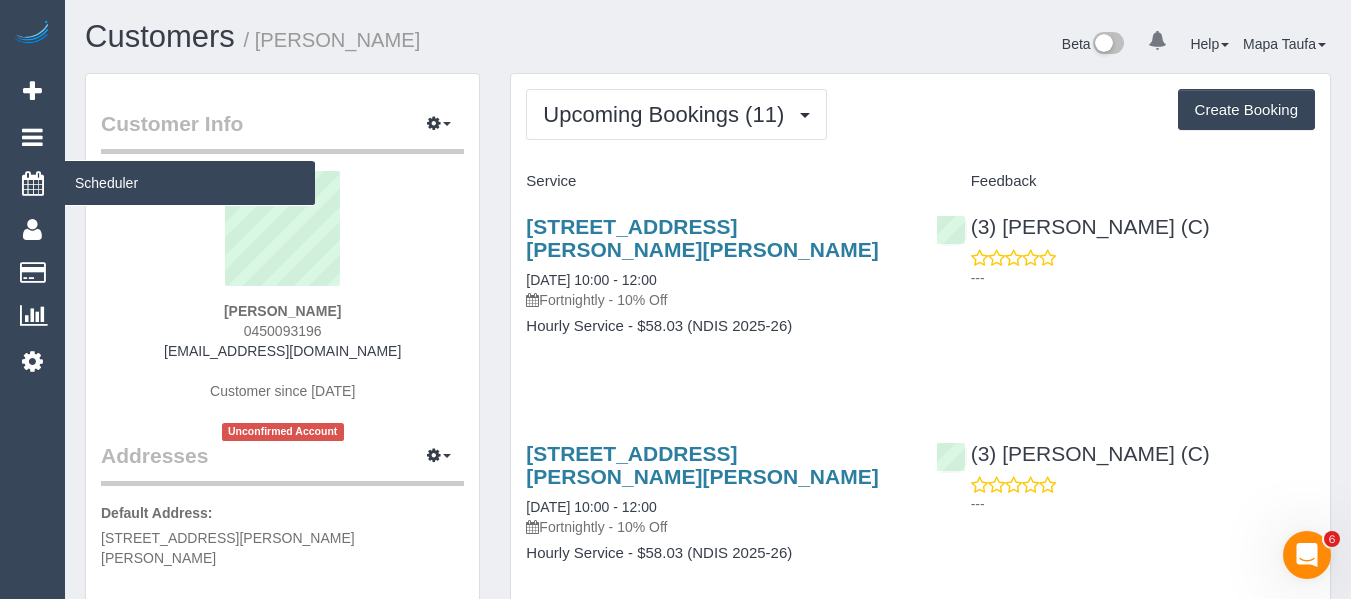 copy on "0450093196" 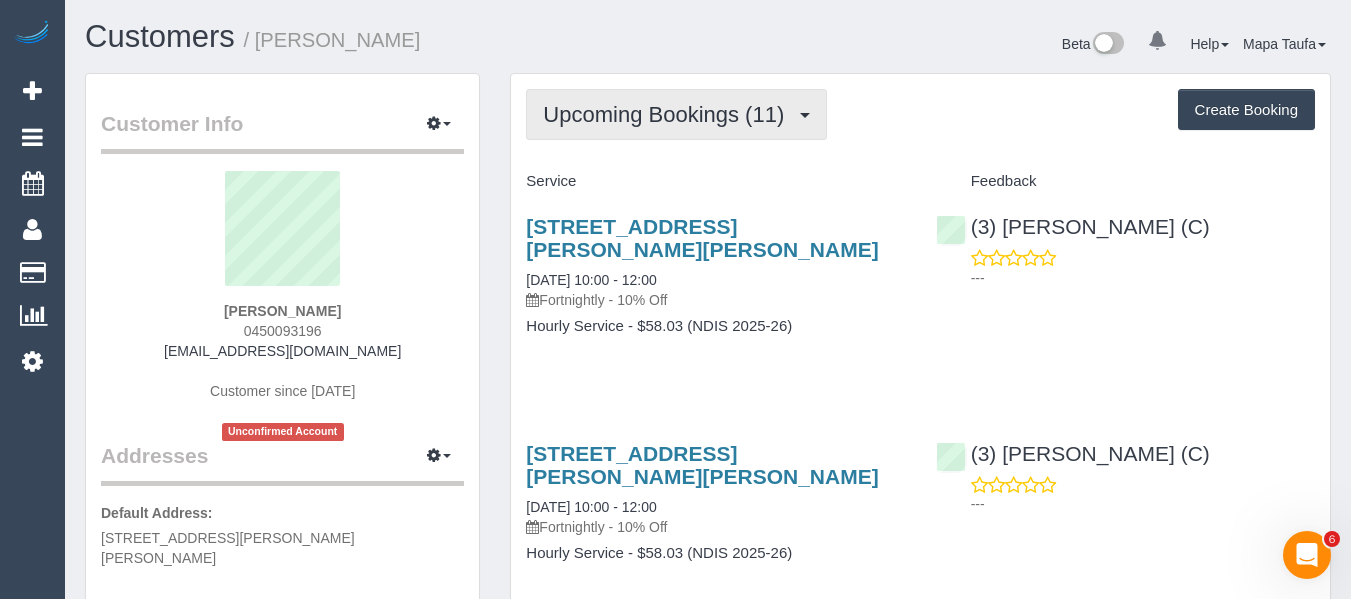 click on "Upcoming Bookings (11)" at bounding box center [668, 114] 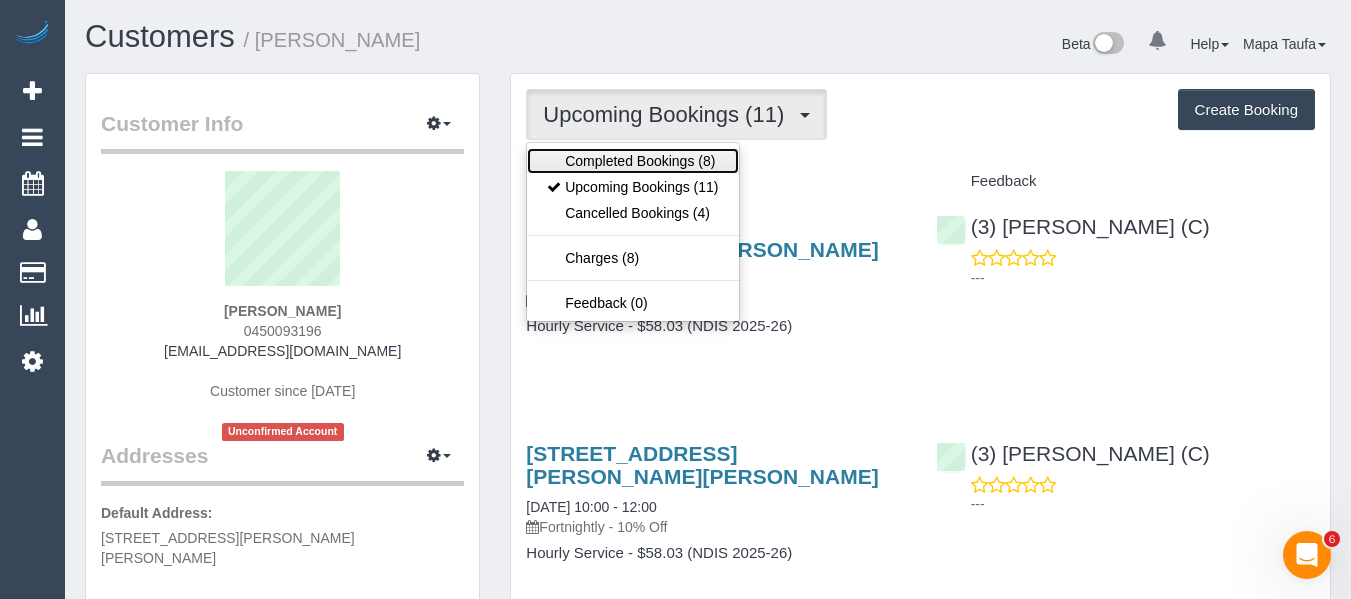 click on "Completed Bookings (8)" at bounding box center (632, 161) 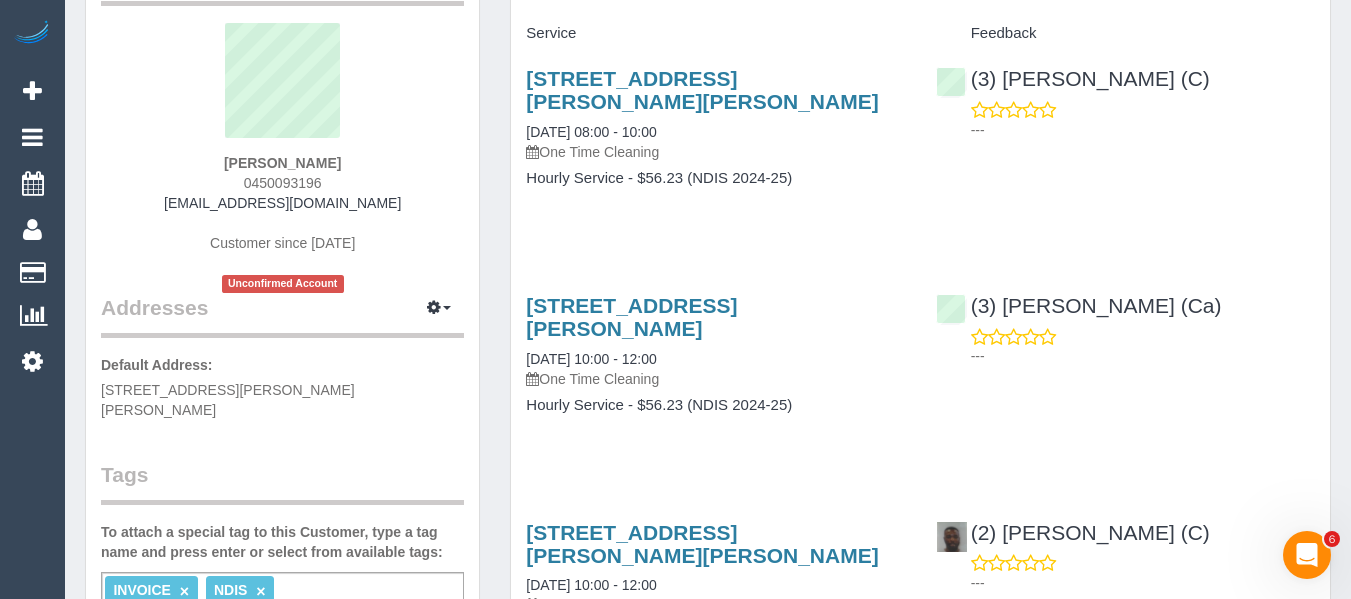scroll, scrollTop: 0, scrollLeft: 0, axis: both 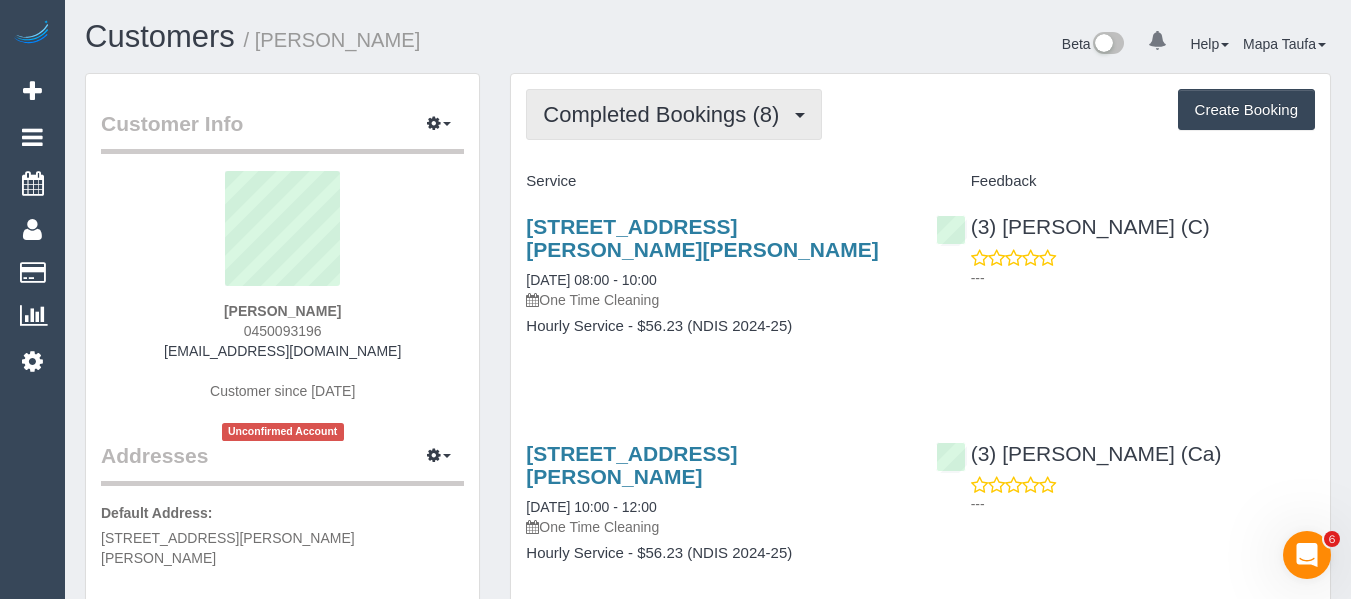 click on "Completed Bookings (8)" at bounding box center [666, 114] 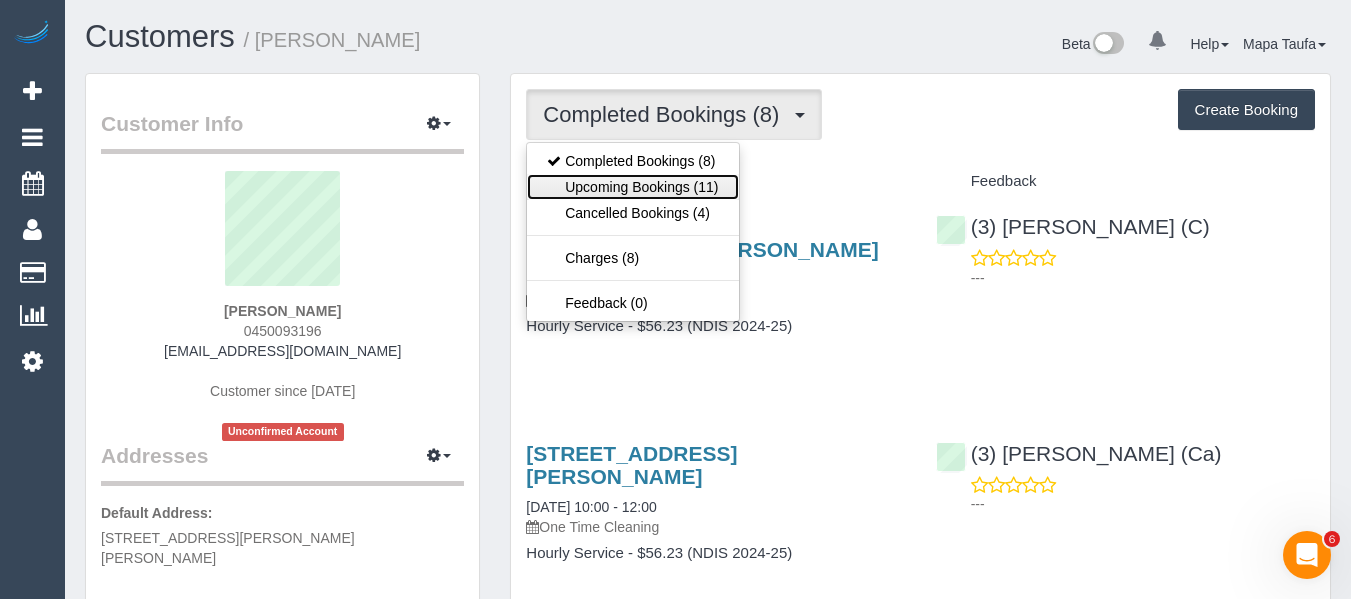 click on "Upcoming Bookings (11)" at bounding box center [632, 187] 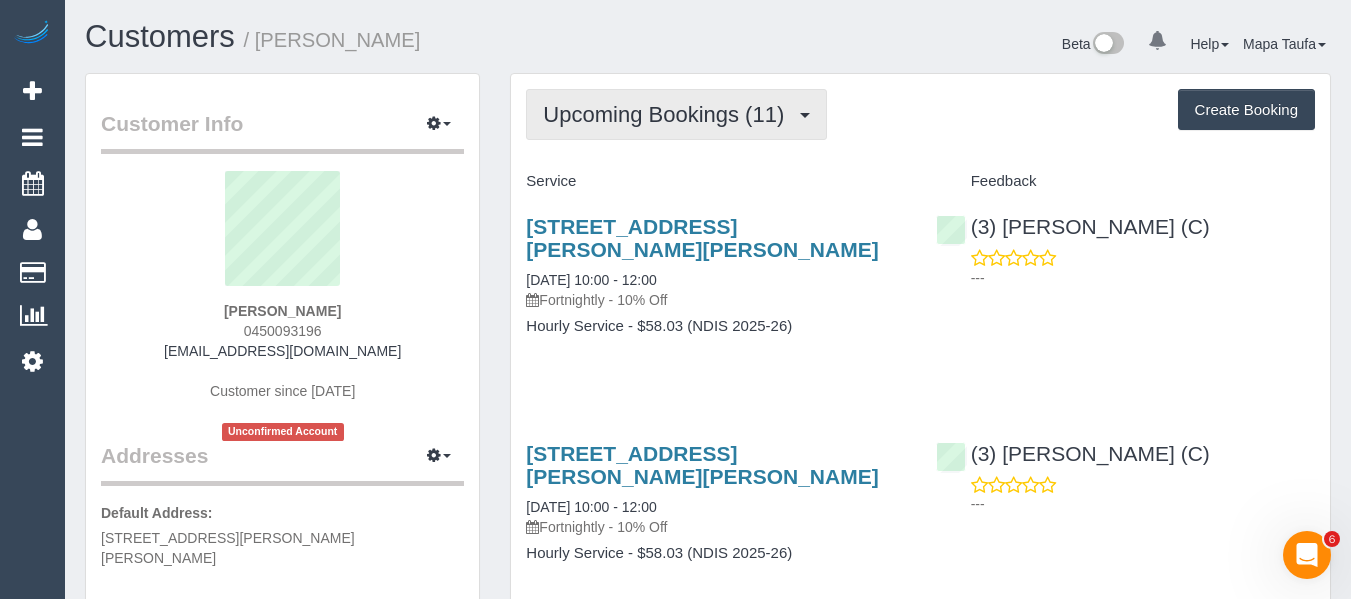 click on "Upcoming Bookings (11)" at bounding box center (676, 114) 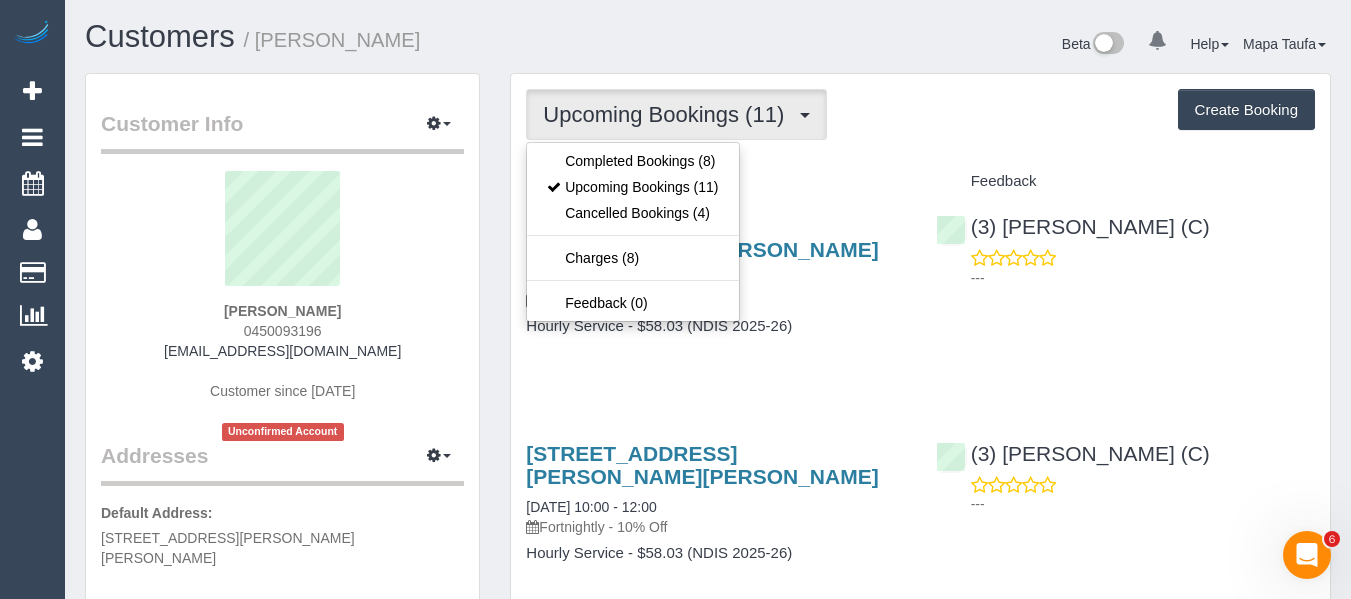 click on "Beta
0
Your Notifications
You have 0 alerts
Help
Help Docs
Take a Tour
Contact Support
Mapa Taufa
My Account
Change Password
Email Preferences
Community
Log Out" at bounding box center (1027, 46) 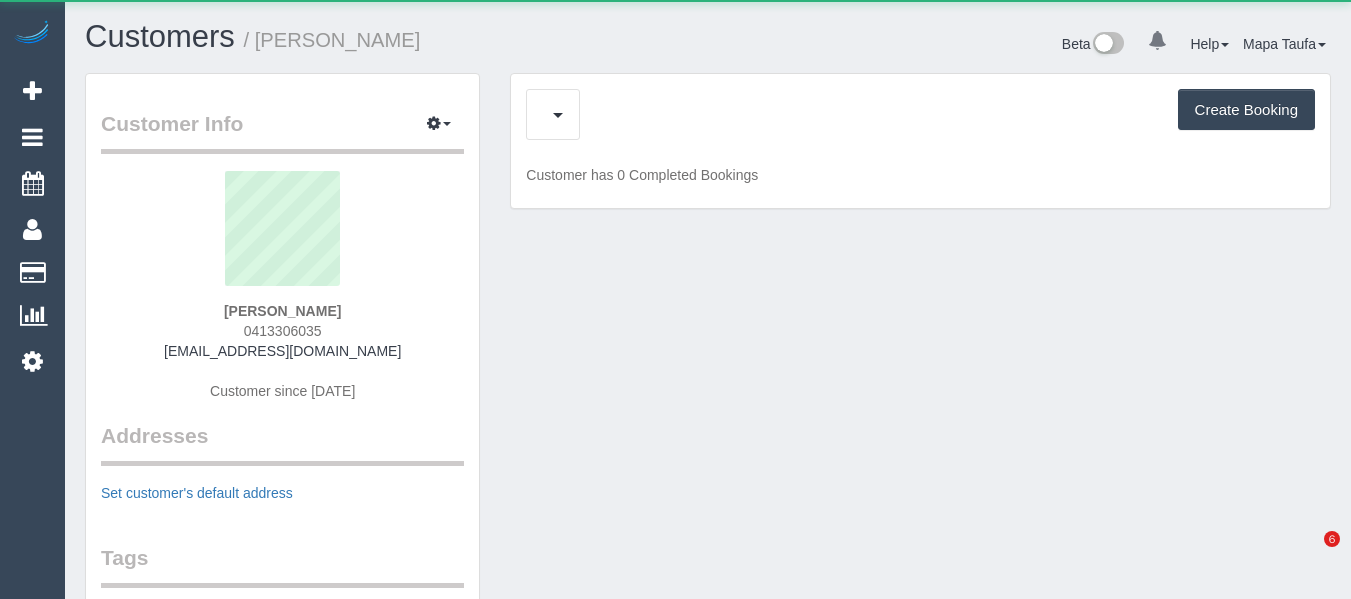 scroll, scrollTop: 0, scrollLeft: 0, axis: both 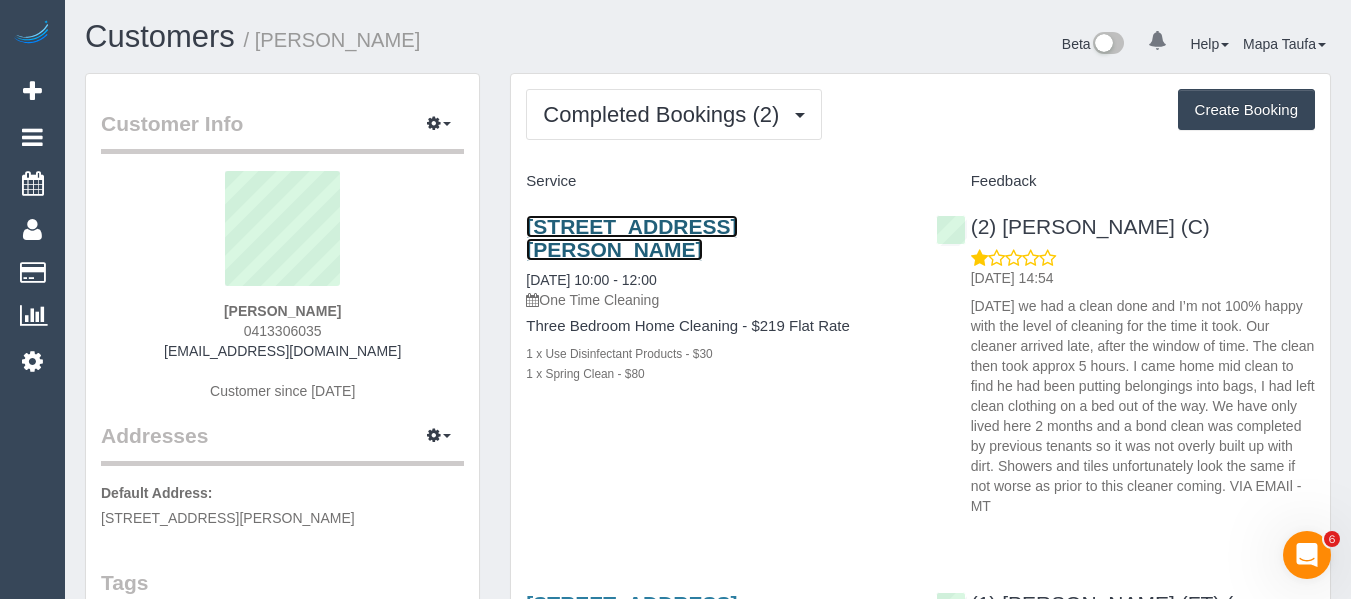 click on "[STREET_ADDRESS][PERSON_NAME]" at bounding box center (631, 238) 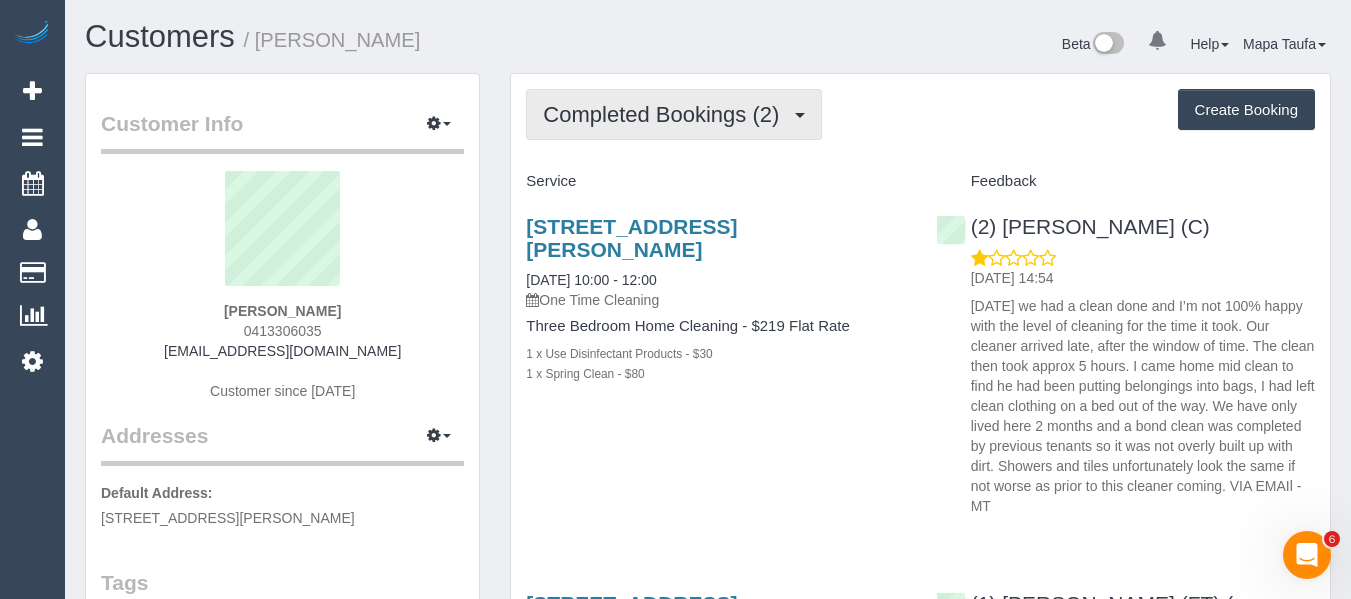 click on "Completed Bookings (2)" at bounding box center [674, 114] 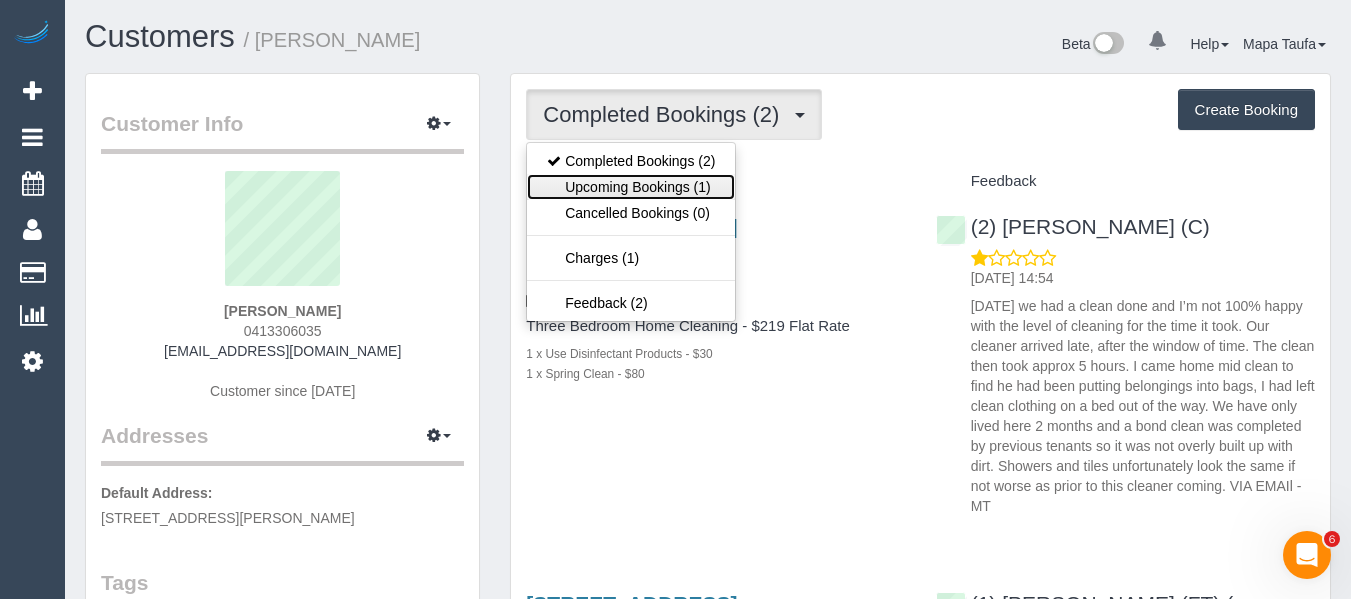 click on "Upcoming Bookings (1)" at bounding box center (631, 187) 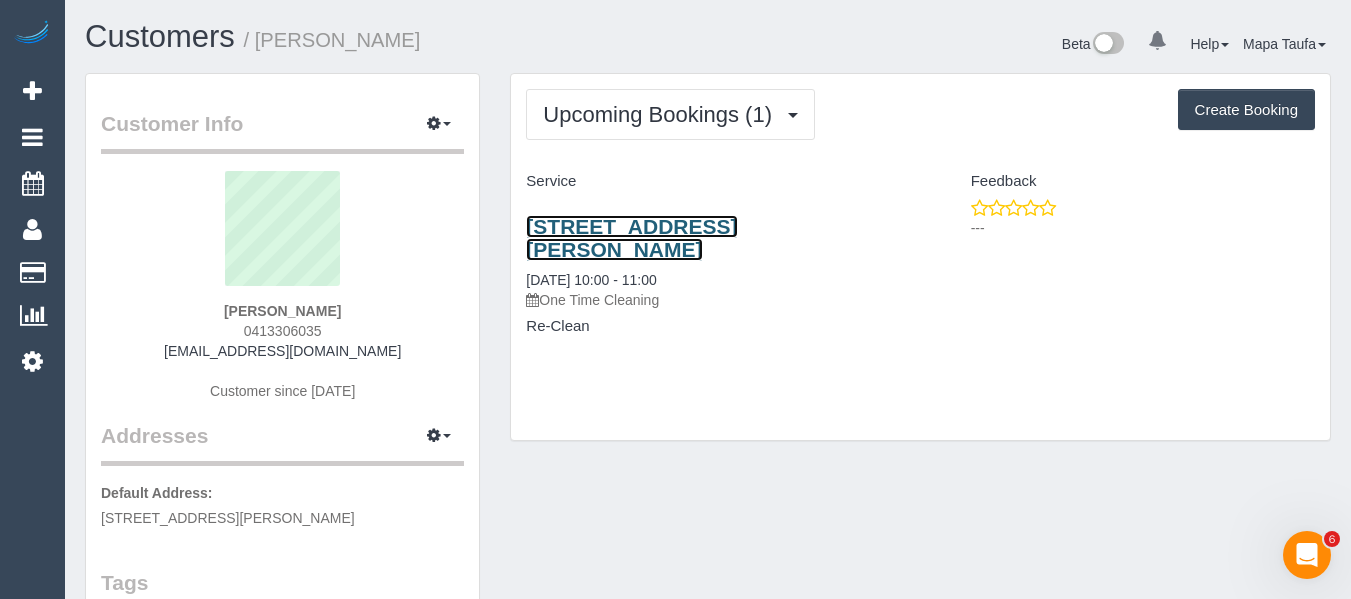 click on "11 Mollison Street, Abbotsford, VIC 3067" at bounding box center (631, 238) 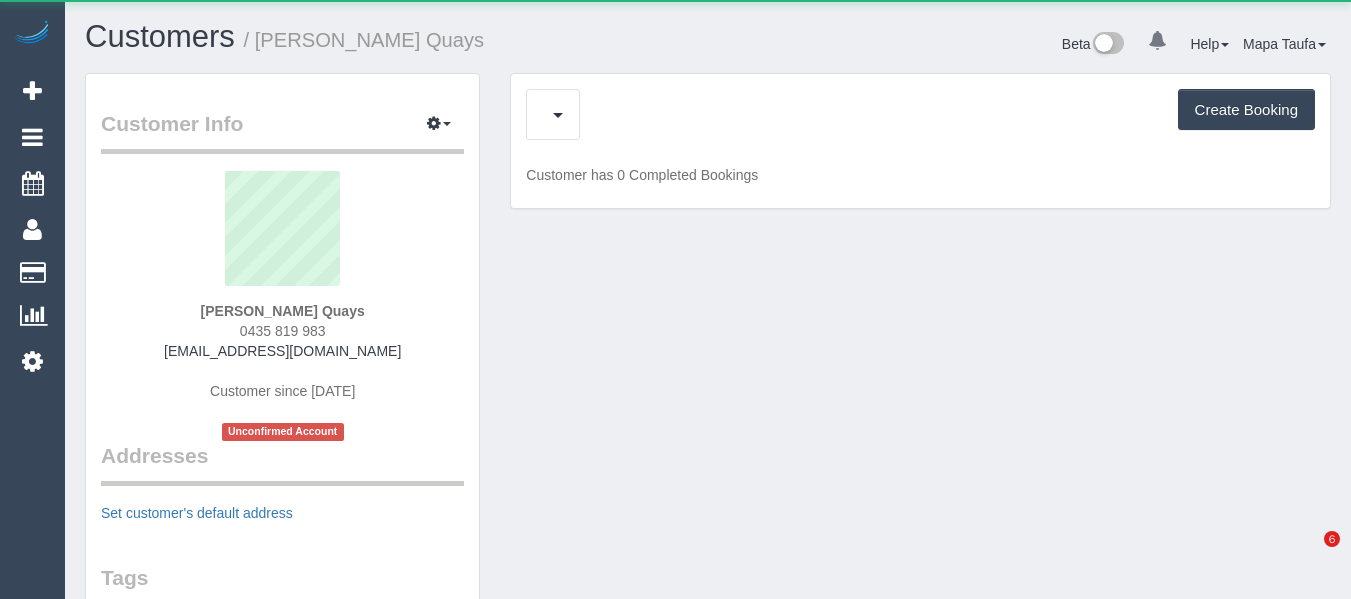 scroll, scrollTop: 0, scrollLeft: 0, axis: both 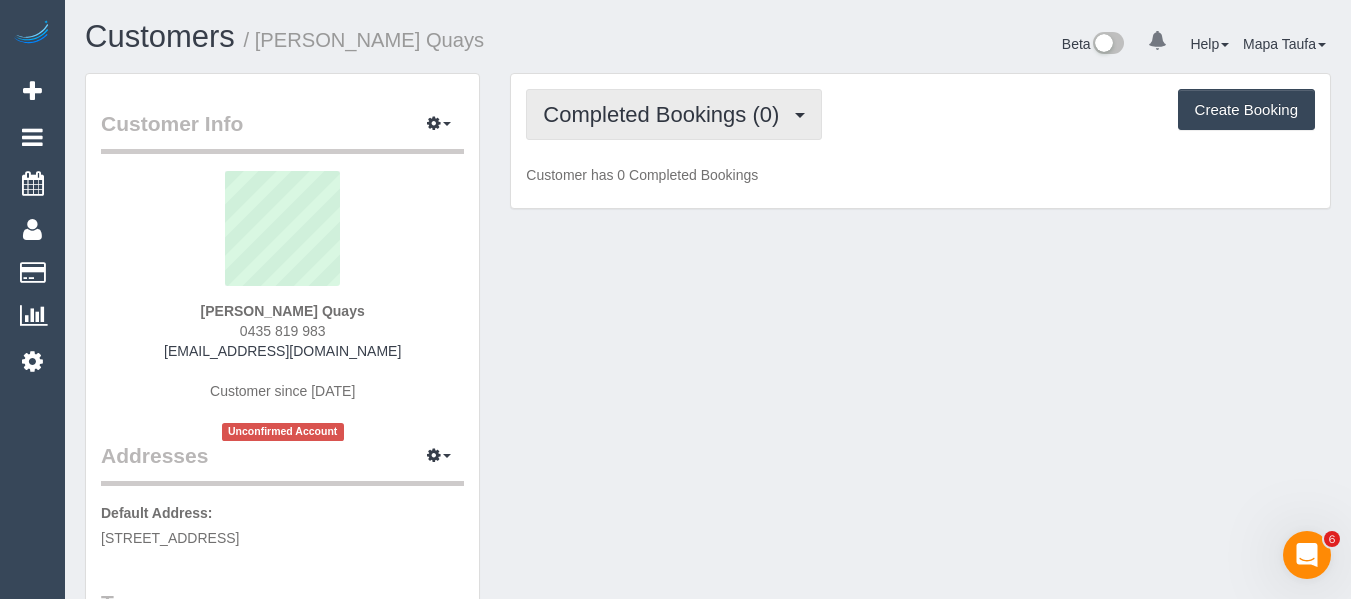 click on "Completed Bookings (0)" at bounding box center [666, 114] 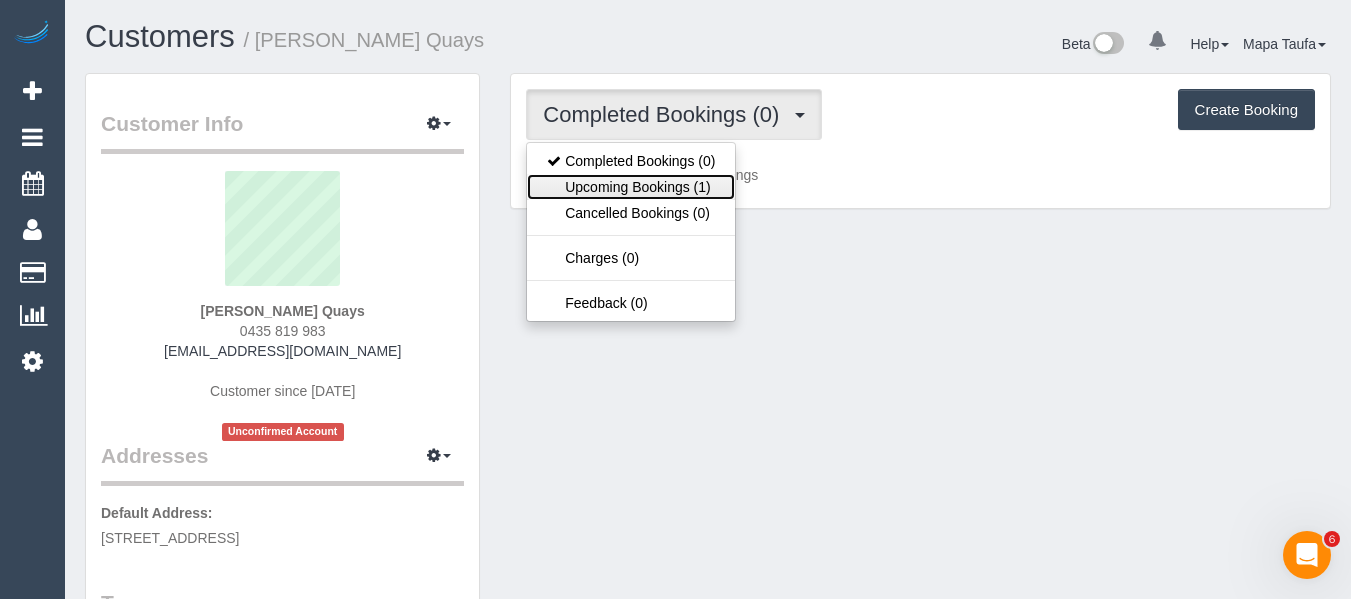 click on "Upcoming Bookings (1)" at bounding box center (631, 187) 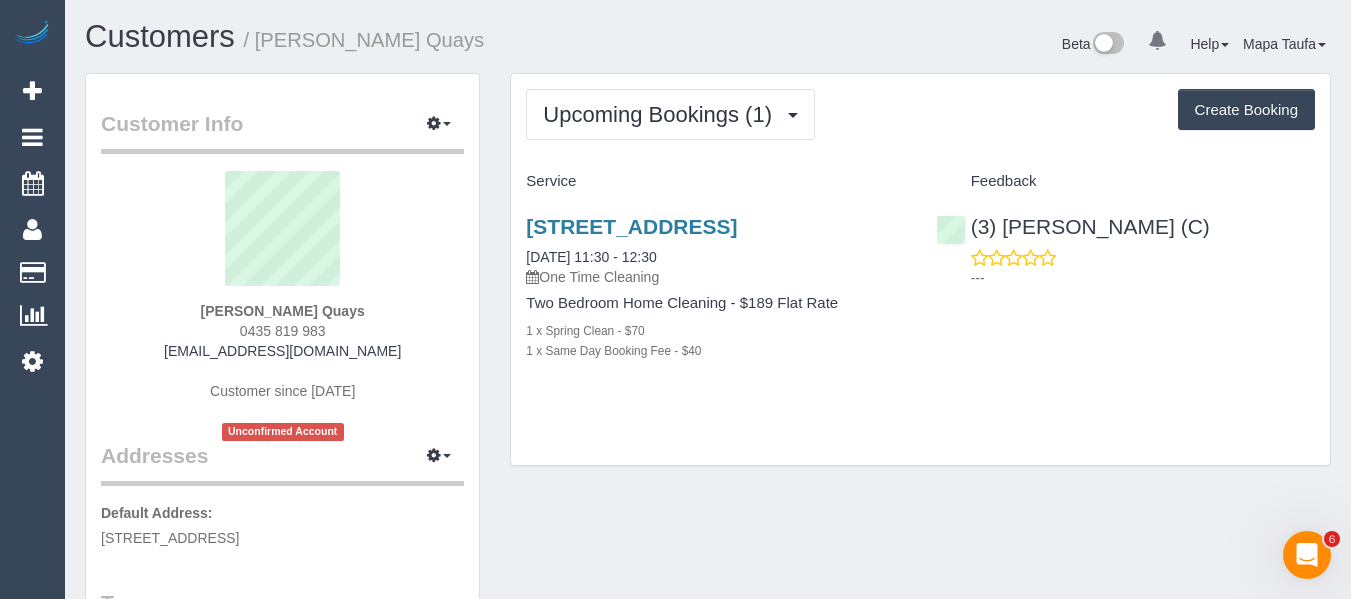 drag, startPoint x: 337, startPoint y: 331, endPoint x: 205, endPoint y: 308, distance: 133.9888 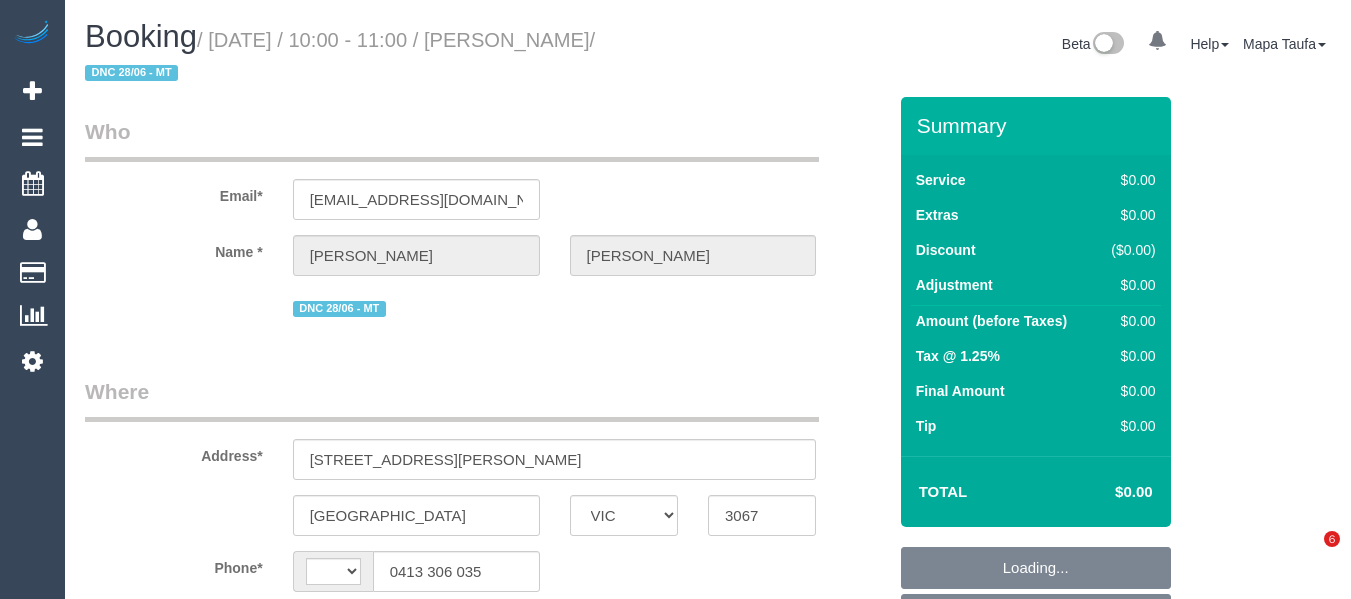 select on "VIC" 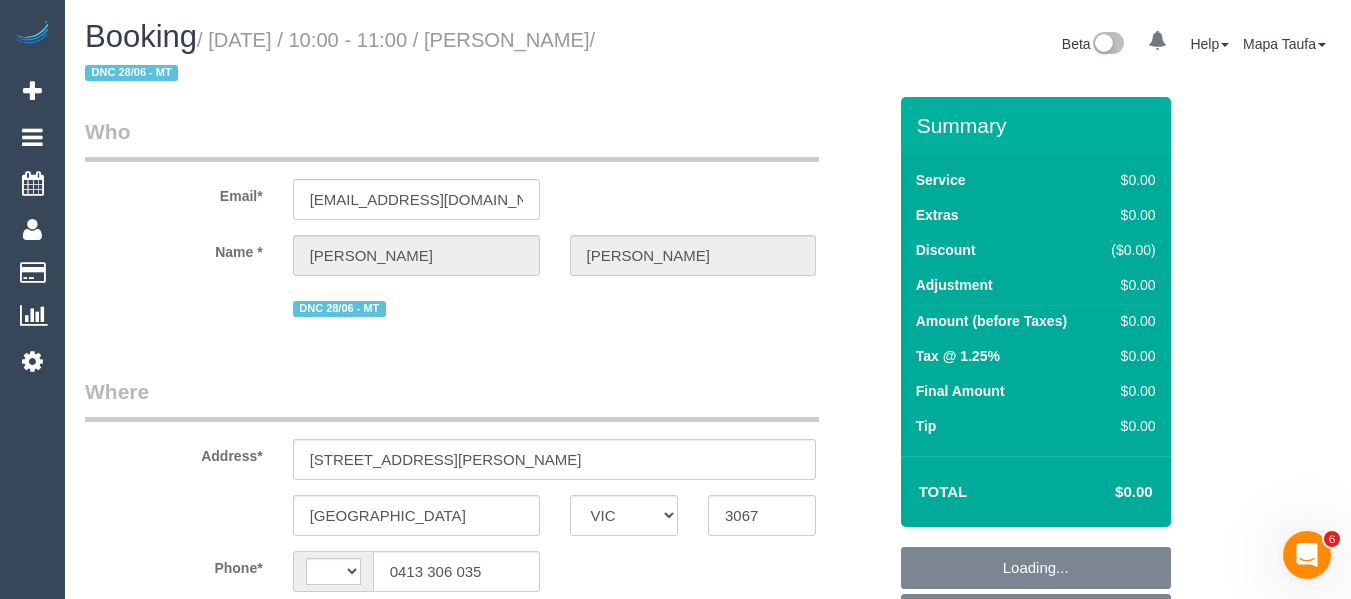 scroll, scrollTop: 0, scrollLeft: 0, axis: both 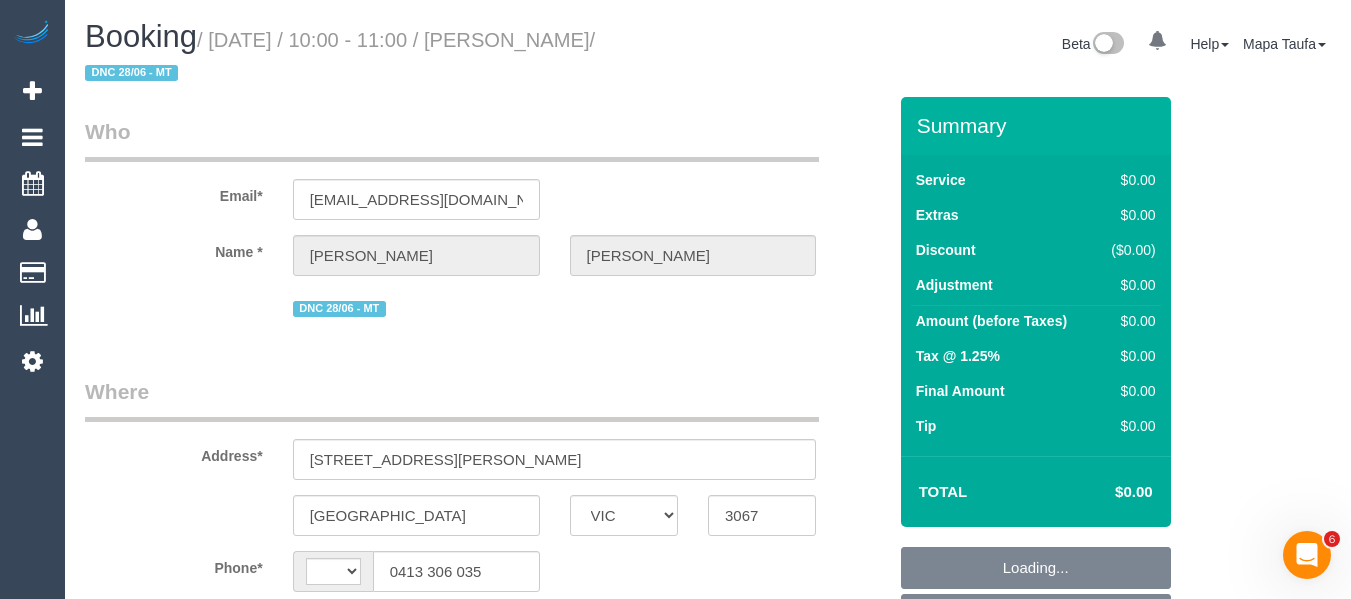 select on "string:AU" 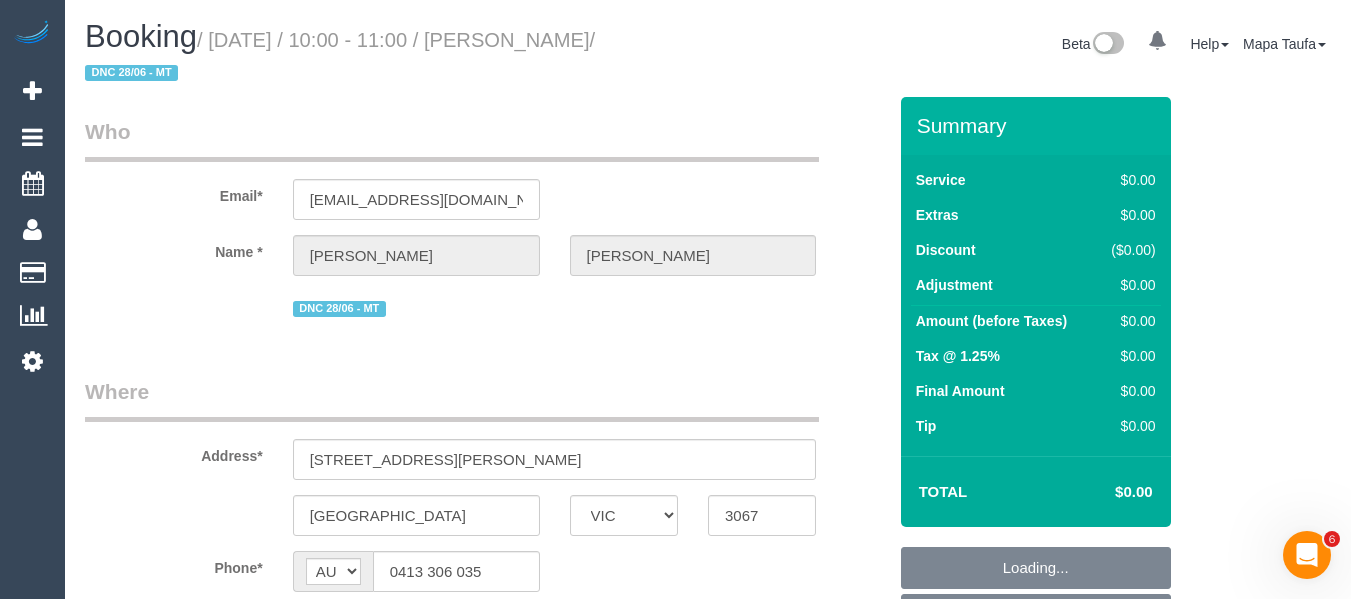 select on "object:574" 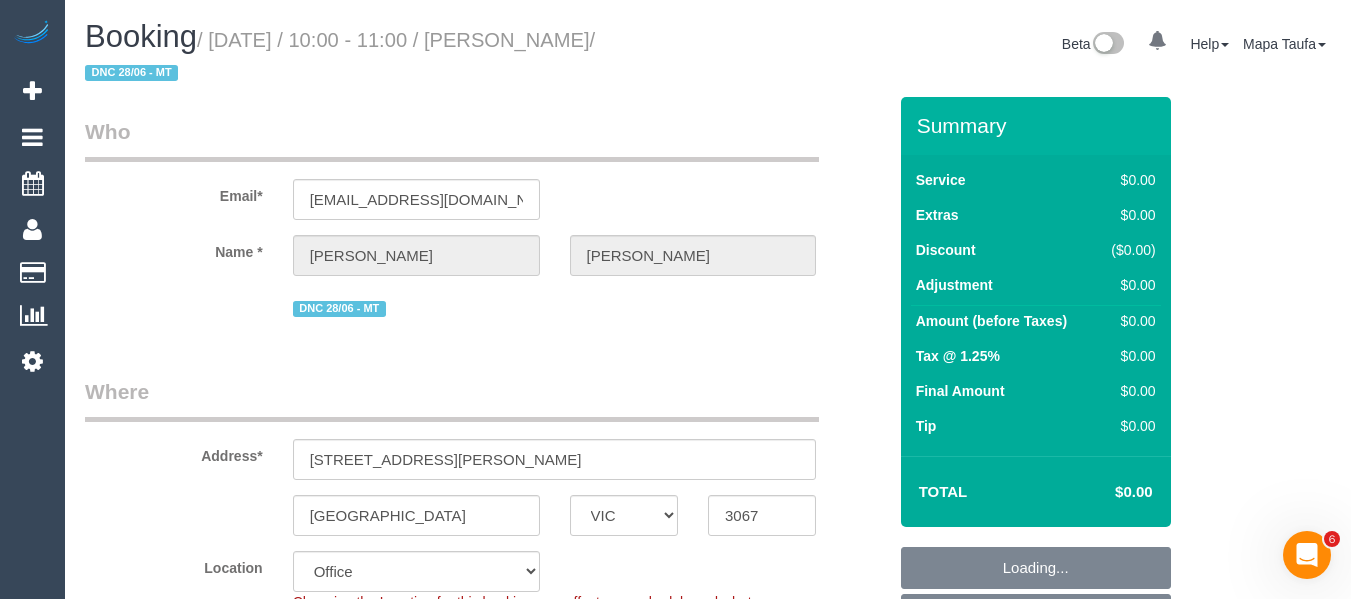 select on "object:784" 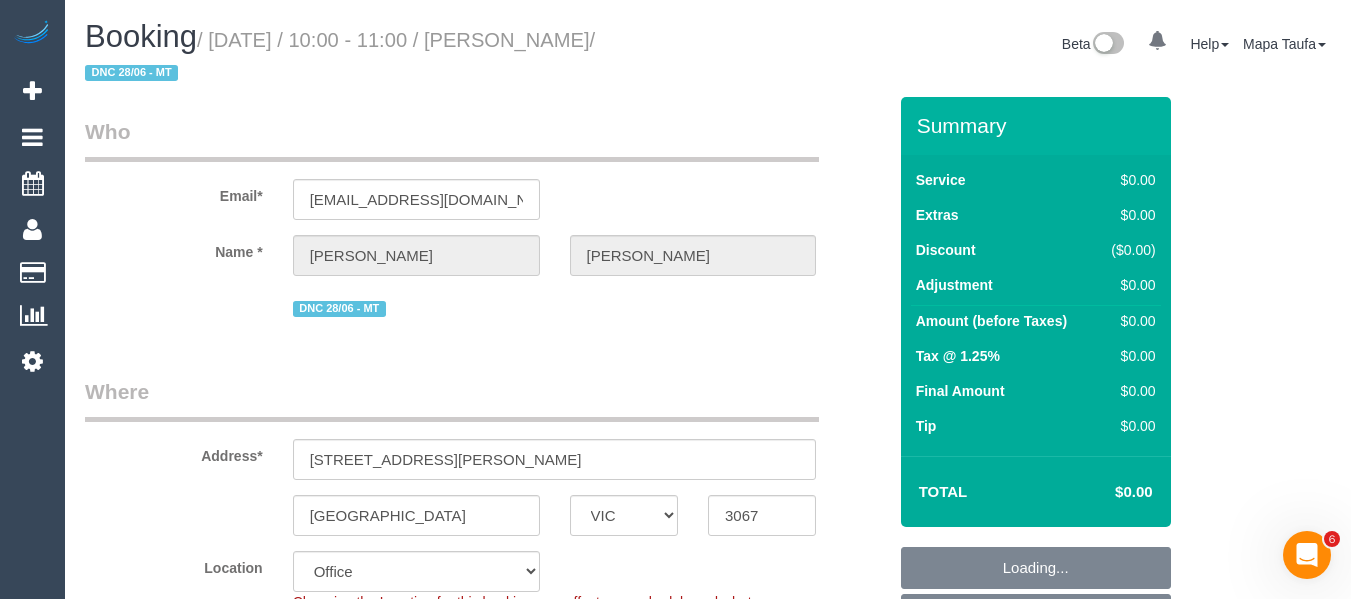 select on "number:27" 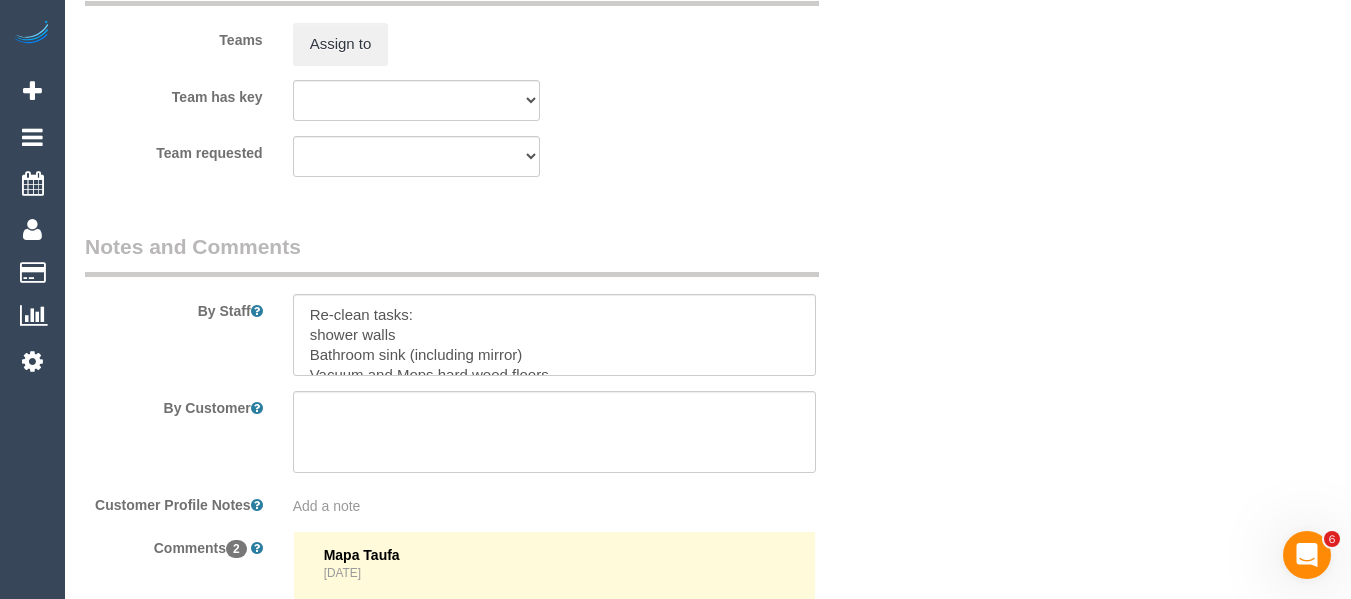 scroll, scrollTop: 3100, scrollLeft: 0, axis: vertical 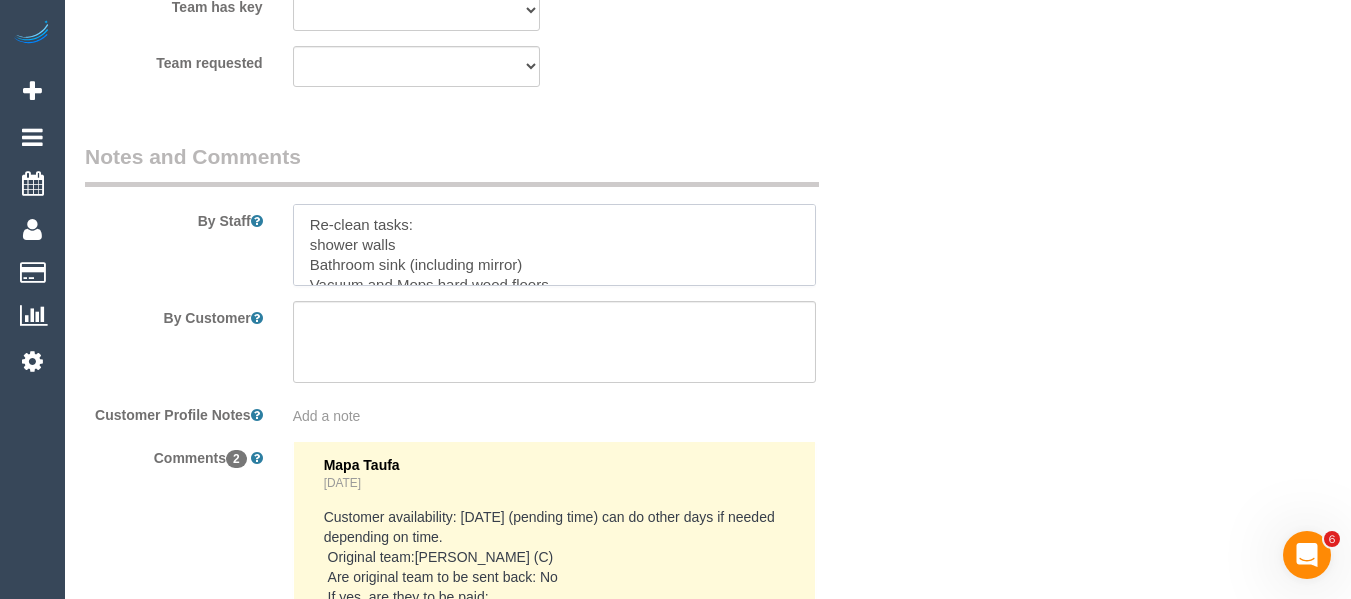 drag, startPoint x: 461, startPoint y: 225, endPoint x: 717, endPoint y: 233, distance: 256.12497 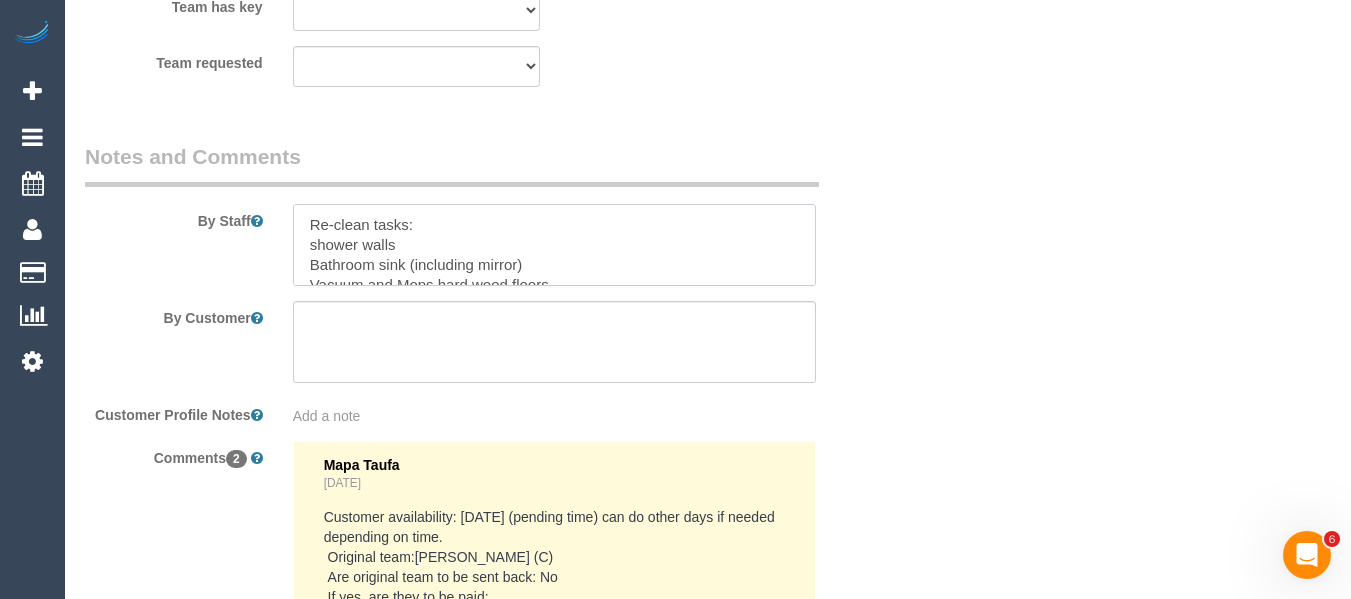 click at bounding box center (555, 245) 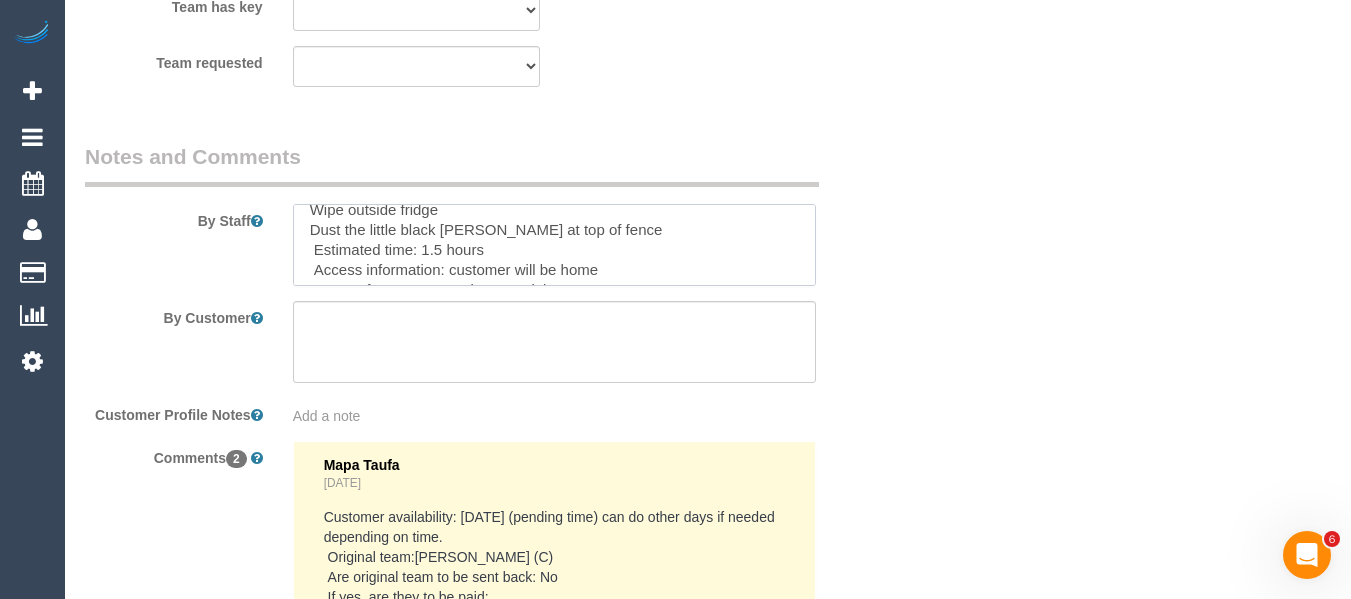 scroll, scrollTop: 120, scrollLeft: 0, axis: vertical 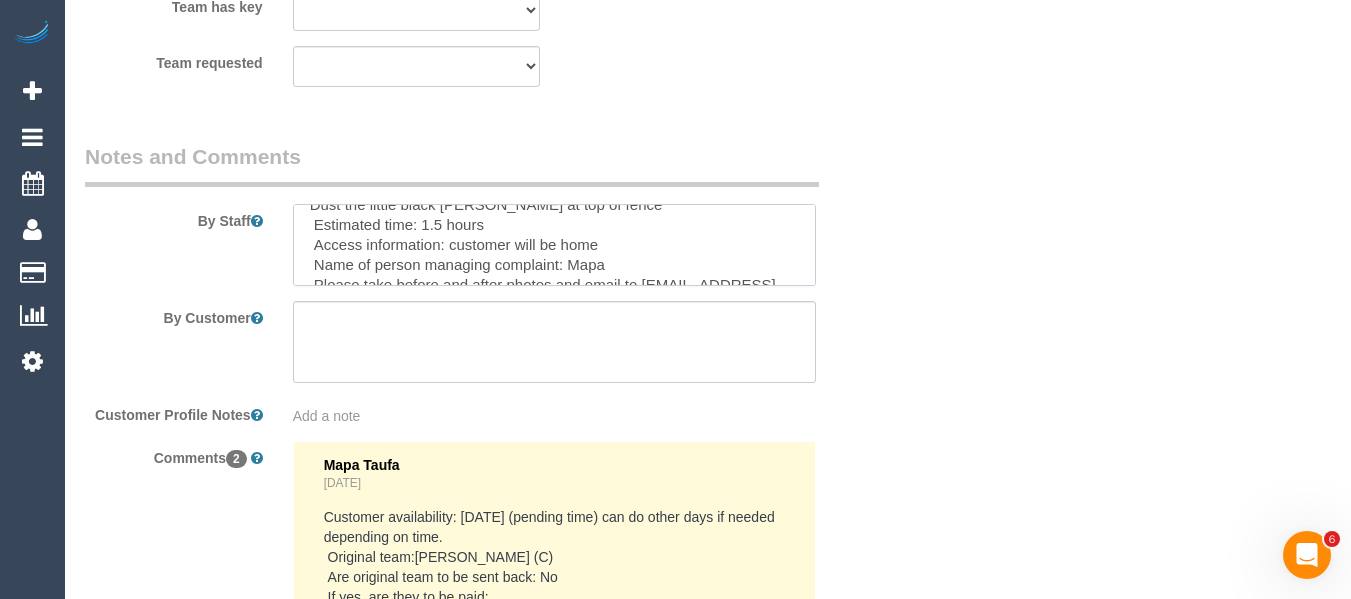 click at bounding box center [555, 245] 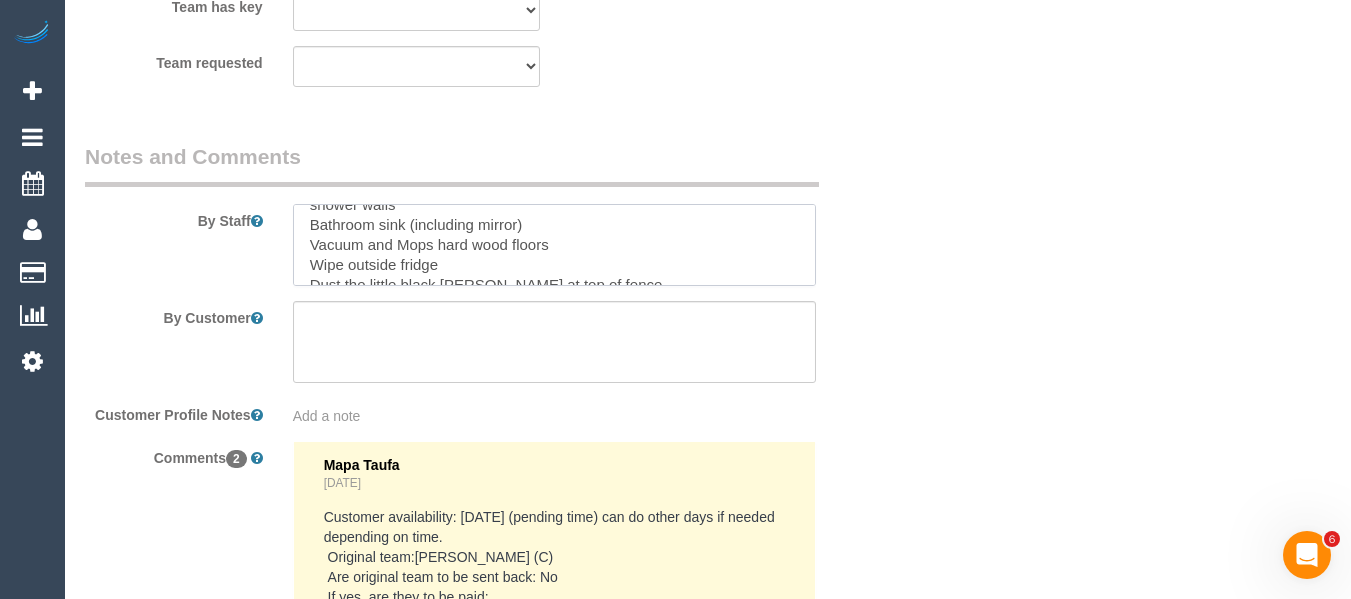 scroll, scrollTop: 0, scrollLeft: 0, axis: both 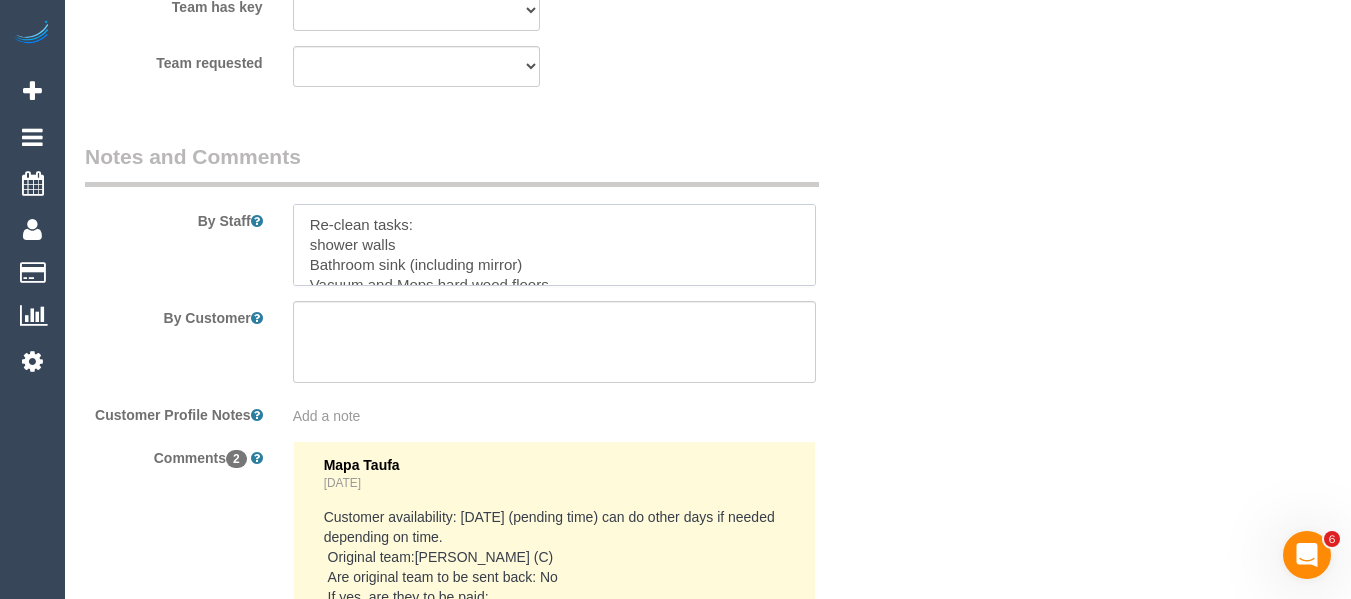 drag, startPoint x: 623, startPoint y: 209, endPoint x: 283, endPoint y: 255, distance: 343.09766 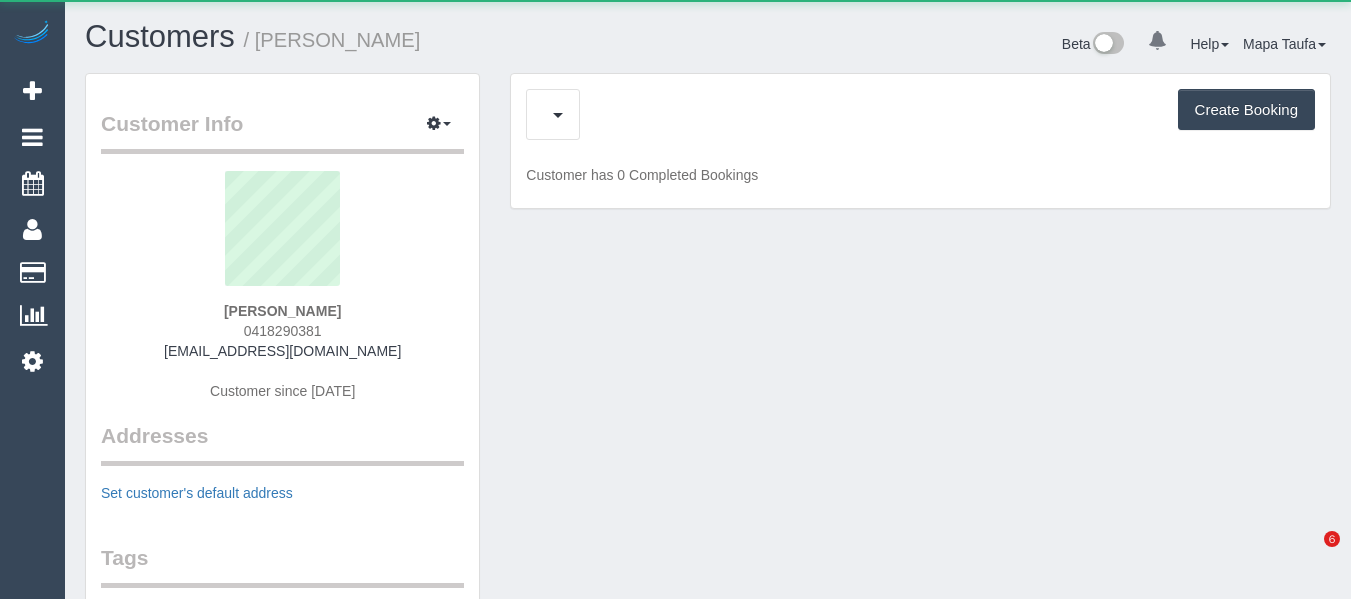 scroll, scrollTop: 0, scrollLeft: 0, axis: both 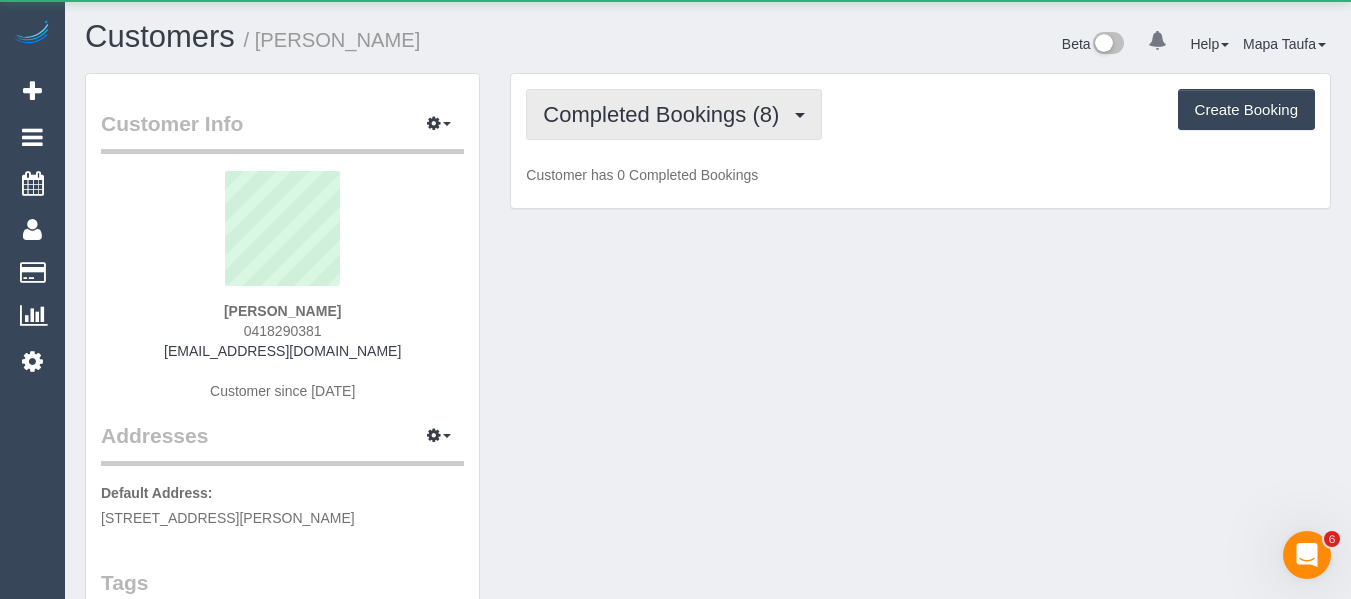 click on "Completed Bookings (8)" at bounding box center (666, 114) 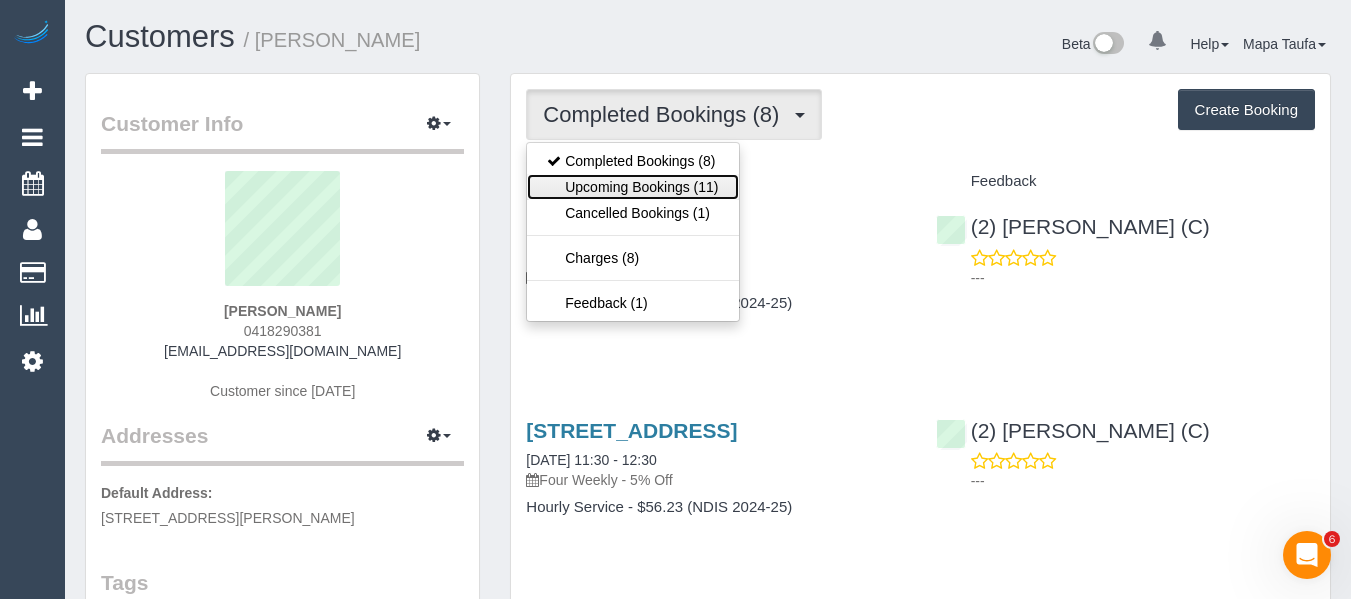 click on "Upcoming Bookings (11)" at bounding box center [632, 187] 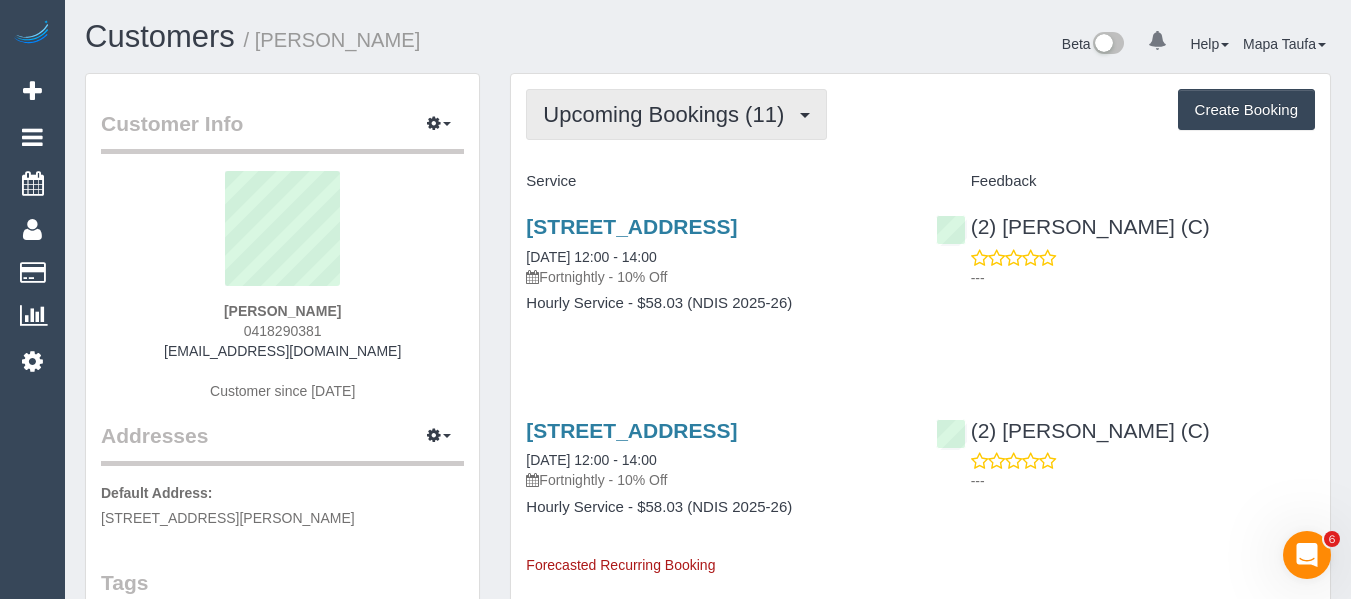 click on "Upcoming Bookings (11)" at bounding box center [668, 114] 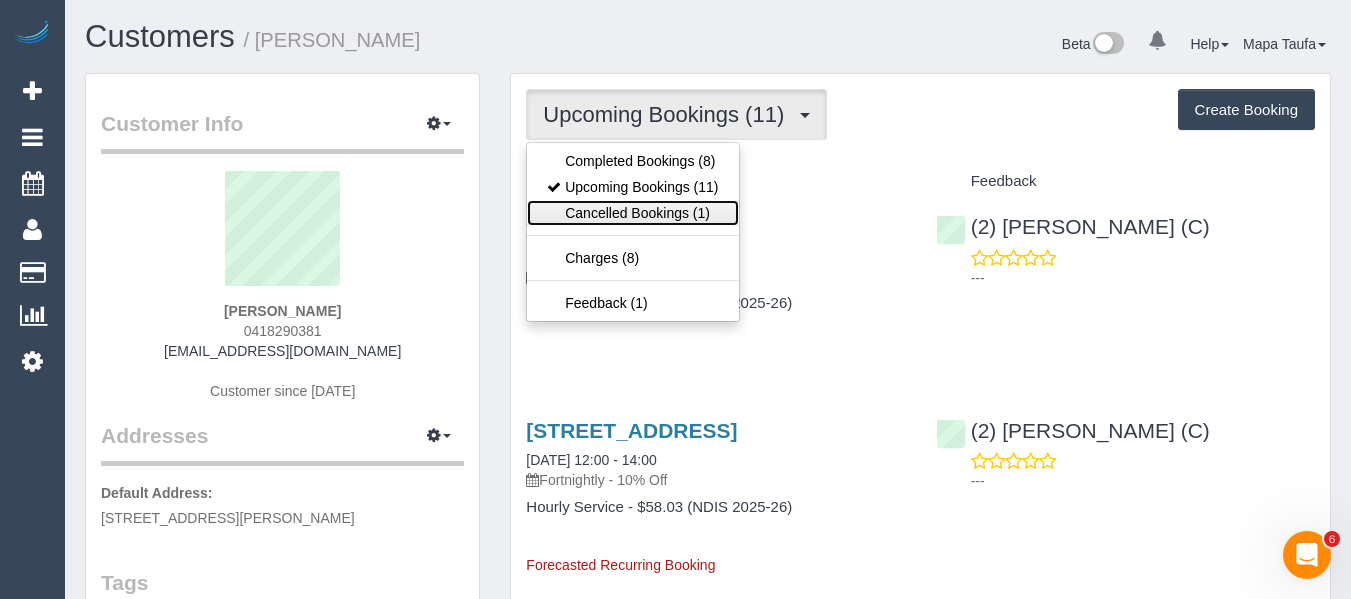 click on "Cancelled Bookings (1)" at bounding box center (632, 213) 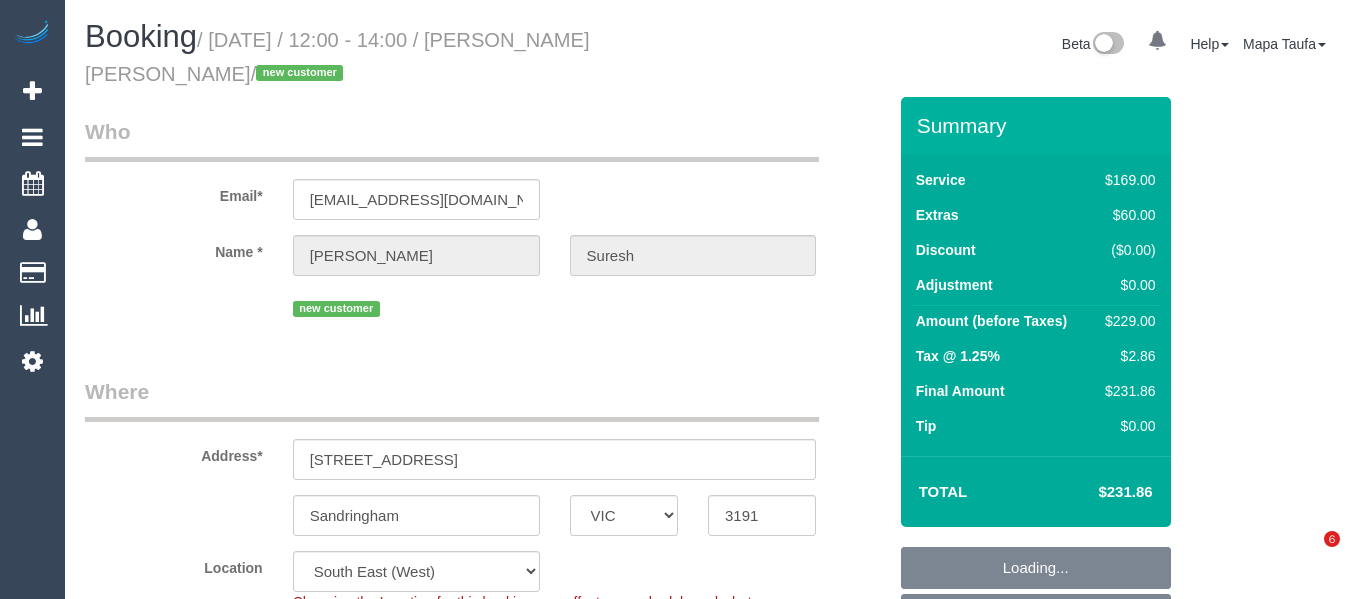 select on "VIC" 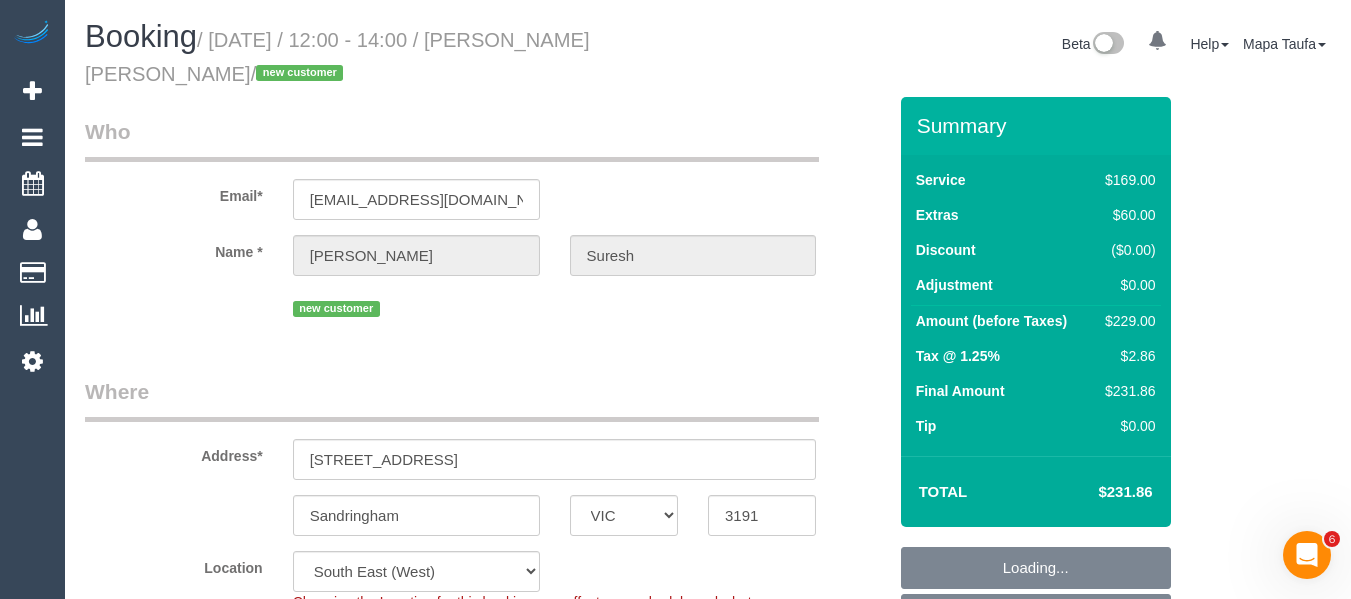 scroll, scrollTop: 0, scrollLeft: 0, axis: both 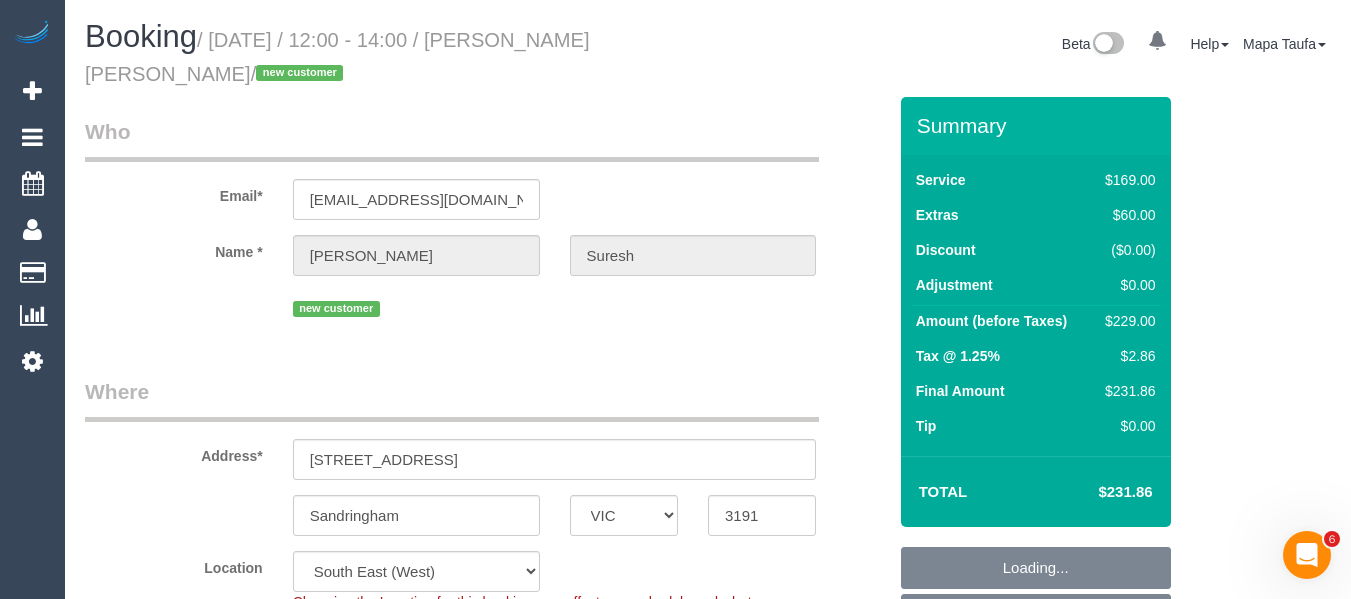 select on "spot6" 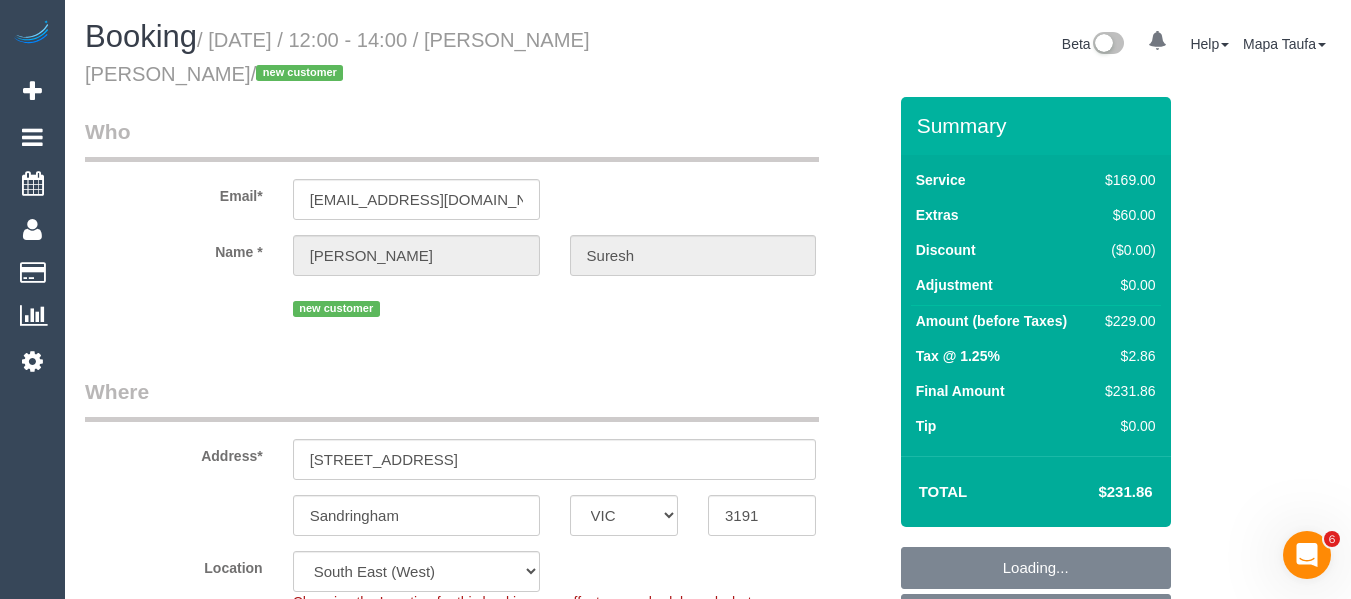 scroll, scrollTop: 619, scrollLeft: 0, axis: vertical 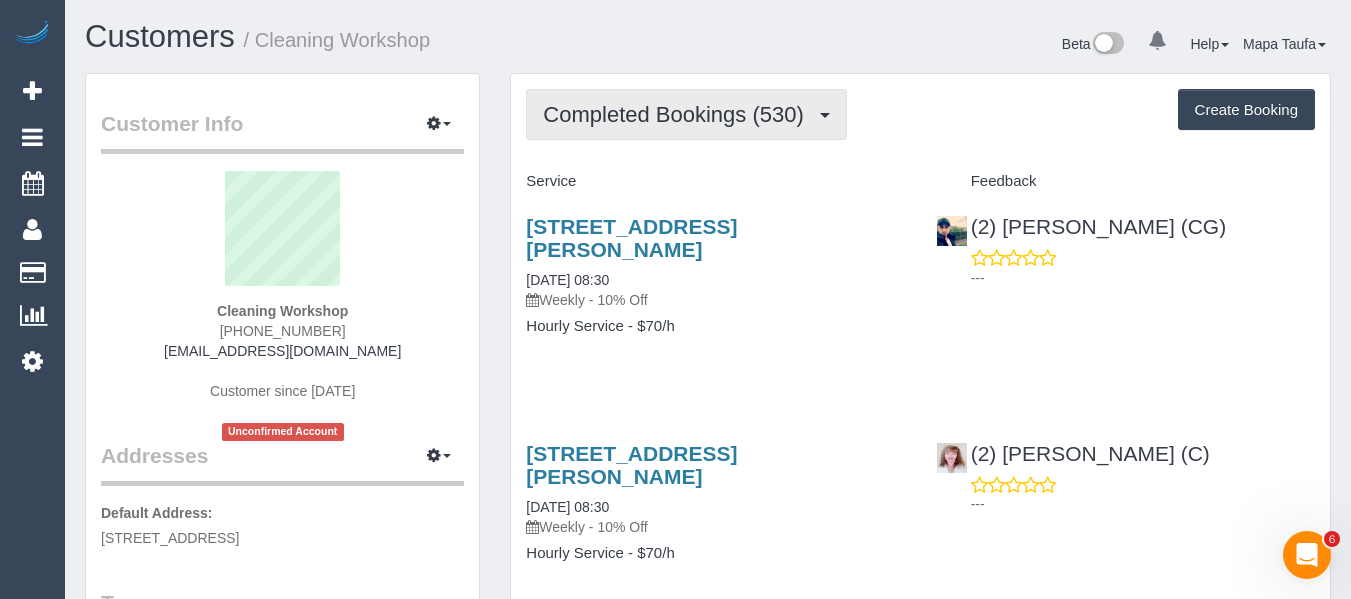 click on "Completed Bookings (530)" at bounding box center [678, 114] 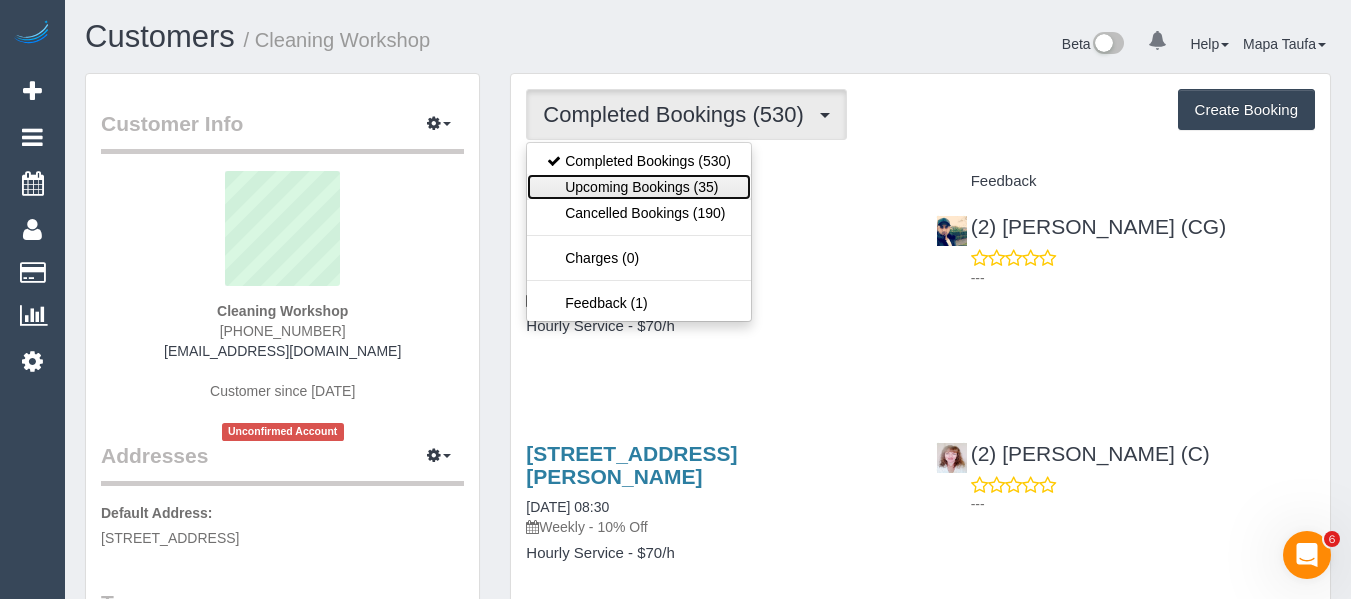 click on "Upcoming Bookings (35)" at bounding box center (639, 187) 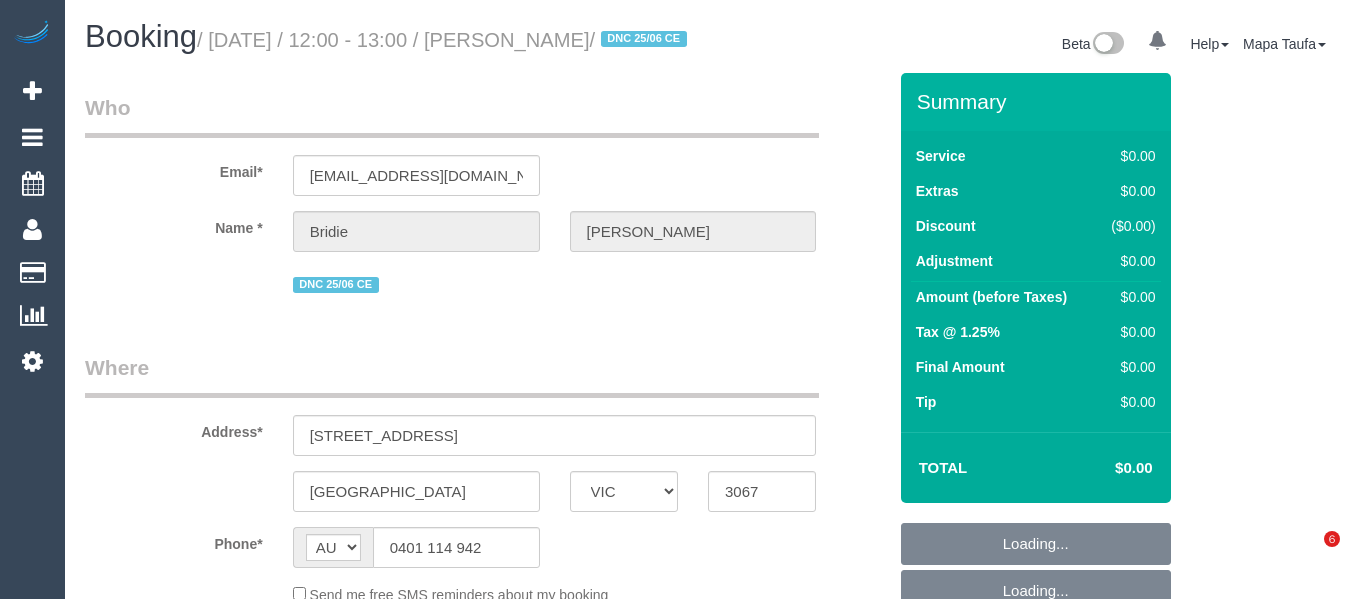 select on "VIC" 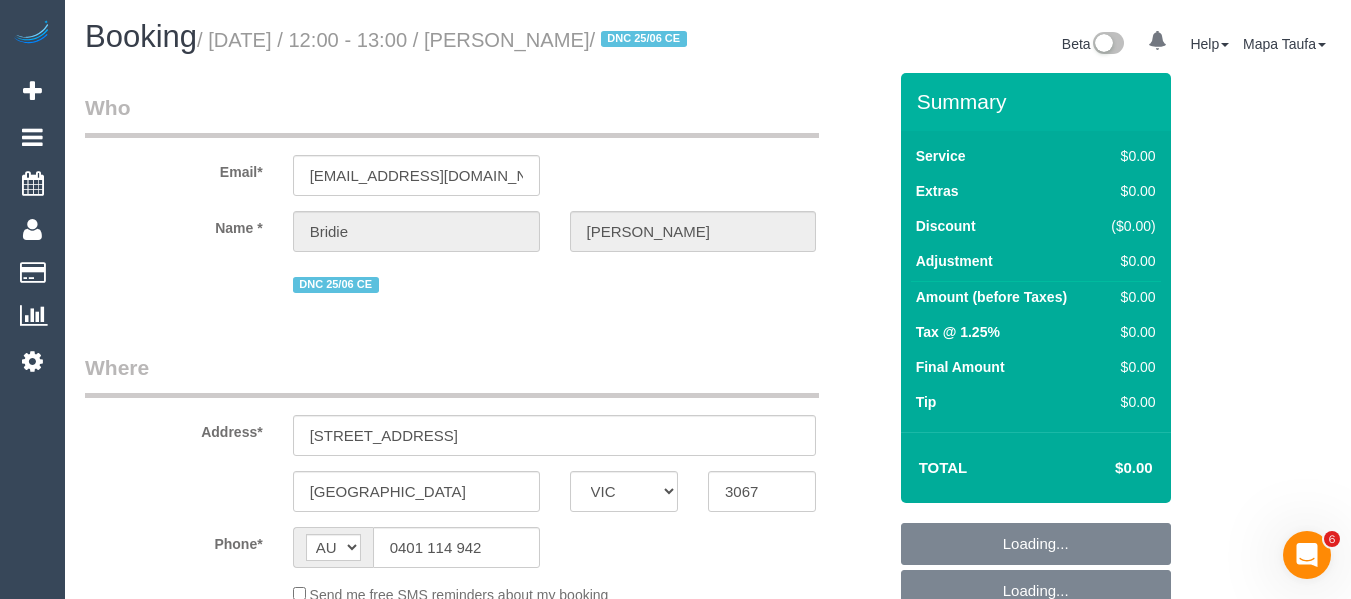 scroll, scrollTop: 0, scrollLeft: 0, axis: both 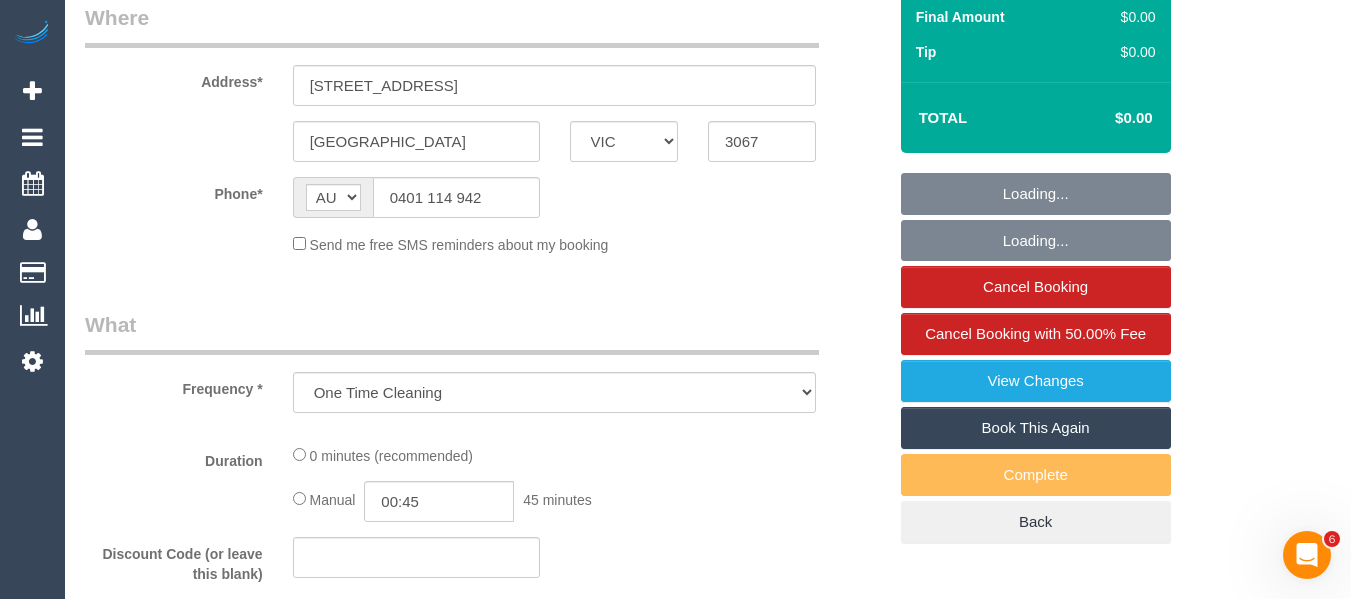 select on "string:stripe-pm_1RdJlr2GScqysDRVizqm6MF4" 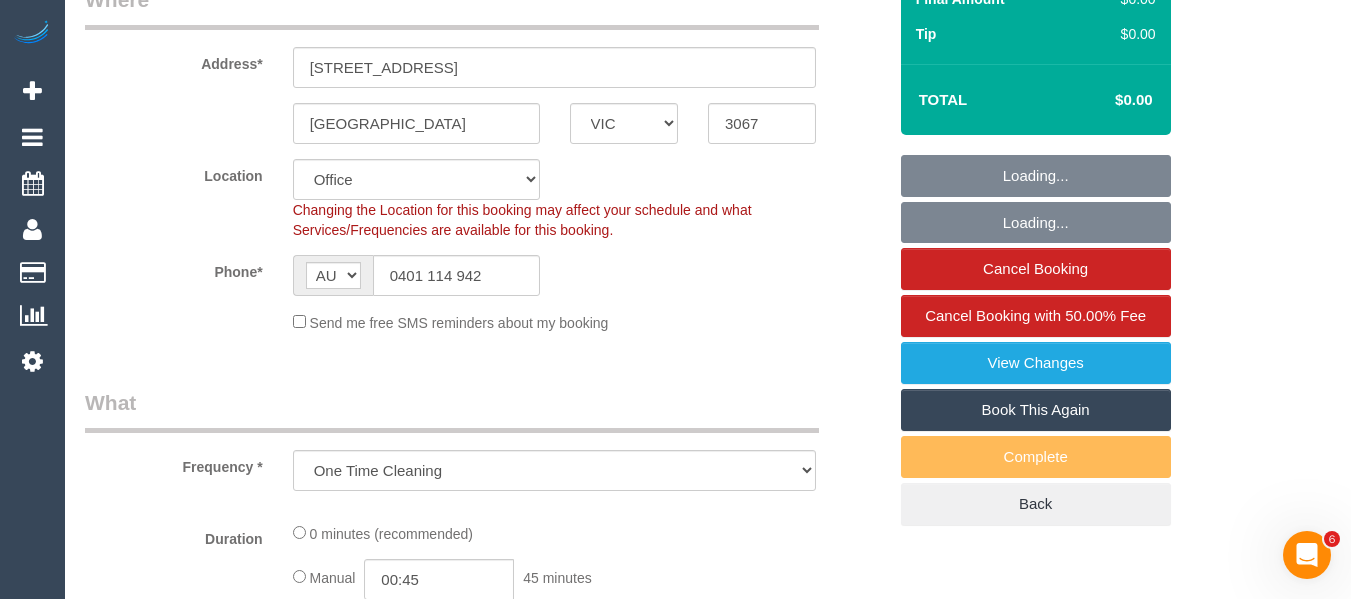 select on "object:573" 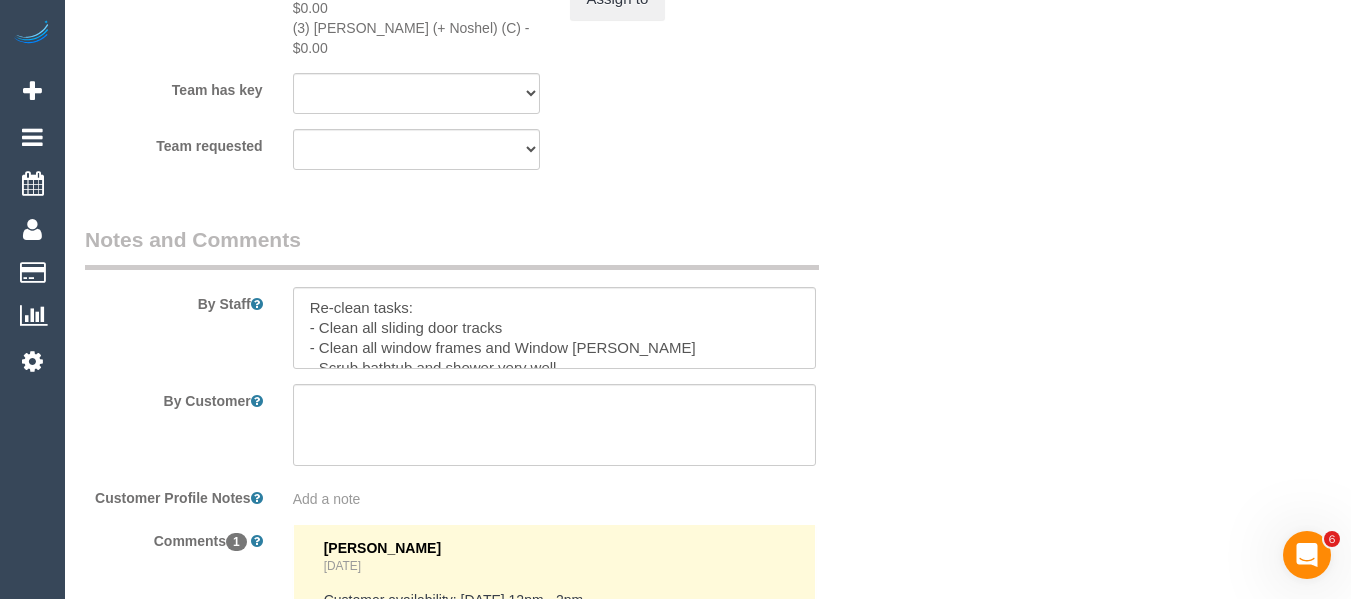 scroll, scrollTop: 2936, scrollLeft: 0, axis: vertical 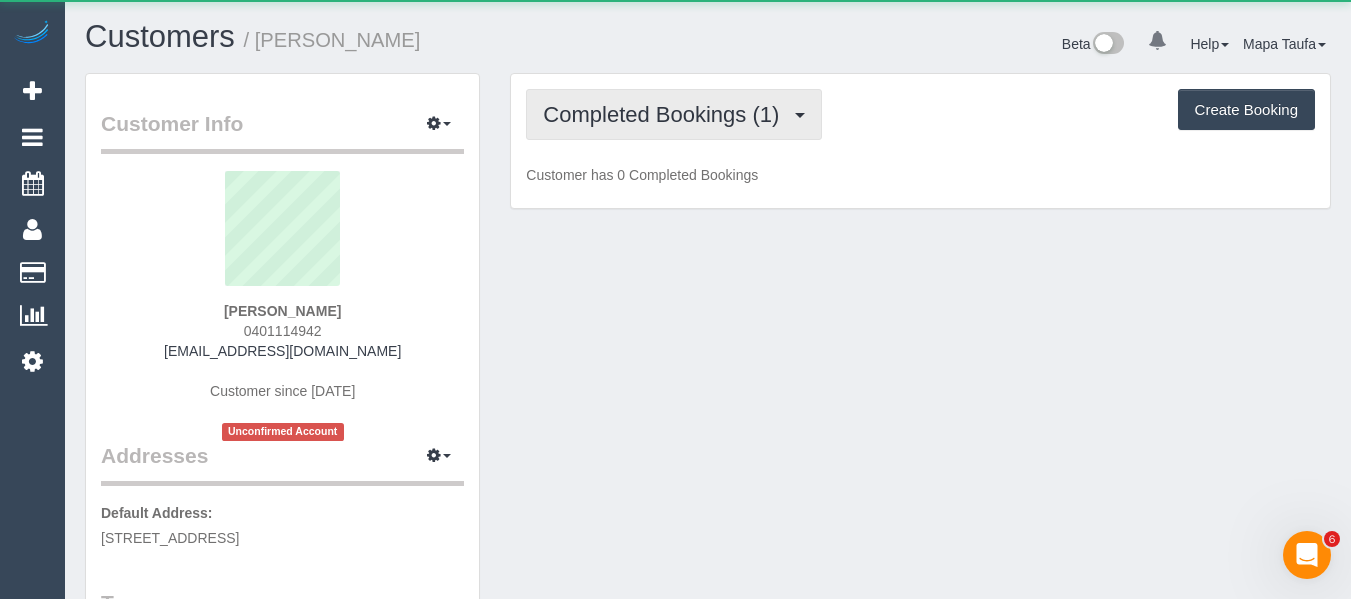 click on "Completed Bookings (1)" at bounding box center [666, 114] 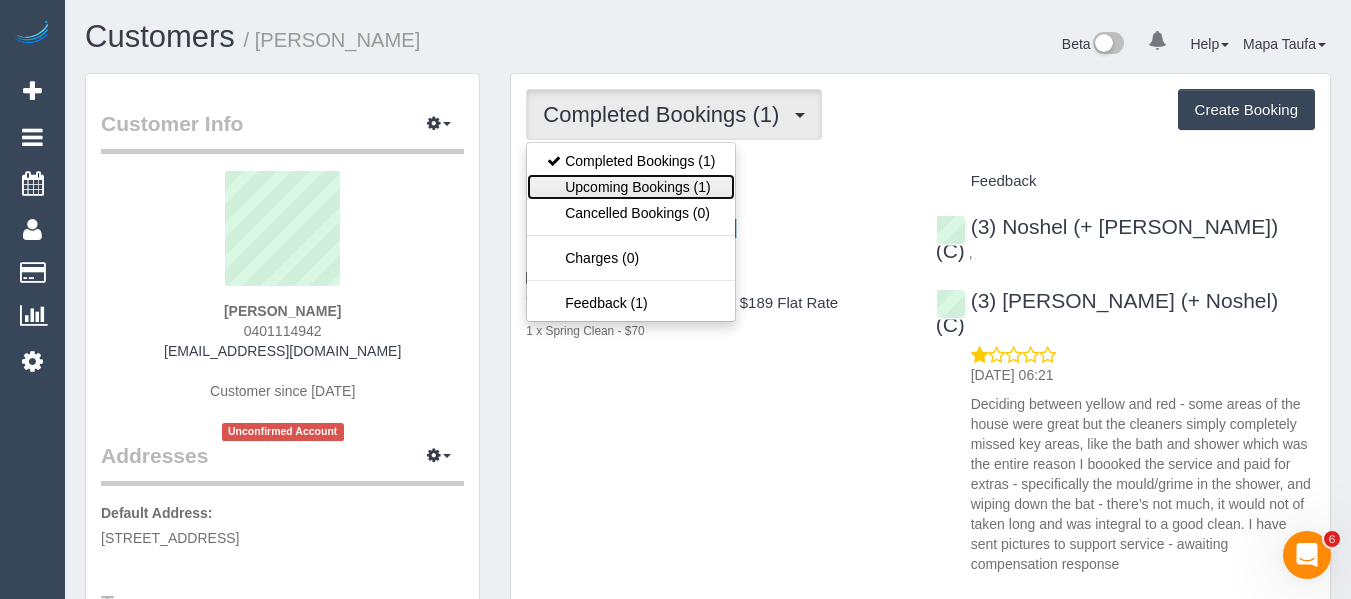 click on "Upcoming Bookings (1)" at bounding box center (631, 187) 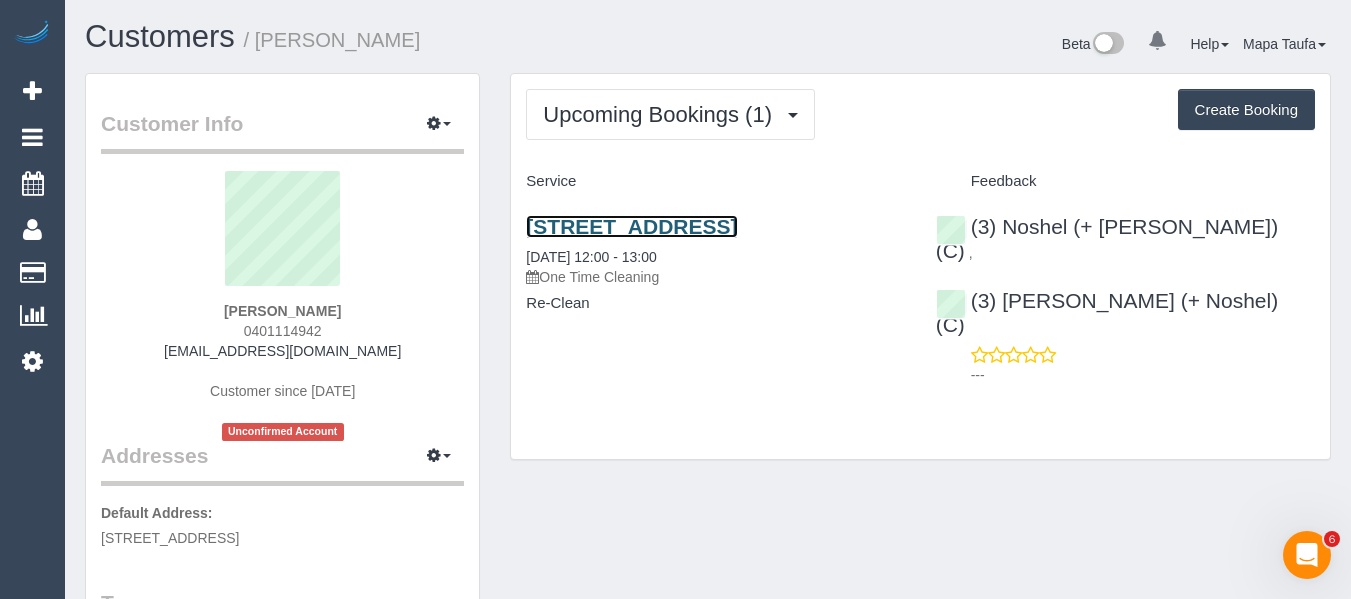 click on "15/82 Trenerry Crescent, 15, Abbotsford, VIC 3067" at bounding box center [631, 226] 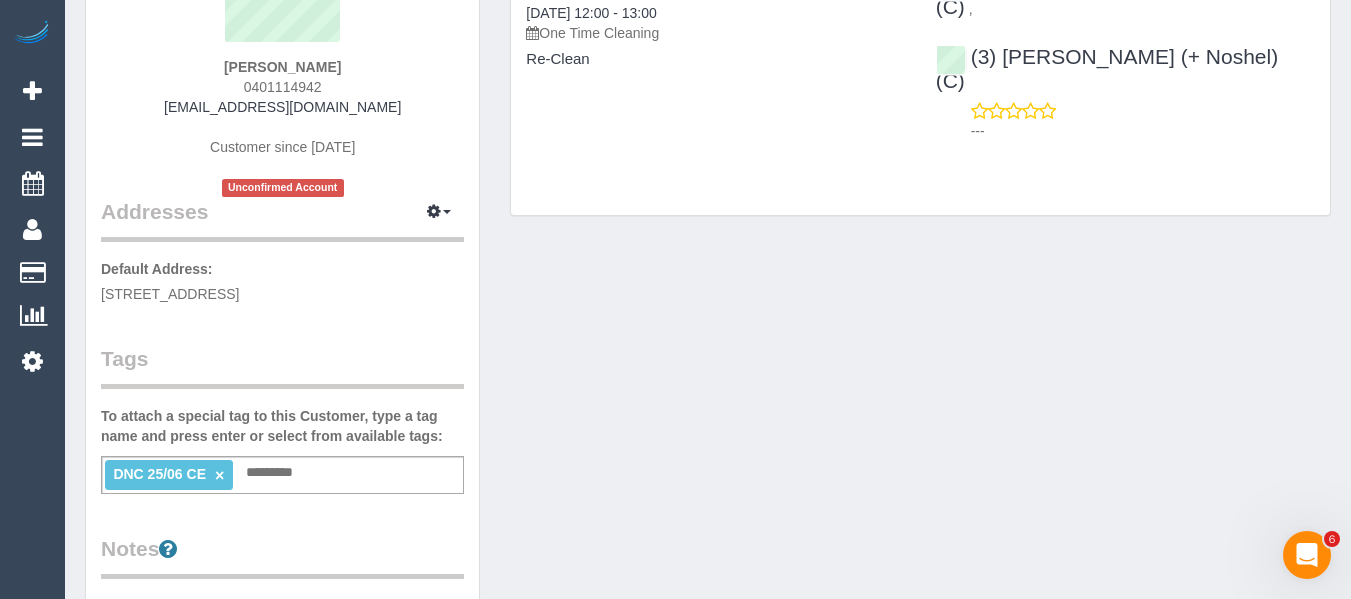 scroll, scrollTop: 100, scrollLeft: 0, axis: vertical 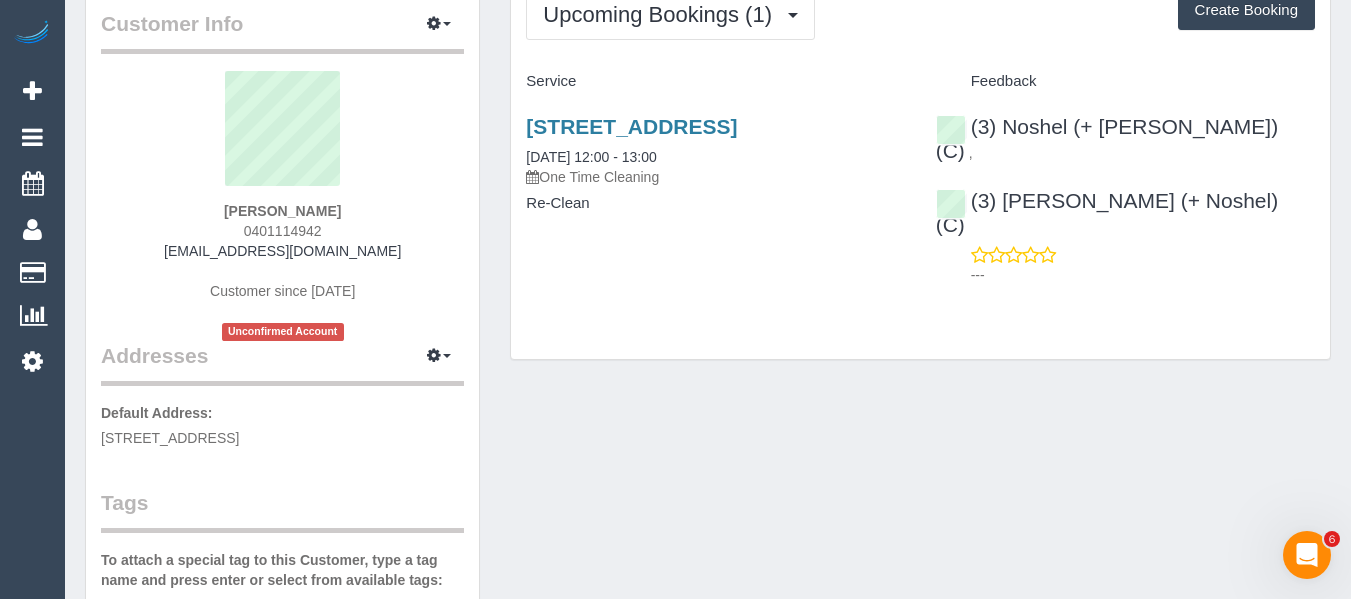 click on "Bridie Mitchell
0401114942
bridie_mitch@hotmail.com
Customer since 2025
Unconfirmed Account" at bounding box center (282, 206) 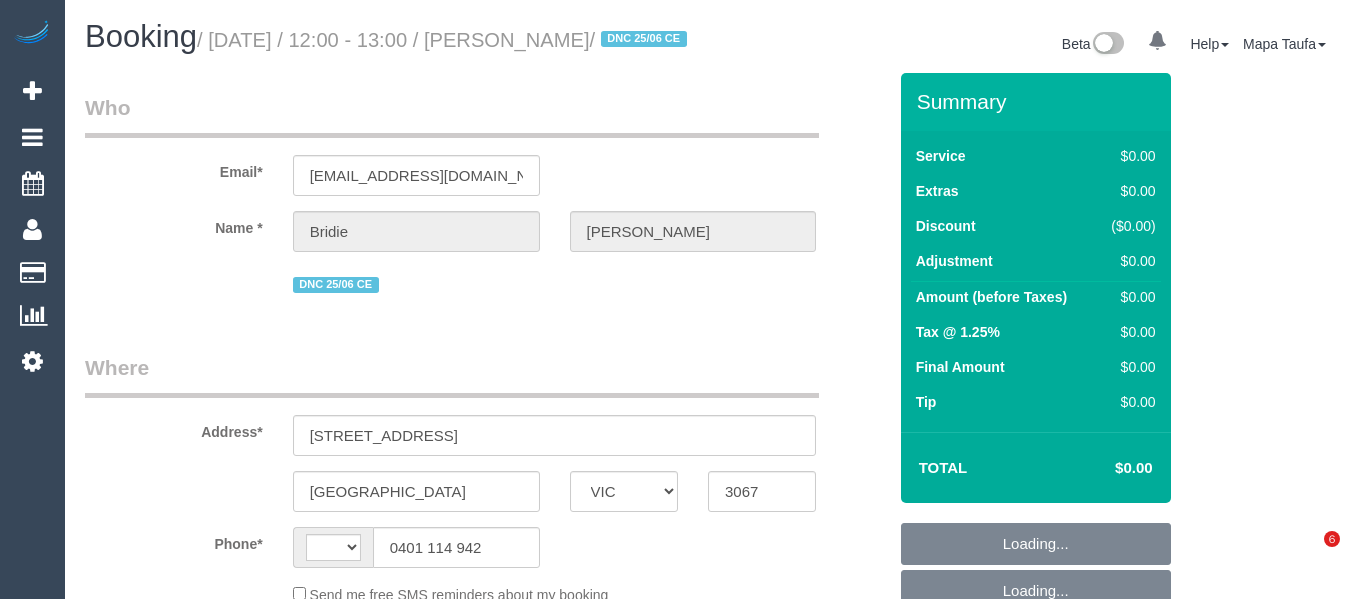 select on "VIC" 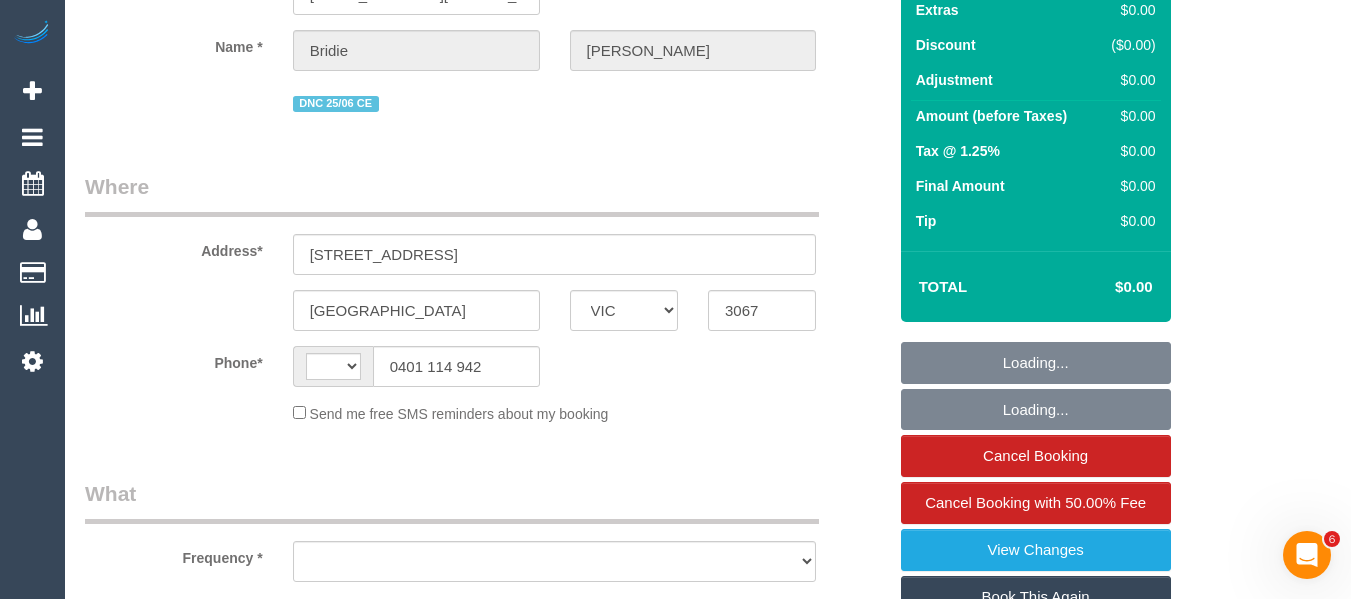 scroll, scrollTop: 0, scrollLeft: 0, axis: both 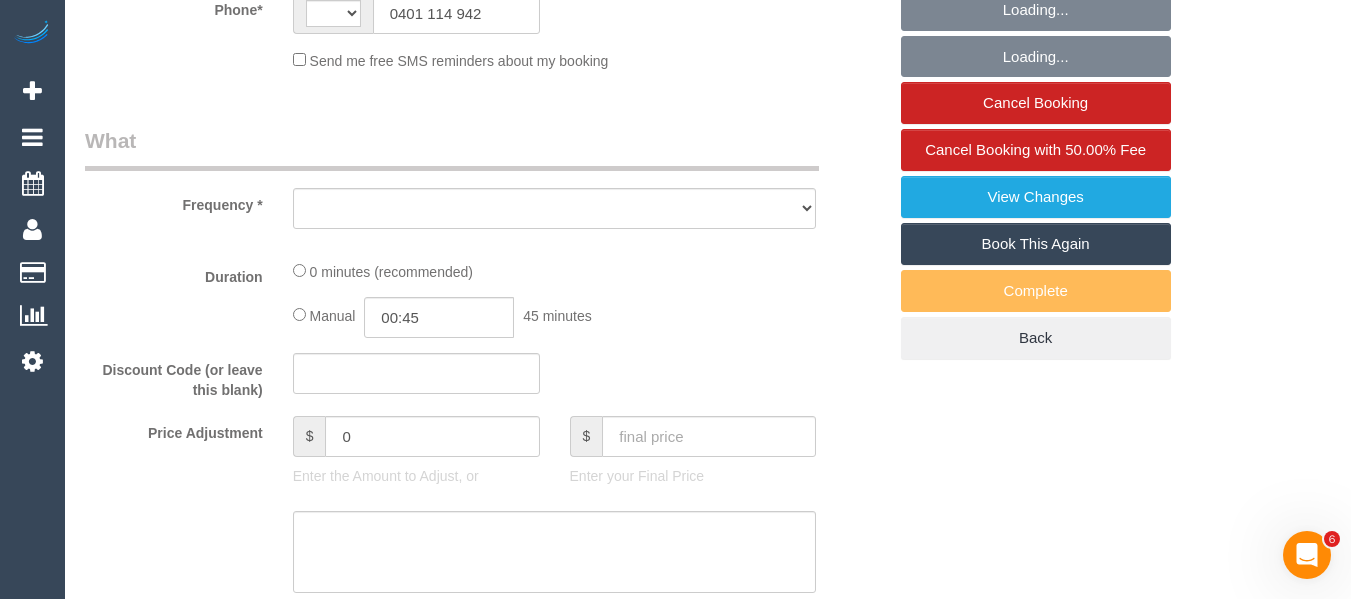 select on "string:stripe-pm_1RdJlr2GScqysDRVizqm6MF4" 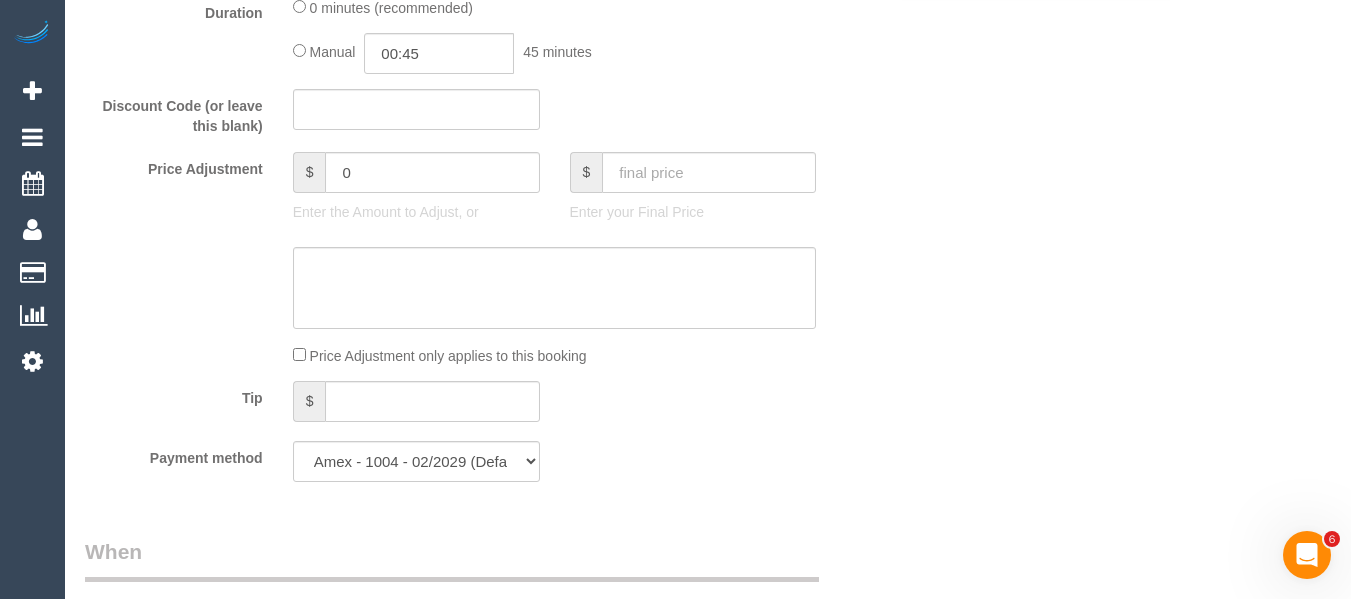 scroll, scrollTop: 1362, scrollLeft: 0, axis: vertical 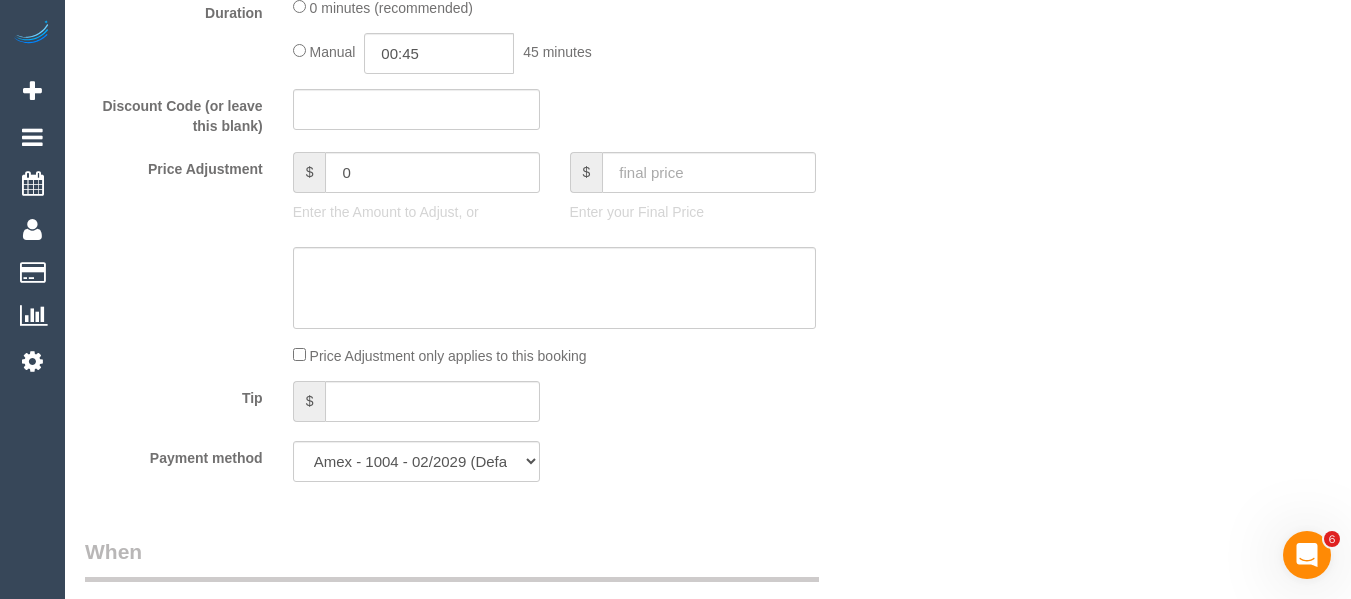 select on "object:776" 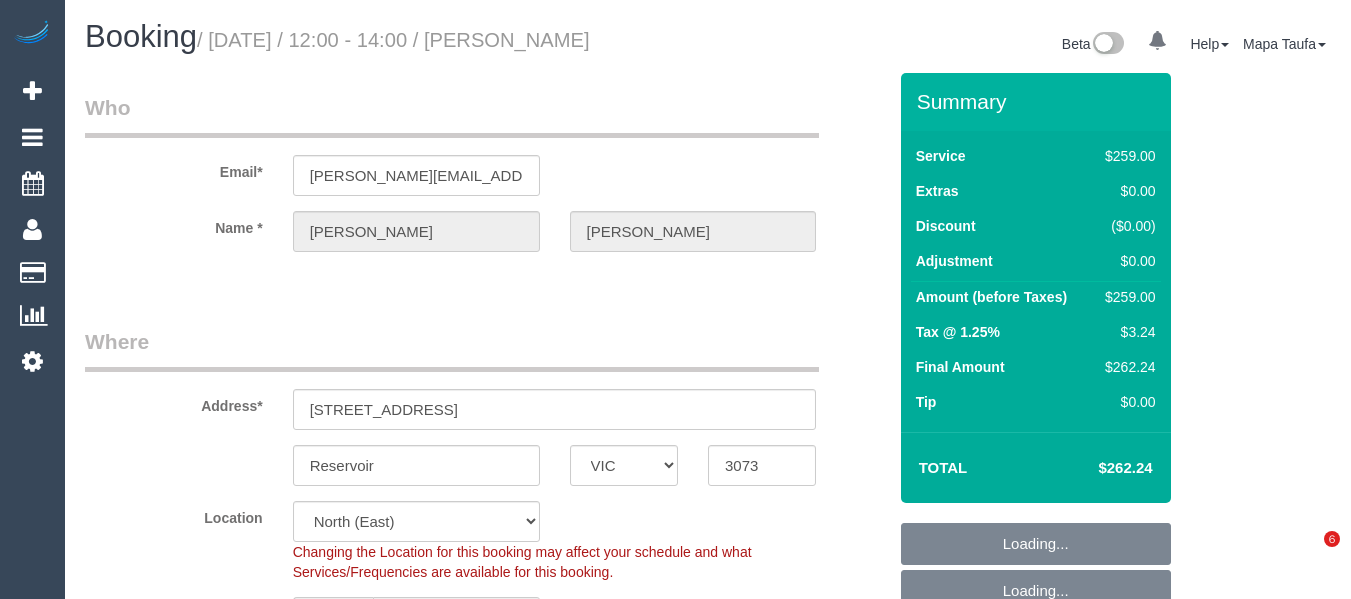 select on "VIC" 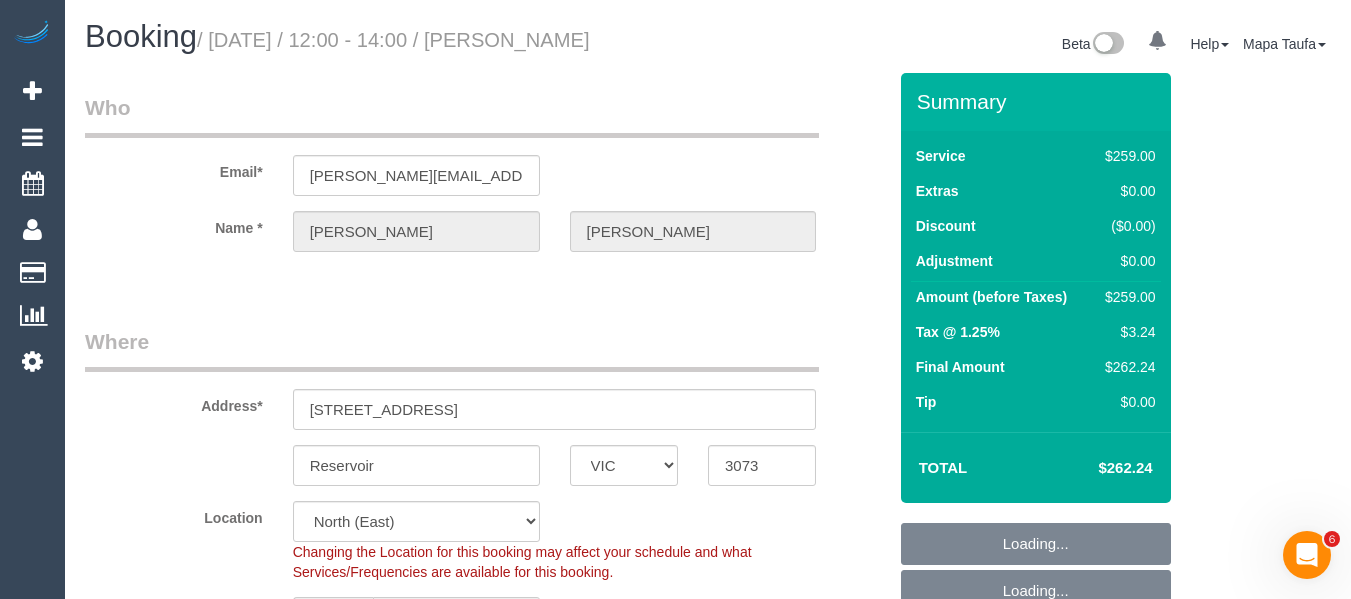 scroll, scrollTop: 0, scrollLeft: 0, axis: both 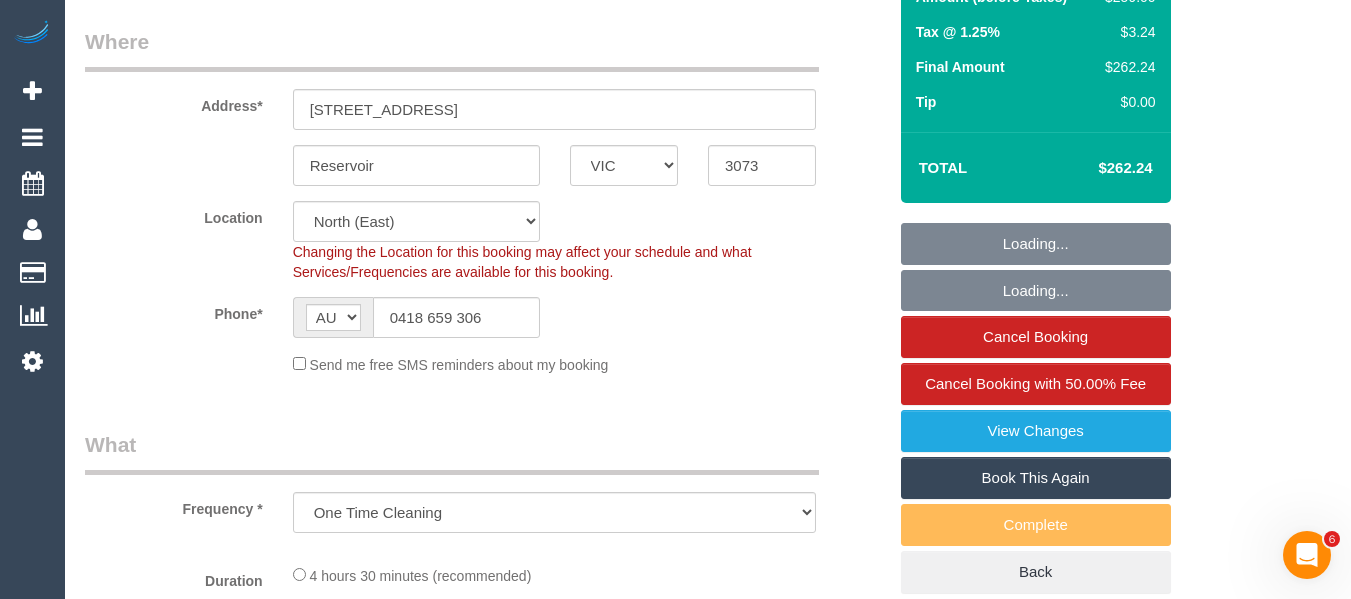 select on "object:689" 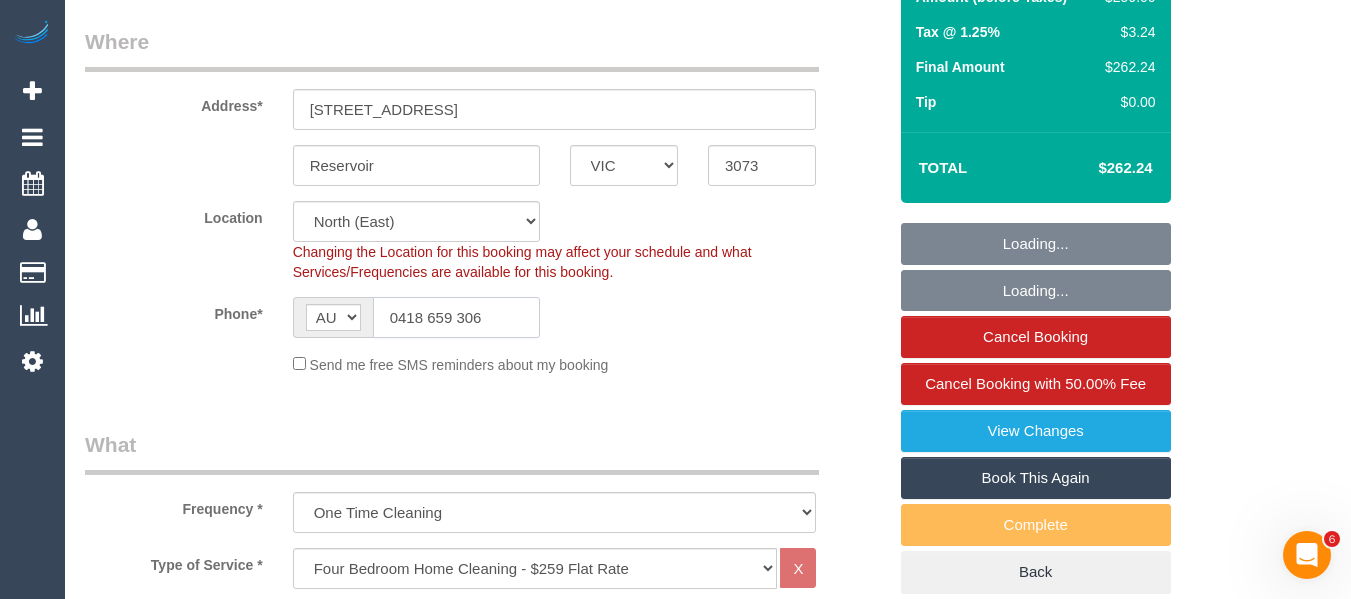 click on "0418 659 306" 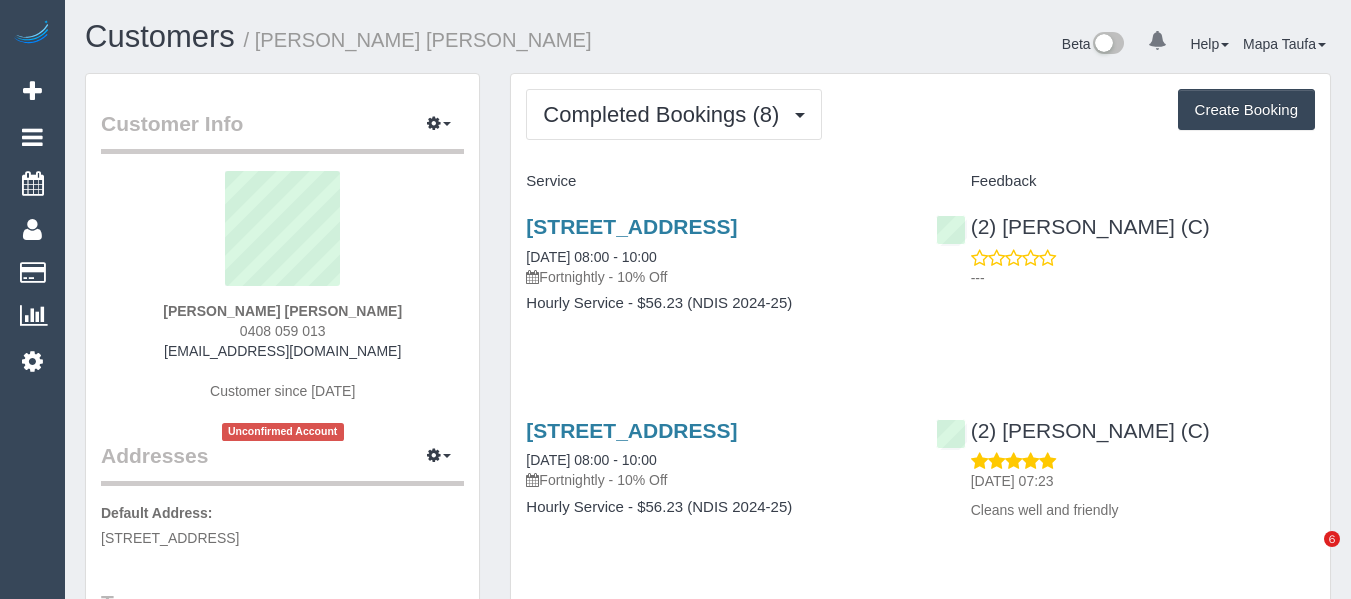 scroll, scrollTop: 0, scrollLeft: 0, axis: both 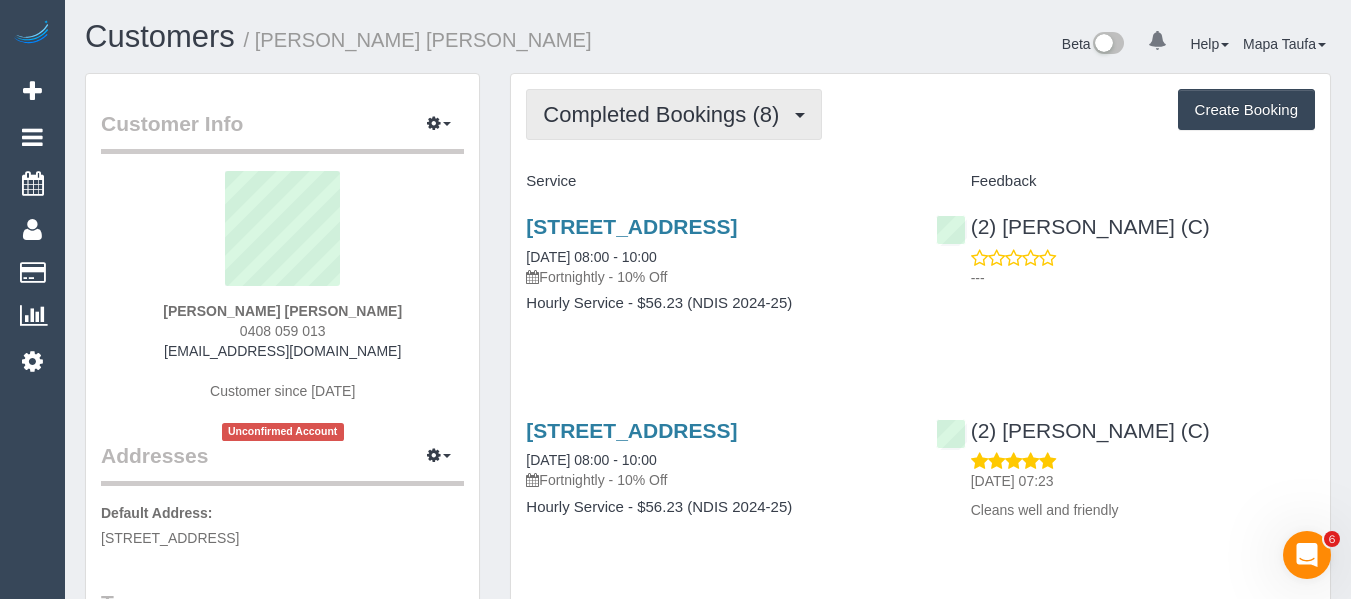 click on "Completed Bookings (8)" at bounding box center [666, 114] 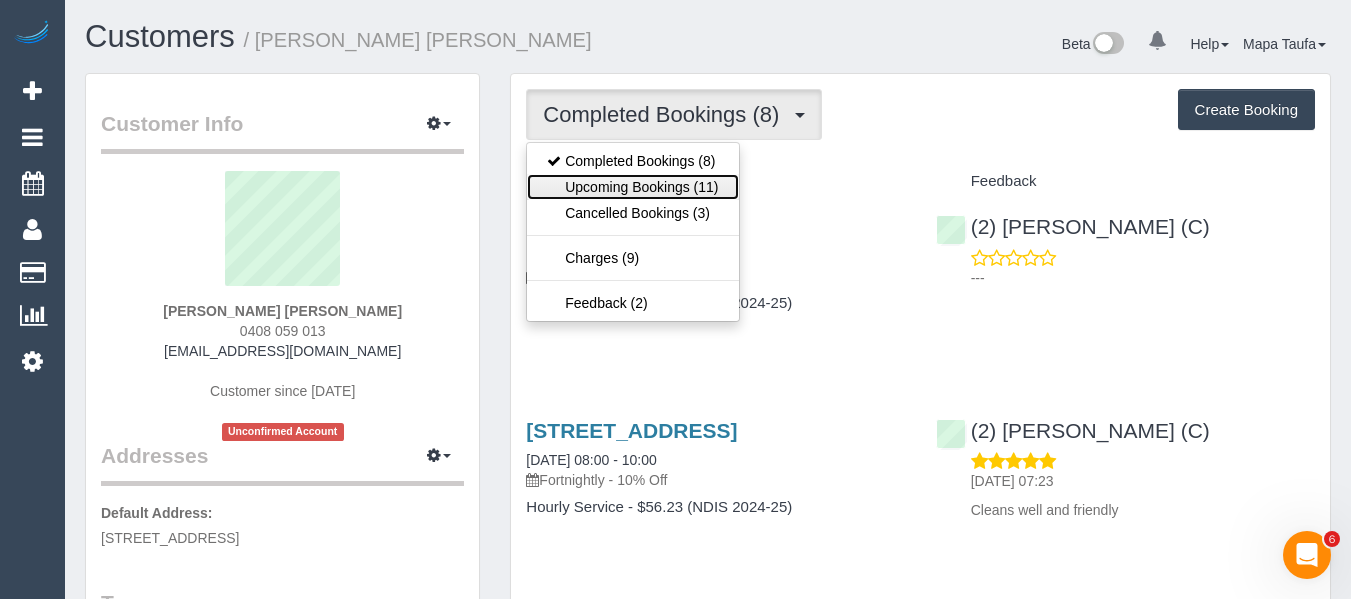 click on "Upcoming Bookings (11)" at bounding box center (632, 187) 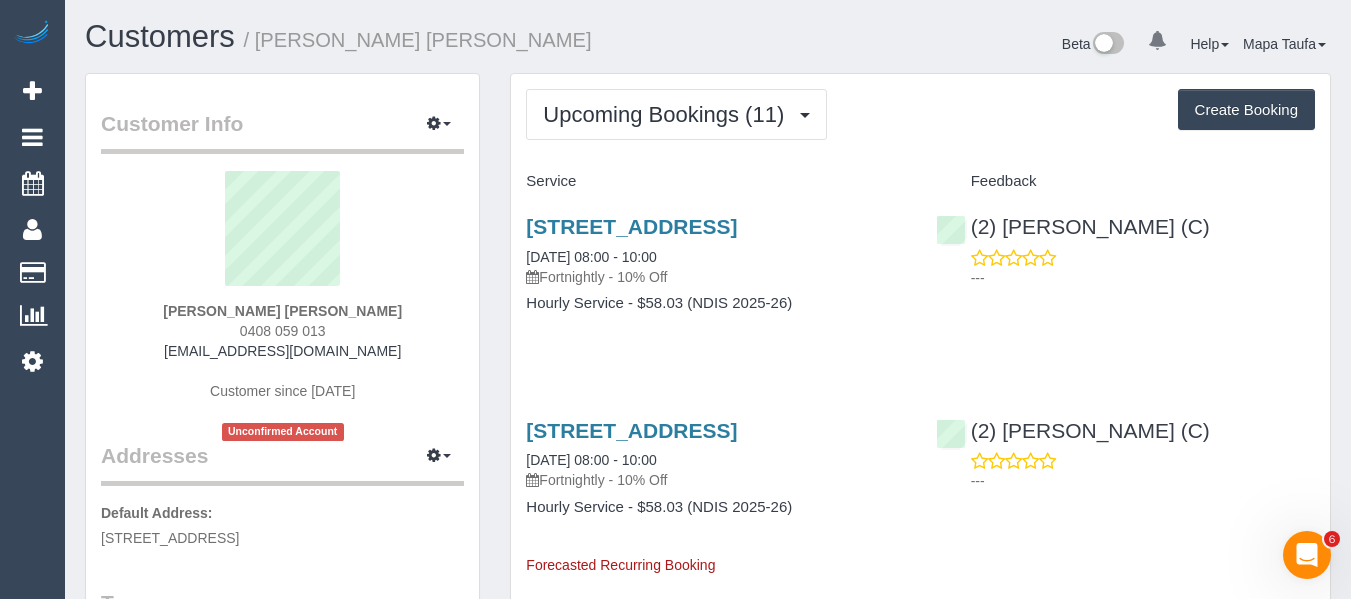 drag, startPoint x: 328, startPoint y: 333, endPoint x: 298, endPoint y: 318, distance: 33.54102 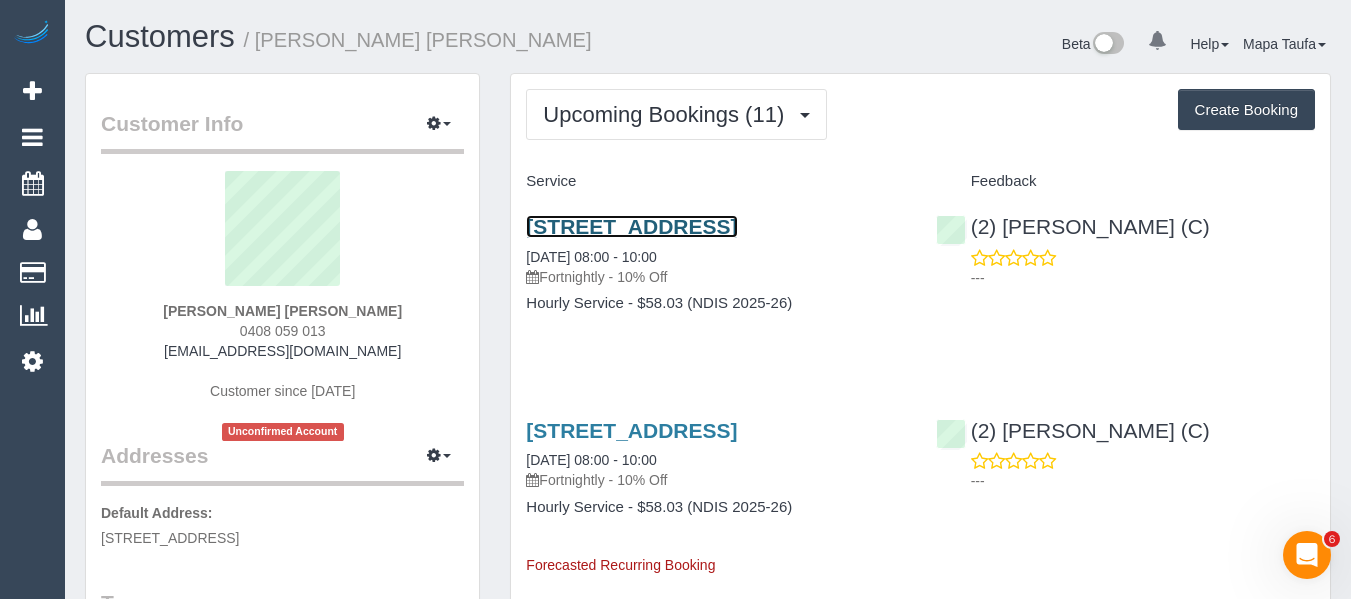 click on "48 Jacks Ave, Dingley Village, VIC 3172" at bounding box center (631, 226) 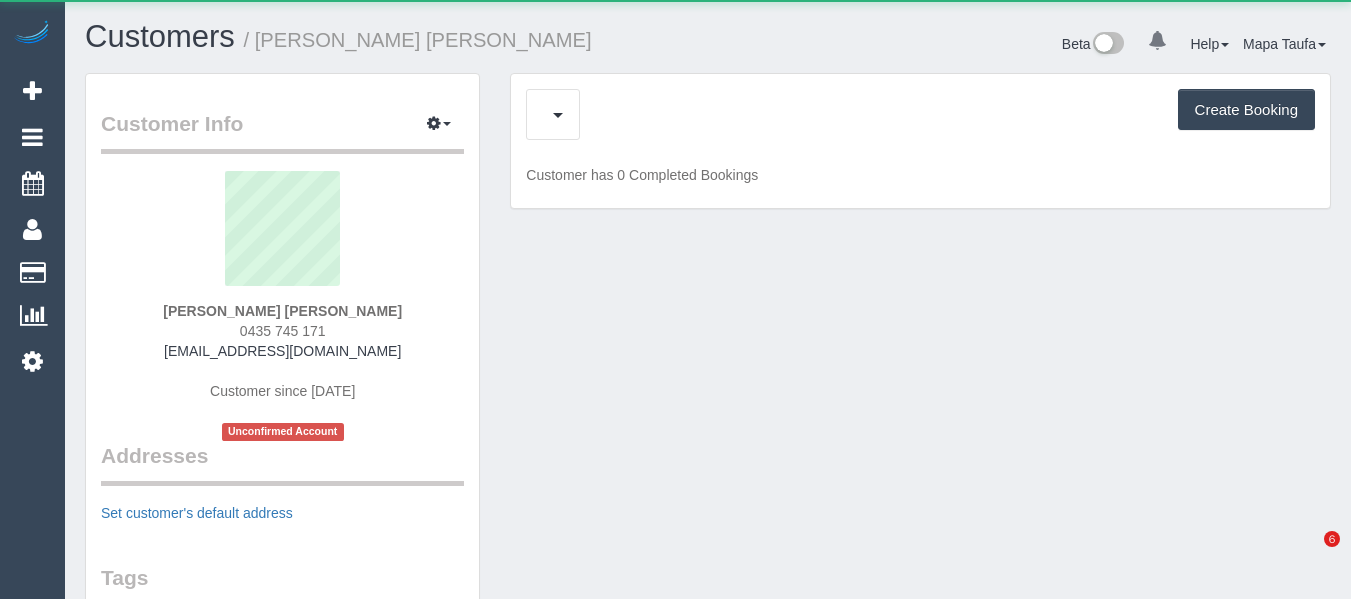 scroll, scrollTop: 0, scrollLeft: 0, axis: both 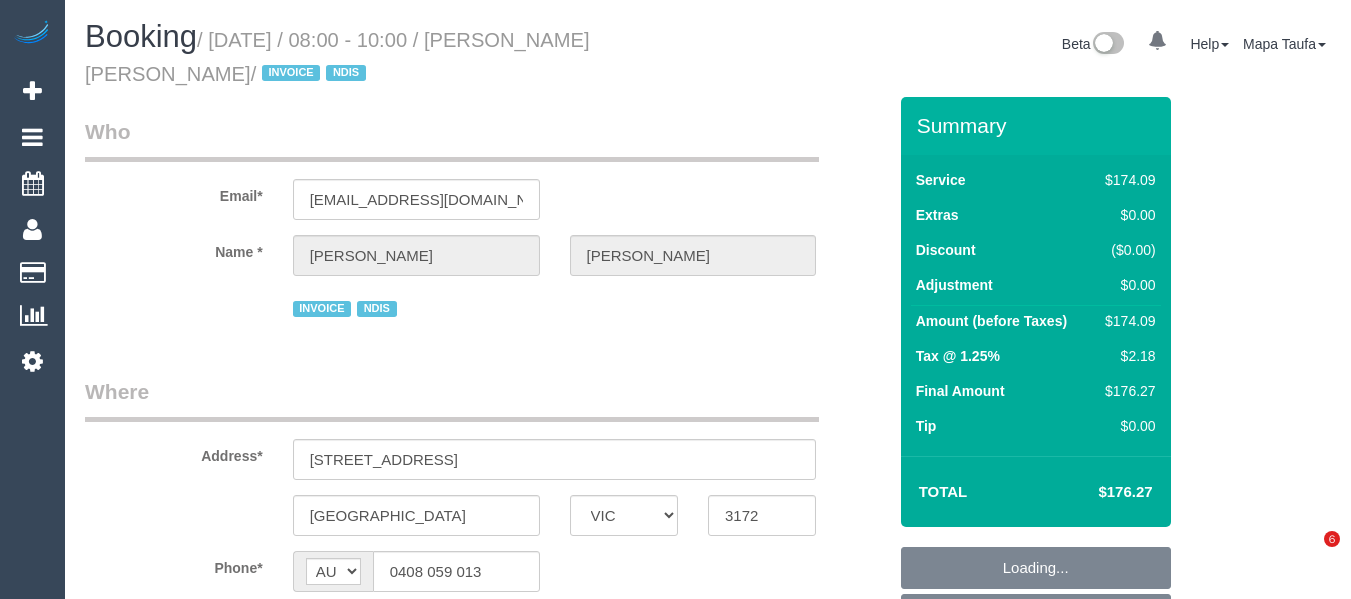select on "VIC" 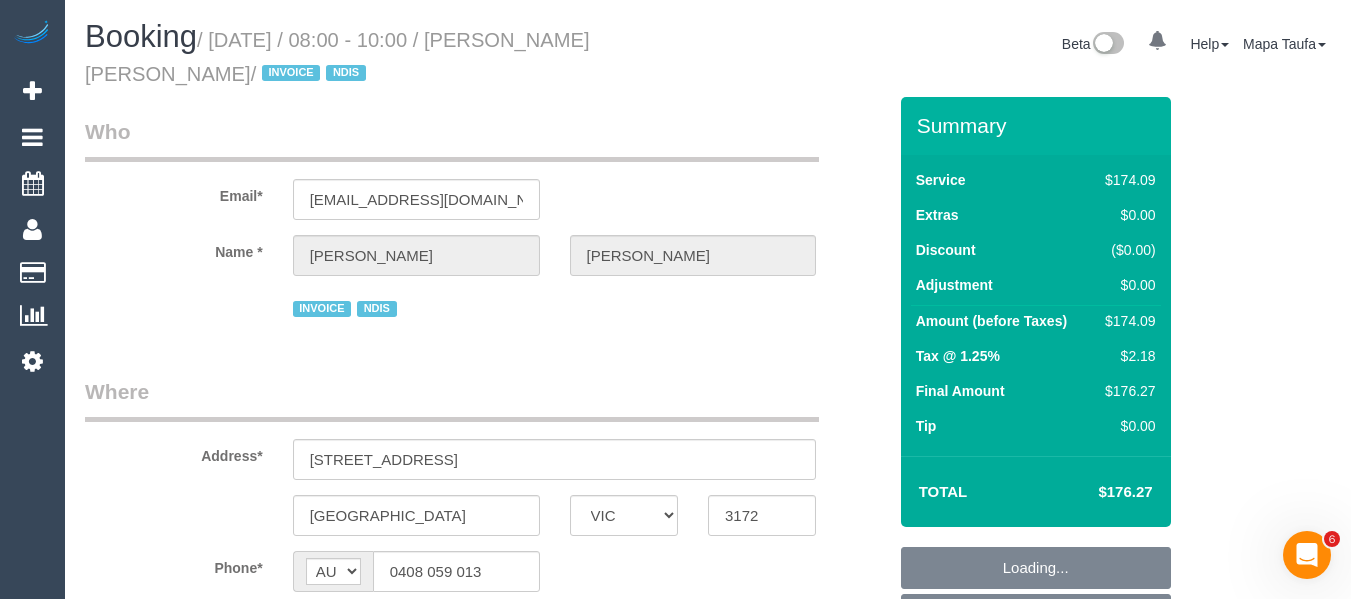 scroll, scrollTop: 0, scrollLeft: 0, axis: both 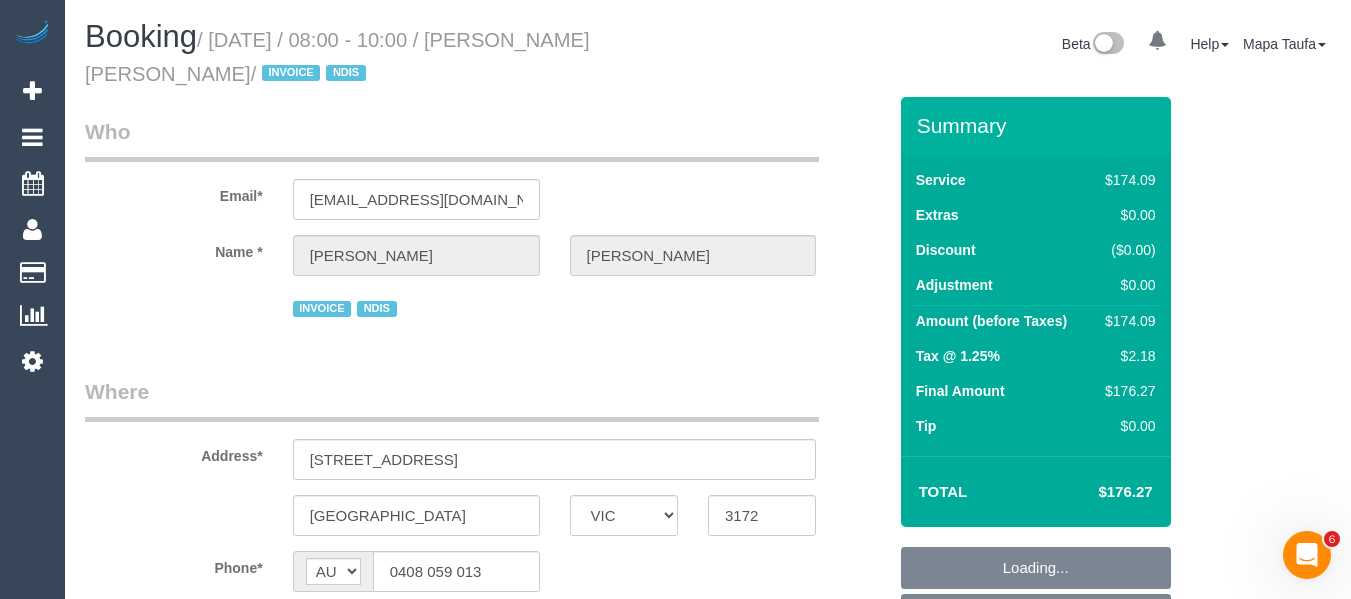 select on "number:27" 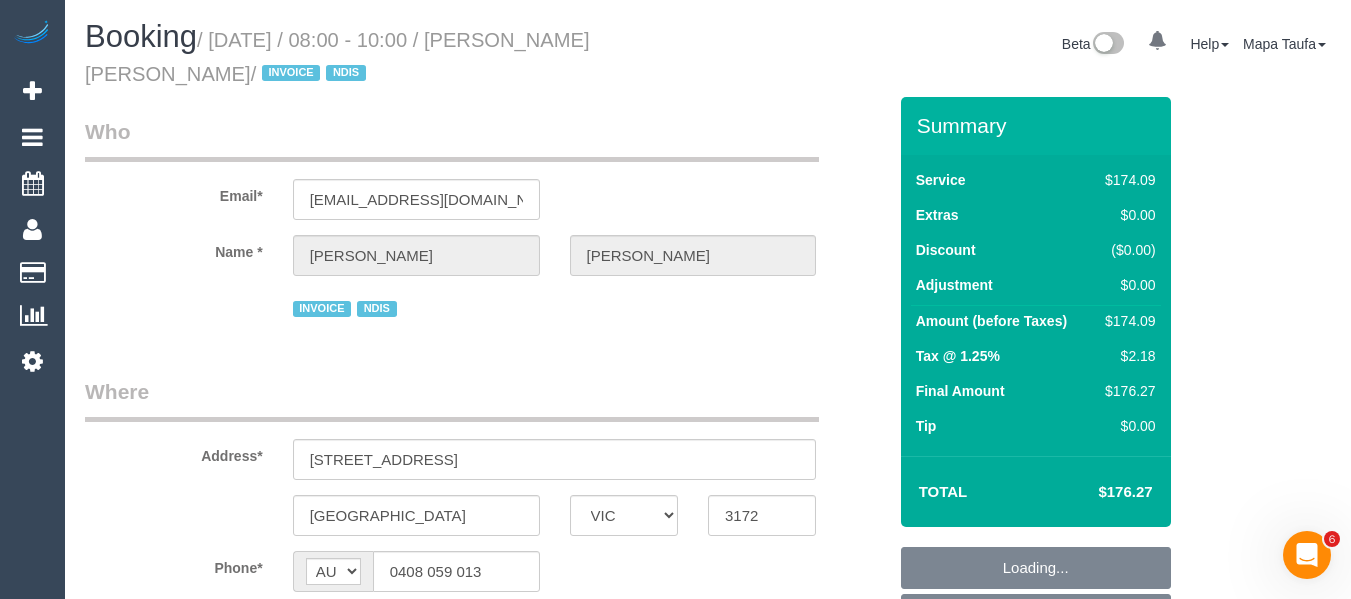 select on "number:14" 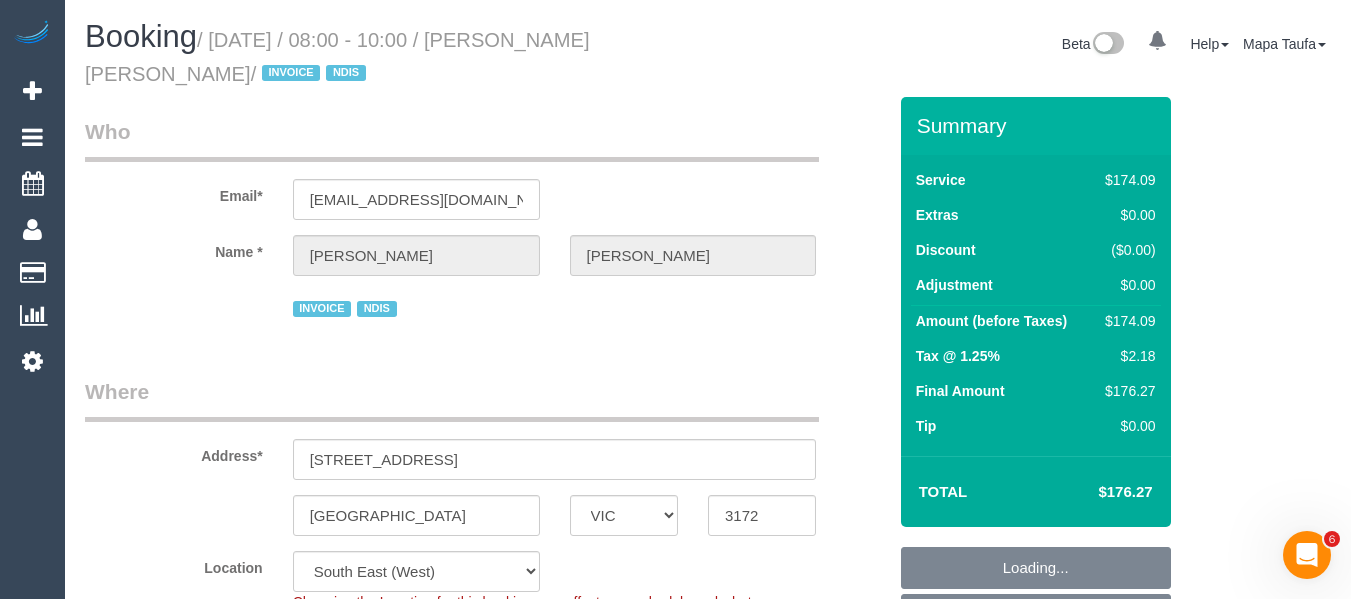 select on "object:741" 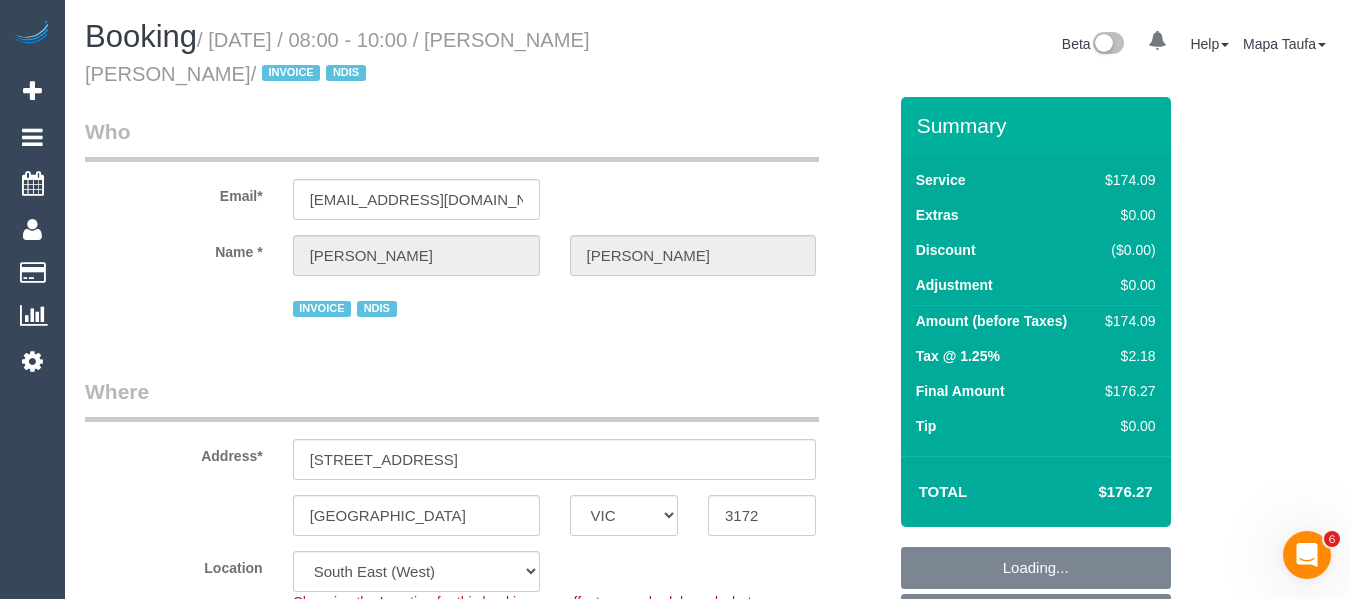 select on "spot1" 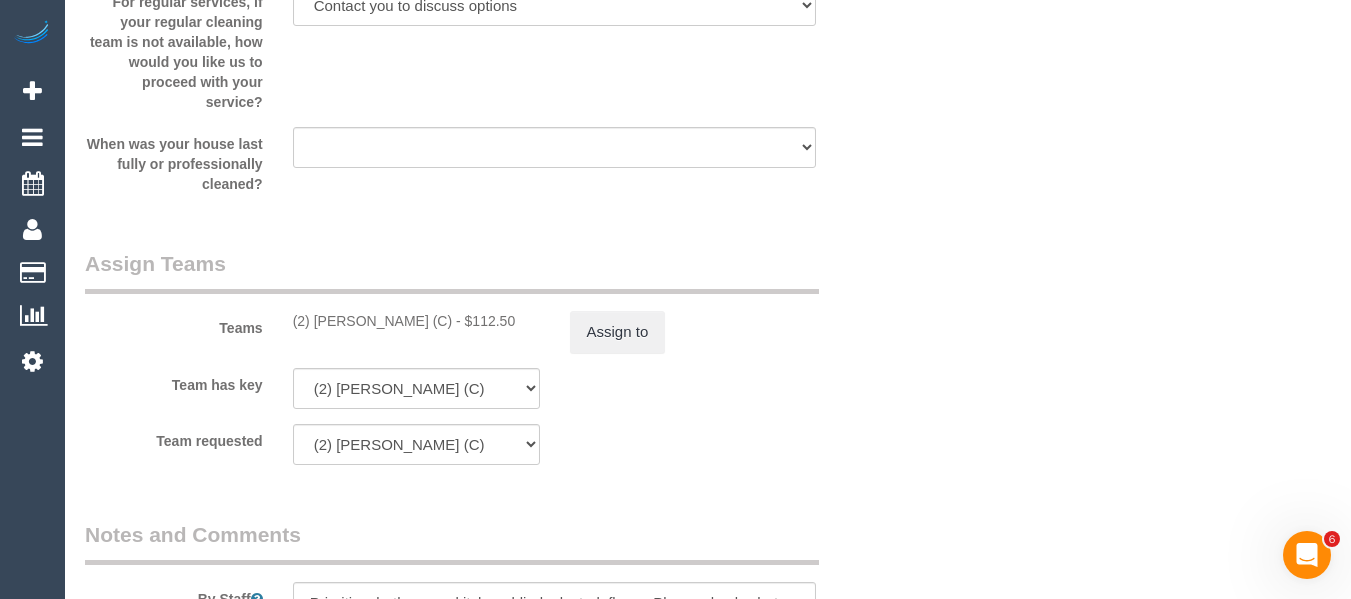 scroll, scrollTop: 2290, scrollLeft: 0, axis: vertical 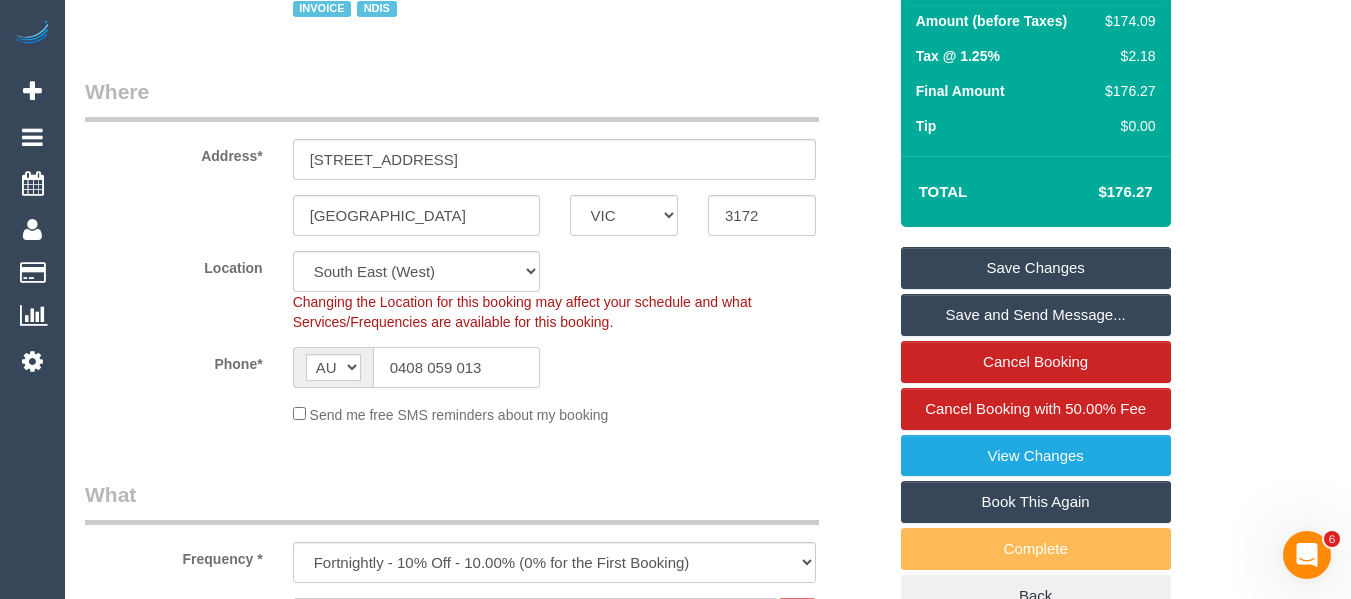 click on "0408 059 013" 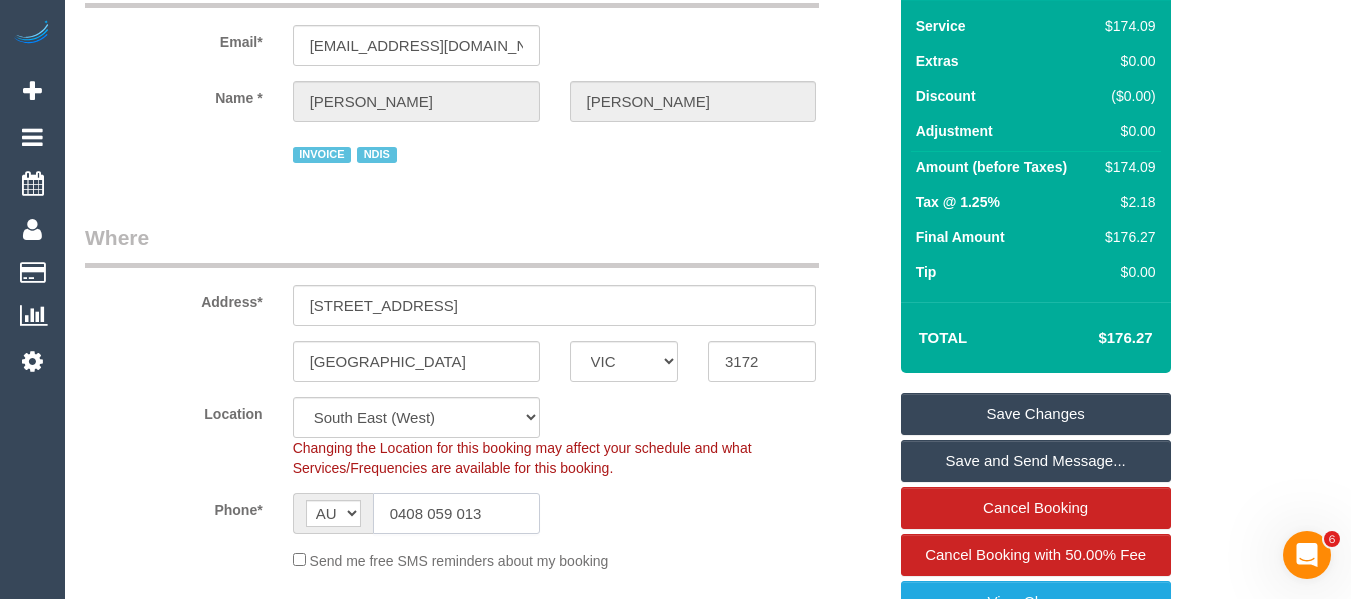 scroll, scrollTop: 0, scrollLeft: 0, axis: both 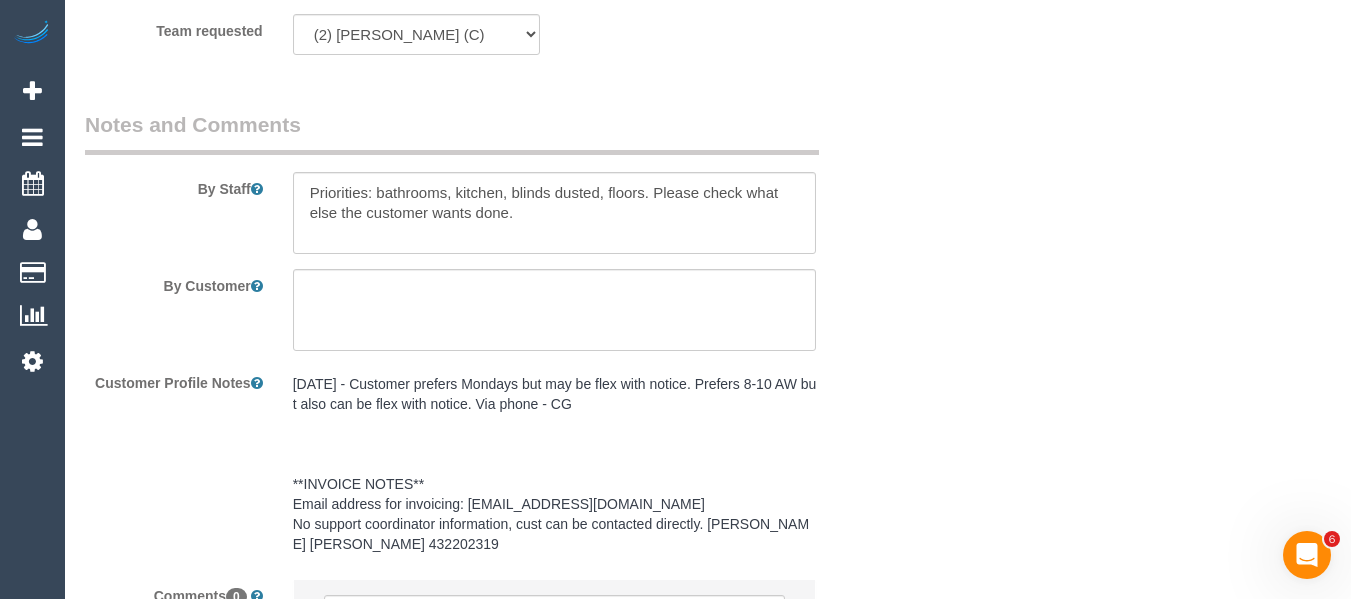 click on "Who
Email*
rferguson17@hotmail.com
Name *
Leslie Paul
Ferguson
INVOICE
NDIS
Where
Address*
48 Jacks Ave
Dingley Village
ACT
NSW
NT
QLD
SA
TAS
VIC
WA
3172
Location
Office City East (North) East (South) Inner East Inner North (East) Inner North (West) Inner South East Inner West North (East) North (West) Outer East Outer North (East) Outer North (West) Outer South East Outer West South East (East) South East (West) West (North) West (South) ZG - Central" at bounding box center (708, -922) 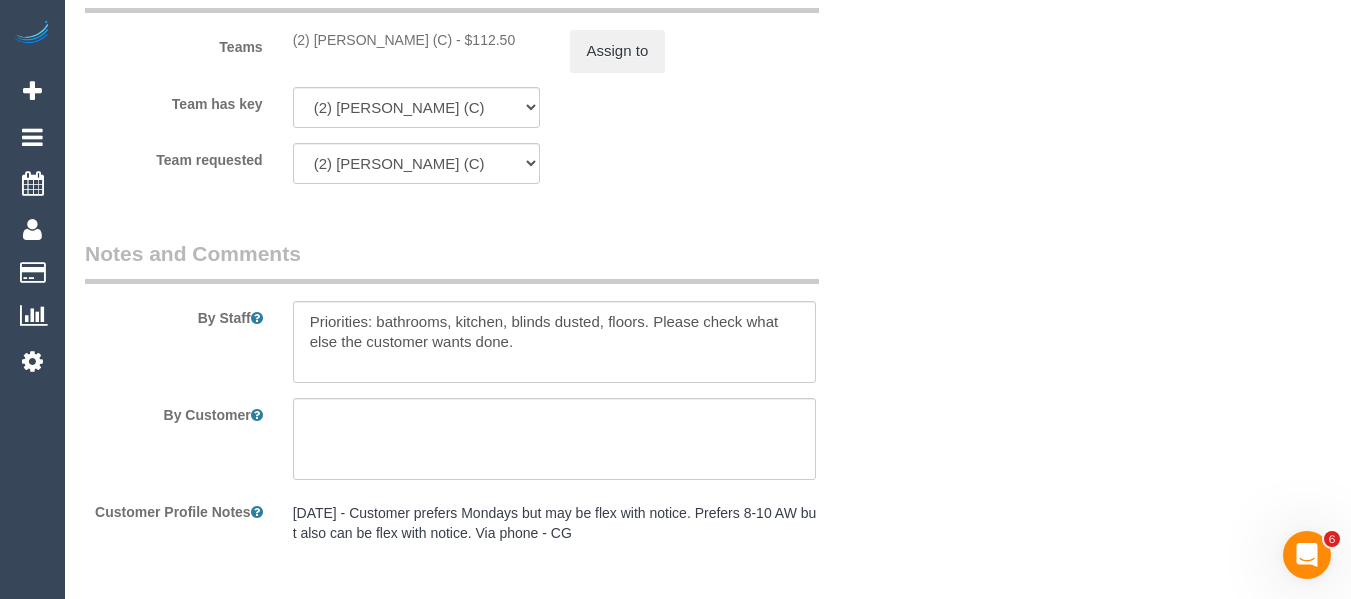 scroll, scrollTop: 2388, scrollLeft: 0, axis: vertical 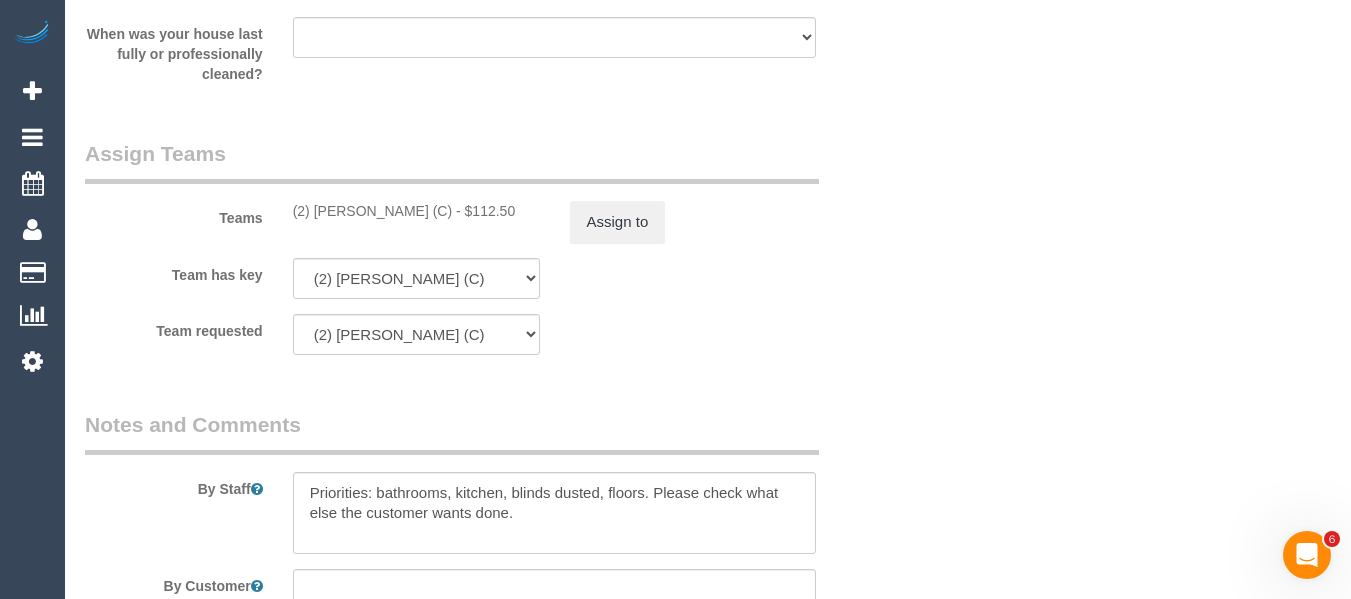 drag, startPoint x: 432, startPoint y: 212, endPoint x: 316, endPoint y: 207, distance: 116.10771 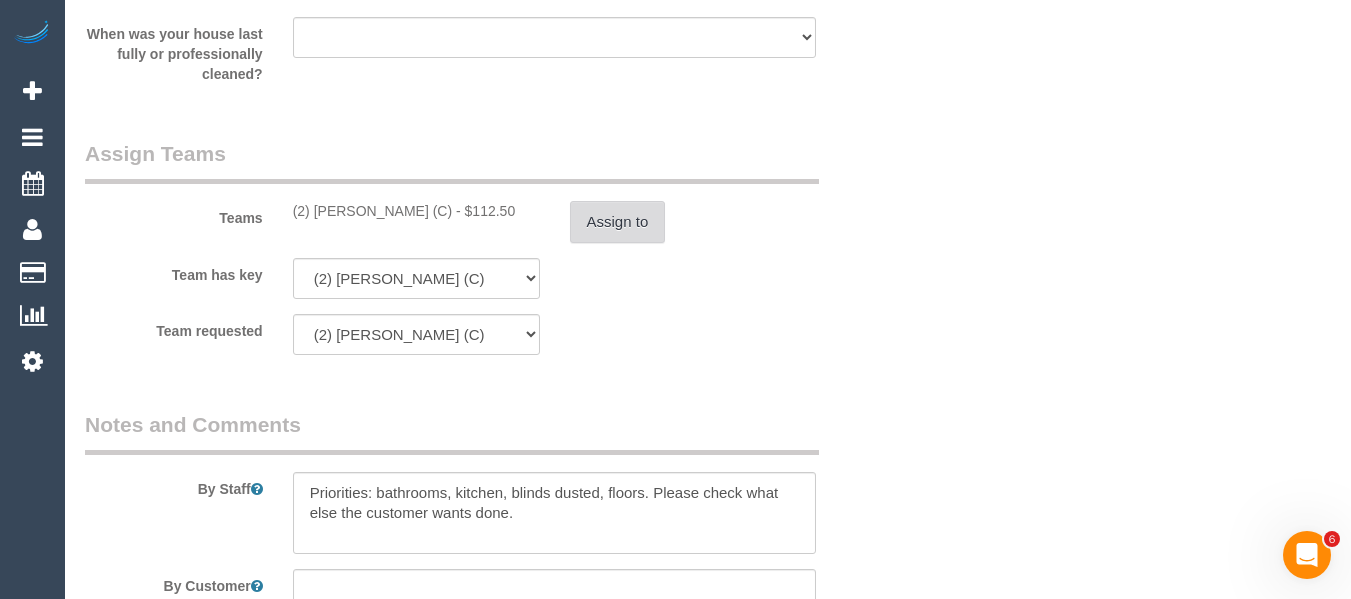 copy on "Priyanshi Patel (C)" 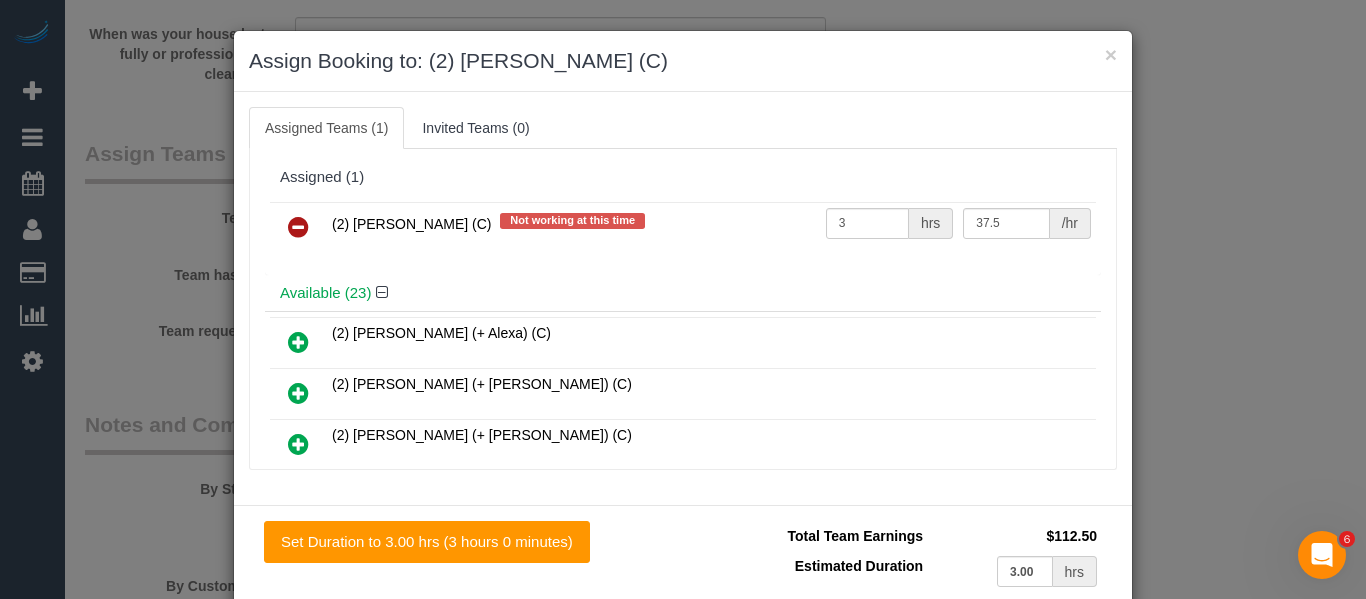 click at bounding box center [298, 227] 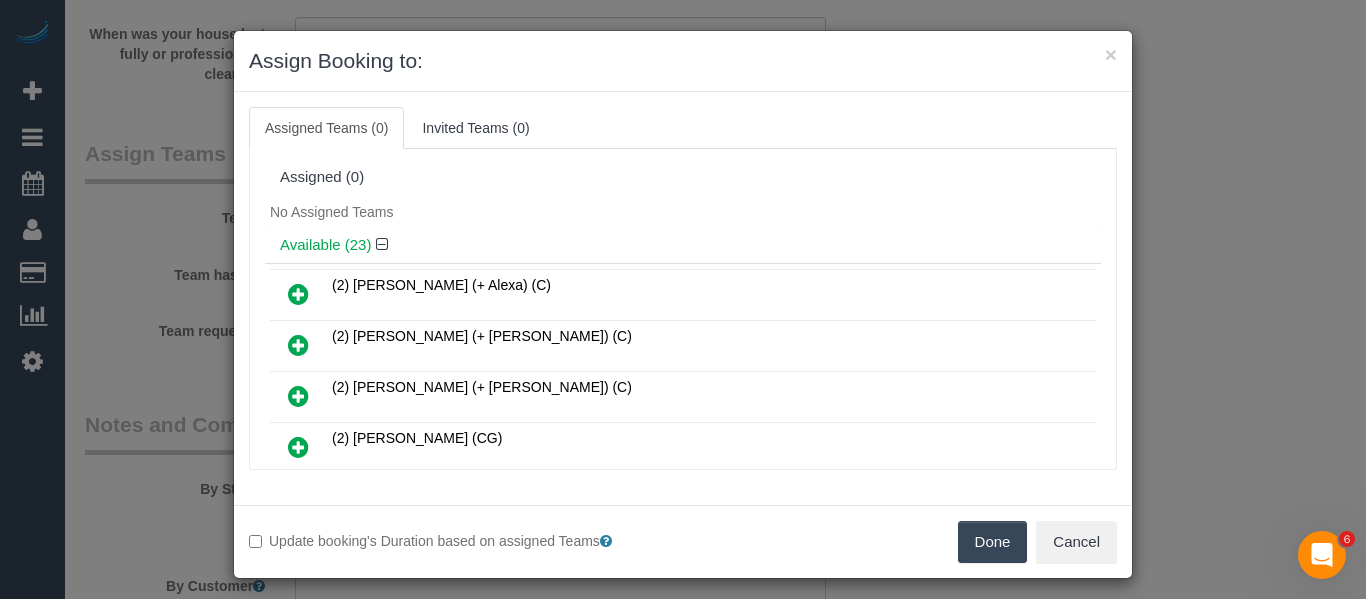 click on "Done" at bounding box center (993, 542) 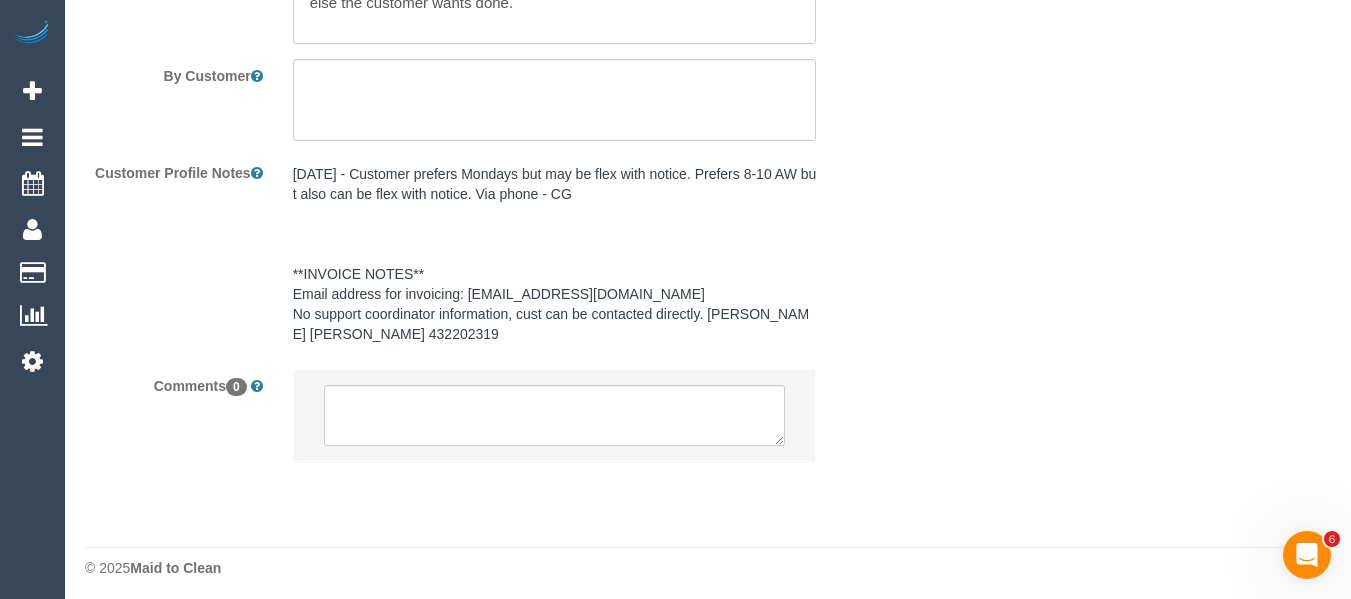 scroll, scrollTop: 2906, scrollLeft: 0, axis: vertical 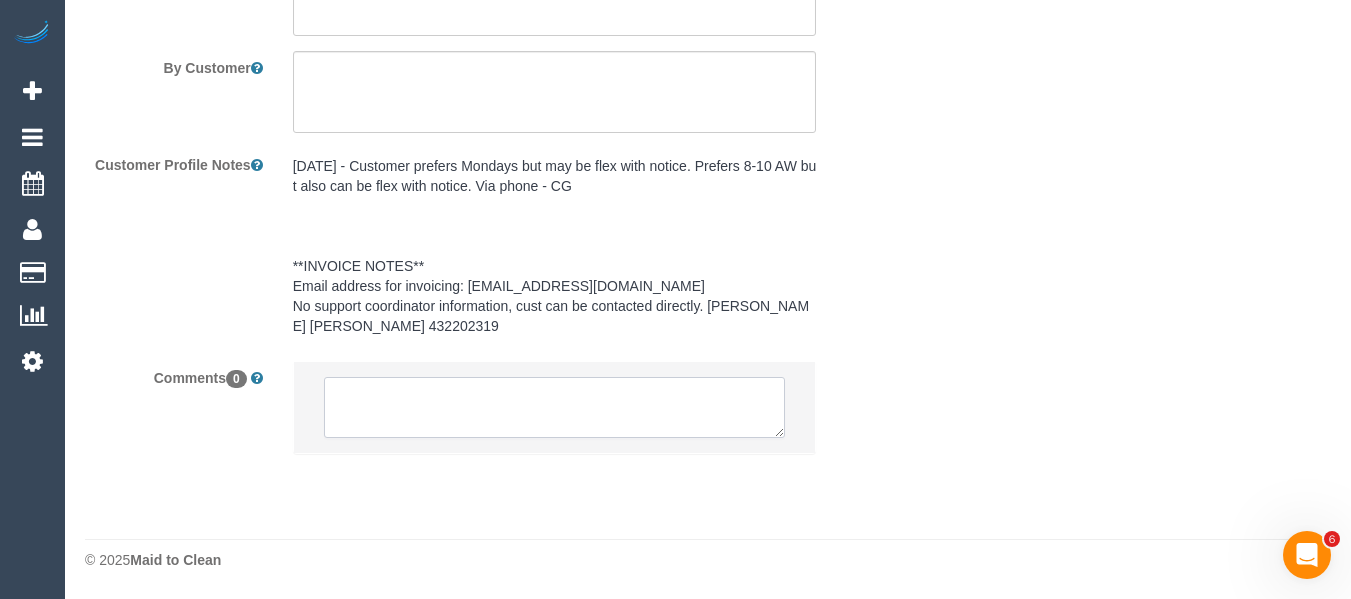 click at bounding box center [555, 408] 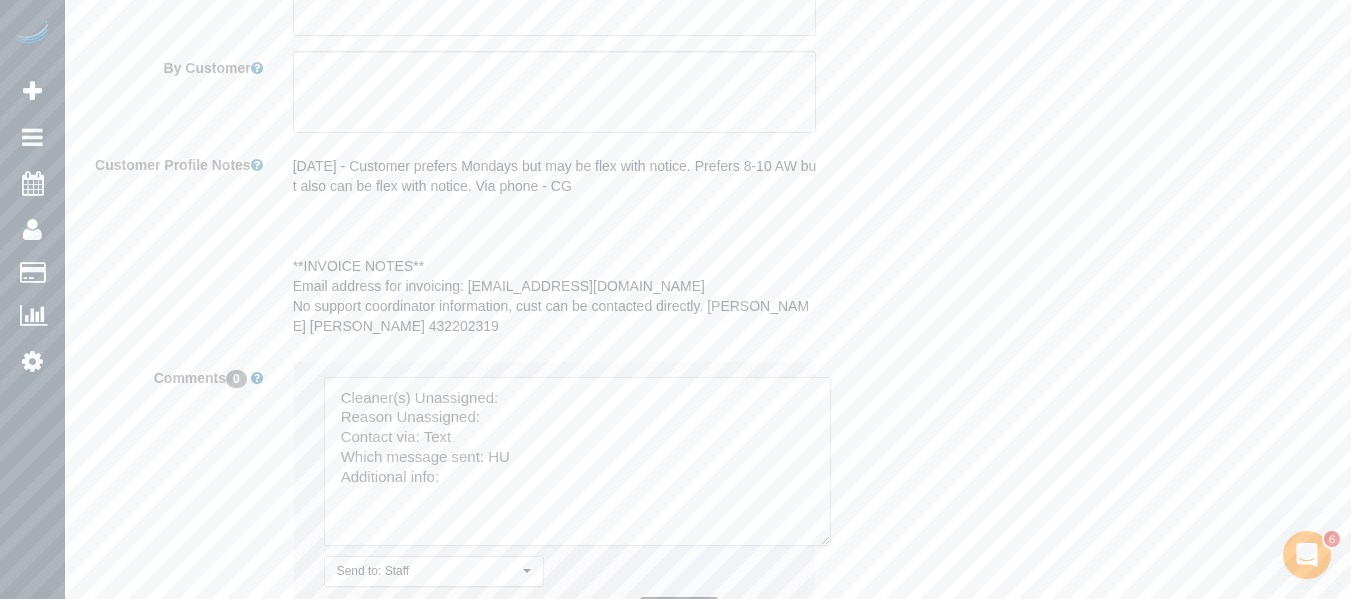 drag, startPoint x: 771, startPoint y: 427, endPoint x: 816, endPoint y: 535, distance: 117 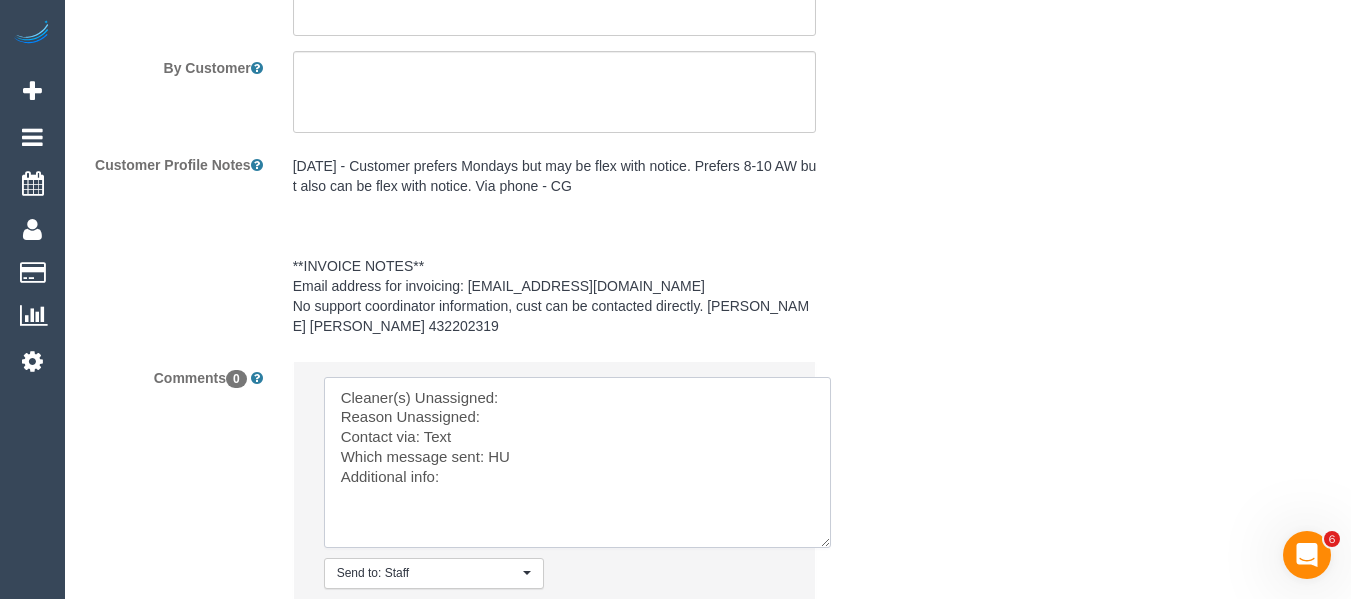 drag, startPoint x: 546, startPoint y: 399, endPoint x: 534, endPoint y: 420, distance: 24.186773 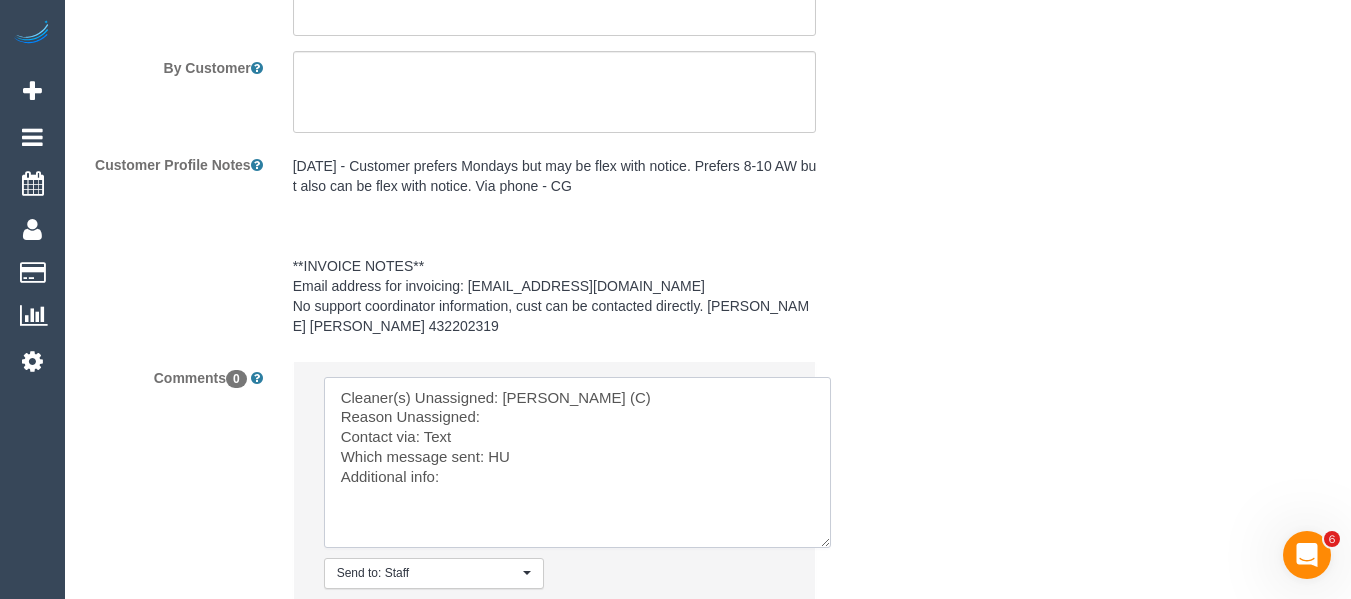 click at bounding box center (577, 462) 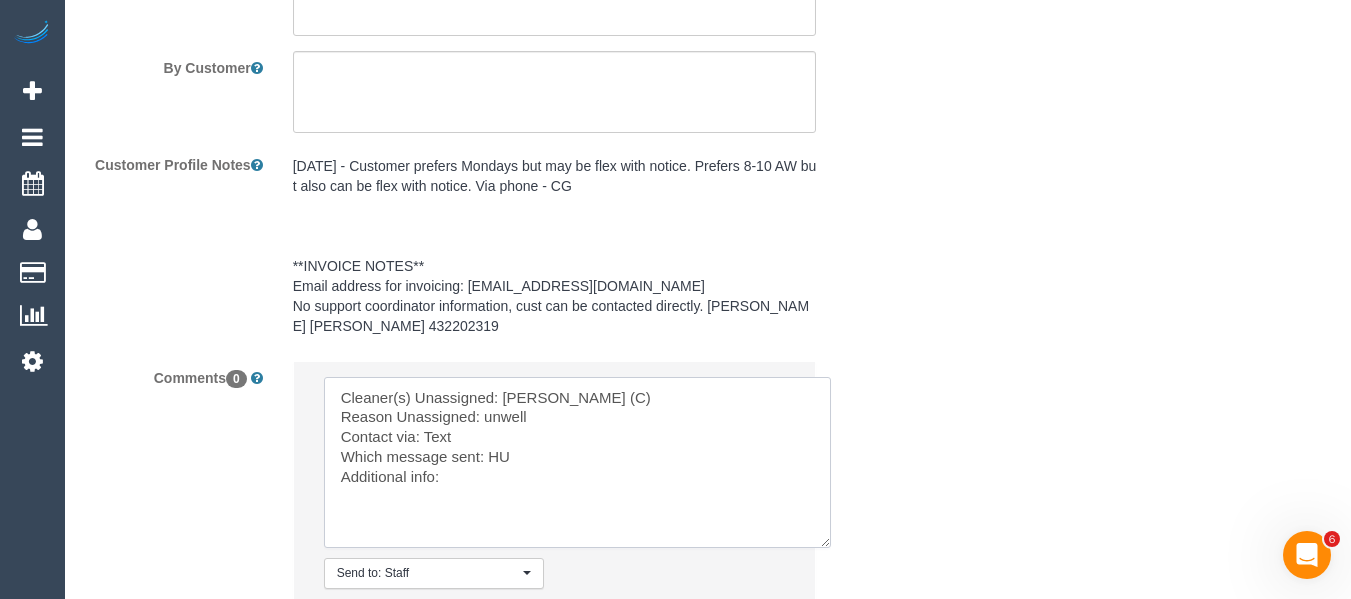click at bounding box center [577, 462] 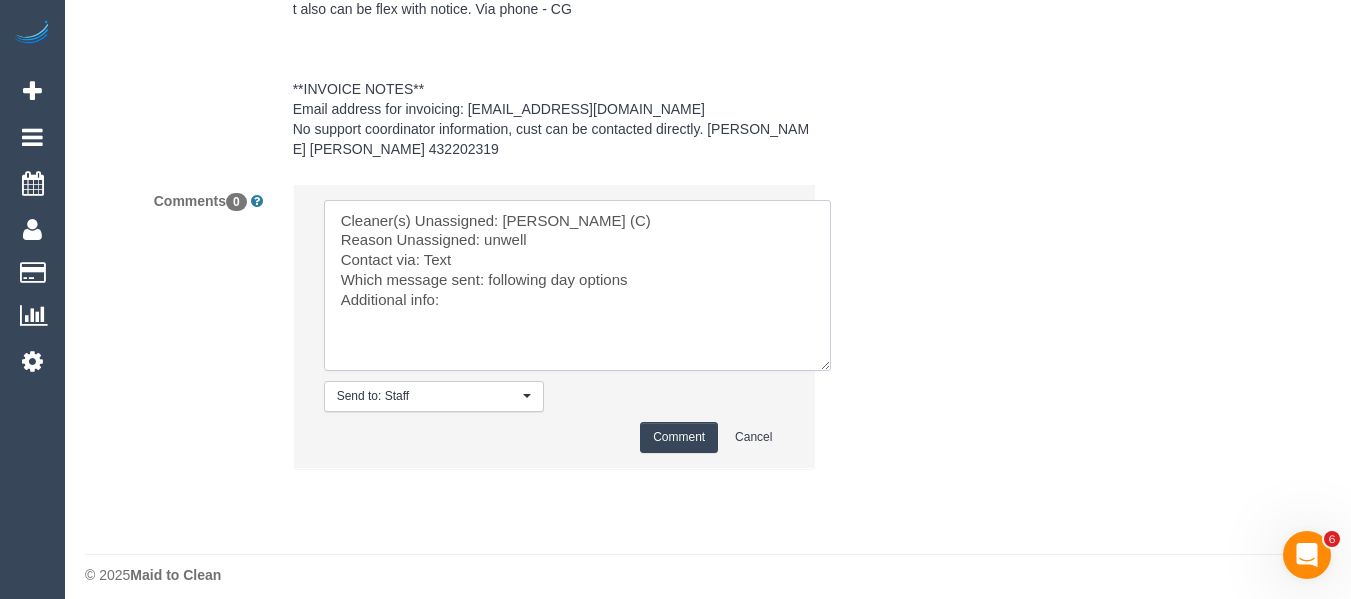scroll, scrollTop: 3098, scrollLeft: 0, axis: vertical 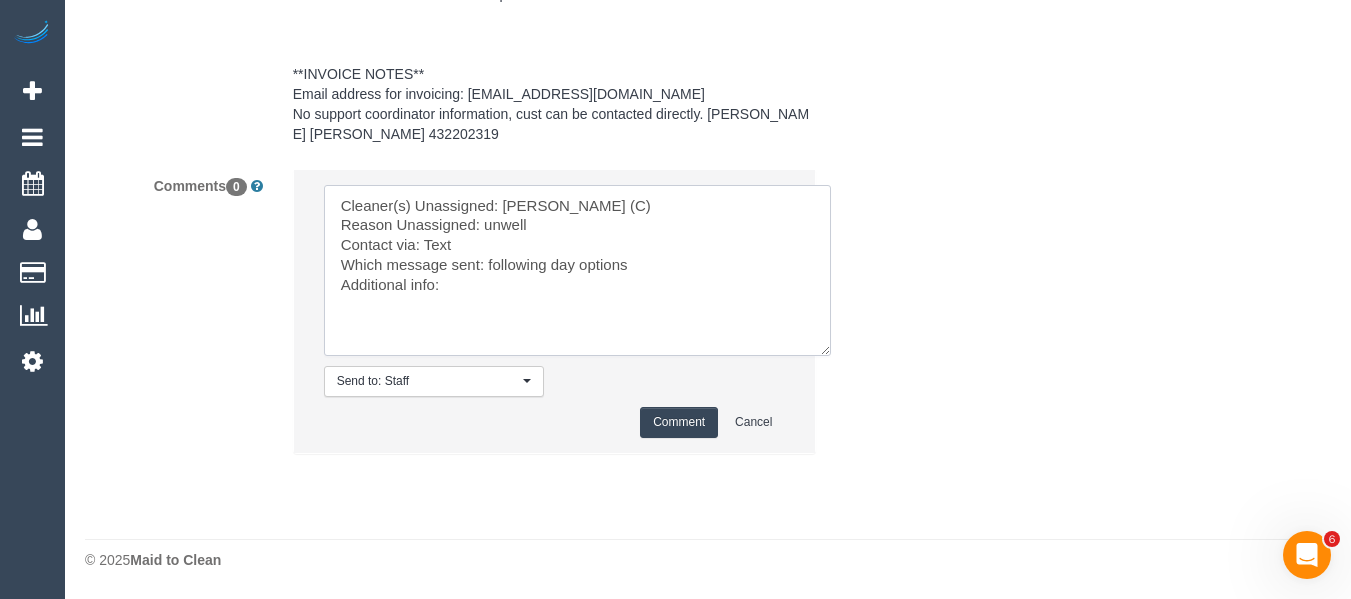 type on "Cleaner(s) Unassigned: Priyanshi Patel (C)
Reason Unassigned: unwell
Contact via: Text
Which message sent: following day options
Additional info:" 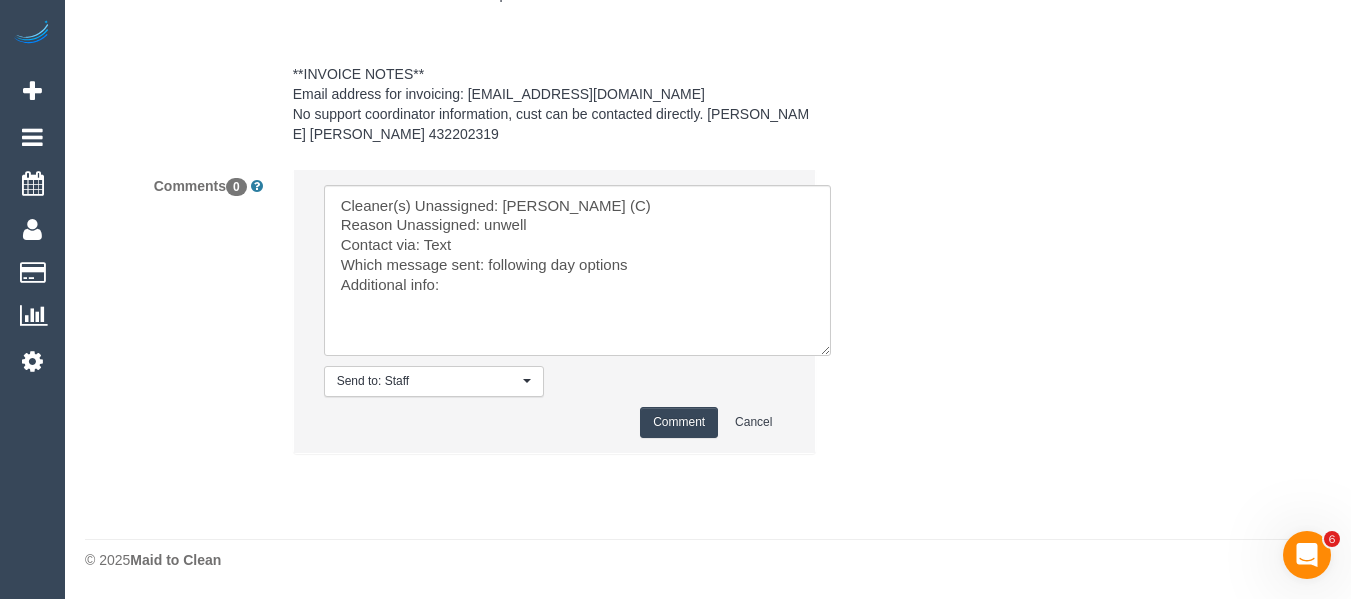 click on "Comment" at bounding box center [679, 422] 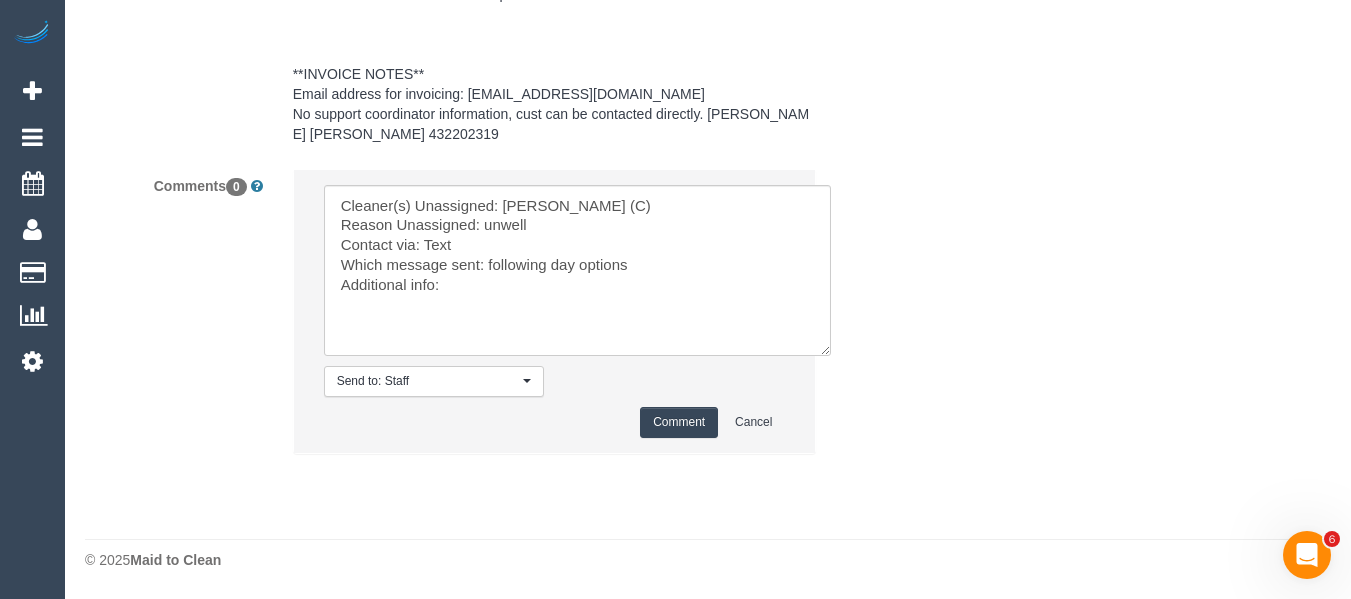 type 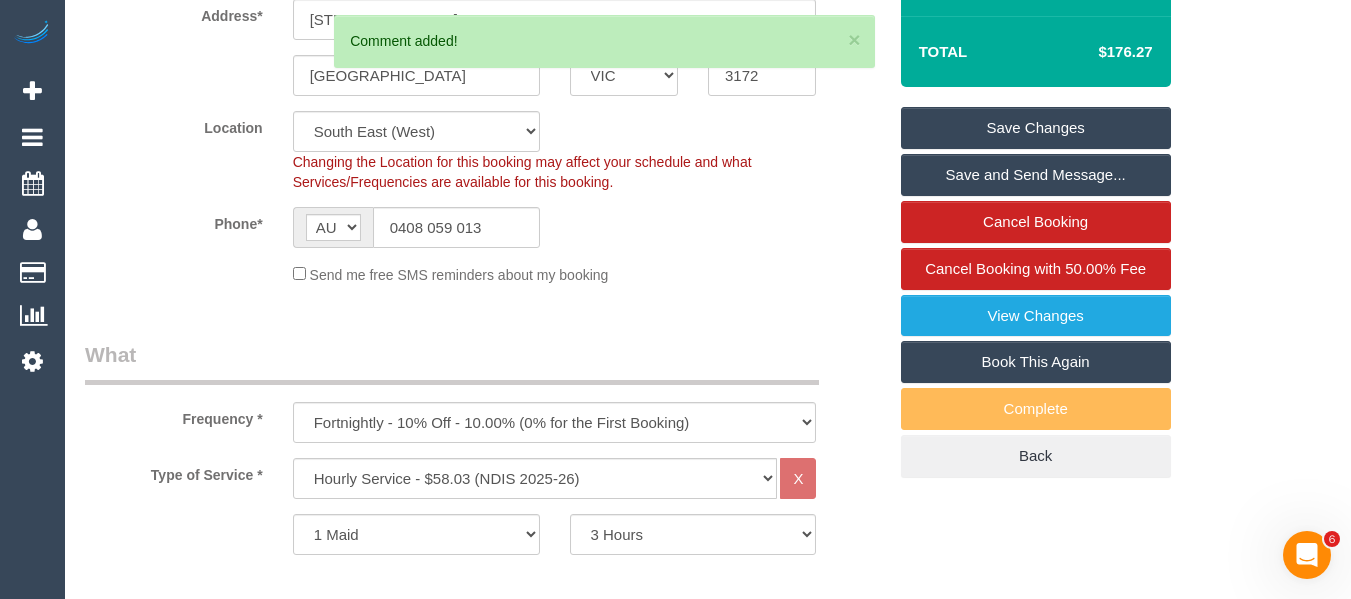 scroll, scrollTop: 419, scrollLeft: 0, axis: vertical 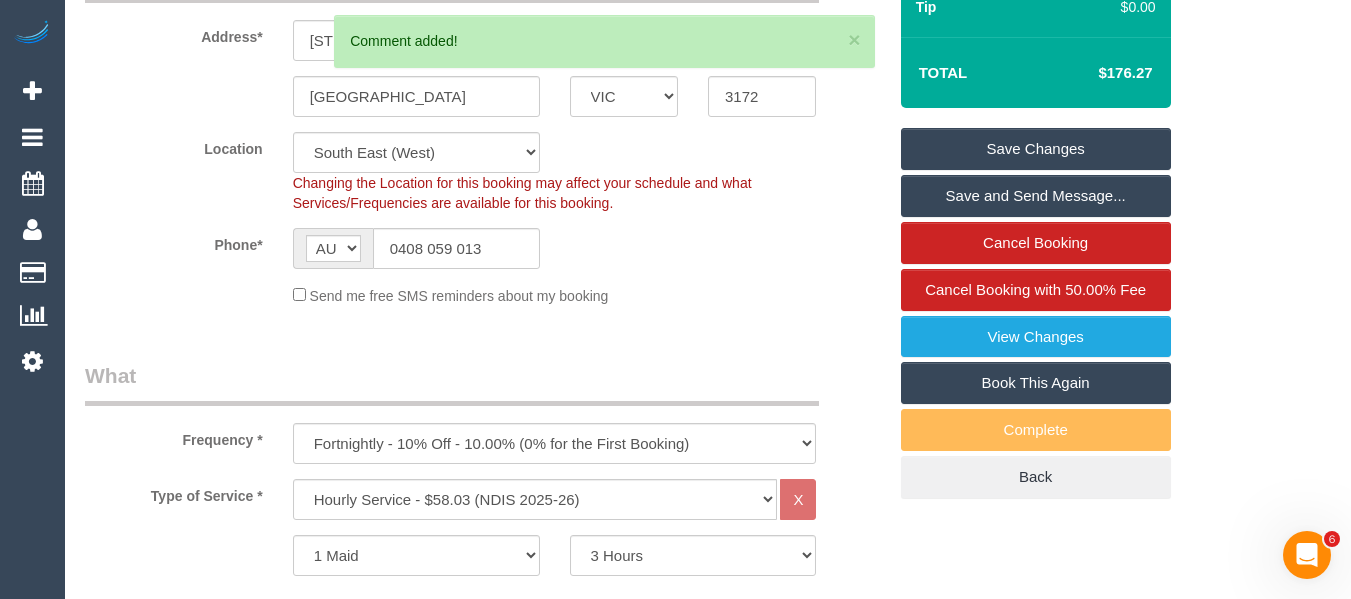 click on "Save Changes" at bounding box center (1036, 149) 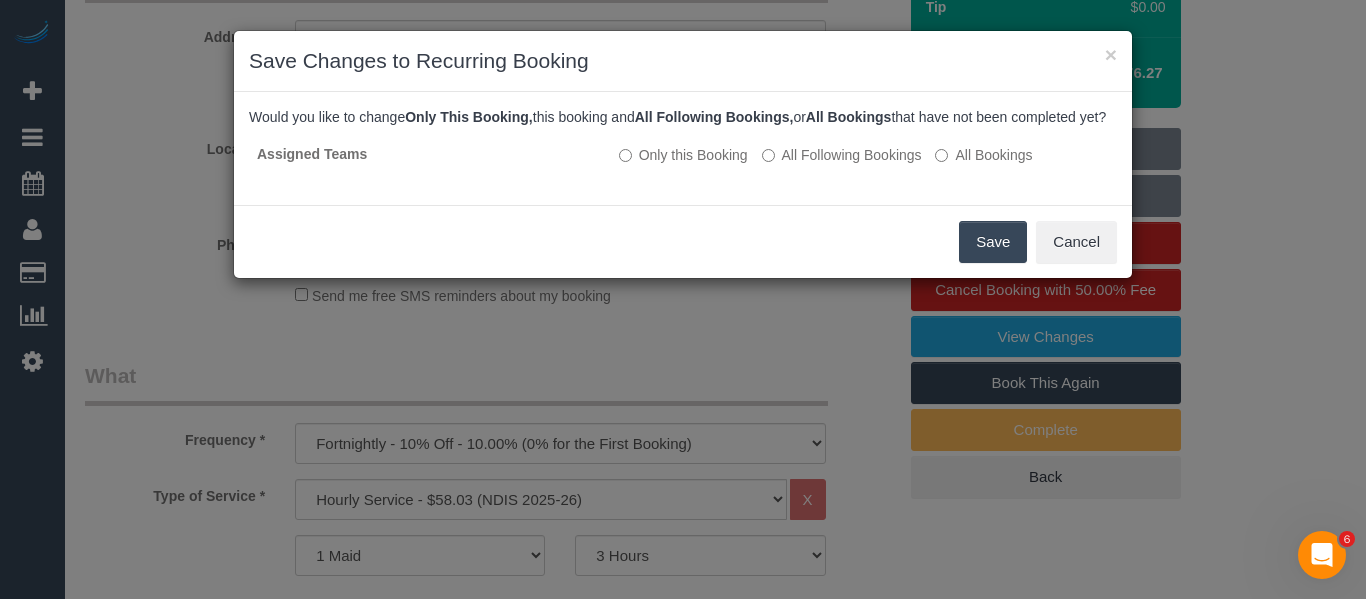 click on "Save" at bounding box center (993, 242) 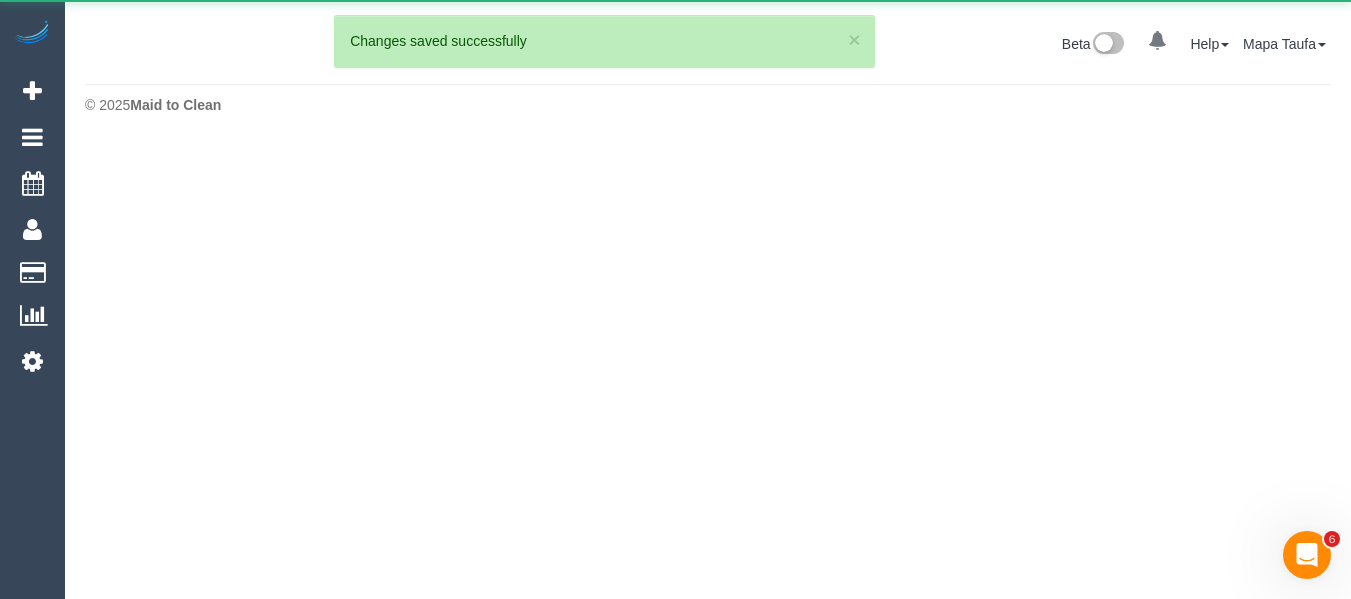 scroll, scrollTop: 0, scrollLeft: 0, axis: both 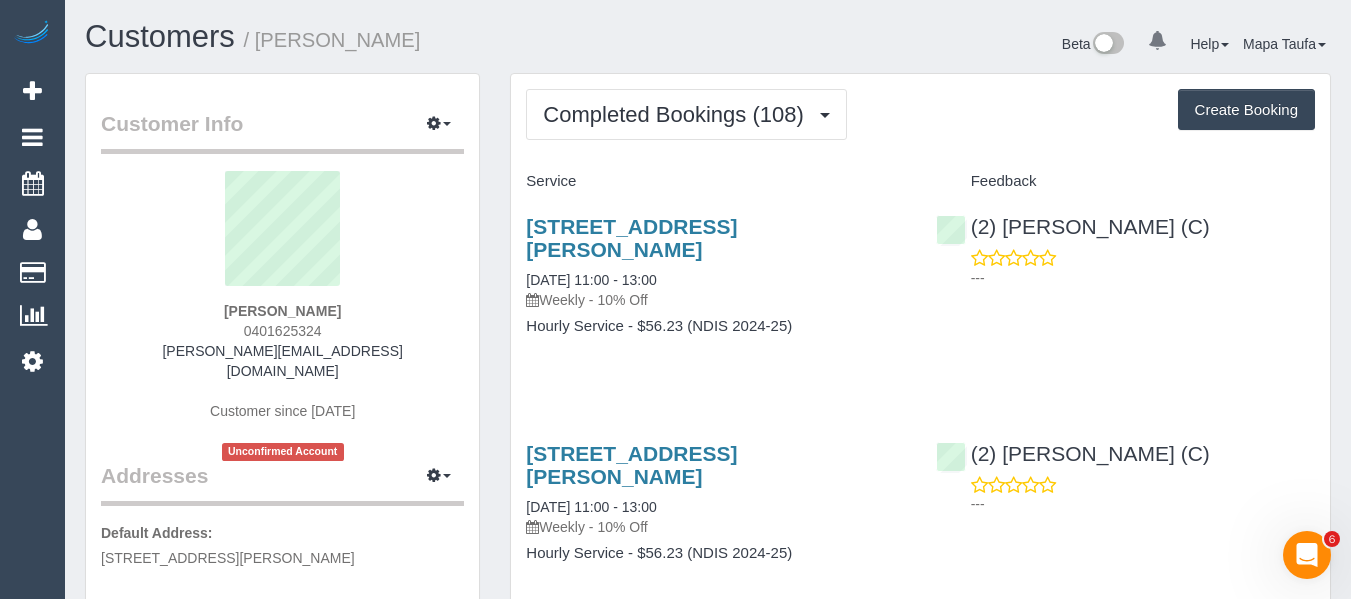 drag, startPoint x: 344, startPoint y: 328, endPoint x: 244, endPoint y: 327, distance: 100.005 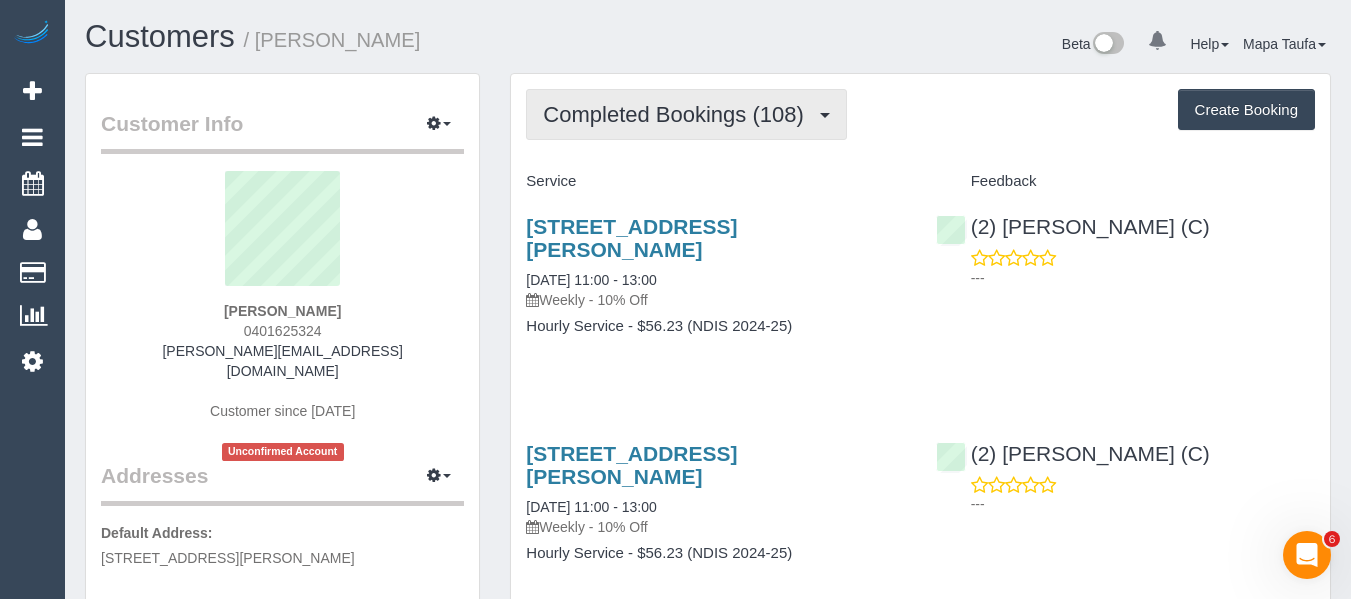 click on "Completed Bookings (108)" at bounding box center (678, 114) 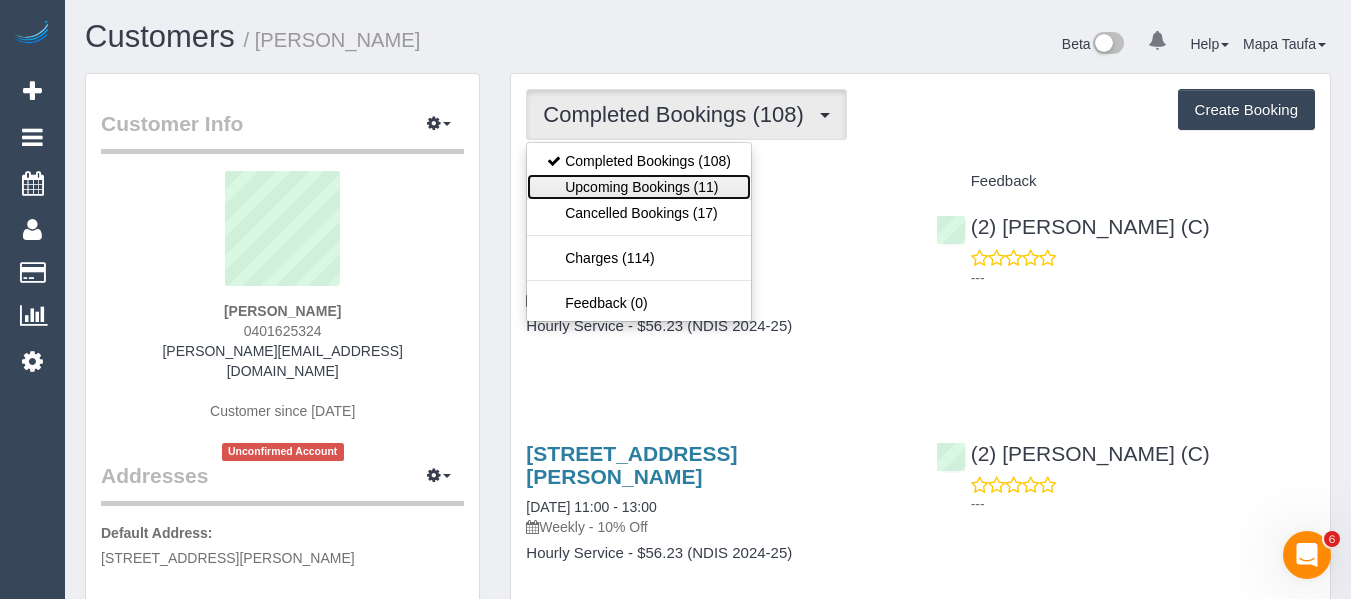 click on "Upcoming Bookings (11)" at bounding box center (639, 187) 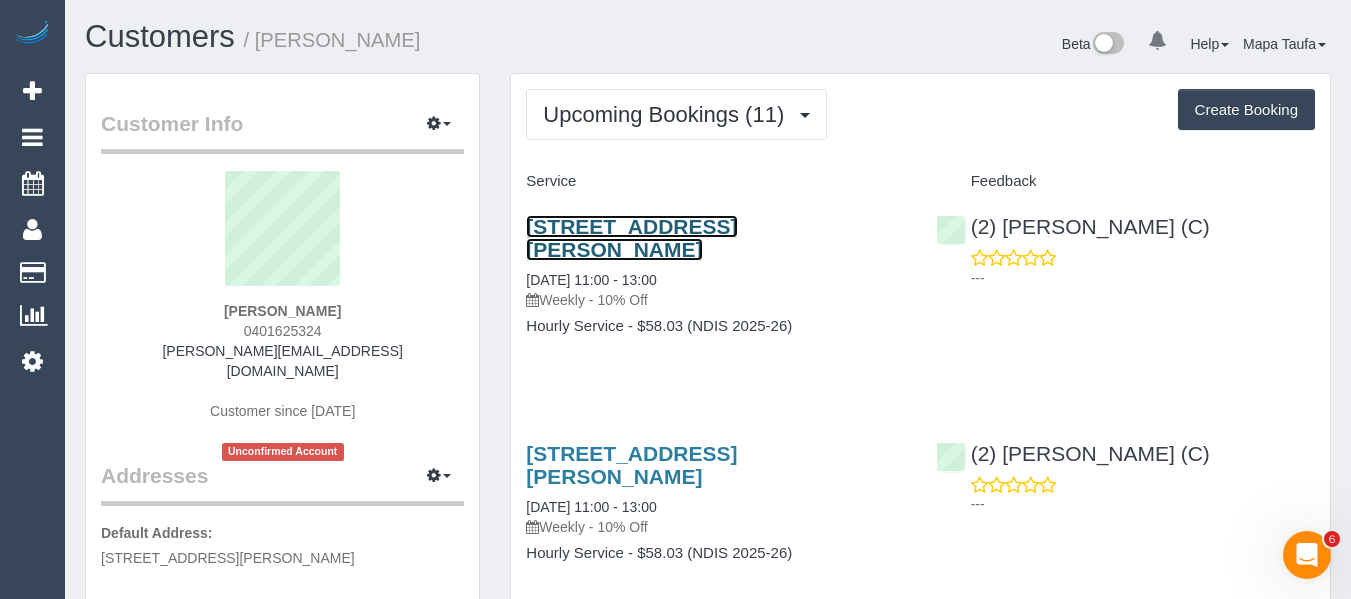 click on "2/114 Thomas Street, Brighton East, VIC 3187" at bounding box center (631, 238) 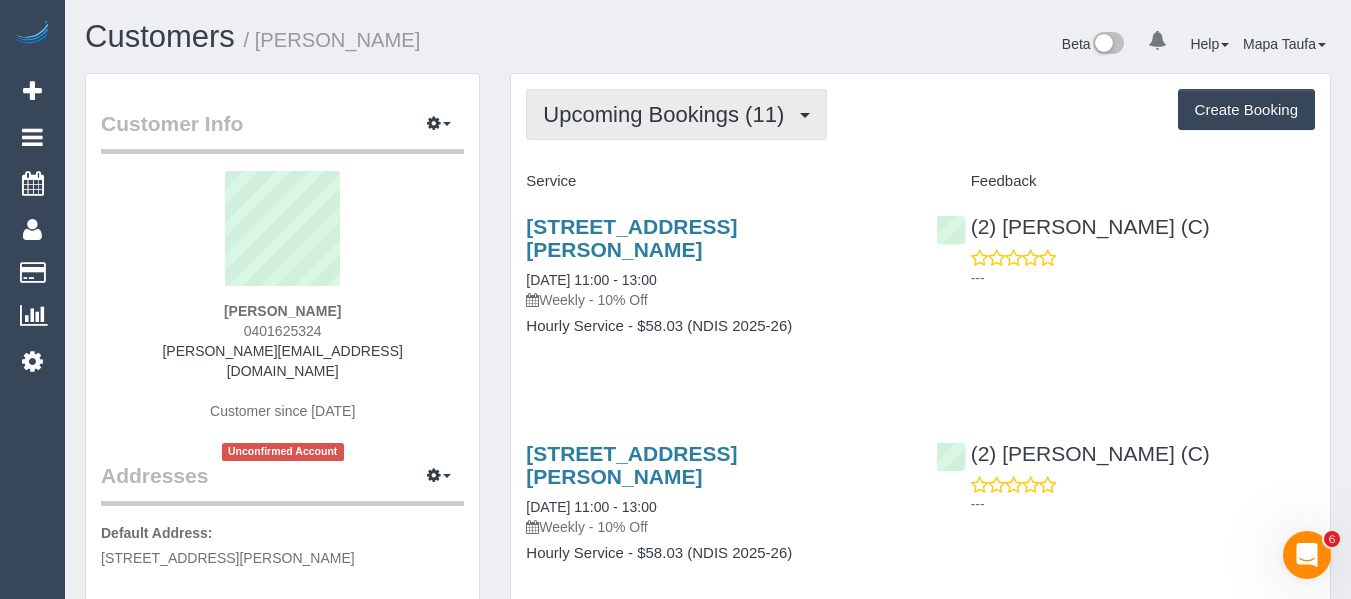 click on "Upcoming Bookings (11)" at bounding box center [668, 114] 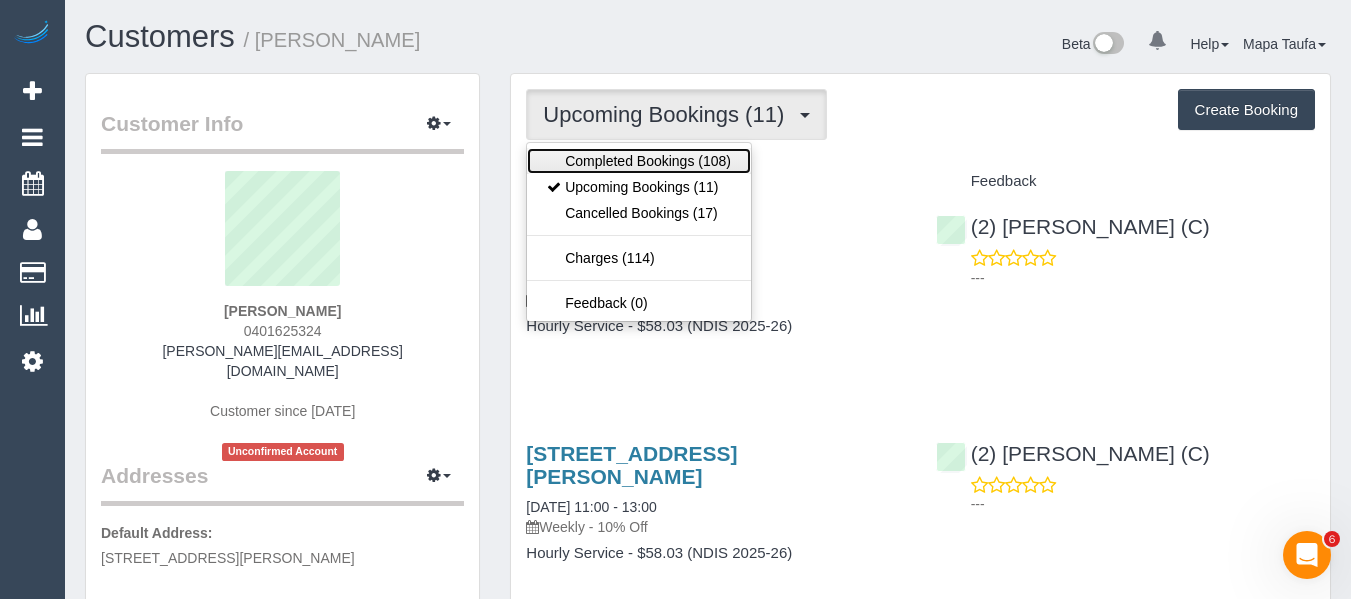 click on "Completed Bookings (108)" at bounding box center [639, 161] 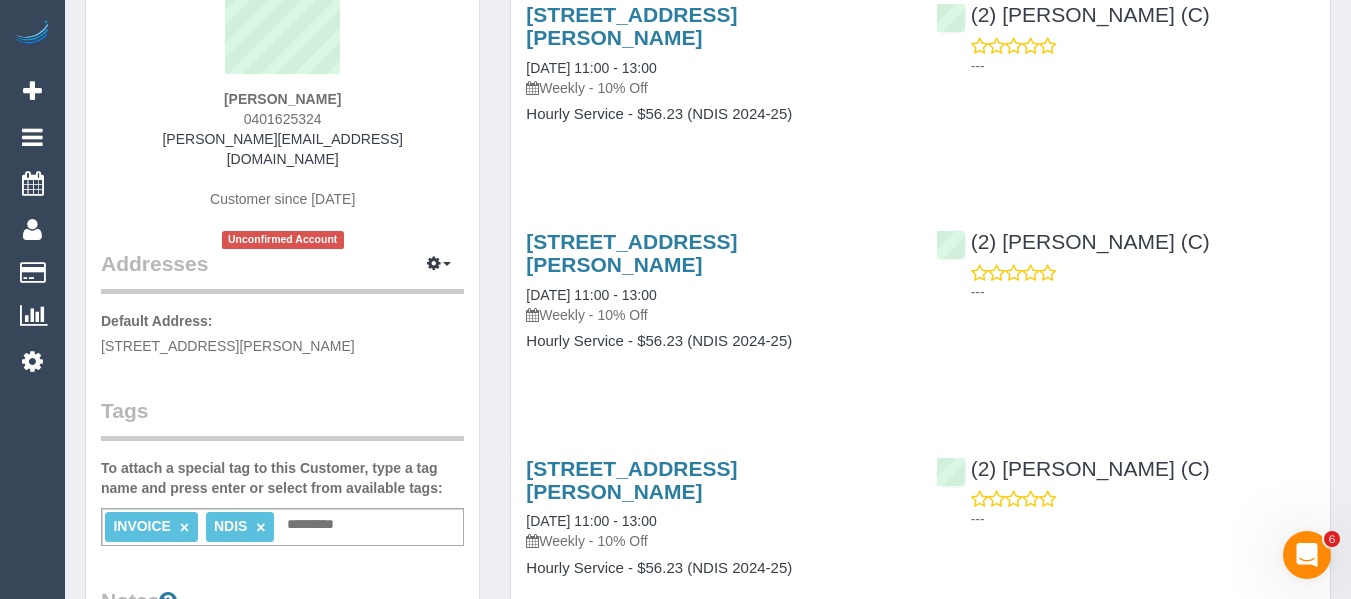 scroll, scrollTop: 0, scrollLeft: 0, axis: both 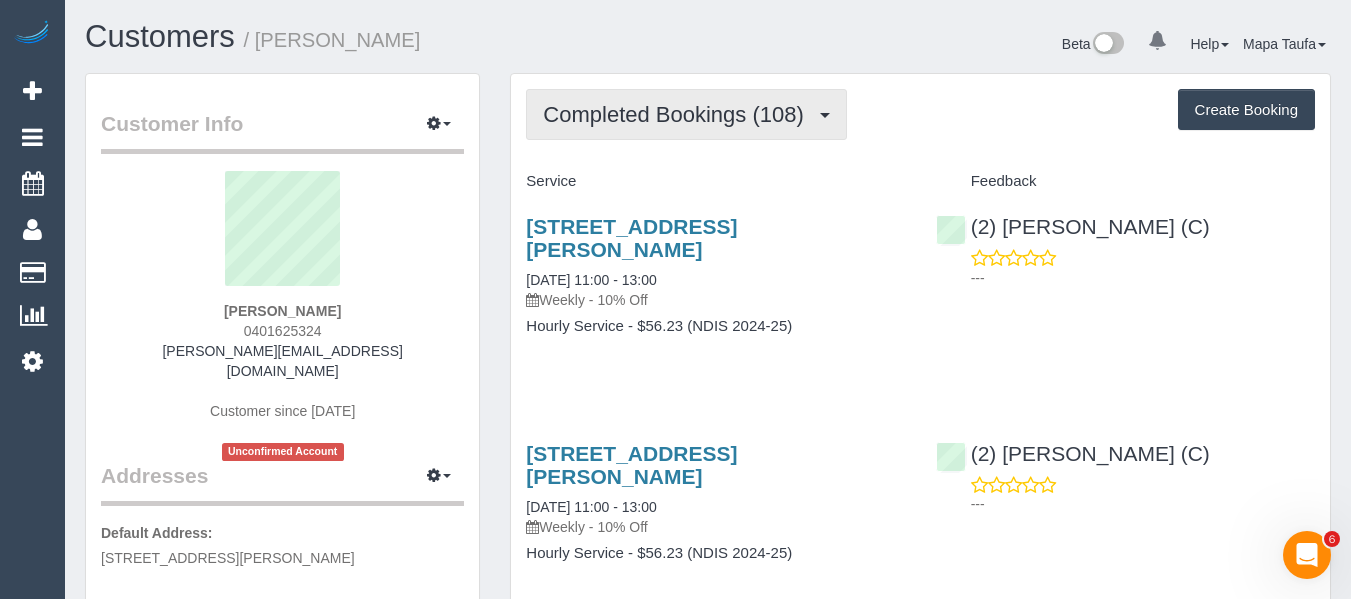 click on "Completed Bookings (108)" at bounding box center [678, 114] 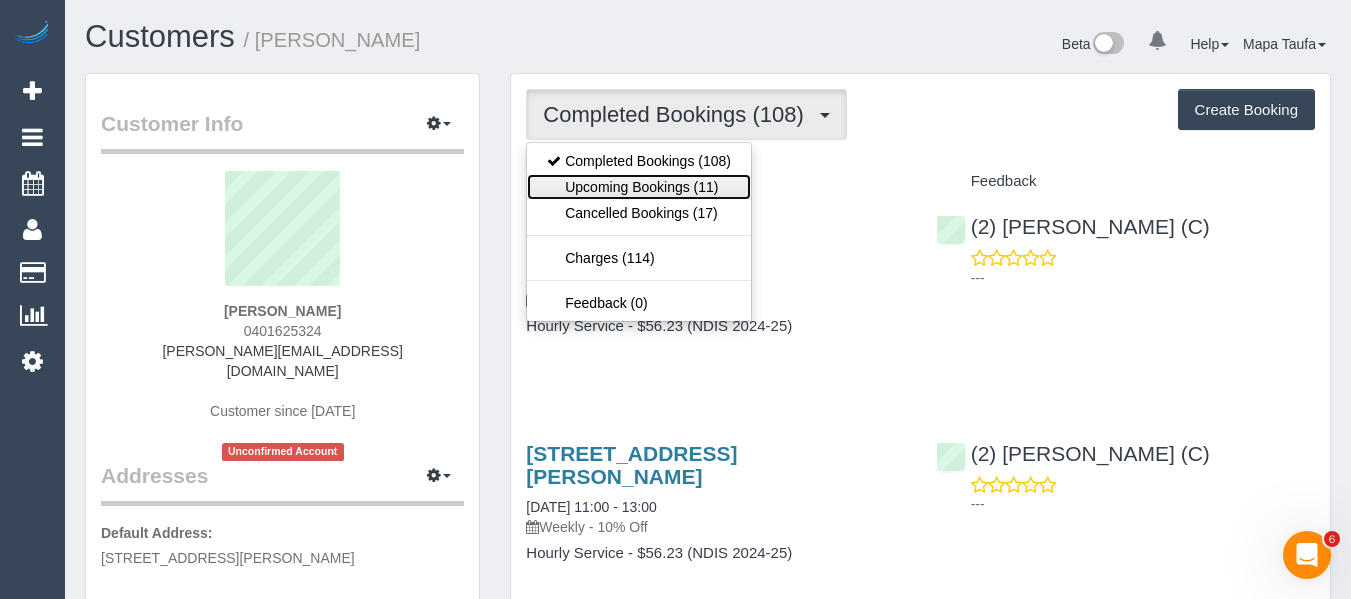 click on "Upcoming Bookings (11)" at bounding box center [639, 187] 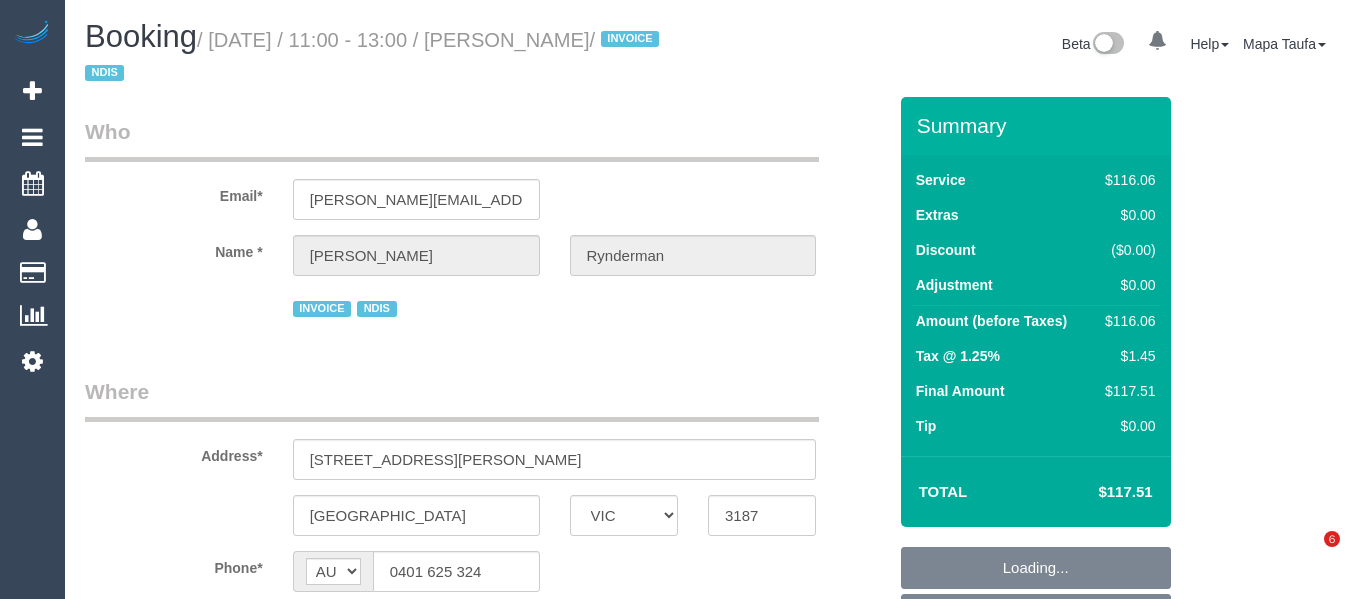 select on "VIC" 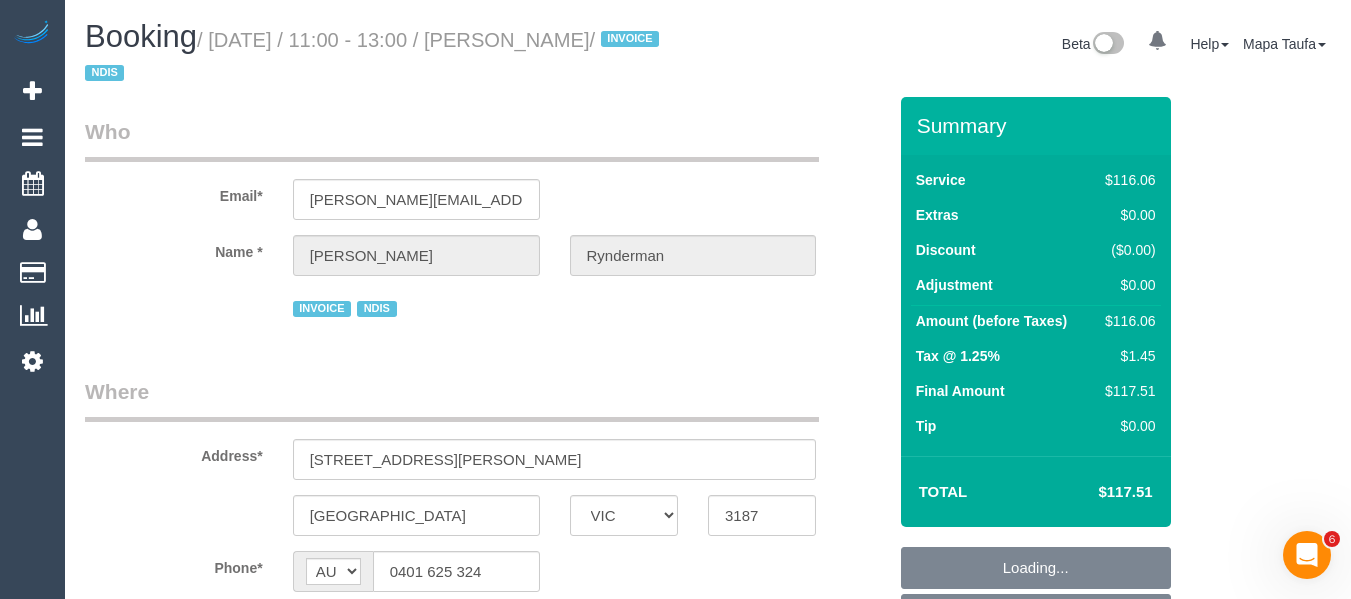 scroll, scrollTop: 0, scrollLeft: 0, axis: both 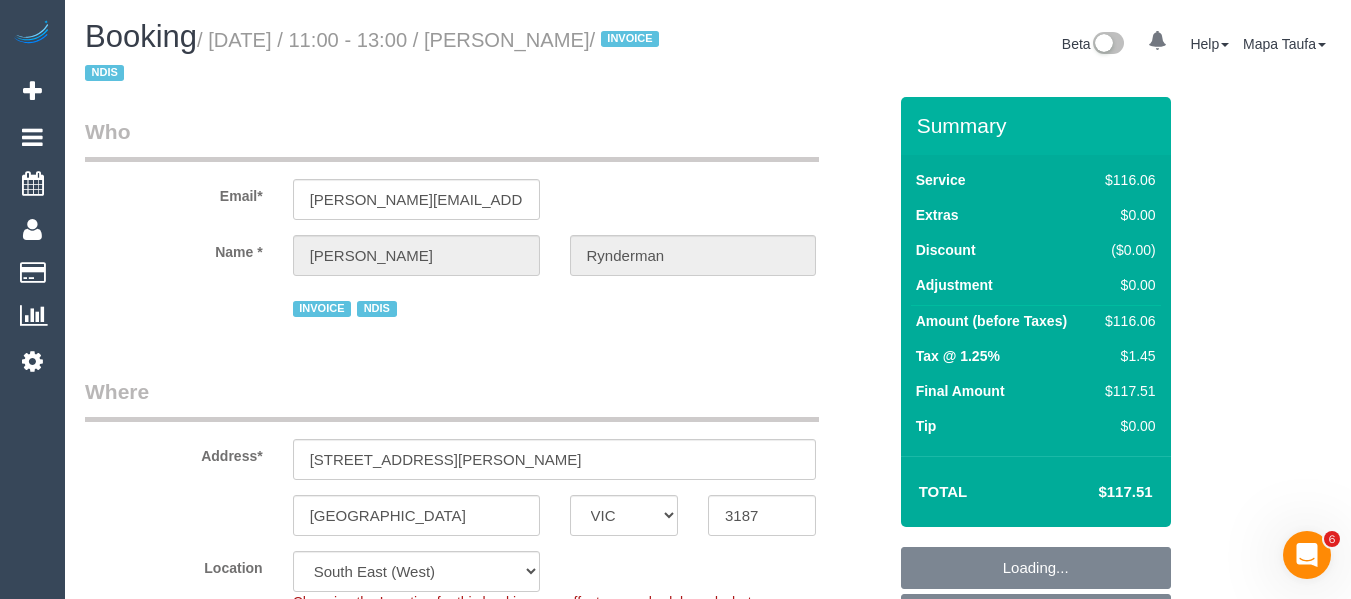 select on "object:682" 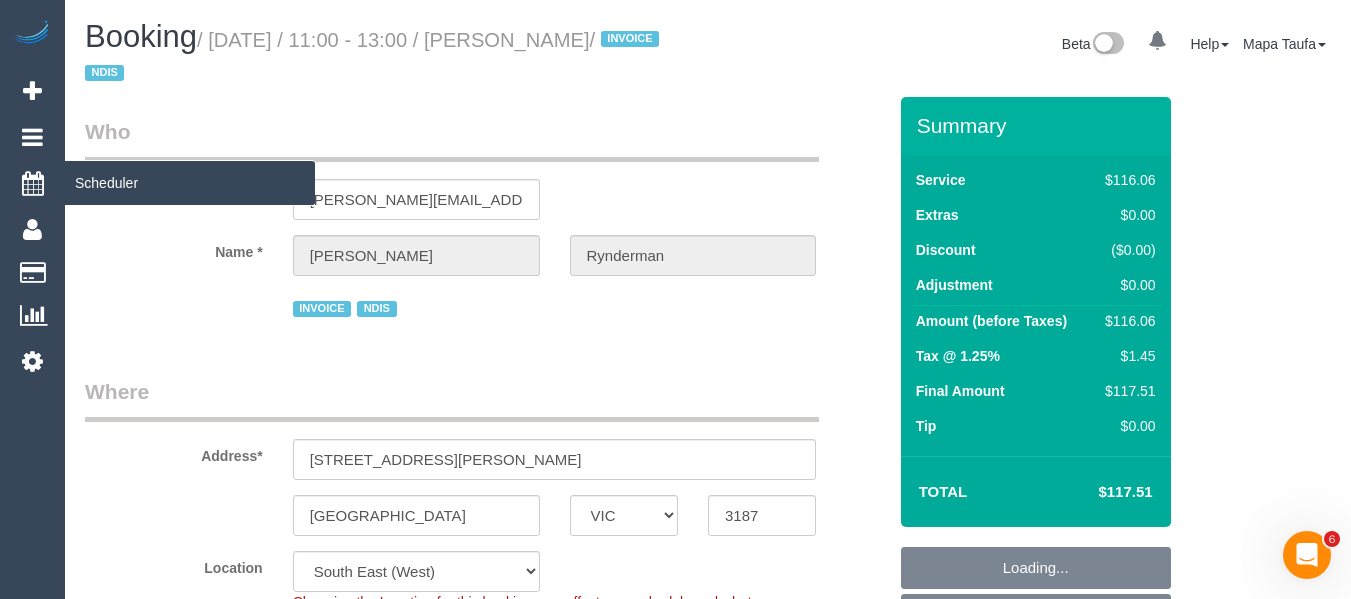 select on "number:27" 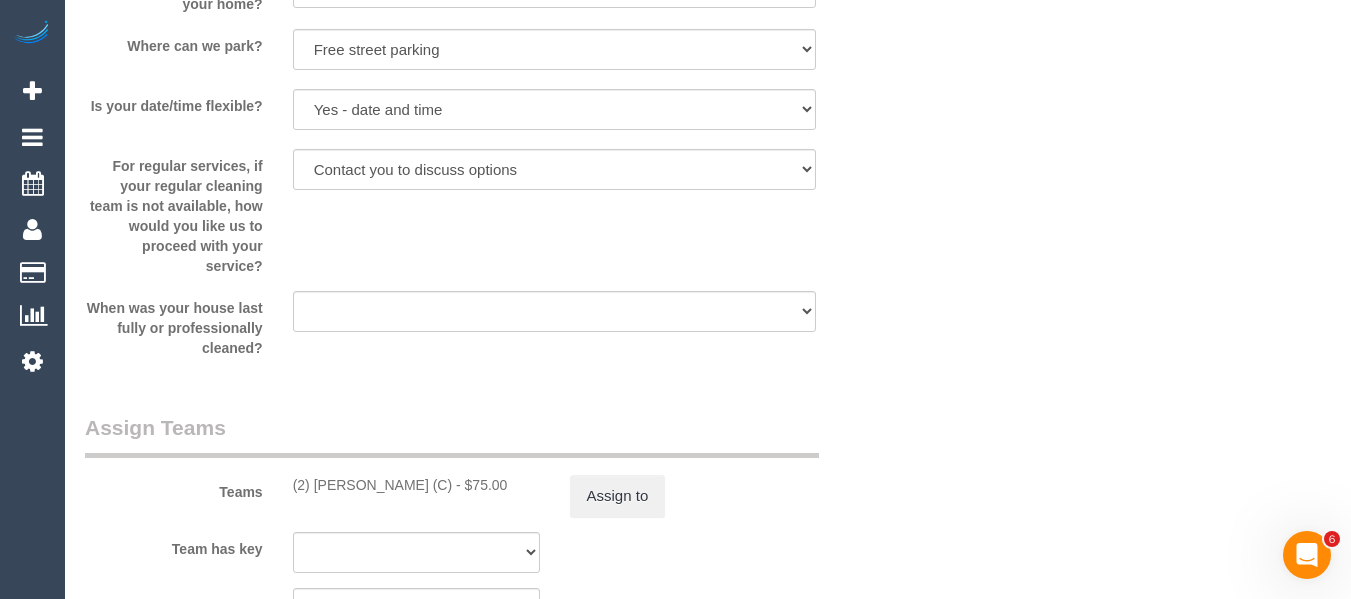 scroll, scrollTop: 2036, scrollLeft: 0, axis: vertical 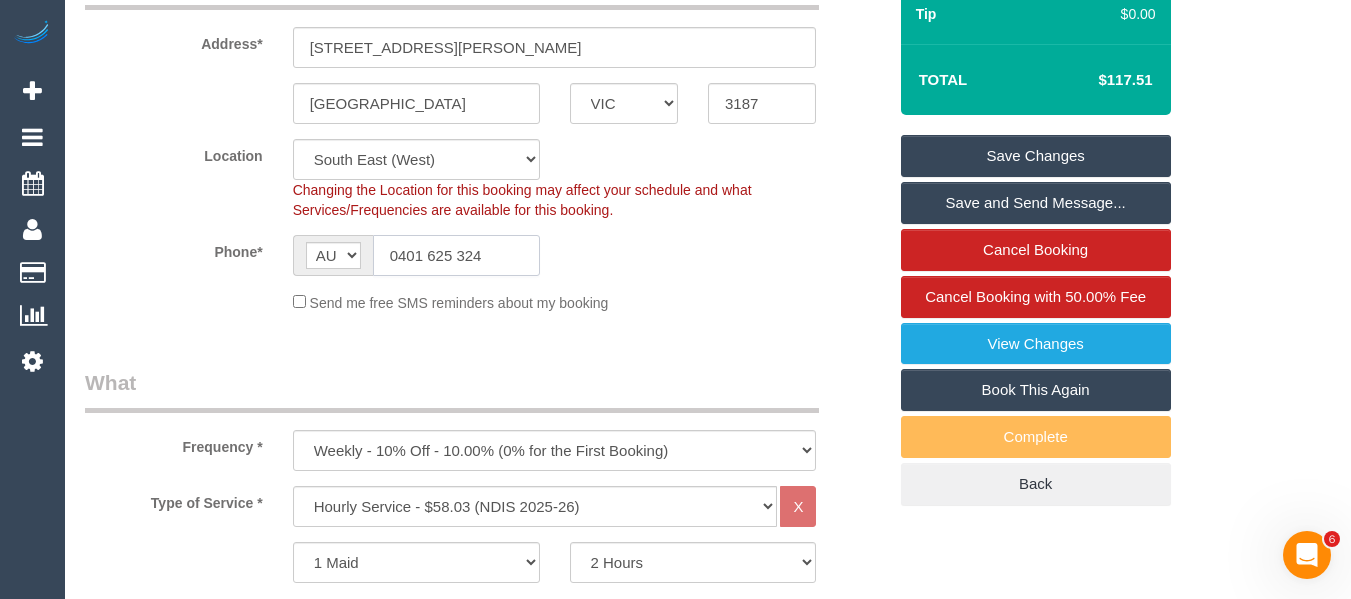 click on "0401 625 324" 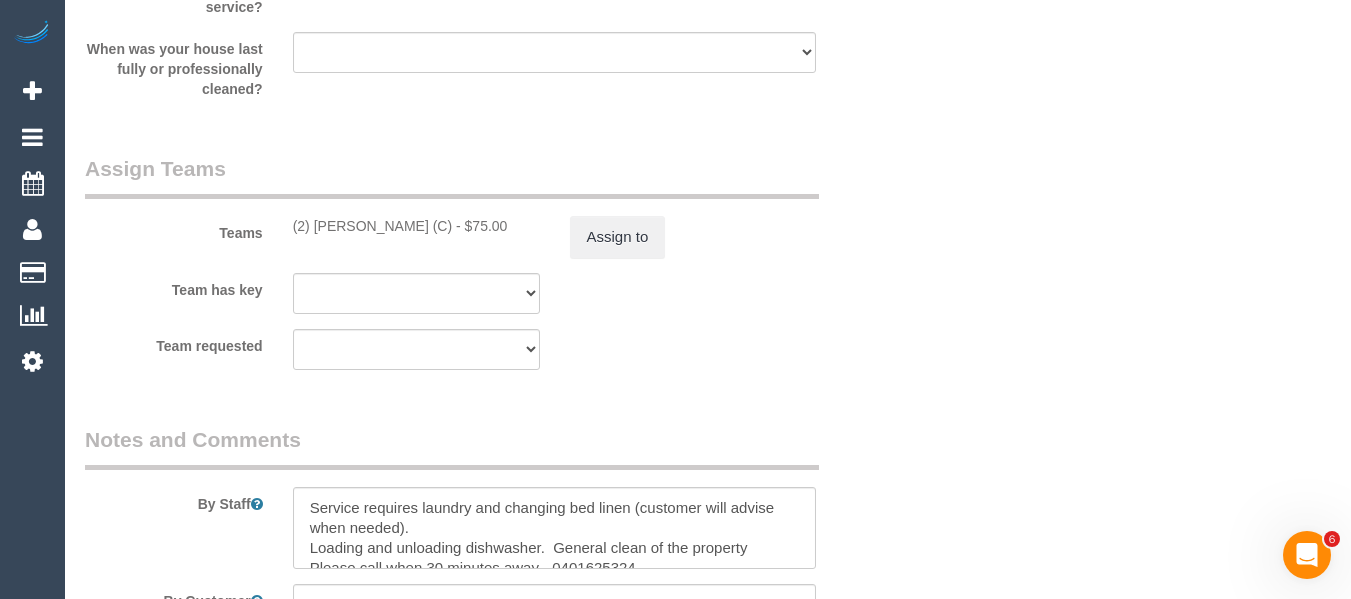 scroll, scrollTop: 2501, scrollLeft: 0, axis: vertical 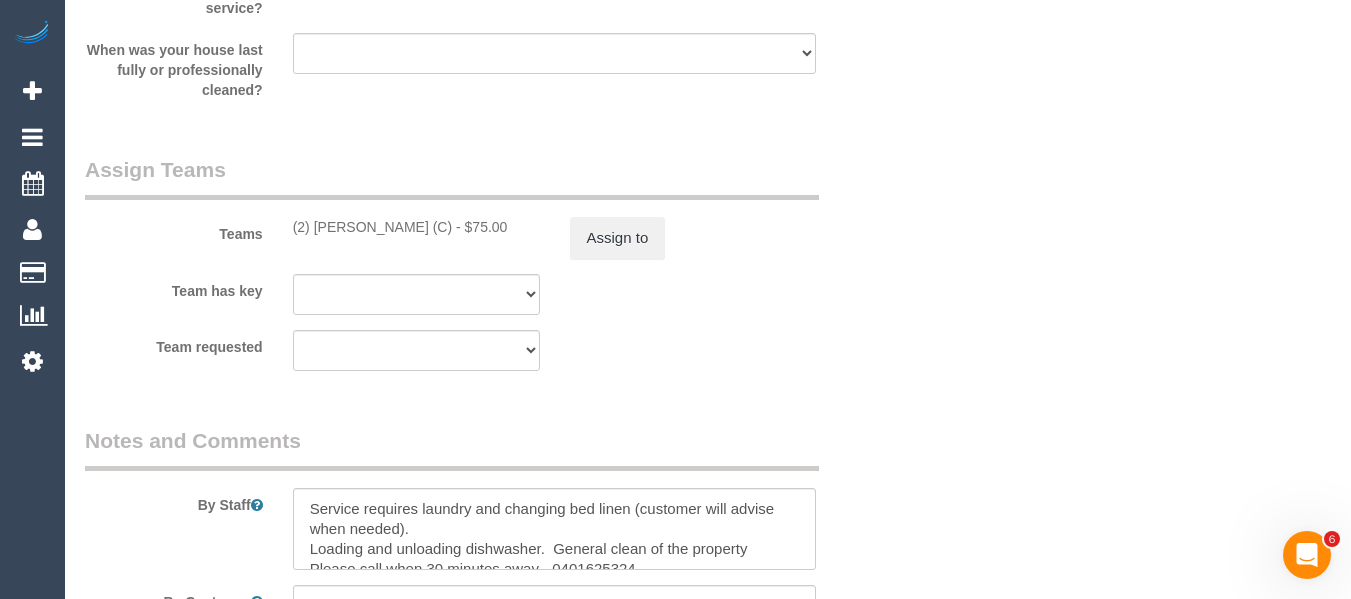 drag, startPoint x: 429, startPoint y: 227, endPoint x: 316, endPoint y: 228, distance: 113.004425 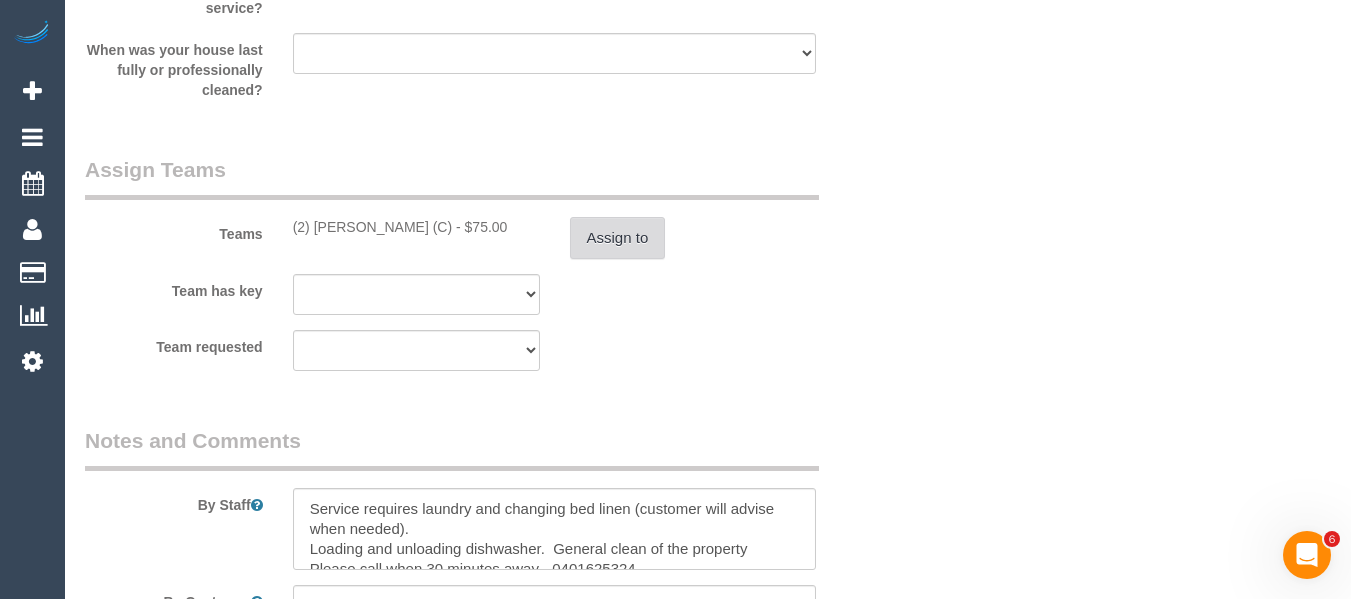 click on "Assign to" at bounding box center (618, 238) 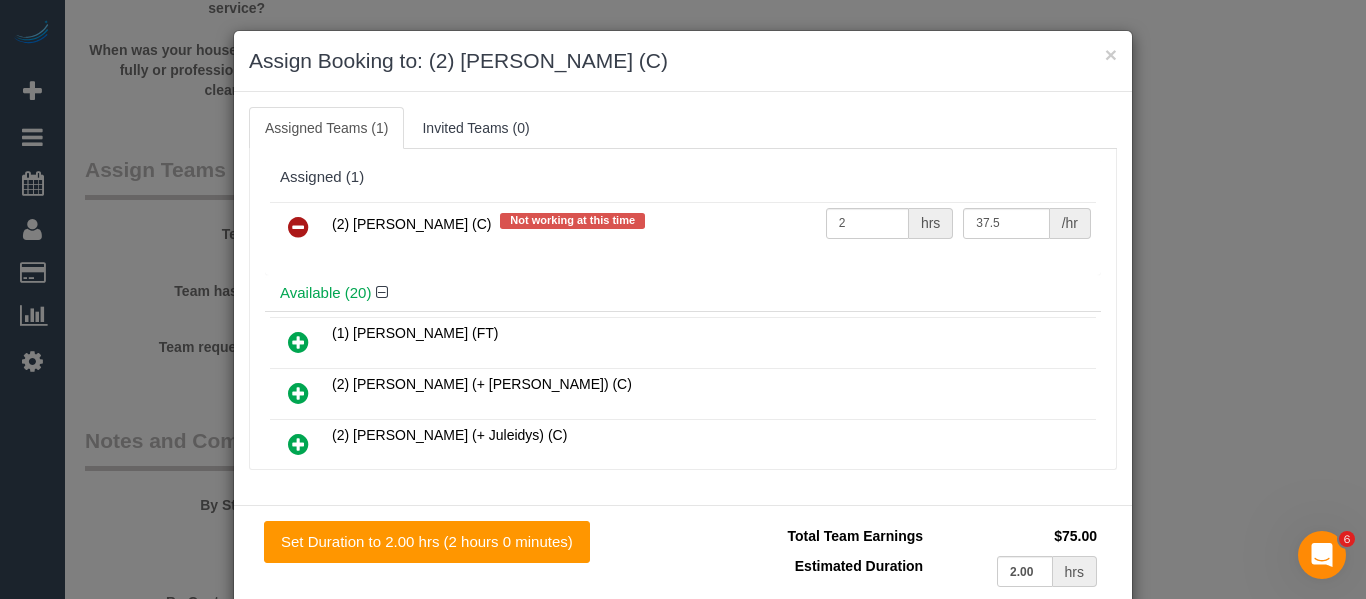 click at bounding box center [298, 227] 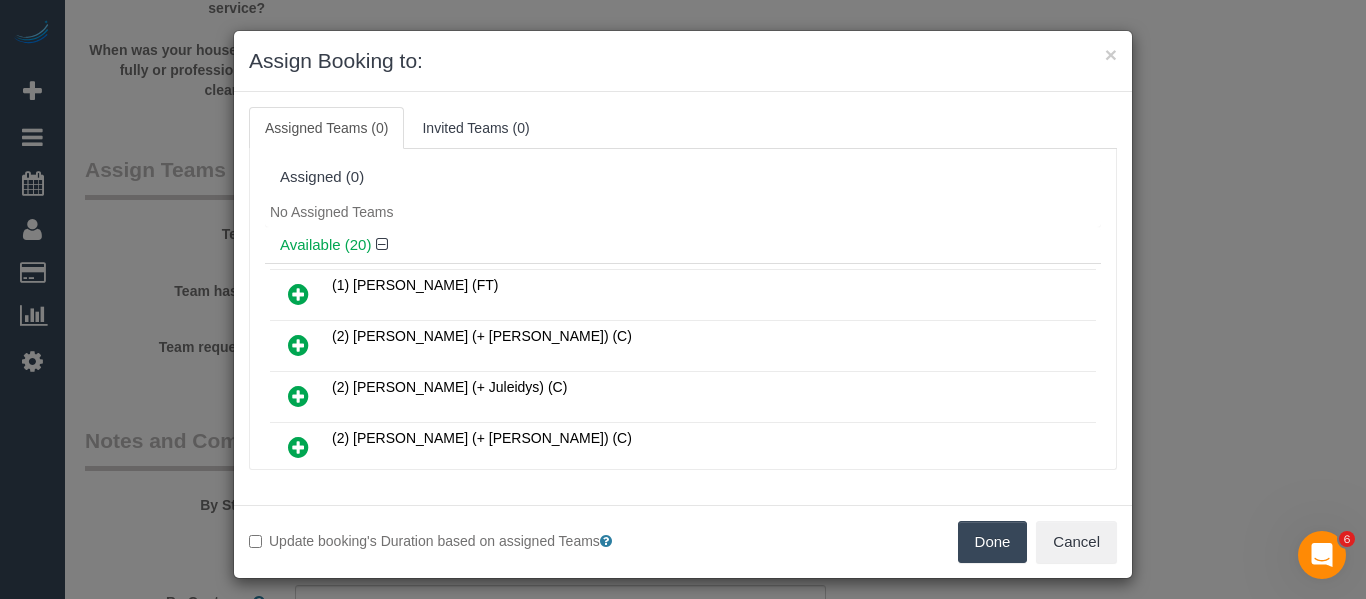 click on "Done" at bounding box center [993, 542] 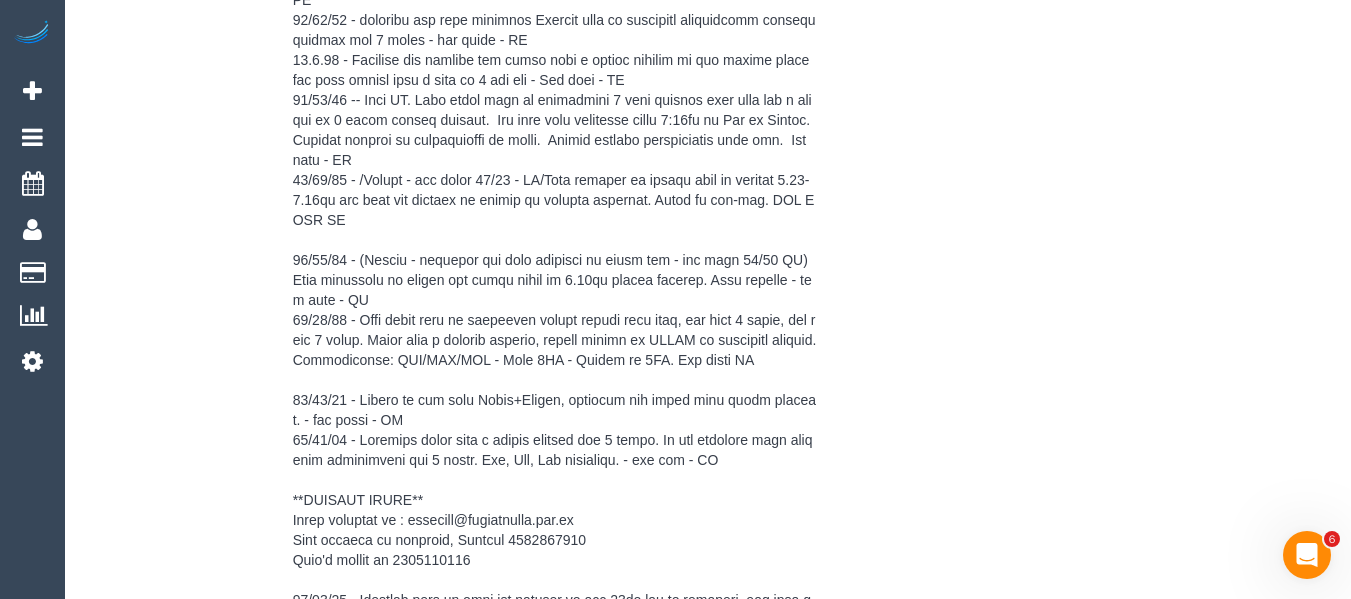 scroll, scrollTop: 3836, scrollLeft: 0, axis: vertical 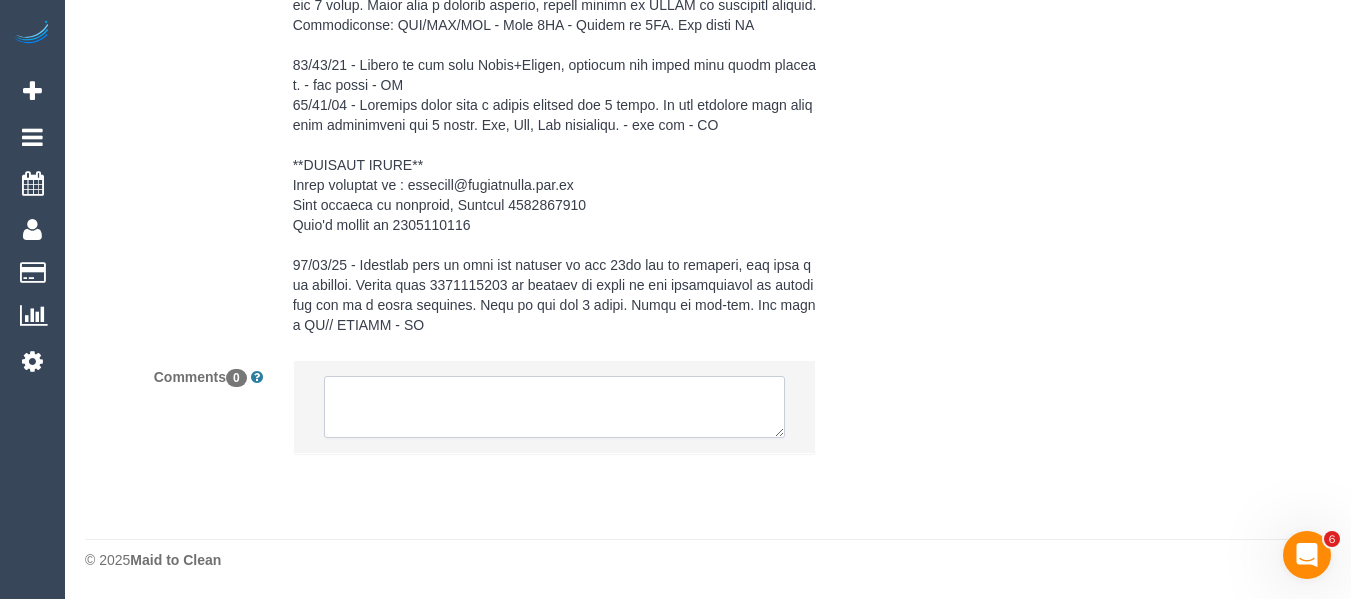 click at bounding box center (555, 407) 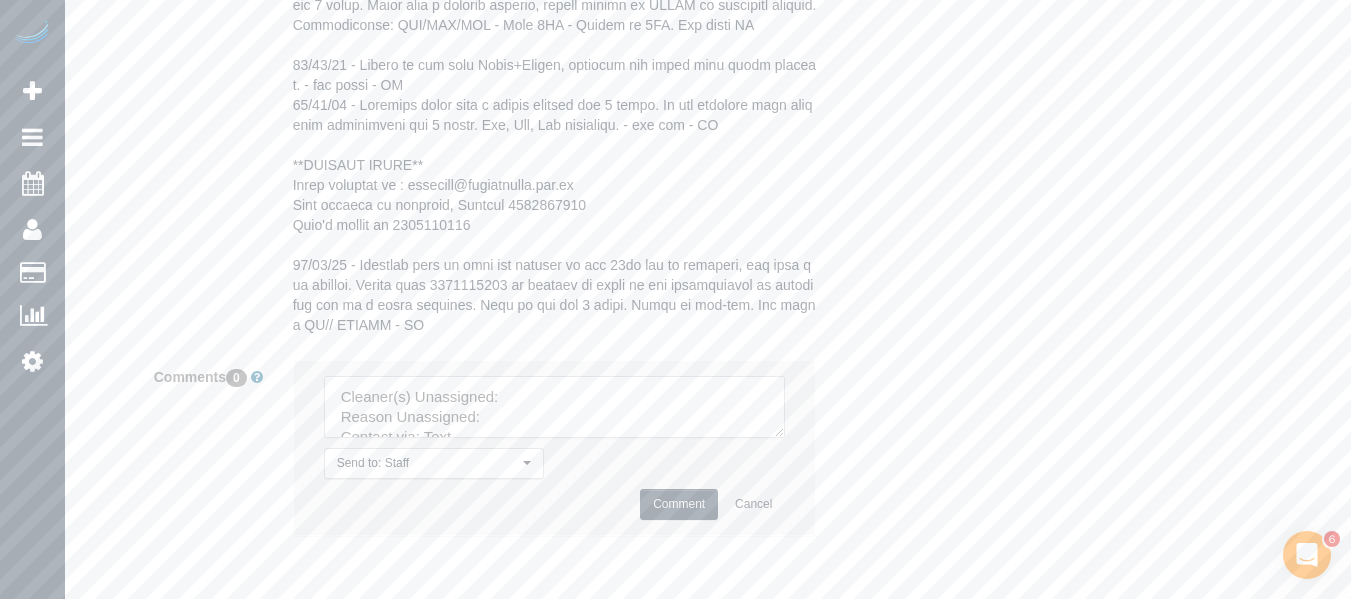 click at bounding box center (555, 407) 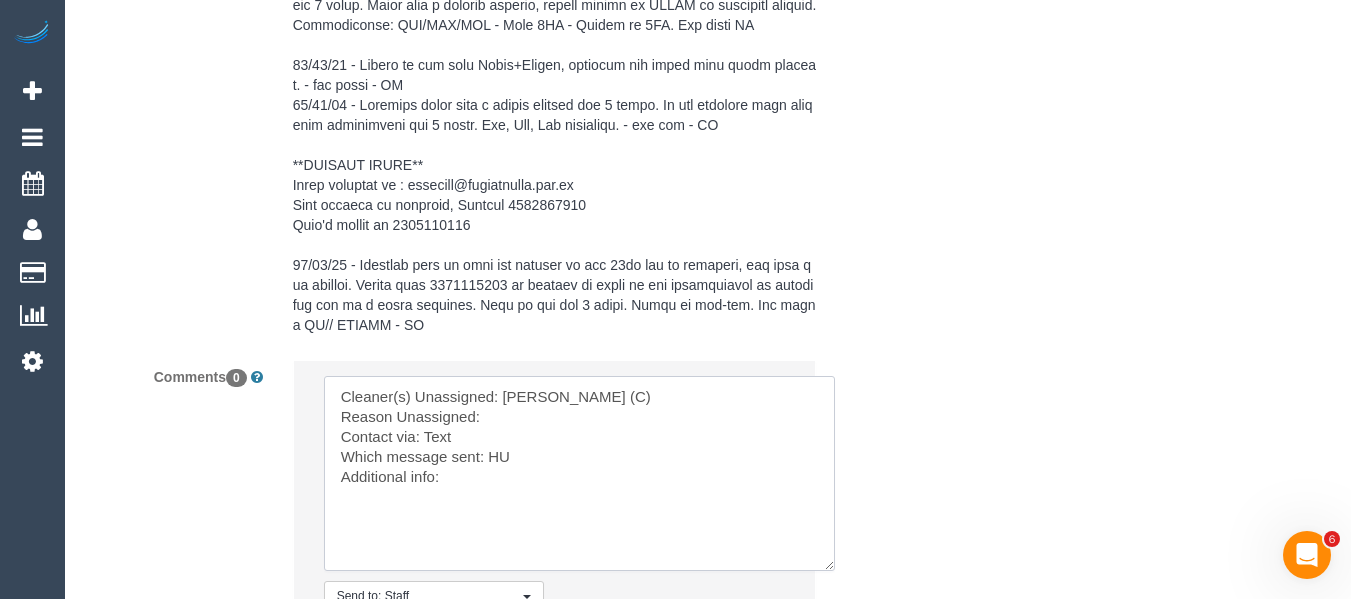 drag, startPoint x: 823, startPoint y: 566, endPoint x: 562, endPoint y: 500, distance: 269.2155 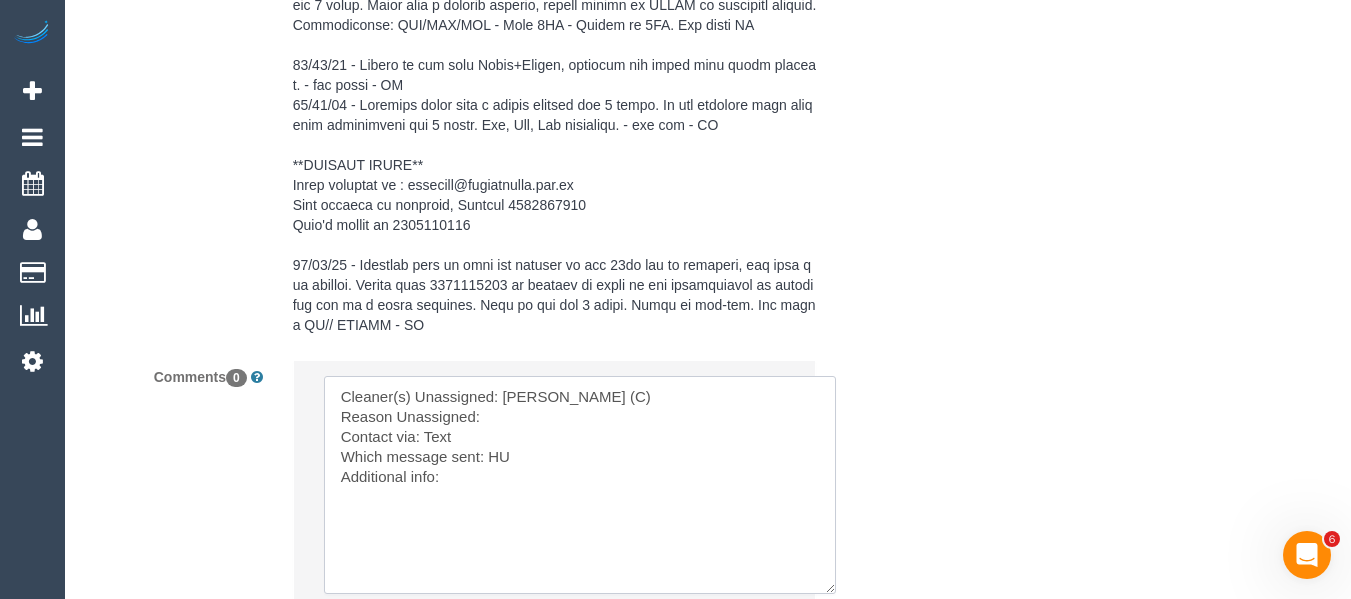 click at bounding box center [580, 485] 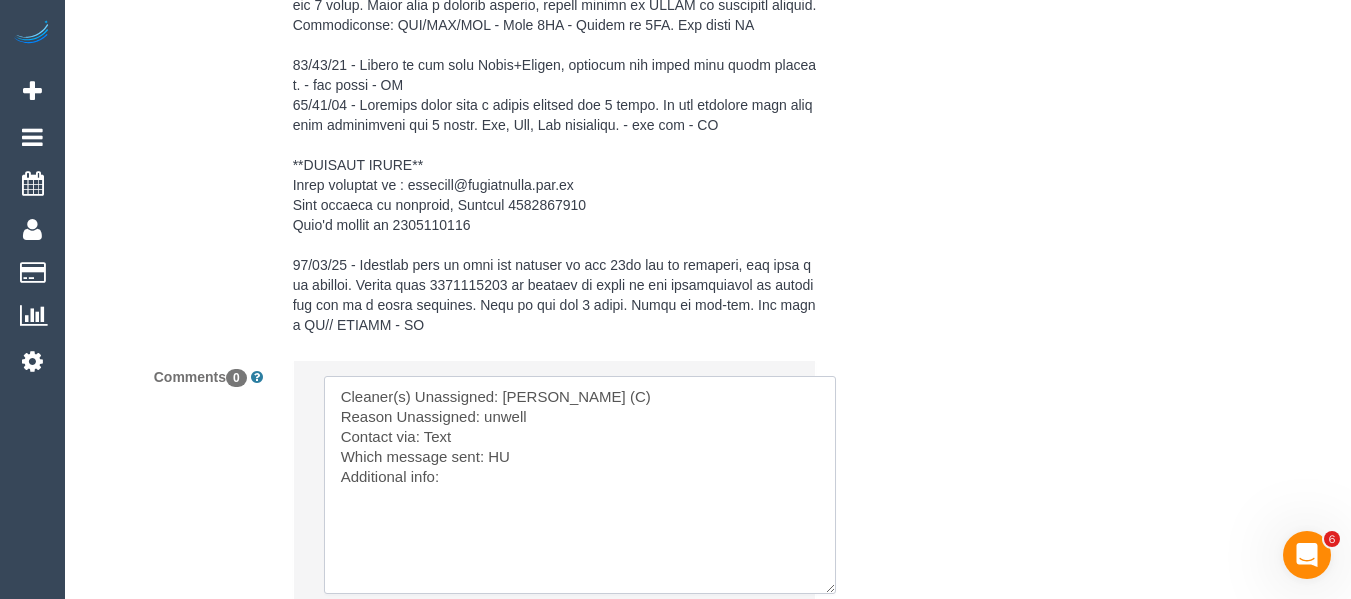 click at bounding box center [580, 485] 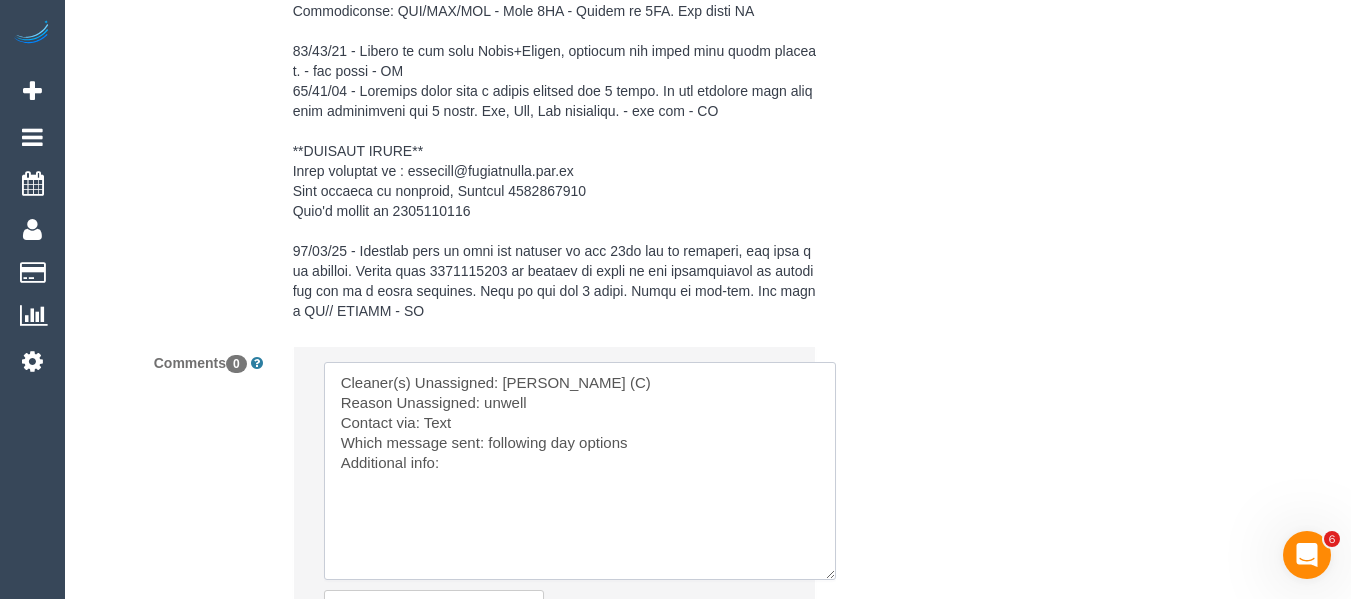scroll, scrollTop: 3936, scrollLeft: 0, axis: vertical 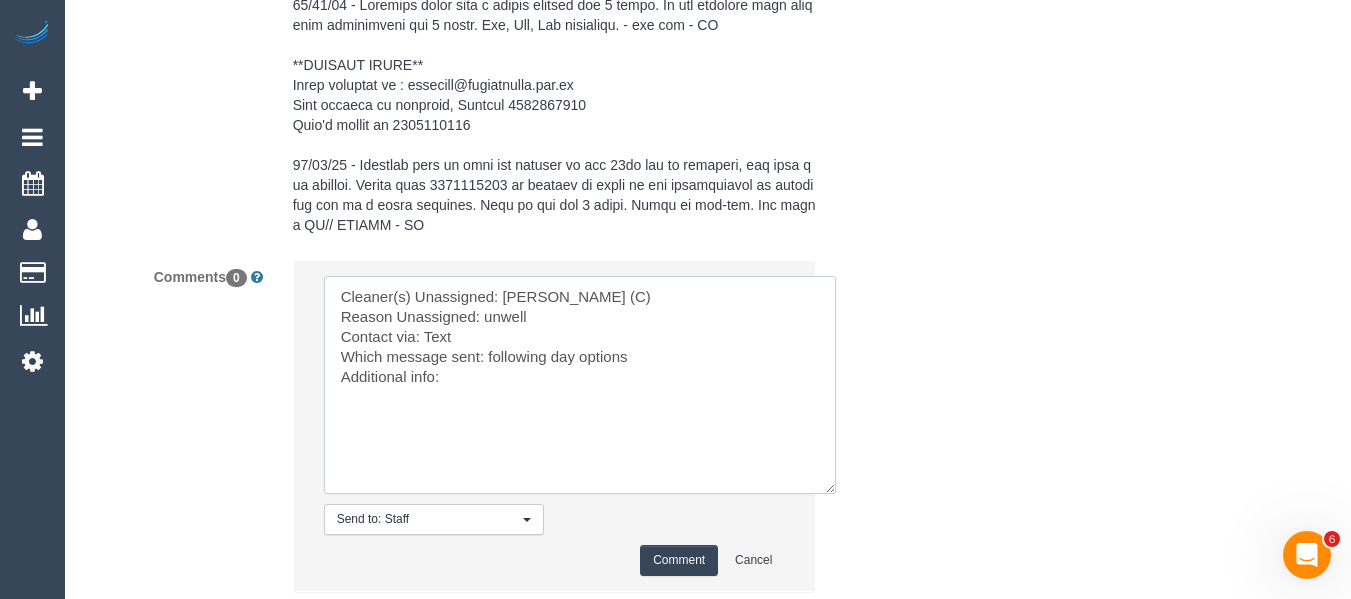 type on "Cleaner(s) Unassigned: Priyanshi Patel (C)
Reason Unassigned: unwell
Contact via: Text
Which message sent: following day options
Additional info:" 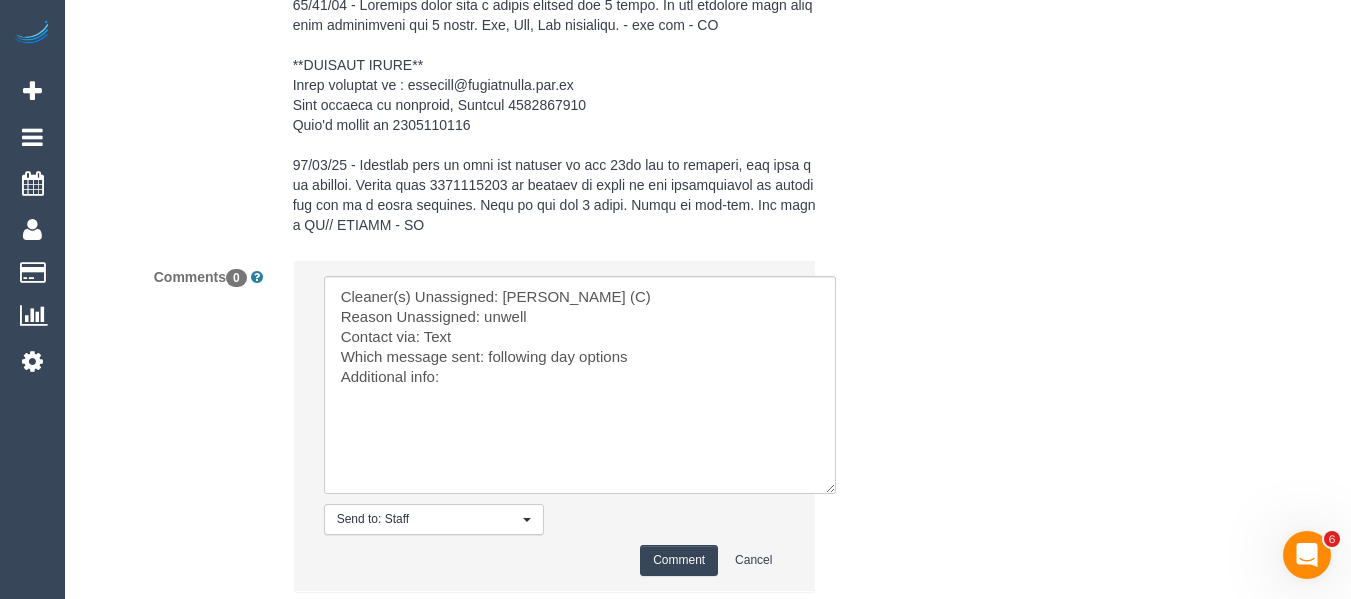 click on "Comment" at bounding box center [679, 560] 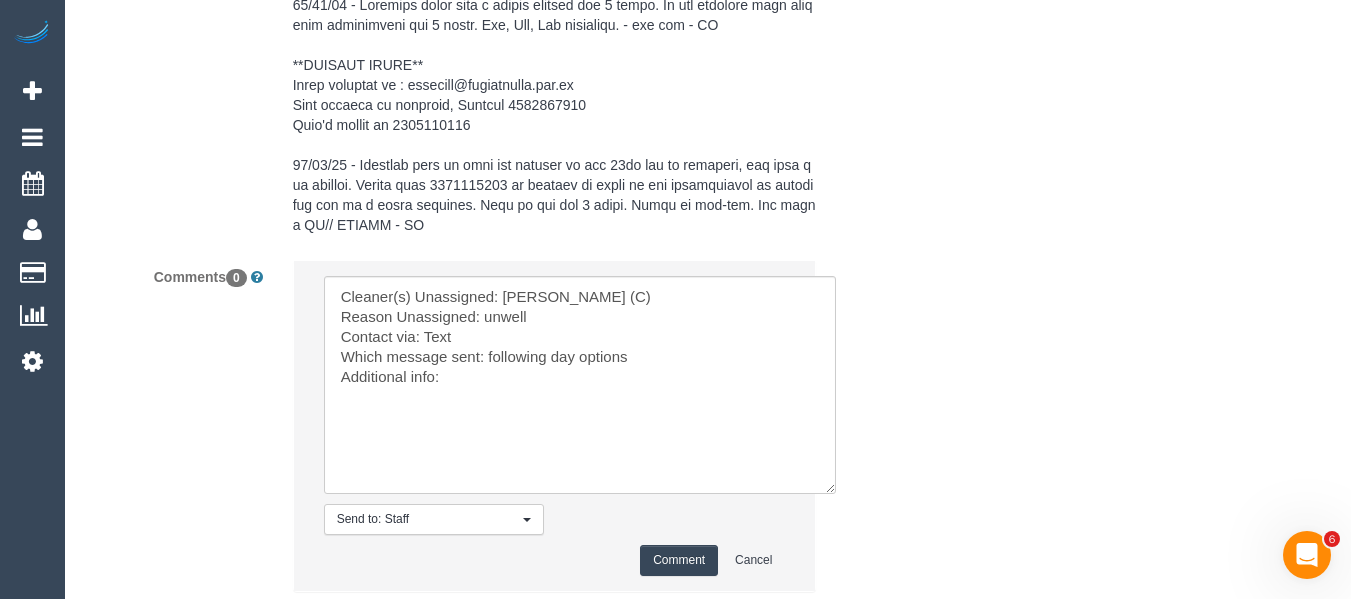 type 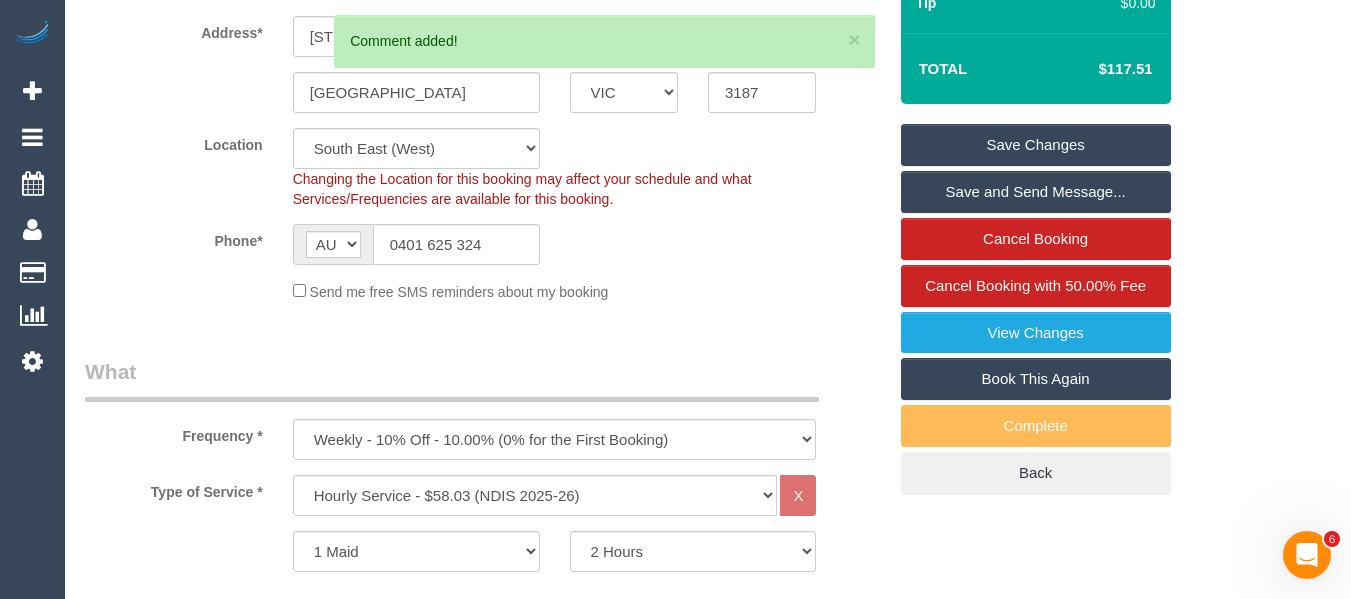 scroll, scrollTop: 295, scrollLeft: 0, axis: vertical 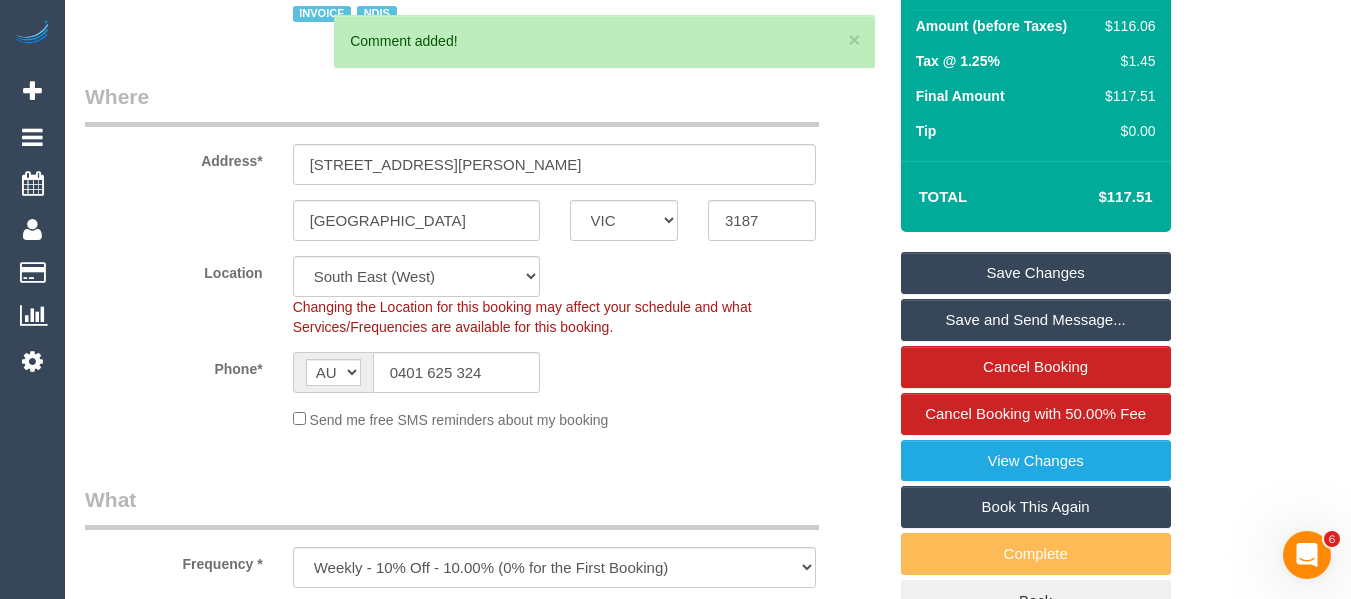 click on "Save Changes" at bounding box center [1036, 273] 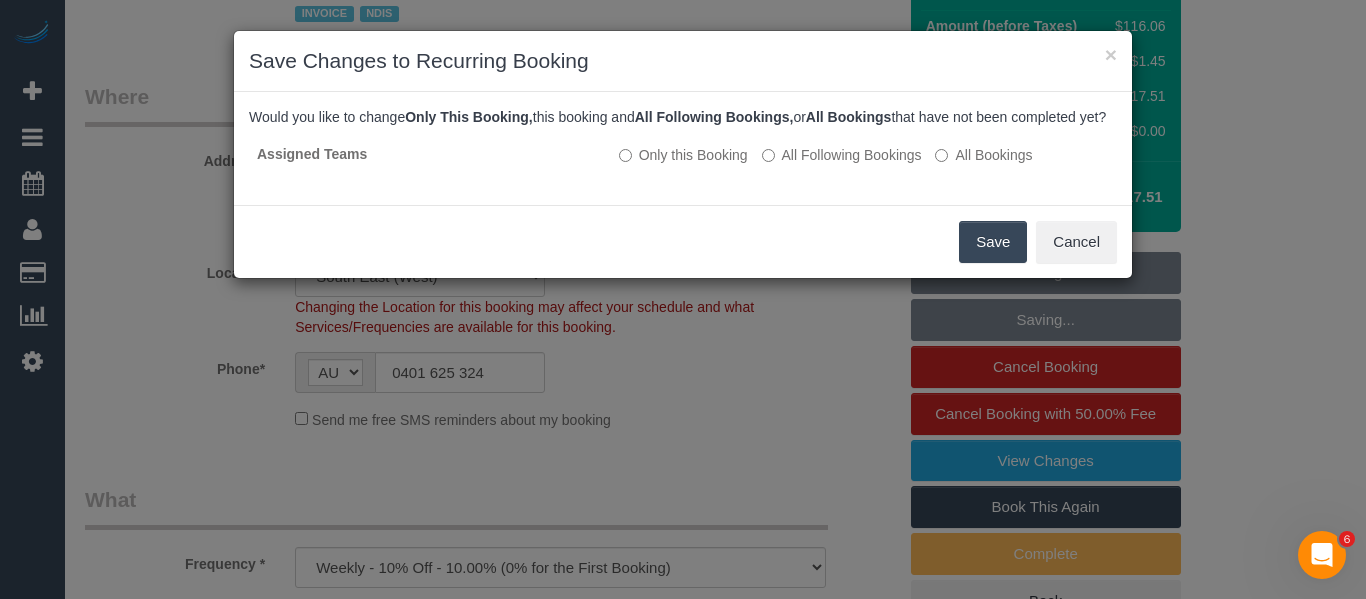 click on "Save" at bounding box center (993, 242) 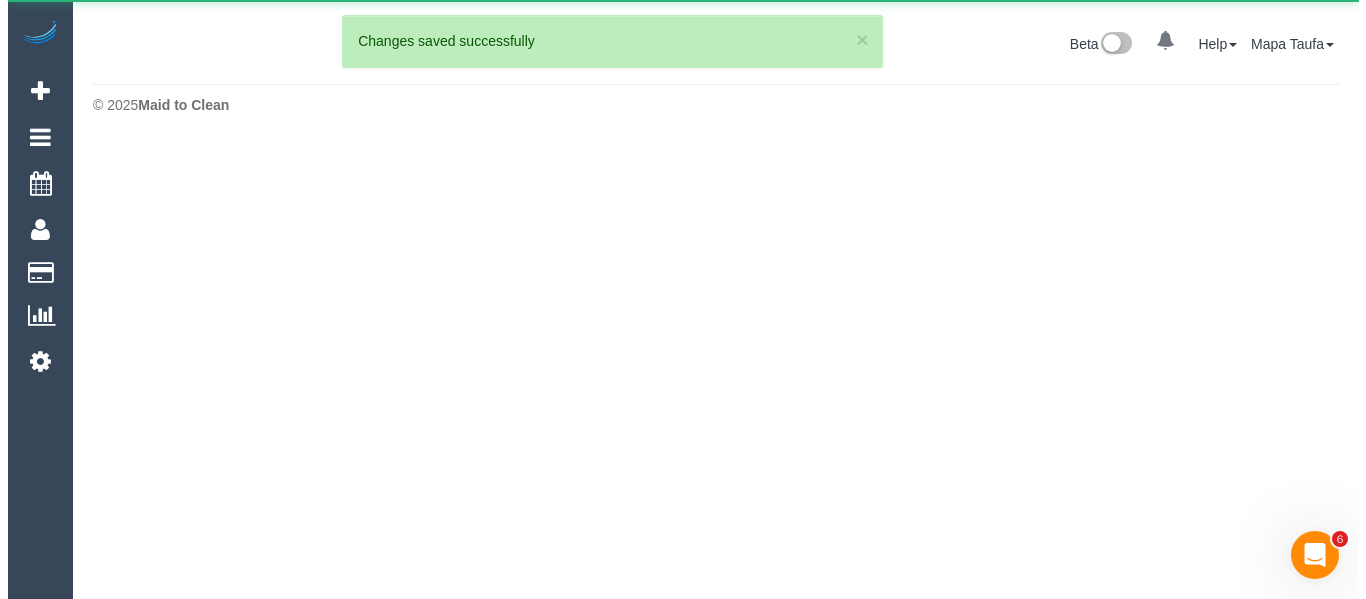 scroll, scrollTop: 0, scrollLeft: 0, axis: both 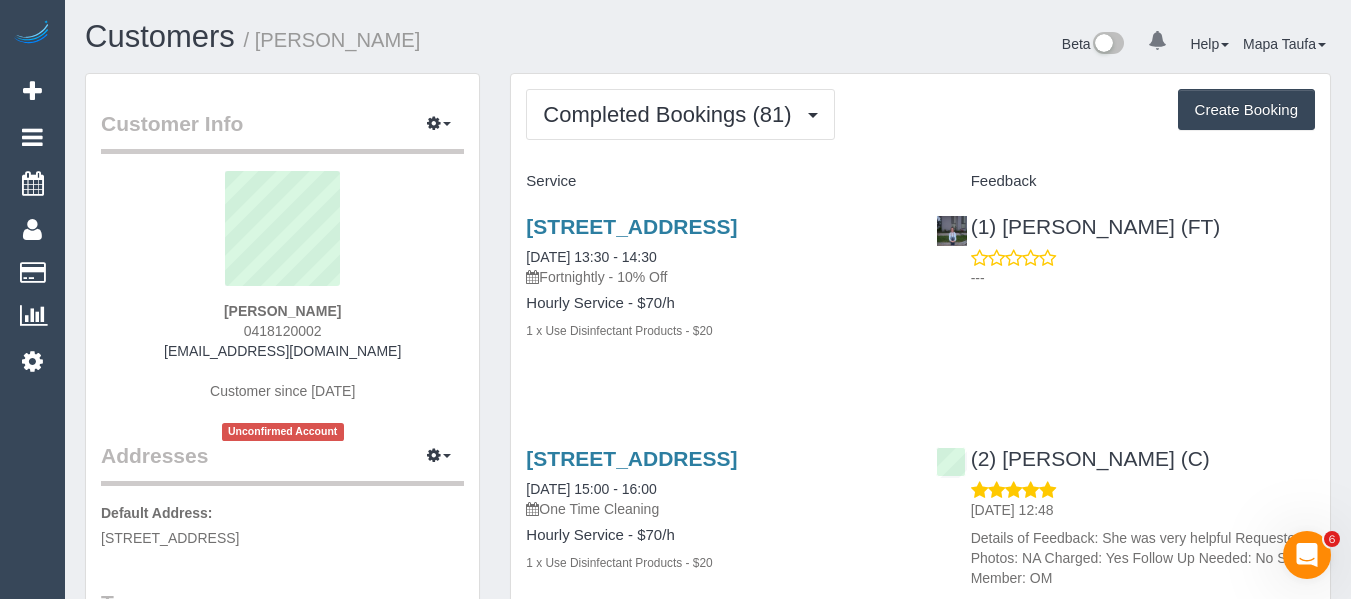 drag, startPoint x: 348, startPoint y: 337, endPoint x: 233, endPoint y: 328, distance: 115.35164 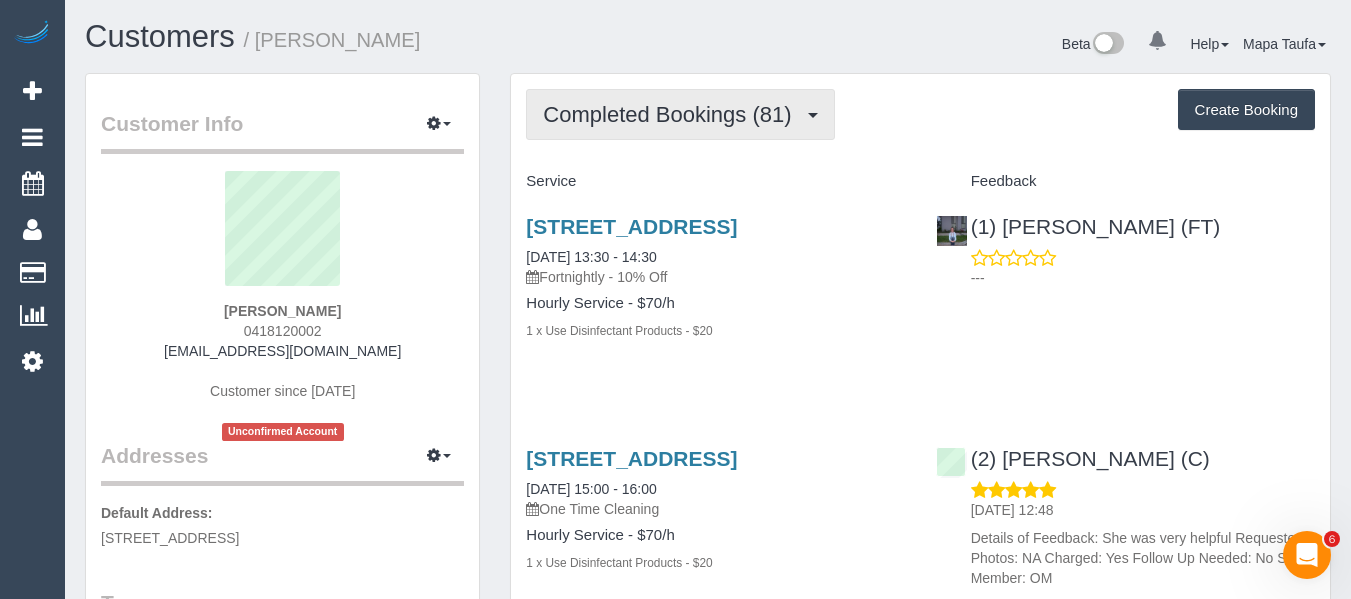 click on "Completed Bookings (81)" at bounding box center [672, 114] 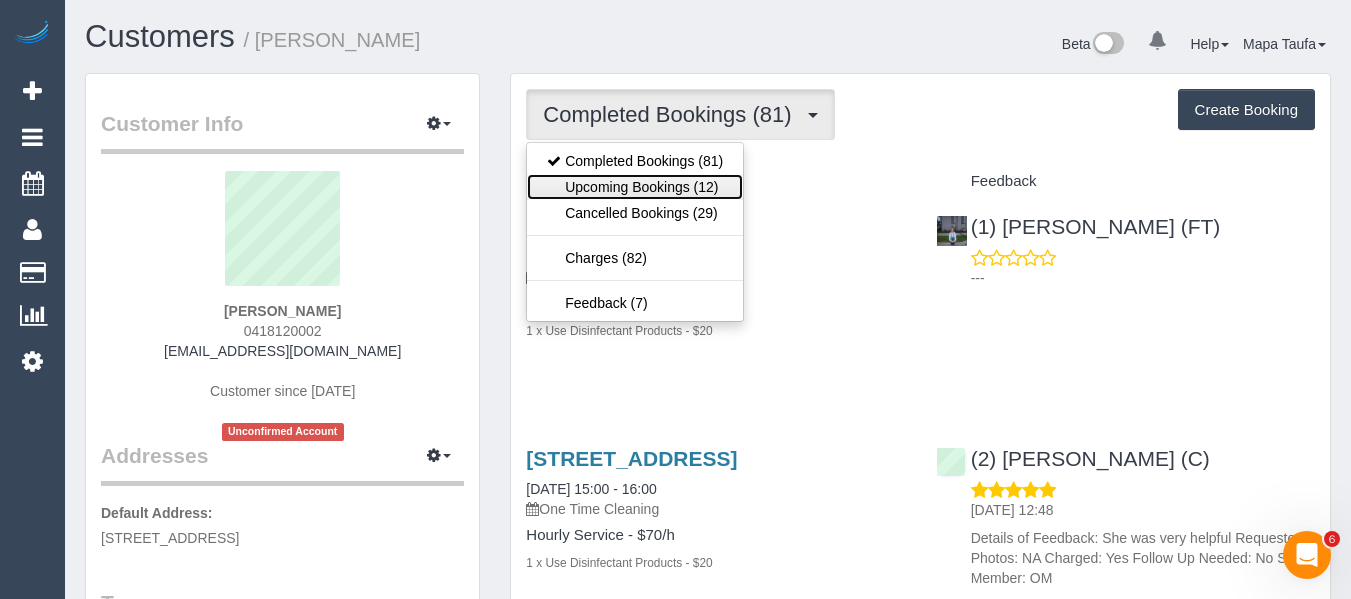 click on "Upcoming Bookings (12)" at bounding box center [635, 187] 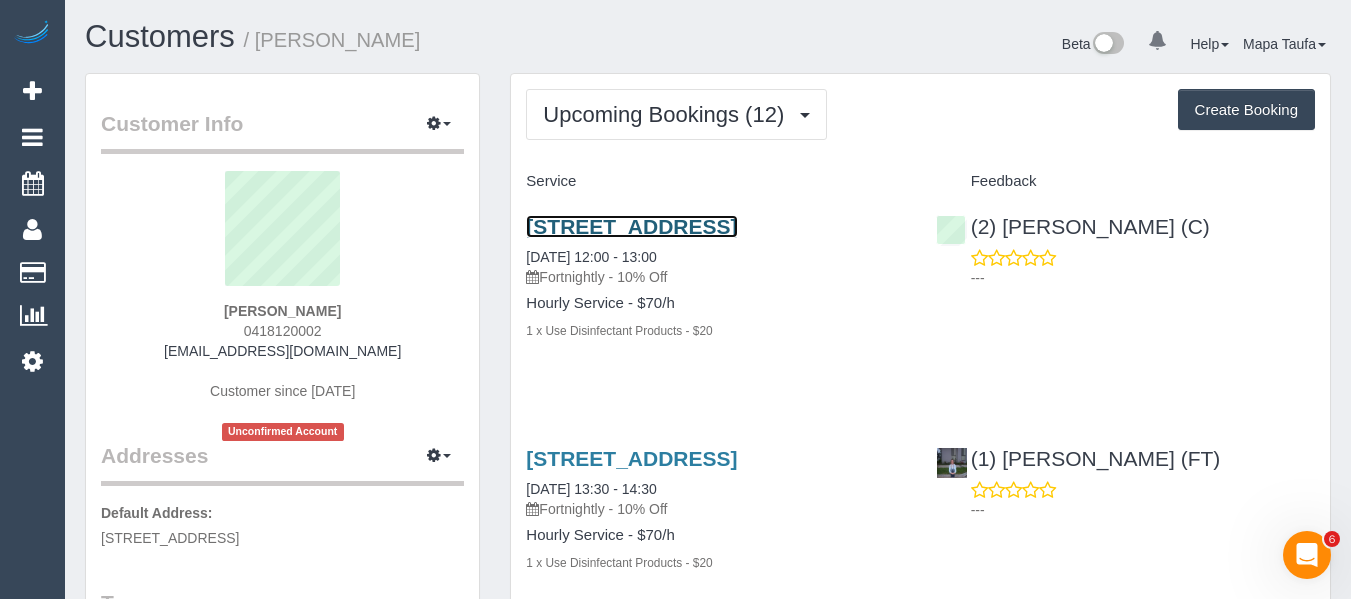 click on "[STREET_ADDRESS]" at bounding box center (631, 226) 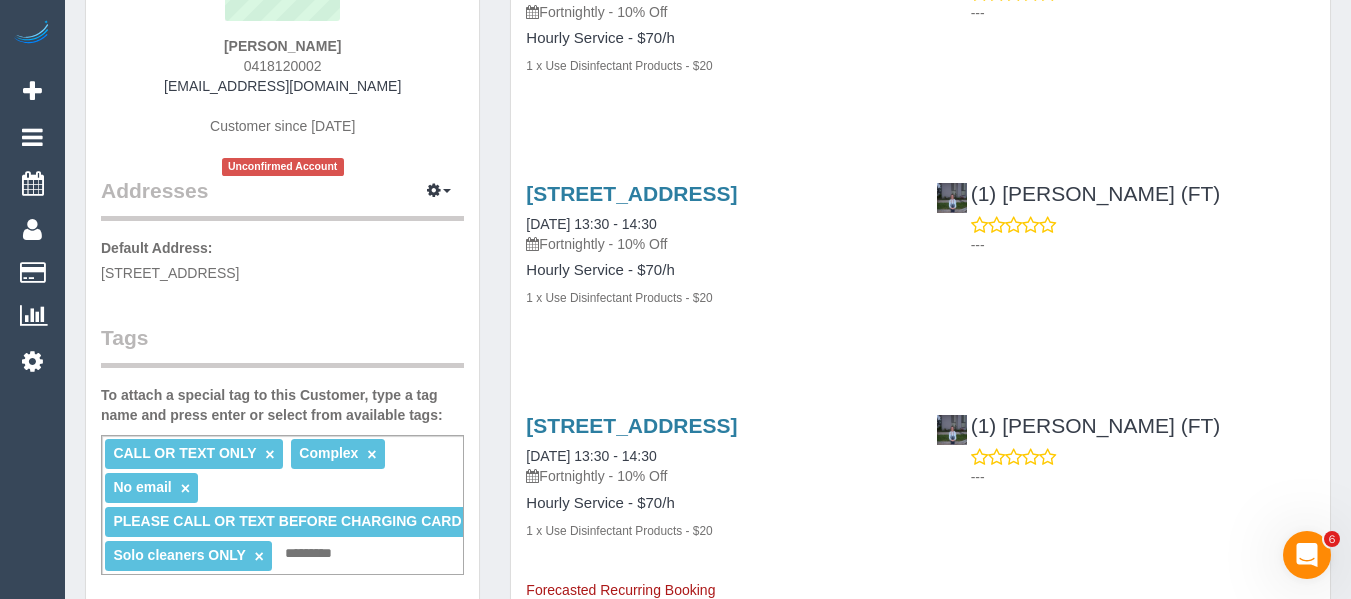 scroll, scrollTop: 100, scrollLeft: 0, axis: vertical 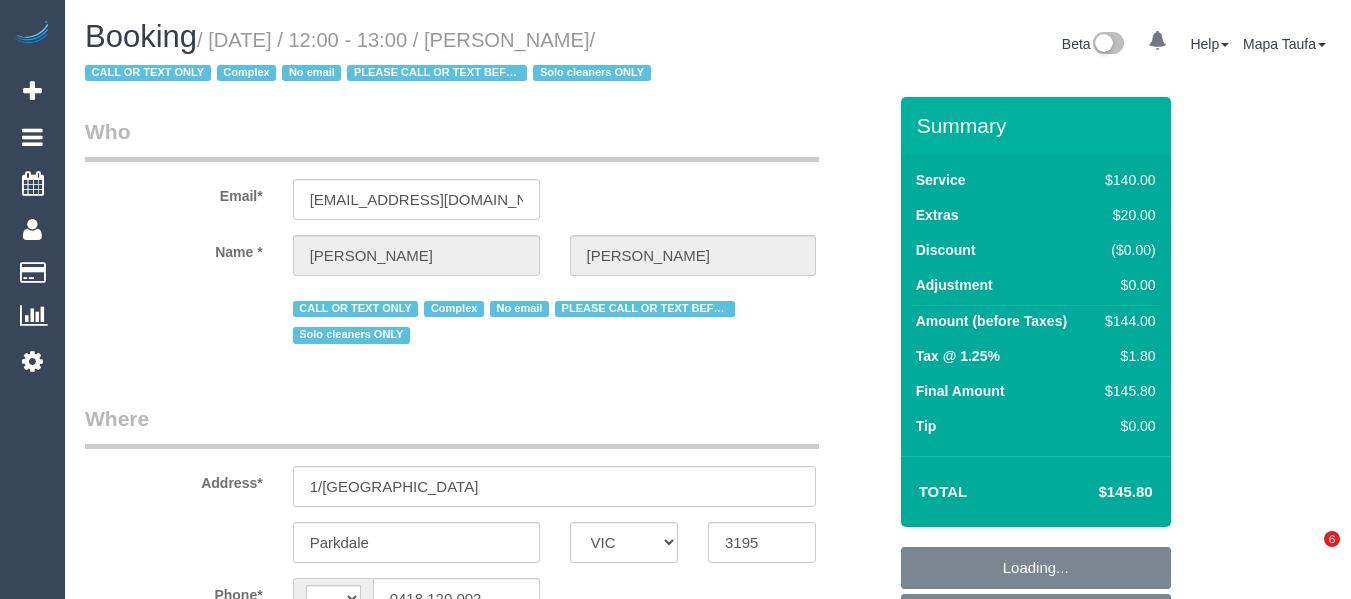 select on "VIC" 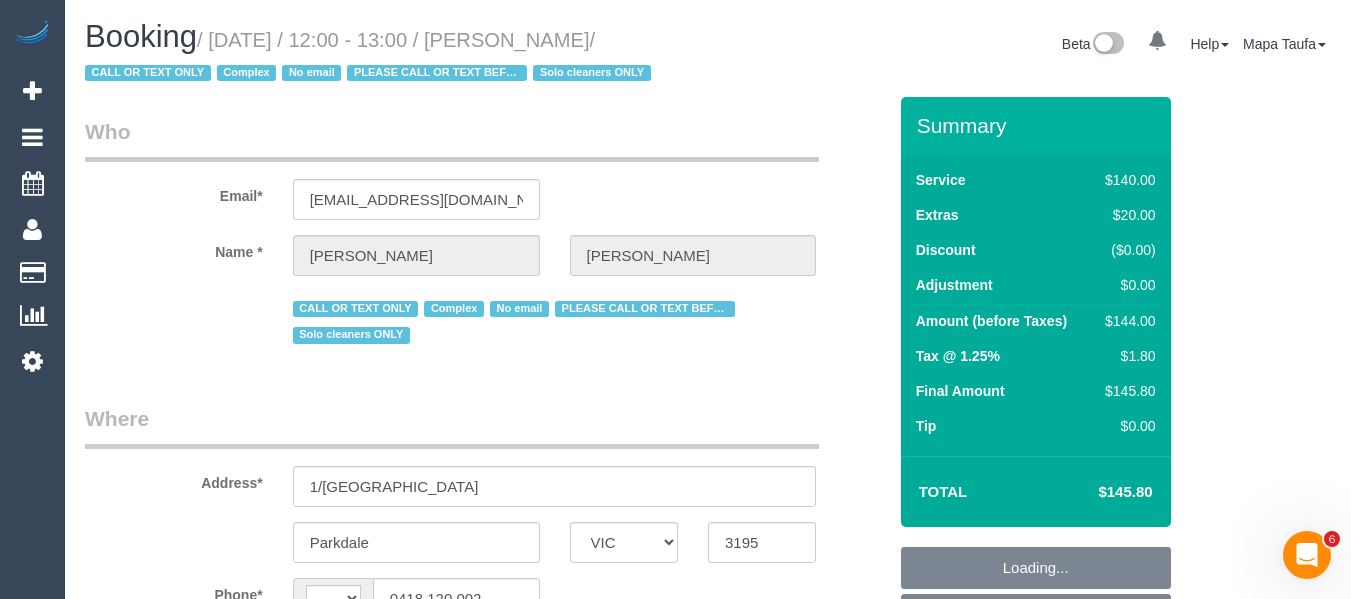 scroll, scrollTop: 0, scrollLeft: 0, axis: both 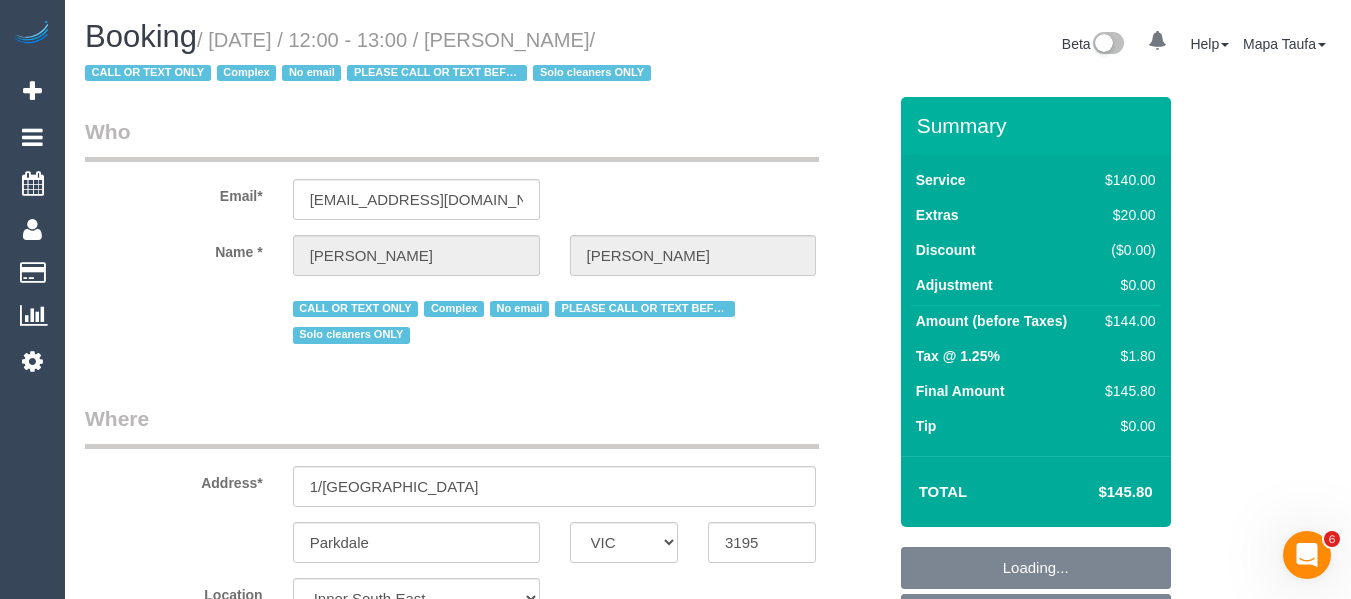 select on "string:AU" 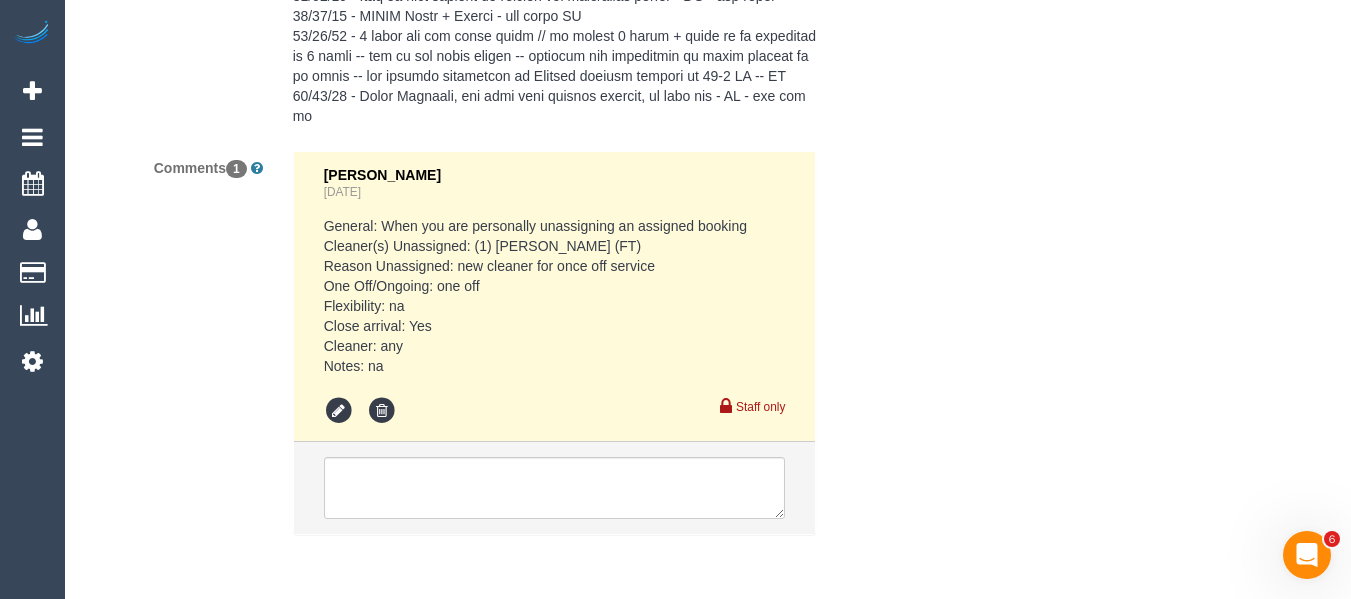 scroll, scrollTop: 4778, scrollLeft: 0, axis: vertical 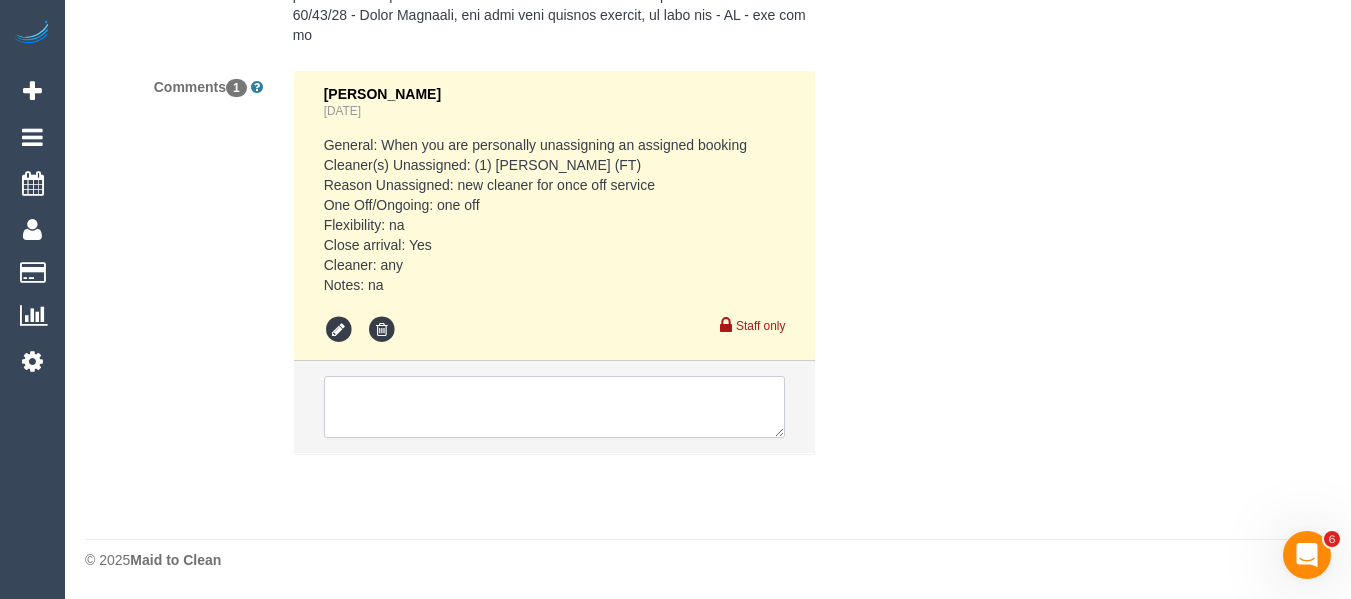 click at bounding box center (555, 407) 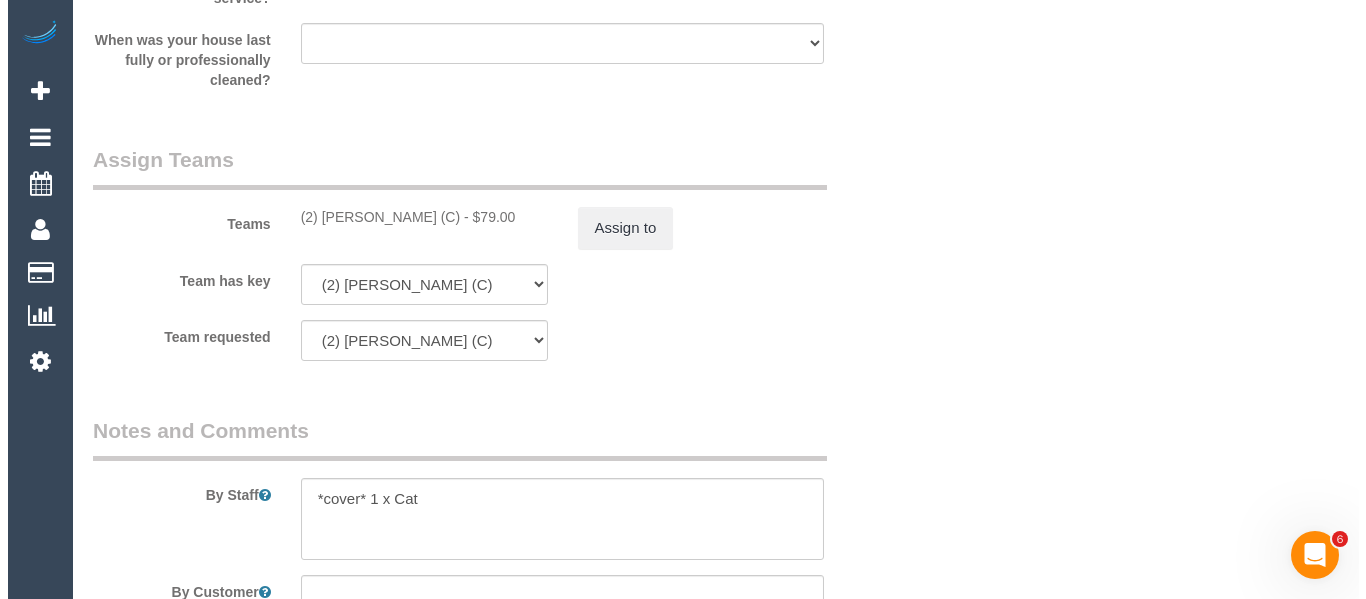 scroll, scrollTop: 3178, scrollLeft: 0, axis: vertical 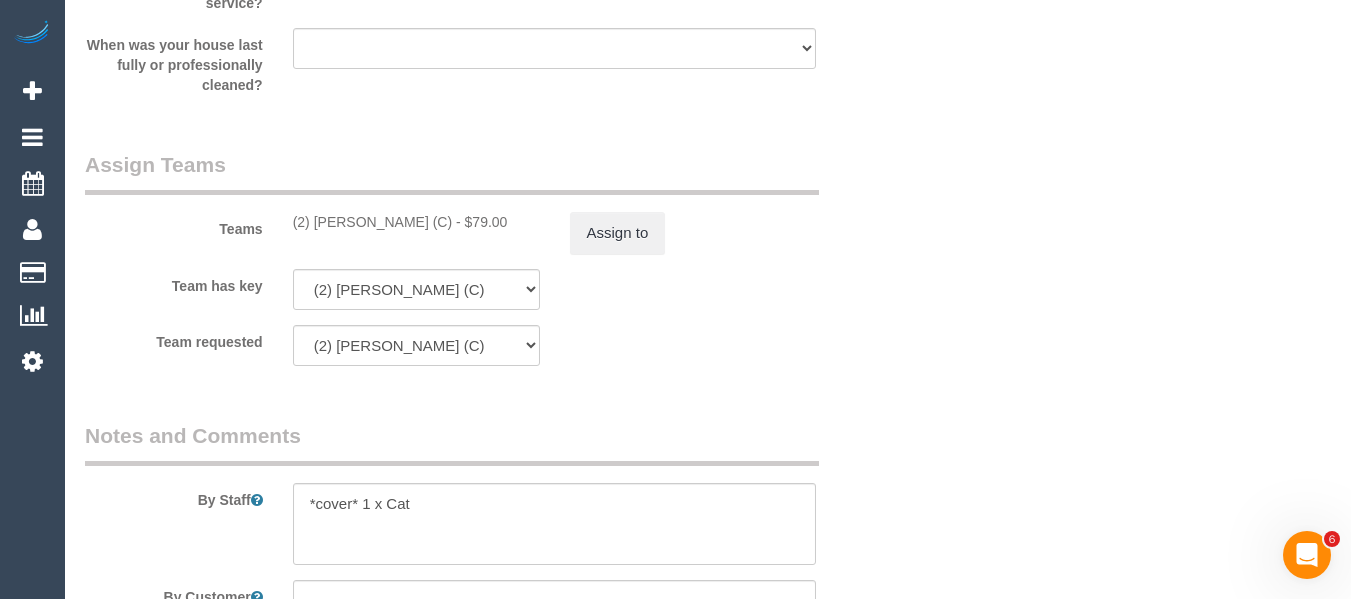 drag, startPoint x: 429, startPoint y: 226, endPoint x: 318, endPoint y: 221, distance: 111.11256 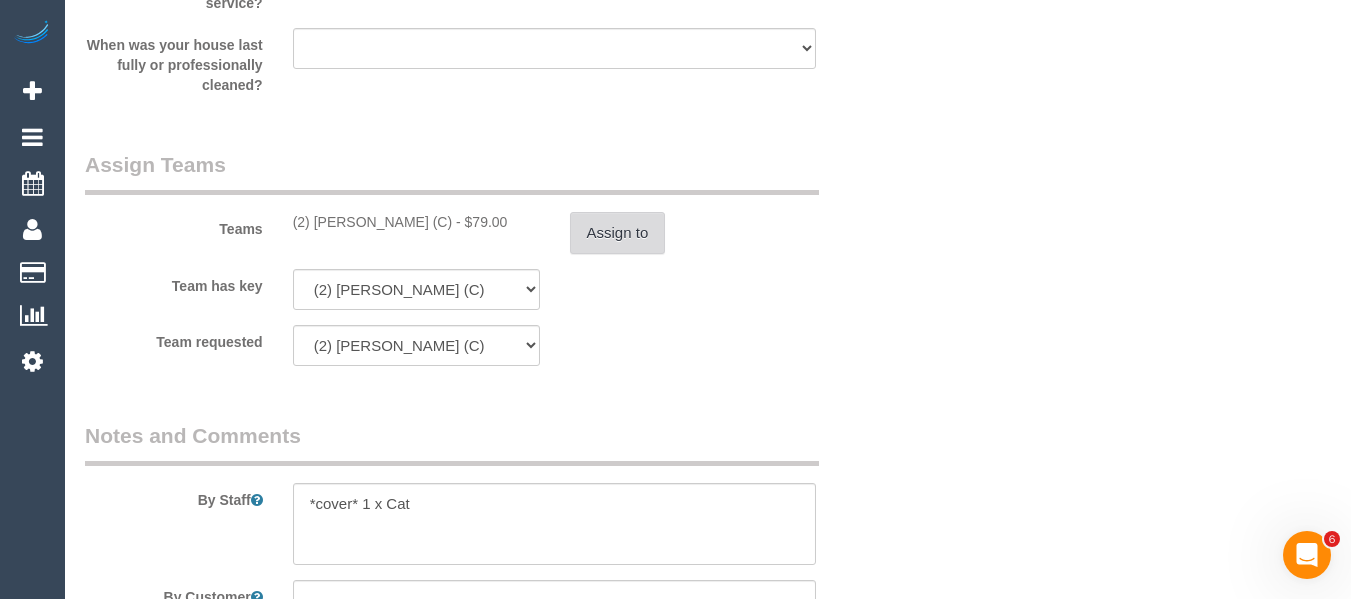 click on "Assign to" at bounding box center (618, 233) 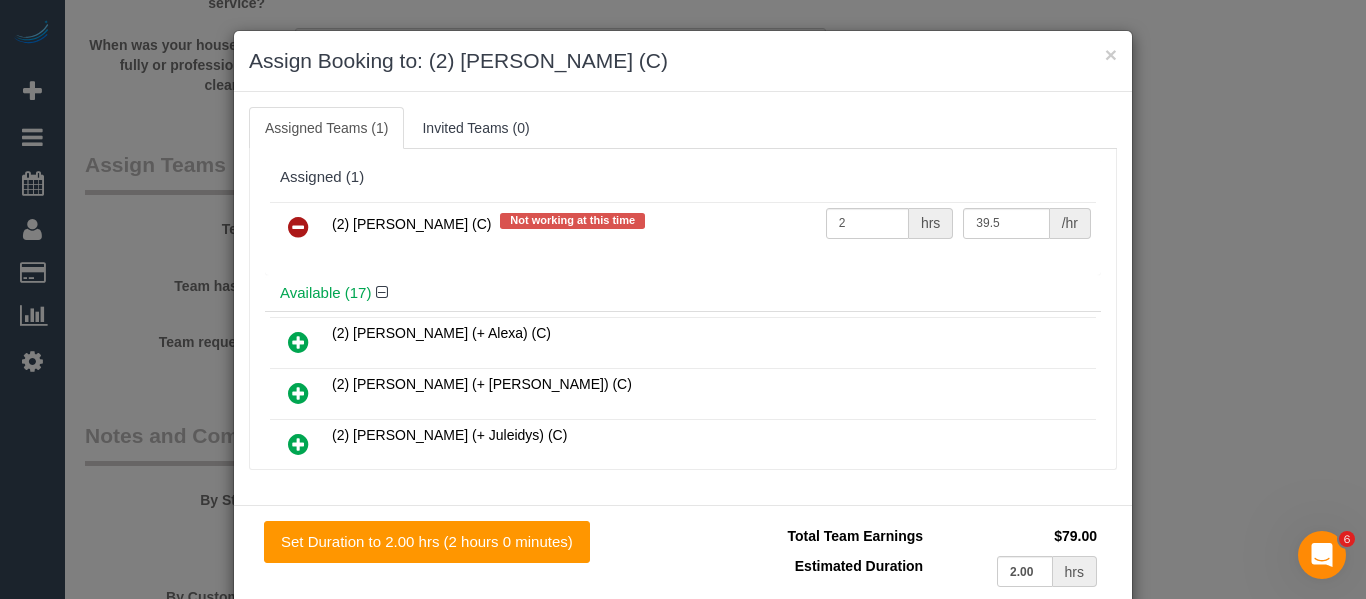 click at bounding box center [298, 227] 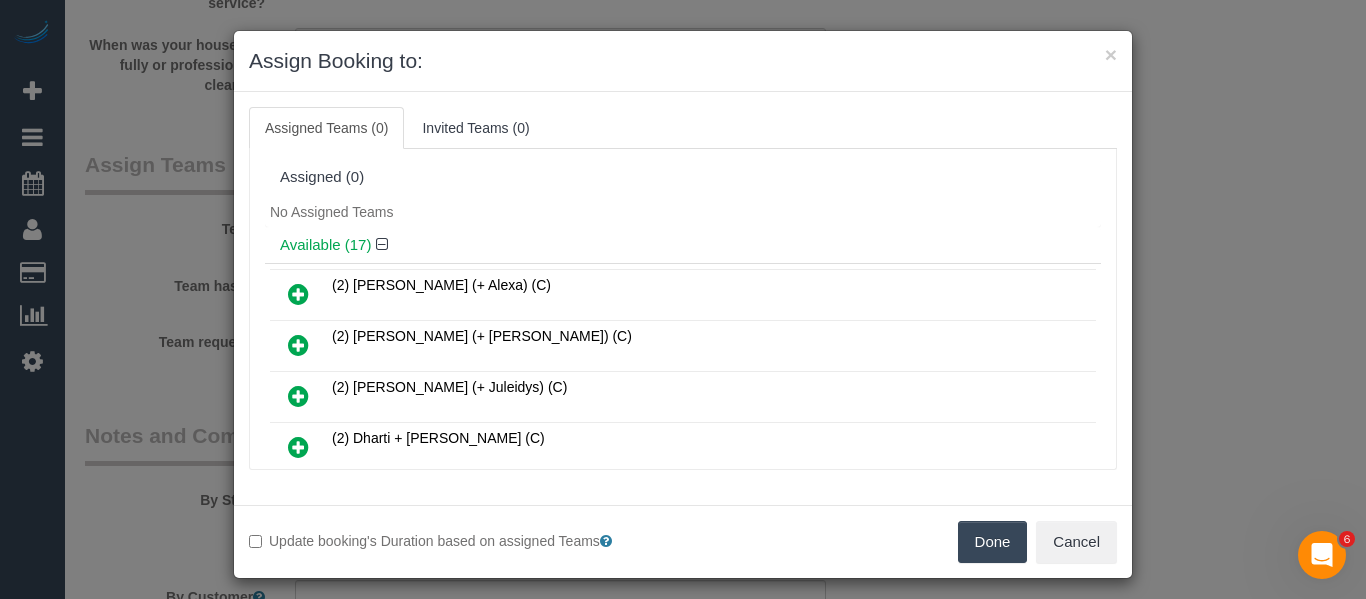 click on "Done" at bounding box center [993, 542] 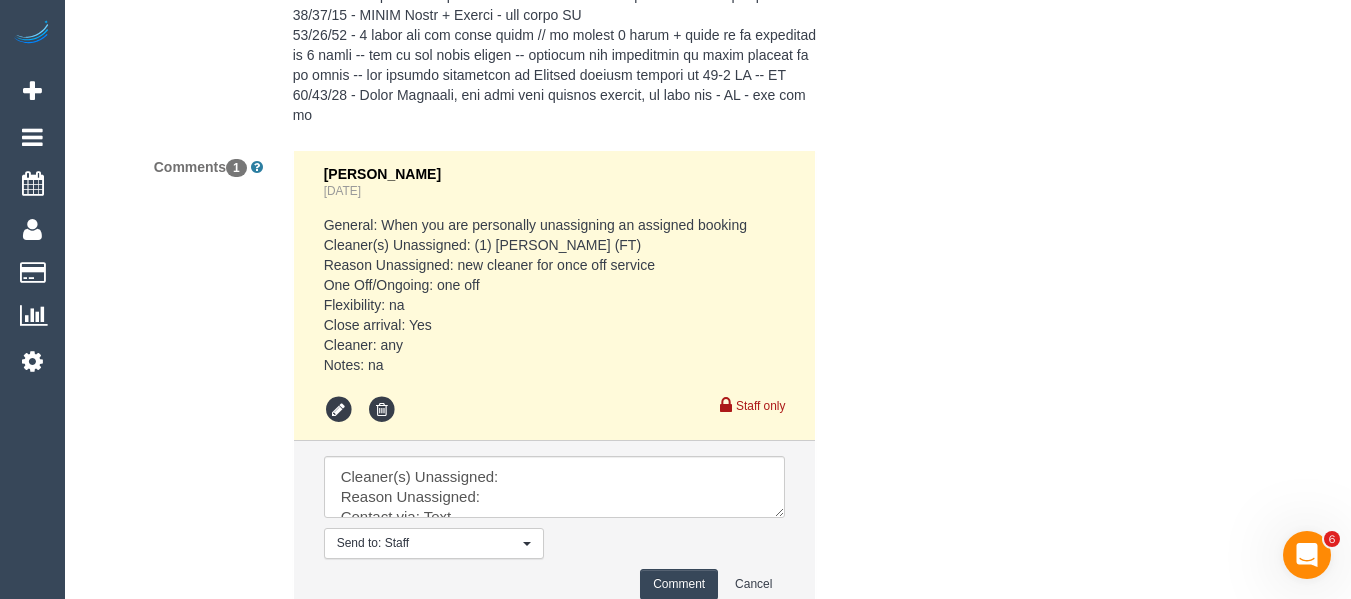 scroll, scrollTop: 4860, scrollLeft: 0, axis: vertical 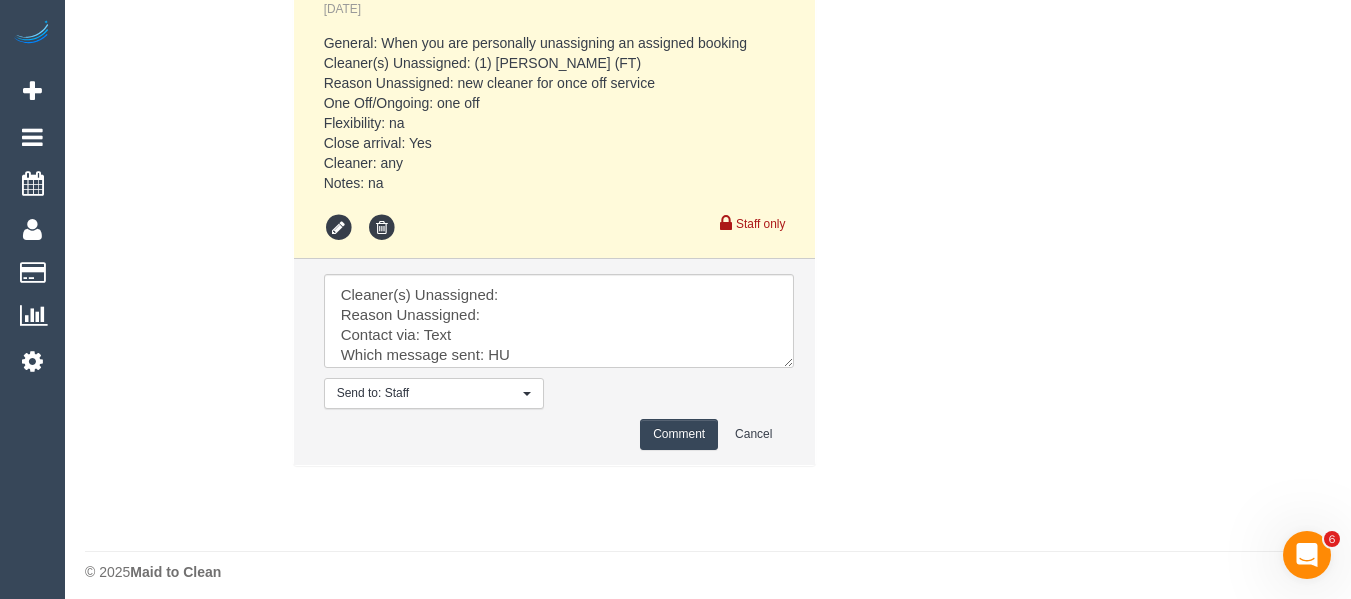 drag, startPoint x: 774, startPoint y: 355, endPoint x: 560, endPoint y: 335, distance: 214.93254 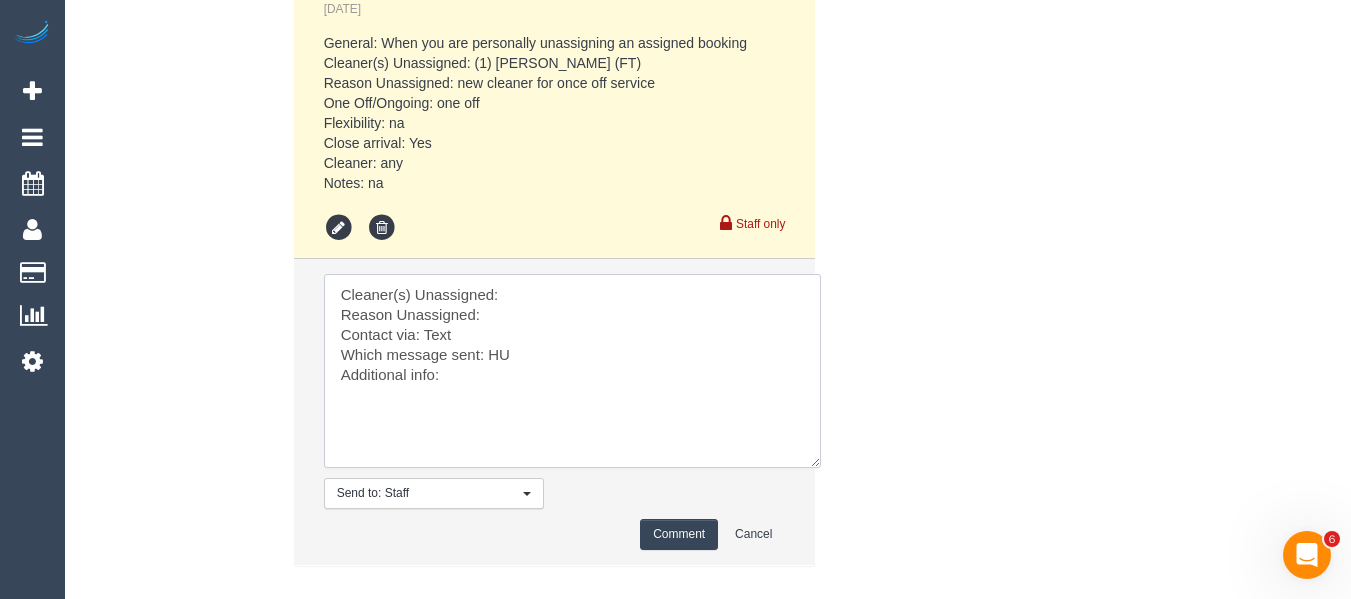 drag, startPoint x: 537, startPoint y: 310, endPoint x: 532, endPoint y: 348, distance: 38.327538 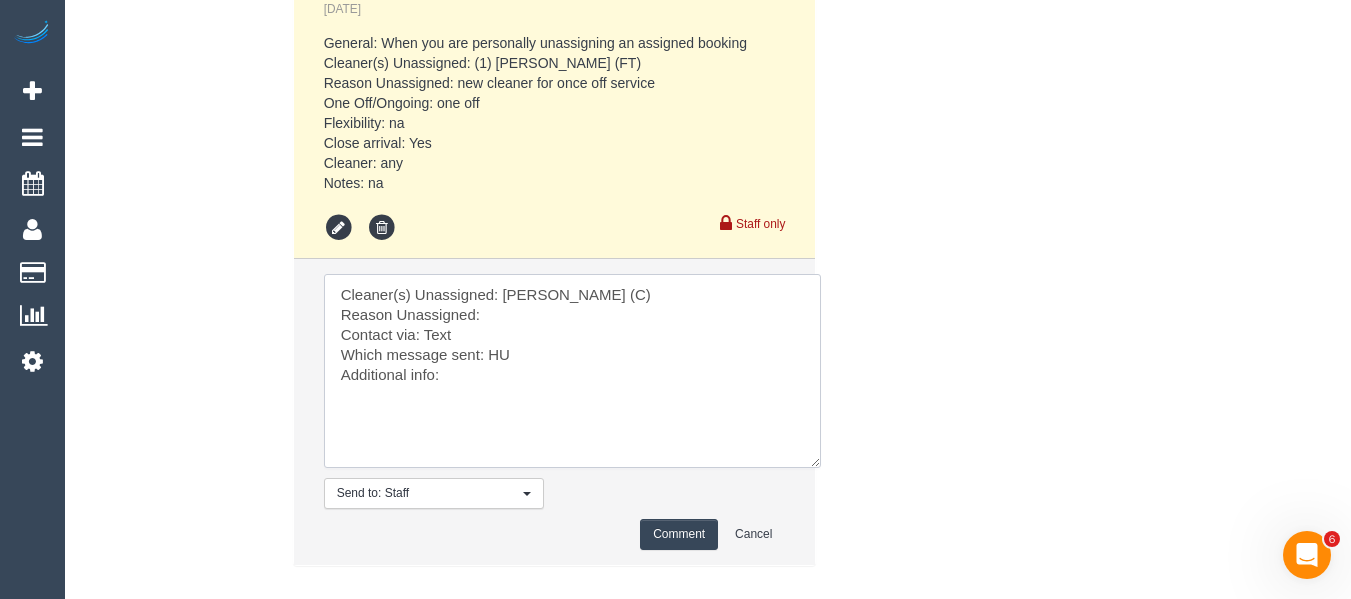 click at bounding box center [572, 371] 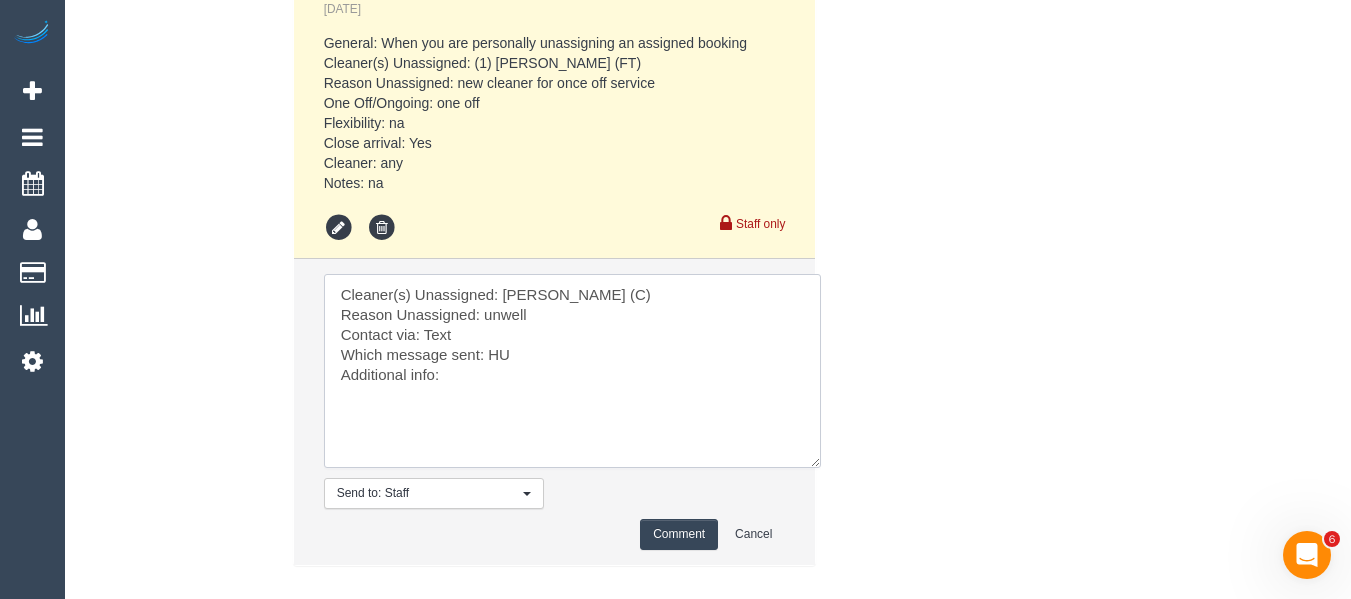 click at bounding box center (572, 371) 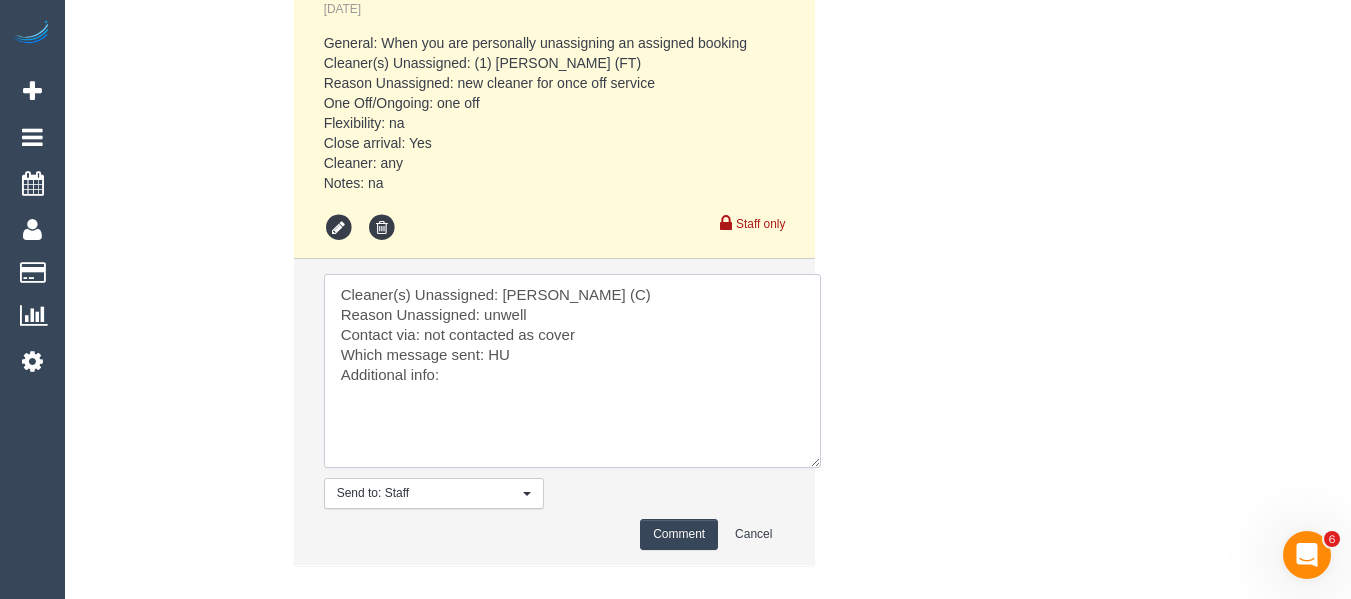 click at bounding box center [572, 371] 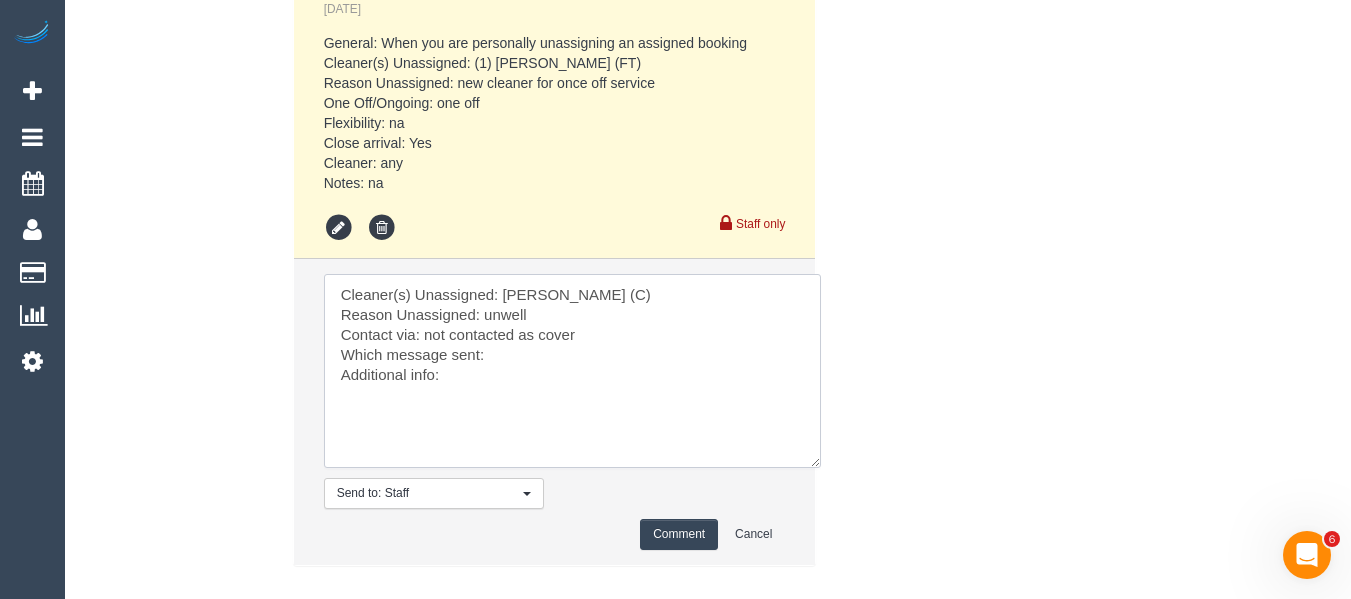 type on "Cleaner(s) Unassigned: Priyanshi Patel (C)
Reason Unassigned: unwell
Contact via: not contacted as cover
Which message sent:
Additional info:" 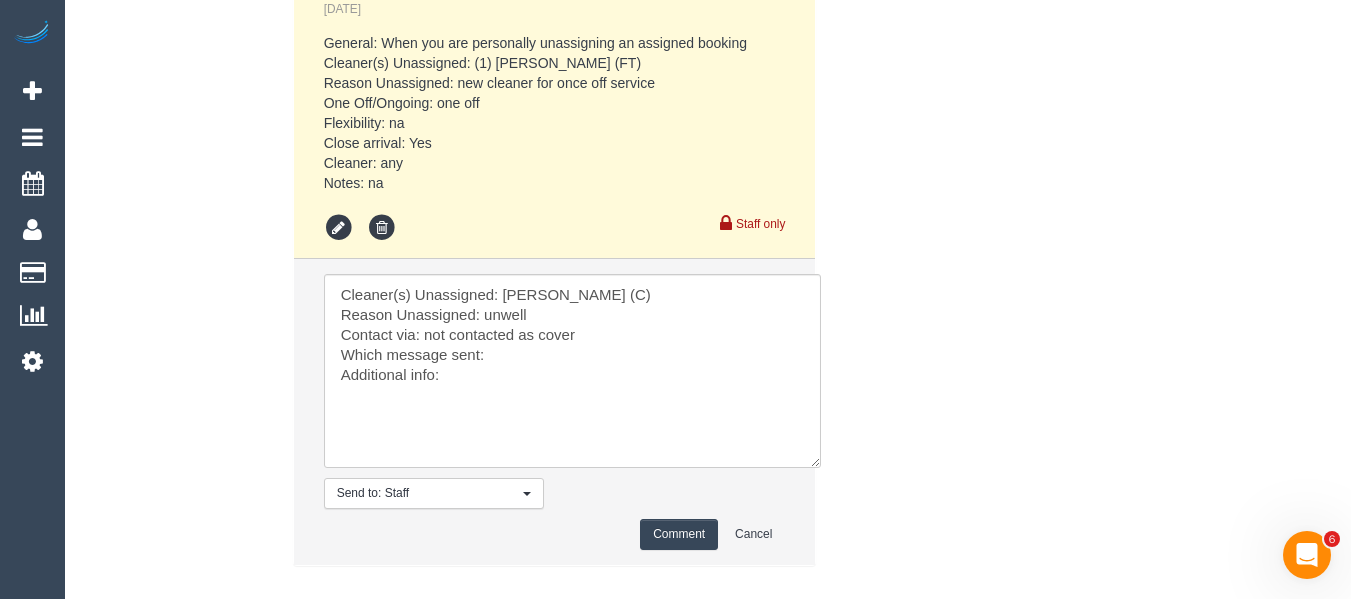 click on "Comment" at bounding box center [679, 534] 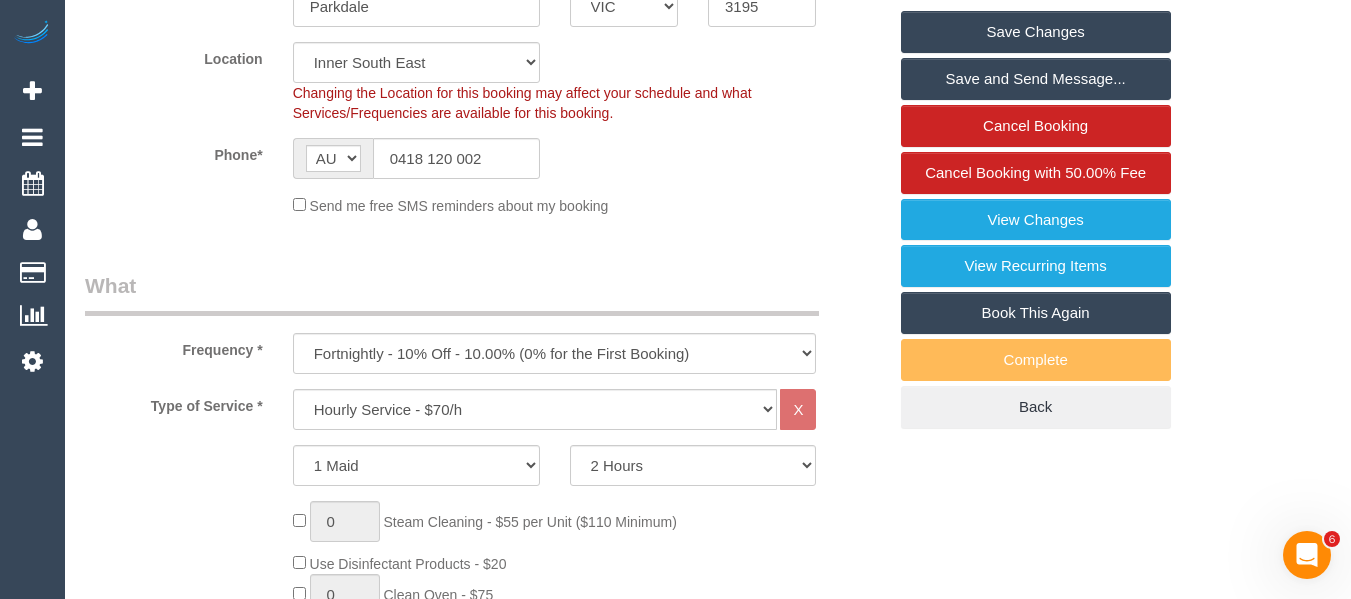 scroll, scrollTop: 337, scrollLeft: 0, axis: vertical 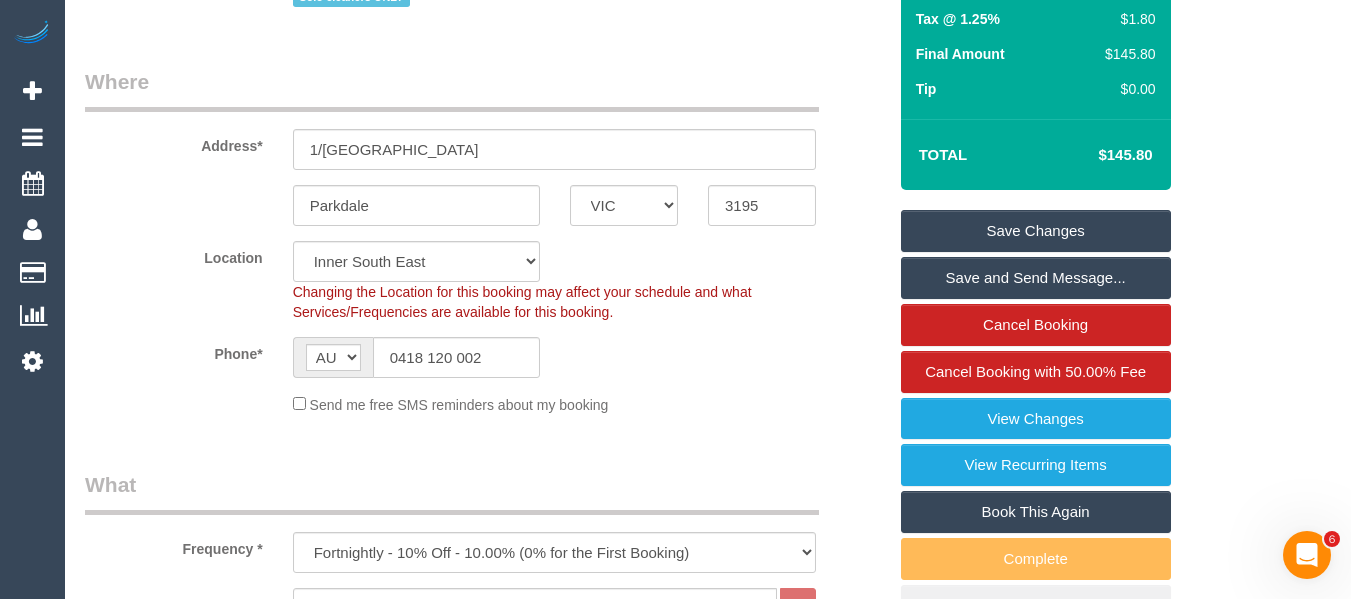 click on "Save Changes" at bounding box center [1036, 231] 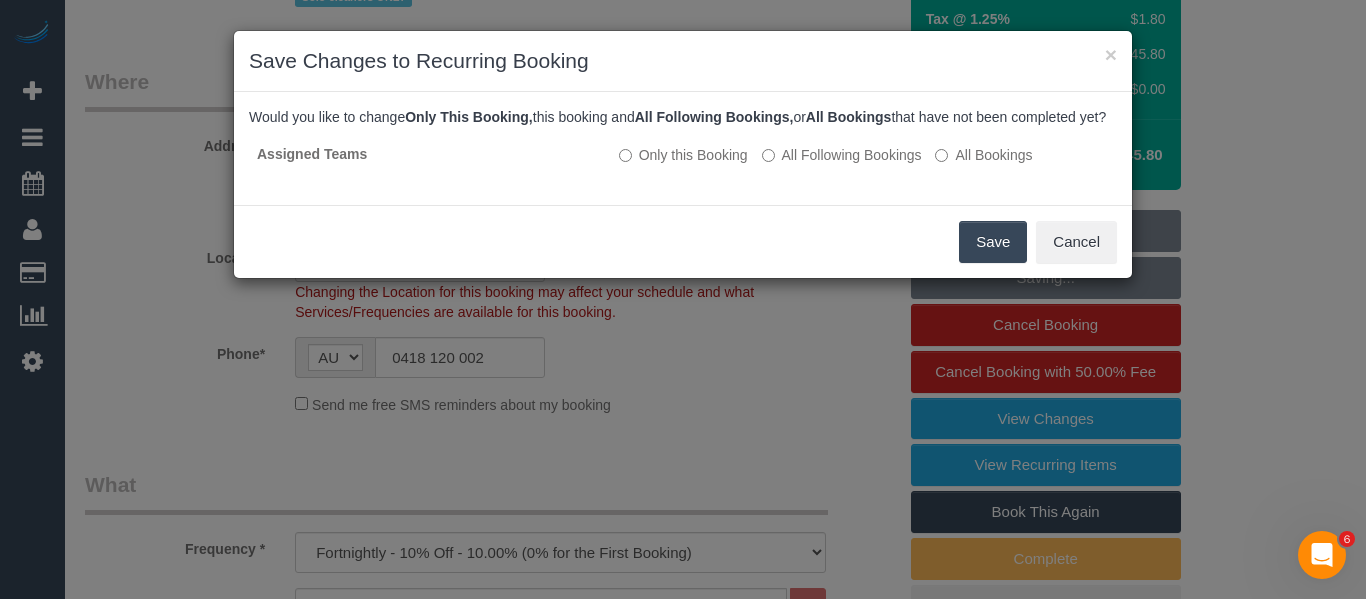 click on "Save" at bounding box center (993, 242) 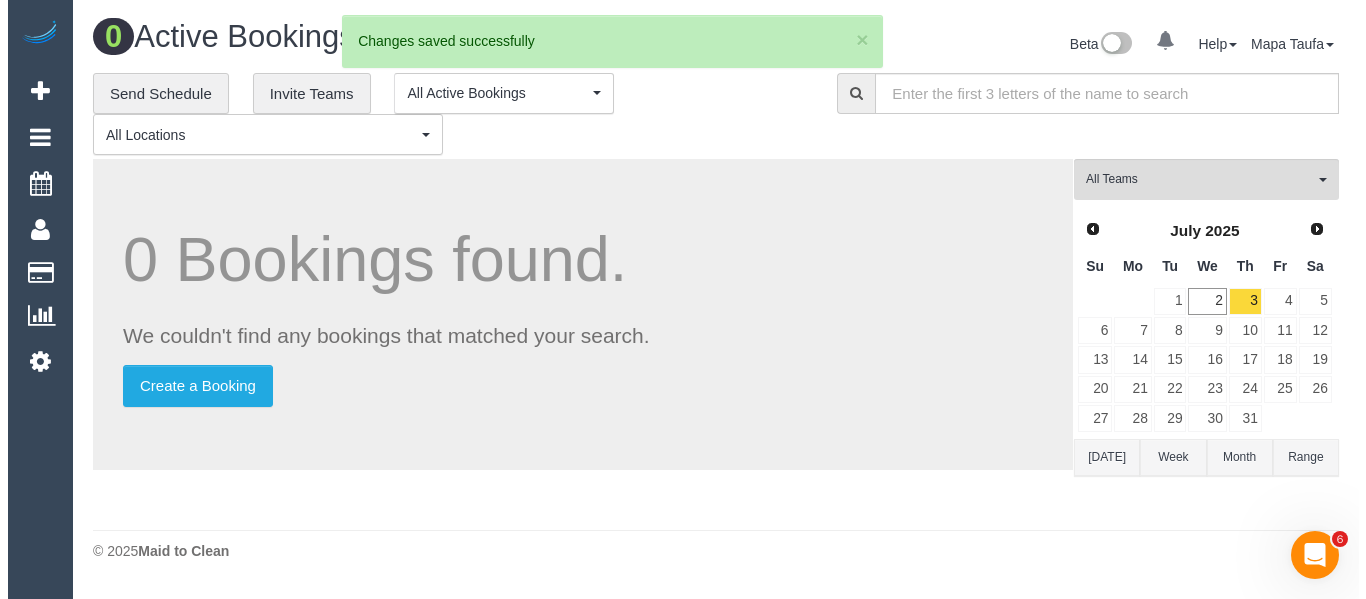 scroll, scrollTop: 0, scrollLeft: 0, axis: both 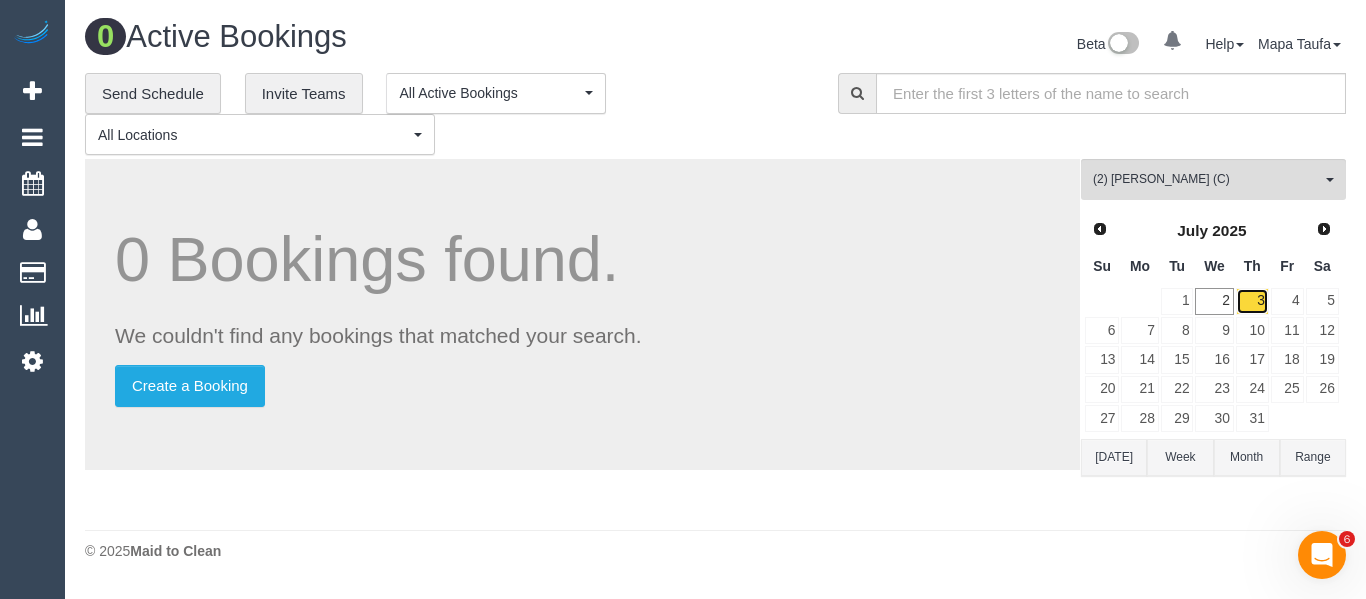 click on "3" at bounding box center [1252, 301] 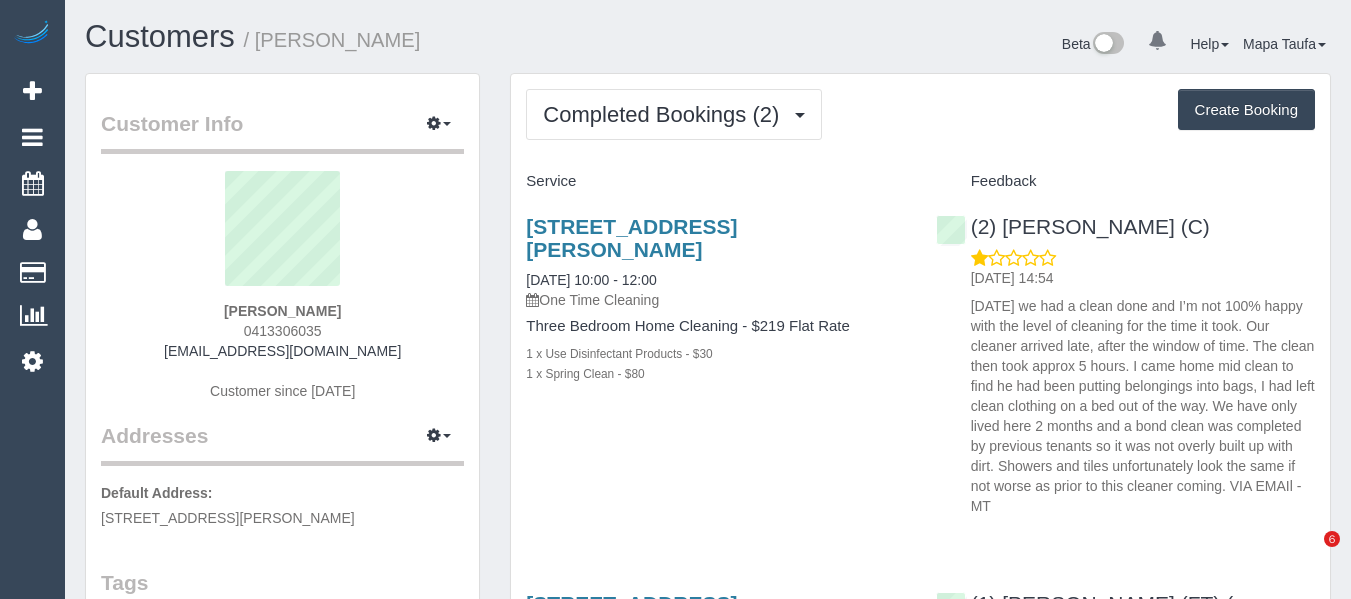 scroll, scrollTop: 0, scrollLeft: 0, axis: both 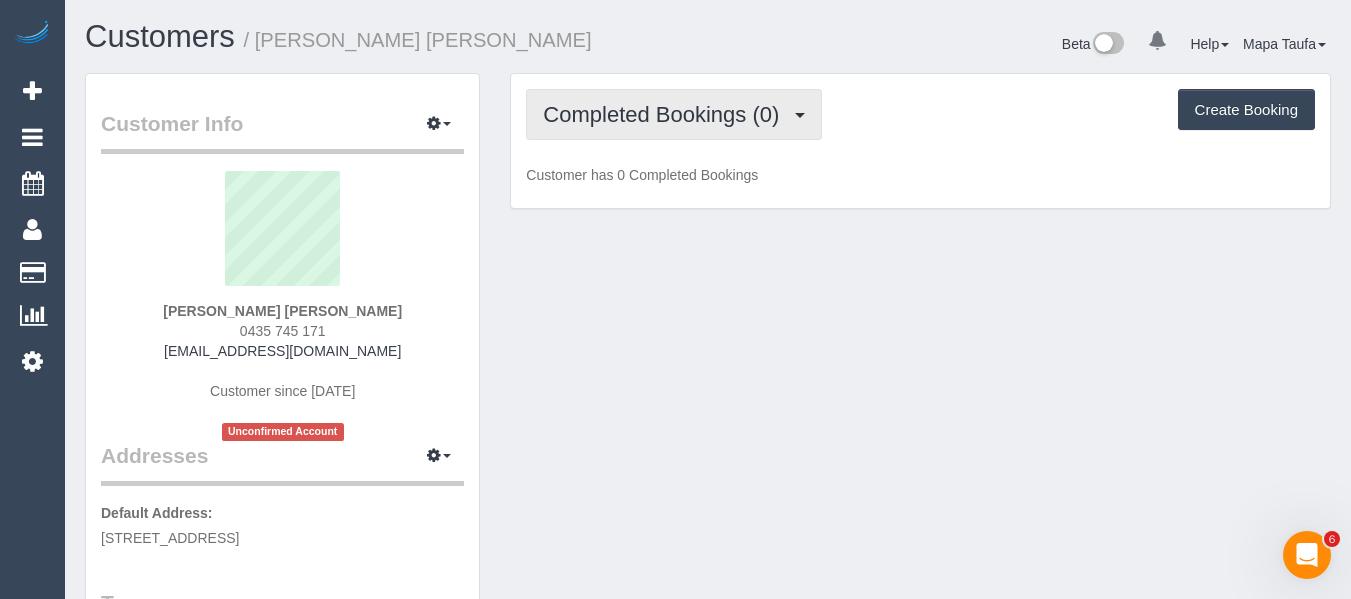 click on "Completed Bookings (0)" at bounding box center (666, 114) 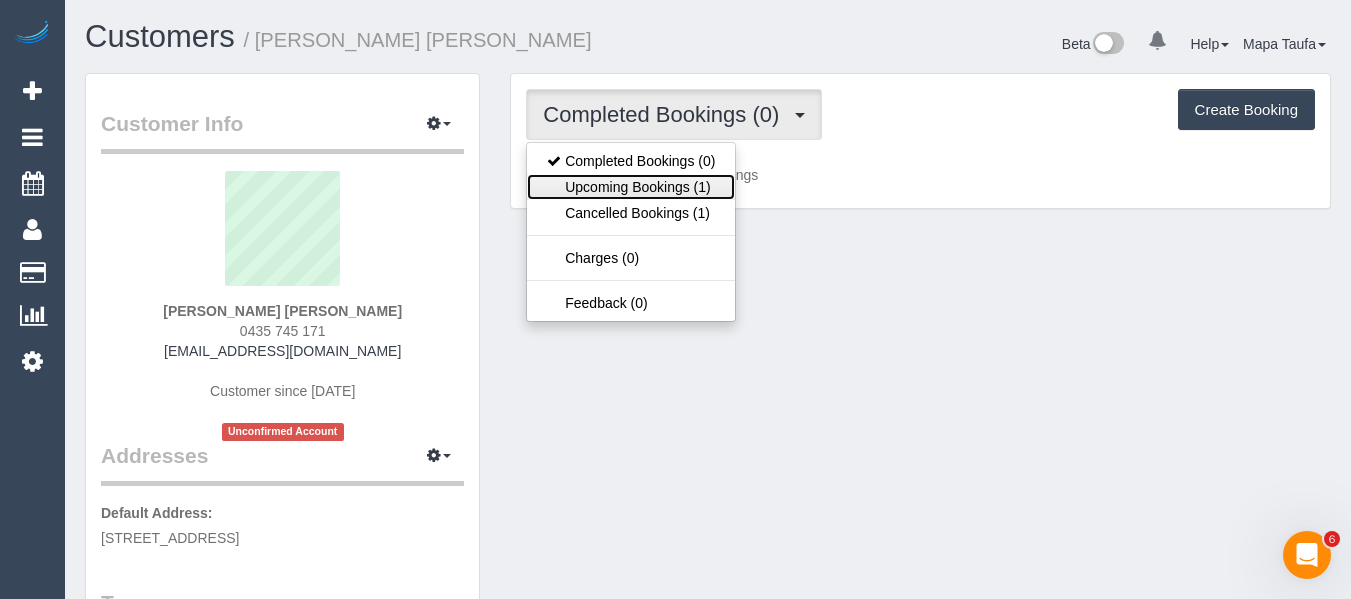 click on "Upcoming Bookings (1)" at bounding box center [631, 187] 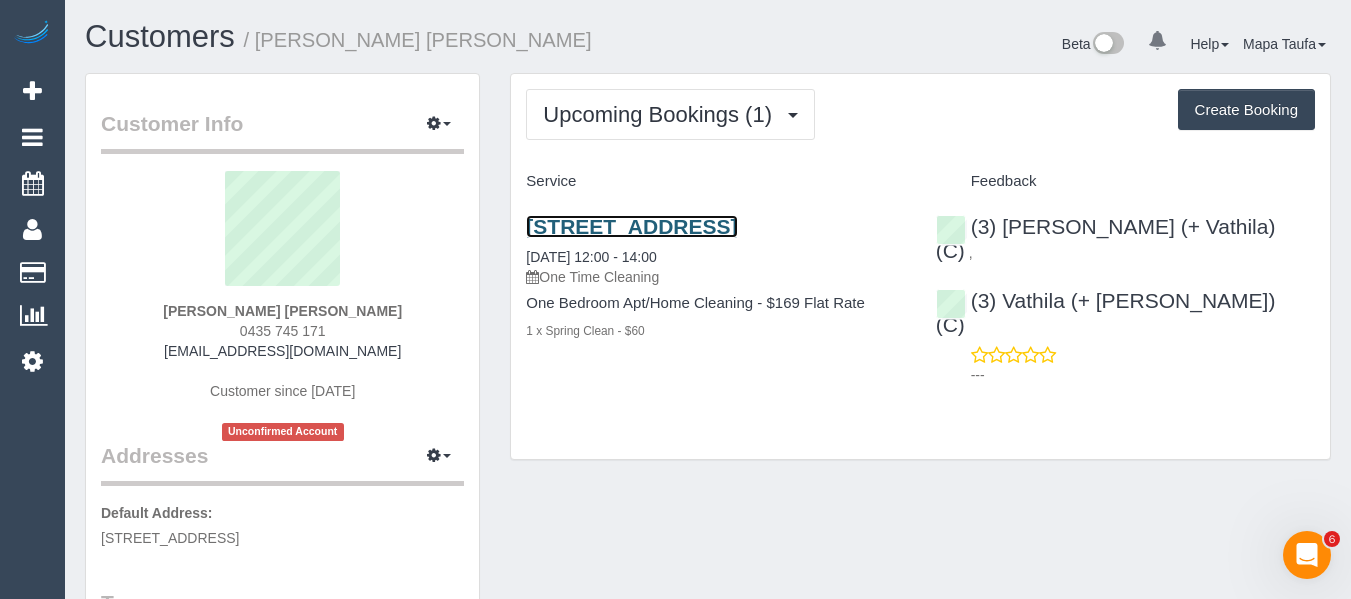 click on "[STREET_ADDRESS]" at bounding box center [631, 226] 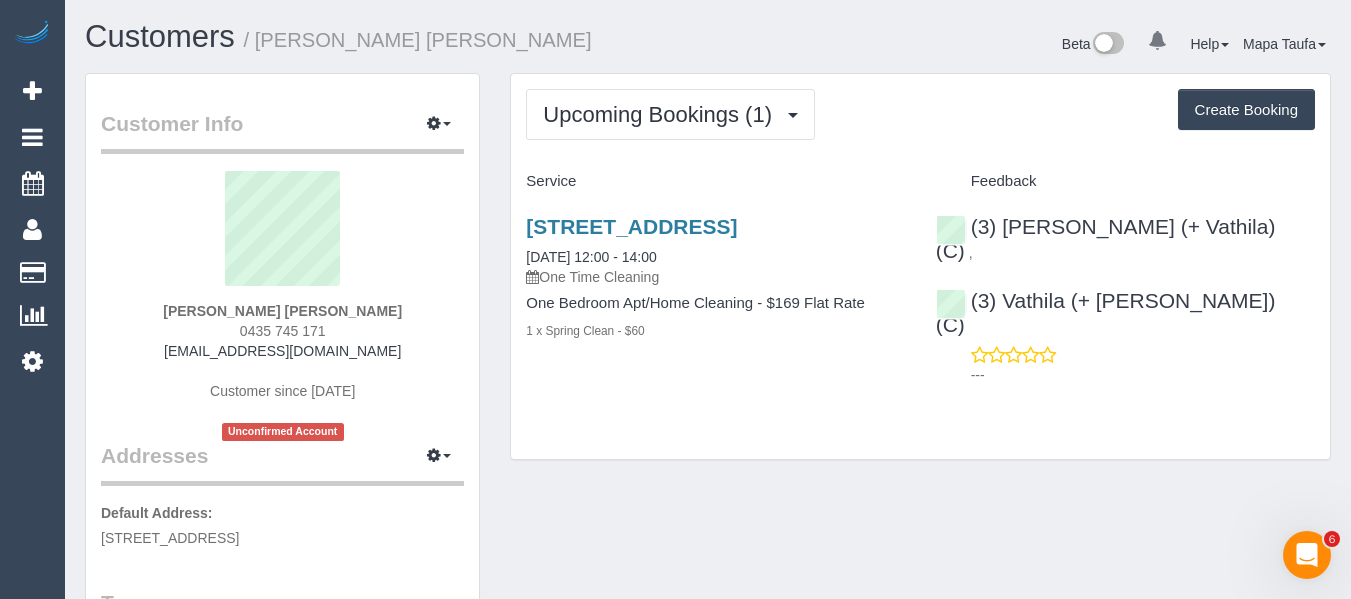 drag, startPoint x: 741, startPoint y: 84, endPoint x: 681, endPoint y: 156, distance: 93.723 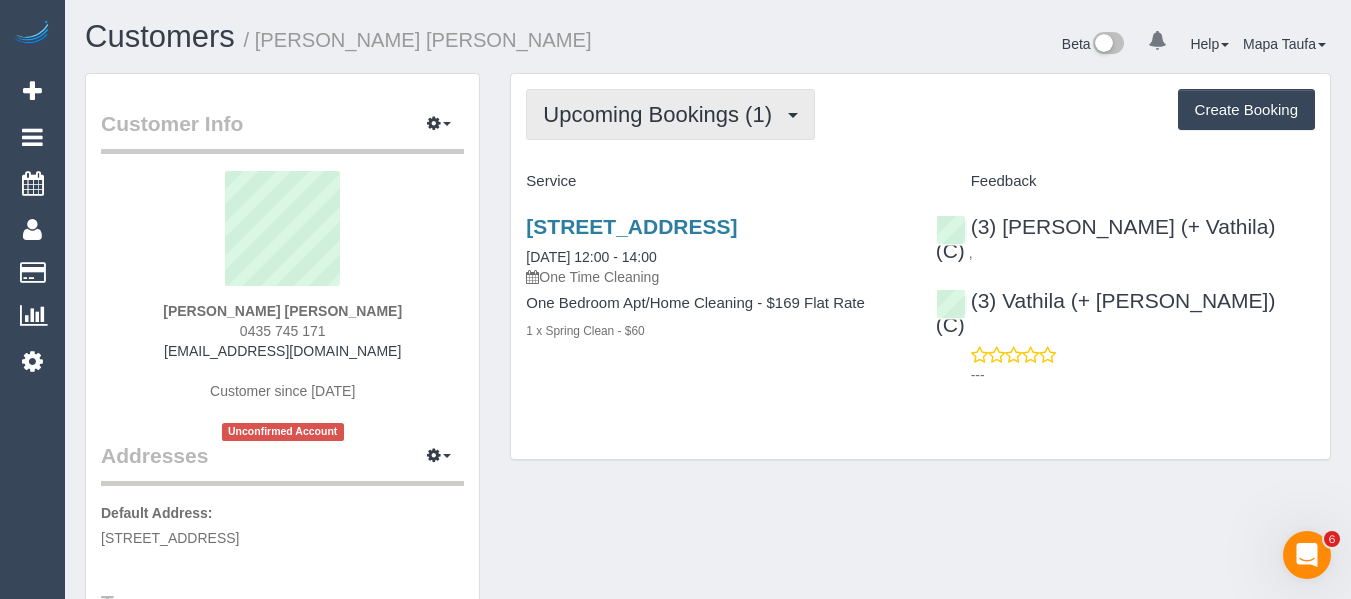 click on "Upcoming Bookings (1)" at bounding box center [662, 114] 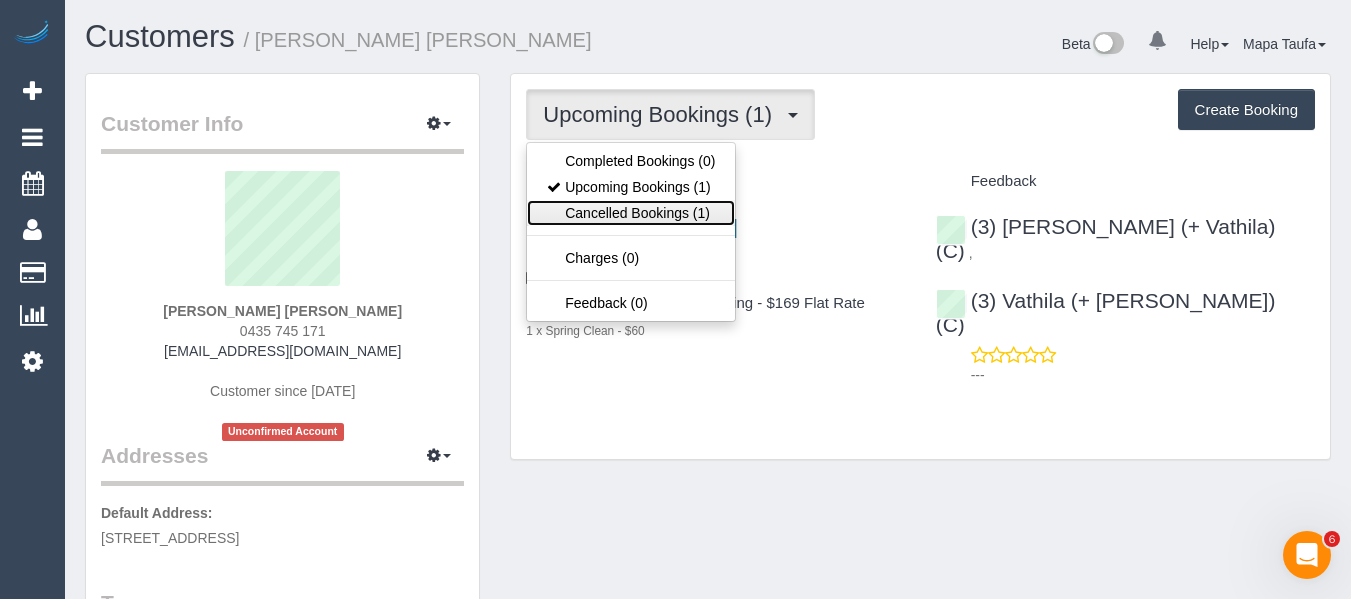 click on "Cancelled Bookings (1)" at bounding box center (631, 213) 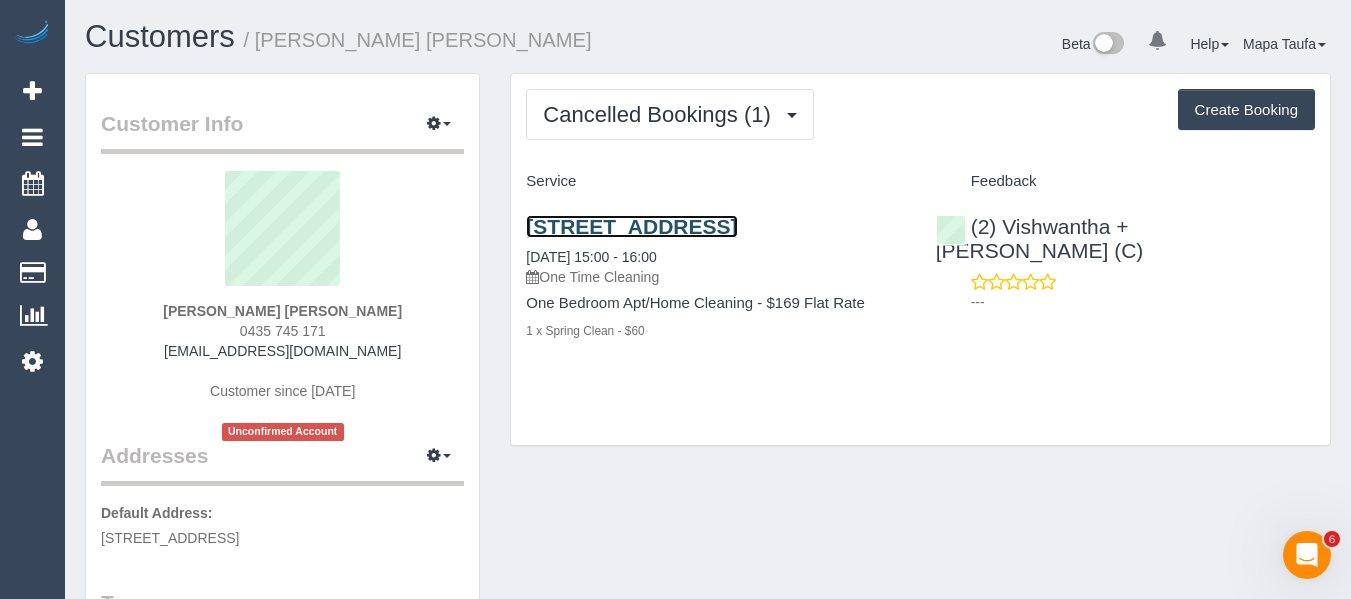 click on "232/222 Bay Road, Sandringham, VIC 3191" at bounding box center (631, 226) 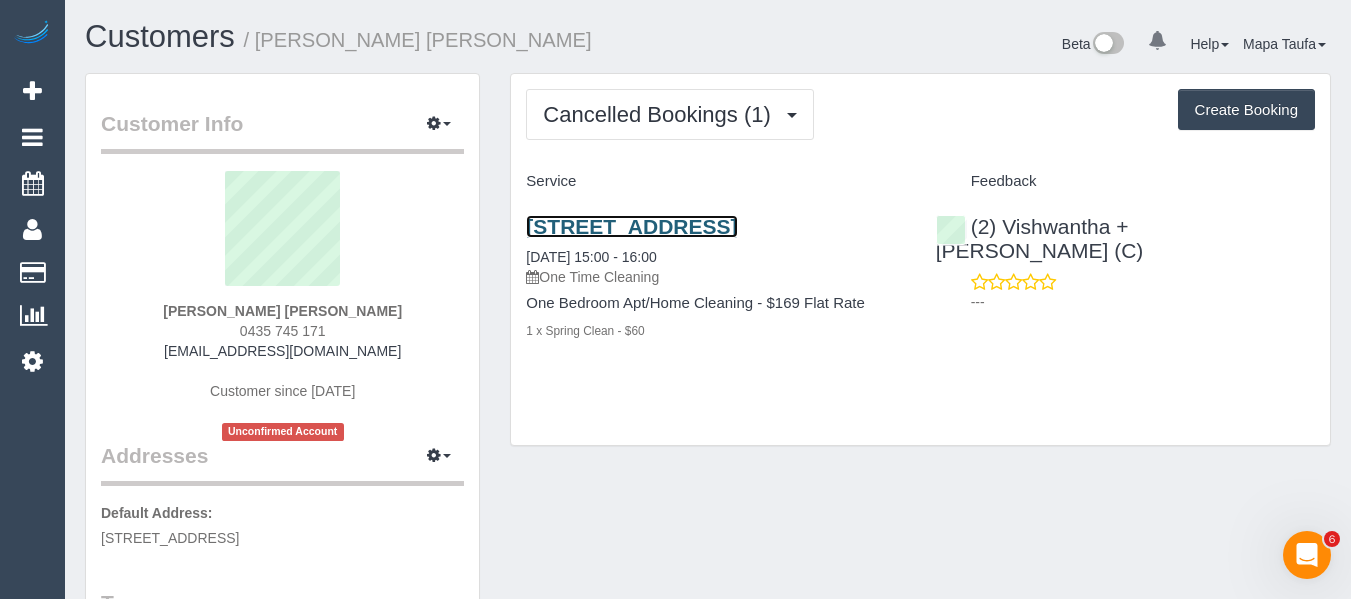 click on "232/222 Bay Road, Sandringham, VIC 3191" at bounding box center (631, 226) 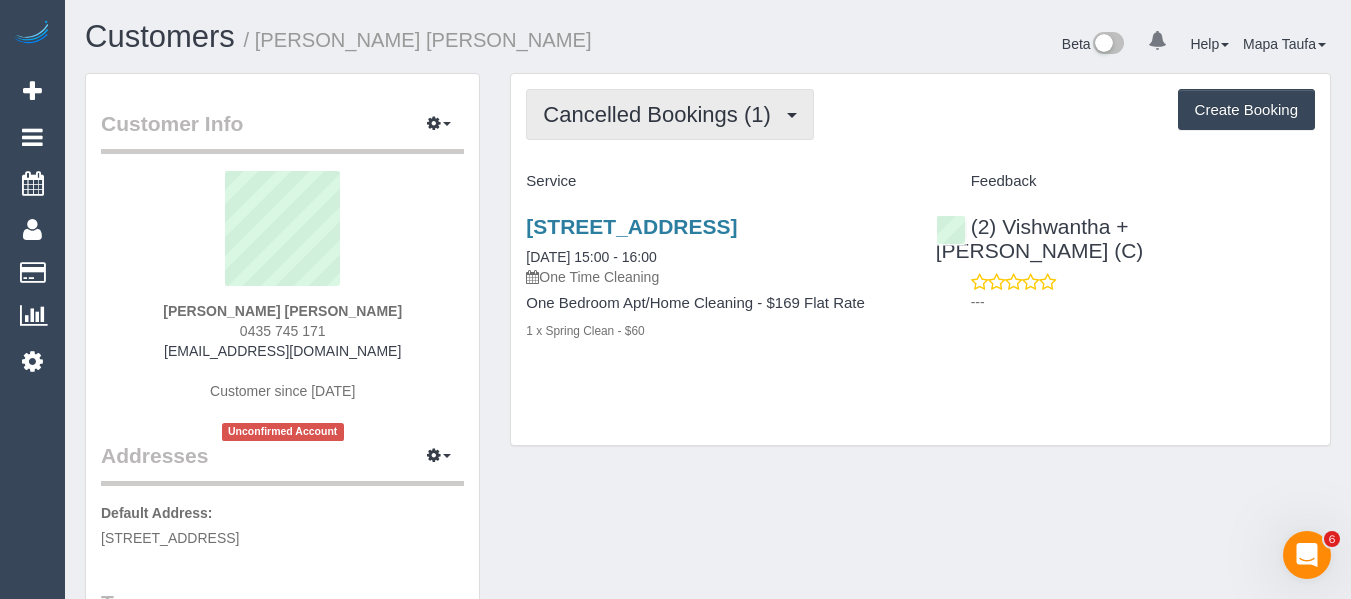 drag, startPoint x: 684, startPoint y: 115, endPoint x: 660, endPoint y: 157, distance: 48.373547 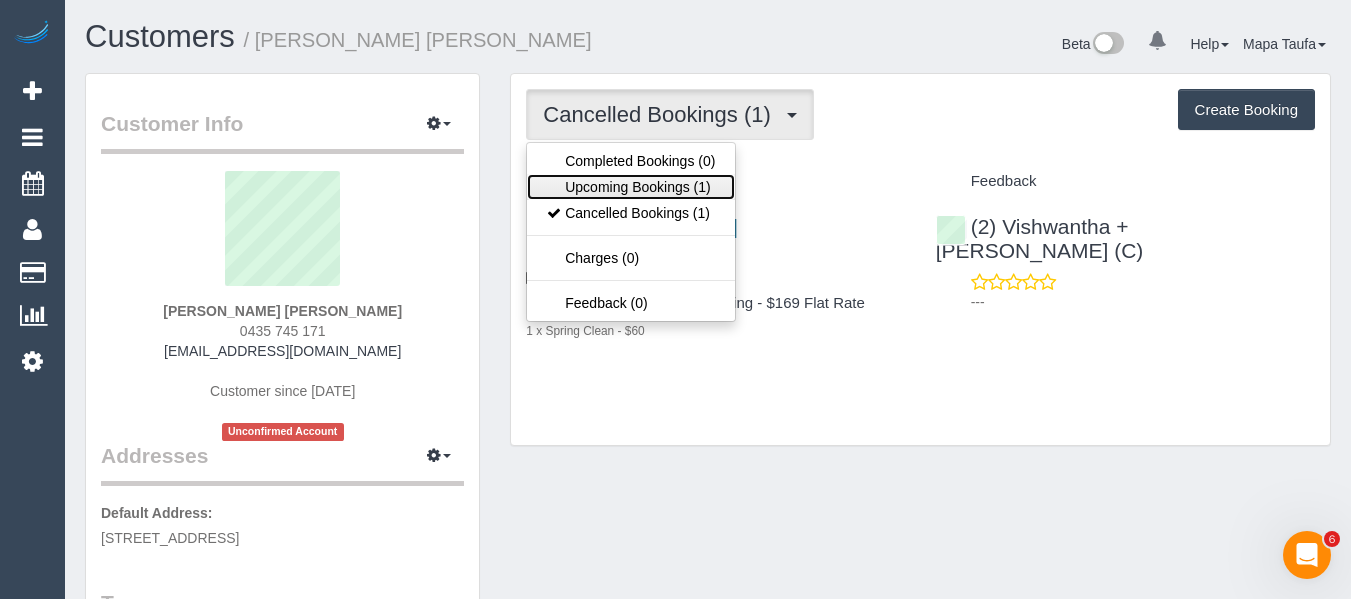 click on "Upcoming Bookings (1)" at bounding box center (631, 187) 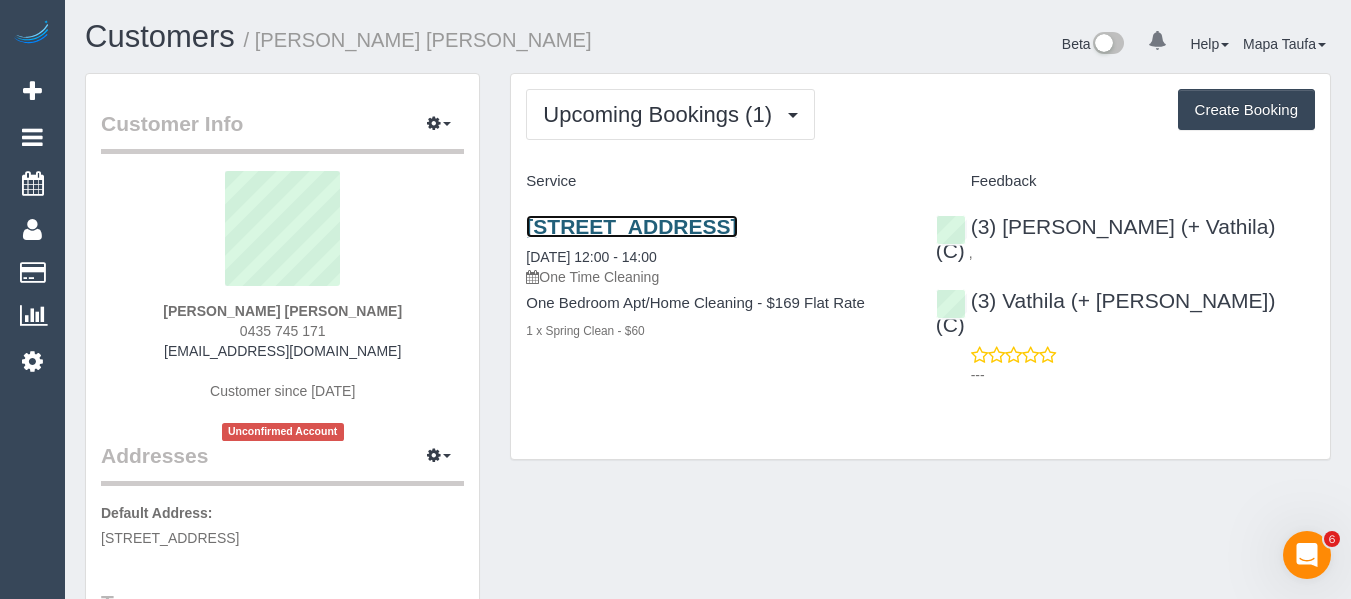 click on "232/222 Bay Road, Sandringham, VIC 3191" at bounding box center (631, 226) 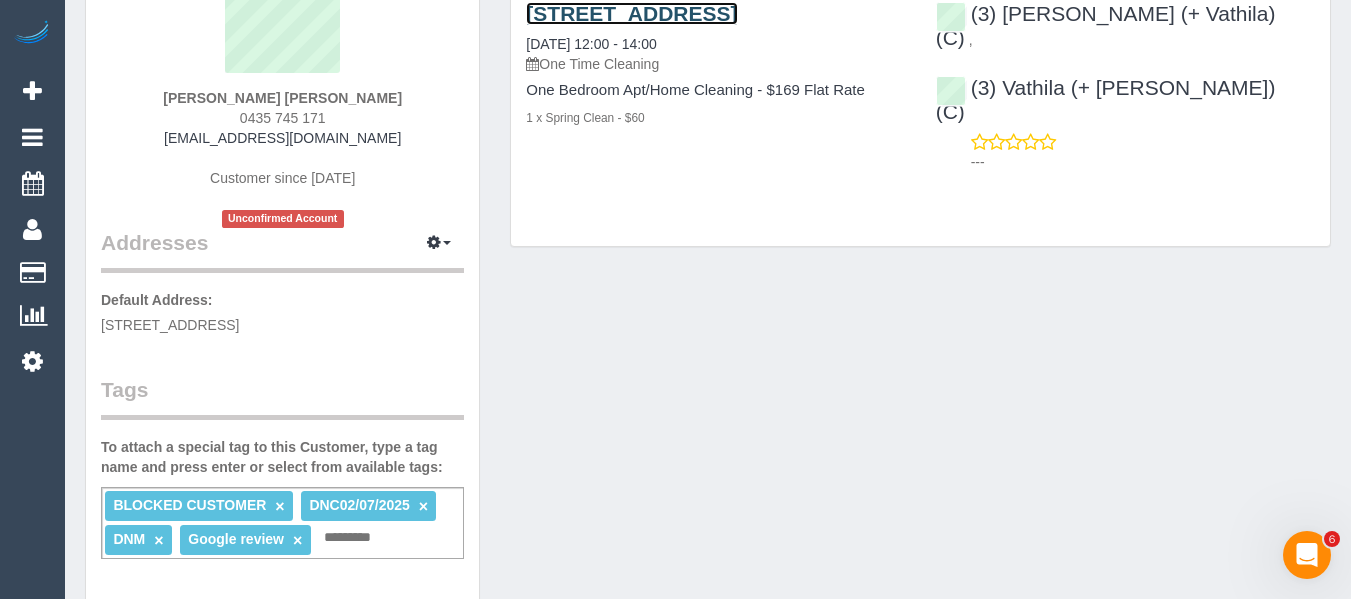 scroll, scrollTop: 400, scrollLeft: 0, axis: vertical 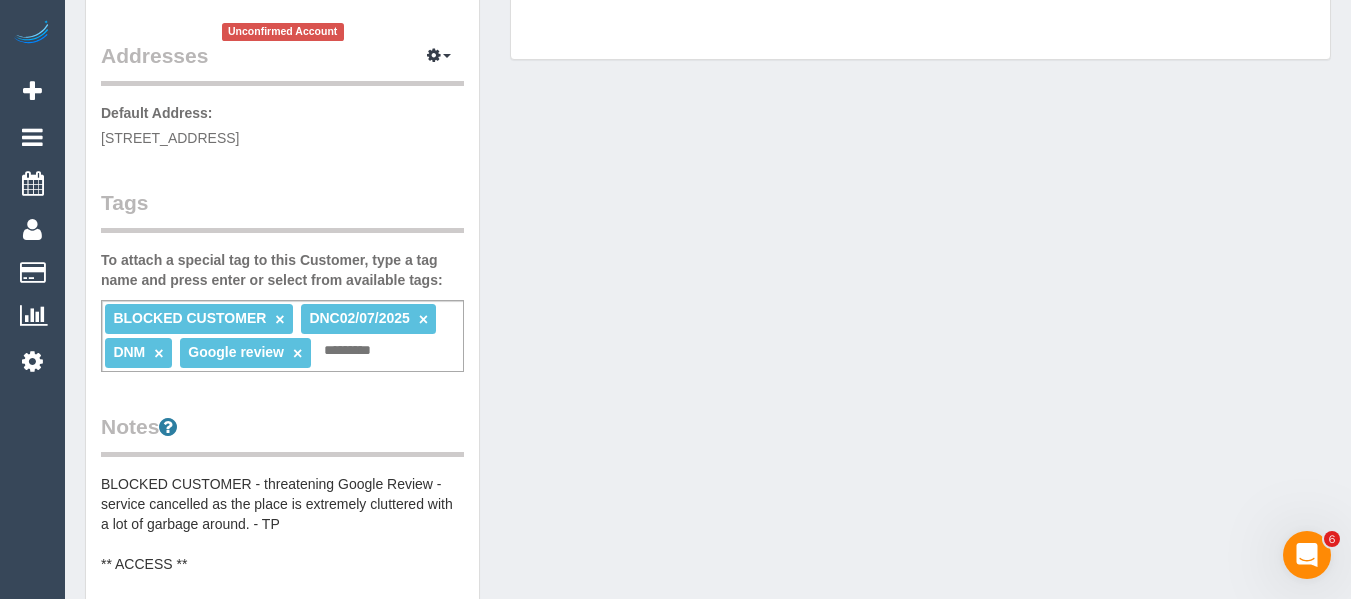 click on "×" at bounding box center [423, 319] 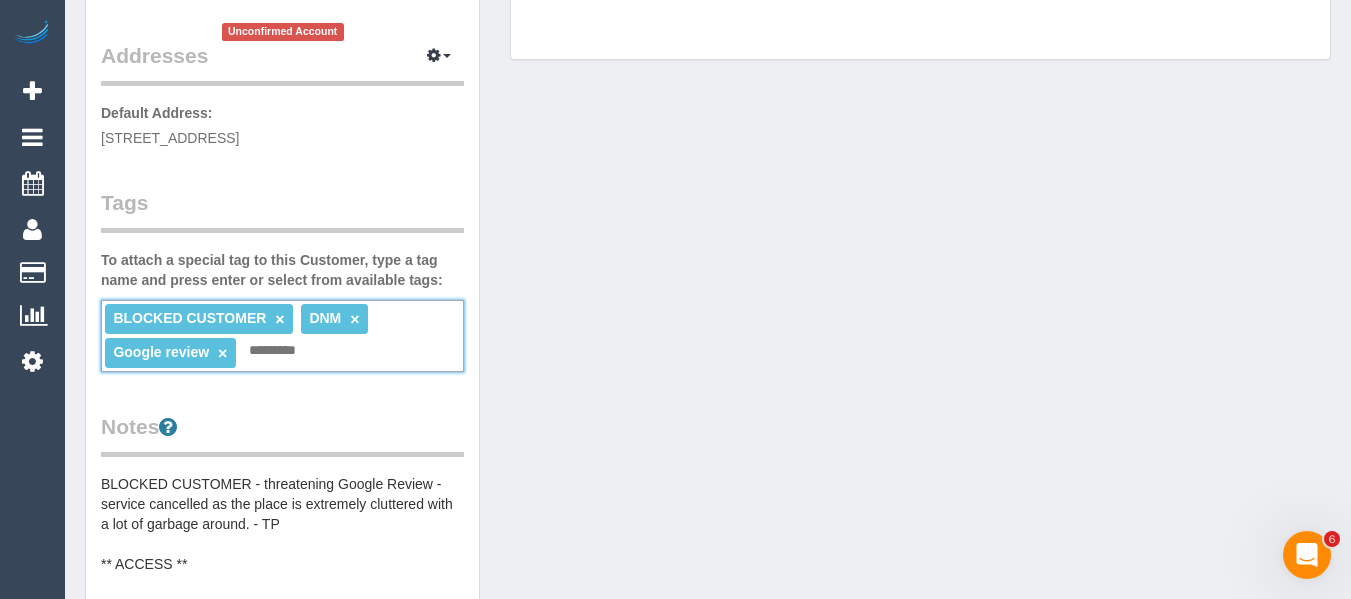 click on "Customer Info
Edit Contact Info
Send Message
Email Preferences
Special Sales Tax
View Changes
Send Confirm Account email
Block this Customer
Archive Account
Delete Account
Rajita Suresh" at bounding box center [708, 502] 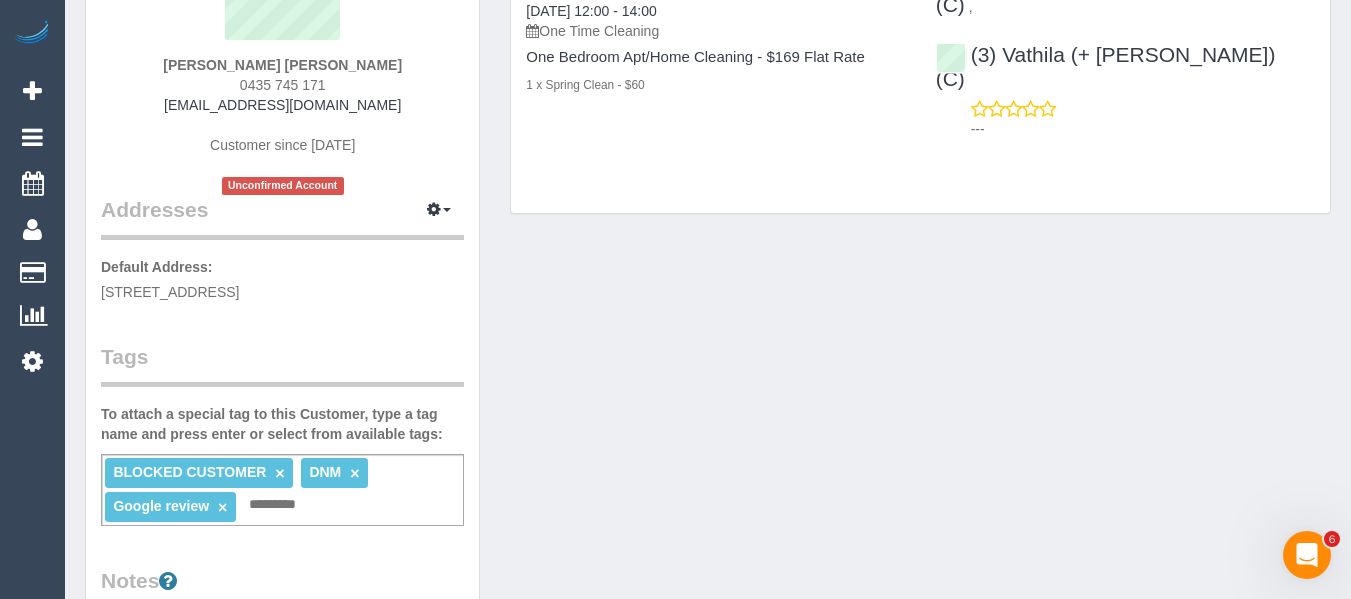 scroll, scrollTop: 100, scrollLeft: 0, axis: vertical 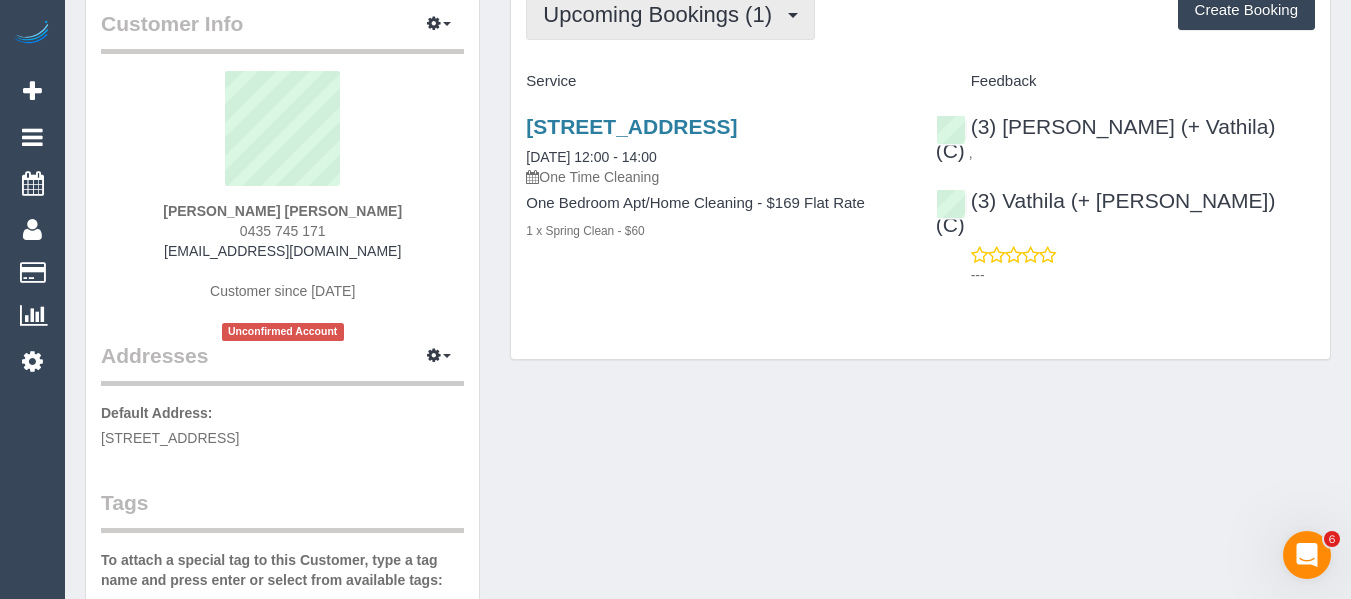 click on "Upcoming Bookings (1)" at bounding box center [662, 14] 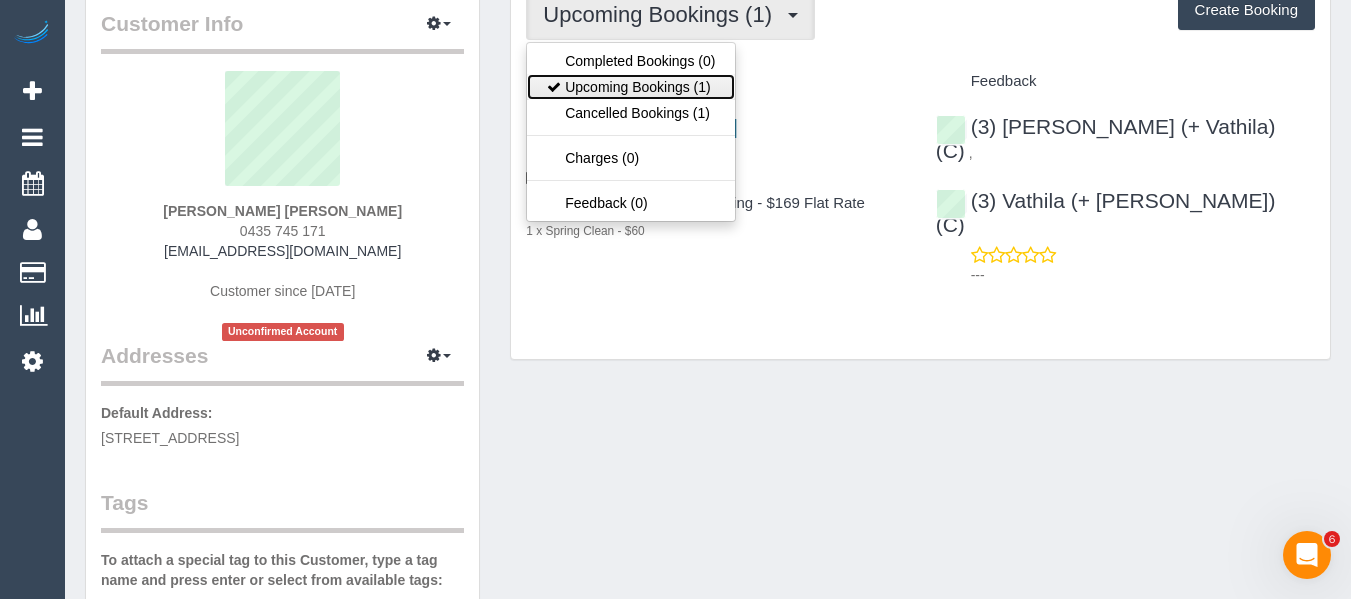 click on "Upcoming Bookings (1)" at bounding box center (631, 87) 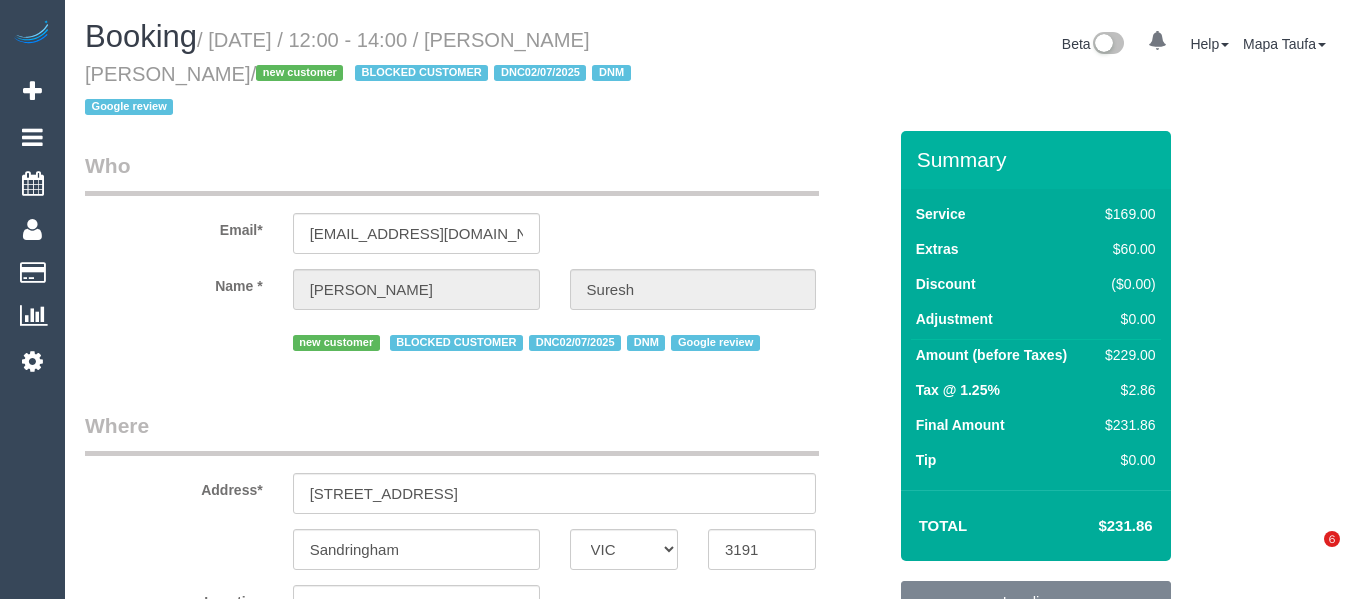 select on "VIC" 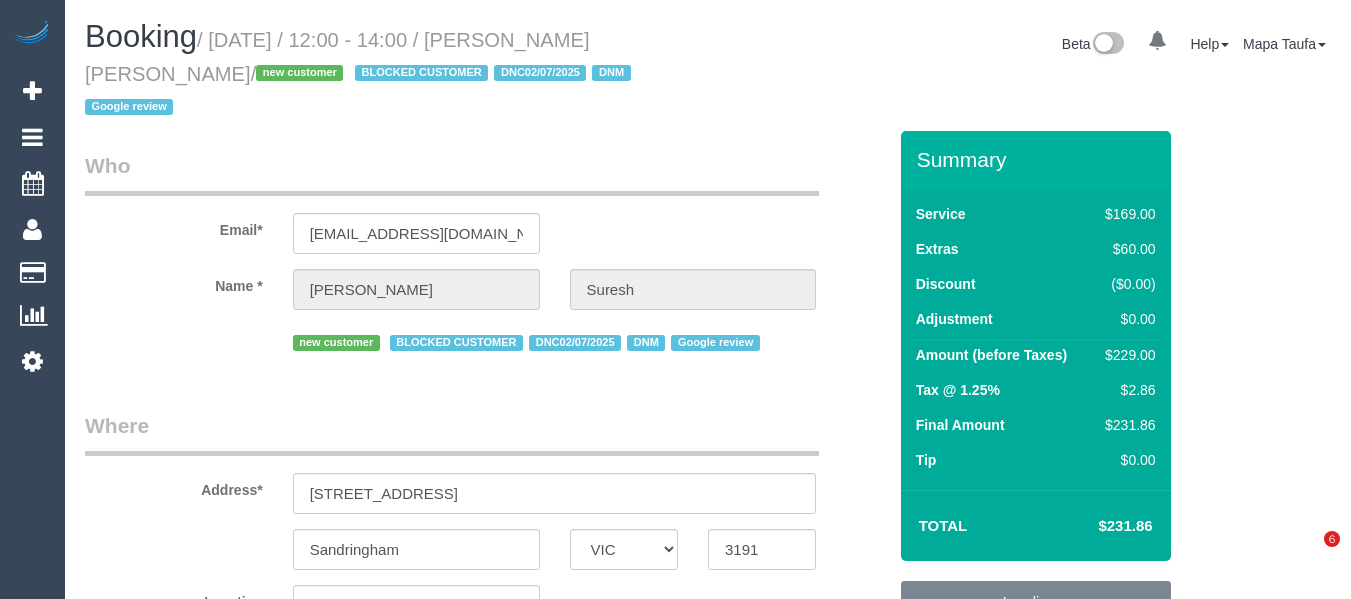 scroll, scrollTop: 0, scrollLeft: 0, axis: both 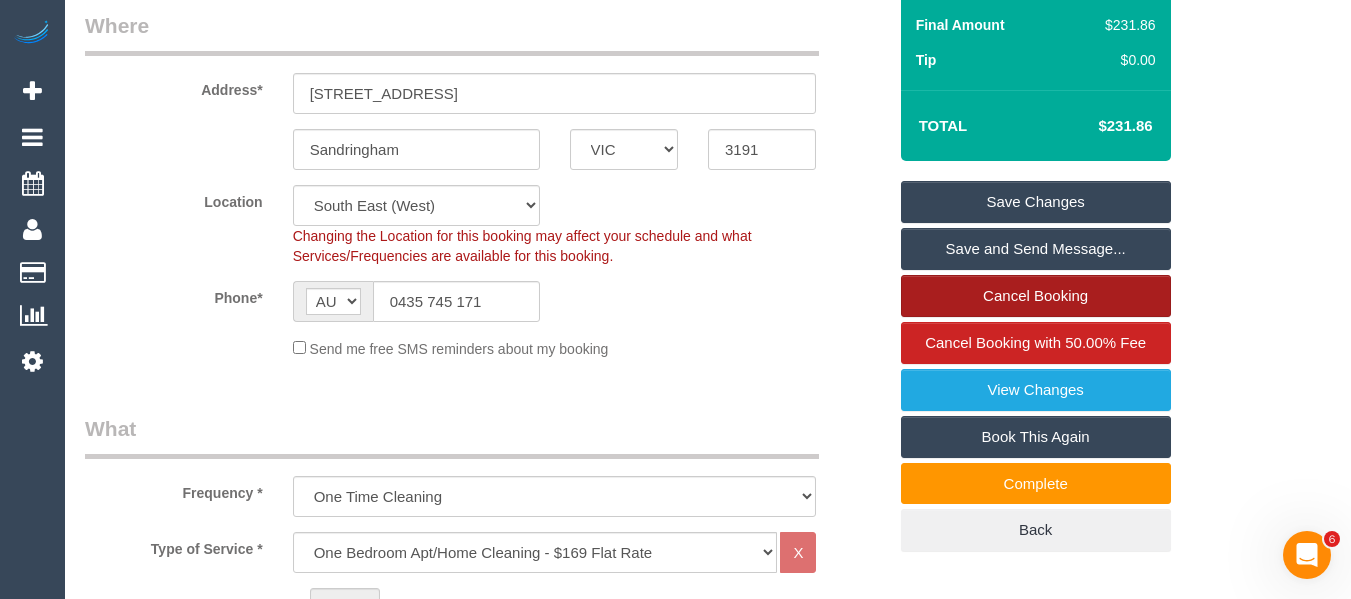 click on "Cancel Booking" at bounding box center [1036, 296] 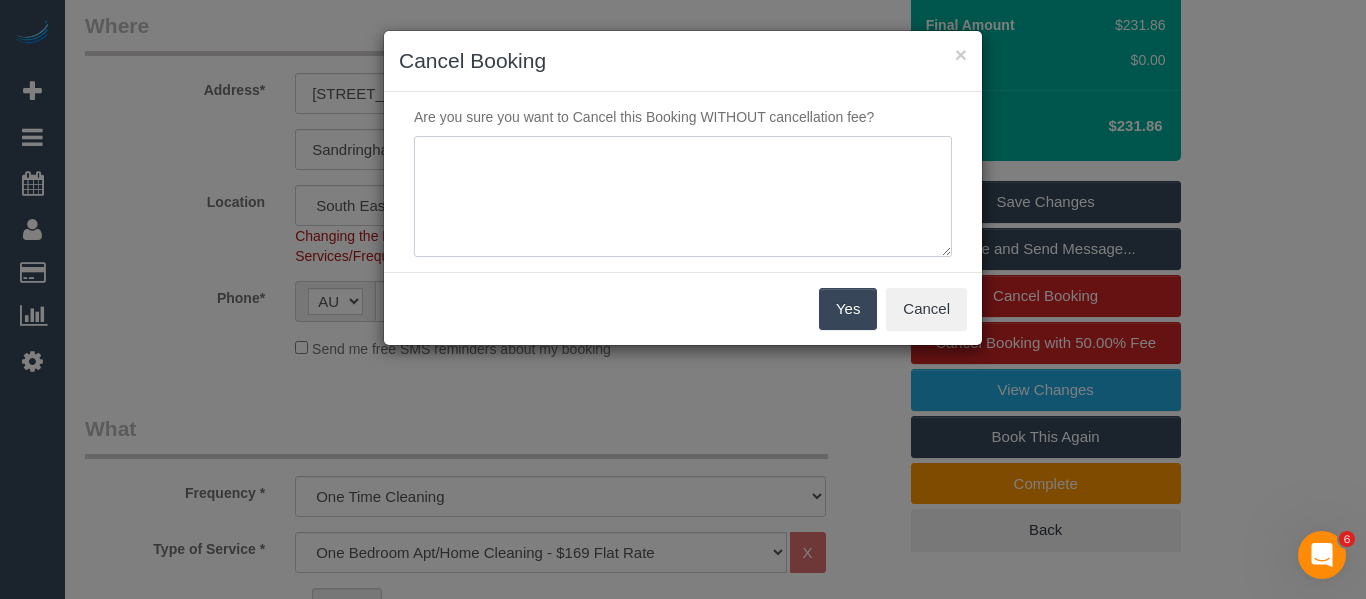 click at bounding box center [683, 197] 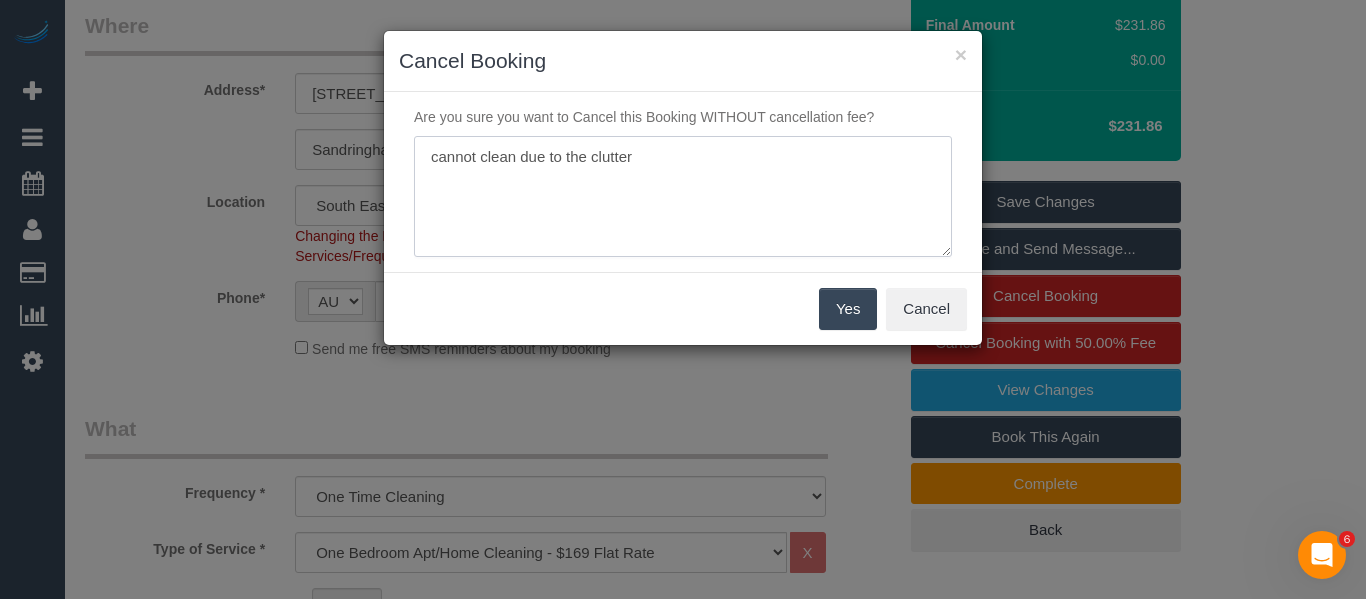 click at bounding box center (683, 197) 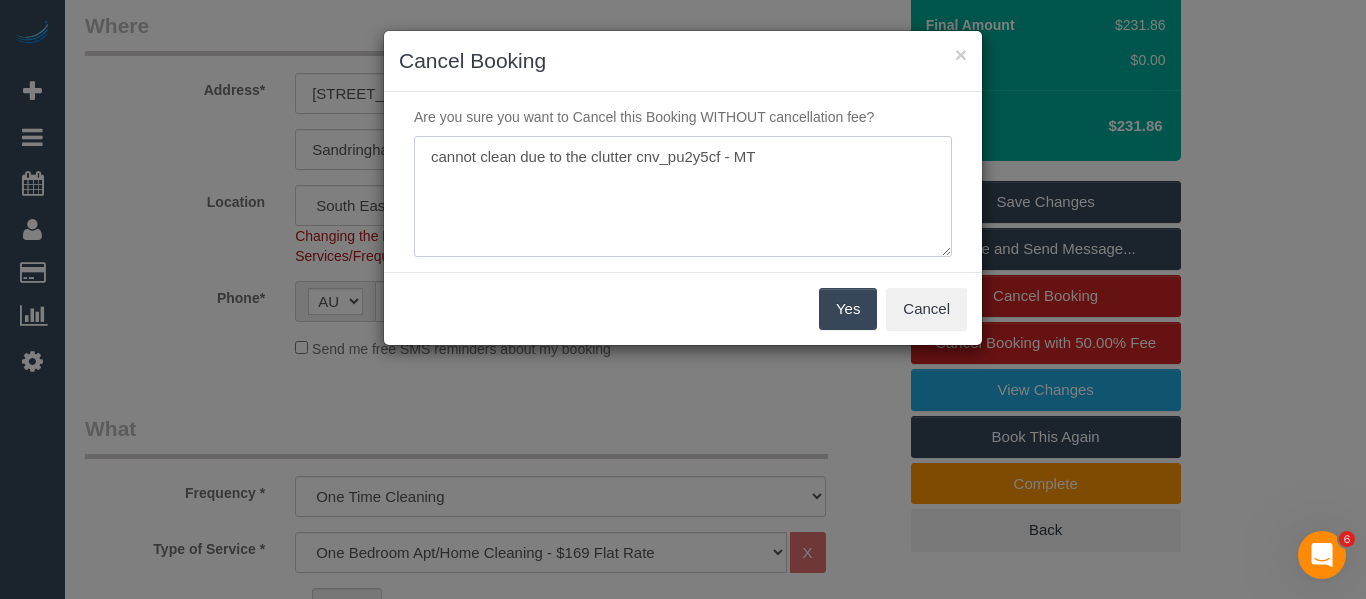 type on "cannot clean due to the clutter cnv_pu2y5cf - MT" 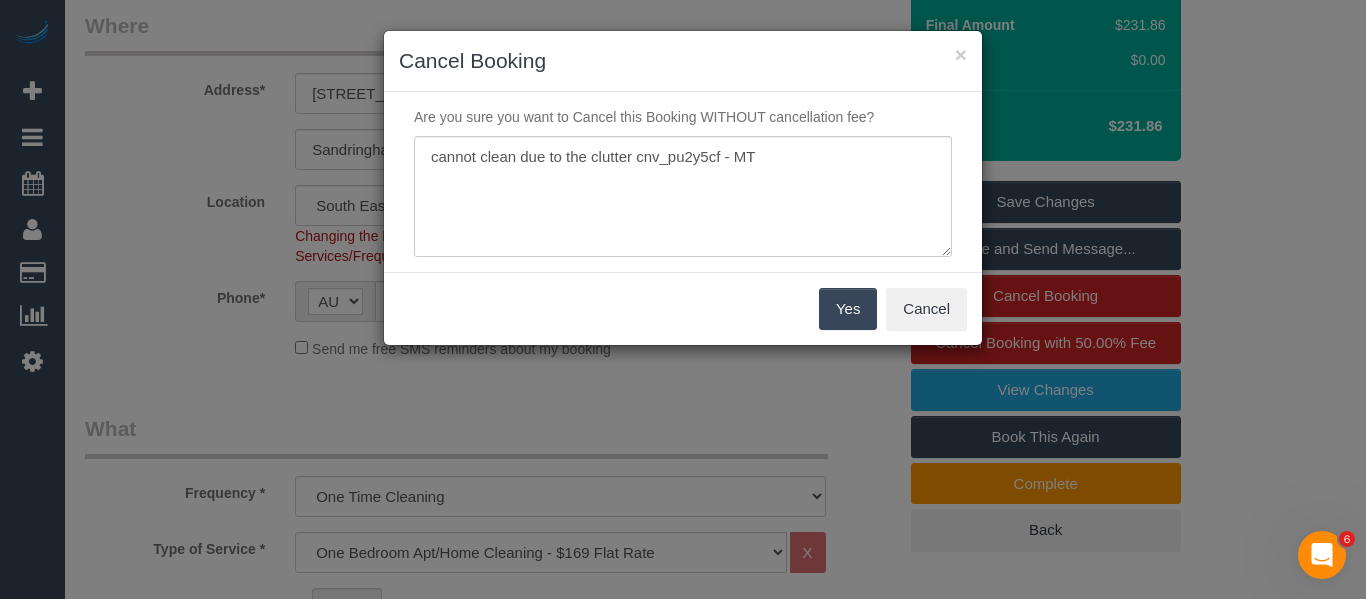 click on "Yes" at bounding box center (848, 309) 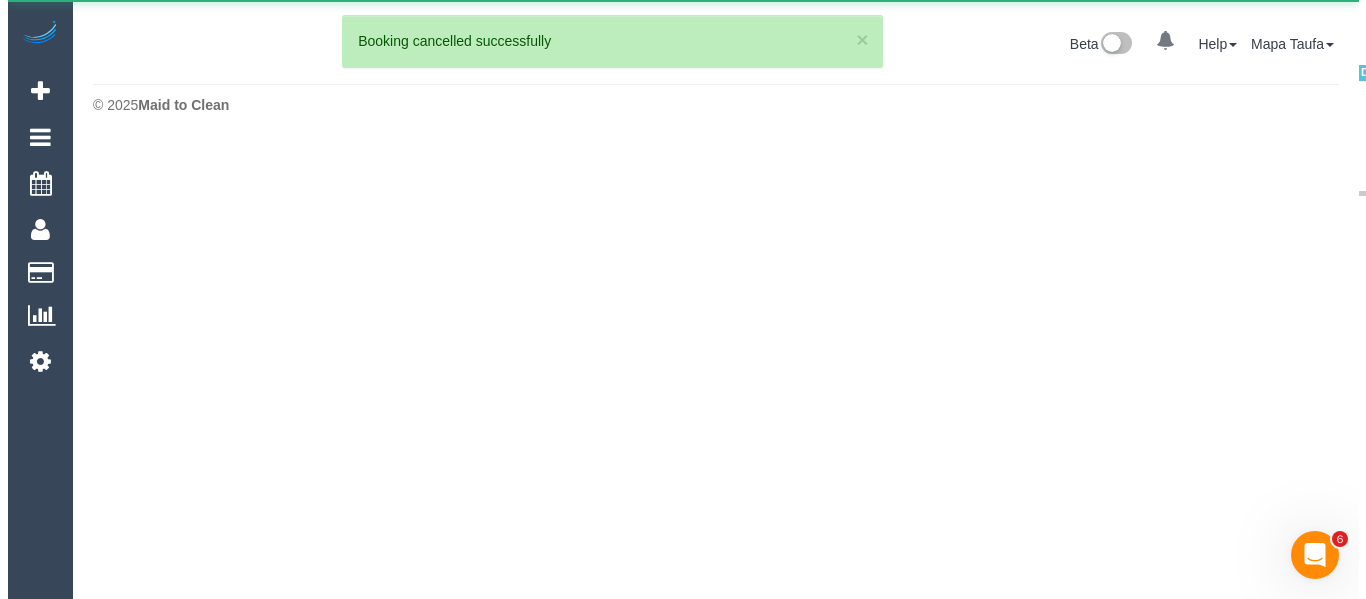 scroll, scrollTop: 0, scrollLeft: 0, axis: both 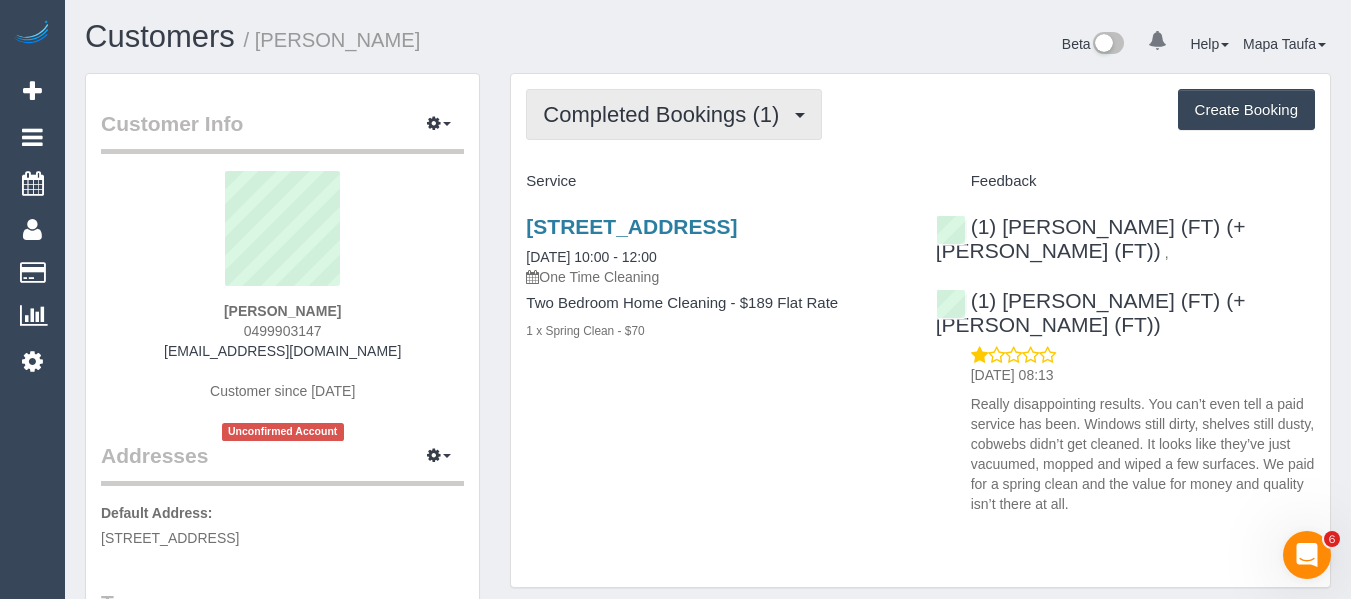 click on "Completed Bookings (1)" at bounding box center [666, 114] 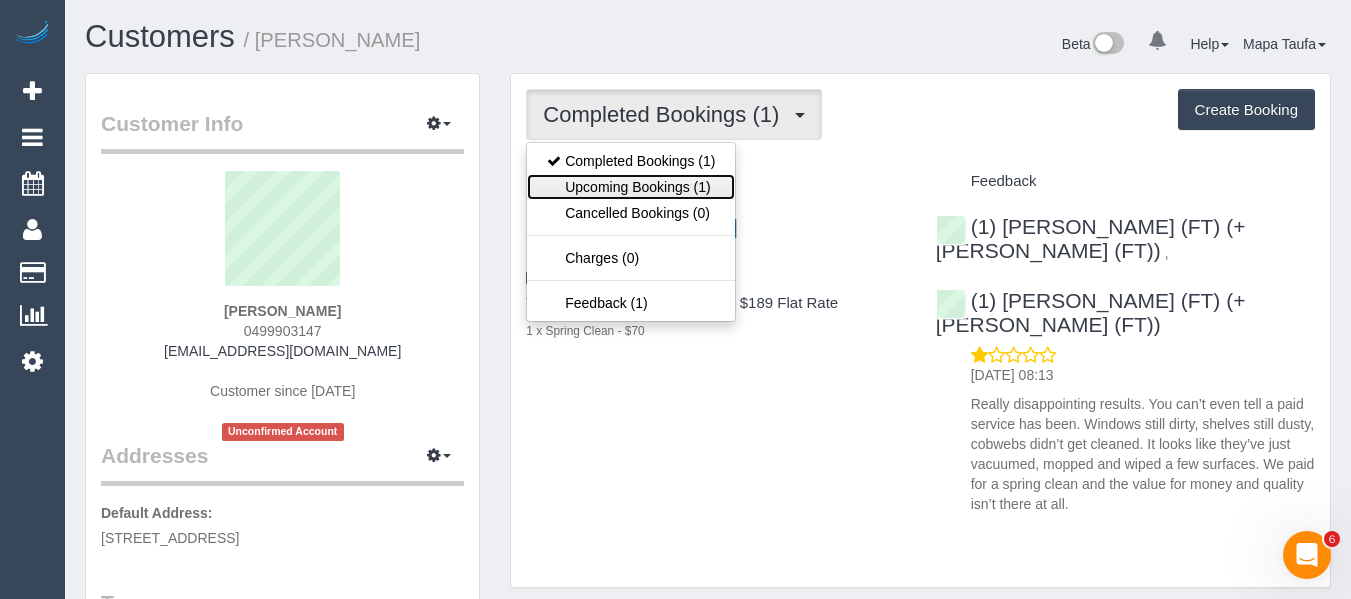 click on "Upcoming Bookings (1)" at bounding box center [631, 187] 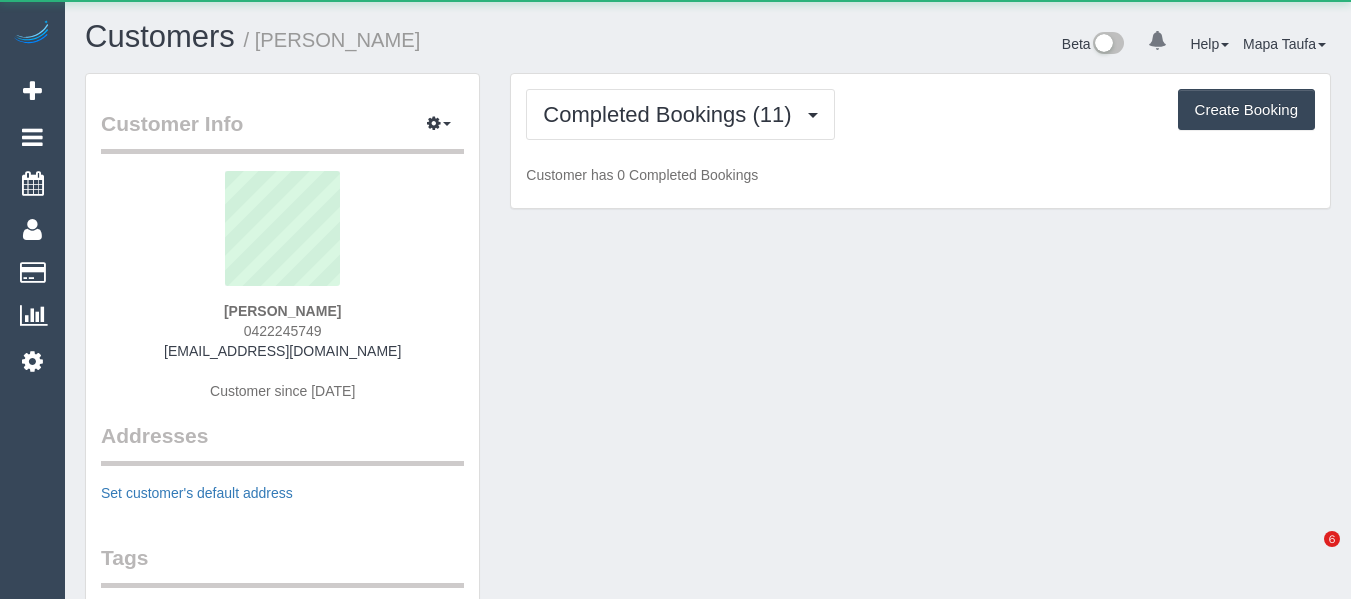 scroll, scrollTop: 0, scrollLeft: 0, axis: both 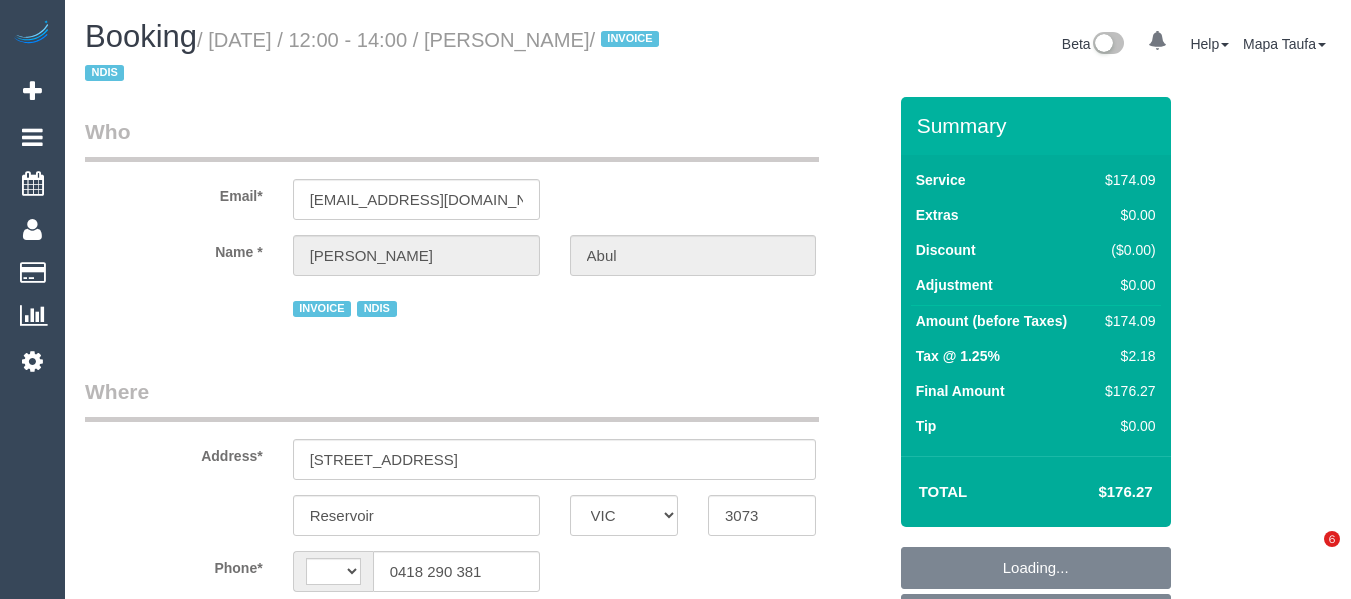select on "VIC" 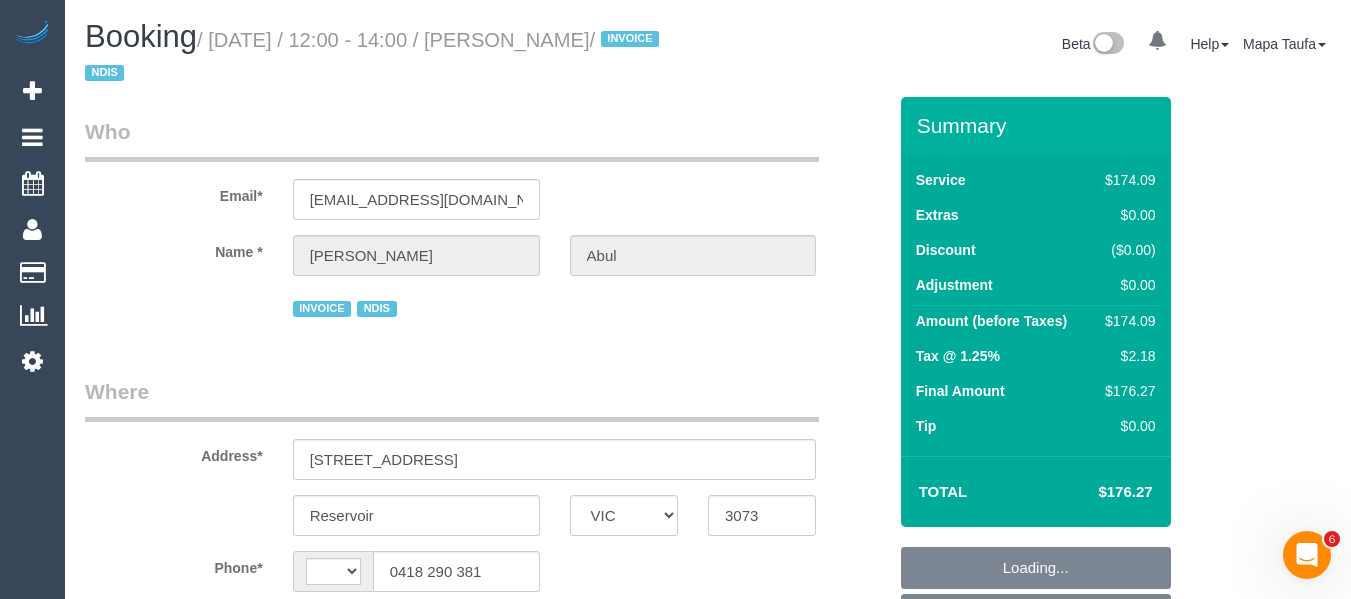 scroll, scrollTop: 0, scrollLeft: 0, axis: both 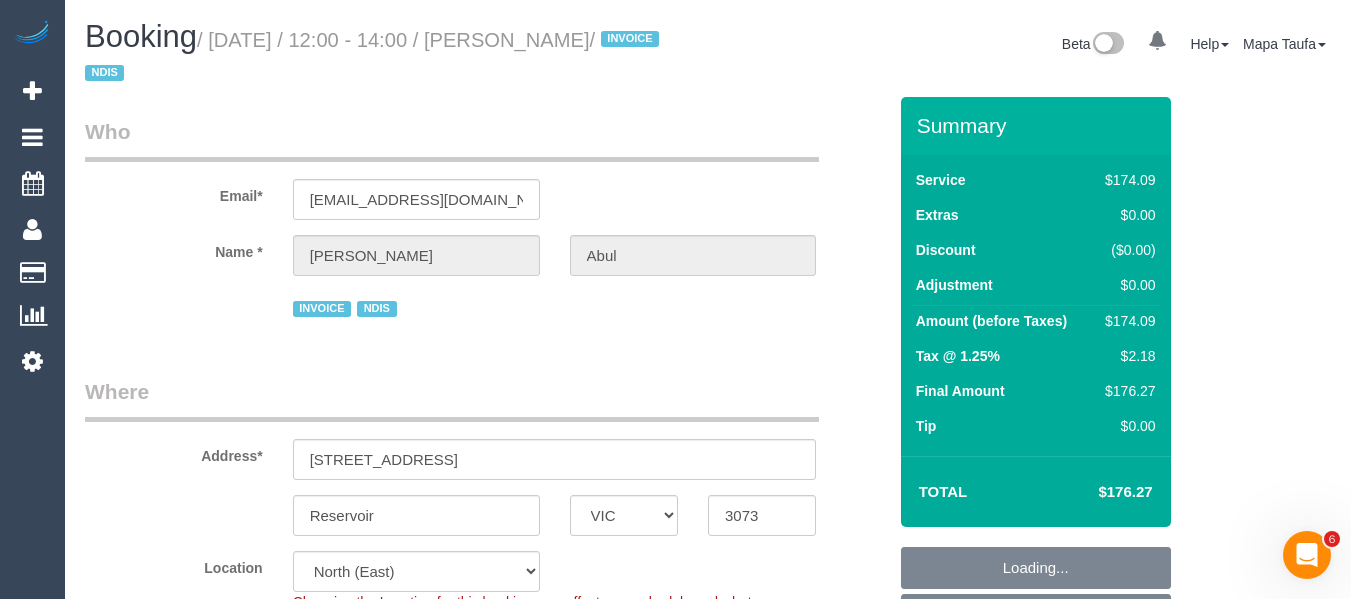 select on "number:27" 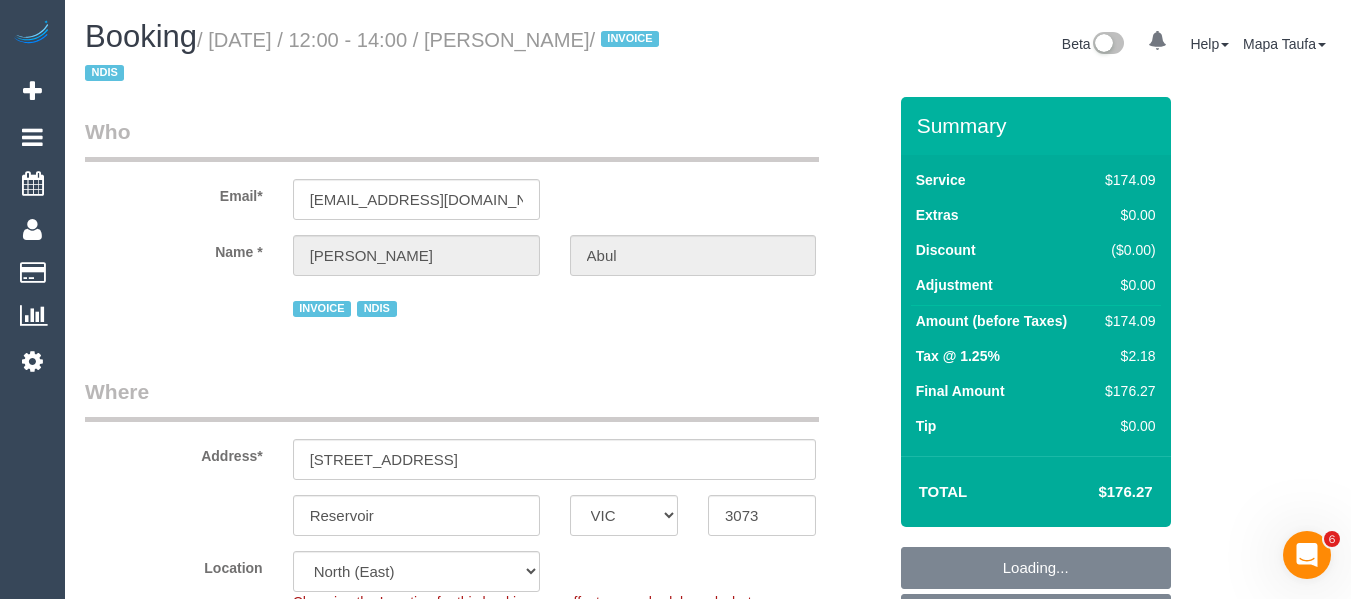 select on "object:776" 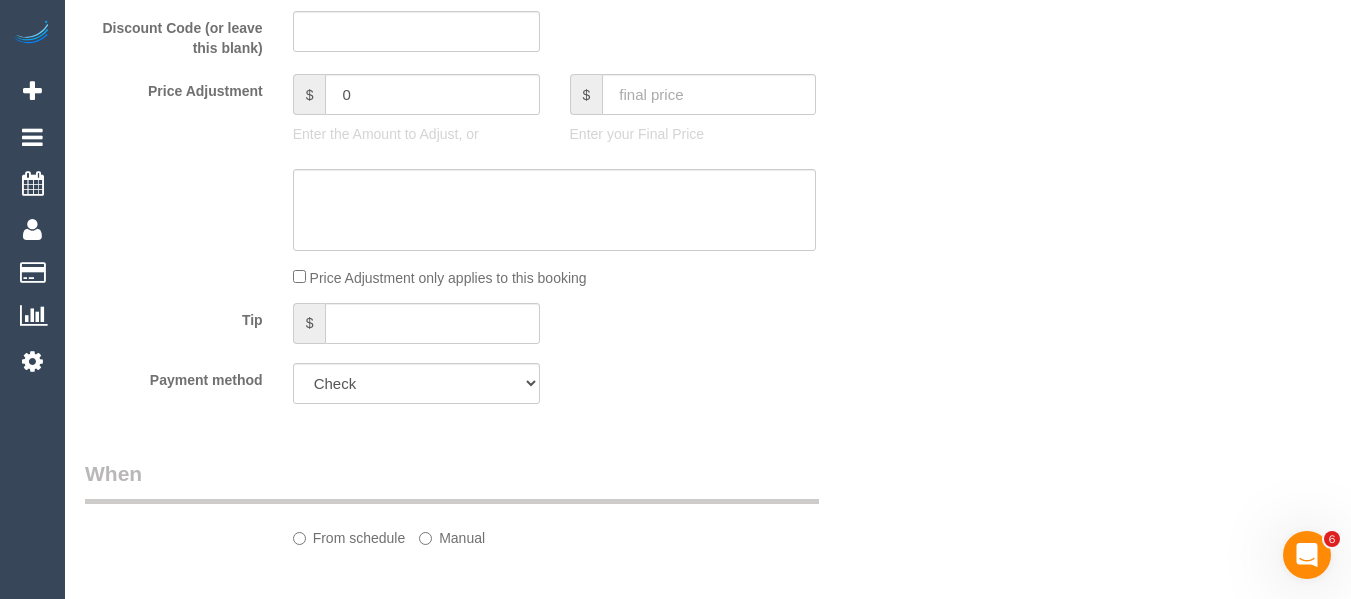 select on "spot4" 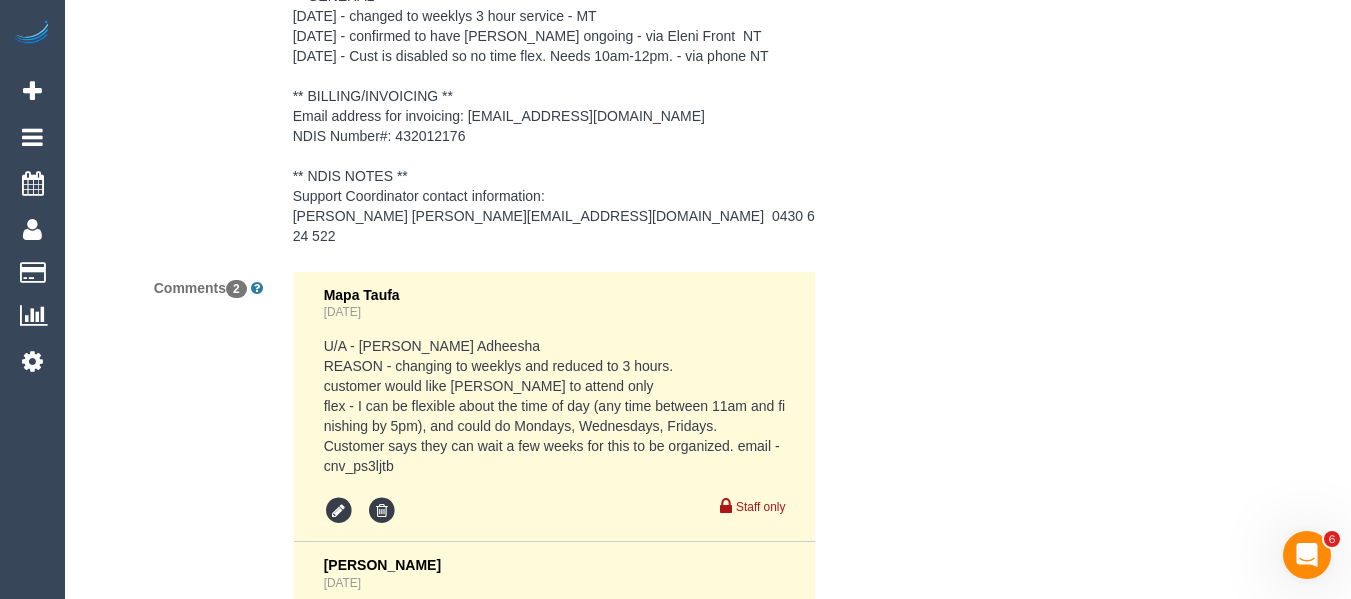 scroll, scrollTop: 3377, scrollLeft: 0, axis: vertical 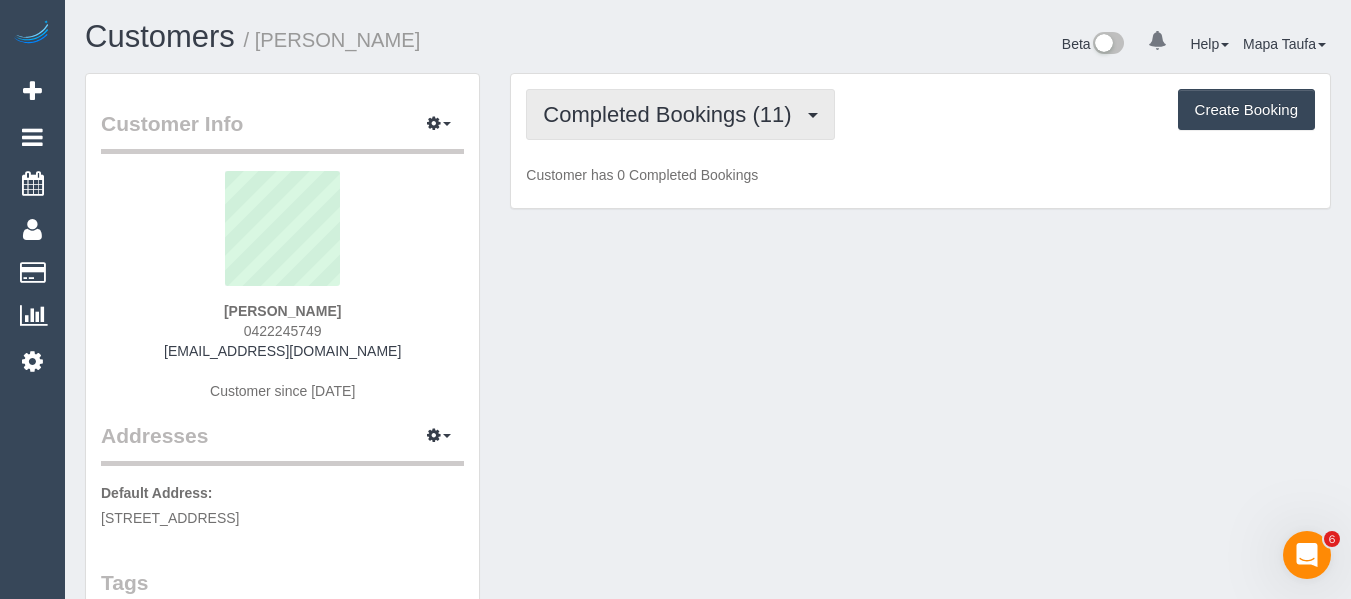 click on "Completed Bookings (11)" at bounding box center (672, 114) 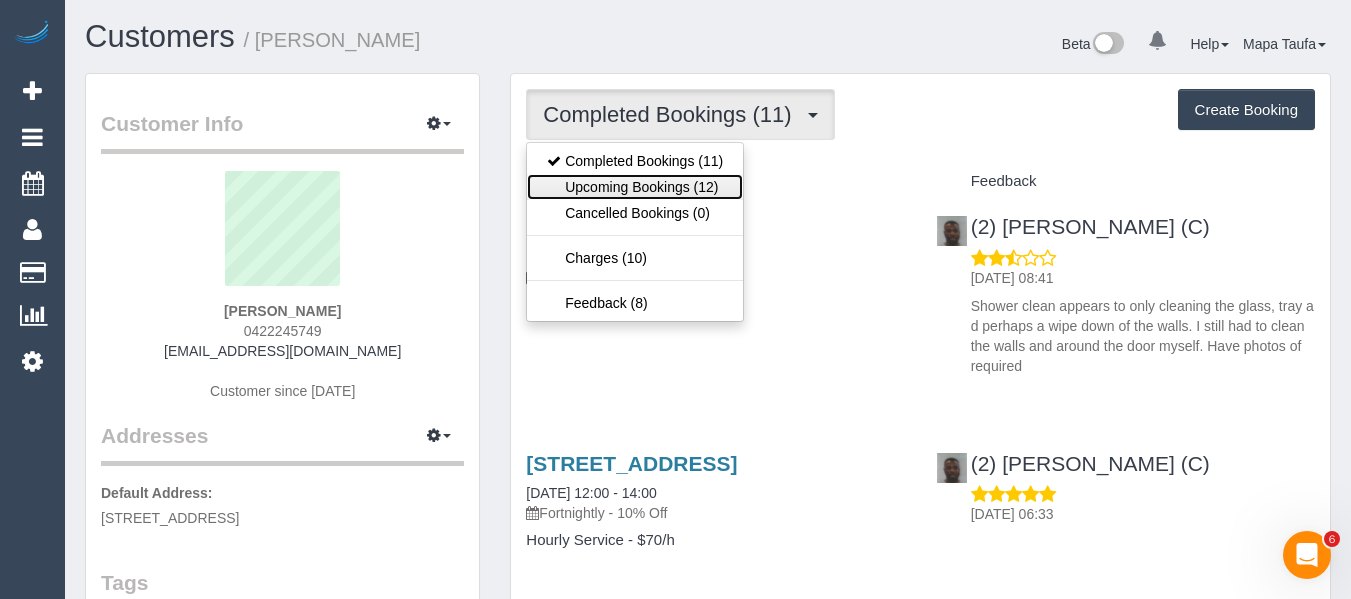 click on "Upcoming Bookings (12)" at bounding box center [635, 187] 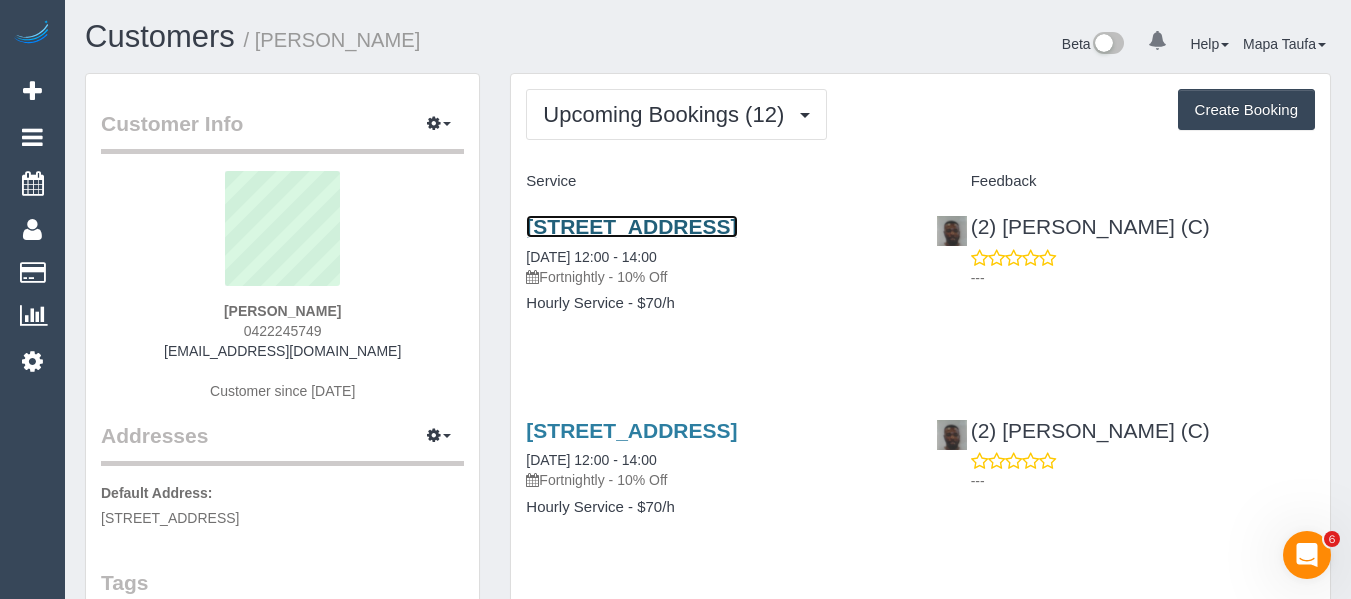 click on "44 Longacres Road, Yallambie, VIC 3085" at bounding box center (631, 226) 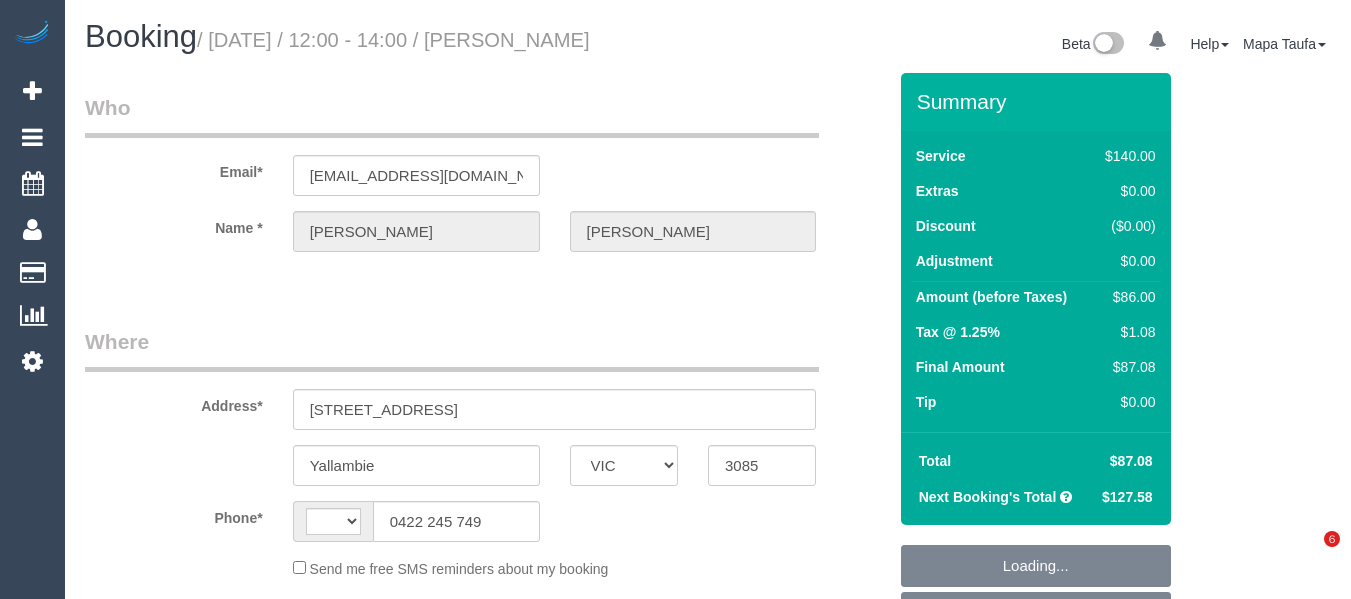select on "VIC" 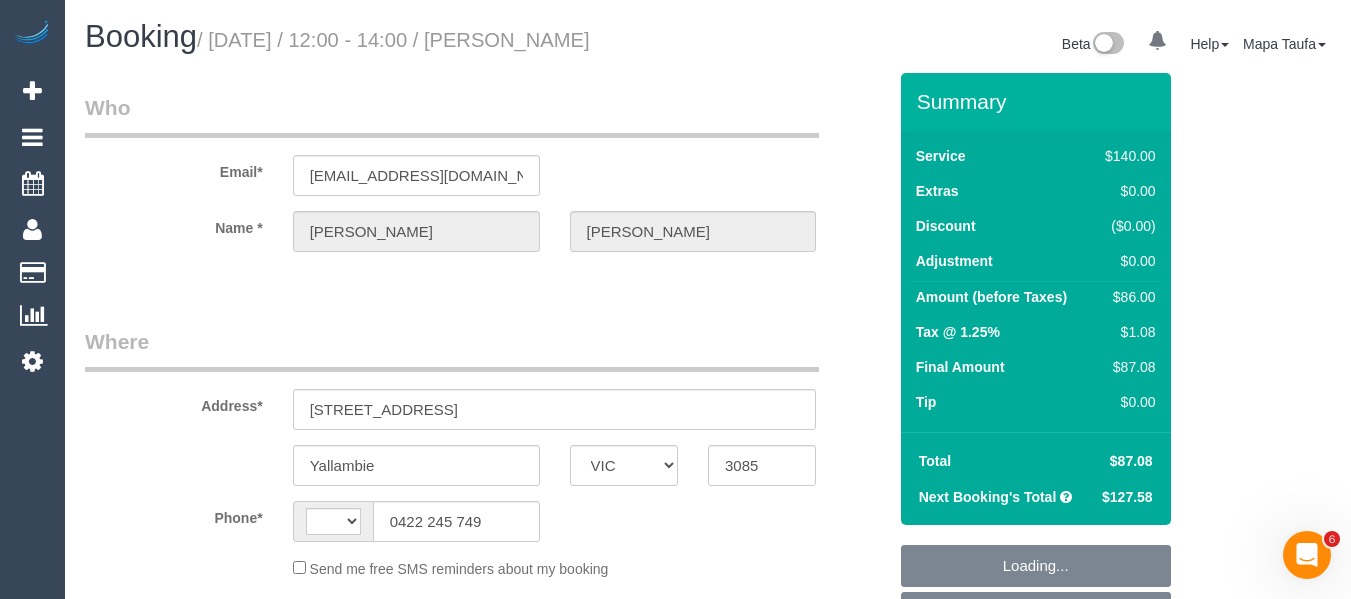 scroll, scrollTop: 0, scrollLeft: 0, axis: both 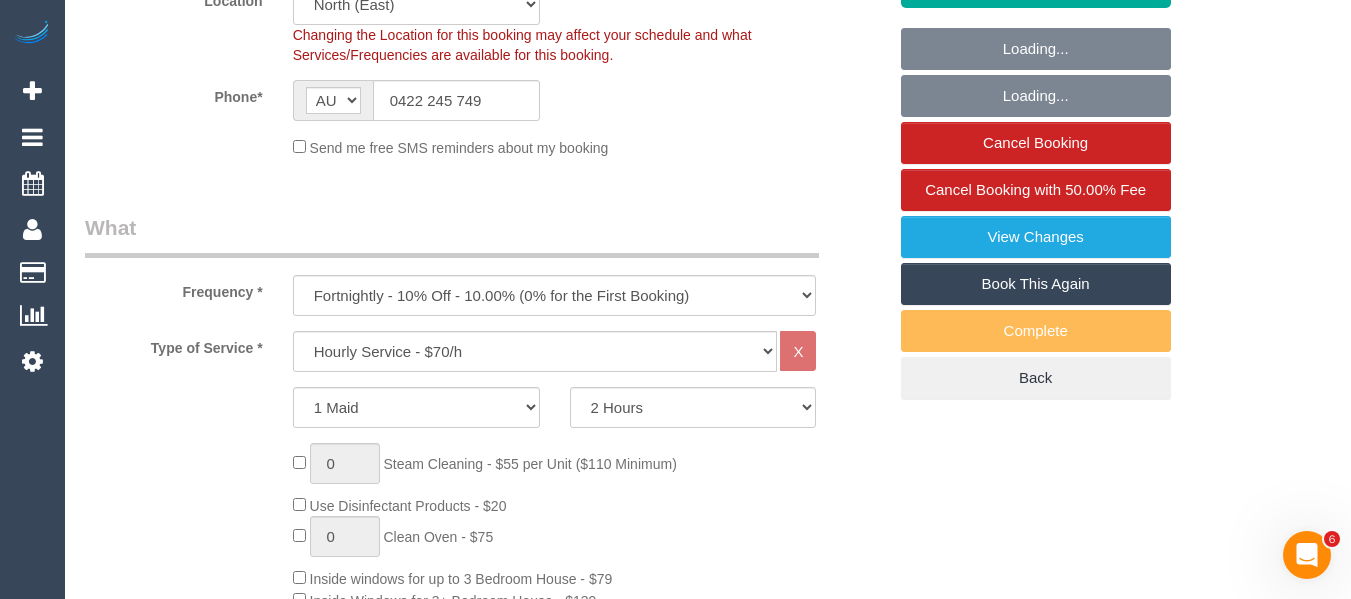 select on "spot1" 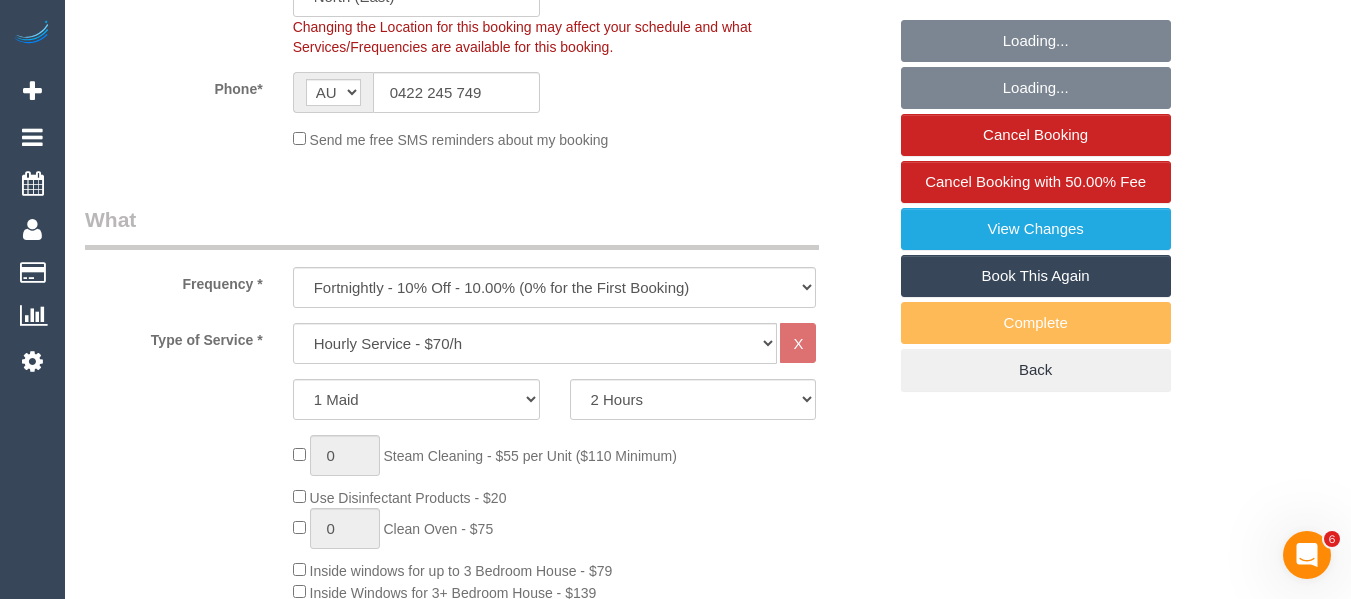 select on "object:1493" 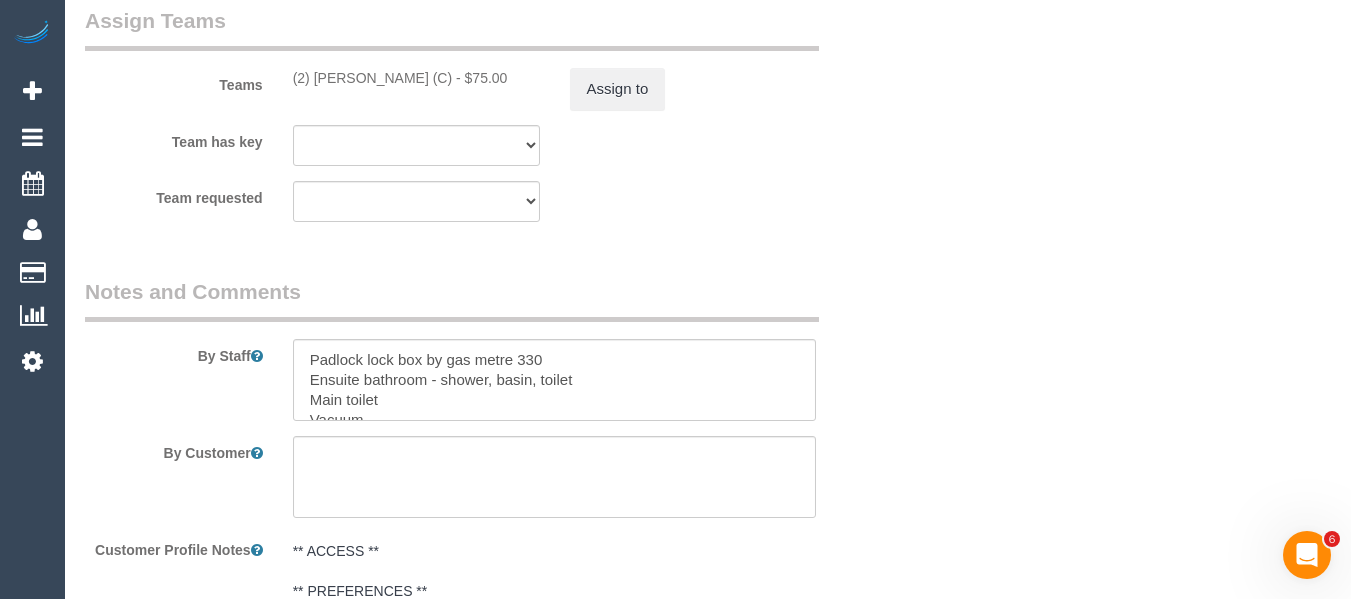 scroll, scrollTop: 3265, scrollLeft: 0, axis: vertical 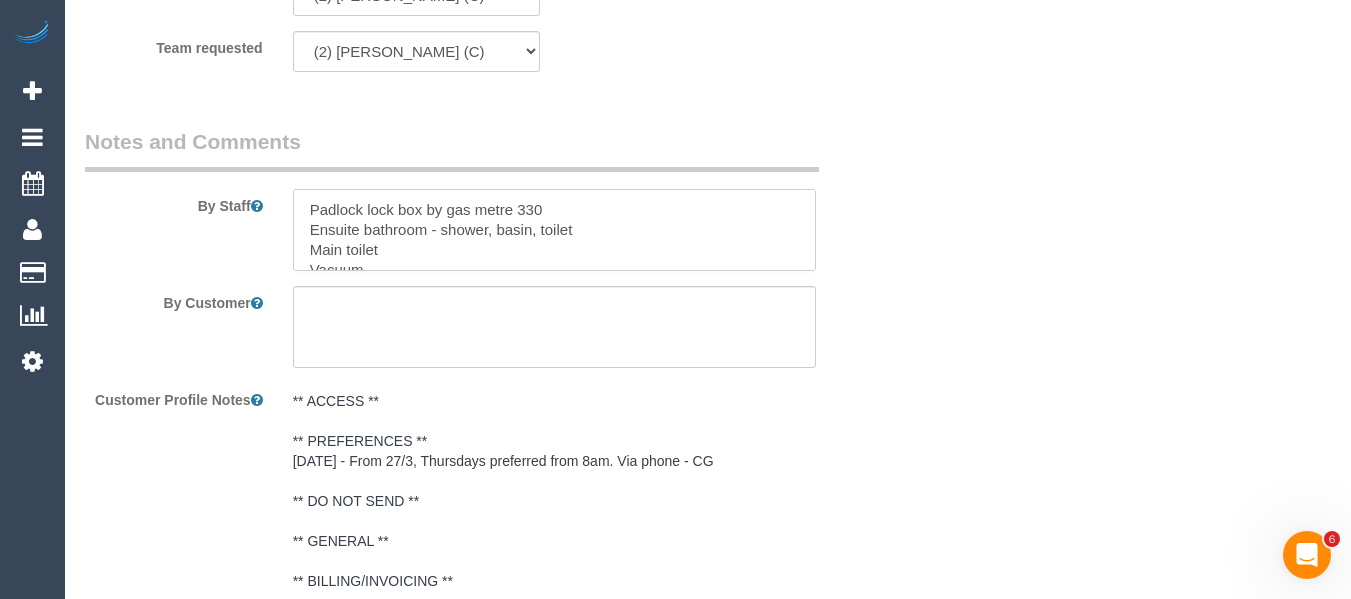 drag, startPoint x: 371, startPoint y: 251, endPoint x: 330, endPoint y: 196, distance: 68.60029 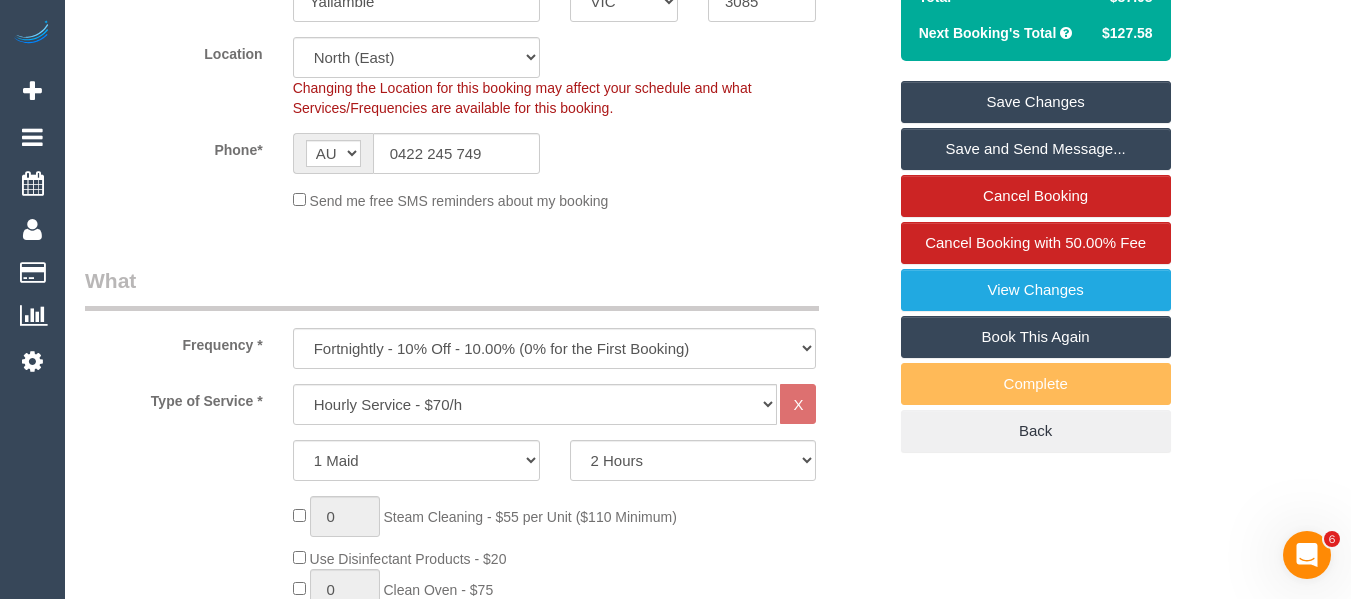 scroll, scrollTop: 465, scrollLeft: 0, axis: vertical 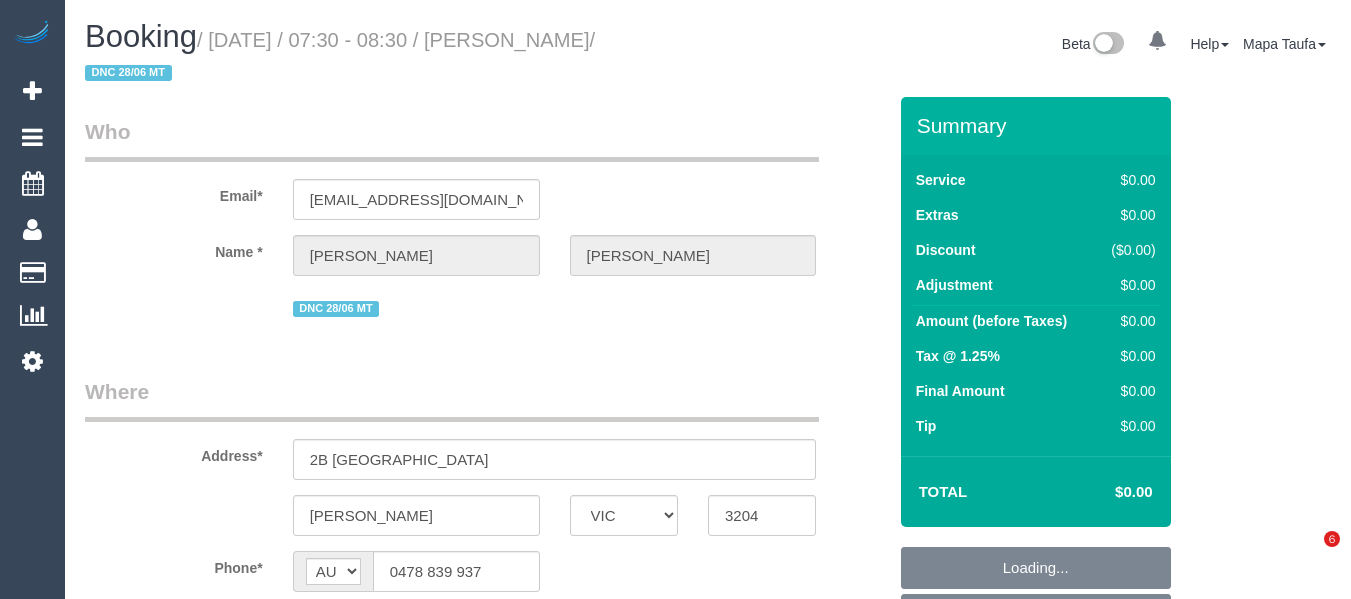 select on "VIC" 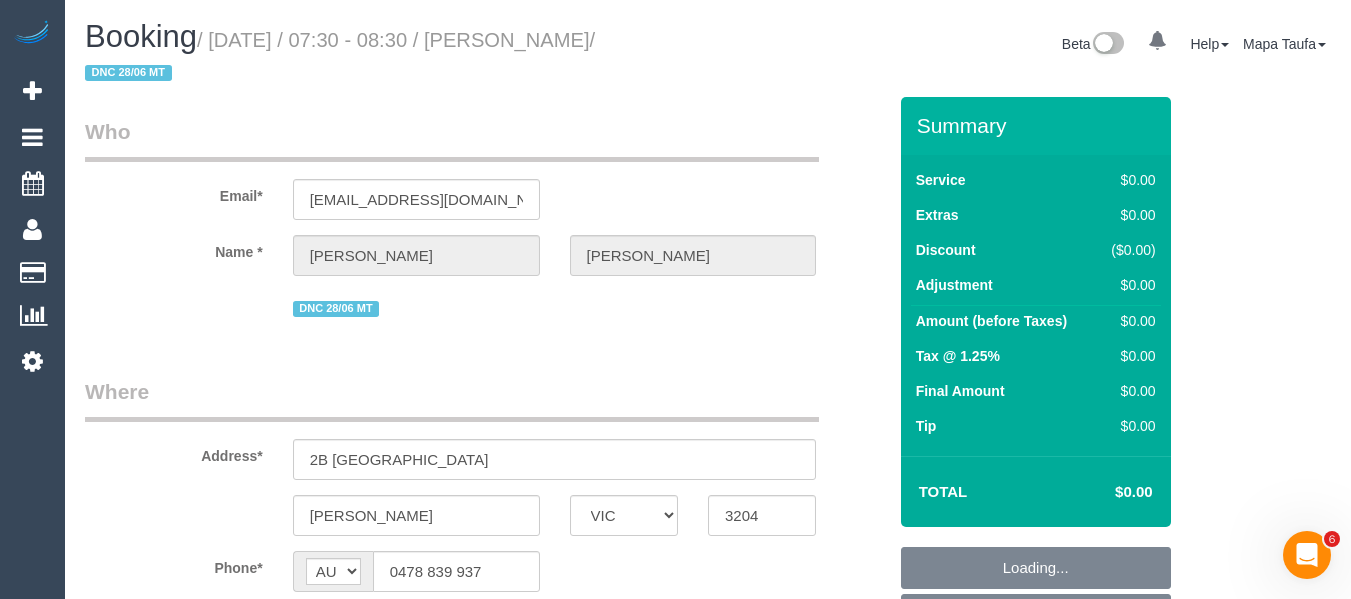 scroll, scrollTop: 0, scrollLeft: 0, axis: both 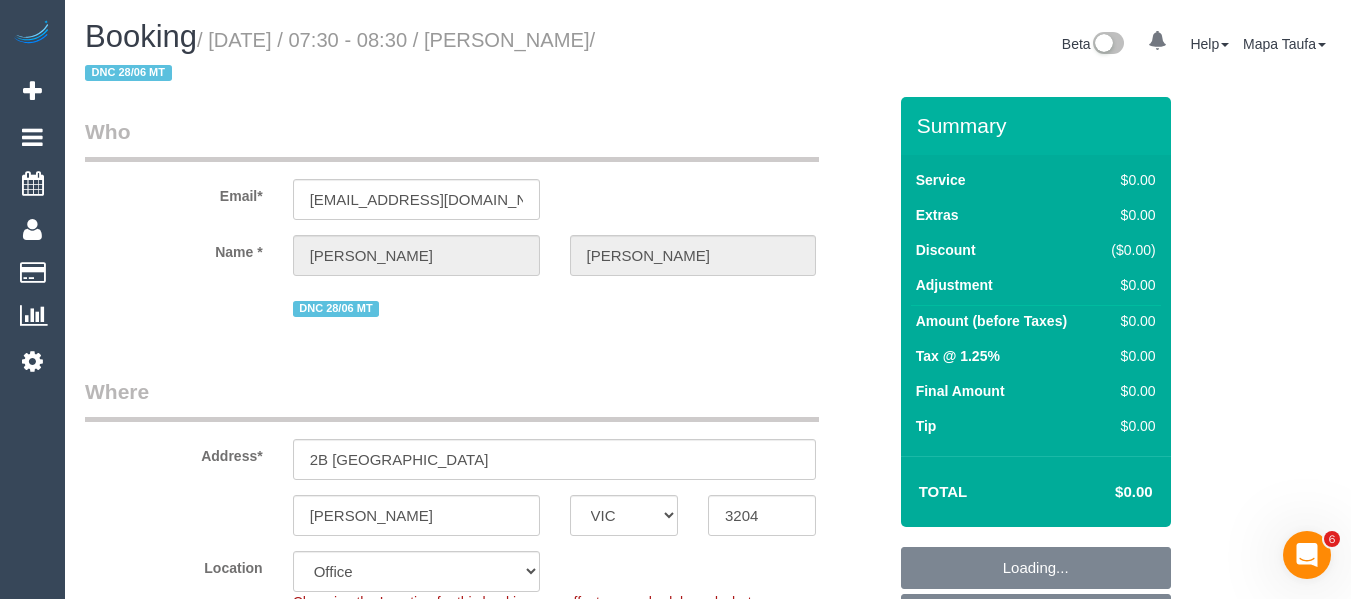 select on "object:786" 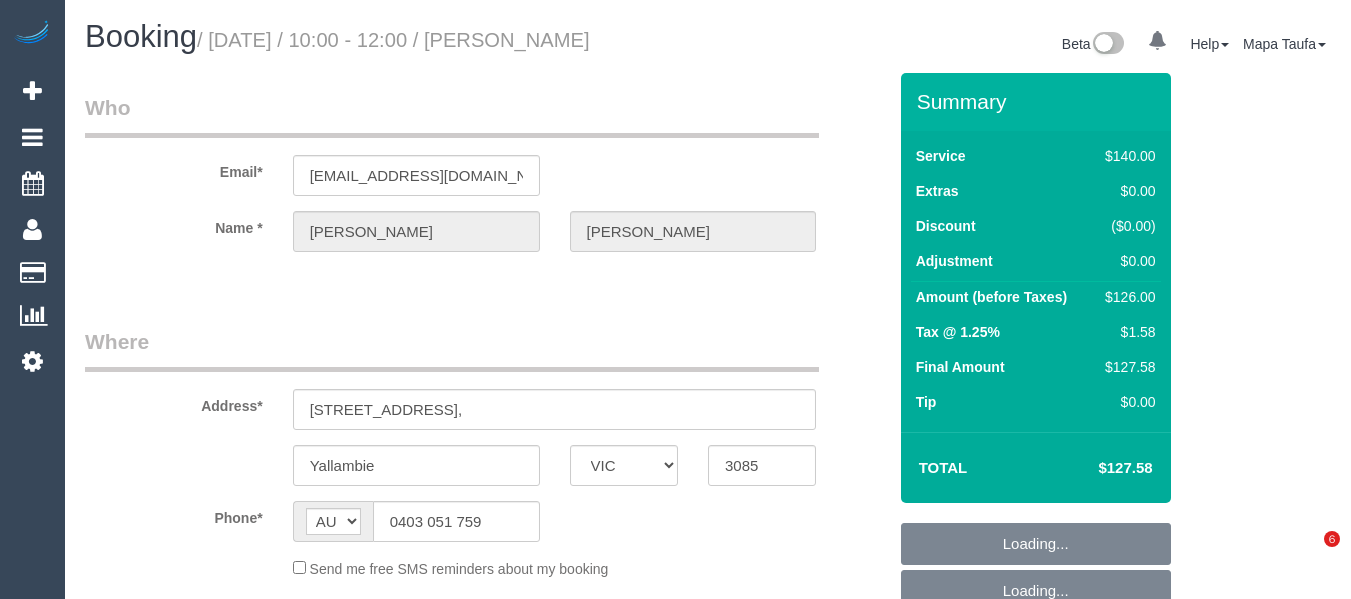 select on "VIC" 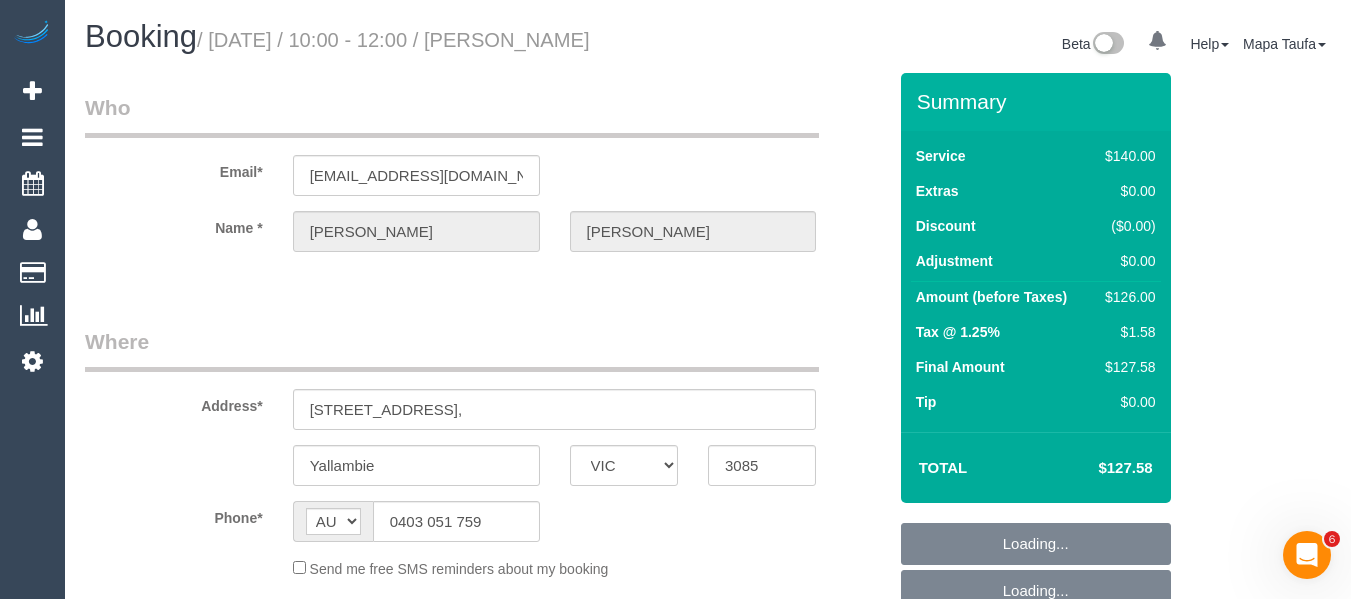 scroll, scrollTop: 0, scrollLeft: 0, axis: both 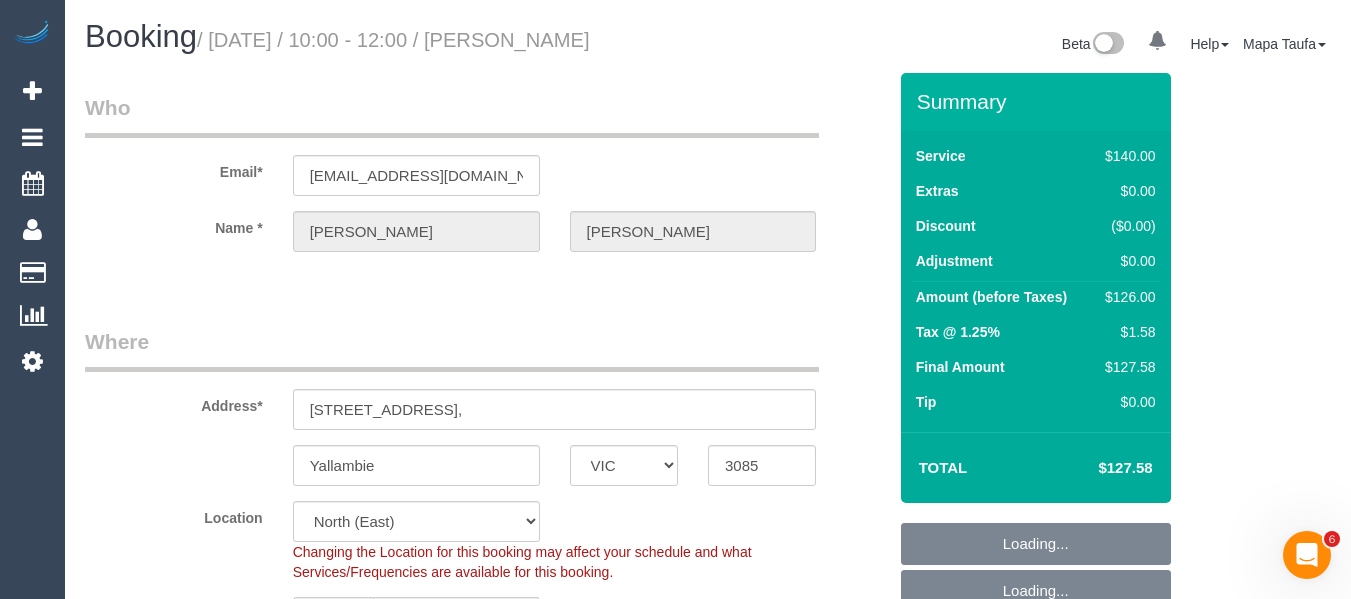 select on "object:539" 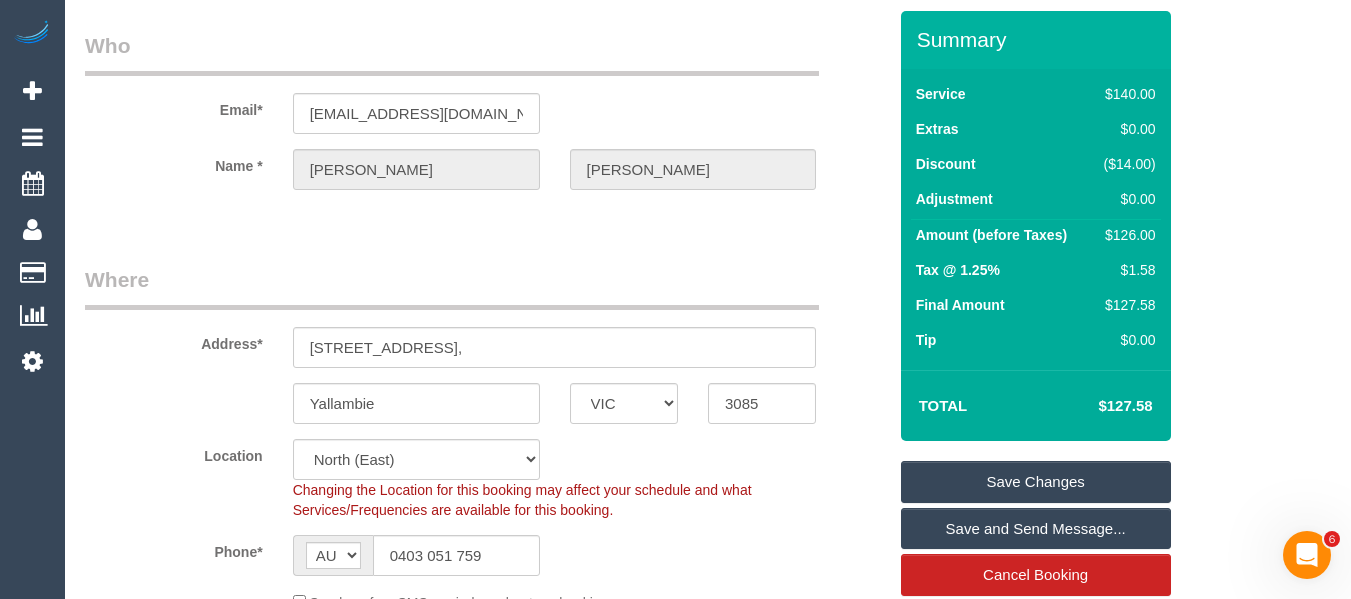scroll, scrollTop: 0, scrollLeft: 0, axis: both 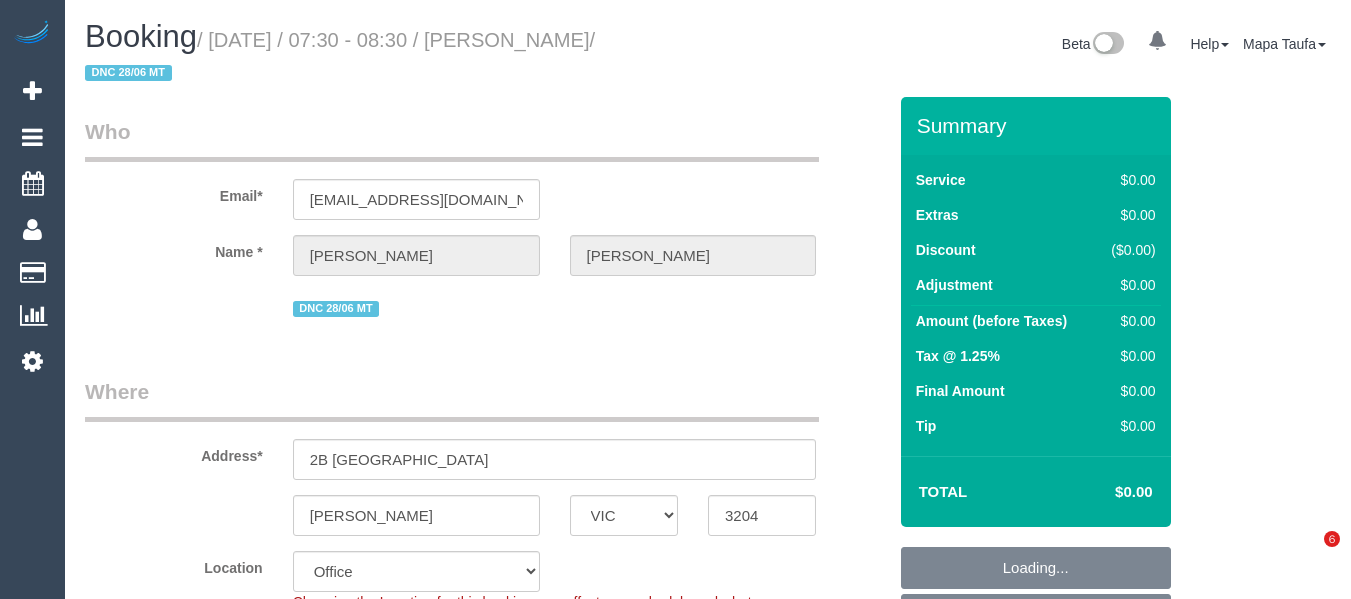 select on "VIC" 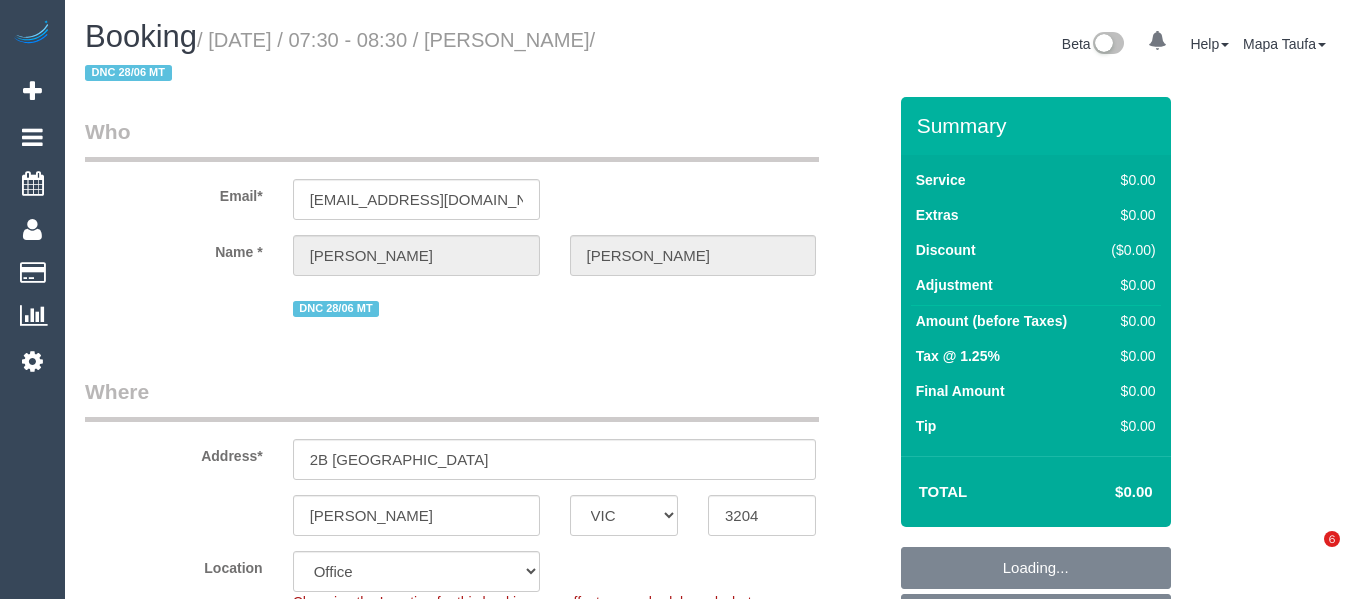 scroll, scrollTop: 0, scrollLeft: 0, axis: both 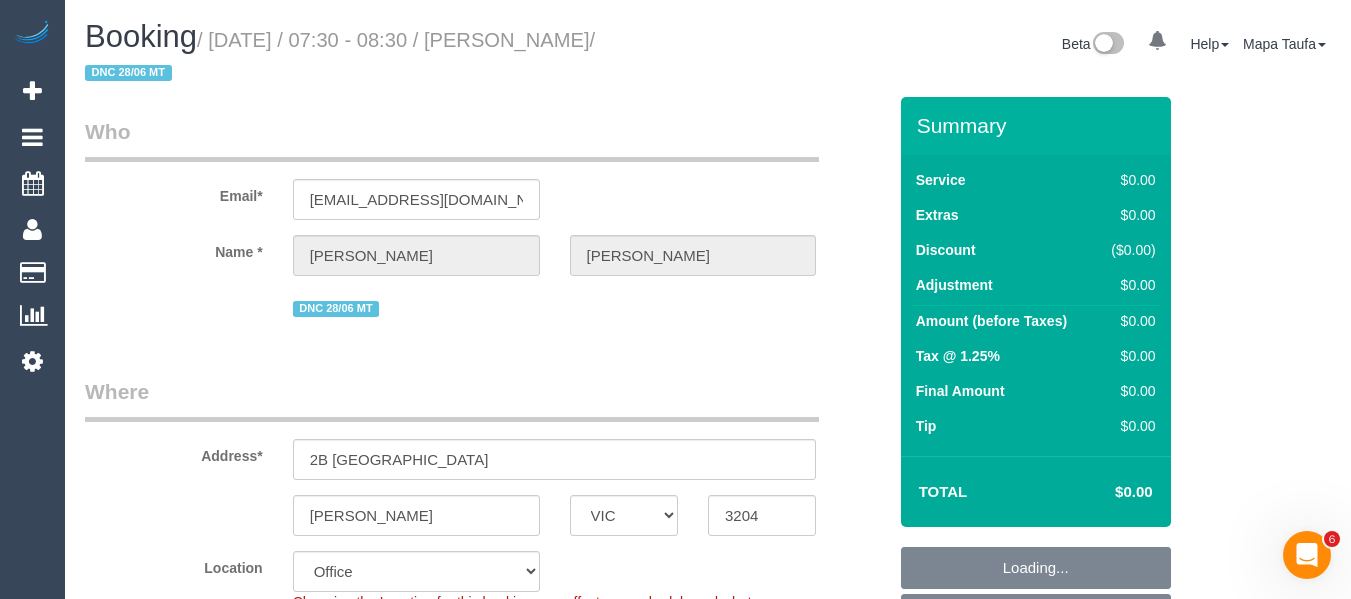 select on "number:28" 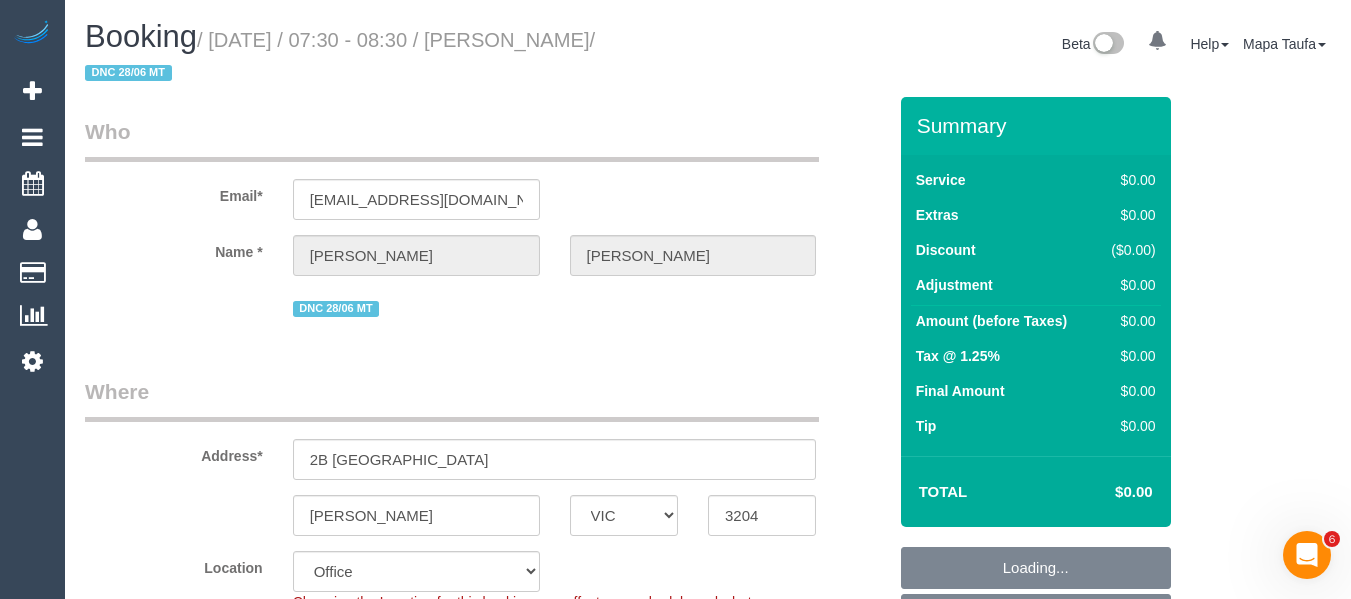 scroll, scrollTop: 0, scrollLeft: 0, axis: both 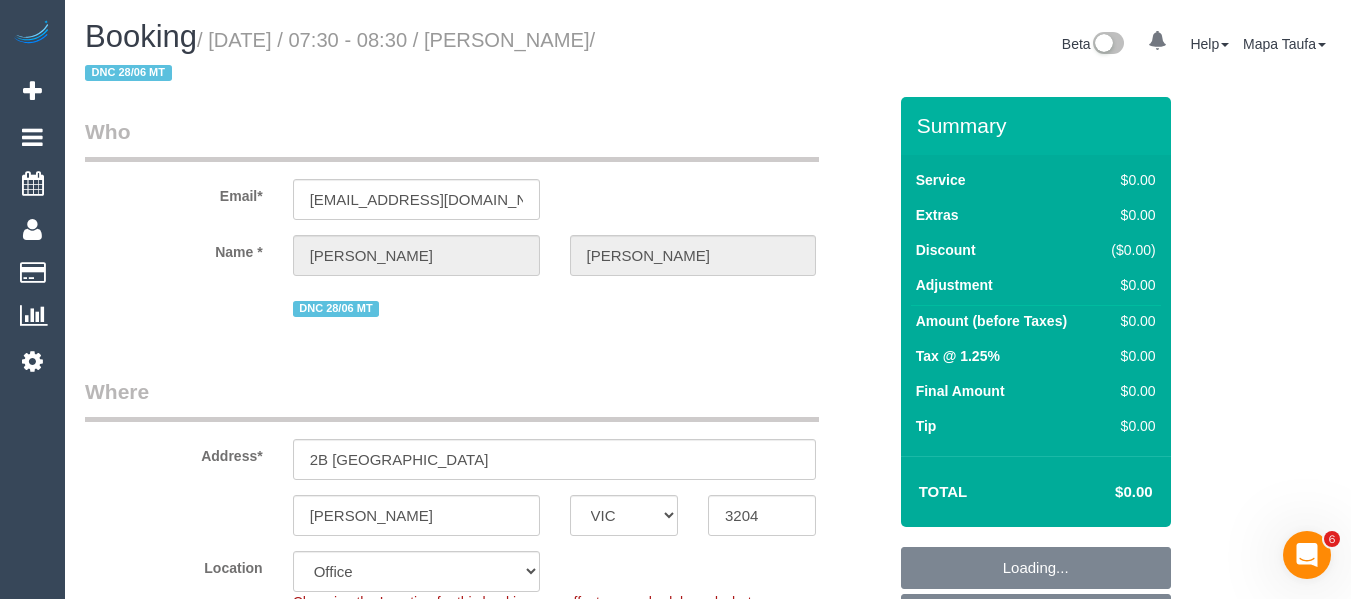 drag, startPoint x: 595, startPoint y: 39, endPoint x: 487, endPoint y: 39, distance: 108 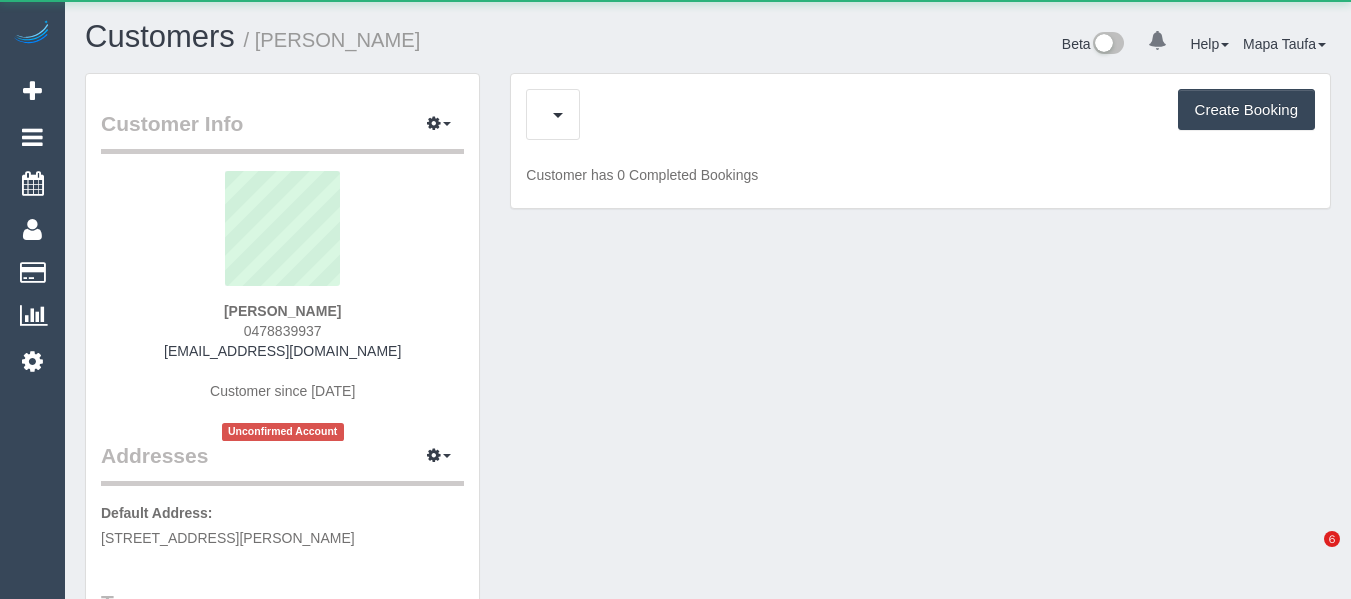 scroll, scrollTop: 0, scrollLeft: 0, axis: both 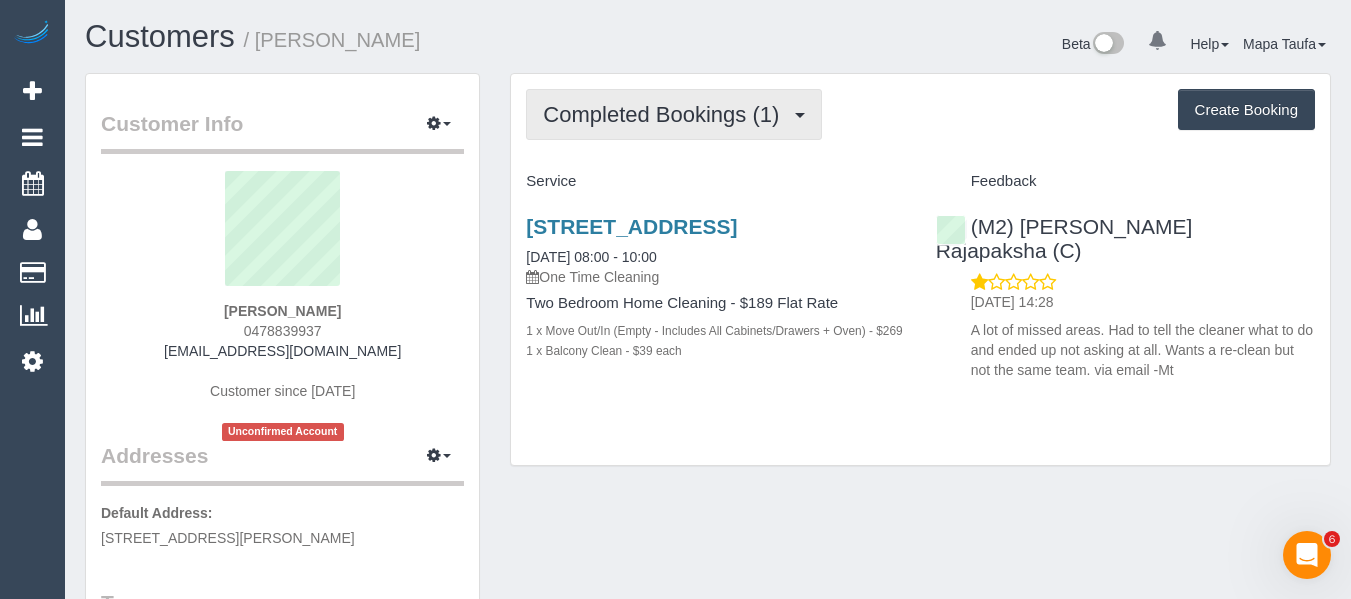click on "Completed Bookings (1)" at bounding box center [666, 114] 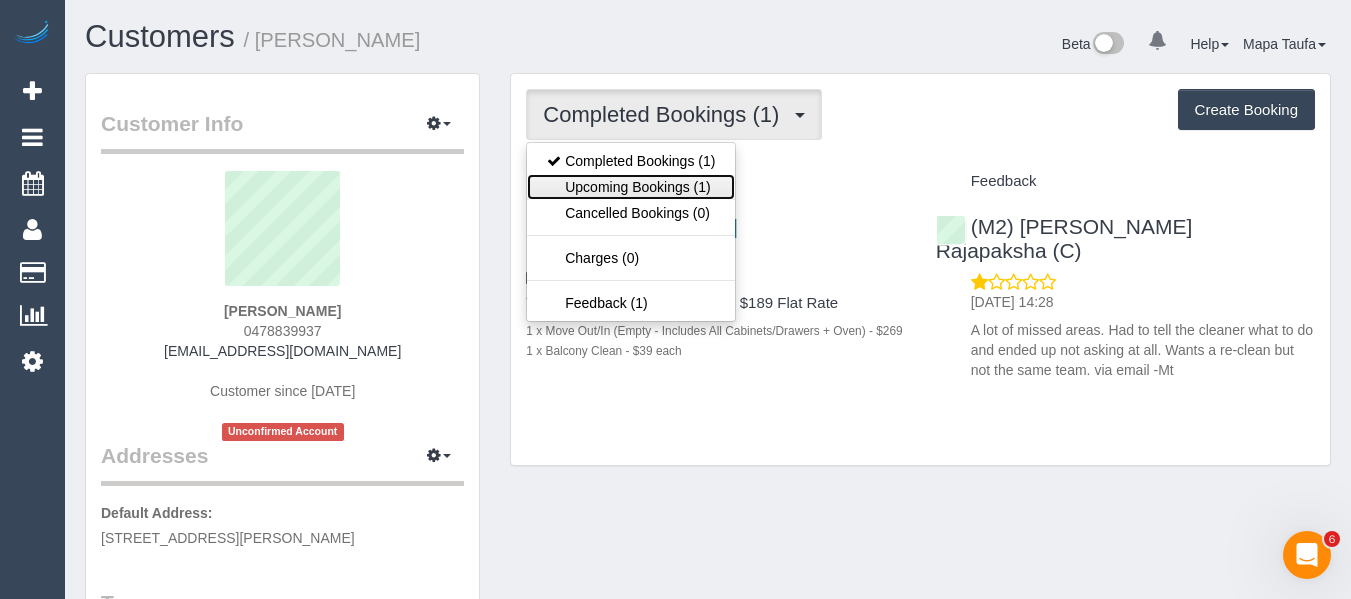 click on "Upcoming Bookings (1)" at bounding box center [631, 187] 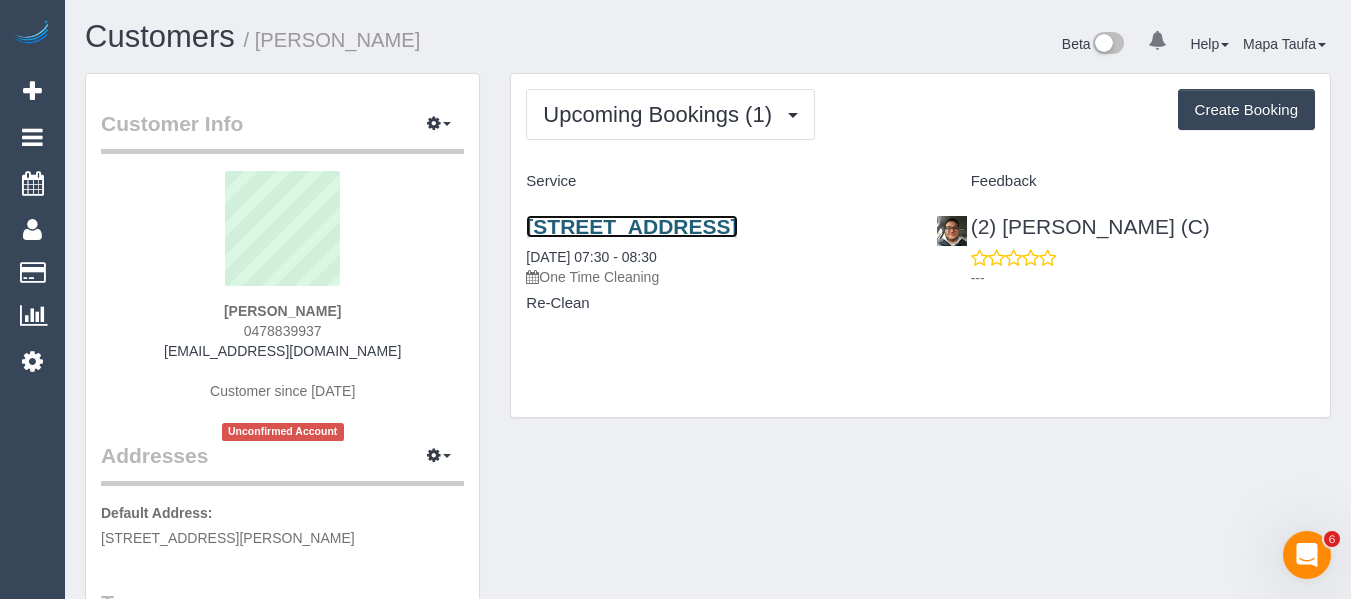 click on "2b Elm Grove, Mckinnon, VIC 3204" at bounding box center [631, 226] 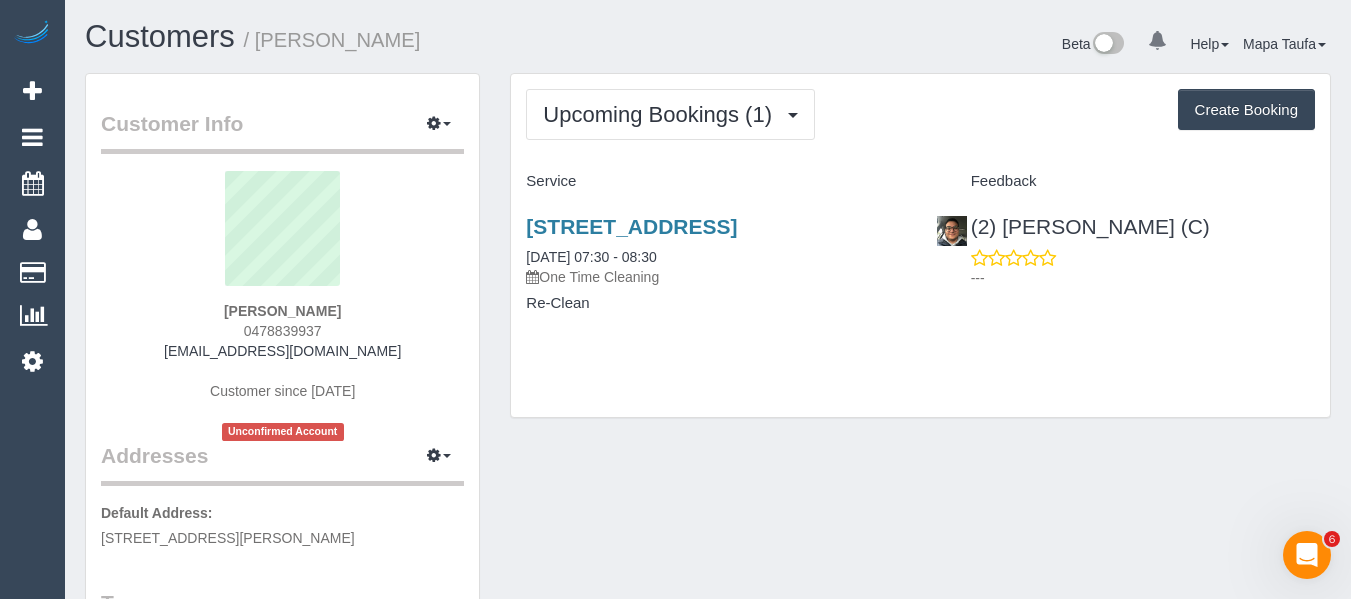 click on "Upcoming Bookings (1)
Completed Bookings (1)
Upcoming Bookings (1)
Cancelled Bookings (0)
Charges (0)
Feedback (1)
Create Booking
Service
Feedback" at bounding box center [920, 245] 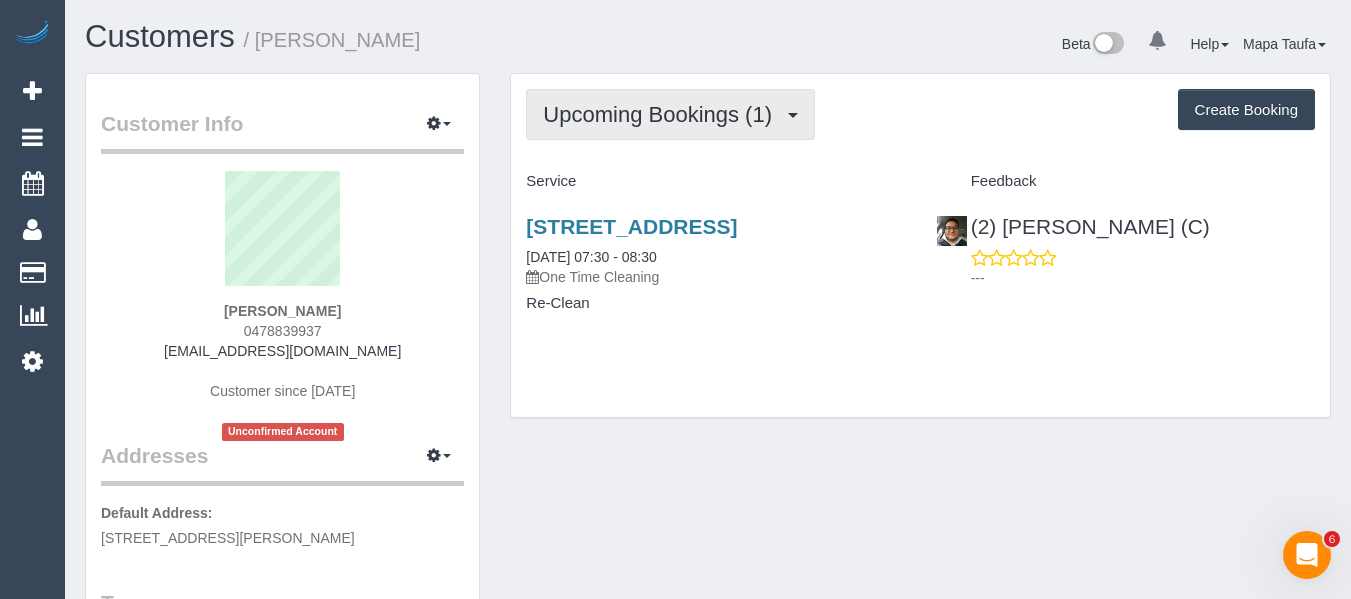 click on "Upcoming Bookings (1)" at bounding box center [662, 114] 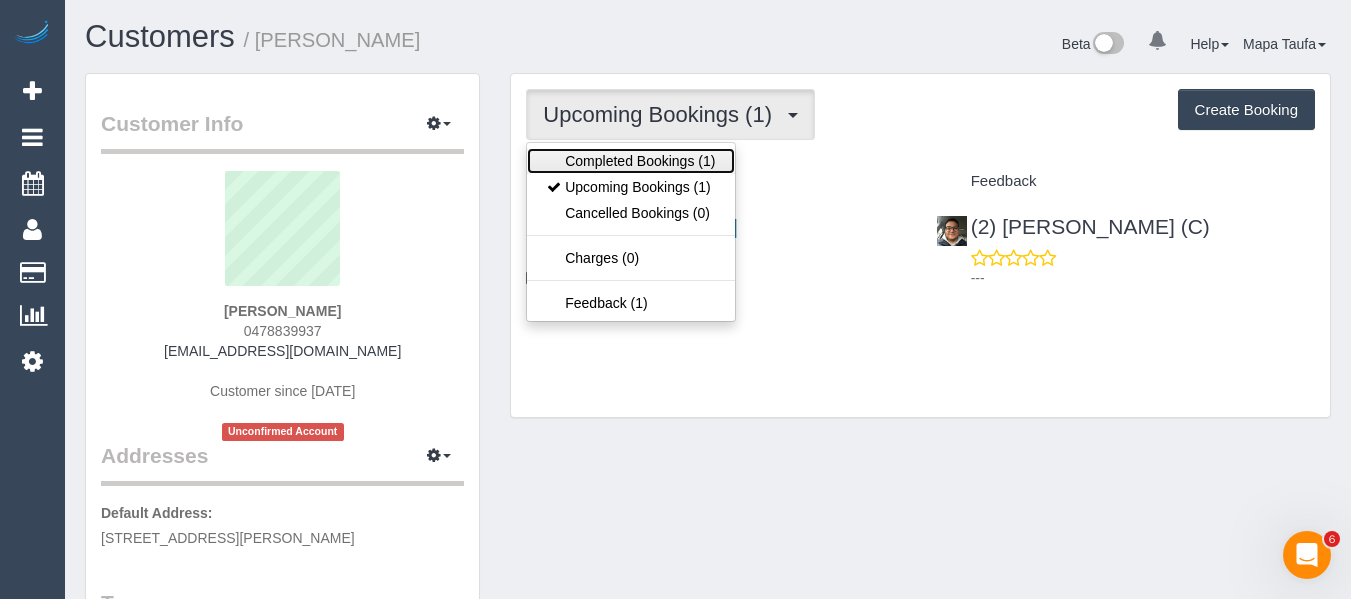 click on "Completed Bookings (1)" at bounding box center (631, 161) 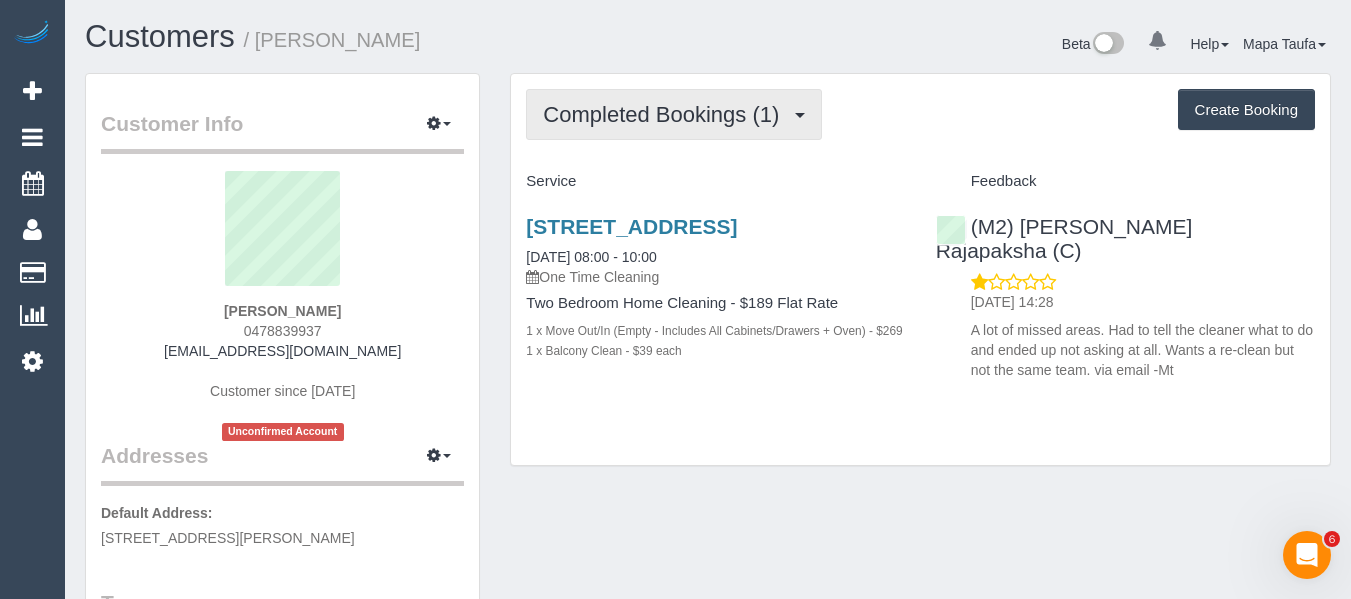click on "Completed Bookings (1)" at bounding box center (666, 114) 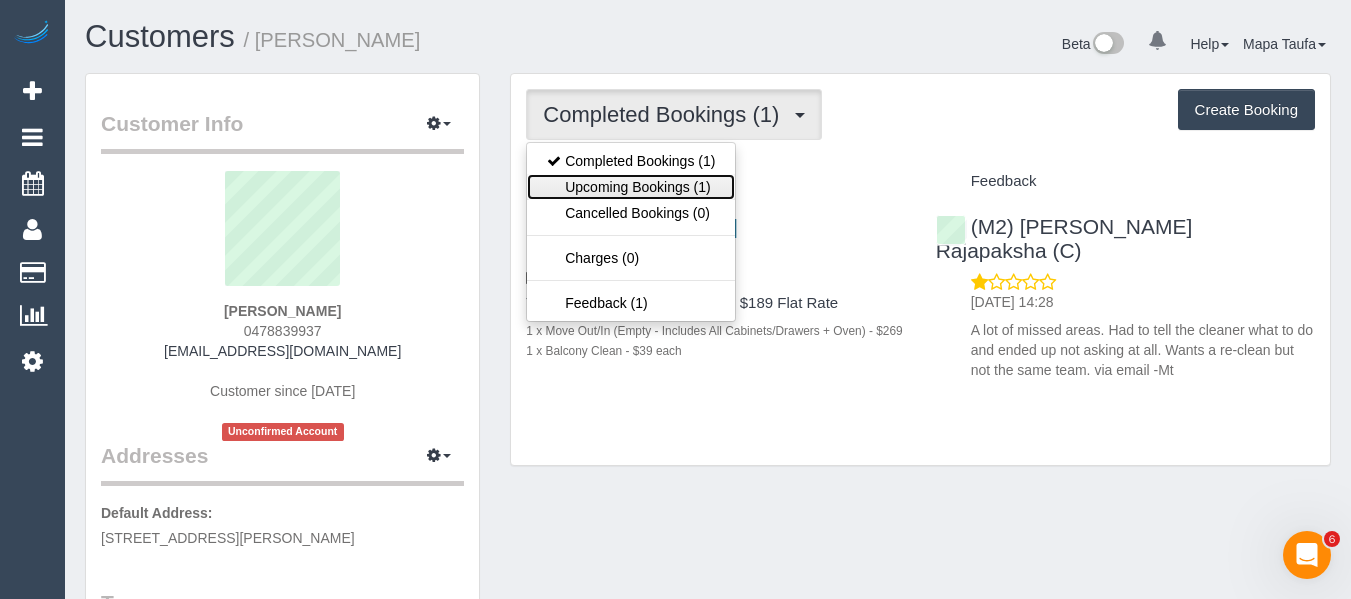click on "Upcoming Bookings (1)" at bounding box center (631, 187) 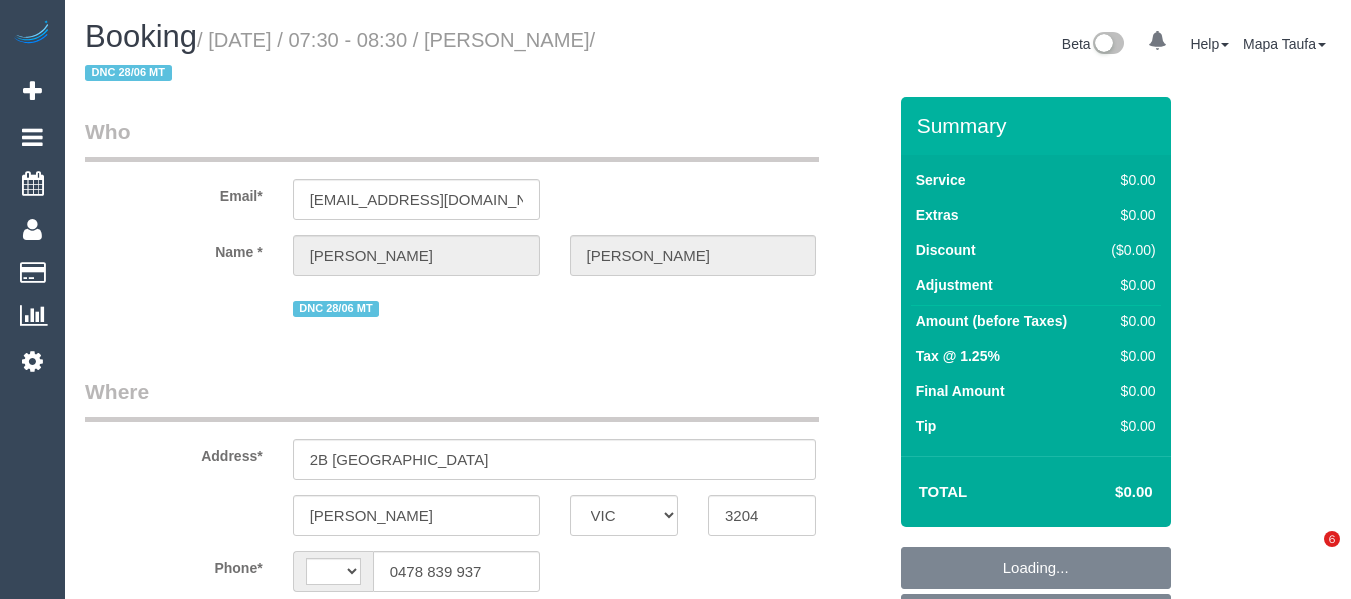 select on "VIC" 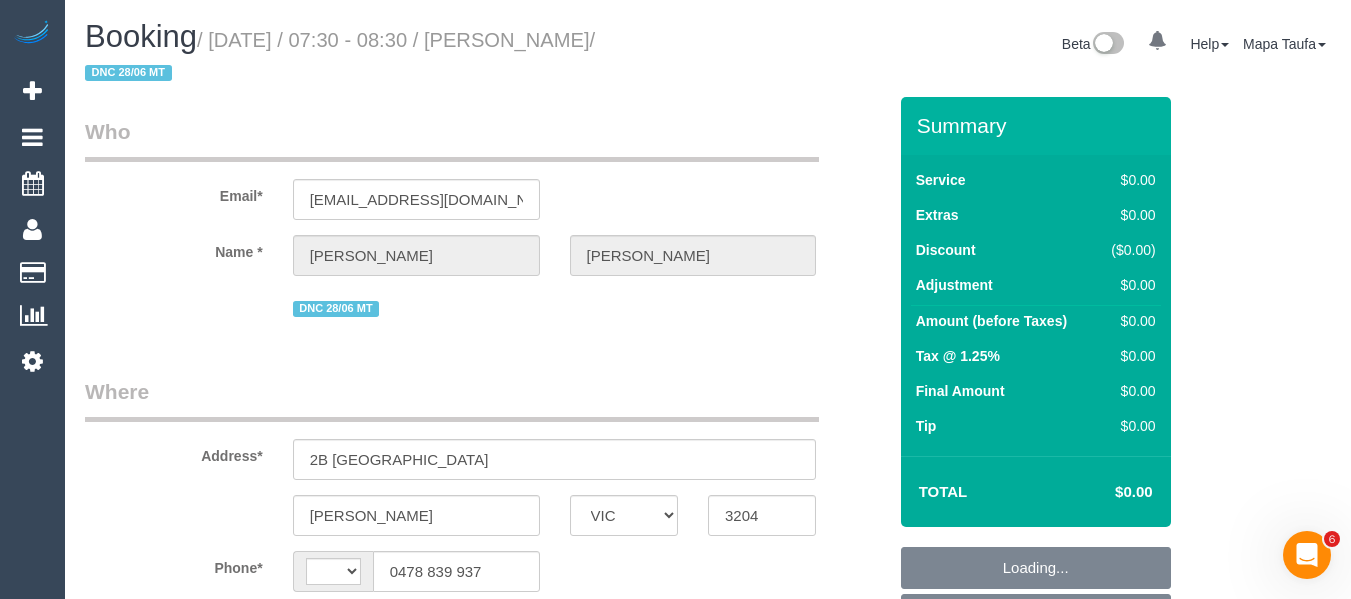 scroll, scrollTop: 0, scrollLeft: 0, axis: both 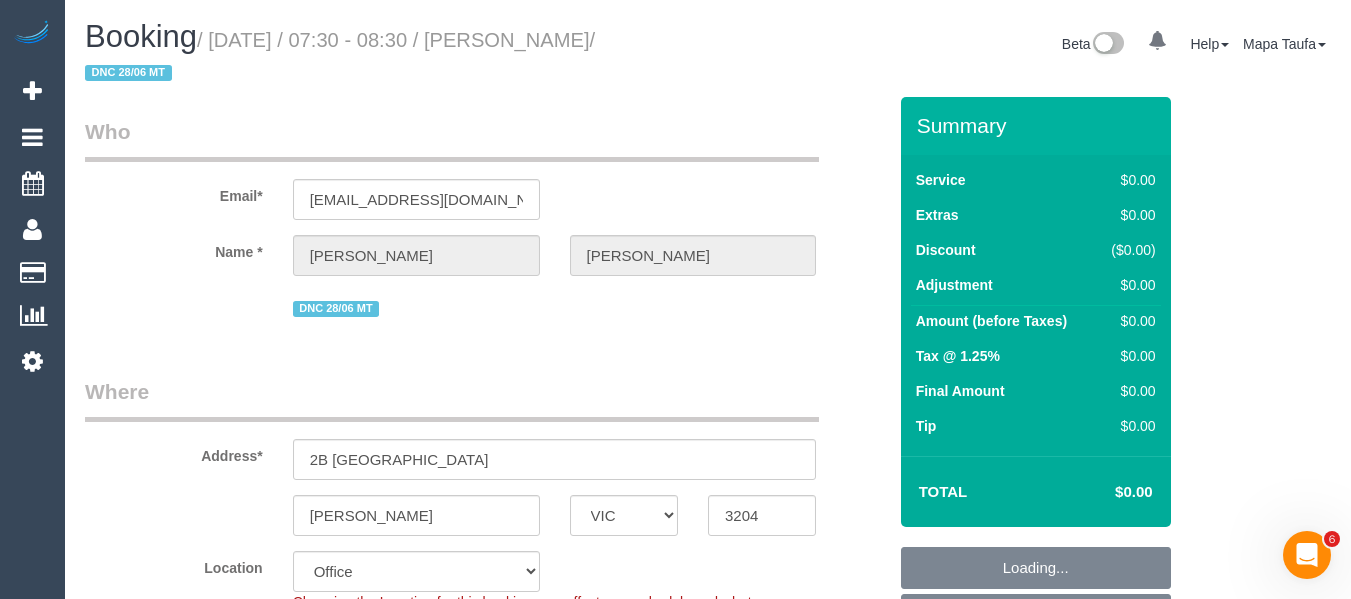 select on "string:stripe-pm_1Rdp0b2GScqysDRVC74zqj1k" 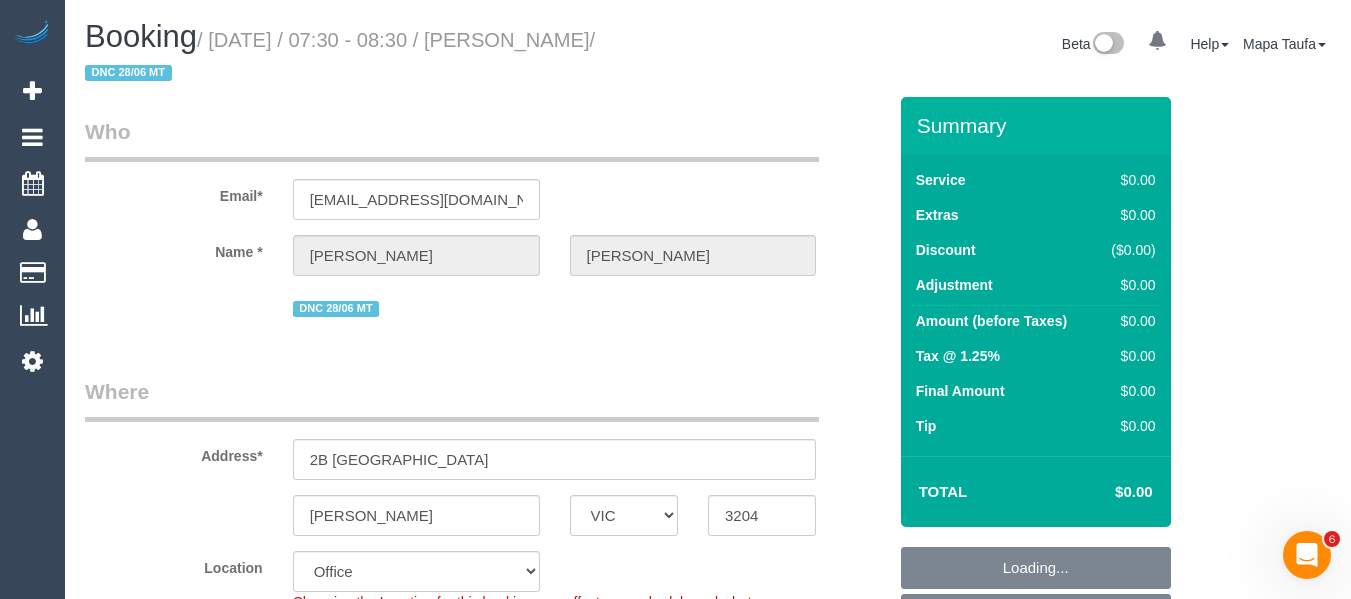 select on "string:AU" 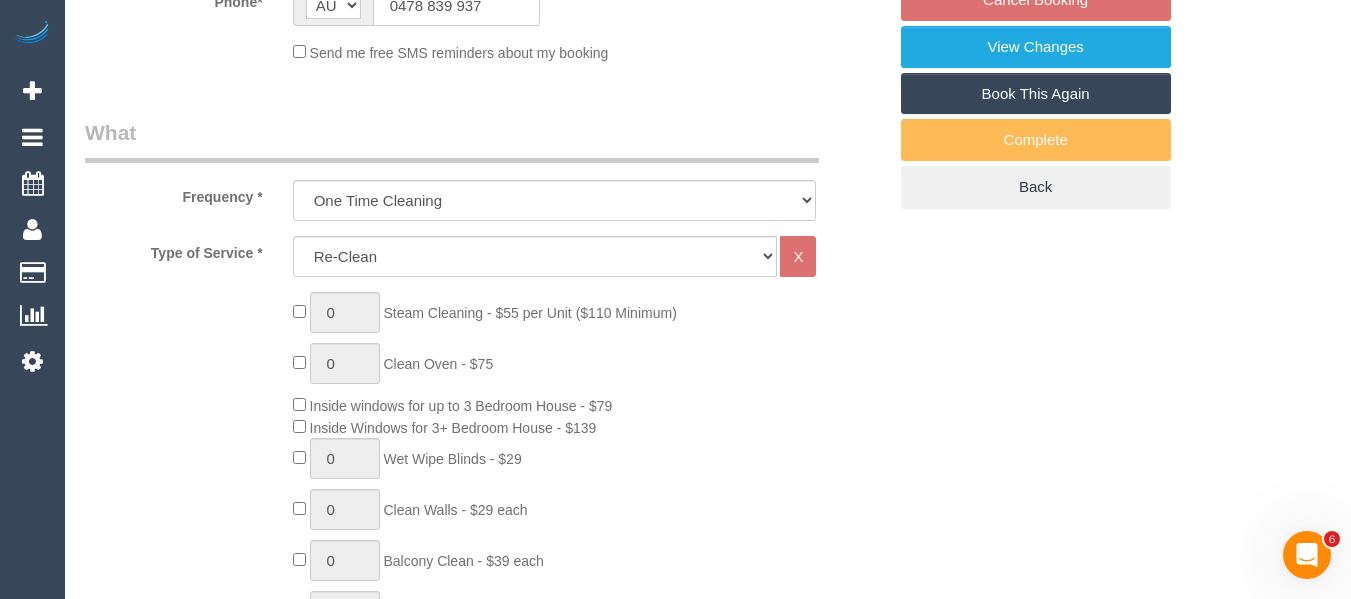 scroll, scrollTop: 1427, scrollLeft: 0, axis: vertical 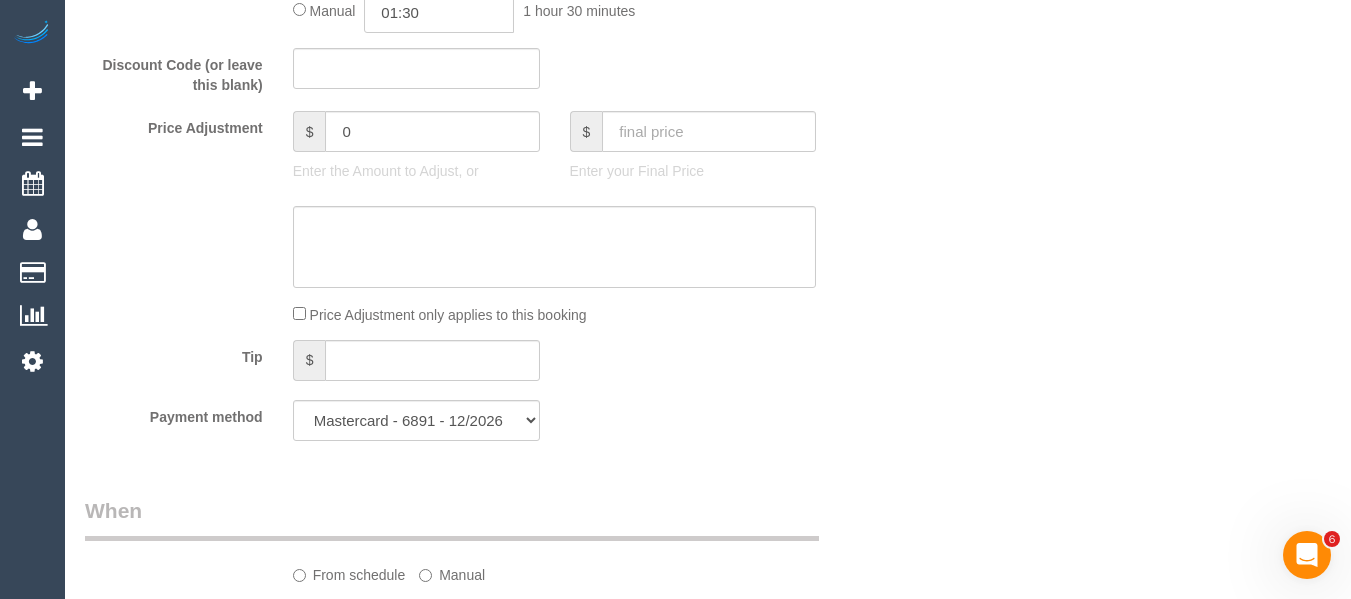 select on "number:28" 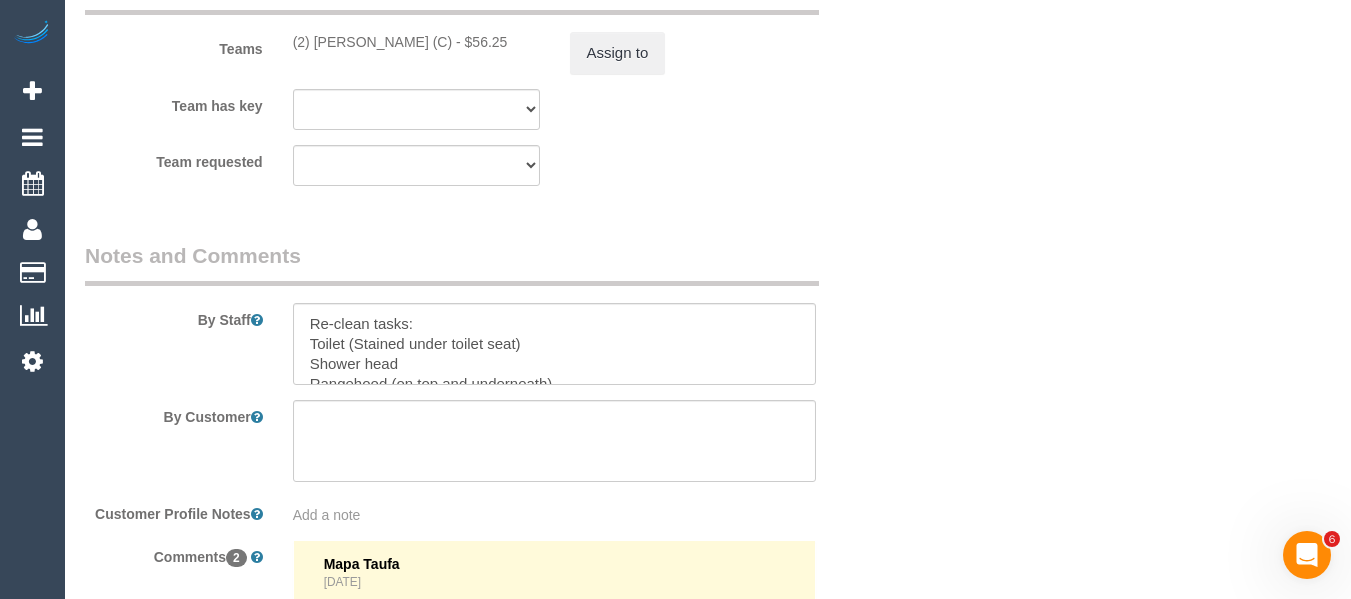 scroll, scrollTop: 3002, scrollLeft: 0, axis: vertical 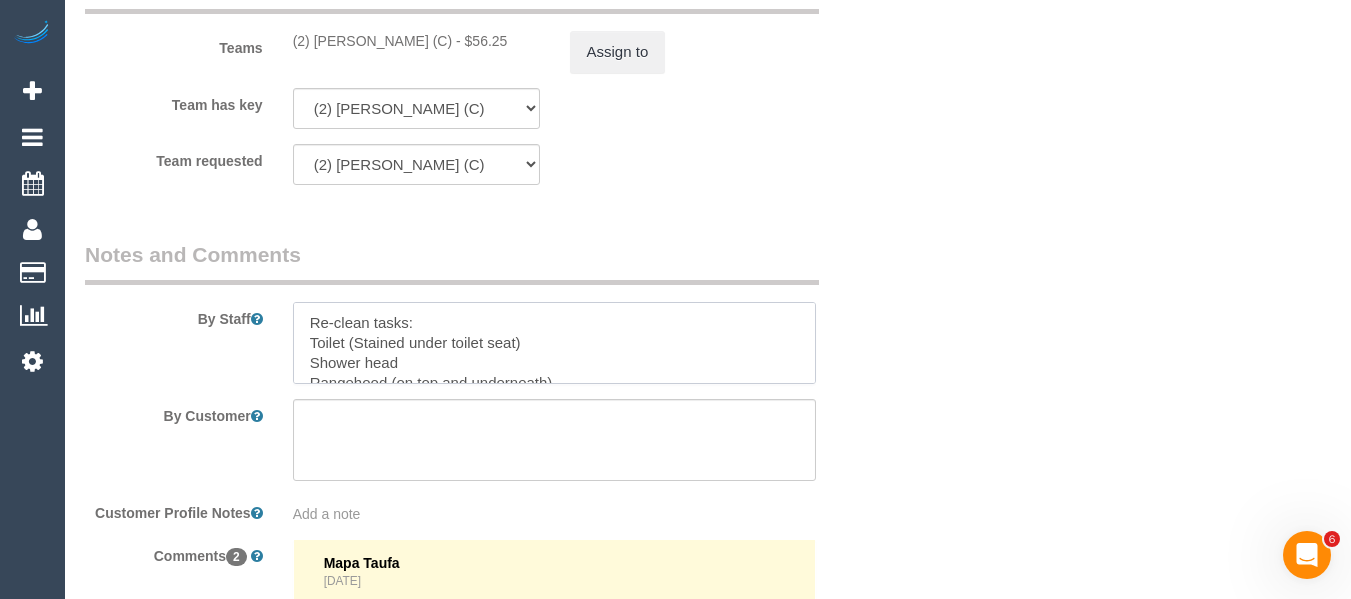 click at bounding box center [555, 343] 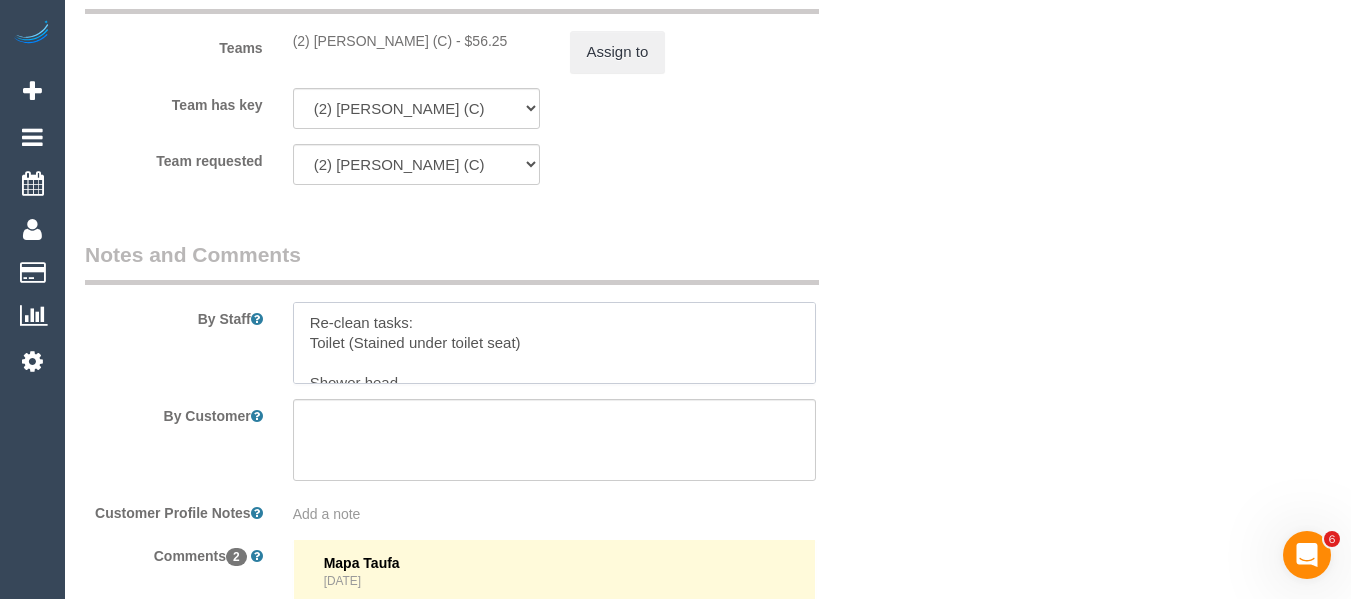 paste on "toilet seat brackets please" 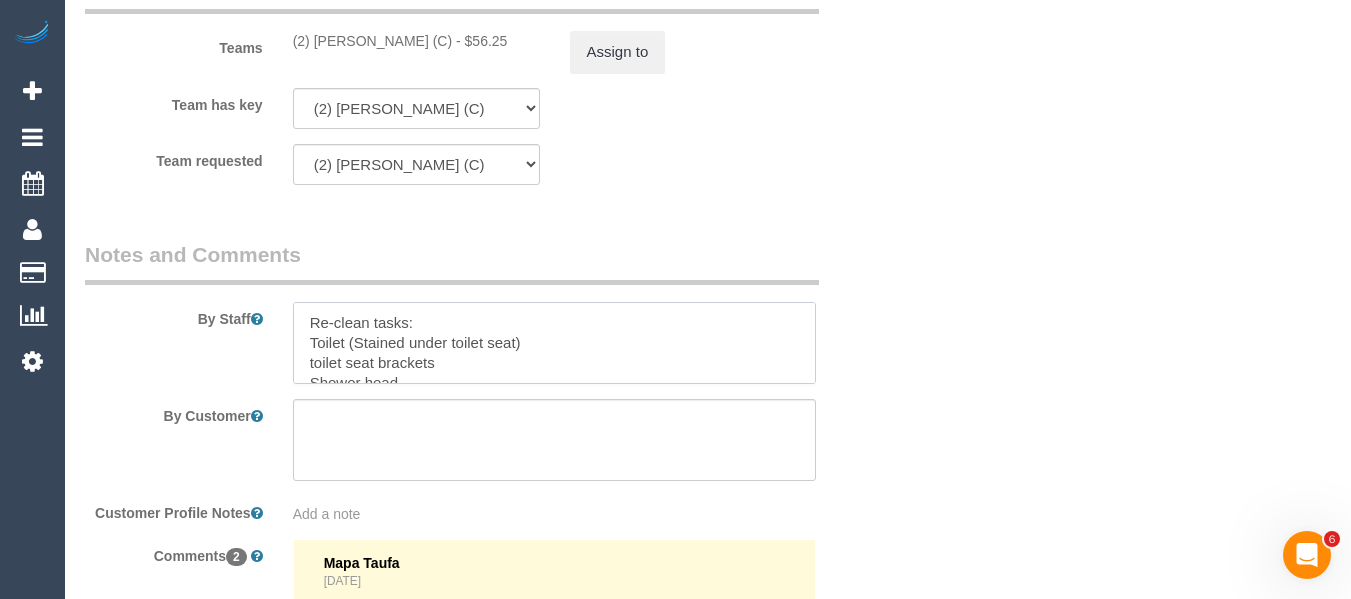 type on "Re-clean tasks:
Toilet (Stained under toilet seat)
toilet seat brackets
Shower head
Rangehood (on top and underneath)
Outside shower door
Oven (focus on oven door)
Estimated time: 1.5 hours
Access information: Customer will be there to let you in
Name of person managing complaint: Mapa
Please take before and after photos and email to support@maidtoclean.com.au If additional time is needed please contact the office" 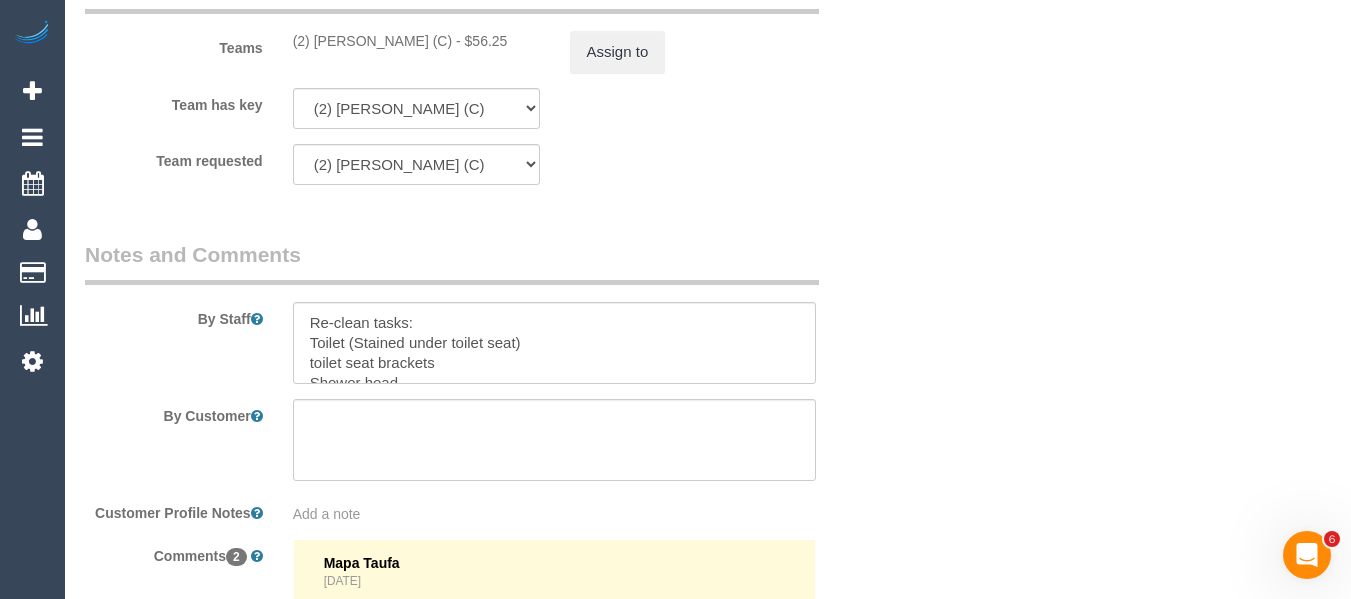 click on "By Staff" at bounding box center (485, 312) 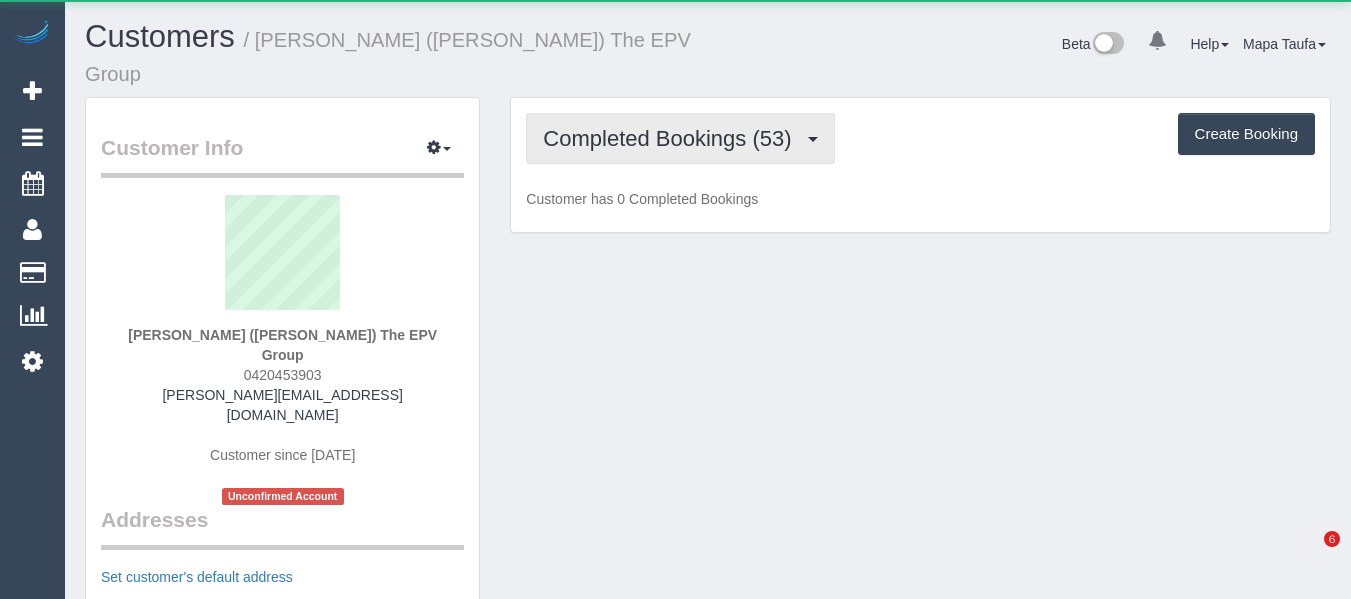 scroll, scrollTop: 0, scrollLeft: 0, axis: both 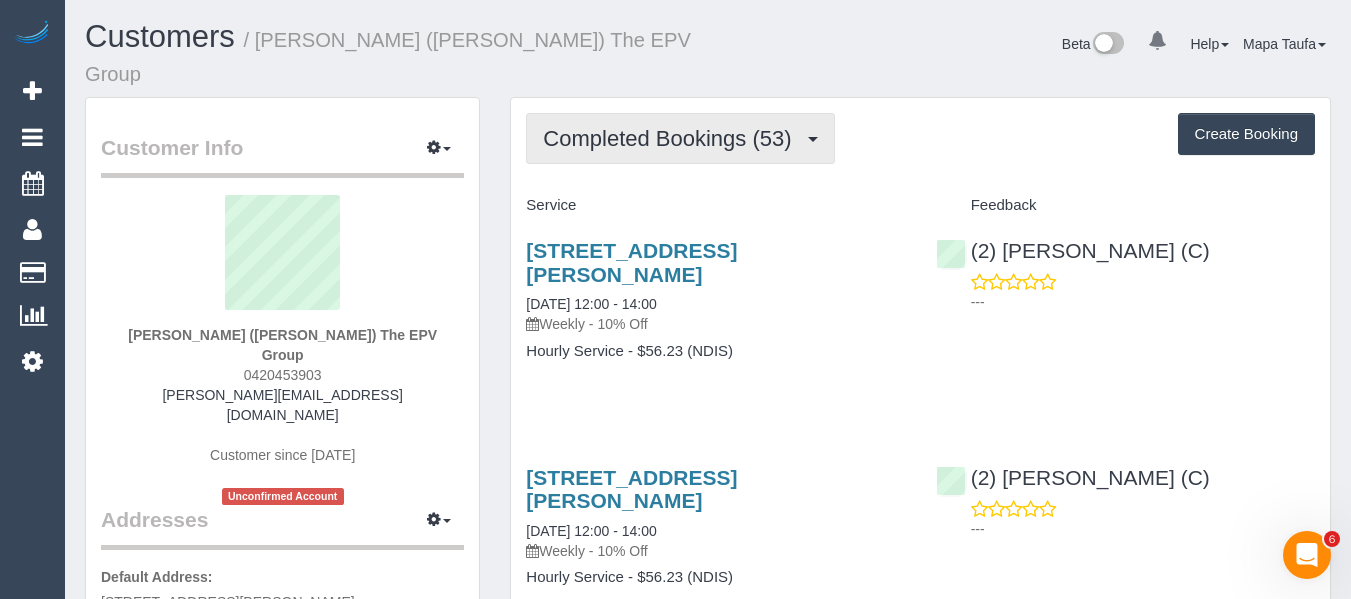 click on "Completed Bookings (53)" at bounding box center [680, 138] 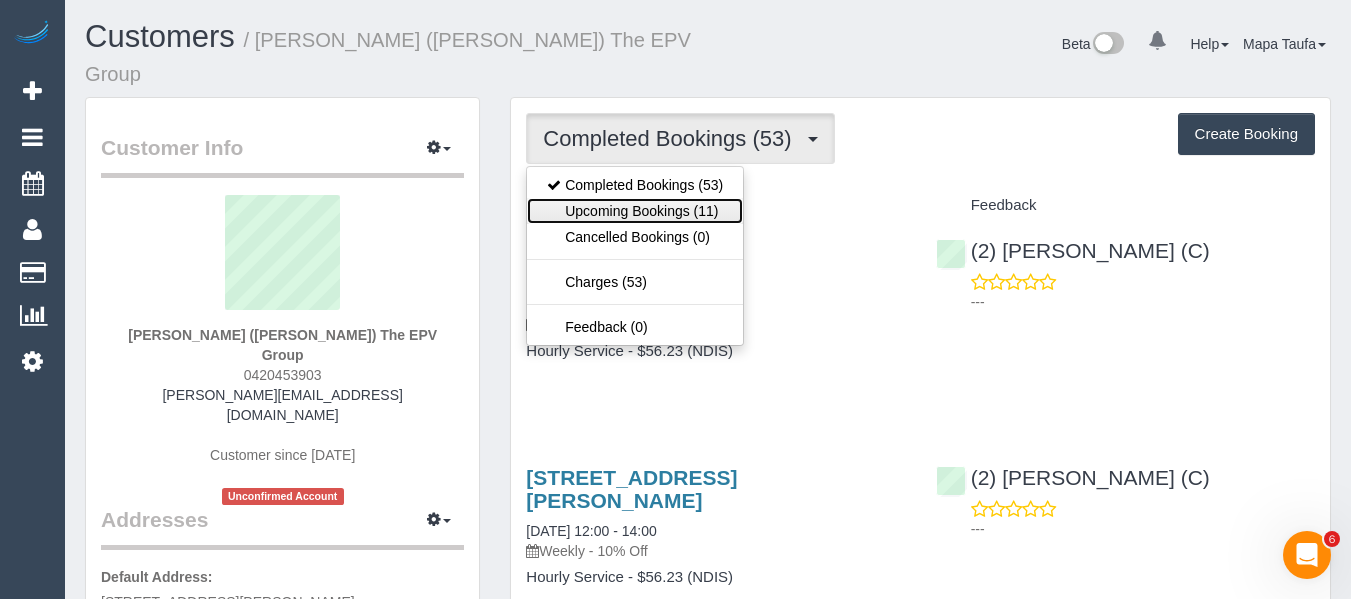 click on "Upcoming Bookings (11)" at bounding box center (635, 211) 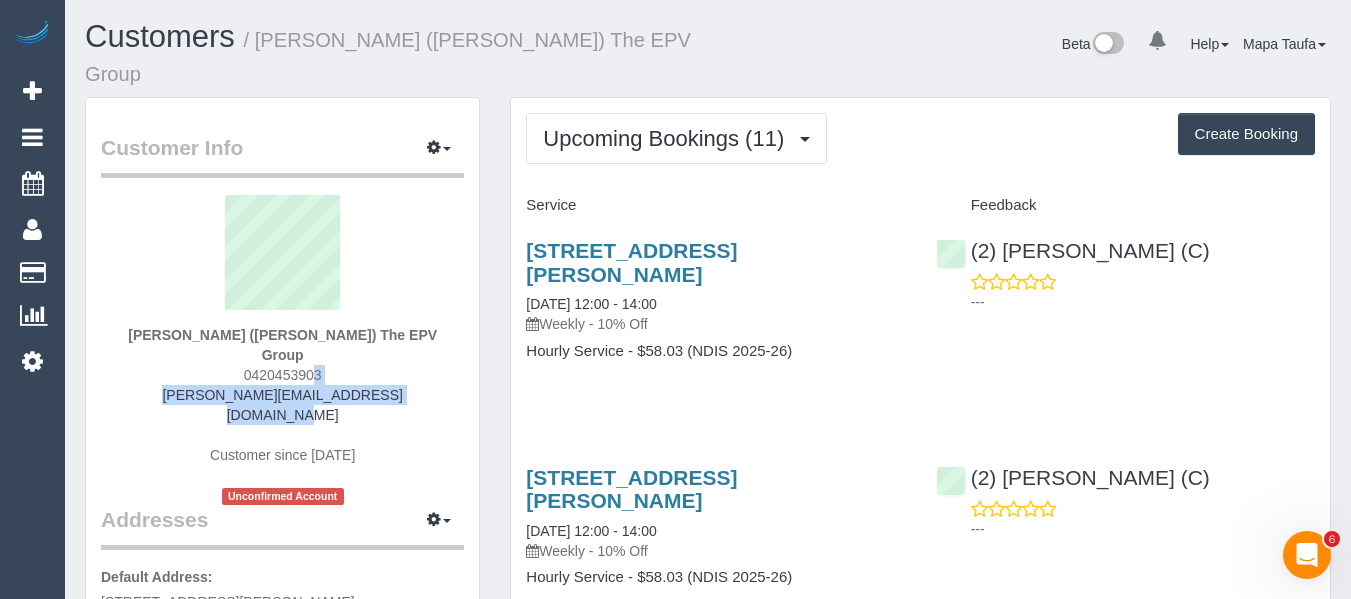drag, startPoint x: 434, startPoint y: 349, endPoint x: 142, endPoint y: 337, distance: 292.24646 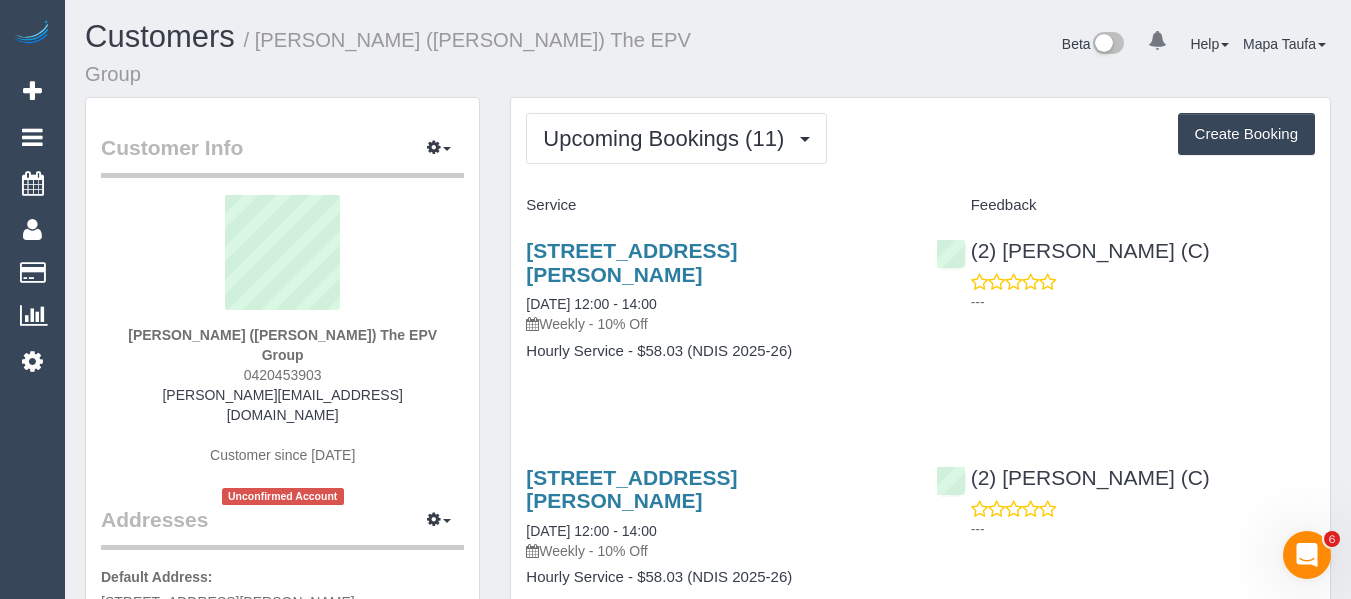 click at bounding box center (282, 260) 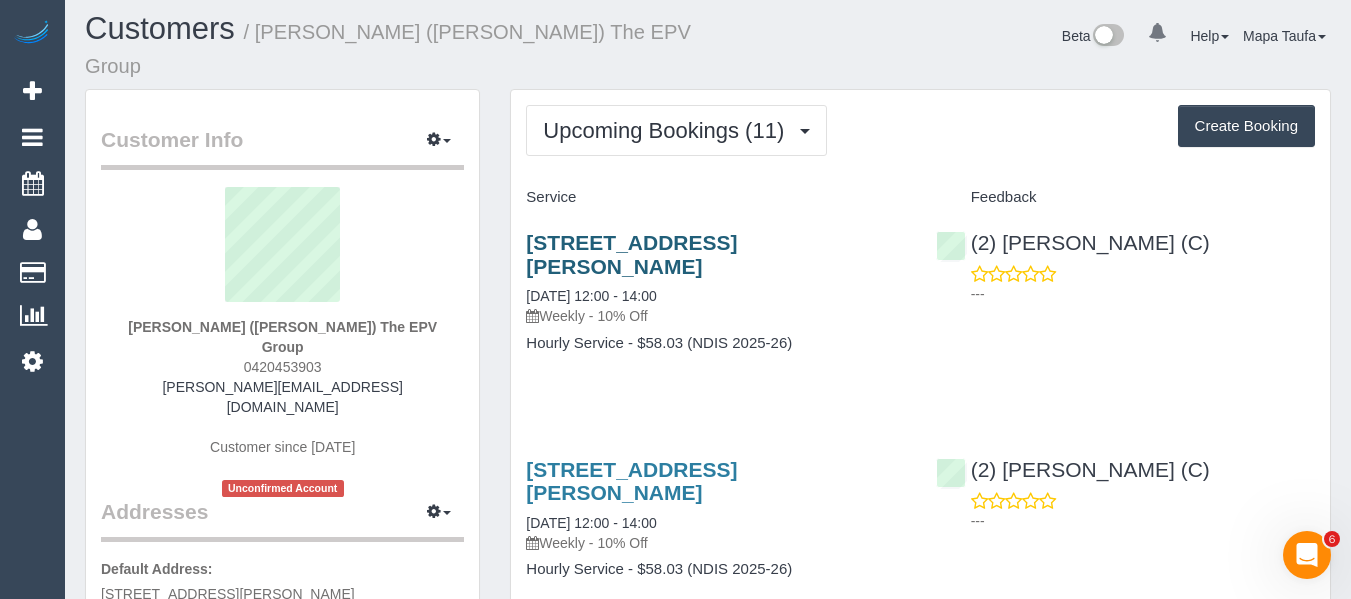 scroll, scrollTop: 0, scrollLeft: 0, axis: both 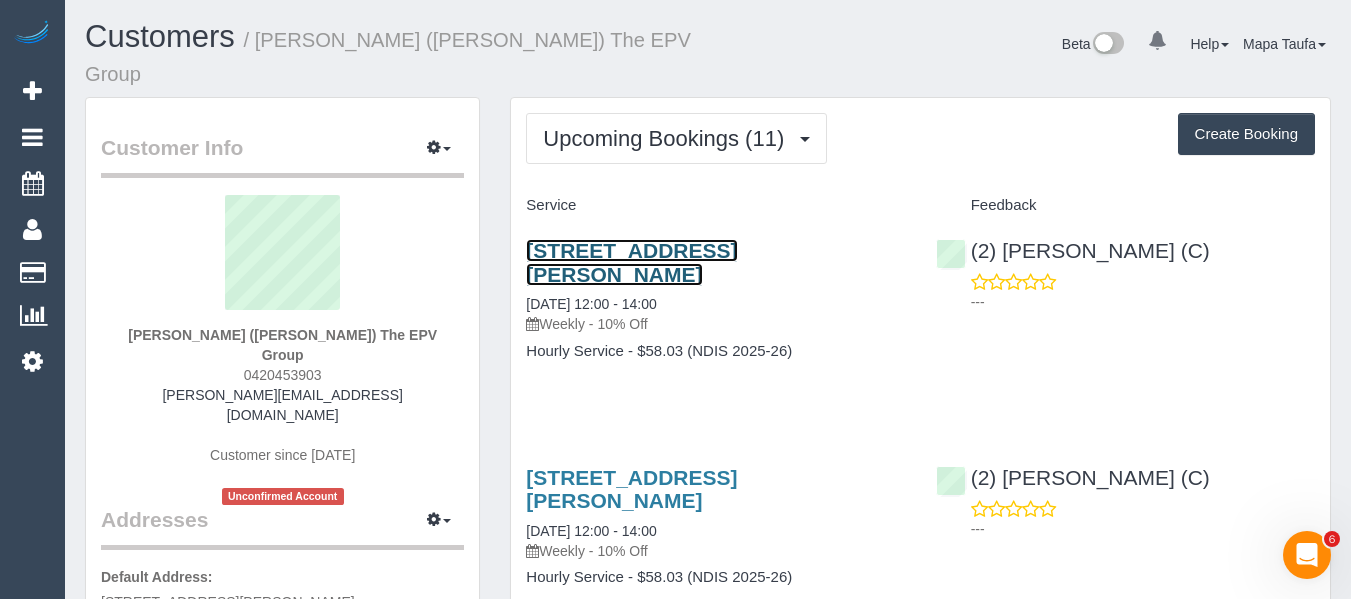 click on "1/9 Bristol Road, Pascoe Vale, VIC 3044" at bounding box center (631, 262) 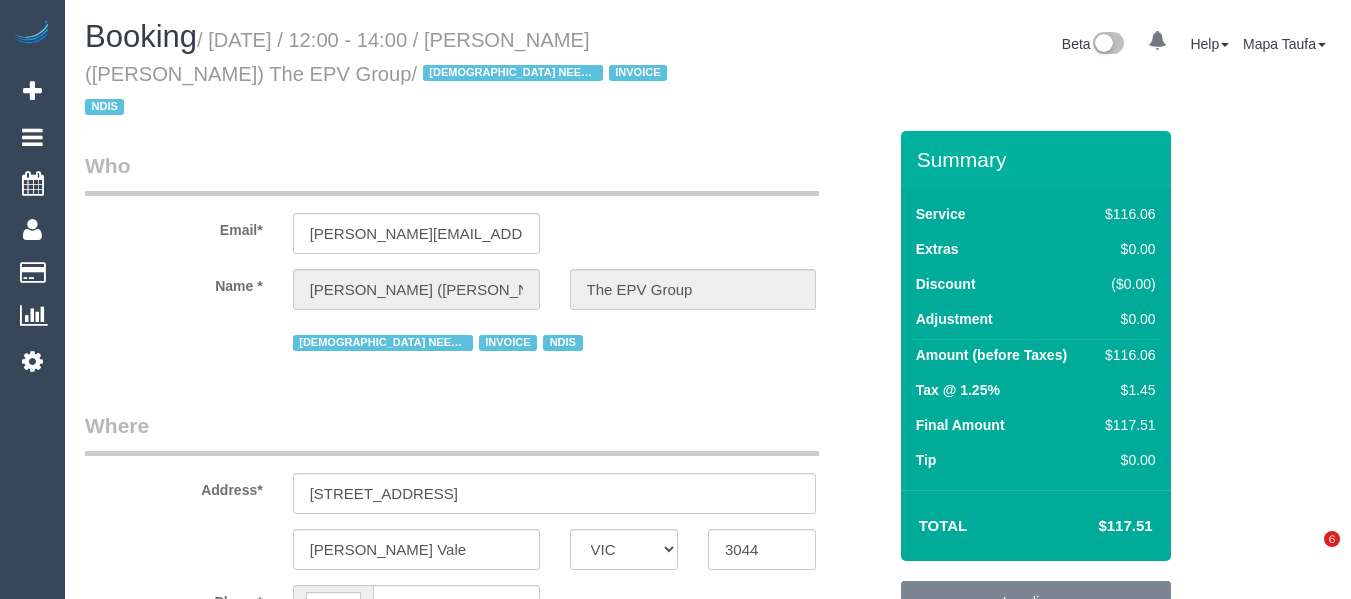 select on "VIC" 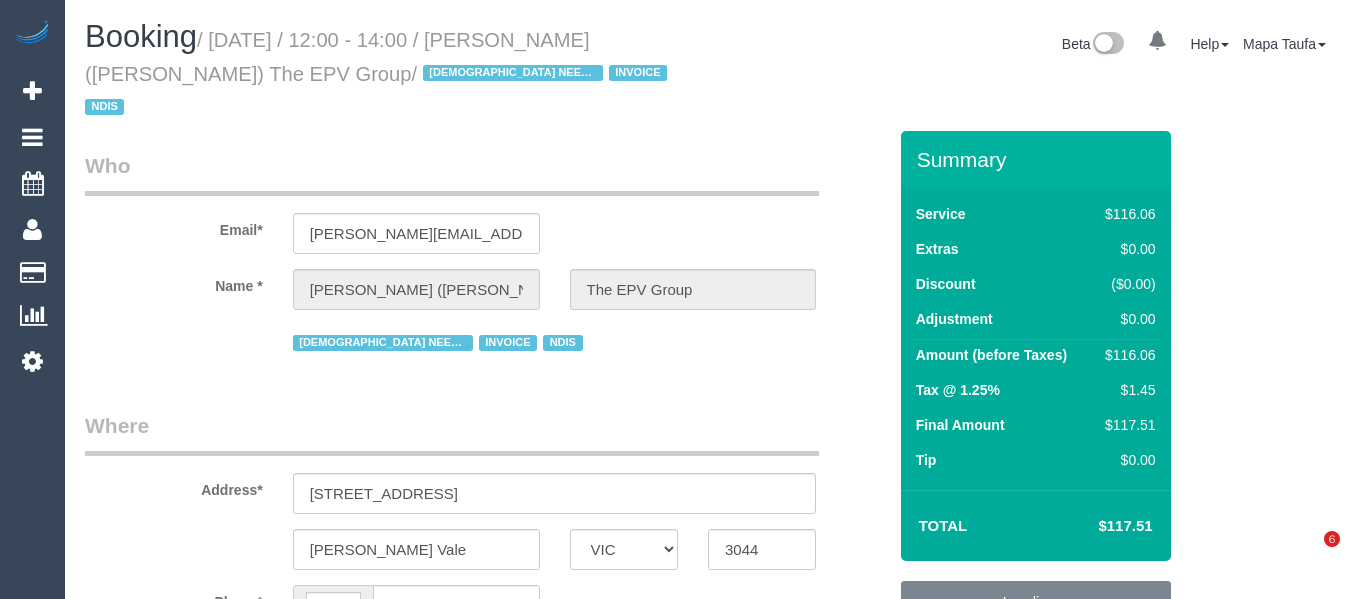 scroll, scrollTop: 0, scrollLeft: 0, axis: both 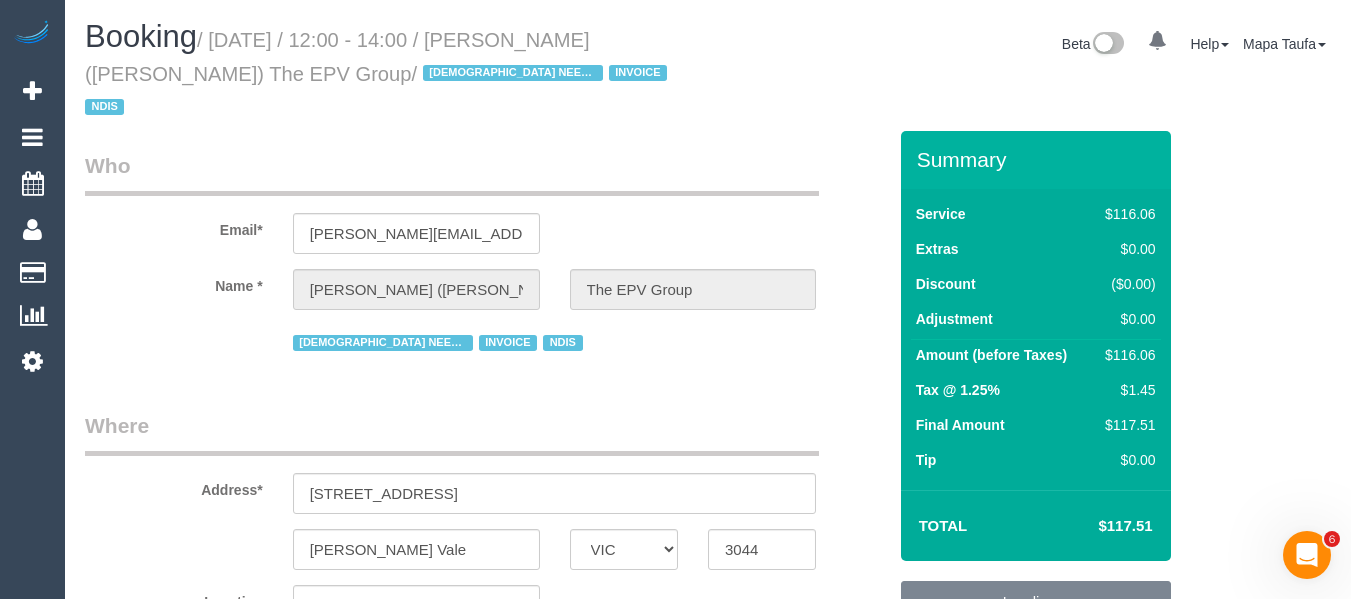 select on "object:348" 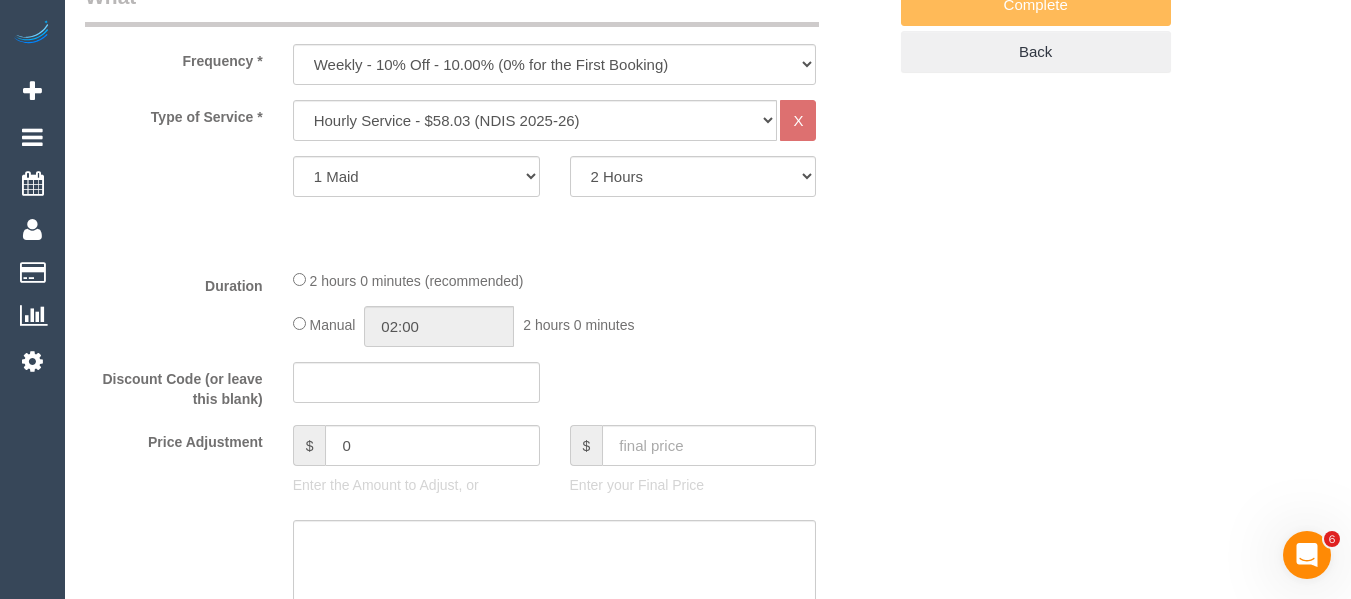 select on "string:AU" 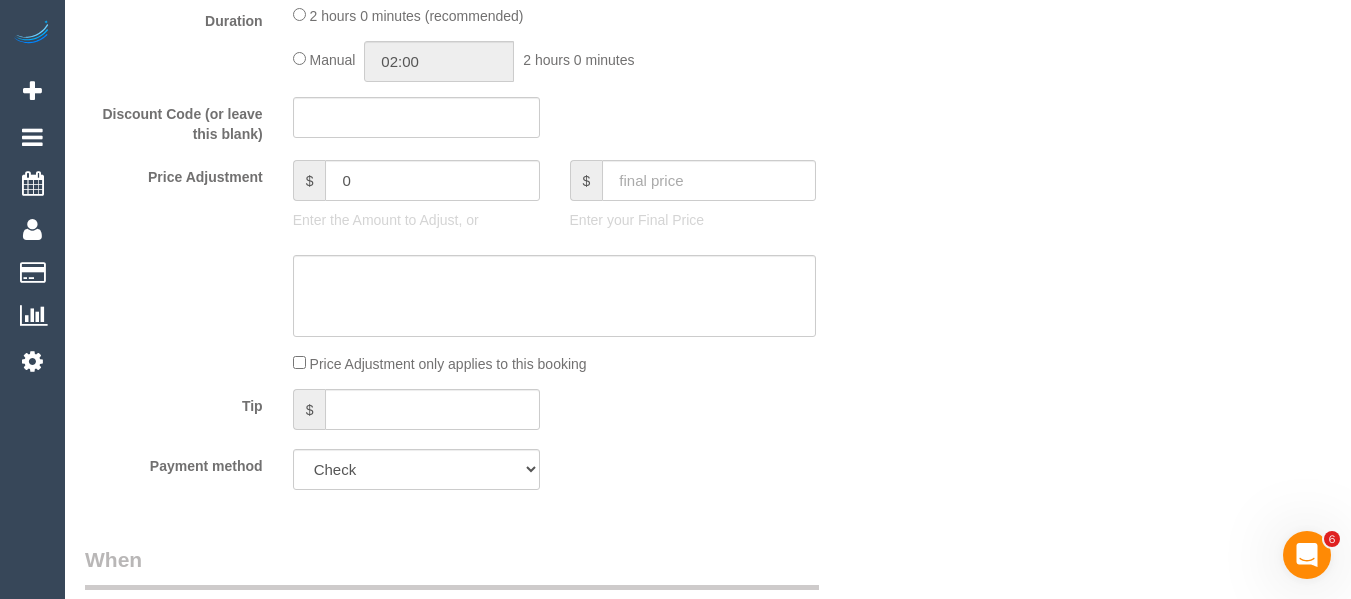 select on "number:28" 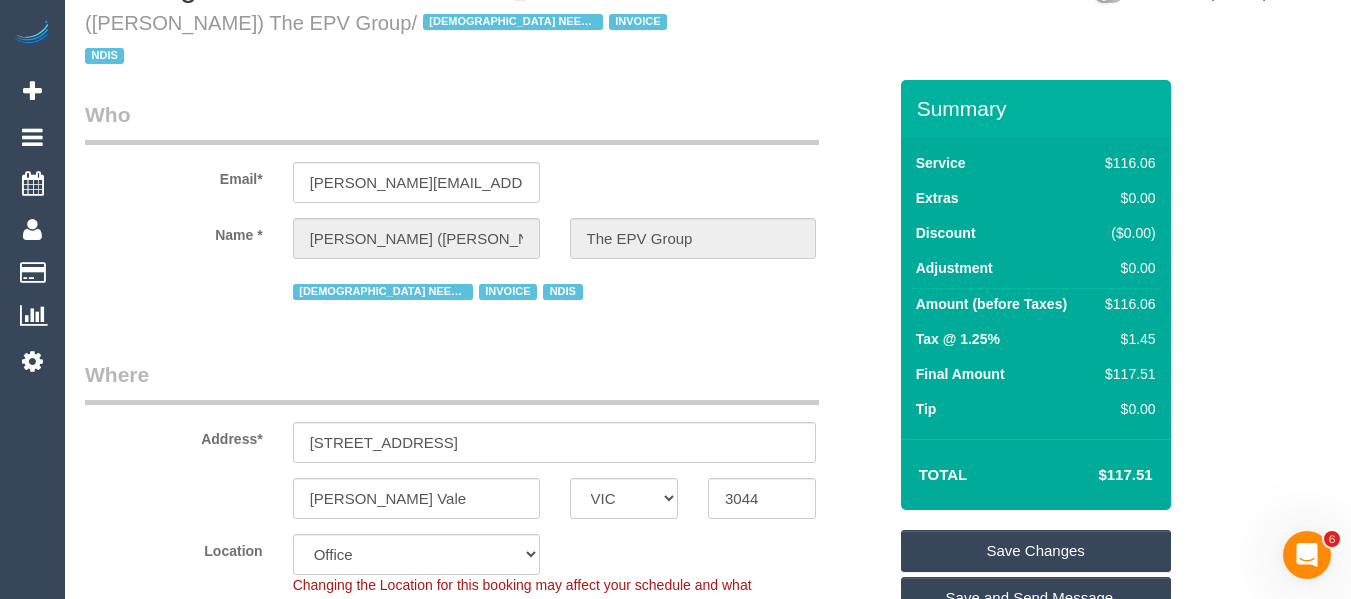 scroll, scrollTop: 0, scrollLeft: 0, axis: both 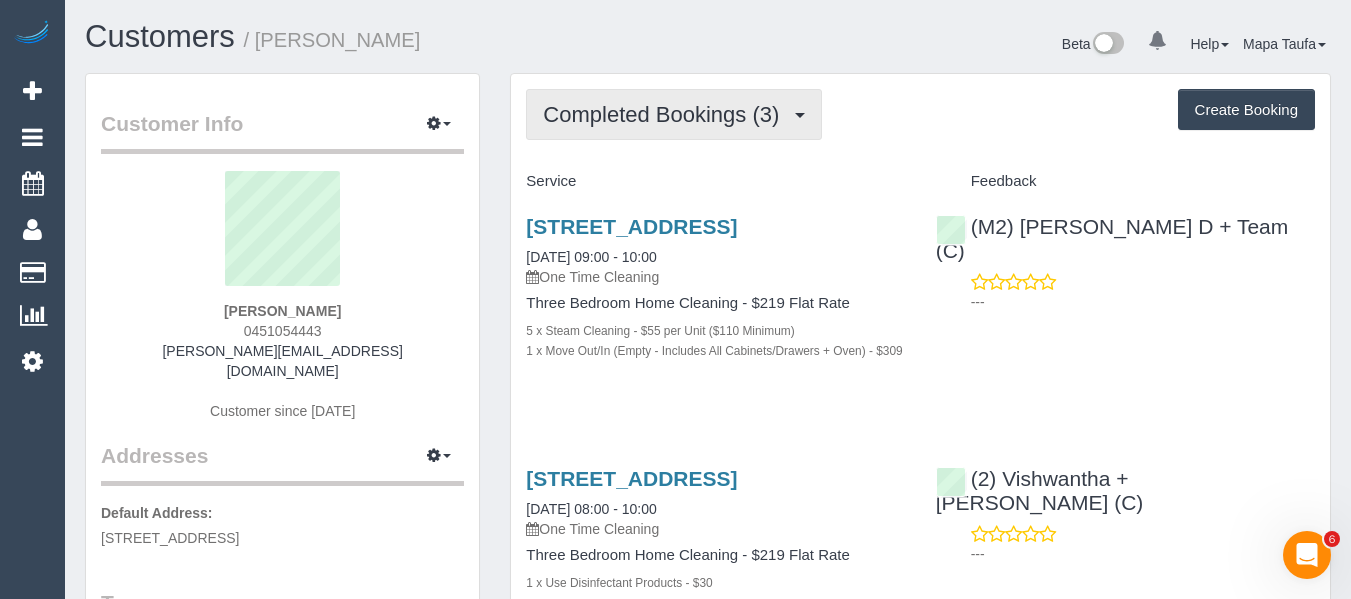 click on "Completed Bookings (3)" at bounding box center (674, 114) 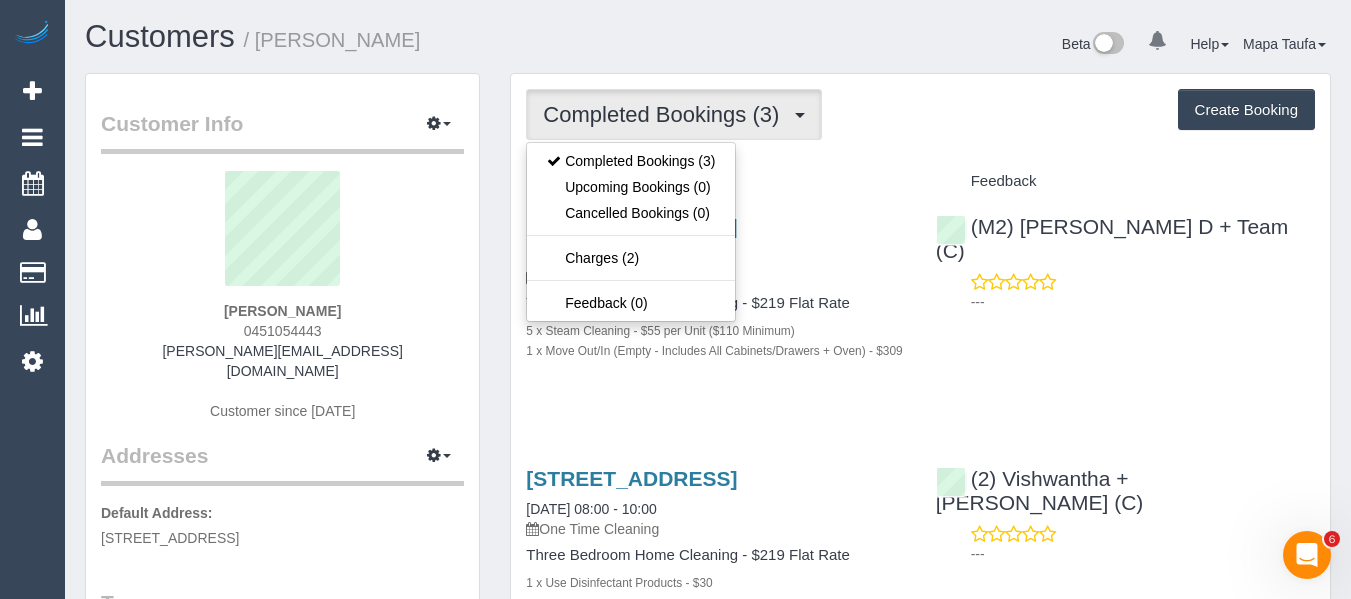 click on "Completed Bookings (3)
Completed Bookings (3)
Upcoming Bookings (0)
Cancelled Bookings (0)
Charges (2)
Feedback (0)
Create Booking
Service
Feedback" at bounding box center (920, 488) 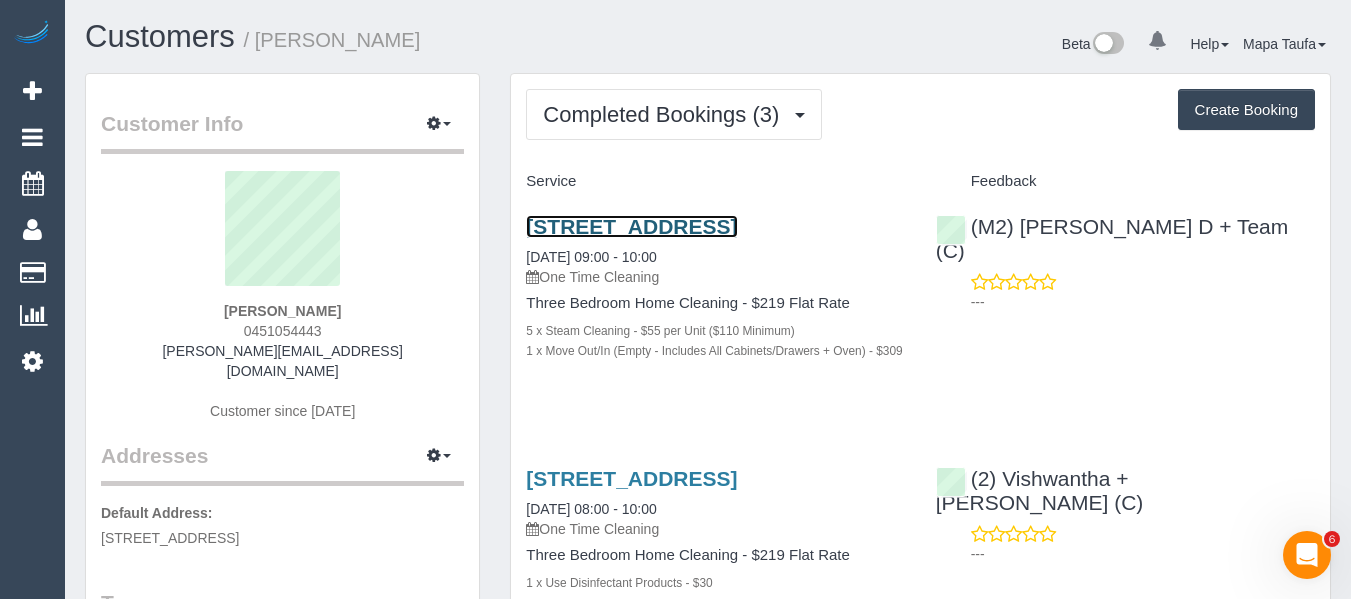 click on "21 Wolf Street, Wantirna South, VIC 3152" at bounding box center [631, 226] 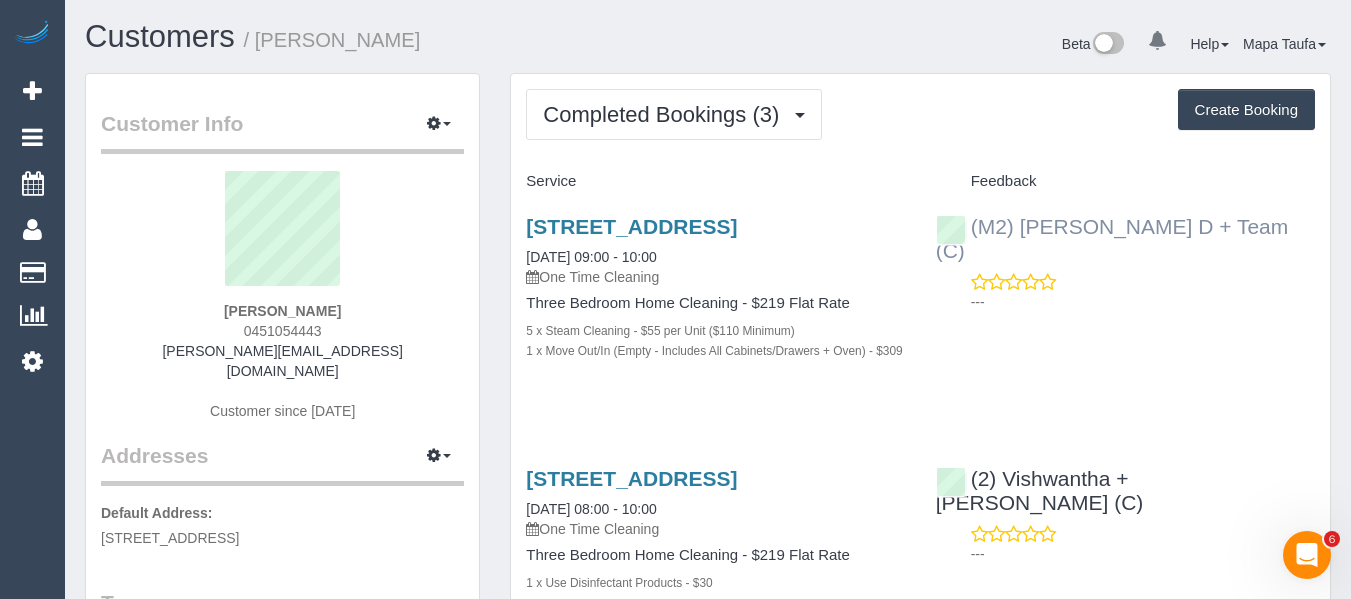 drag, startPoint x: 1202, startPoint y: 221, endPoint x: 1023, endPoint y: 222, distance: 179.00279 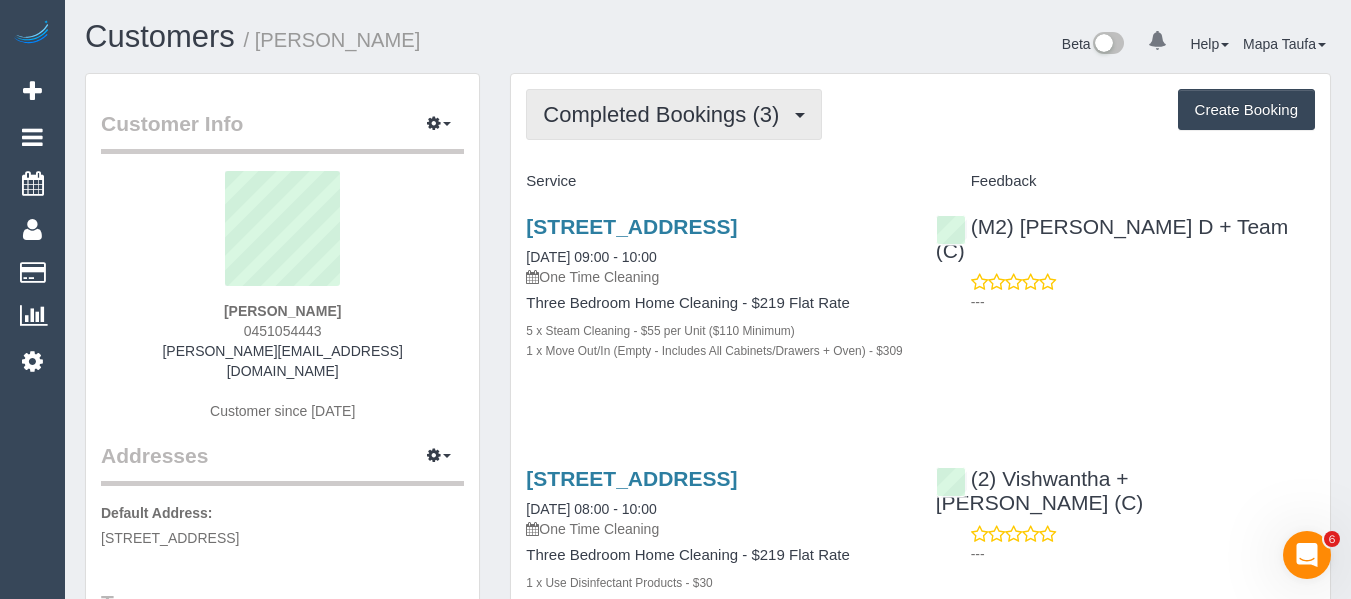 copy on "[PERSON_NAME] D + Team (C)" 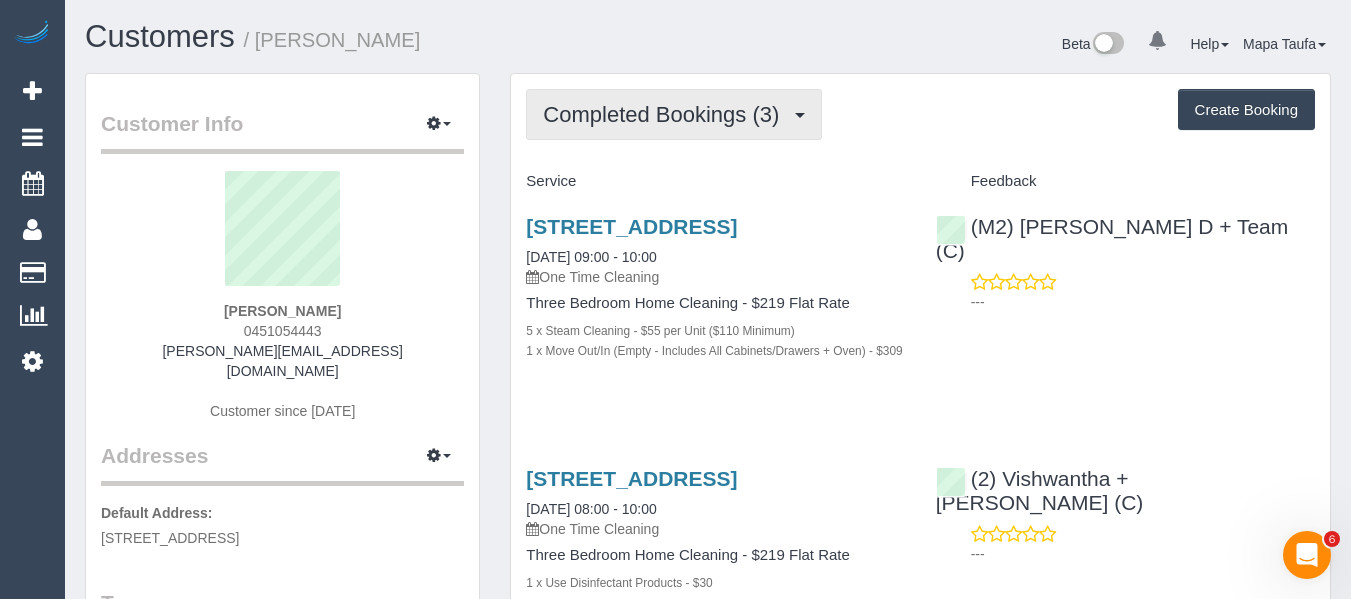 click on "Completed Bookings (3)" at bounding box center (666, 114) 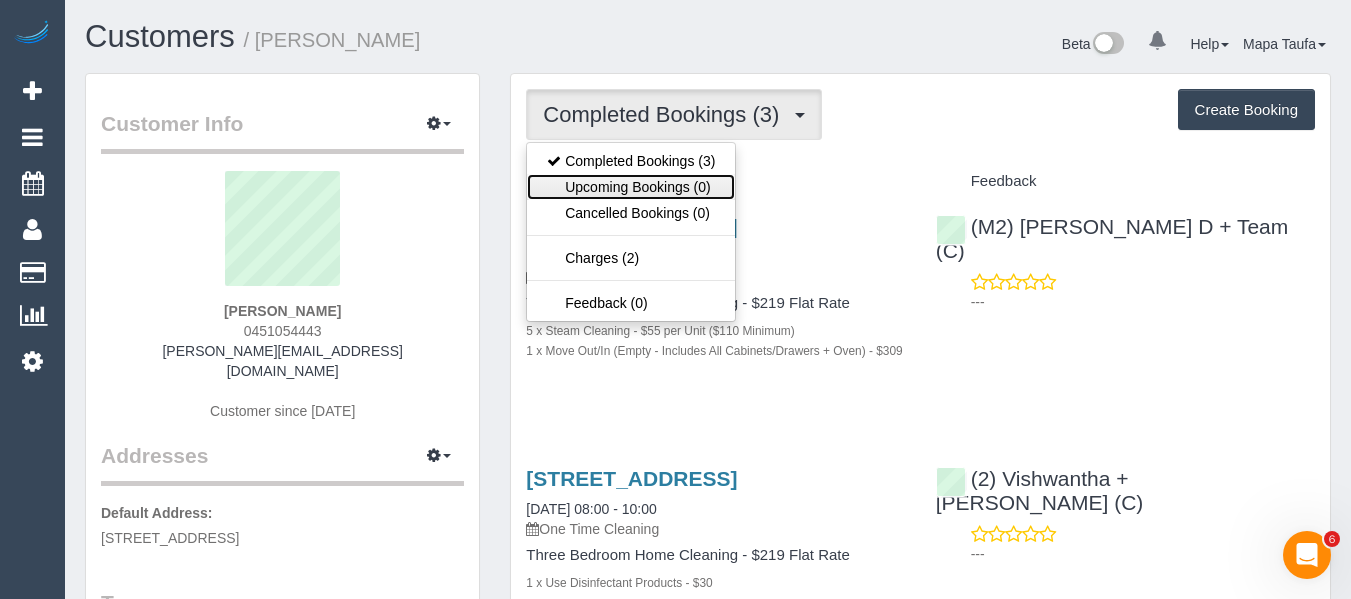 click on "Upcoming Bookings (0)" at bounding box center (631, 187) 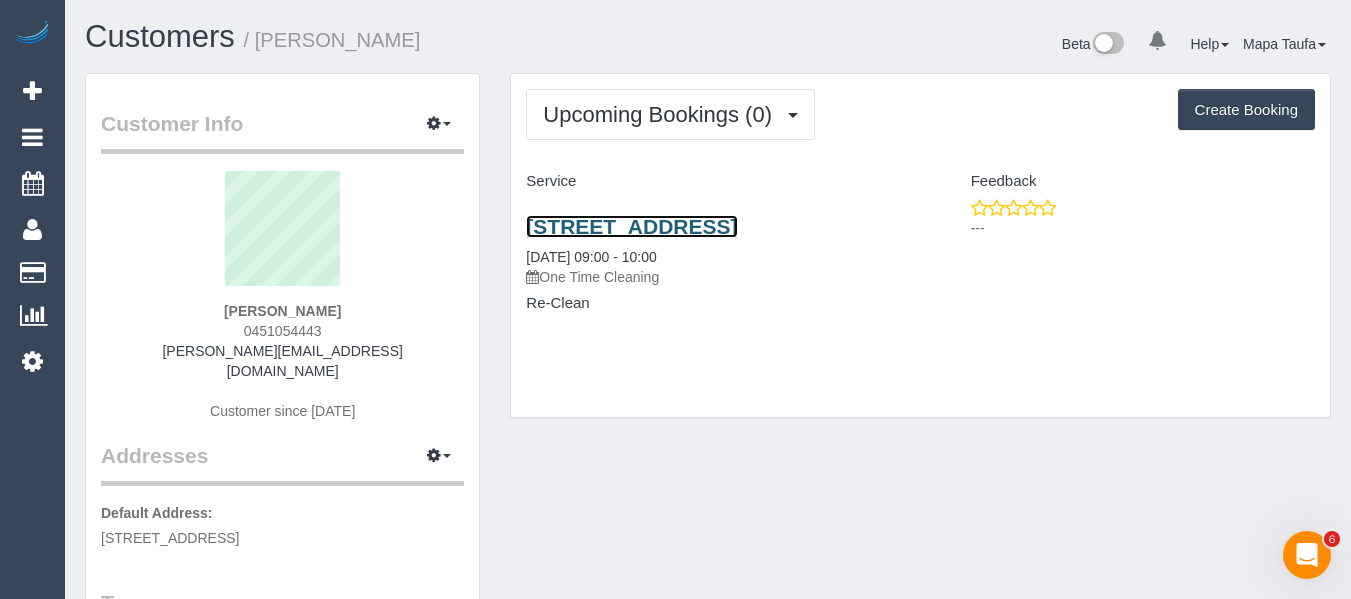 click on "21 Wolf Street, Wantirna South, VIC 3152" at bounding box center (631, 226) 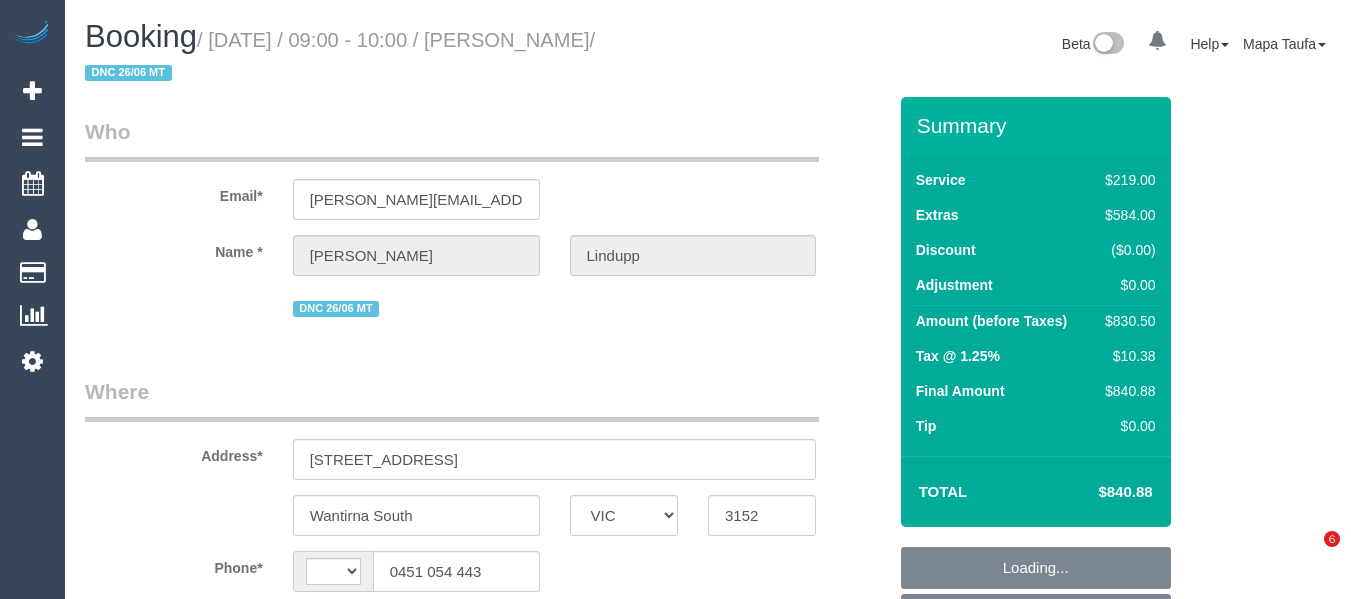 select on "VIC" 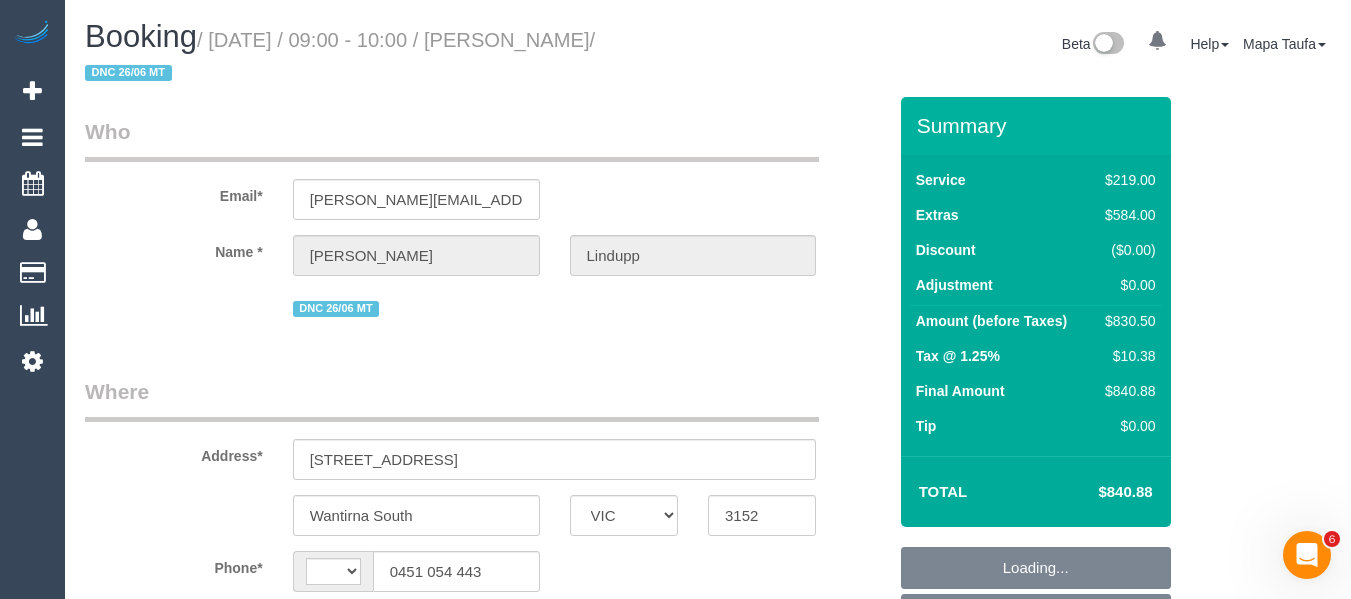 scroll, scrollTop: 0, scrollLeft: 0, axis: both 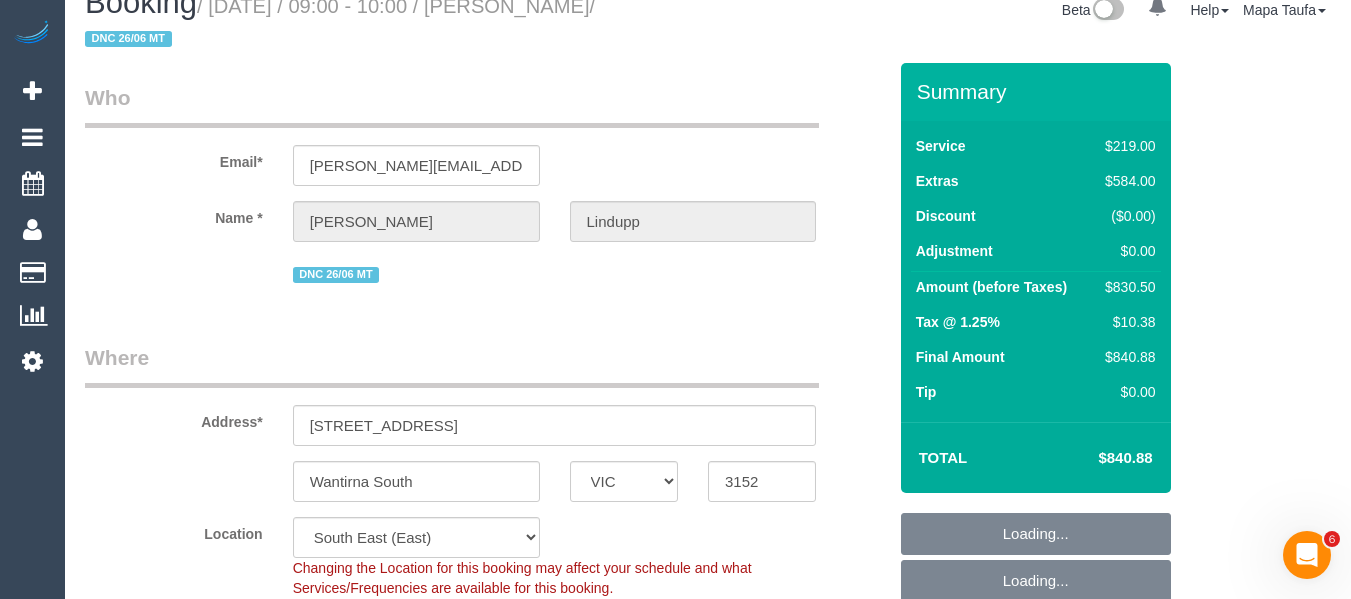 select on "string:AU" 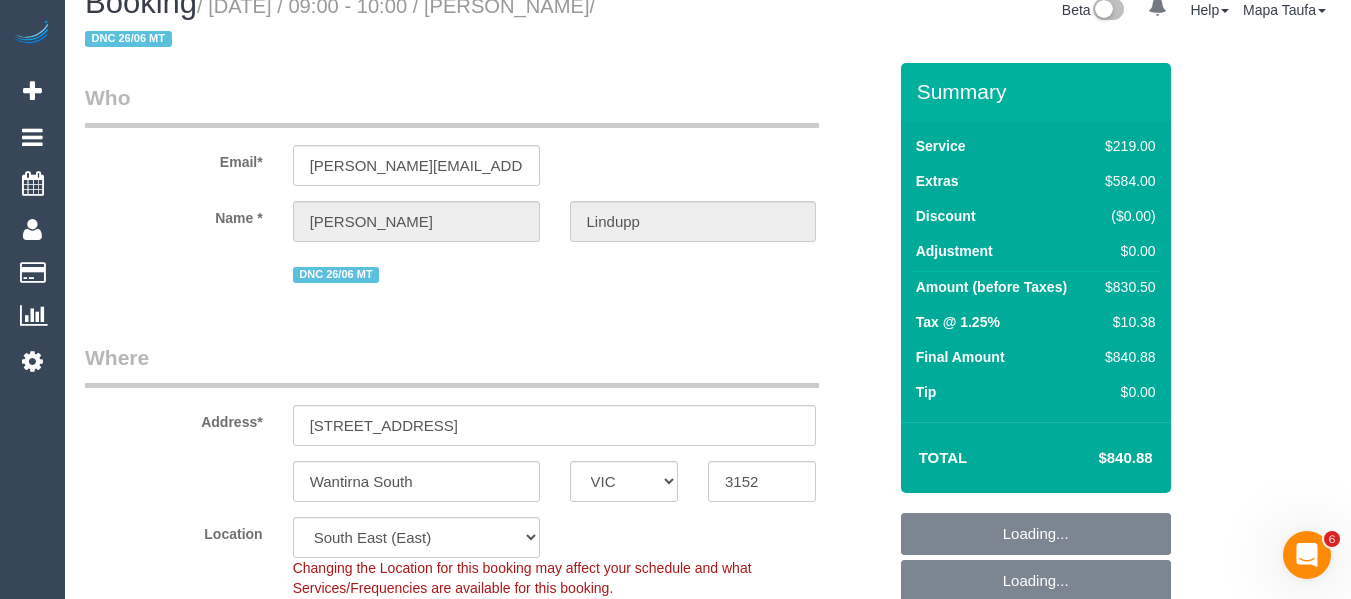 select on "object:1342" 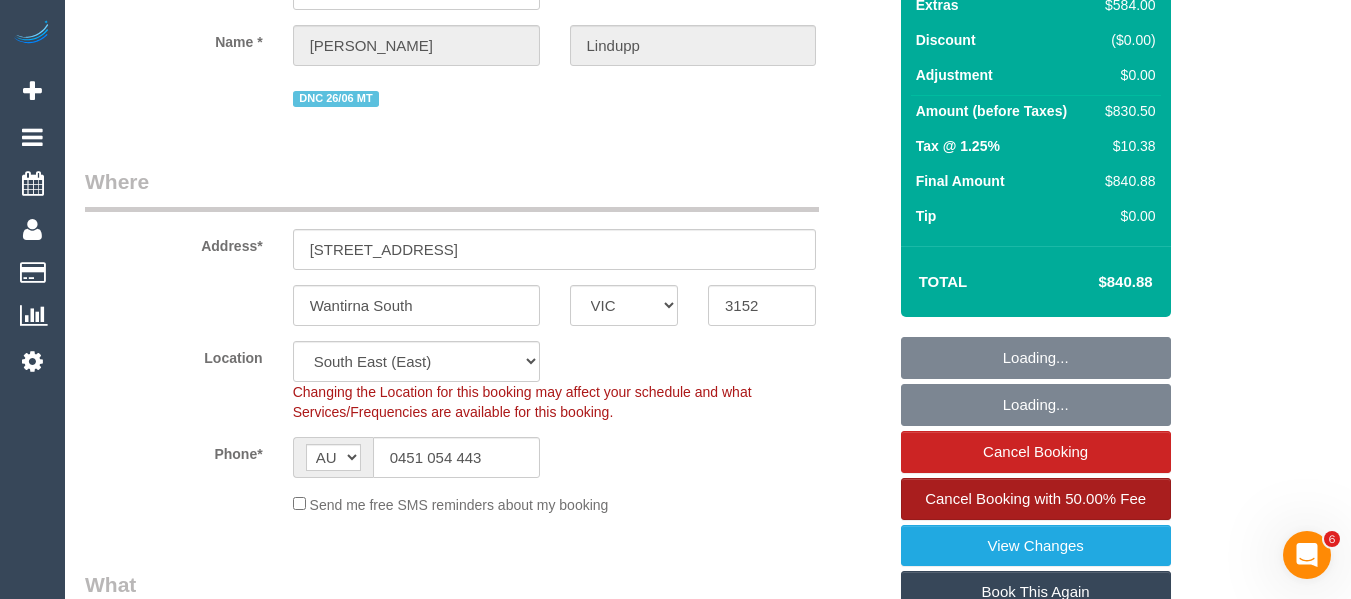 scroll, scrollTop: 400, scrollLeft: 0, axis: vertical 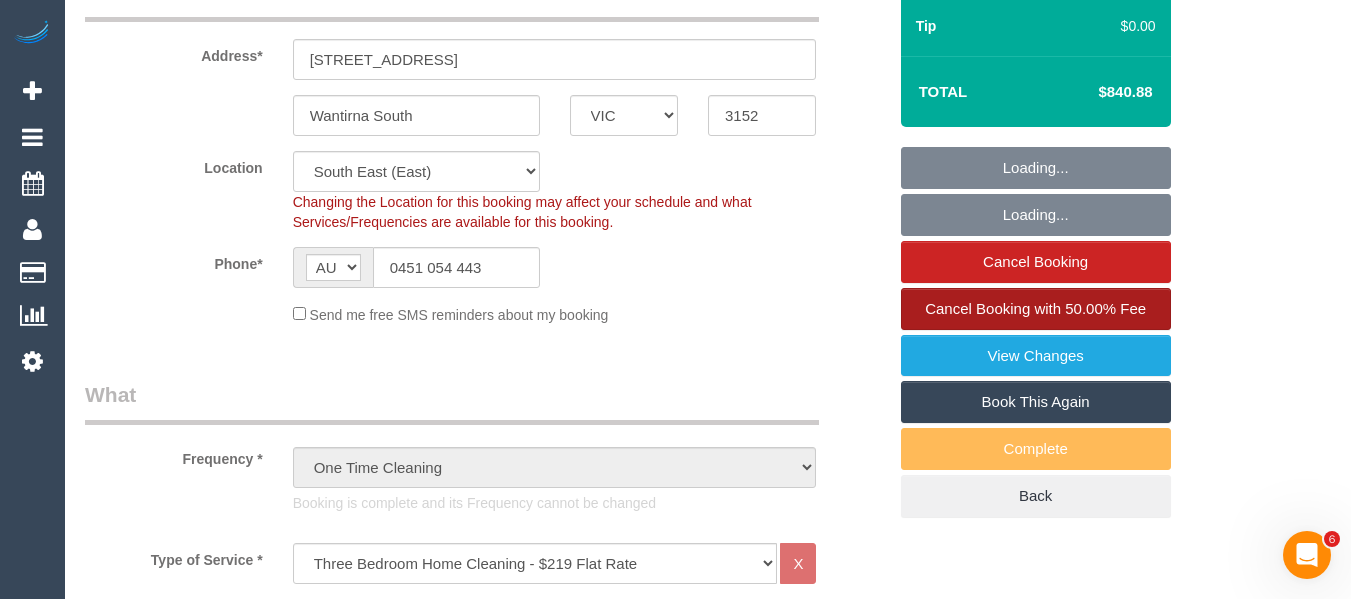 select on "object:1363" 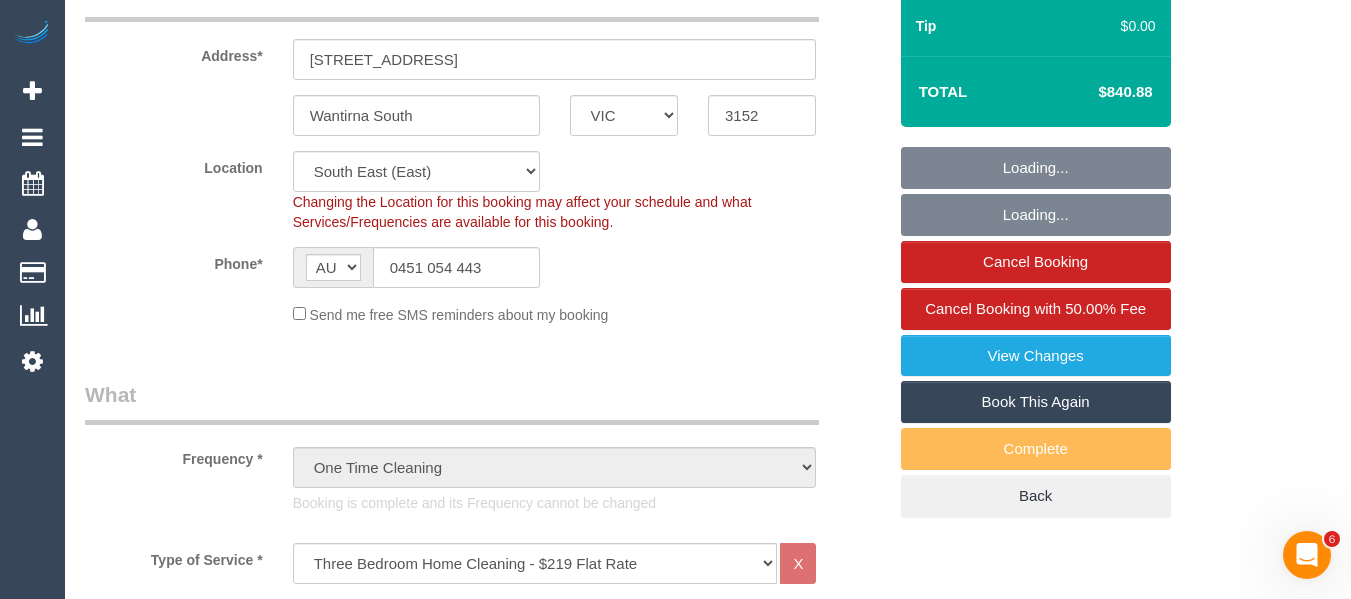click on "Book This Again" at bounding box center [1036, 402] 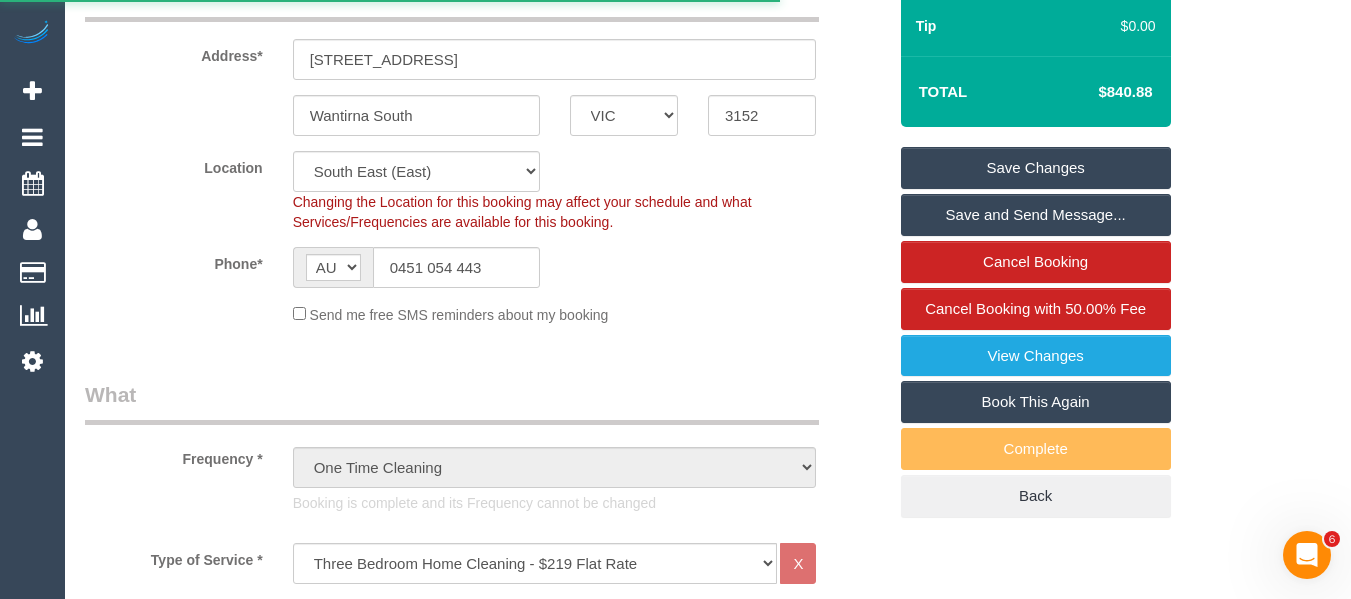 select on "VIC" 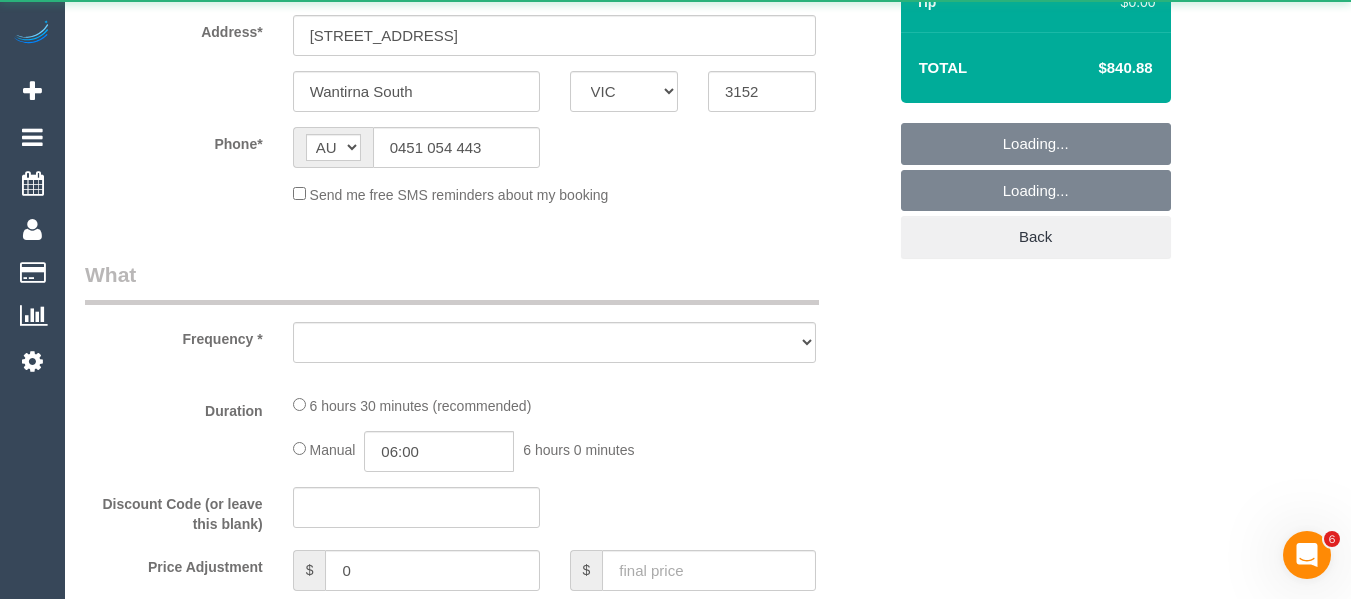 scroll, scrollTop: 0, scrollLeft: 0, axis: both 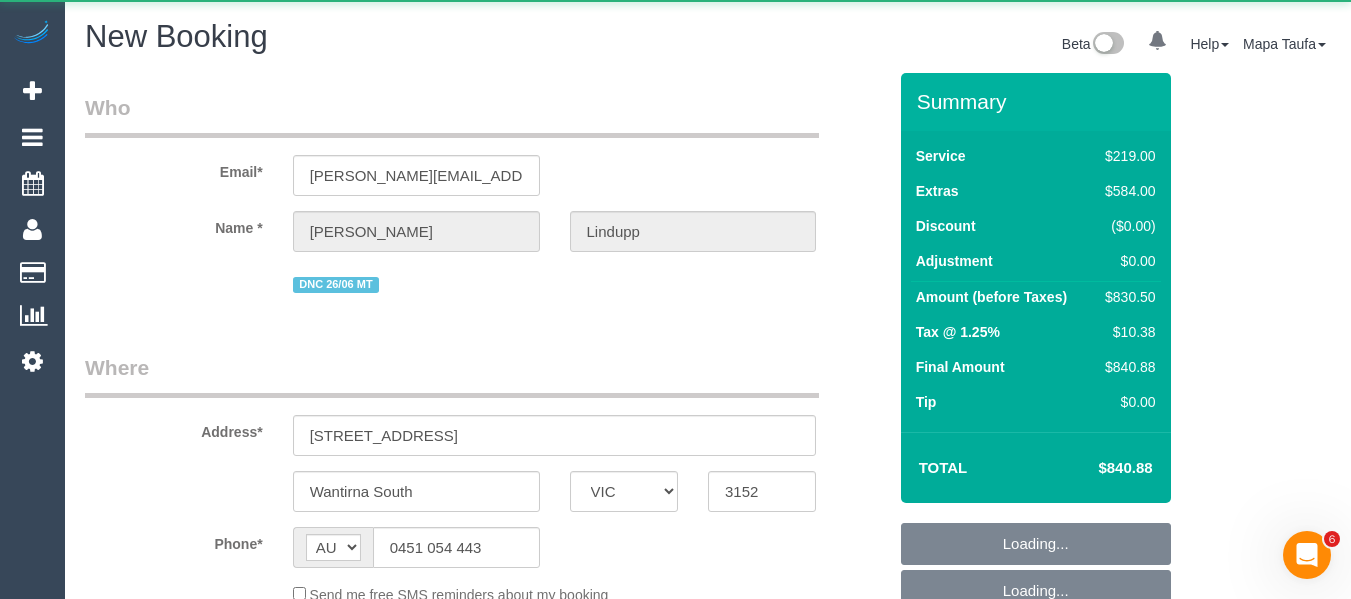 select on "object:2078" 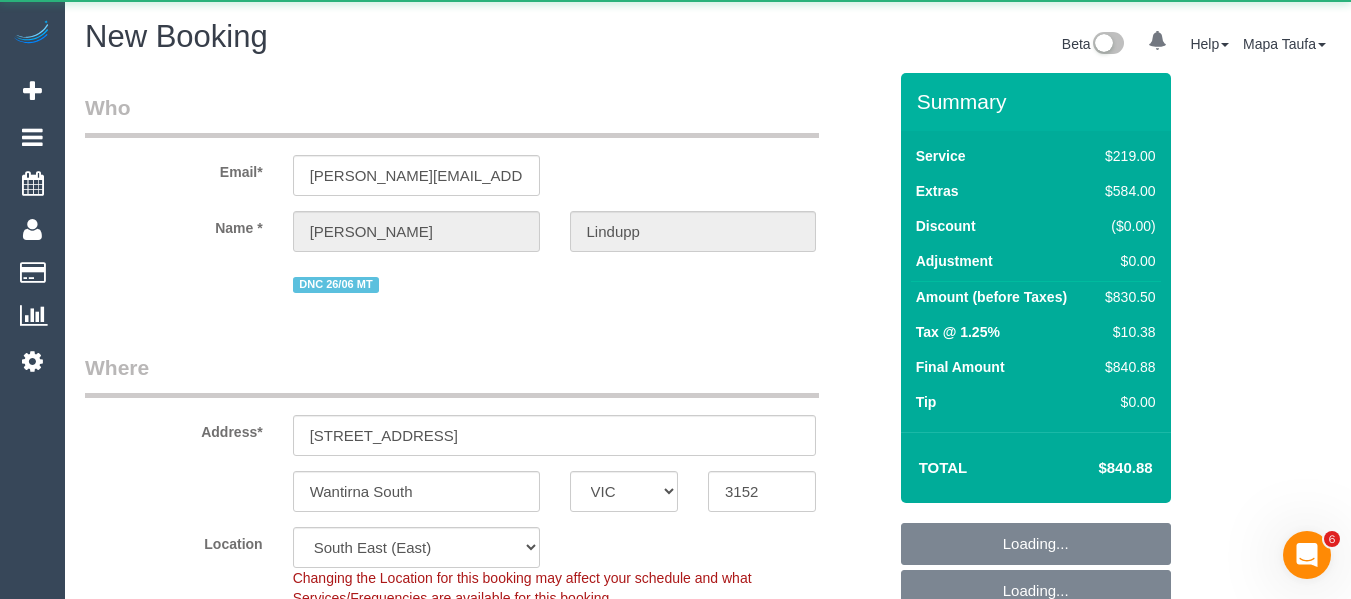 select on "object:2083" 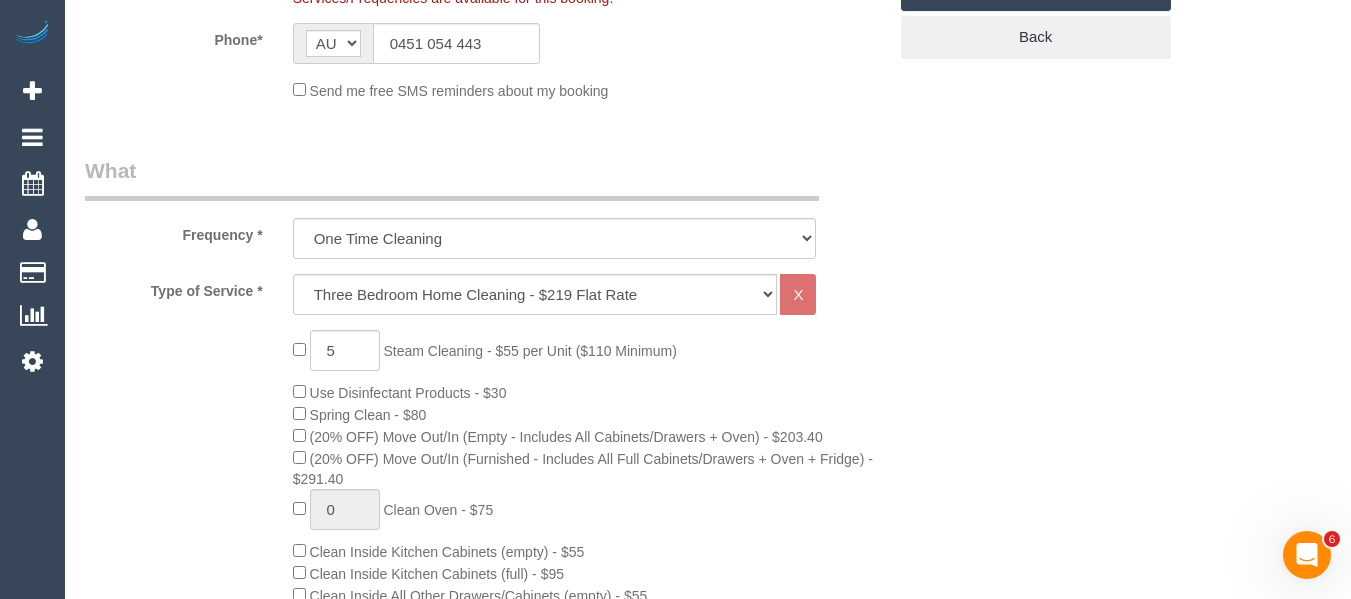 scroll, scrollTop: 638, scrollLeft: 0, axis: vertical 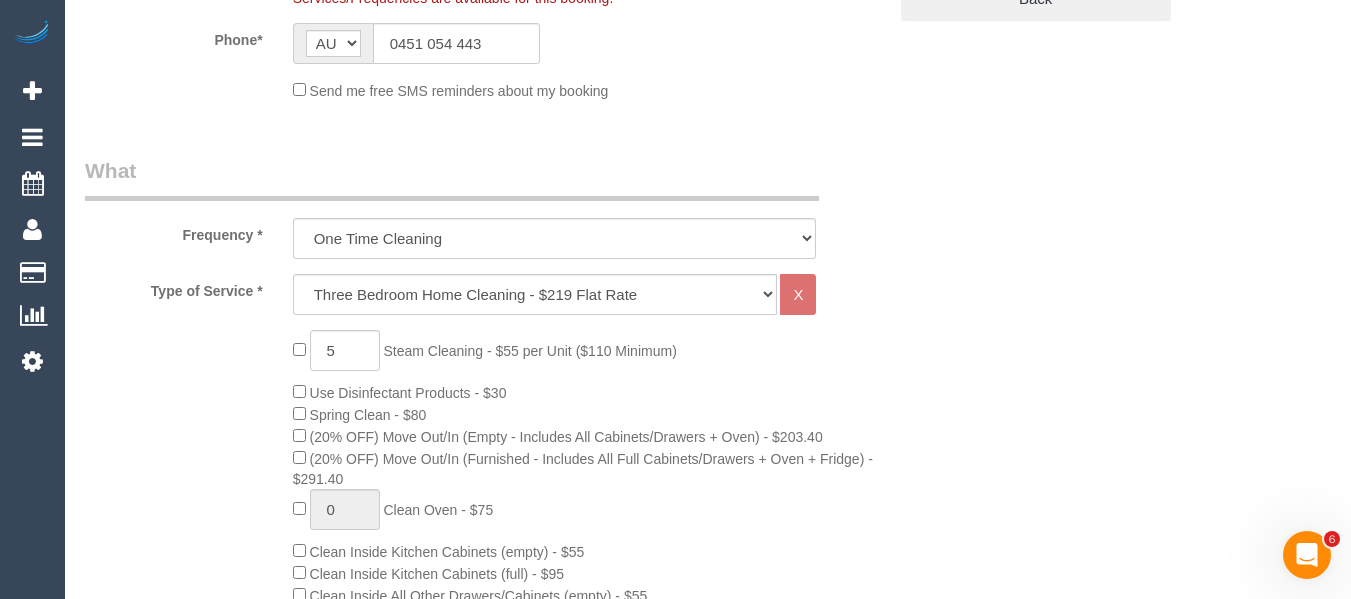 select on "object:2861" 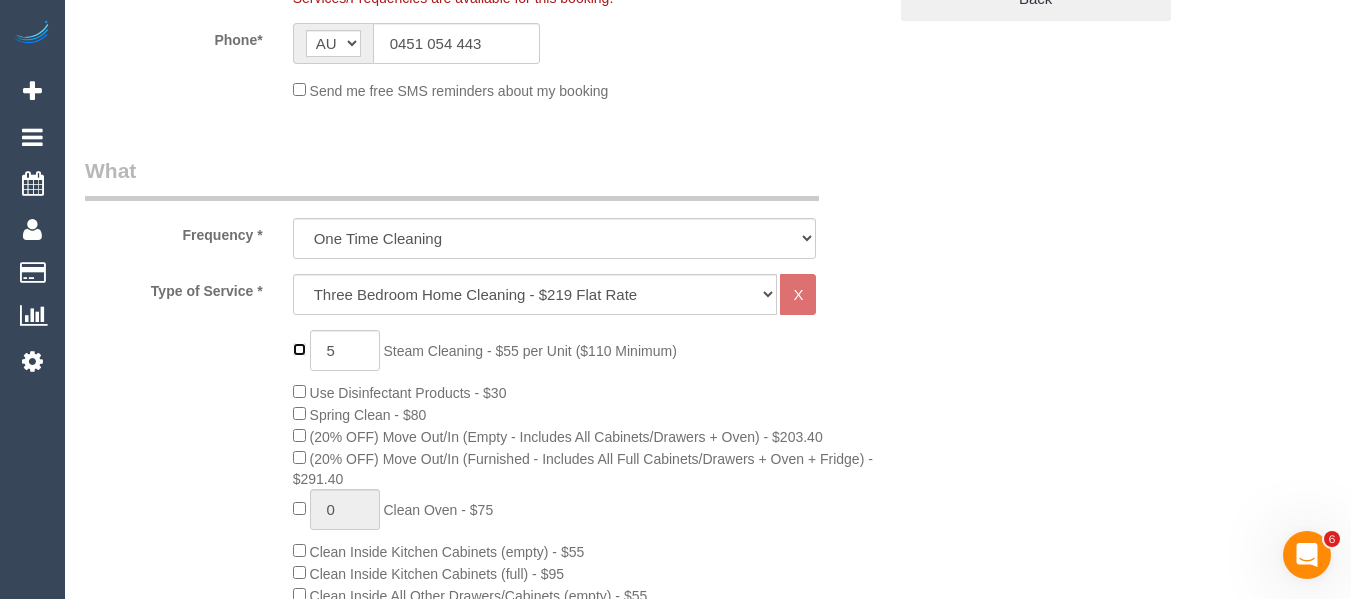 type on "0" 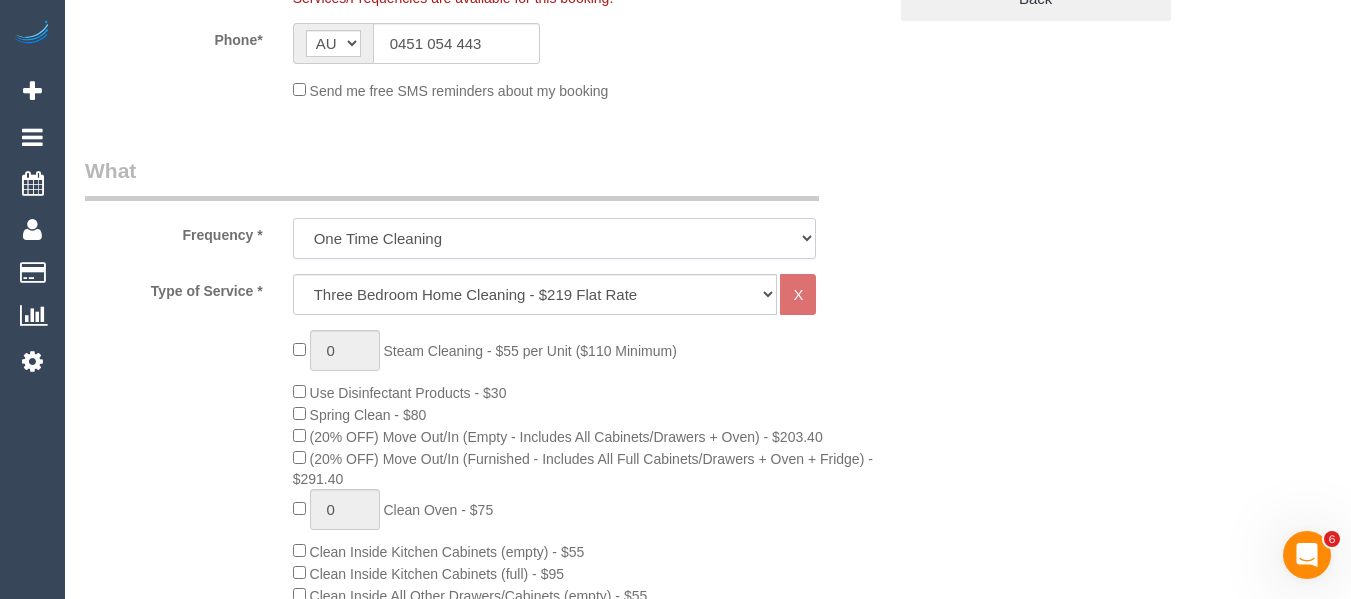 click on "One Time Cleaning Weekly - 10% Off - 10.00% (0% for the First Booking) Fortnightly - 10% Off - 10.00% (0% for the First Booking) Three Weekly - 5% Off - 5.00% (0% for the First Booking) Four Weekly - 5% Off - 5.00% (0% for the First Booking)" at bounding box center (555, 238) 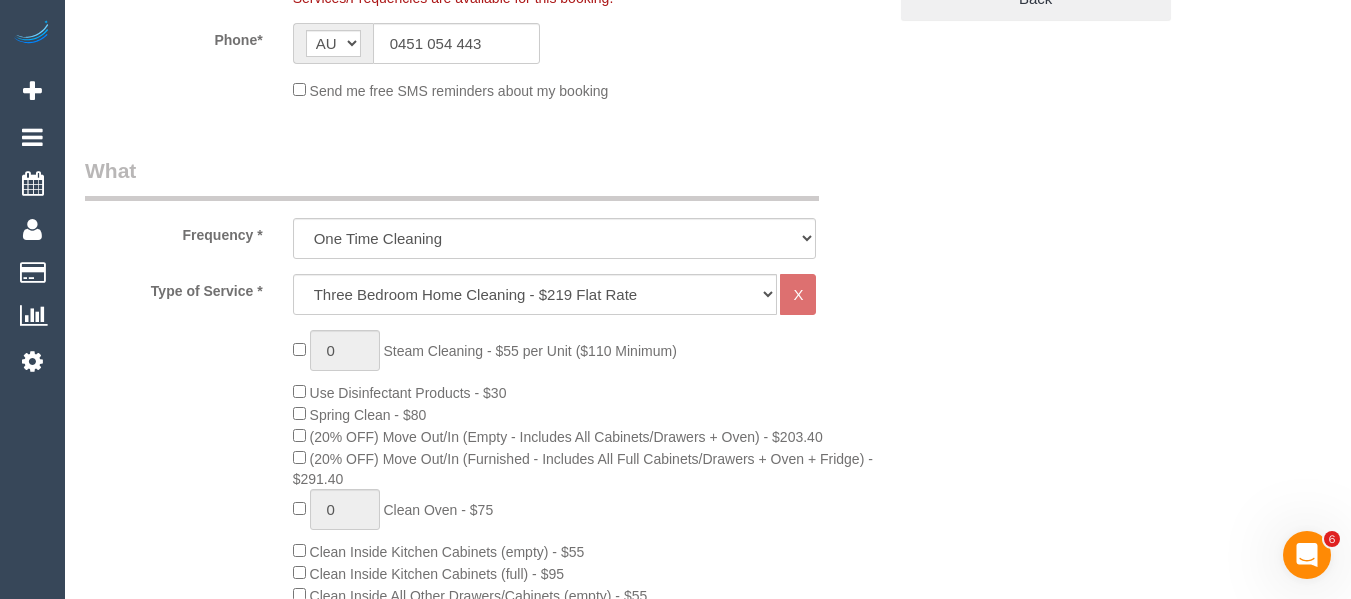 click on "What" at bounding box center [452, 178] 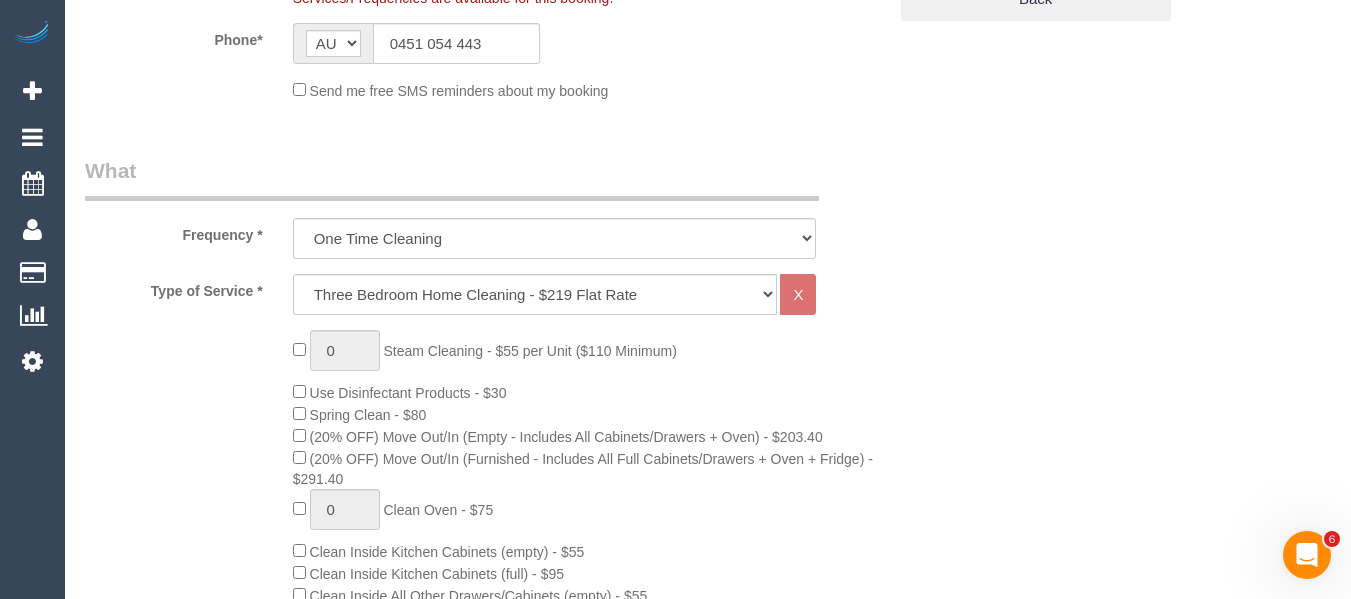 click on "What
Frequency *
One Time Cleaning Weekly - 10% Off - 10.00% (0% for the First Booking) Fortnightly - 10% Off - 10.00% (0% for the First Booking) Three Weekly - 5% Off - 5.00% (0% for the First Booking) Four Weekly - 5% Off - 5.00% (0% for the First Booking)
Type of Service *
Hourly Service - $70/h Hourly Service - $65/h Hourly Service - $60/h Hourly Service - $58.03 (NDIS 2025-26) Hourly Service - $57.27+GST (HCP/SaH 2025-26) Hourly Service - $56.23 (NDIS 2024-25) Hourly Service - $56.23 (NDIS) Hourly Service - Special Pricing (New) Hourly Service - Special Pricing Hourly Service (OnTime) $50/hr + GST One Bedroom Apt/Home Cleaning - $169 Flat Rate Two Bedroom Home Cleaning - $189 Flat Rate Three Bedroom Home Cleaning - $219 Flat Rate Four Bedroom Home Cleaning  - $259 Flat Rate Five Bedroom Home Cleaning  - $309 Flat Rate Steam Cleaning / Unit Lunch Break" at bounding box center (485, 882) 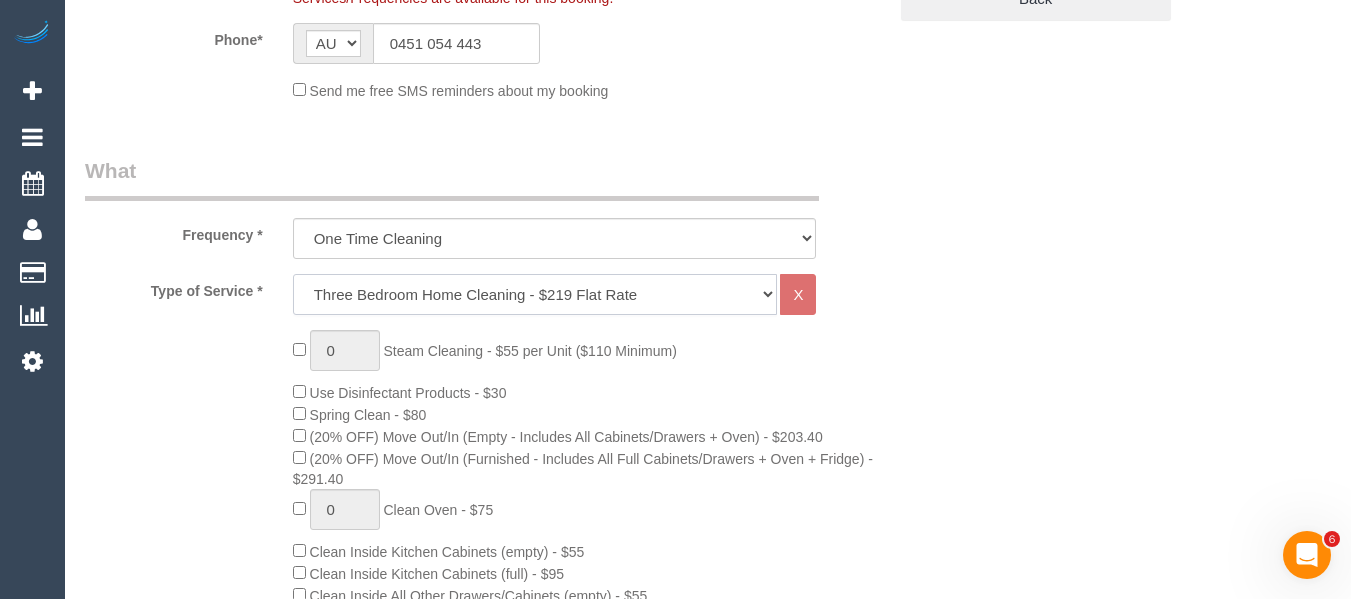click on "Hourly Service - $70/h Hourly Service - $65/h Hourly Service - $60/h Hourly Service - $58.03 (NDIS 2025-26) Hourly Service - $57.27+GST (HCP/SaH 2025-26) Hourly Service - $56.23 (NDIS 2024-25) Hourly Service - $56.23 (NDIS) Hourly Service - Special Pricing (New) Hourly Service - Special Pricing Hourly Service (OnTime) $50/hr + GST One Bedroom Apt/Home Cleaning - $169 Flat Rate Two Bedroom Home Cleaning - $189 Flat Rate Three Bedroom Home Cleaning - $219 Flat Rate Four Bedroom Home Cleaning  - $259 Flat Rate Five Bedroom Home Cleaning  - $309 Flat Rate Six Bedroom Home Cleaning  - $339 Flat Rate One Bedroom Apt/Home Cleaning - $159 Flat Rate Two Bedroom Home Cleaning - $179 Flat Rate Three Bedroom Home Cleaning - $199 Flat Rate Four Bedroom Home Cleaning  - $239 Flat Rate Five Bedroom Home Cleaning  - $289 Flat Rate Six Bedroom Home Cleaning  - $319 Flat Rate Steam Cleaning / Unit Lunch Break PENDING BOOKING Inspection" 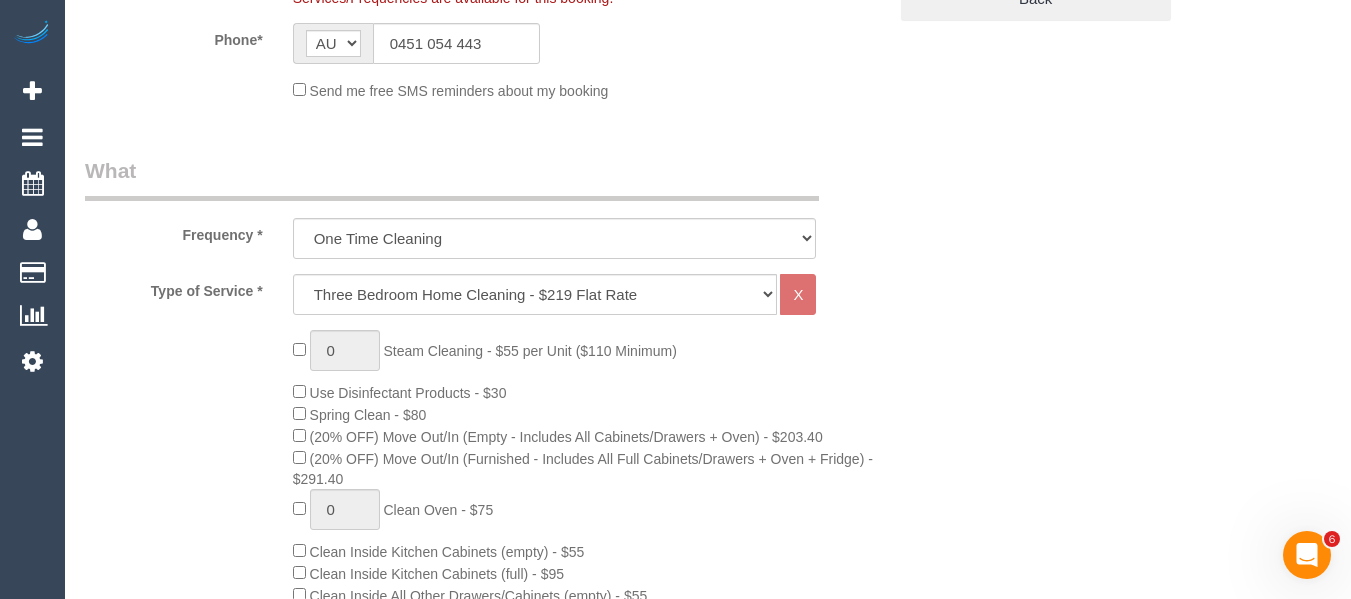 drag, startPoint x: 1155, startPoint y: 319, endPoint x: 1120, endPoint y: 320, distance: 35.014282 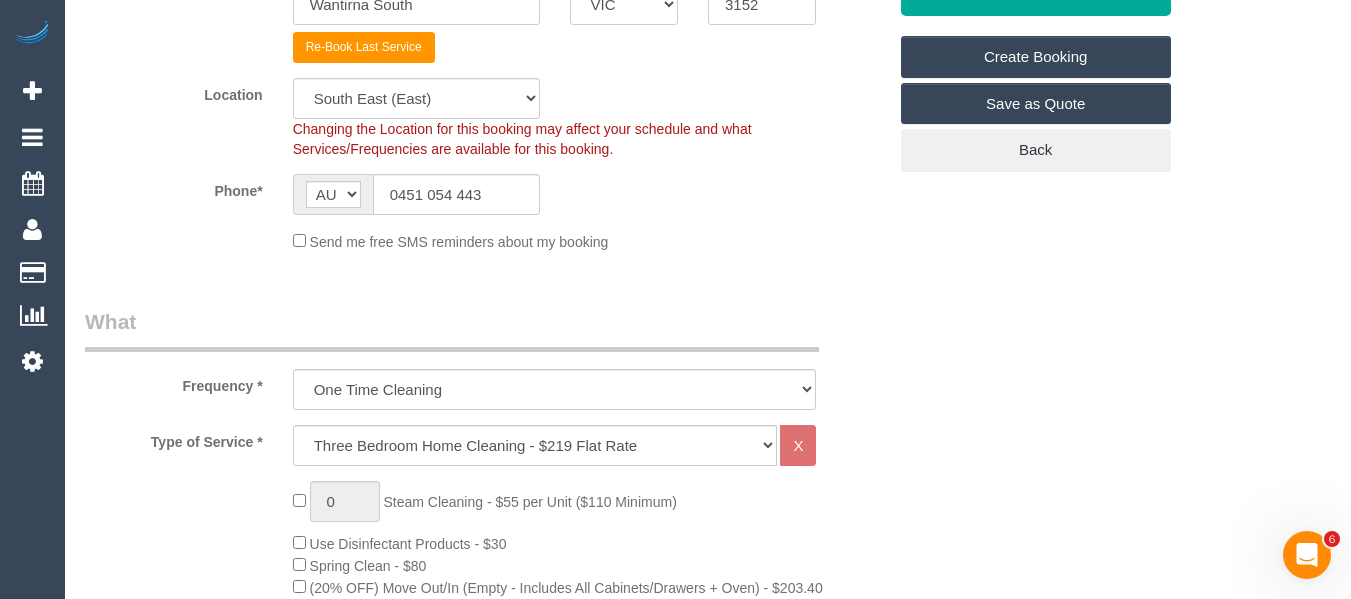 scroll, scrollTop: 338, scrollLeft: 0, axis: vertical 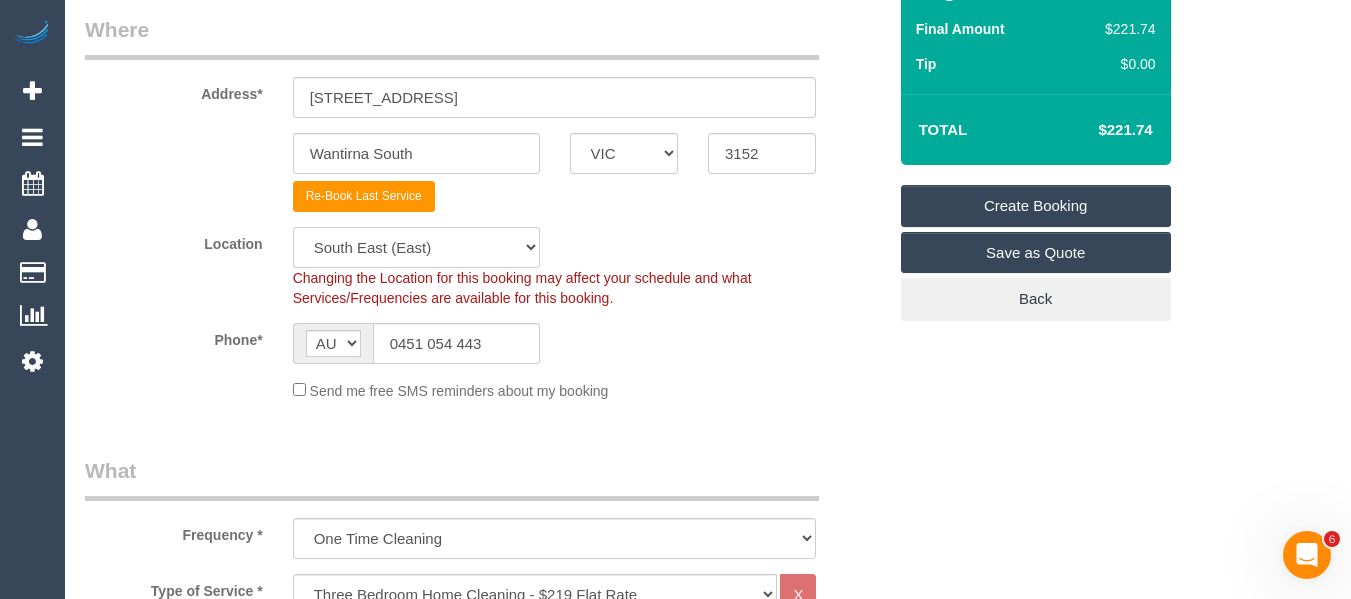 click on "Office City East (North) East (South) Inner East Inner North (East) Inner North (West) Inner South East Inner West North (East) North (West) Outer East Outer North (East) Outer North (West) Outer South East Outer West South East (East) South East (West) West (North) West (South) ZG - Central ZG - East ZG - North ZG - South" 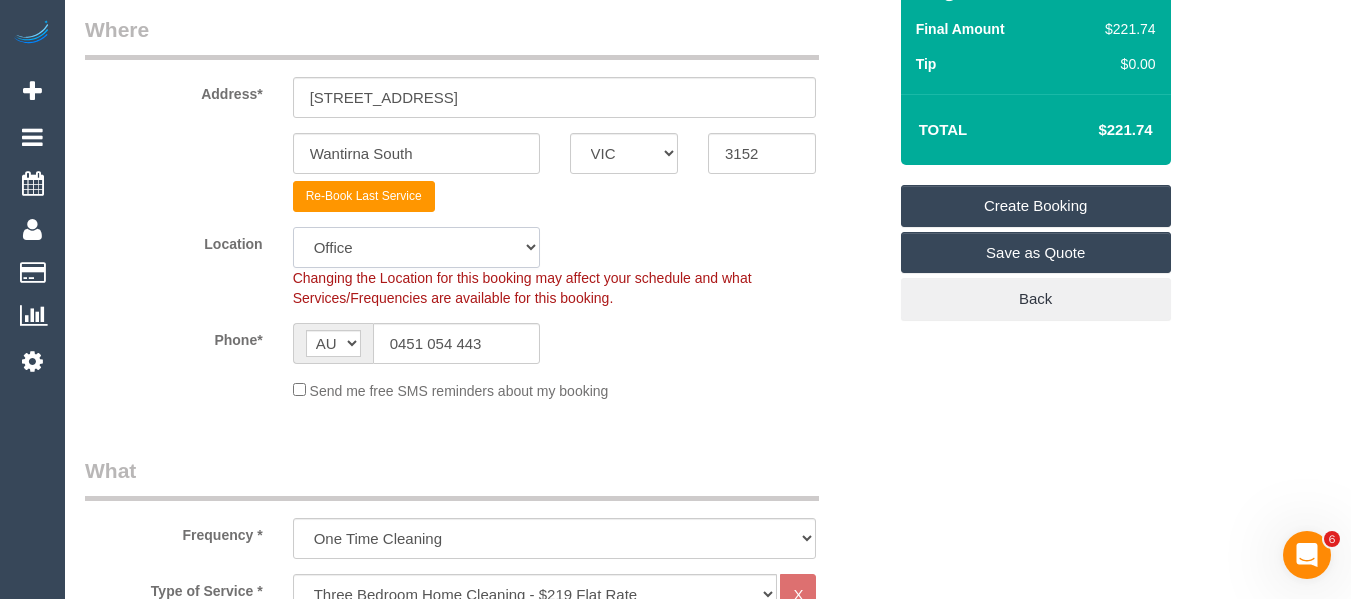 click on "Office City East (North) East (South) Inner East Inner North (East) Inner North (West) Inner South East Inner West North (East) North (West) Outer East Outer North (East) Outer North (West) Outer South East Outer West South East (East) South East (West) West (North) West (South) ZG - Central ZG - East ZG - North ZG - South" 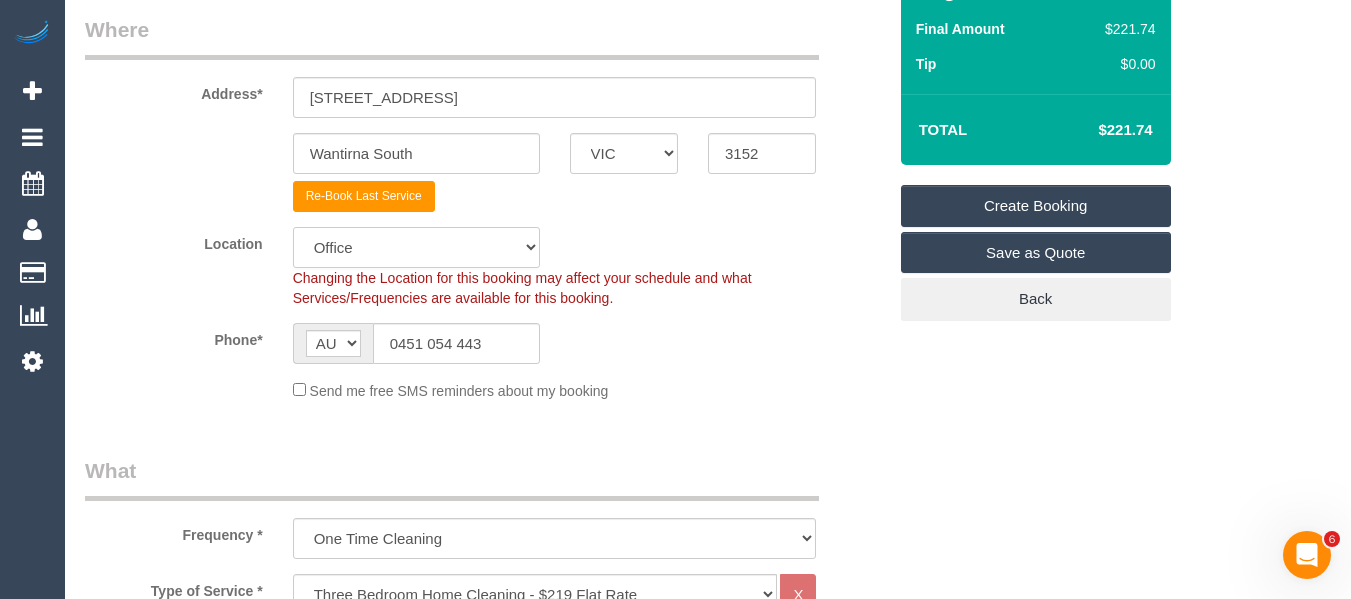 select on "object:2873" 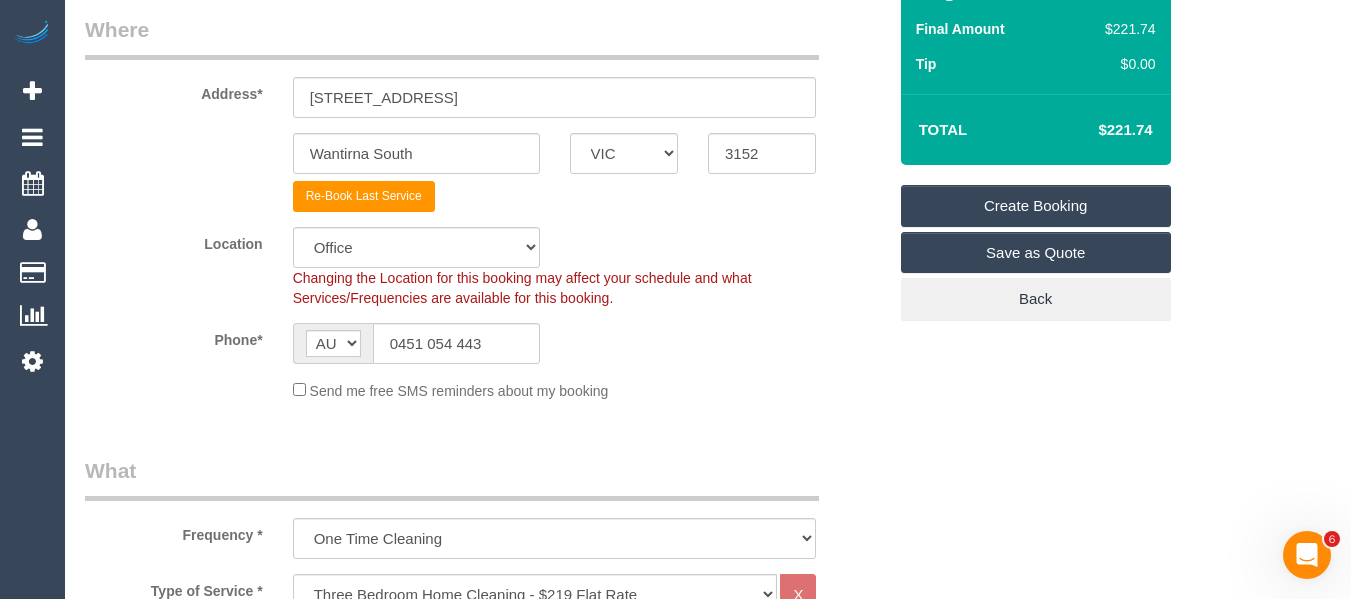 click on "Send me free SMS reminders about my booking" 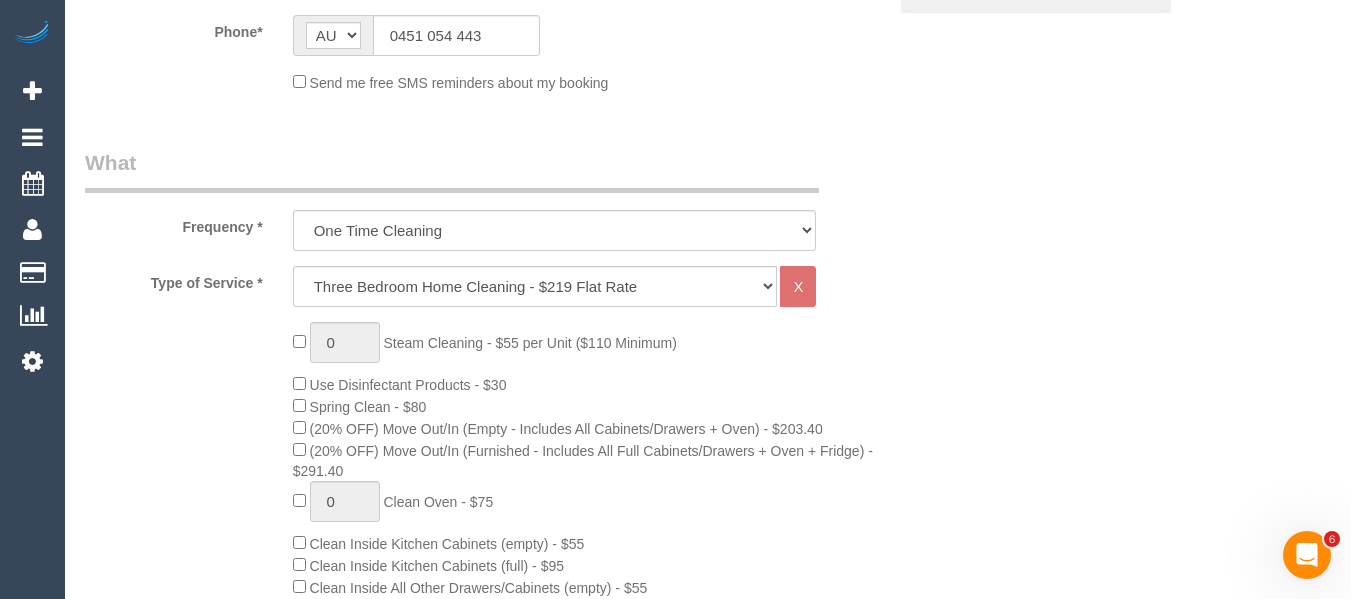 scroll, scrollTop: 800, scrollLeft: 0, axis: vertical 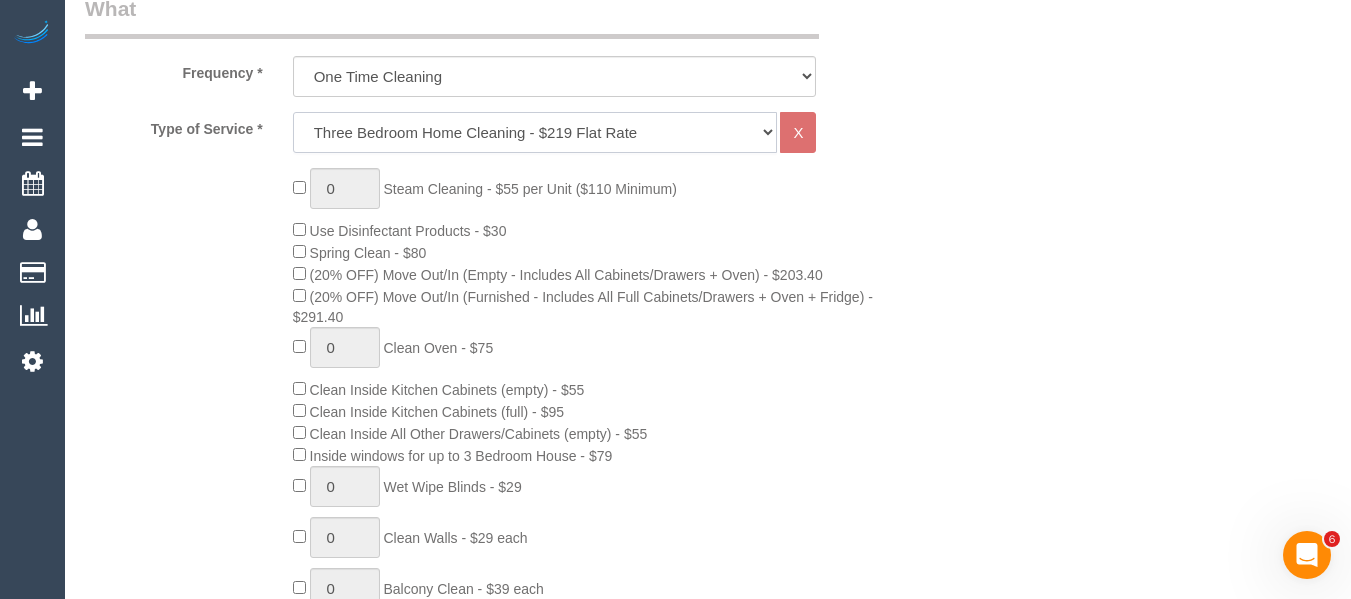 click on "Hourly Service - $70/h Hourly Service - $65/h Hourly Service - $60/h Hourly Service - $58.03 (NDIS 2025-26) Hourly Service - $57.27+GST (HCP/SaH 2025-26) Hourly Service - $56.23 (NDIS 2024-25) Hourly Service - $56.23 (NDIS) Hourly Service - Special Pricing (New) Hourly Service - Special Pricing Hourly Service (OnTime) $50/hr + GST One Bedroom Apt/Home Cleaning - $169 Flat Rate Two Bedroom Home Cleaning - $189 Flat Rate Three Bedroom Home Cleaning - $219 Flat Rate Four Bedroom Home Cleaning  - $259 Flat Rate Five Bedroom Home Cleaning  - $309 Flat Rate Six Bedroom Home Cleaning  - $339 Flat Rate One Bedroom Apt/Home Cleaning - $159 Flat Rate Two Bedroom Home Cleaning - $179 Flat Rate Three Bedroom Home Cleaning - $199 Flat Rate Four Bedroom Home Cleaning  - $239 Flat Rate Five Bedroom Home Cleaning  - $289 Flat Rate Six Bedroom Home Cleaning  - $319 Flat Rate Window Cleaning - Quoted Full home clean - Quoted Quote Re-Clean Steam Cleaning / Unit Key Pick up/Drop off Meeting Commercial Clean - Quoted Workshop" 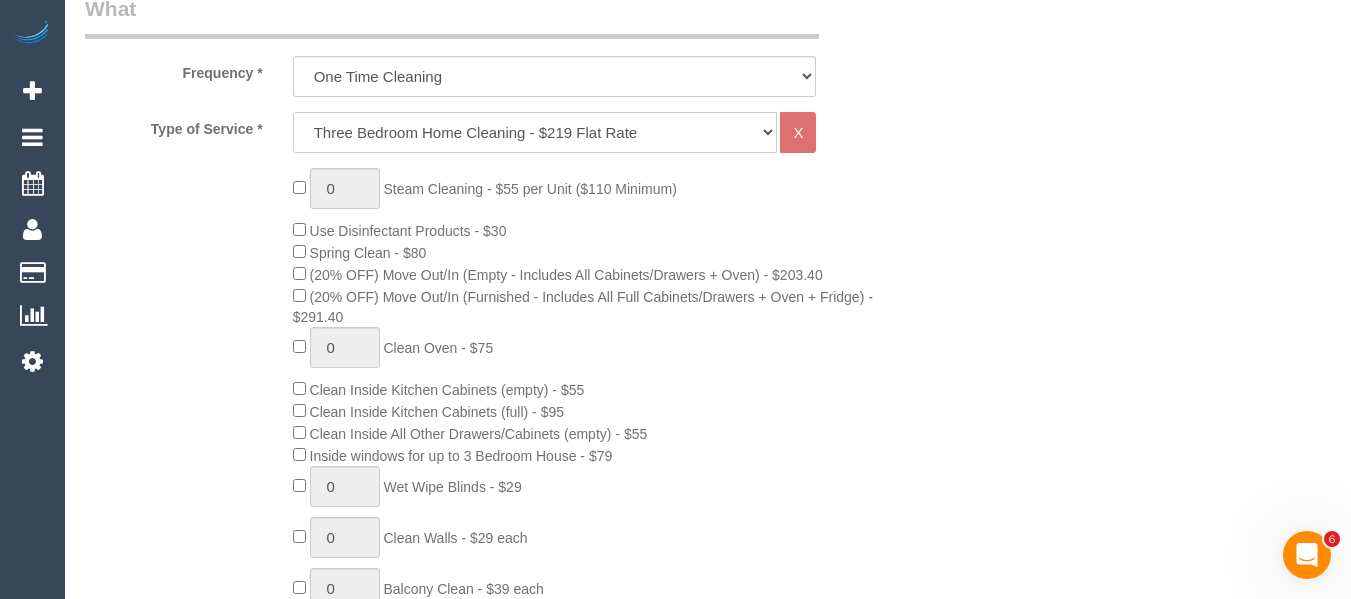 select on "28" 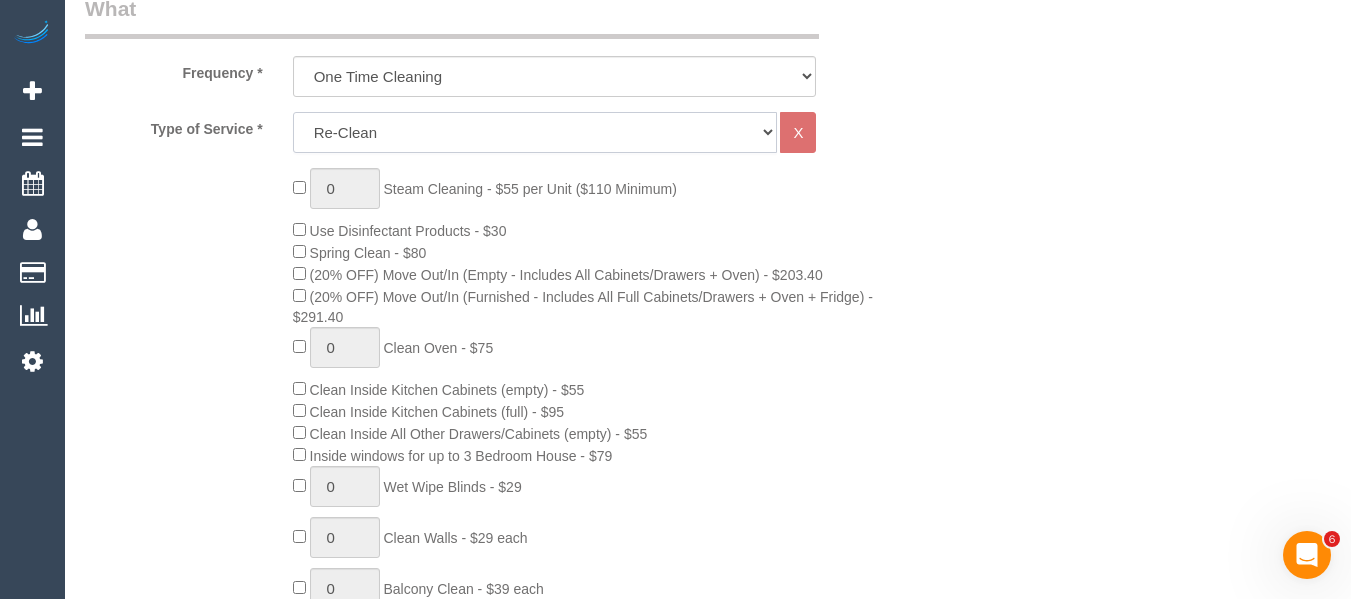 click on "Hourly Service - $70/h Hourly Service - $65/h Hourly Service - $60/h Hourly Service - $58.03 (NDIS 2025-26) Hourly Service - $57.27+GST (HCP/SaH 2025-26) Hourly Service - $56.23 (NDIS 2024-25) Hourly Service - $56.23 (NDIS) Hourly Service - Special Pricing (New) Hourly Service - Special Pricing Hourly Service (OnTime) $50/hr + GST One Bedroom Apt/Home Cleaning - $169 Flat Rate Two Bedroom Home Cleaning - $189 Flat Rate Three Bedroom Home Cleaning - $219 Flat Rate Four Bedroom Home Cleaning  - $259 Flat Rate Five Bedroom Home Cleaning  - $309 Flat Rate Six Bedroom Home Cleaning  - $339 Flat Rate One Bedroom Apt/Home Cleaning - $159 Flat Rate Two Bedroom Home Cleaning - $179 Flat Rate Three Bedroom Home Cleaning - $199 Flat Rate Four Bedroom Home Cleaning  - $239 Flat Rate Five Bedroom Home Cleaning  - $289 Flat Rate Six Bedroom Home Cleaning  - $319 Flat Rate Window Cleaning - Quoted Full home clean - Quoted Quote Re-Clean Steam Cleaning / Unit Key Pick up/Drop off Meeting Commercial Clean - Quoted Workshop" 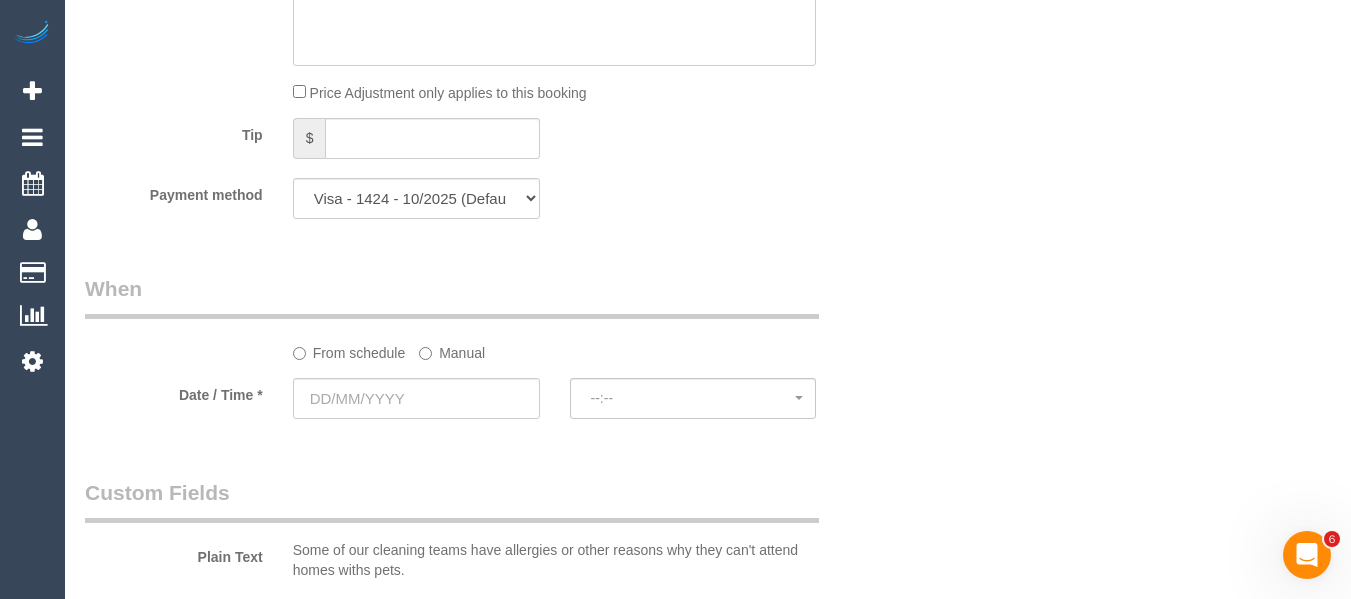 scroll, scrollTop: 1900, scrollLeft: 0, axis: vertical 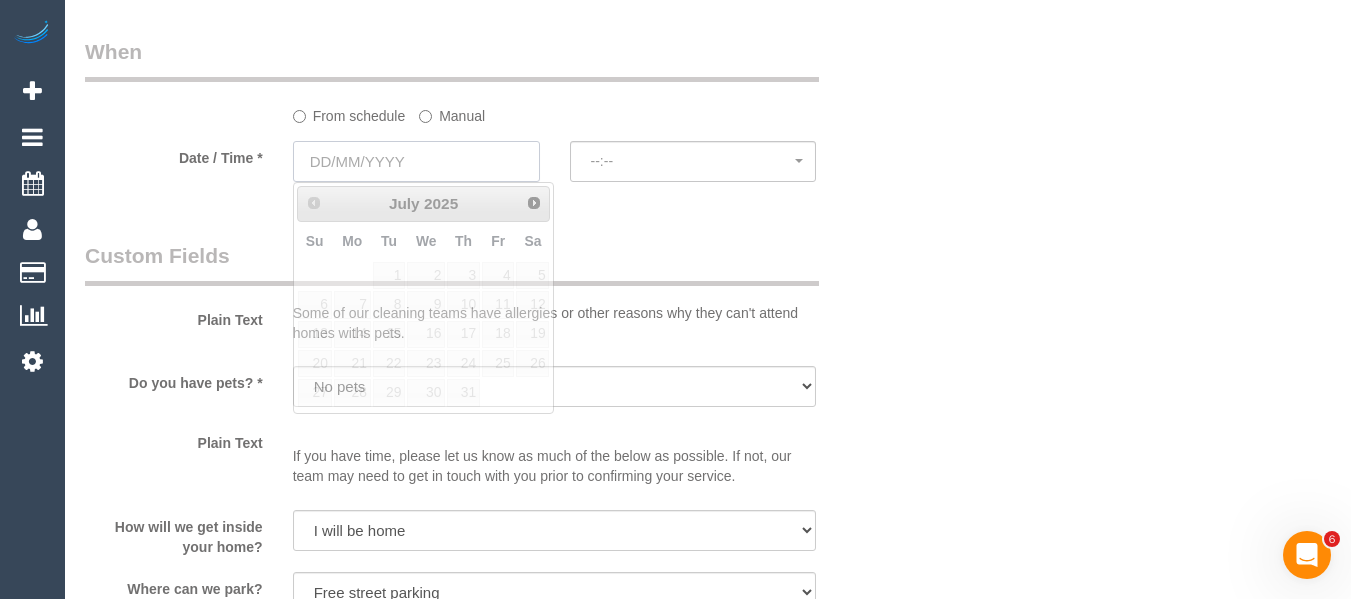 click at bounding box center (416, 161) 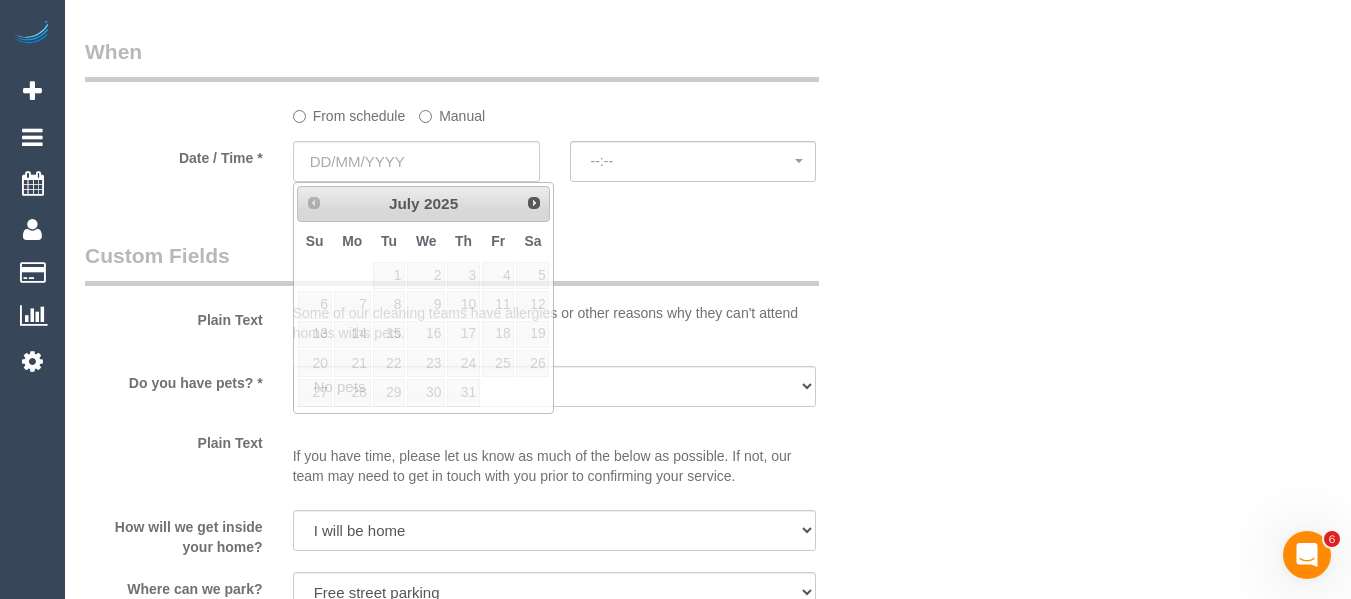 click on "Manual" 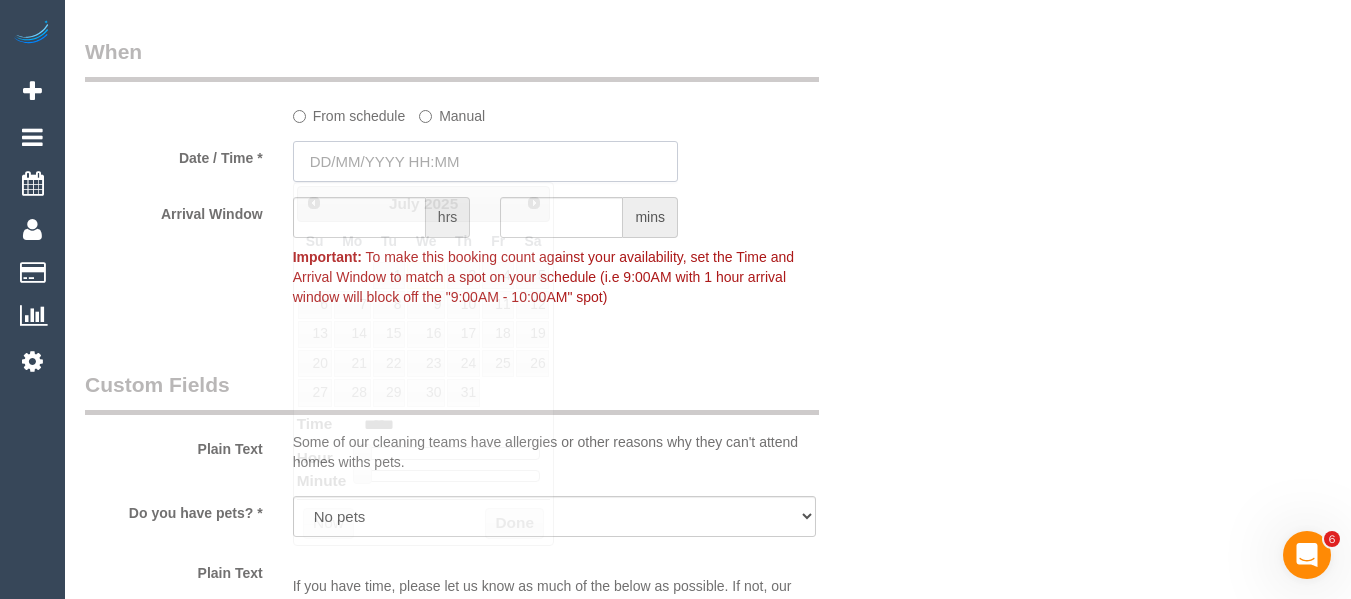 click at bounding box center (485, 161) 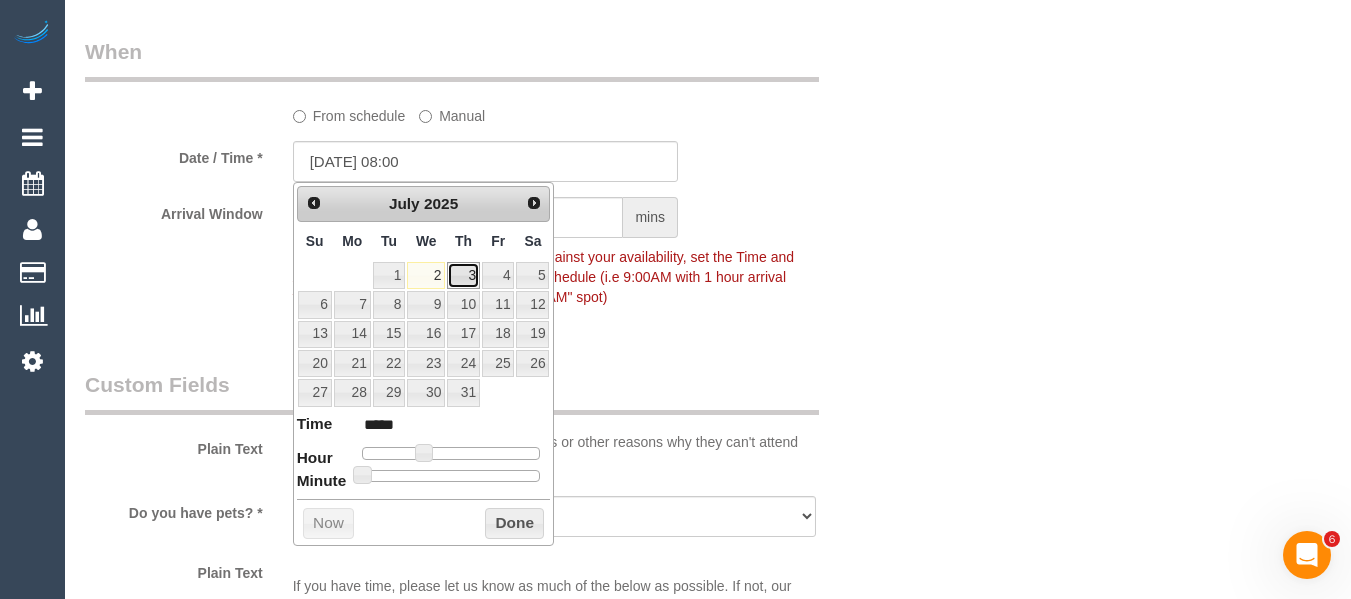 click on "3" at bounding box center [463, 275] 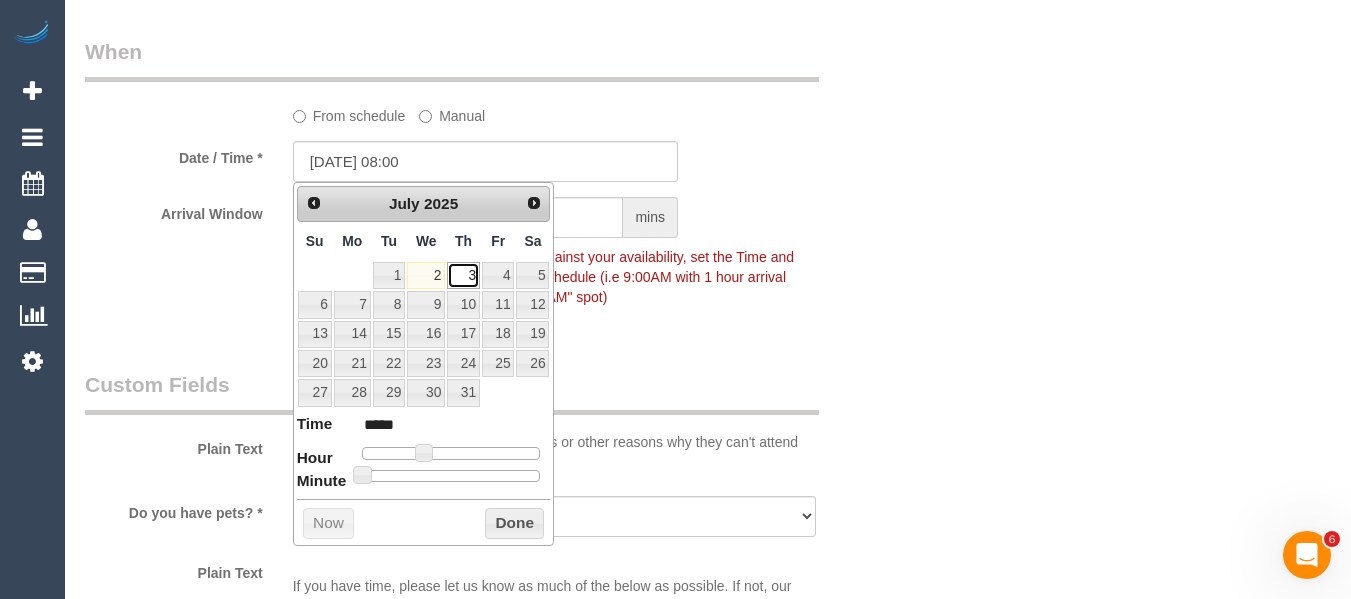 click on "3" at bounding box center [463, 275] 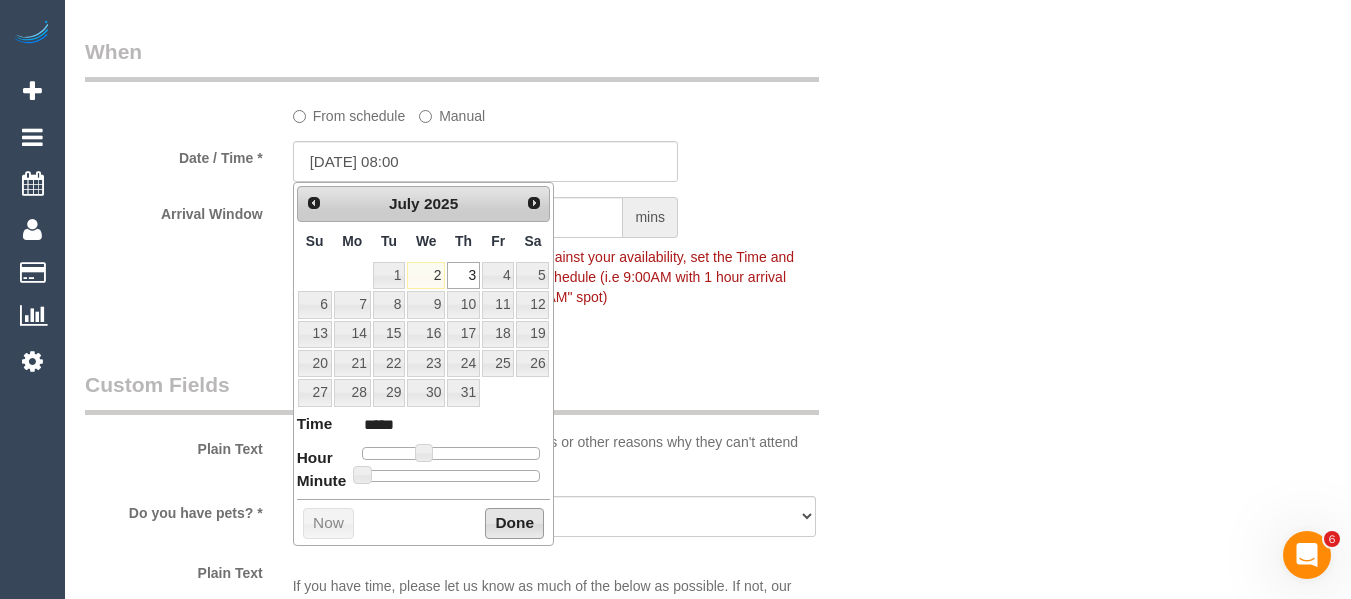 click on "Done" at bounding box center (514, 524) 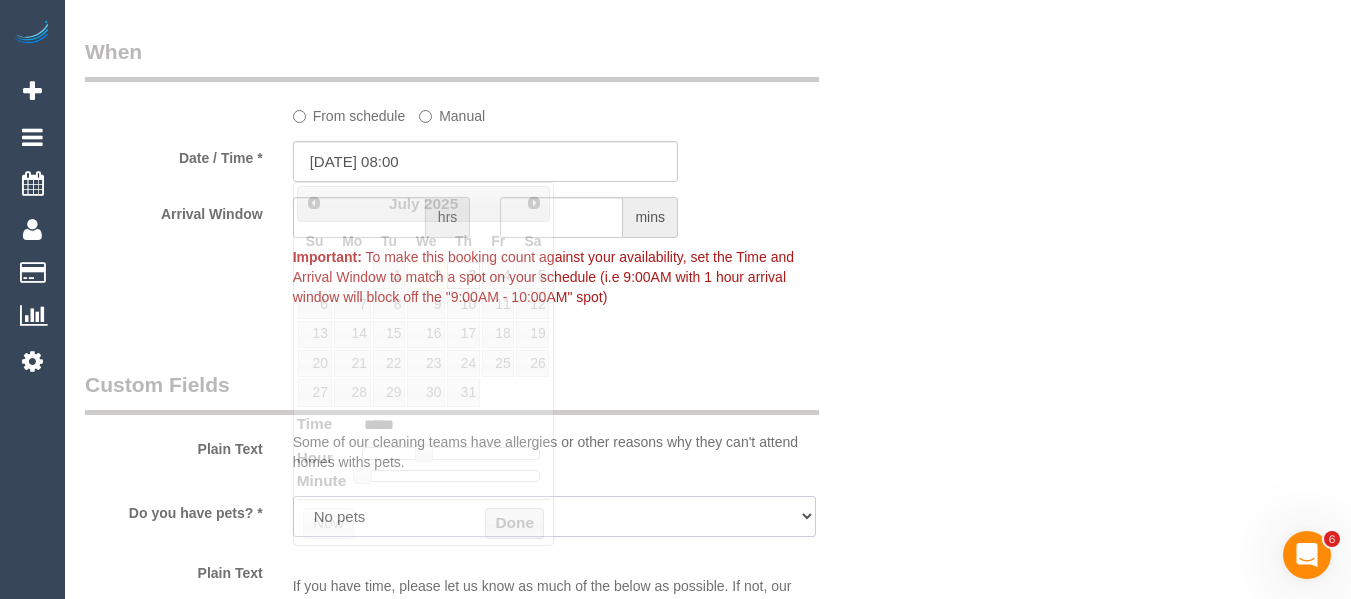 click on "Yes - Cats Yes - Dogs No pets Yes - Dogs and Cats Yes - Other" at bounding box center [555, 516] 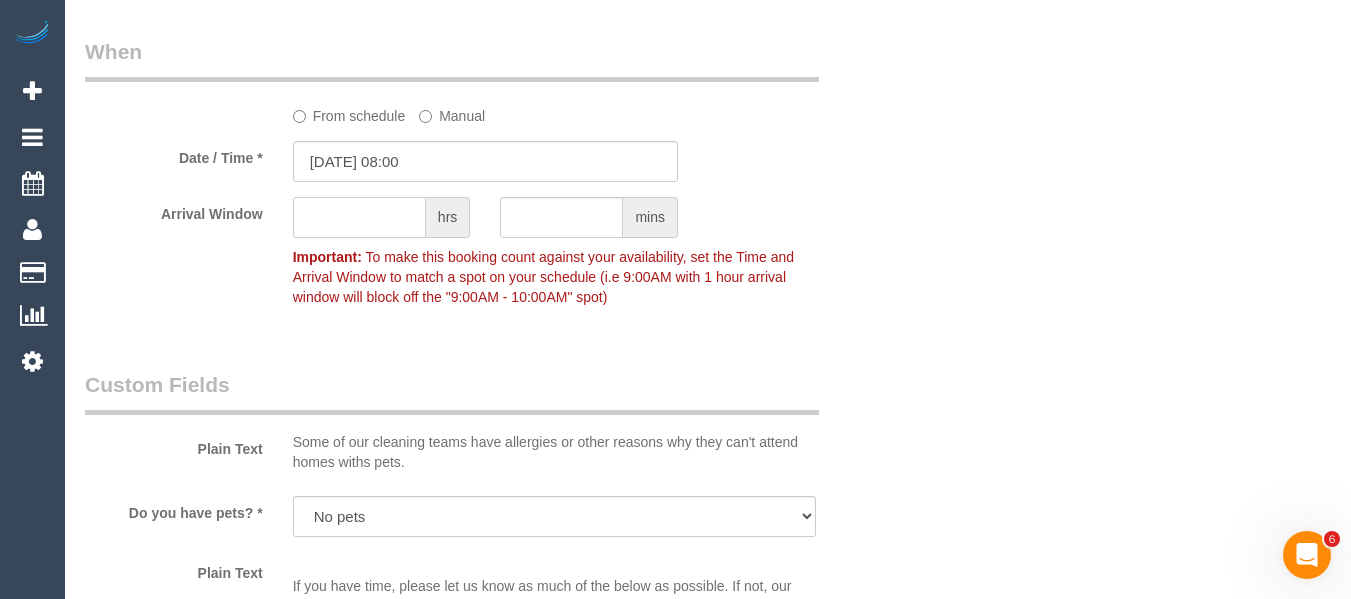 click 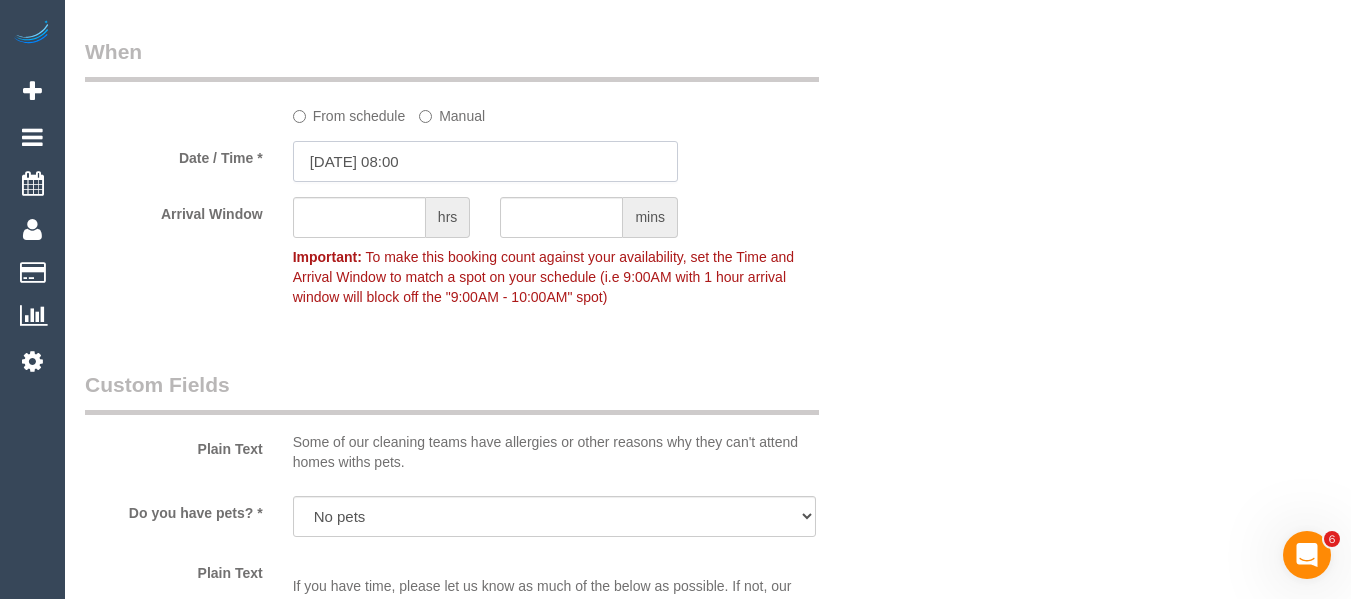 click on "03/07/2025 08:00" at bounding box center (485, 161) 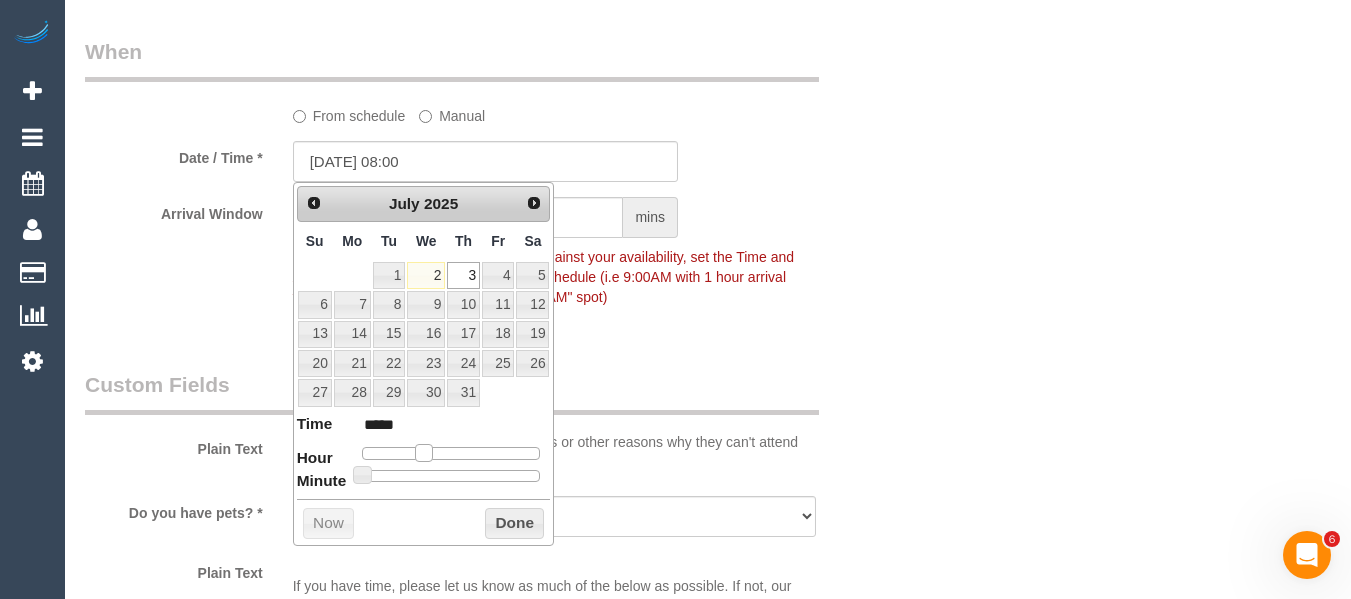 type on "03/07/2025 09:00" 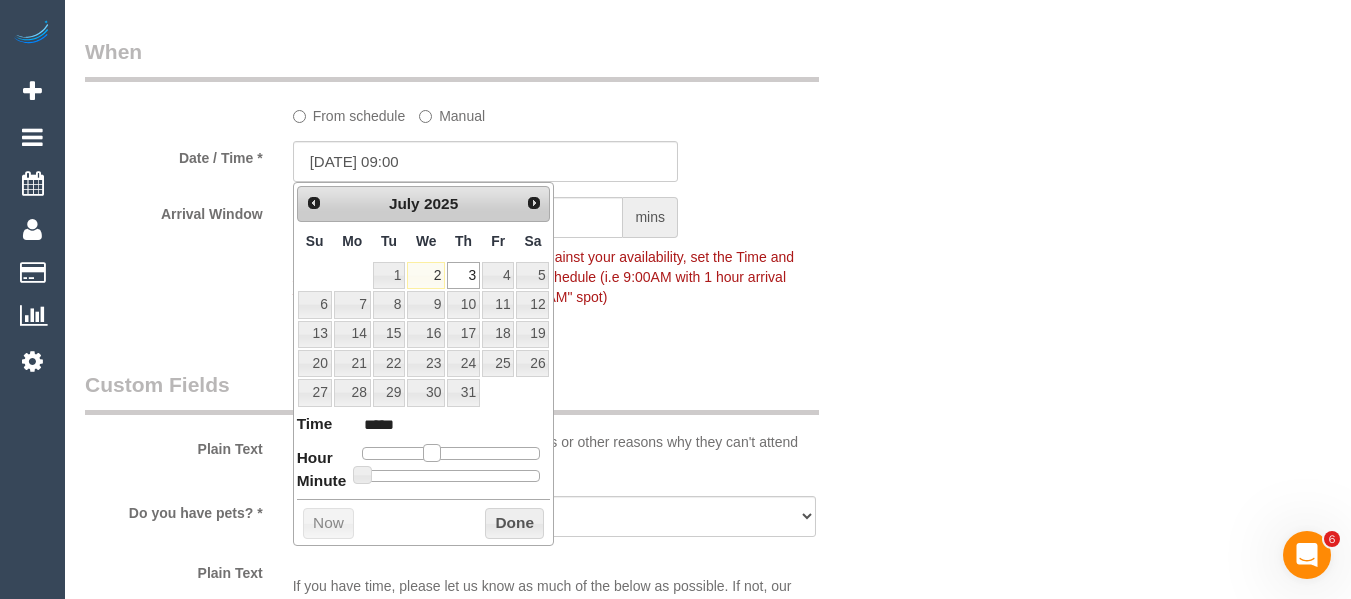 click at bounding box center (432, 453) 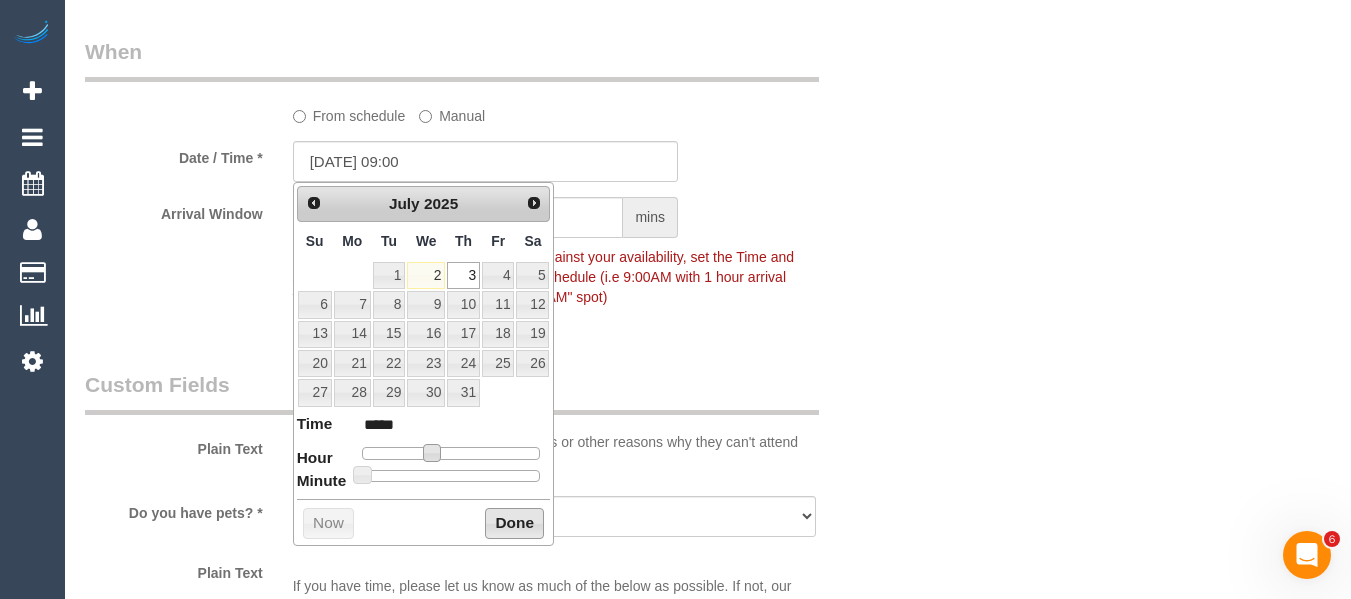 click on "Done" at bounding box center (514, 524) 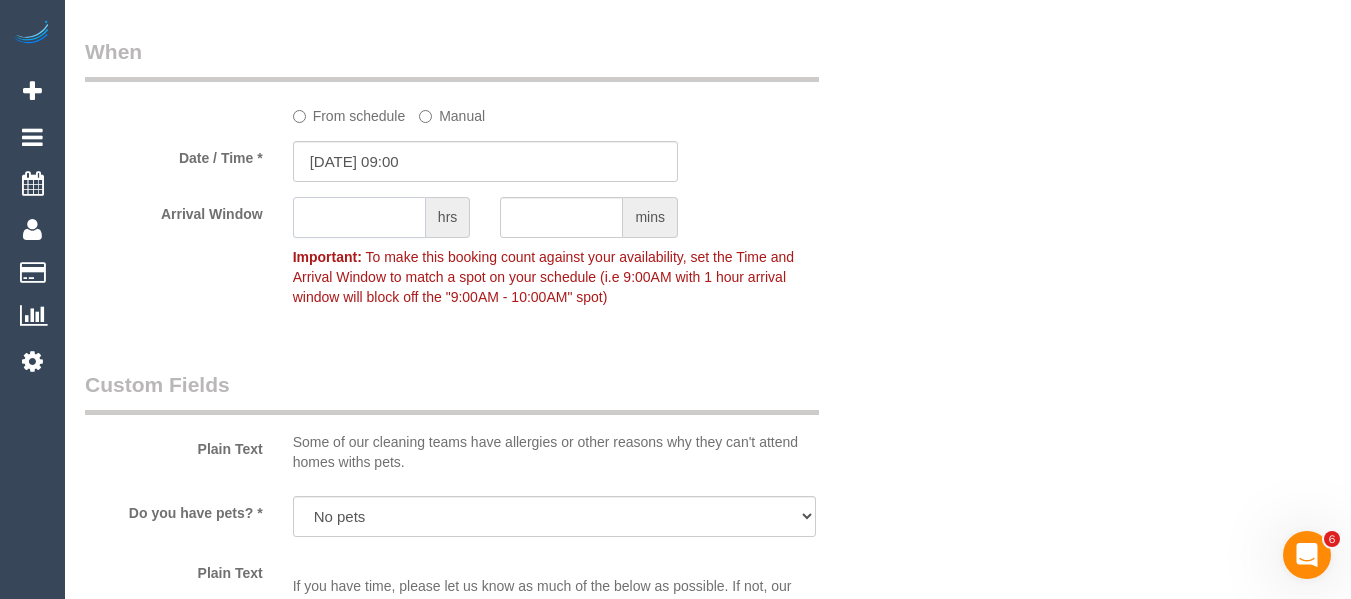 click 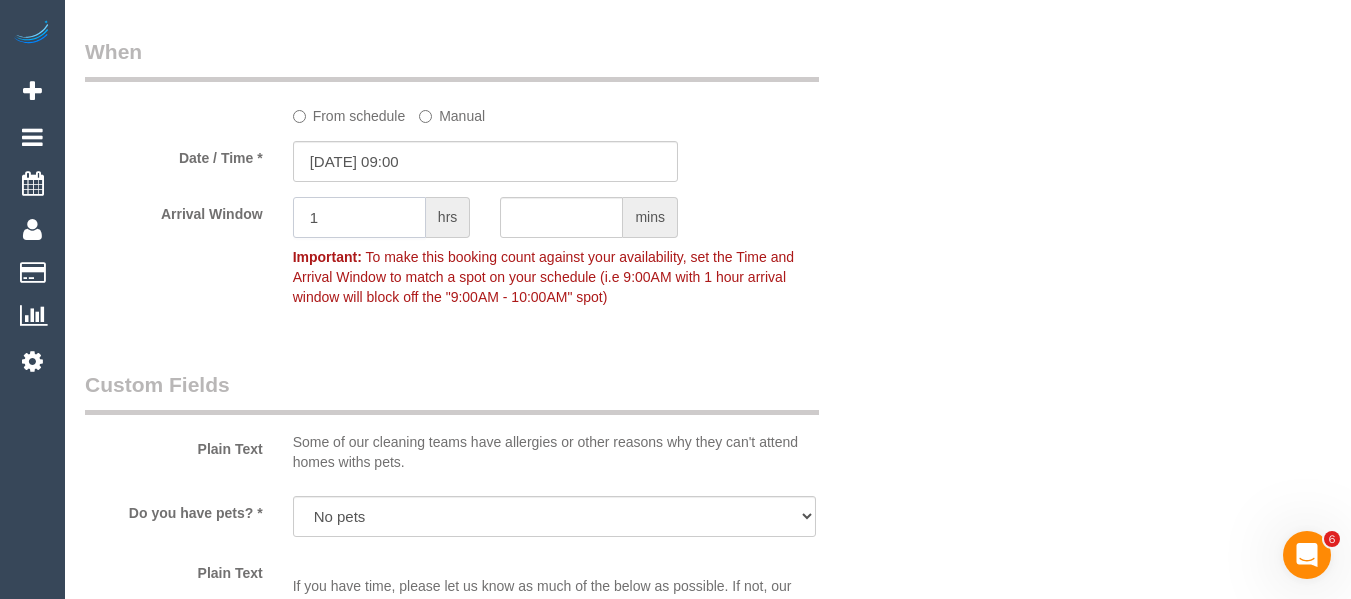 type on "1" 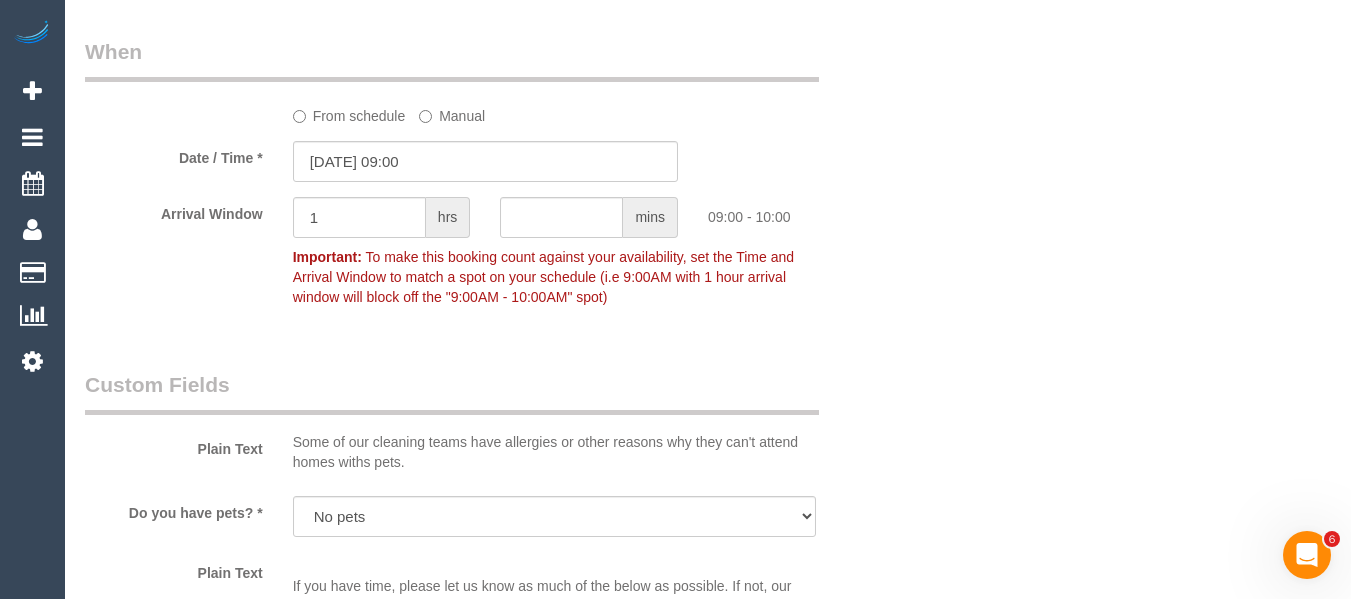 click on "Who
Email*
melanie.lindupp@gmail.com
Name *
Melanie
Lindupp
DNC 26/06 MT
Where
Address*
21 Wolf Street
Wantirna South
ACT
NSW
NT
QLD
SA
TAS
VIC
WA
3152
Re-Book Last Service
Location
Office City East (North) East (South) Inner East Inner North (East) Inner North (West) Inner South East Inner West North (East) North (West) Outer East Outer North (East) Outer North (West) Outer South East Outer West South East (East) South East (West)" at bounding box center [708, -66] 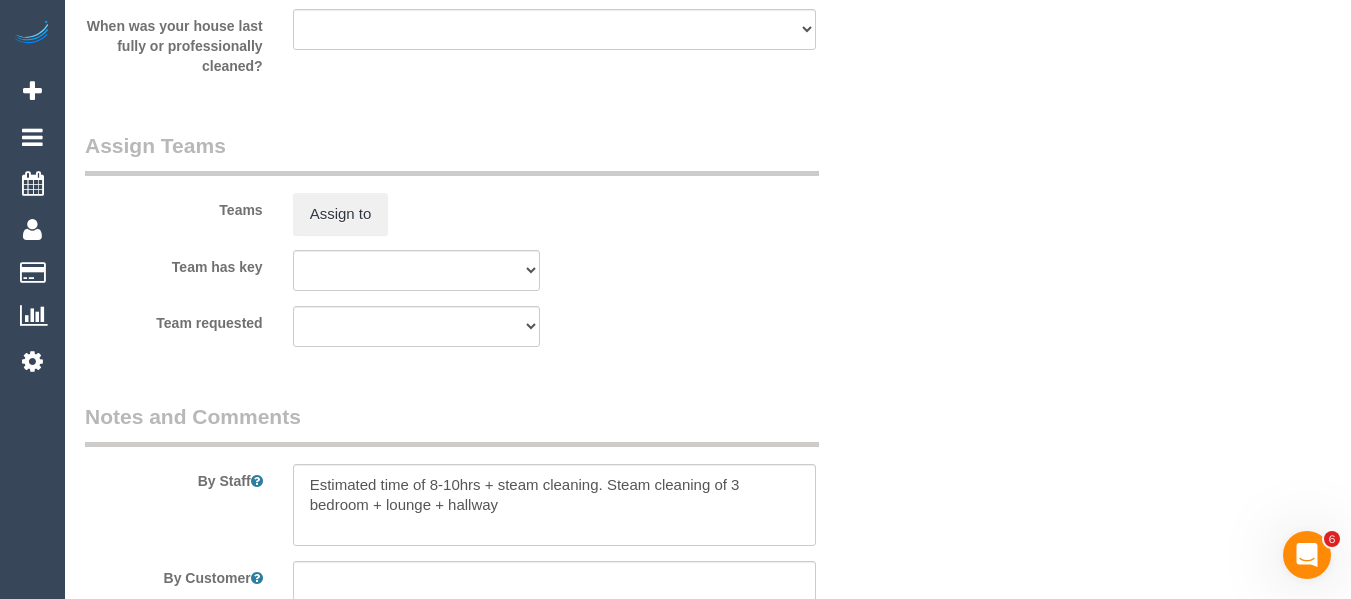 scroll, scrollTop: 3000, scrollLeft: 0, axis: vertical 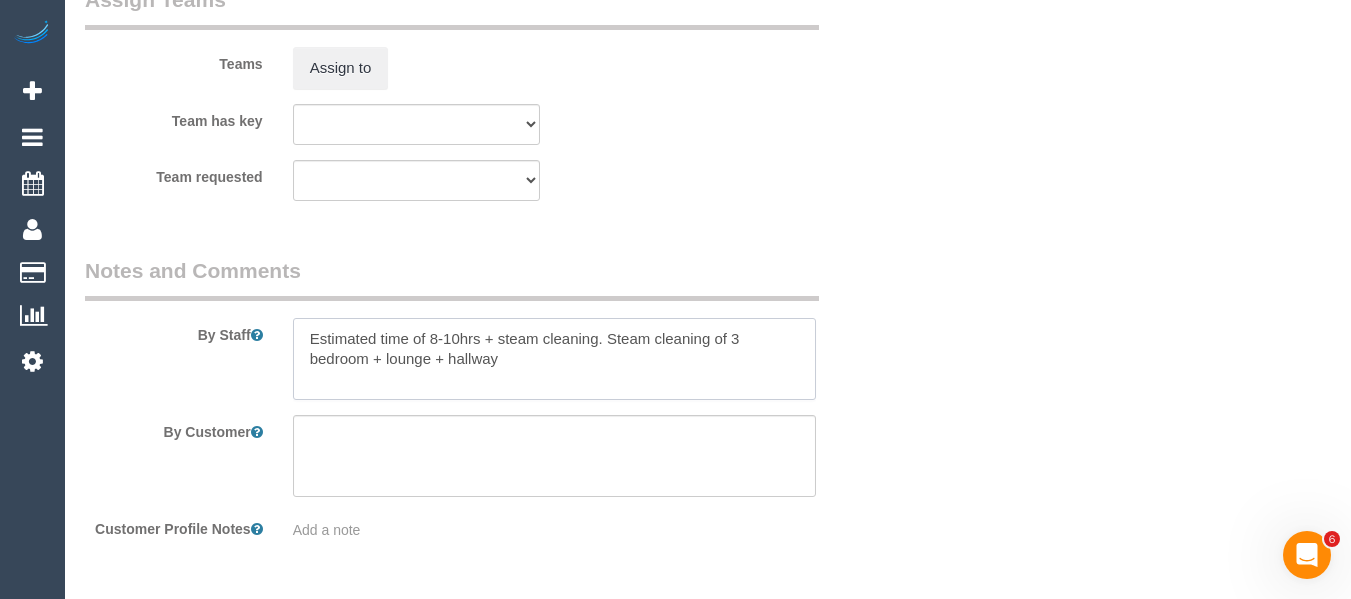 click on "By Staff" at bounding box center (485, 328) 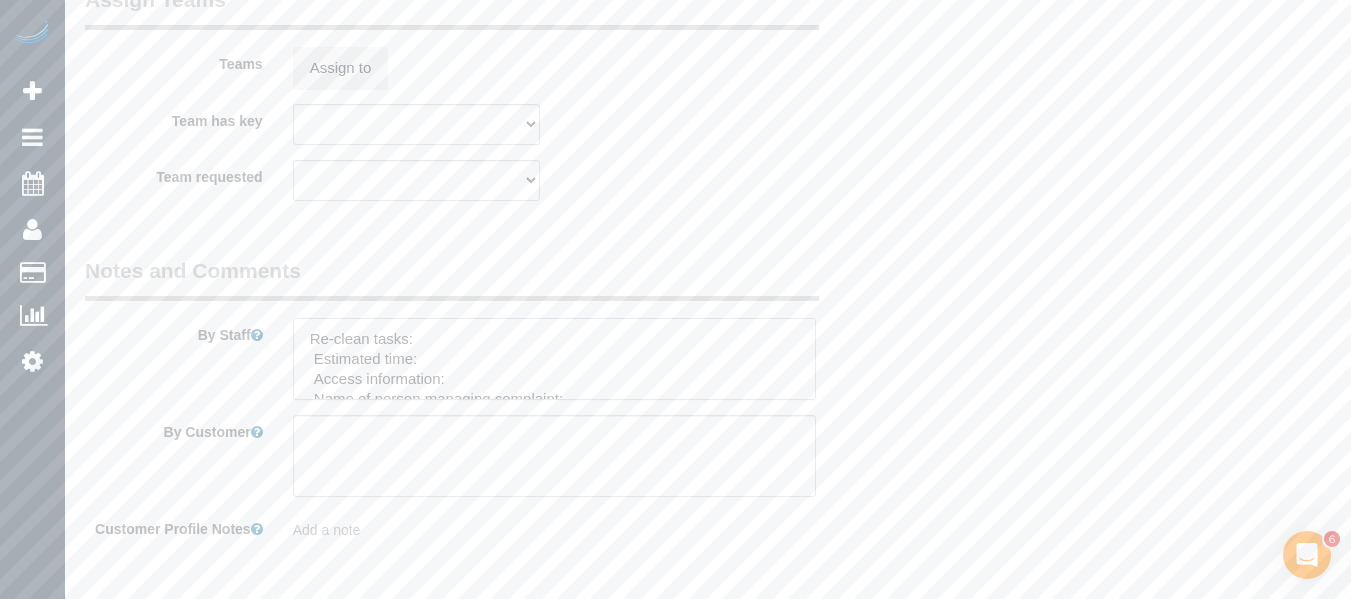 click at bounding box center (555, 359) 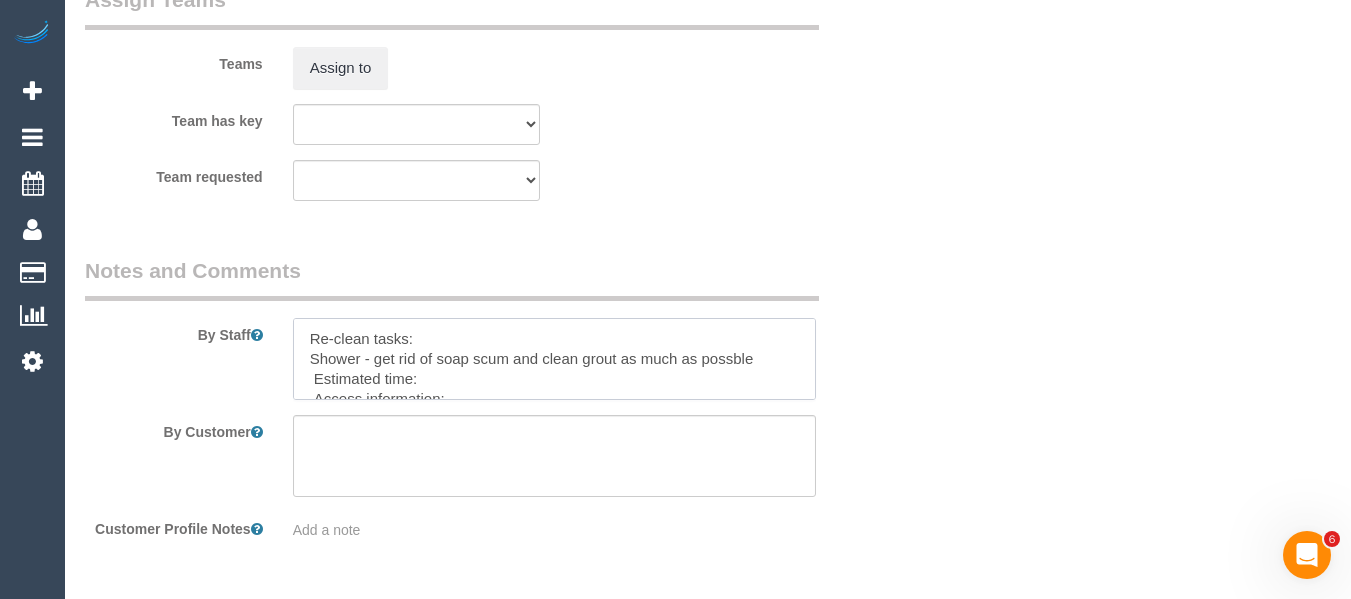 click at bounding box center [555, 359] 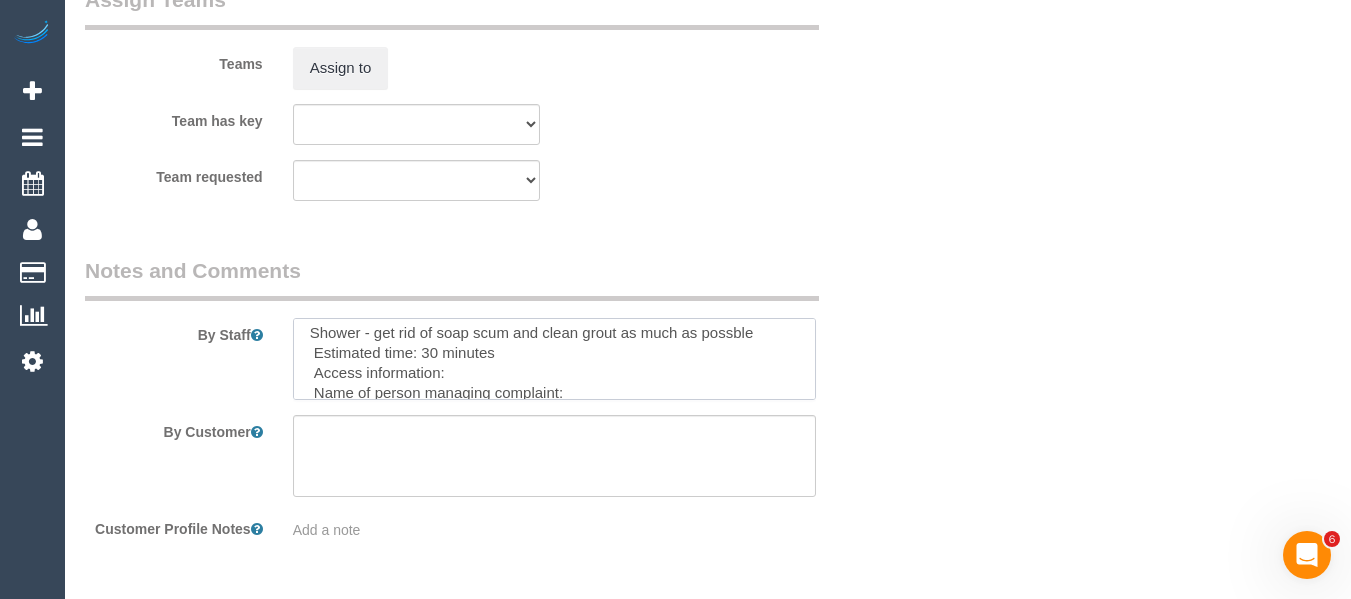 scroll, scrollTop: 40, scrollLeft: 0, axis: vertical 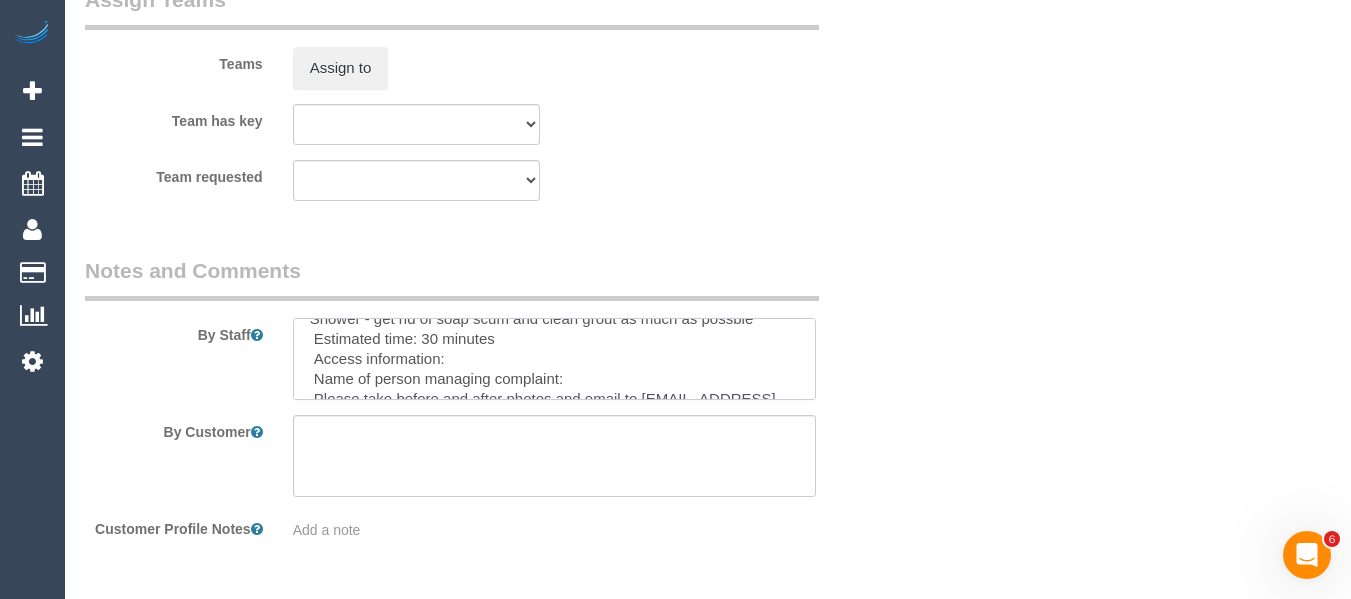 click at bounding box center (555, 359) 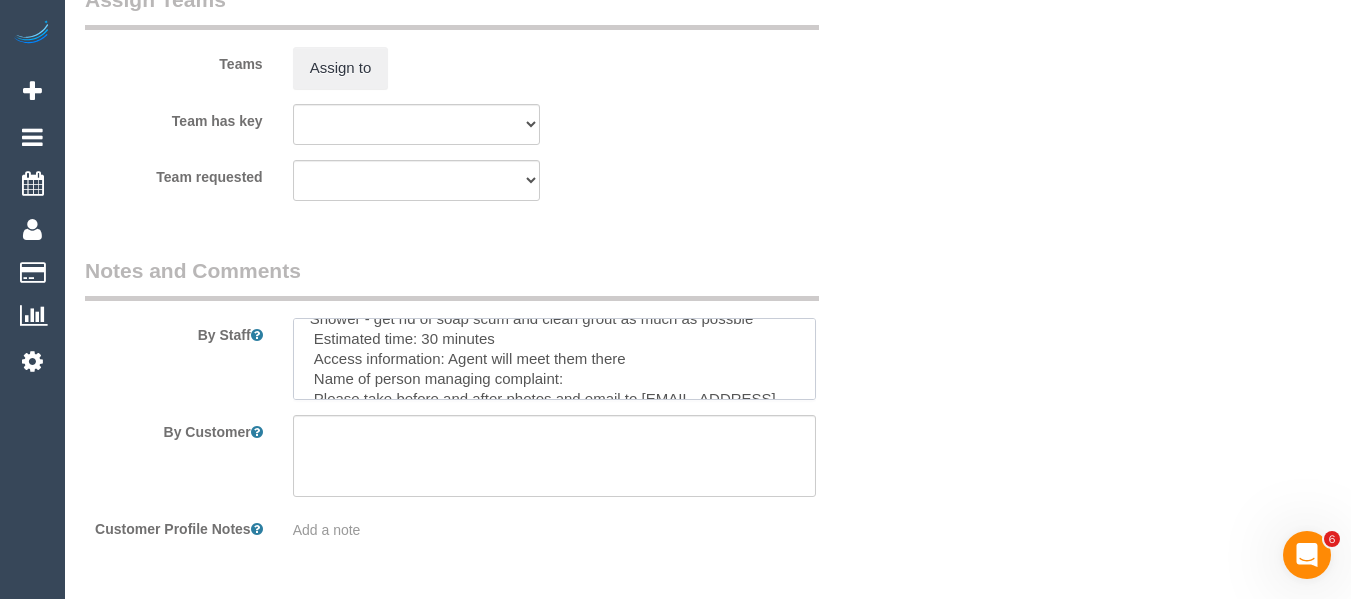 click at bounding box center (555, 359) 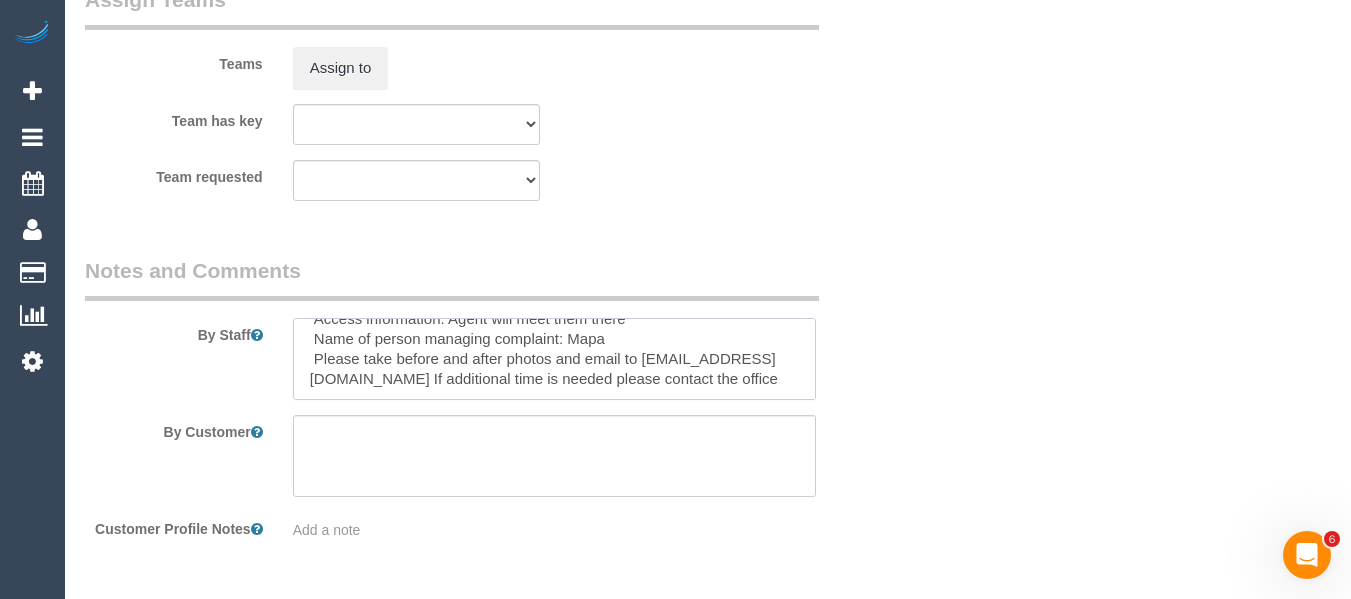 scroll, scrollTop: 100, scrollLeft: 0, axis: vertical 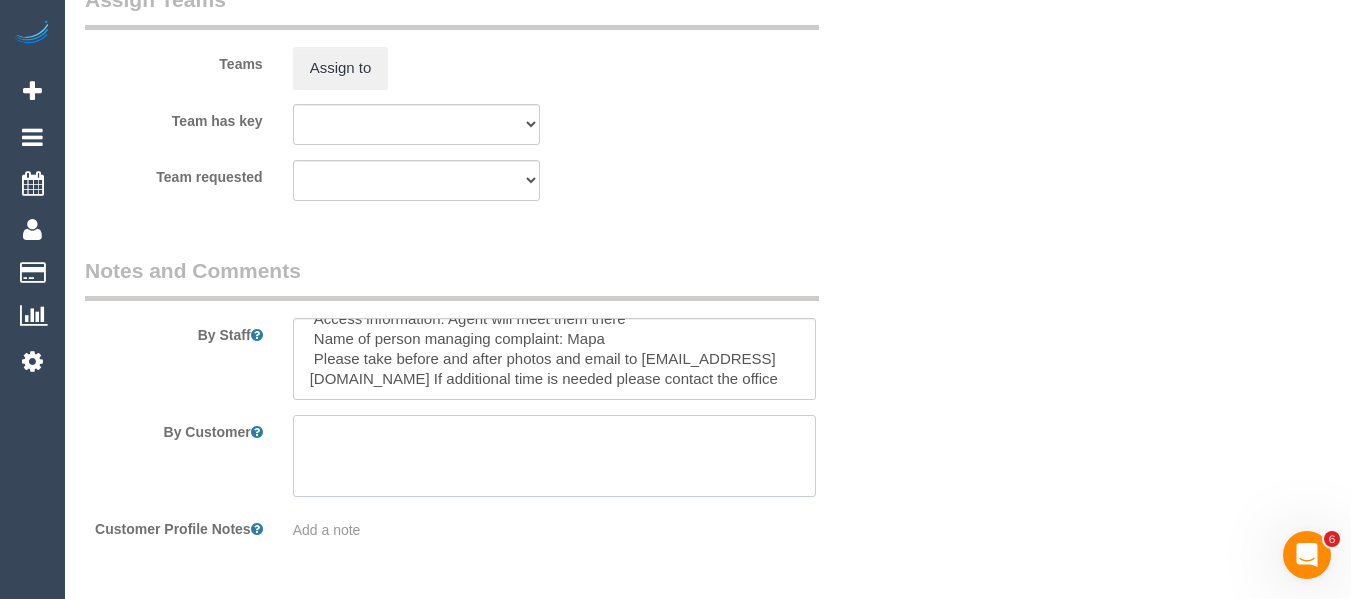click at bounding box center (555, 456) 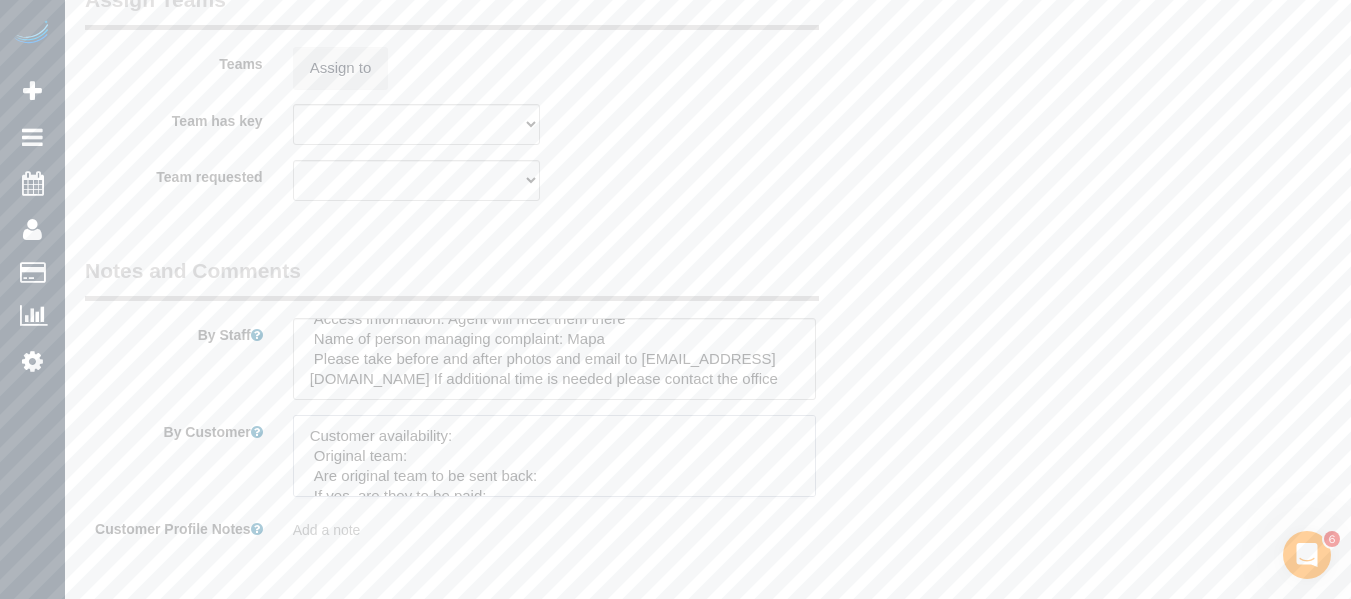 click at bounding box center (555, 456) 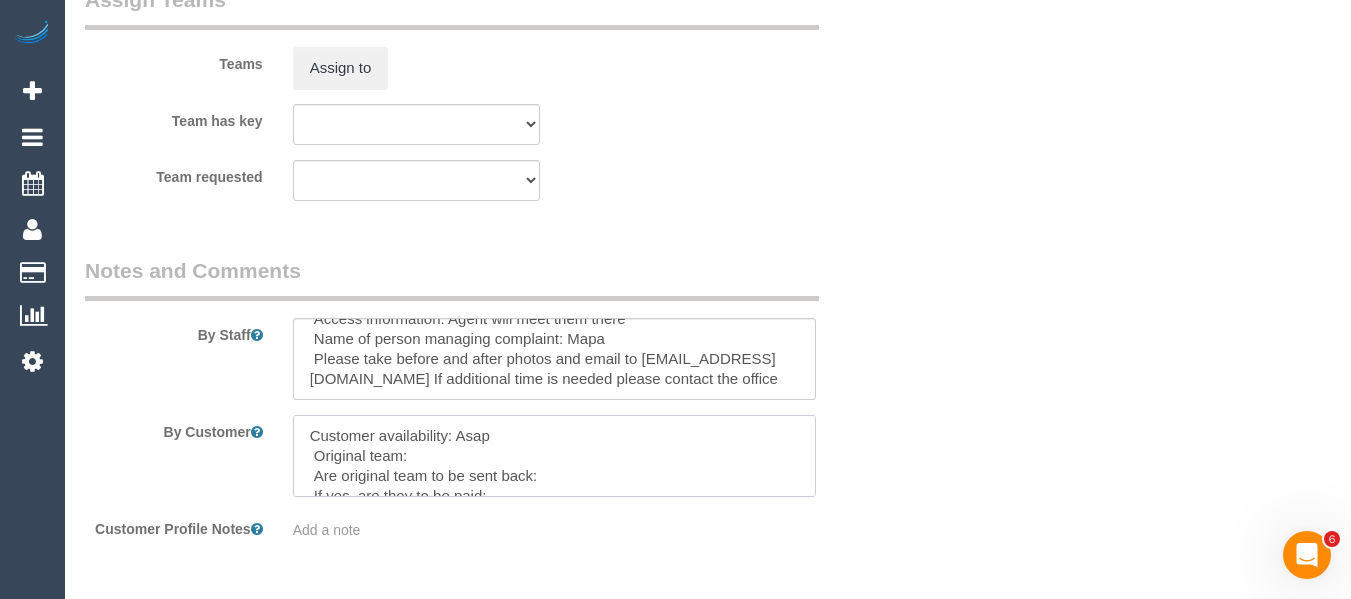 click at bounding box center (555, 456) 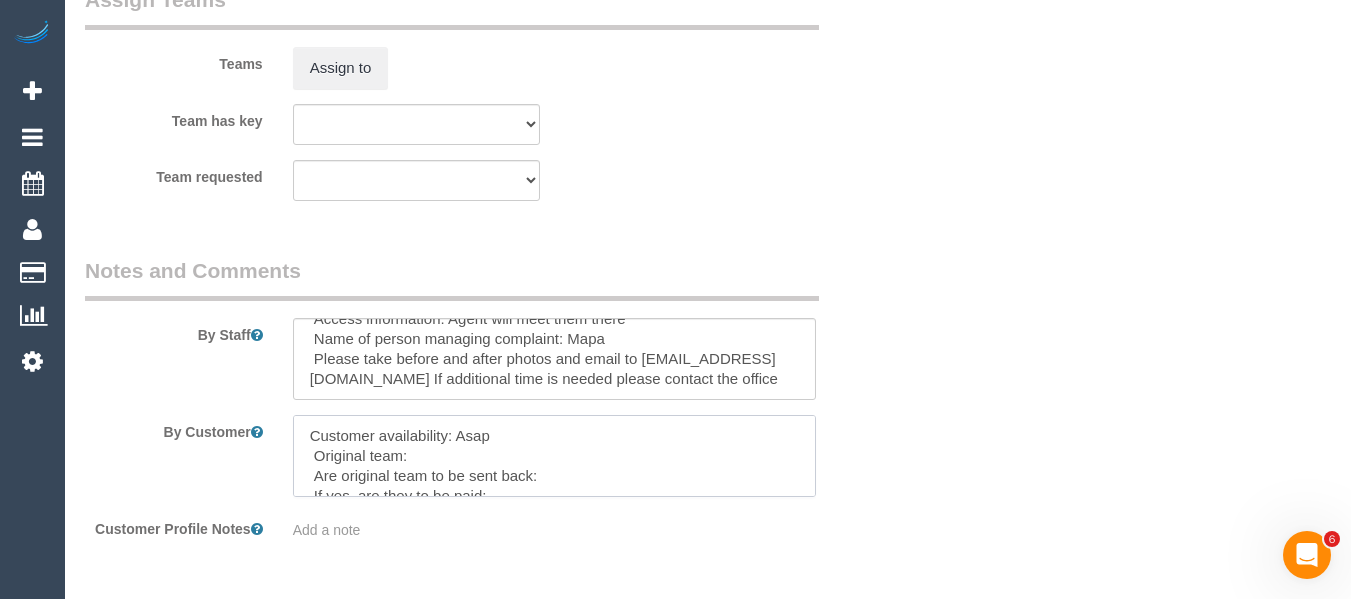 paste on "Angelica D + Team (C)" 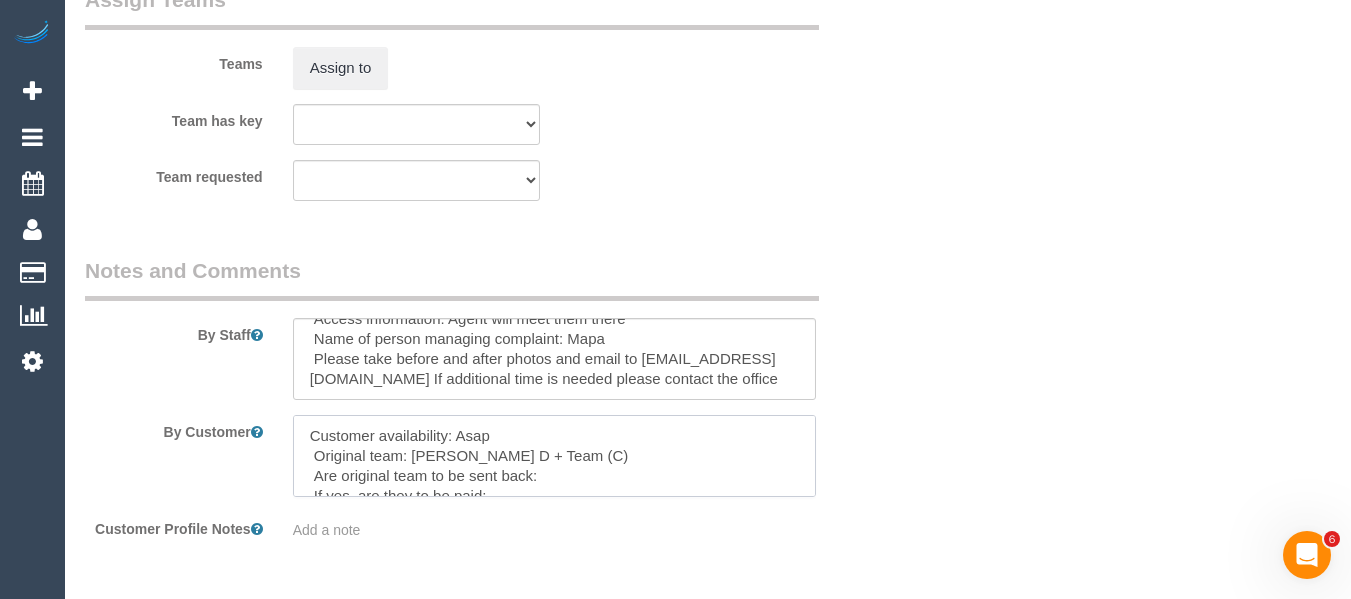 click at bounding box center (555, 456) 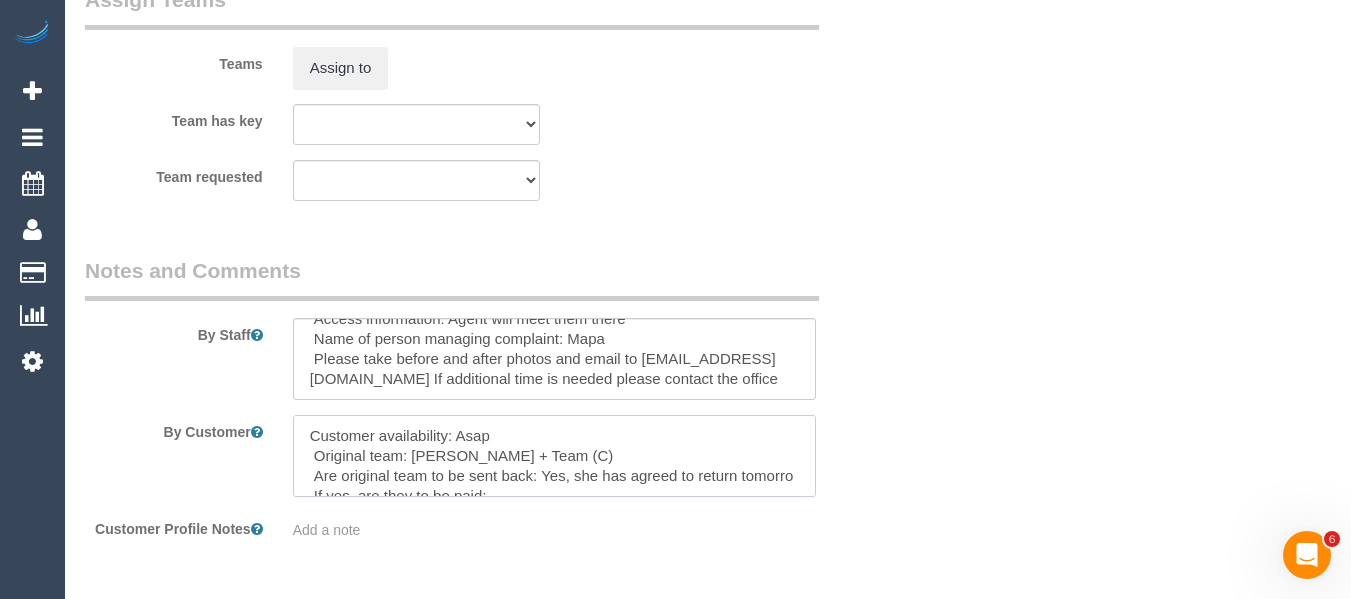scroll, scrollTop: 8, scrollLeft: 0, axis: vertical 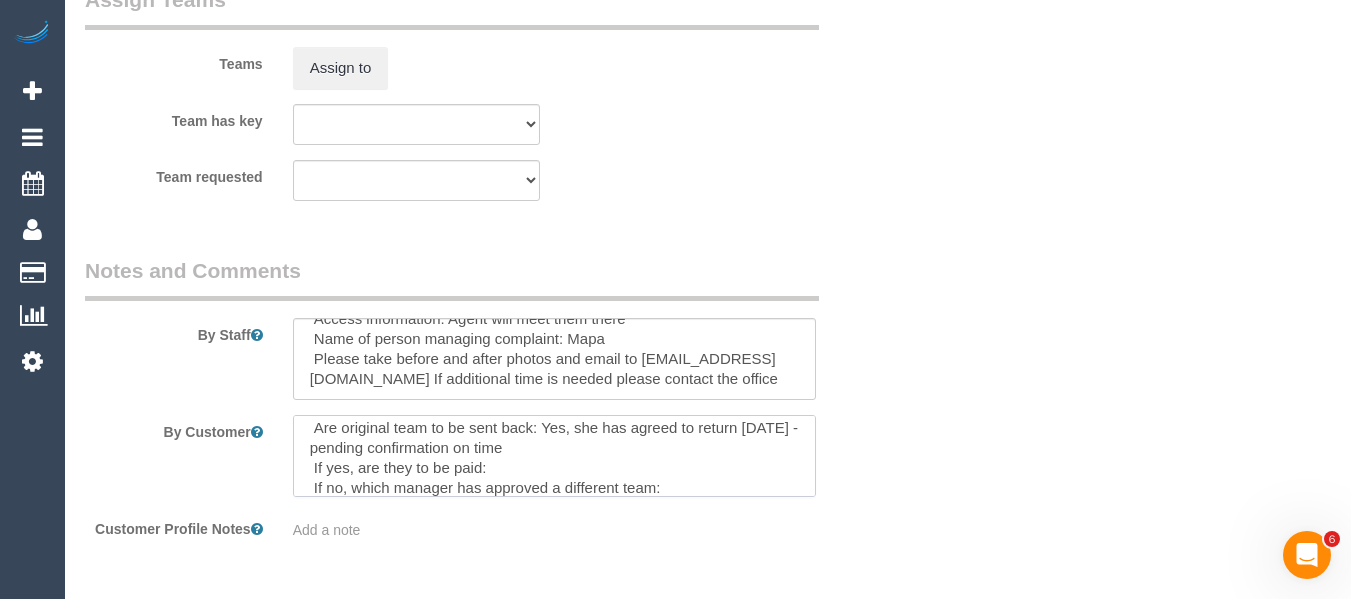 click at bounding box center [555, 456] 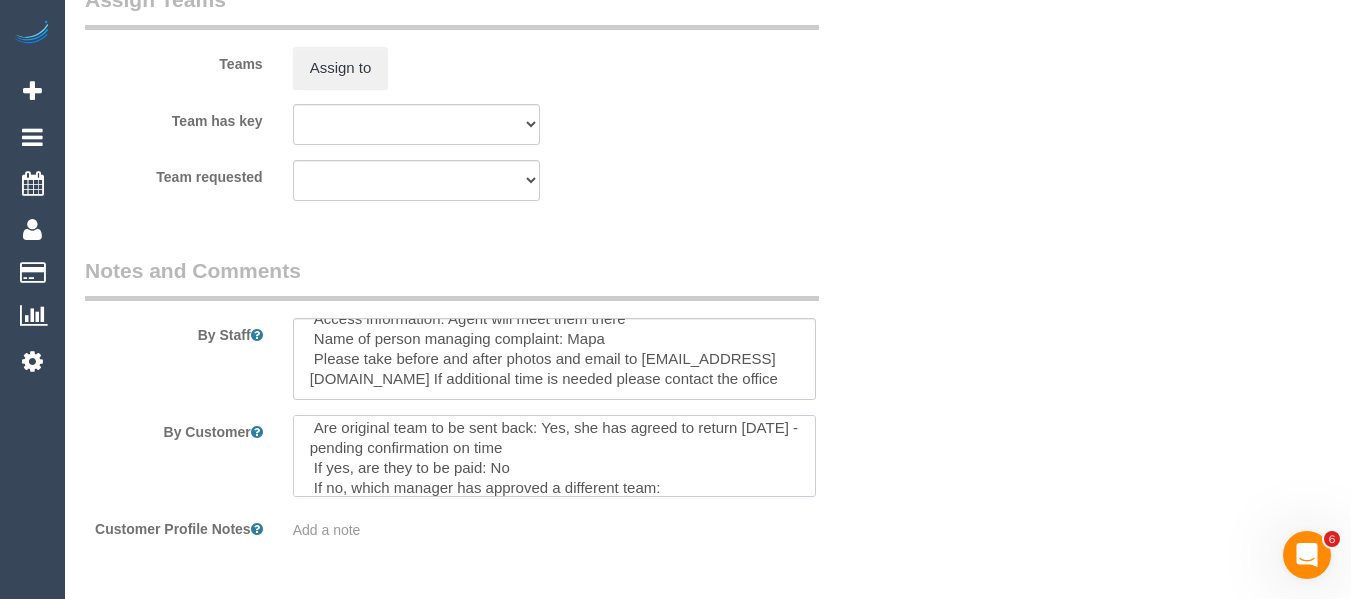 scroll, scrollTop: 88, scrollLeft: 0, axis: vertical 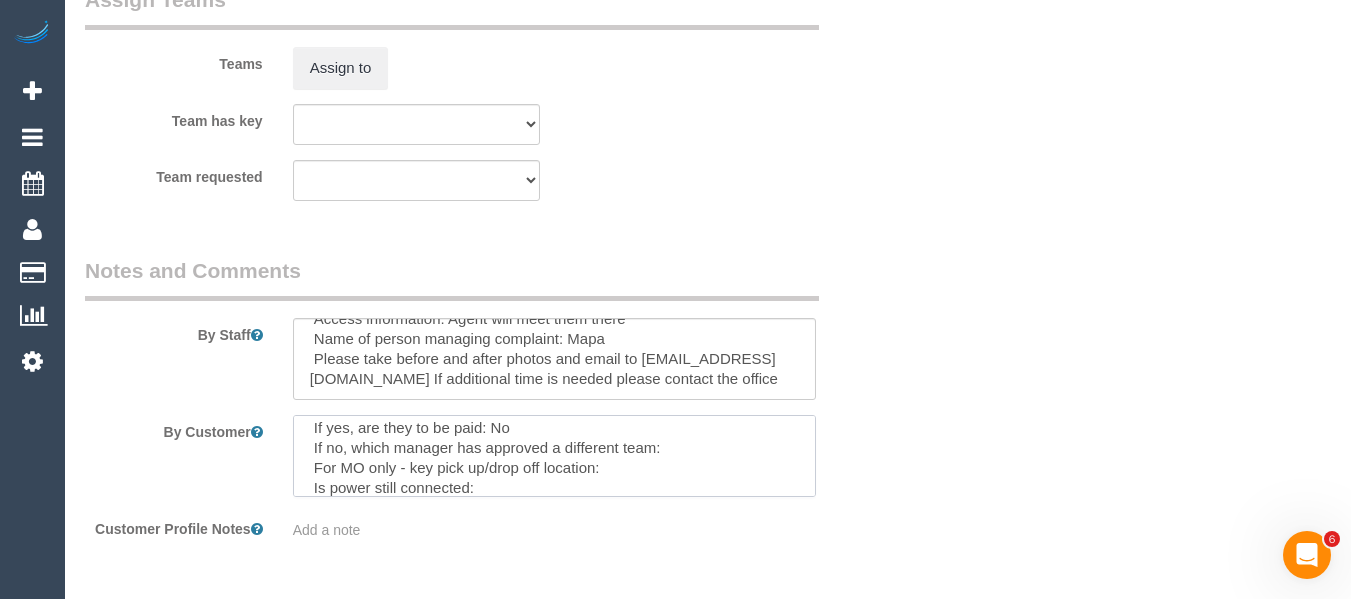 click at bounding box center [555, 456] 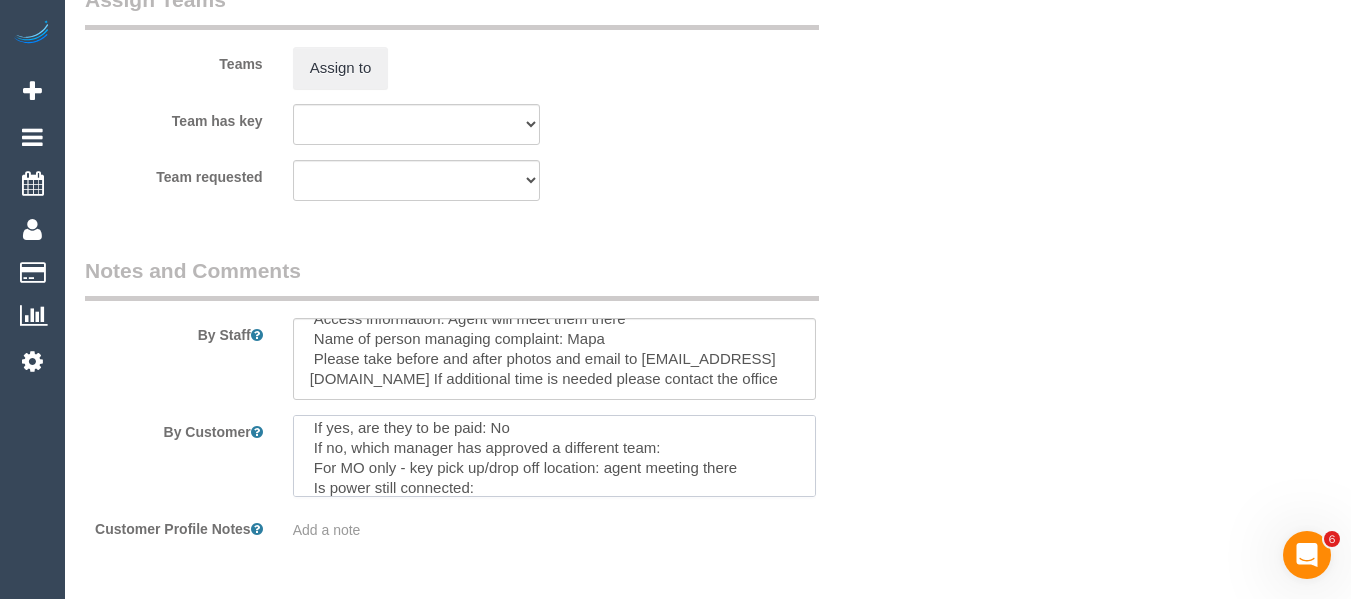 click at bounding box center [555, 456] 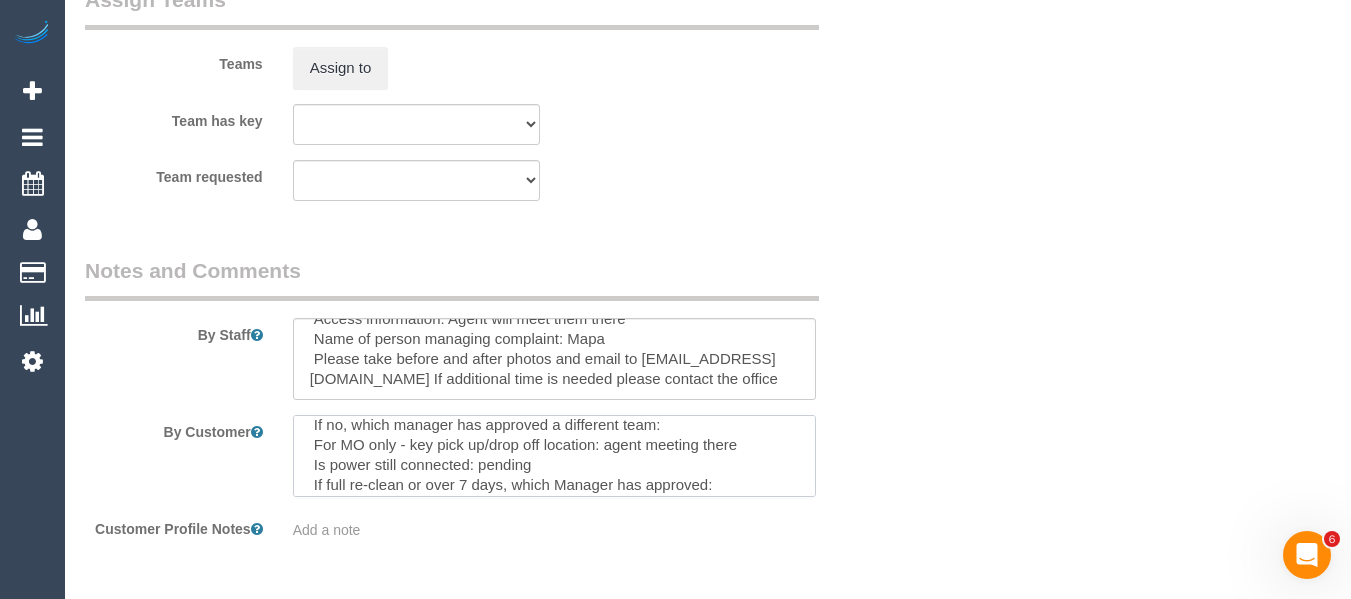 scroll, scrollTop: 128, scrollLeft: 0, axis: vertical 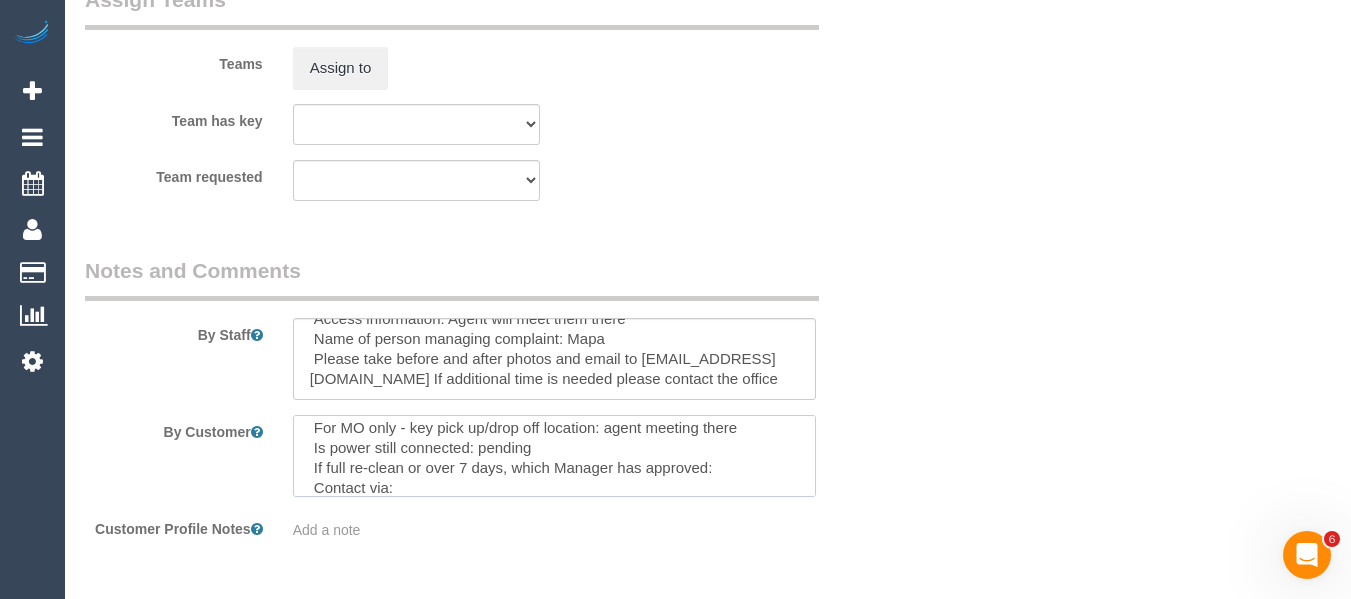 click at bounding box center (555, 456) 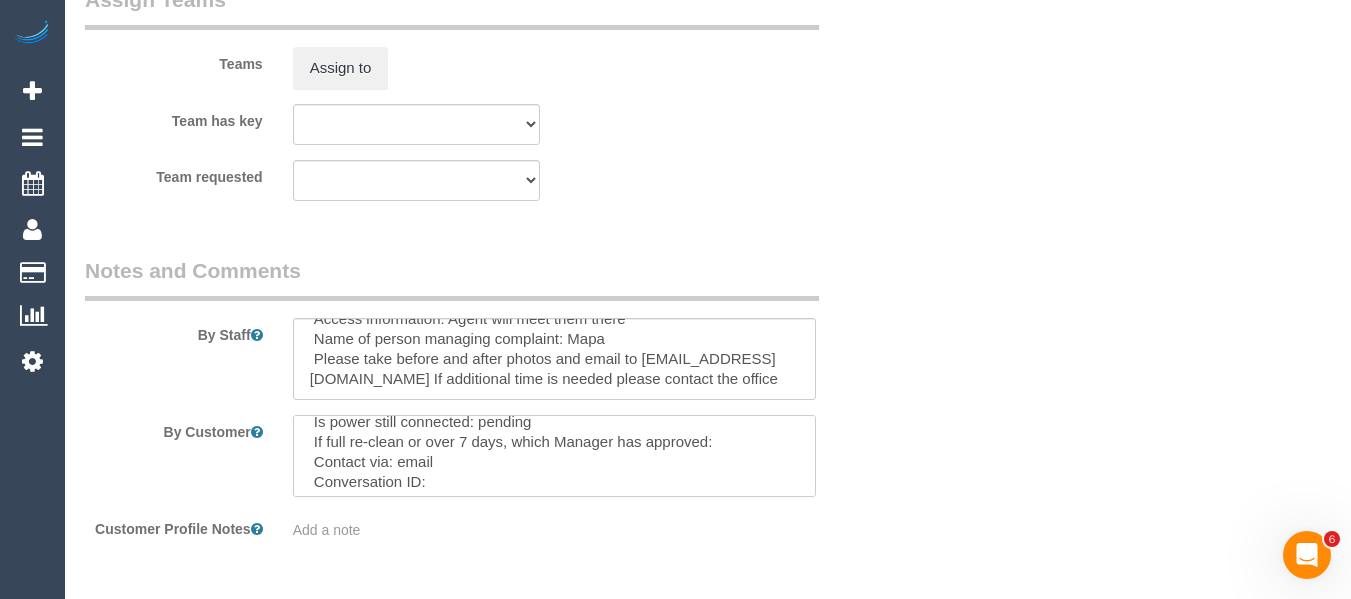scroll, scrollTop: 159, scrollLeft: 0, axis: vertical 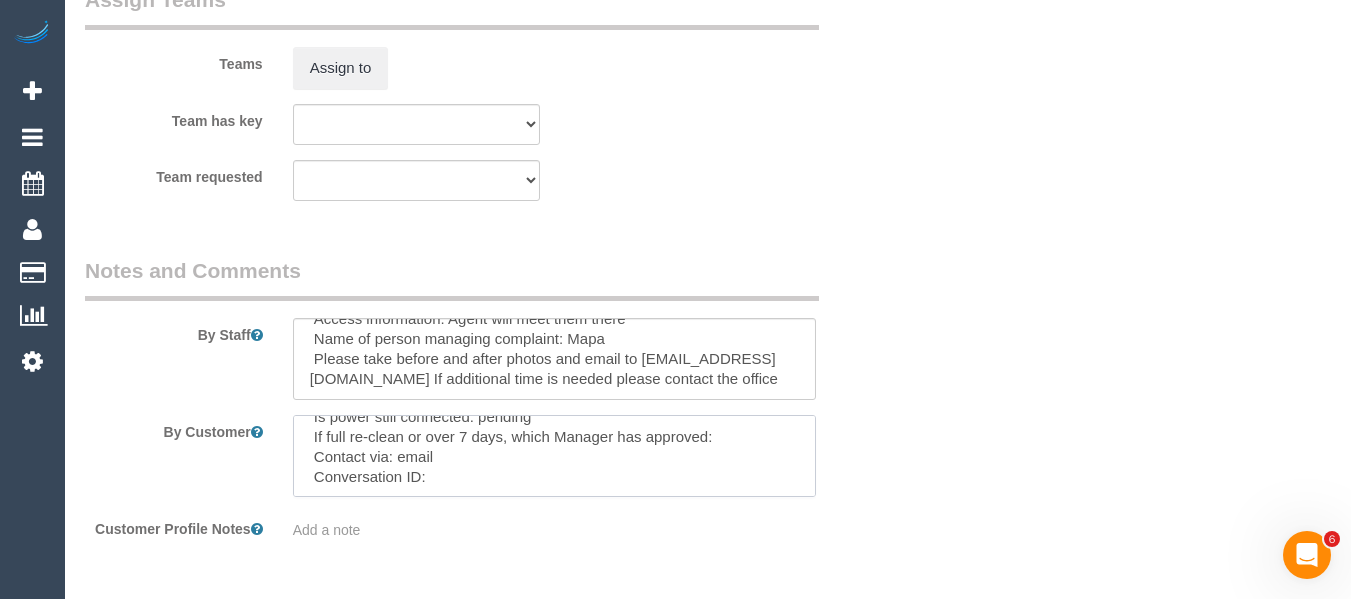 click at bounding box center (555, 456) 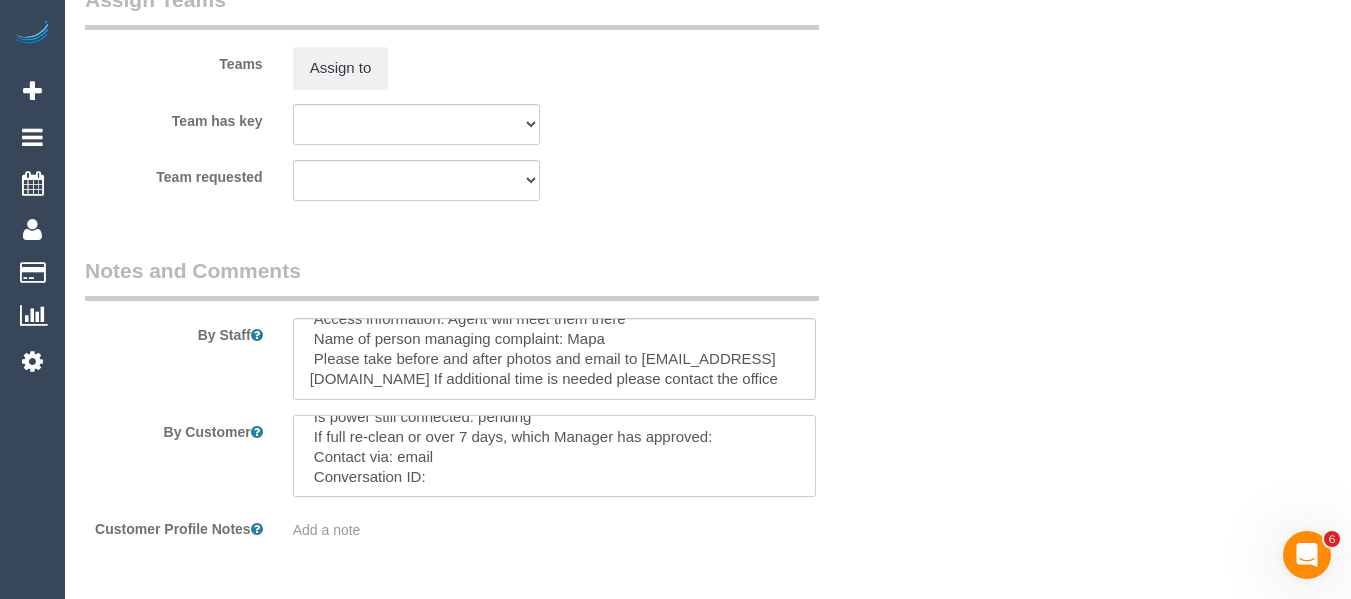 click at bounding box center (555, 456) 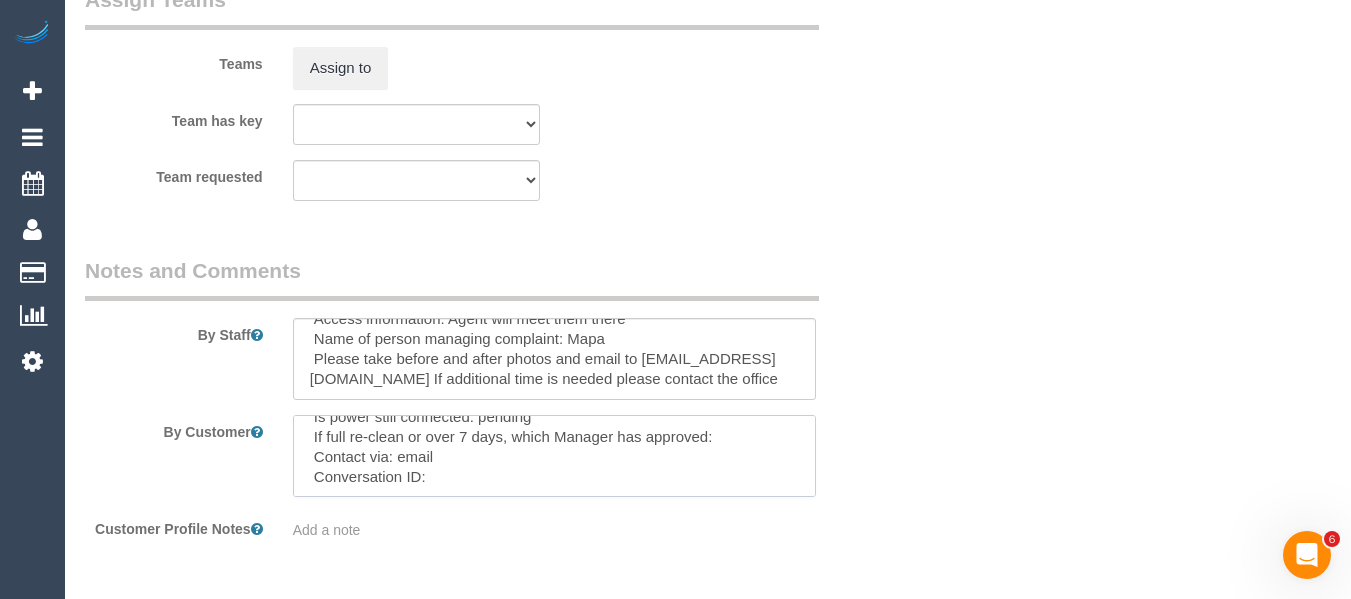 paste on "cnv_psjv5n3" 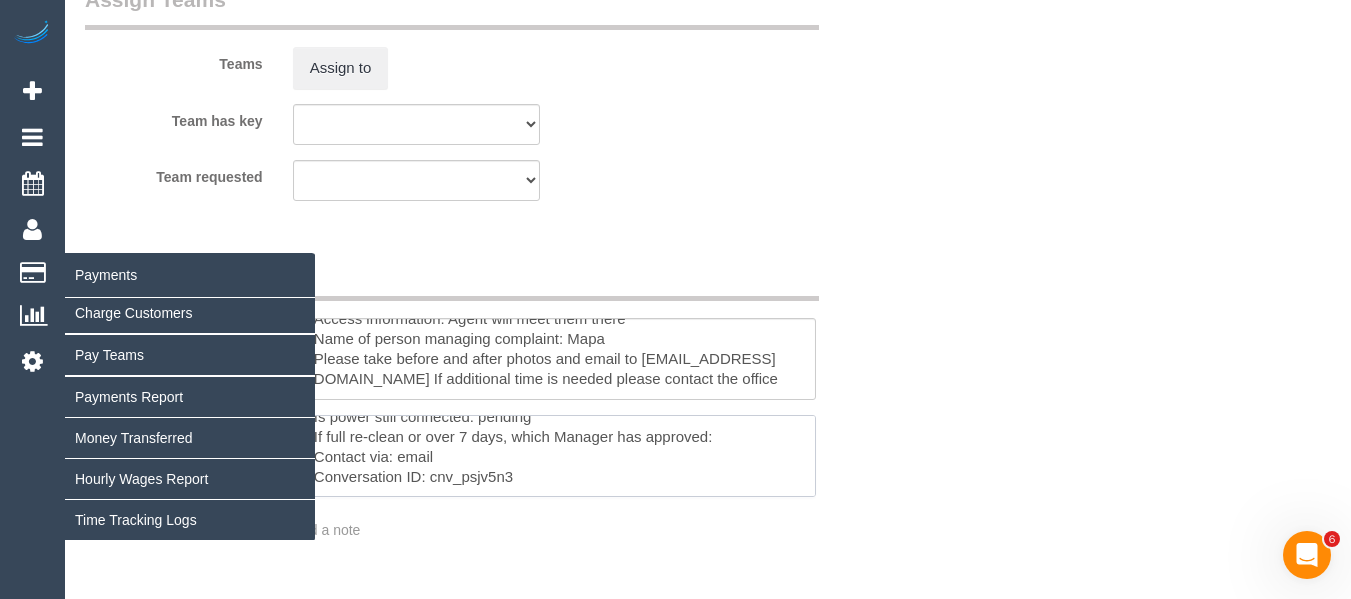 scroll, scrollTop: 0, scrollLeft: 0, axis: both 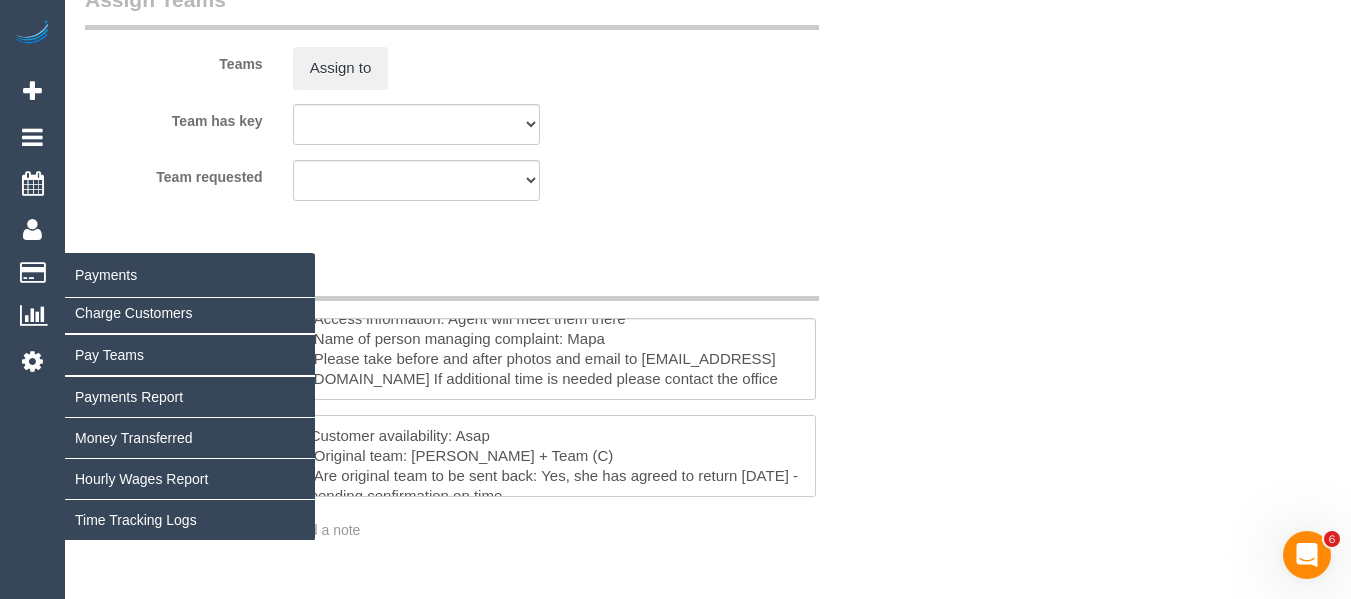 drag, startPoint x: 429, startPoint y: 446, endPoint x: 21, endPoint y: 282, distance: 439.7272 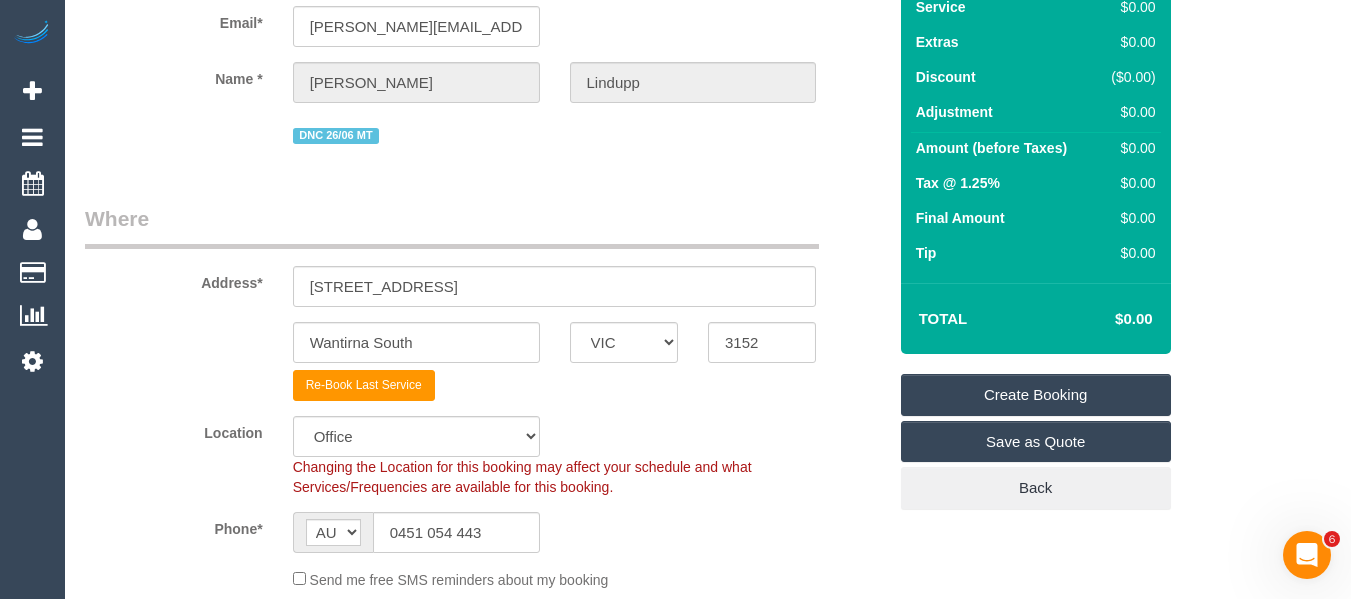 scroll, scrollTop: 130, scrollLeft: 0, axis: vertical 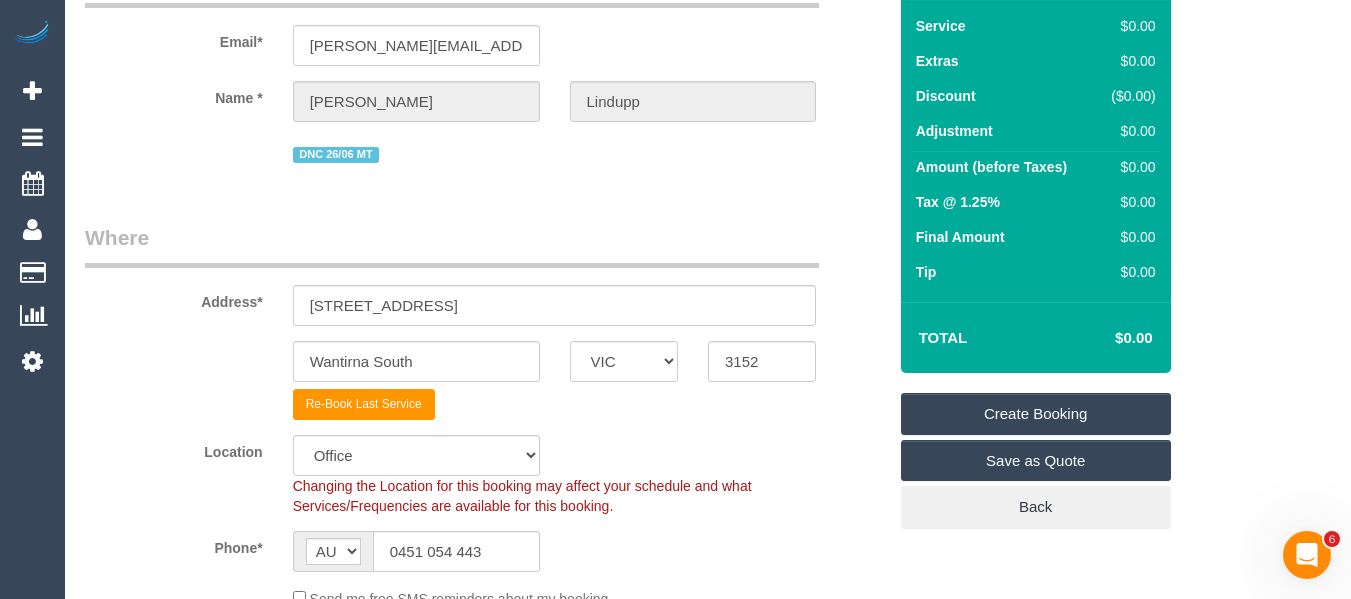type 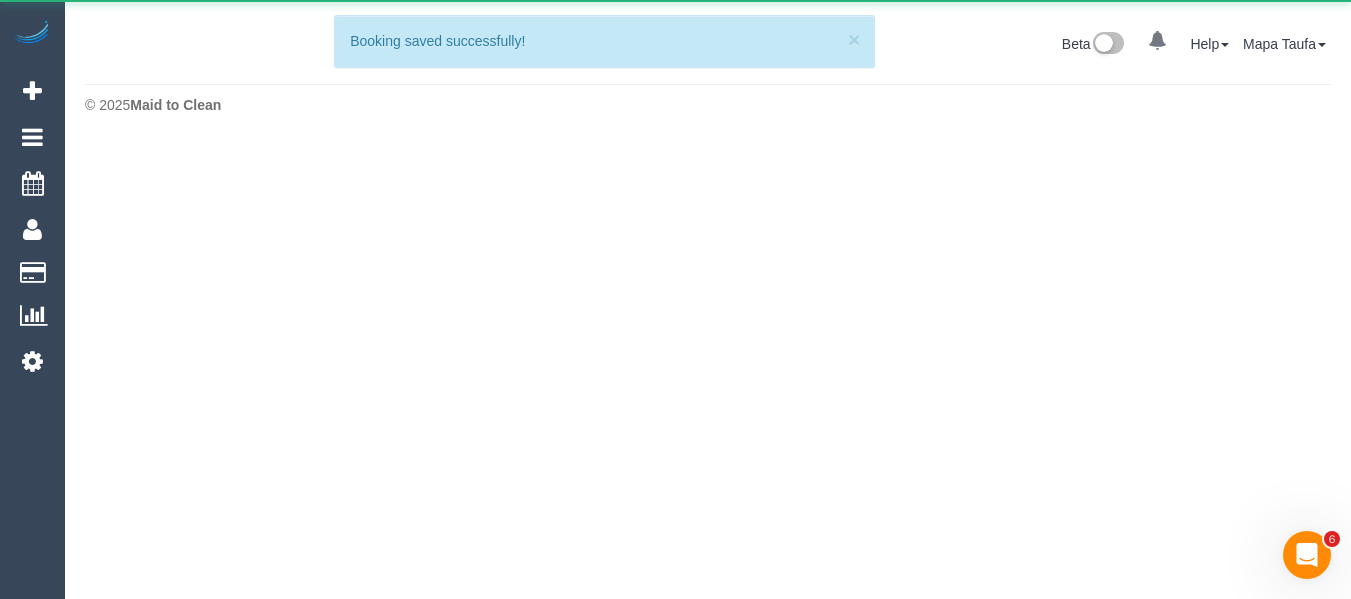 scroll, scrollTop: 0, scrollLeft: 0, axis: both 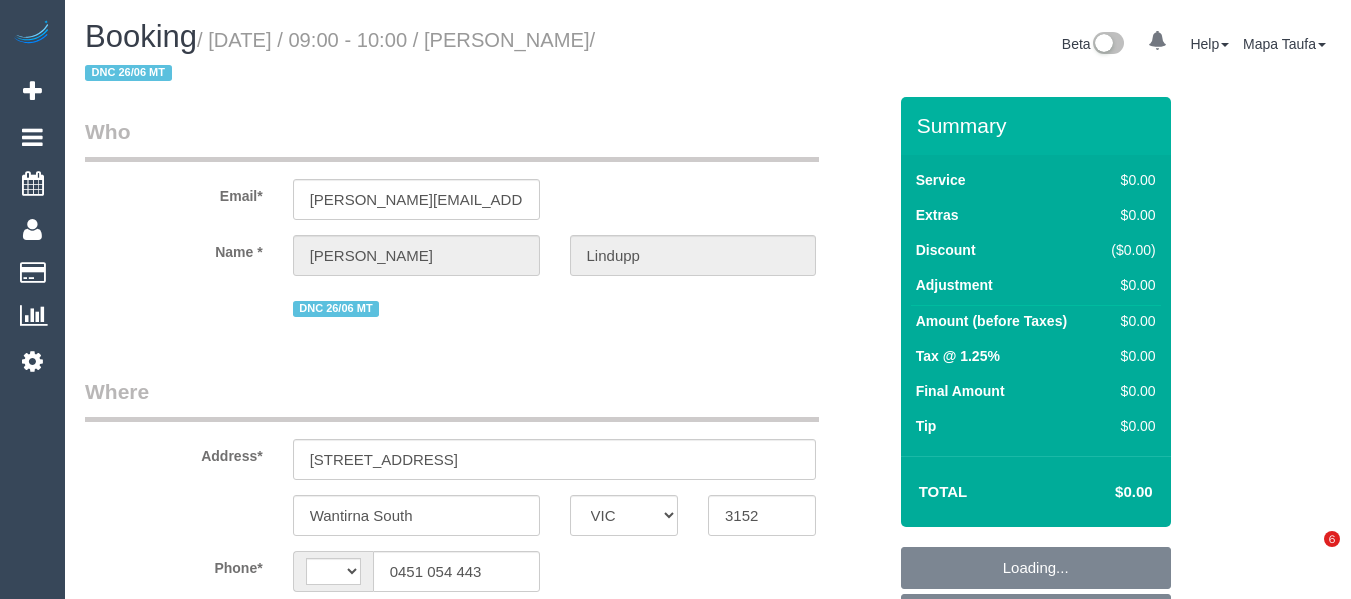 select on "VIC" 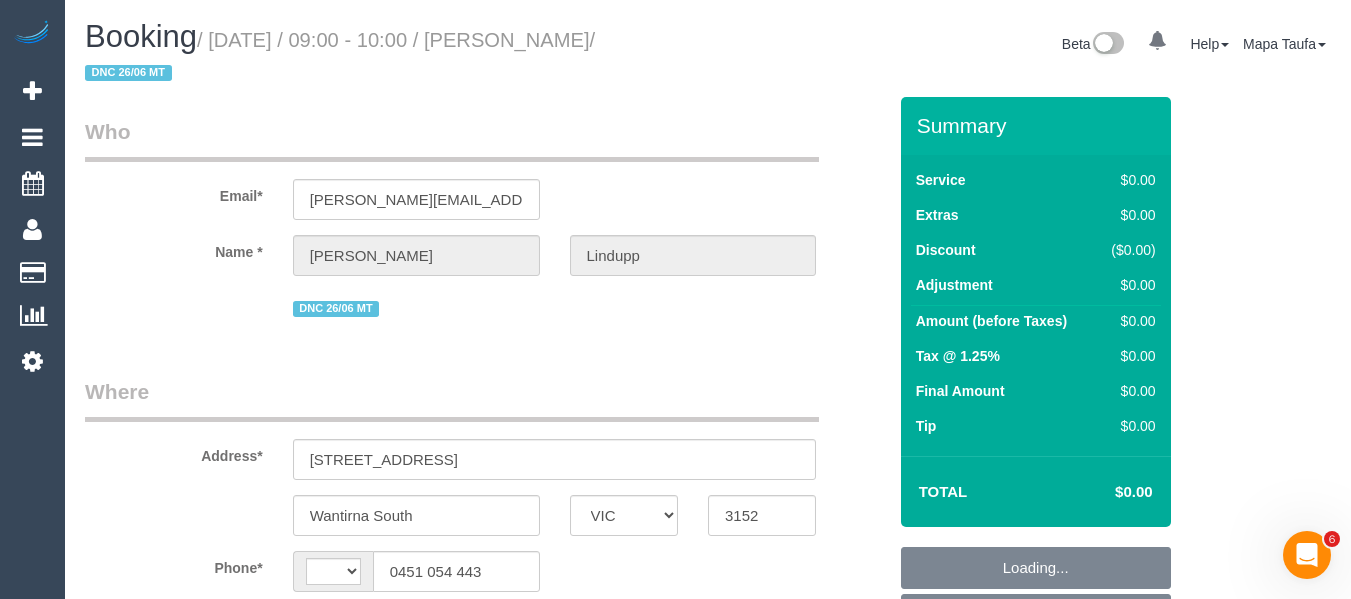 scroll, scrollTop: 0, scrollLeft: 0, axis: both 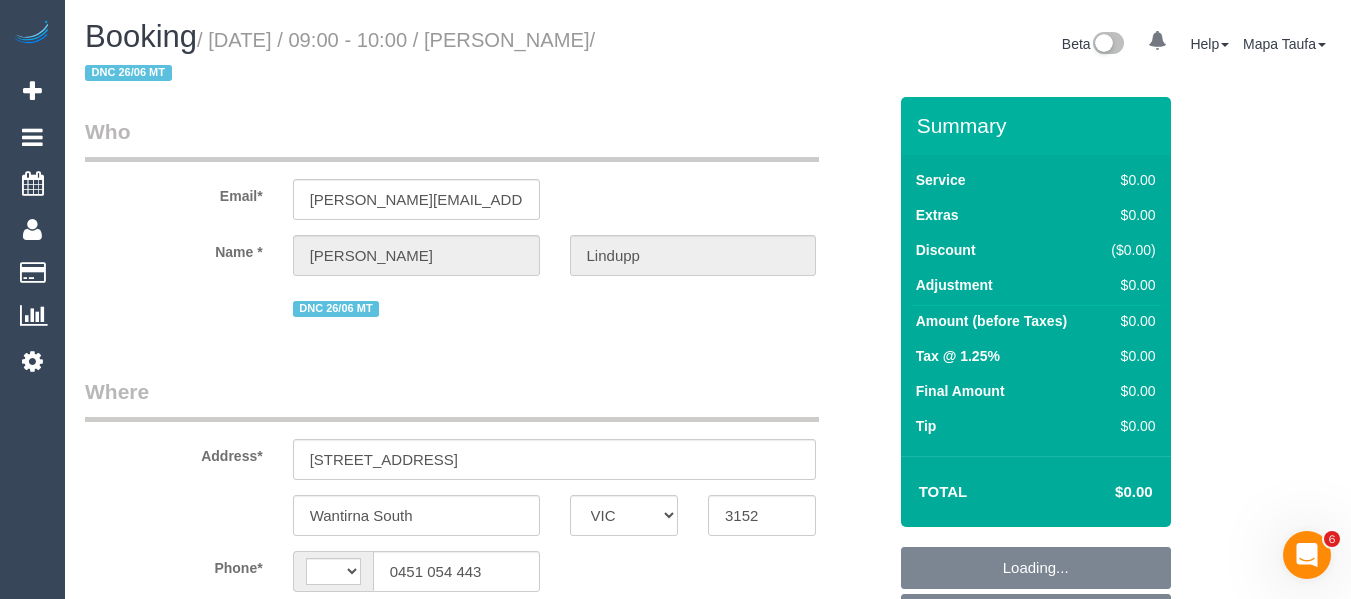 select on "string:AU" 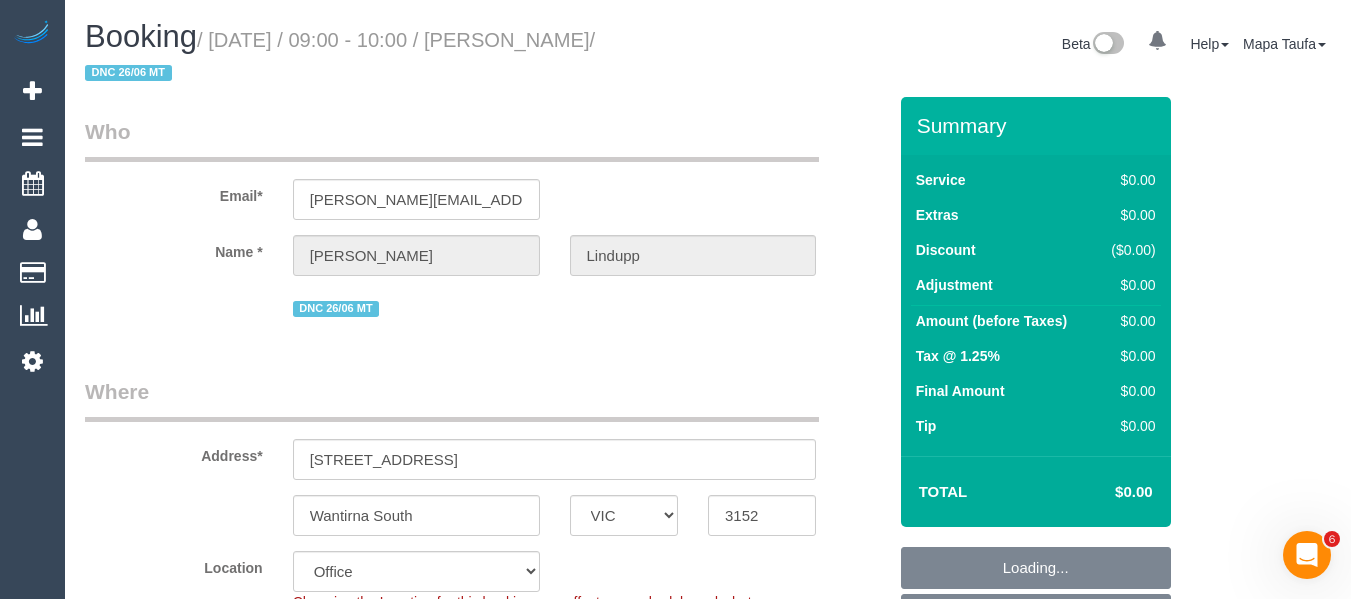 select on "object:688" 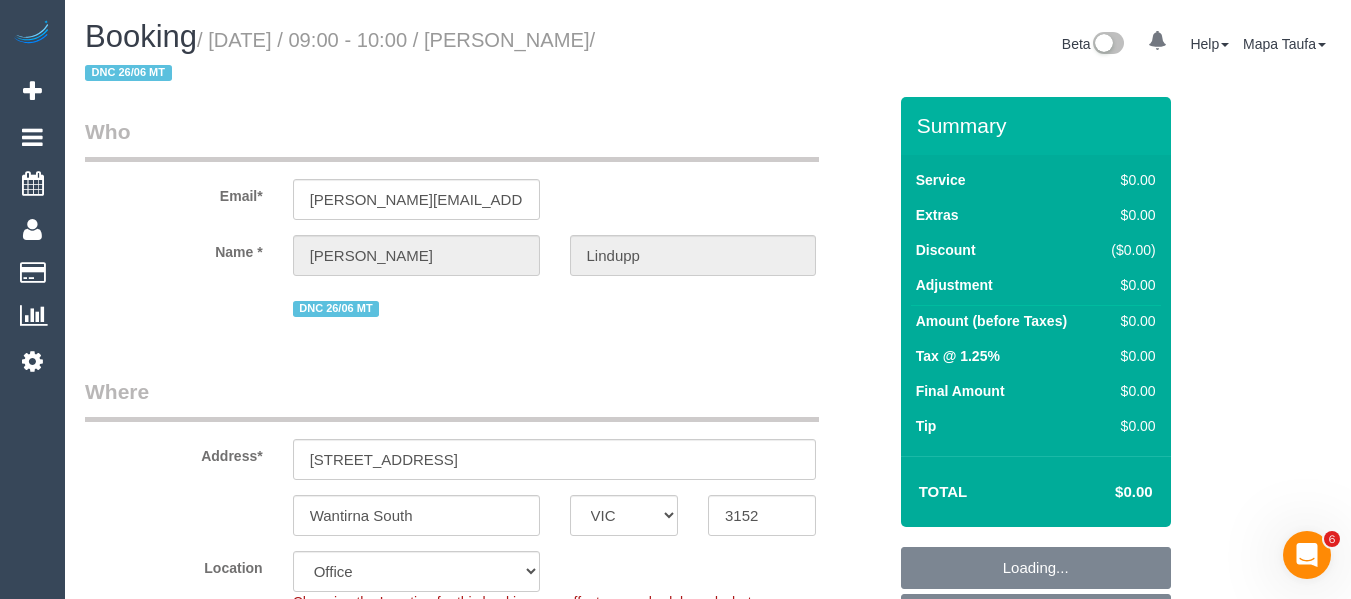 select on "number:28" 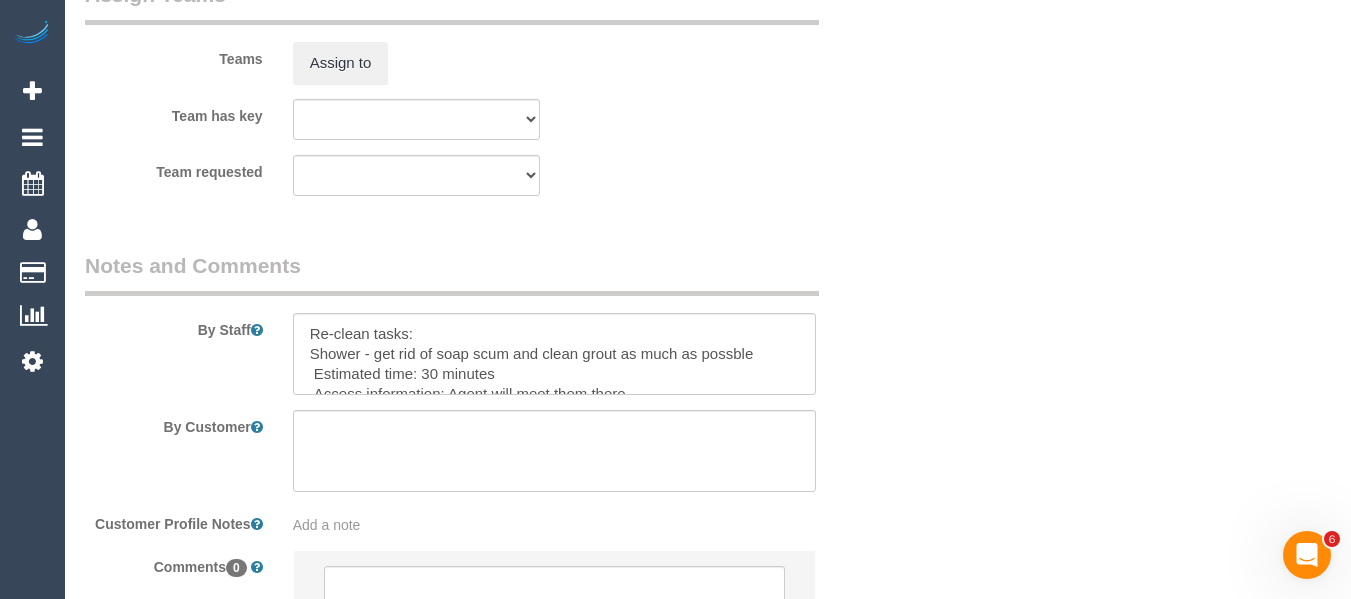 scroll, scrollTop: 3180, scrollLeft: 0, axis: vertical 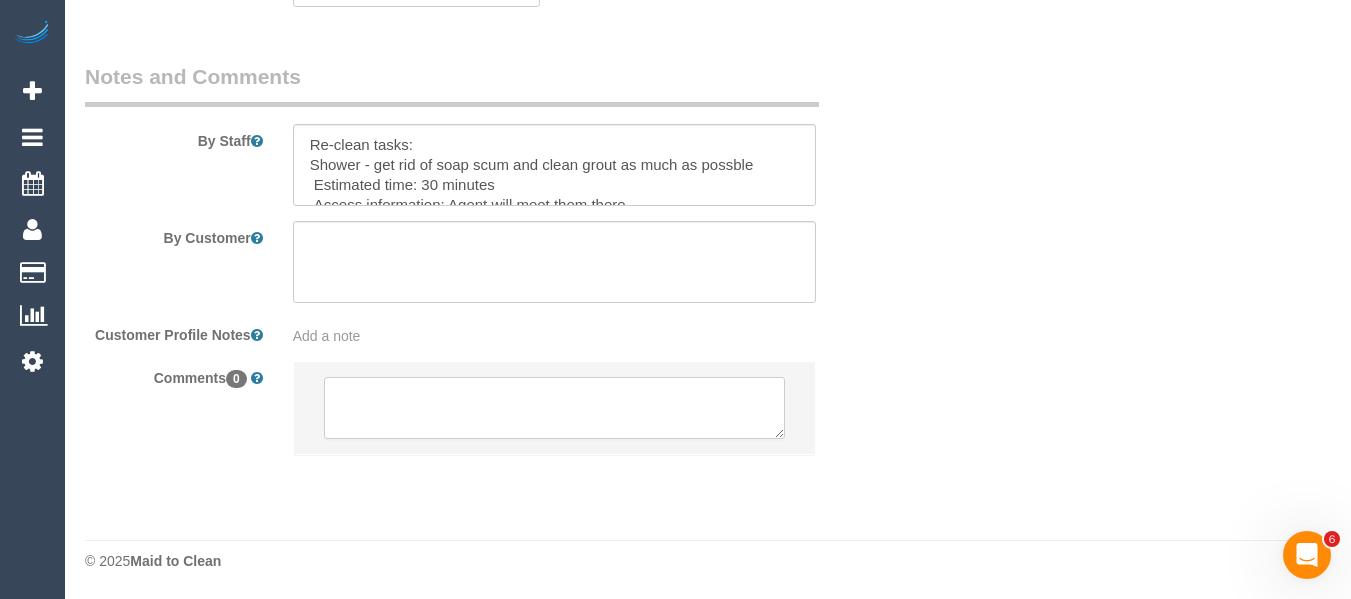 click at bounding box center (555, 408) 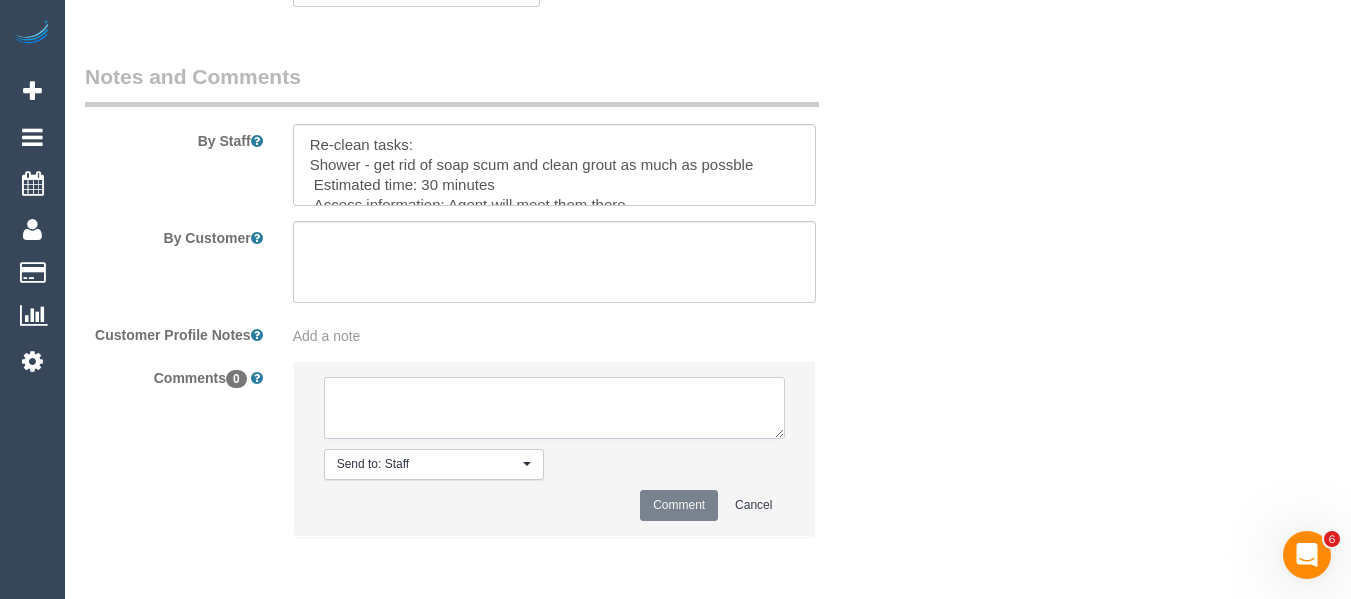 paste on "Customer availability: Asap
Original team: Angelica D + Team (C)
Are original team to be sent back: Yes, she has agreed to return tomorrow - pending confirmation on time
If yes, are they to be paid: No
If no, which manager has approved a different team:
For MO only - key pick up/drop off location: agent meeting there
Is power still connected: pending
If full re-clean or over 7 days, which Manager has approved:
Contact via: email
Conversation ID: cnv_psjv5n3" 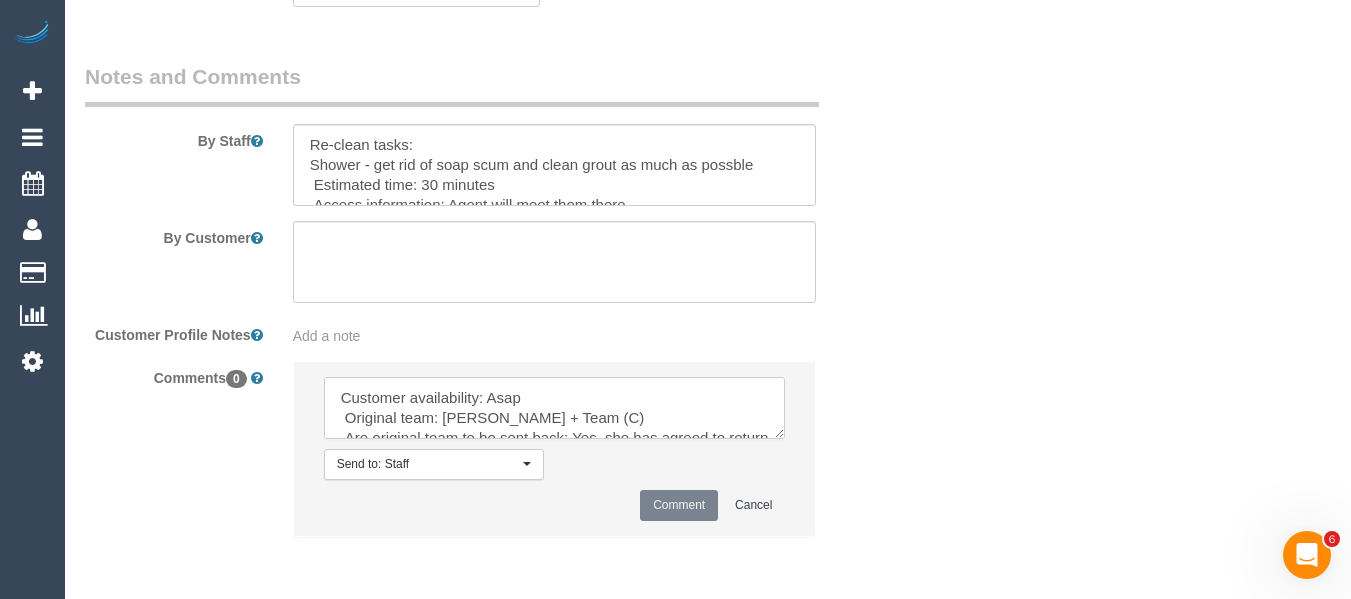 scroll, scrollTop: 188, scrollLeft: 0, axis: vertical 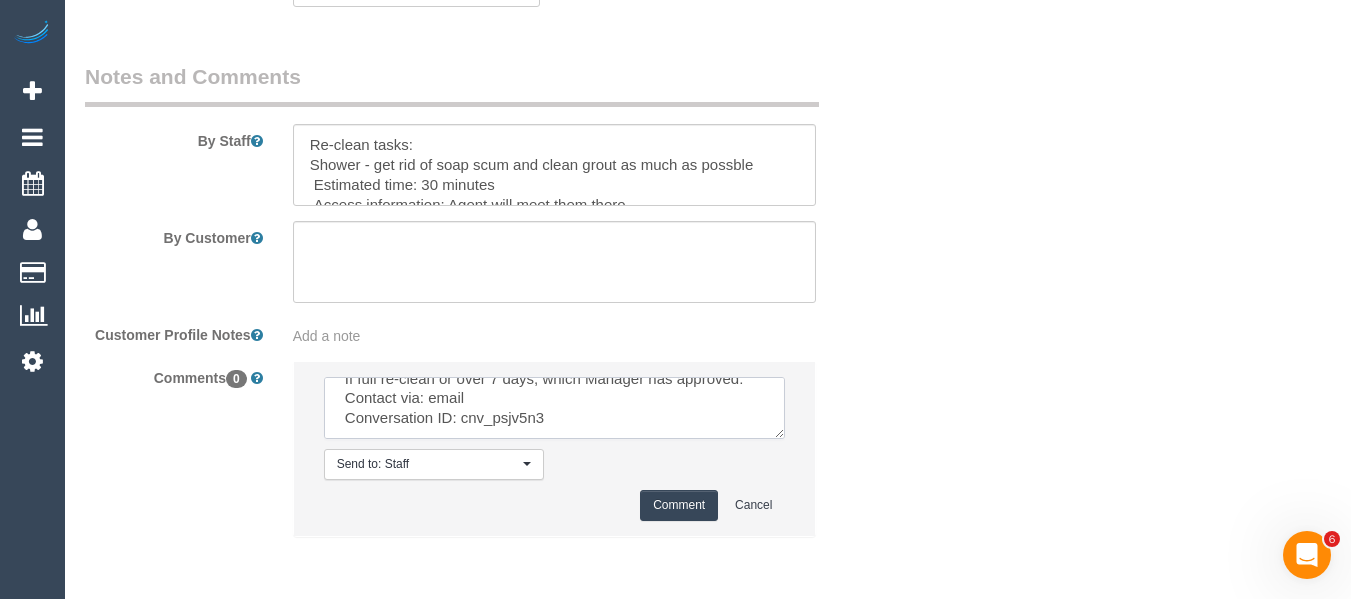 type on "Customer availability: Asap
Original team: Angelica D + Team (C)
Are original team to be sent back: Yes, she has agreed to return tomorrow - pending confirmation on time
If yes, are they to be paid: No
If no, which manager has approved a different team:
For MO only - key pick up/drop off location: agent meeting there
Is power still connected: pending
If full re-clean or over 7 days, which Manager has approved:
Contact via: email
Conversation ID: cnv_psjv5n3" 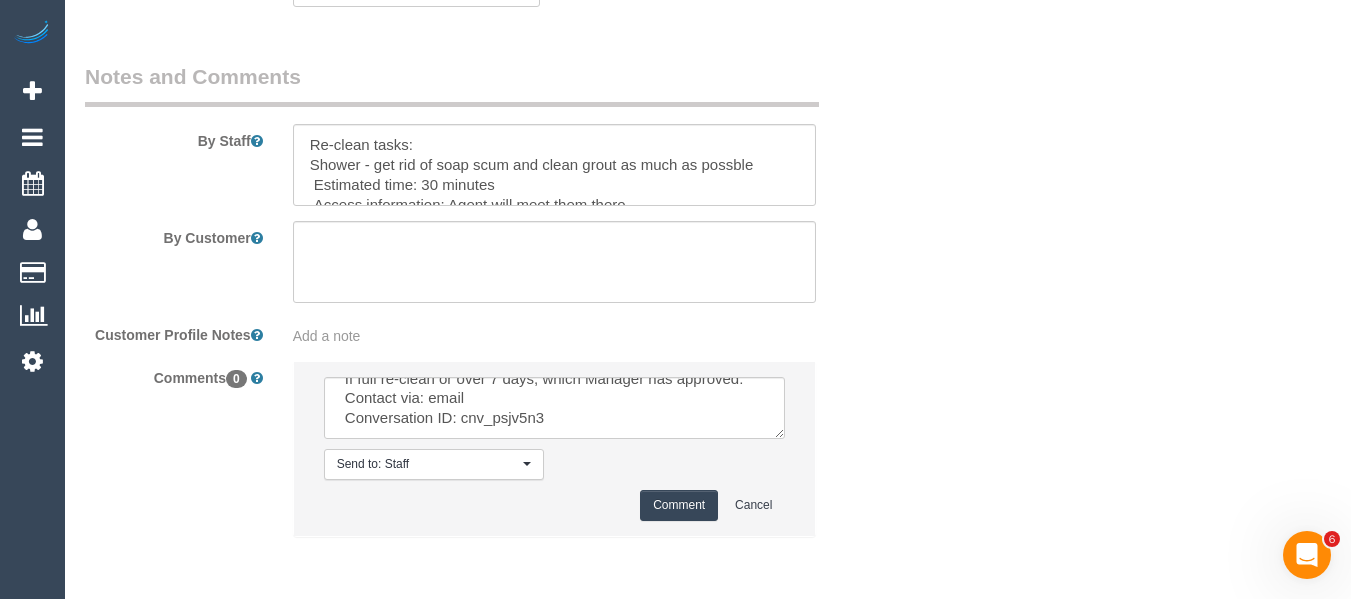 click on "Comment" at bounding box center (679, 505) 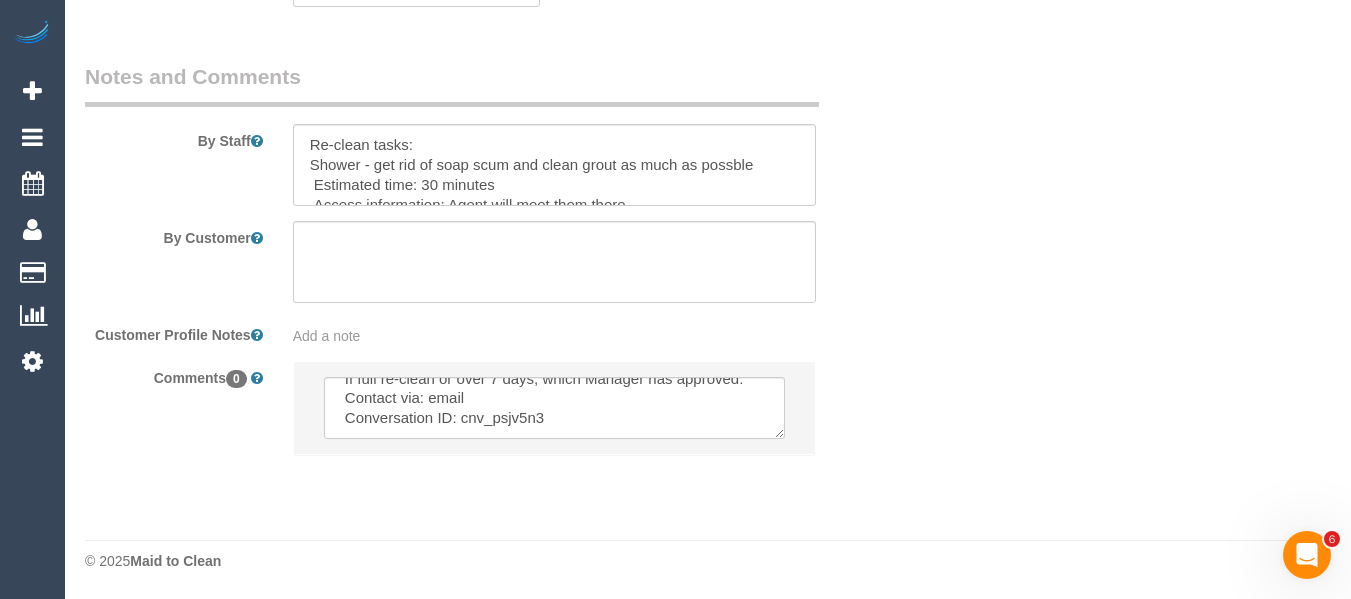 type 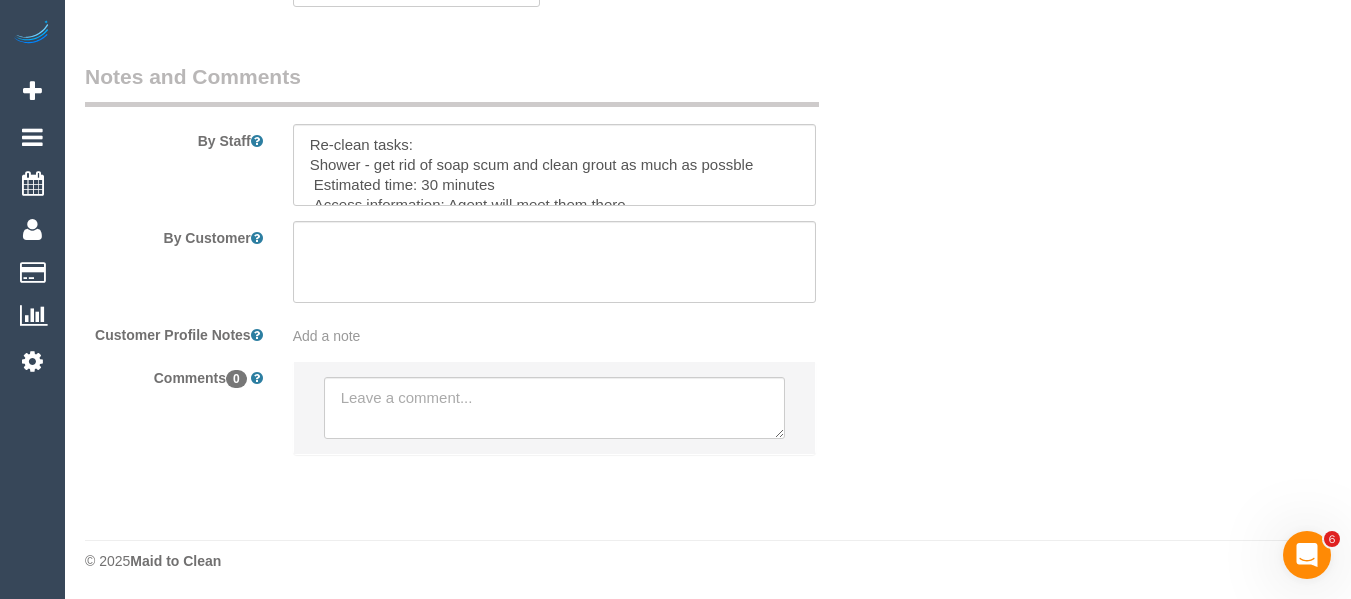 scroll, scrollTop: 0, scrollLeft: 0, axis: both 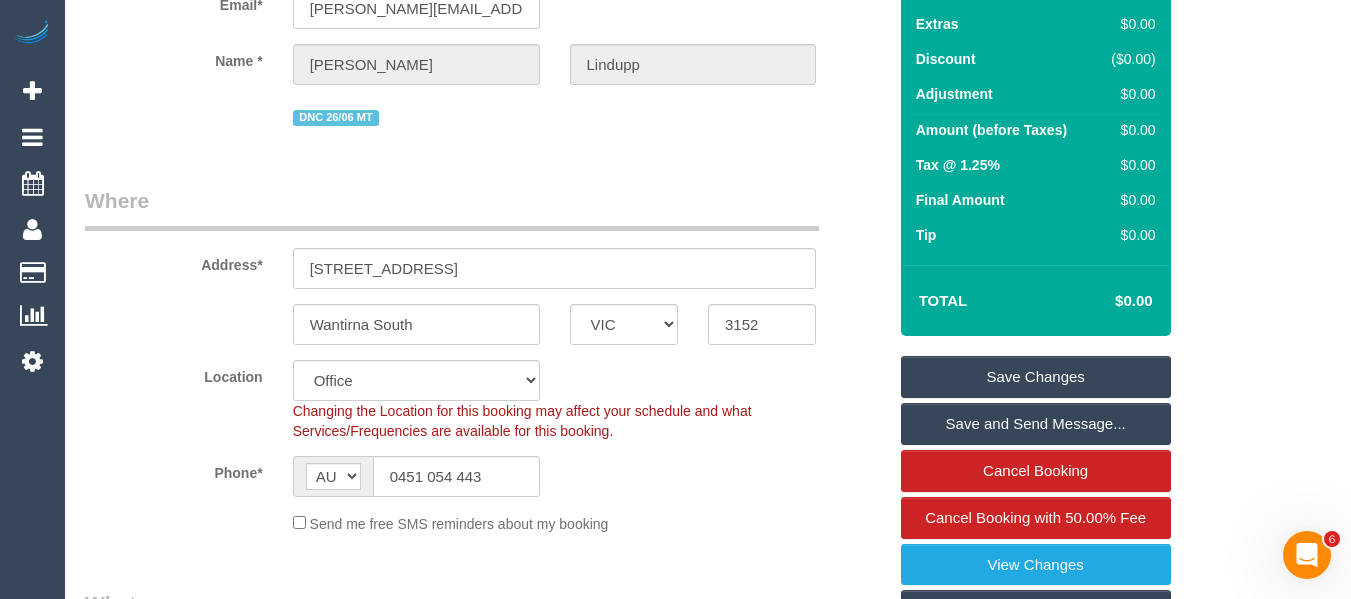 click on "Save Changes" at bounding box center [1036, 377] 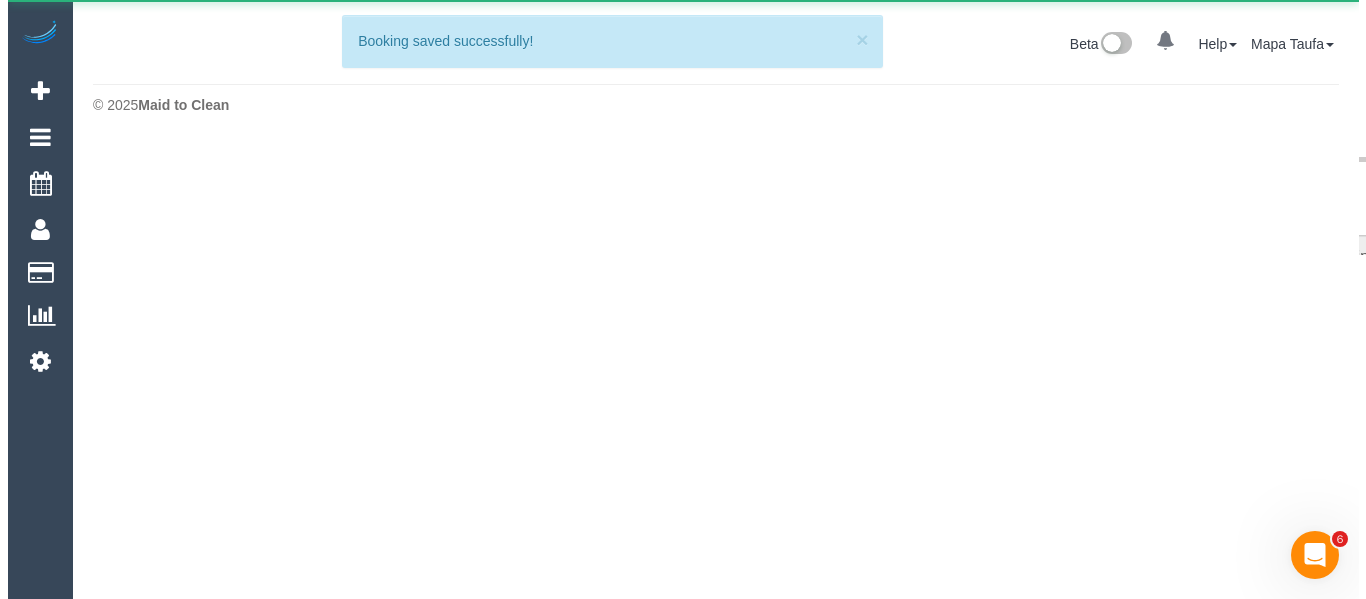 scroll, scrollTop: 0, scrollLeft: 0, axis: both 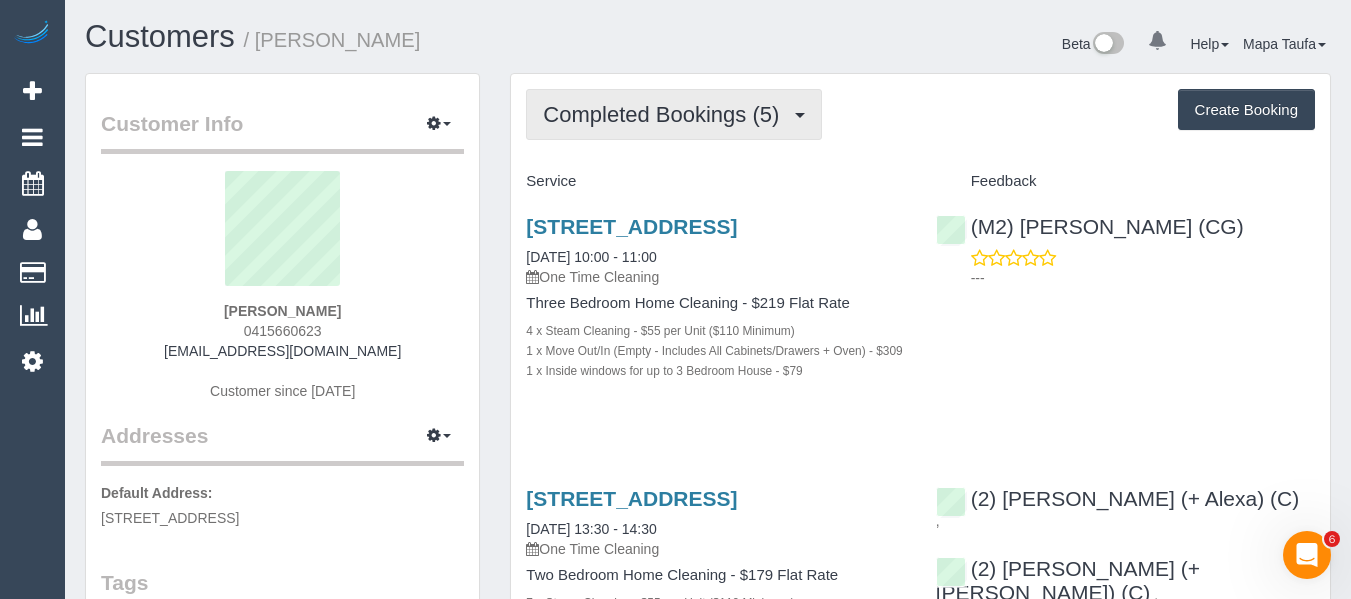click on "Completed Bookings (5)" at bounding box center [666, 114] 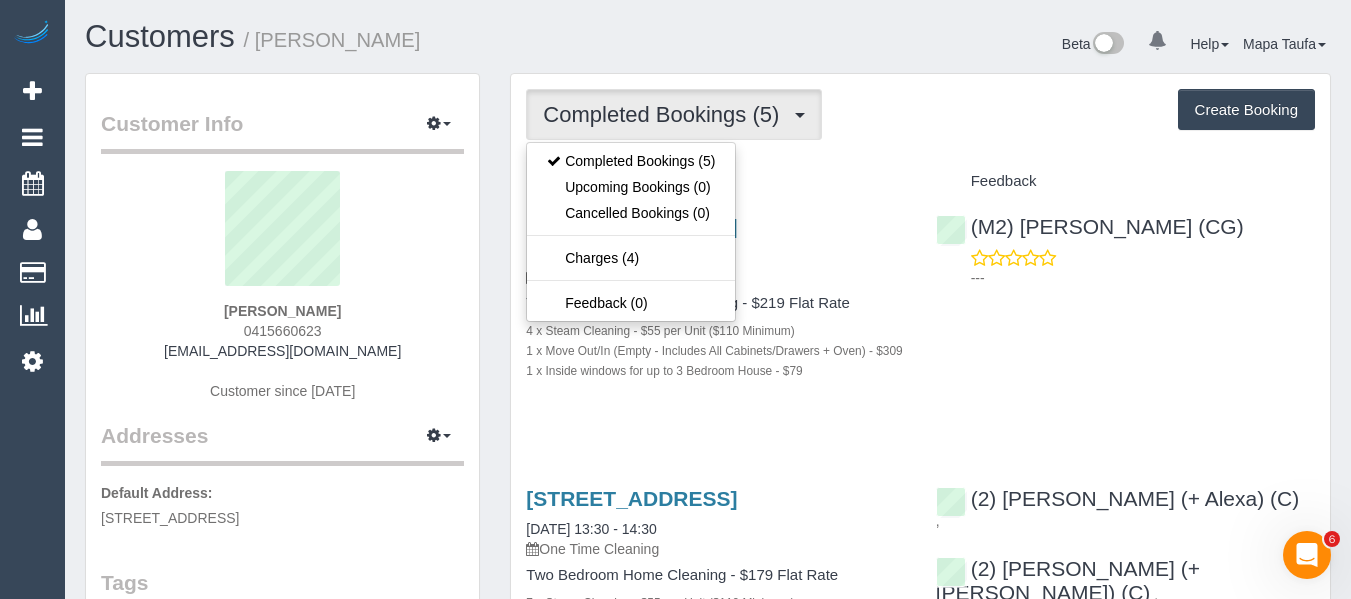 click on "Service" at bounding box center (715, 182) 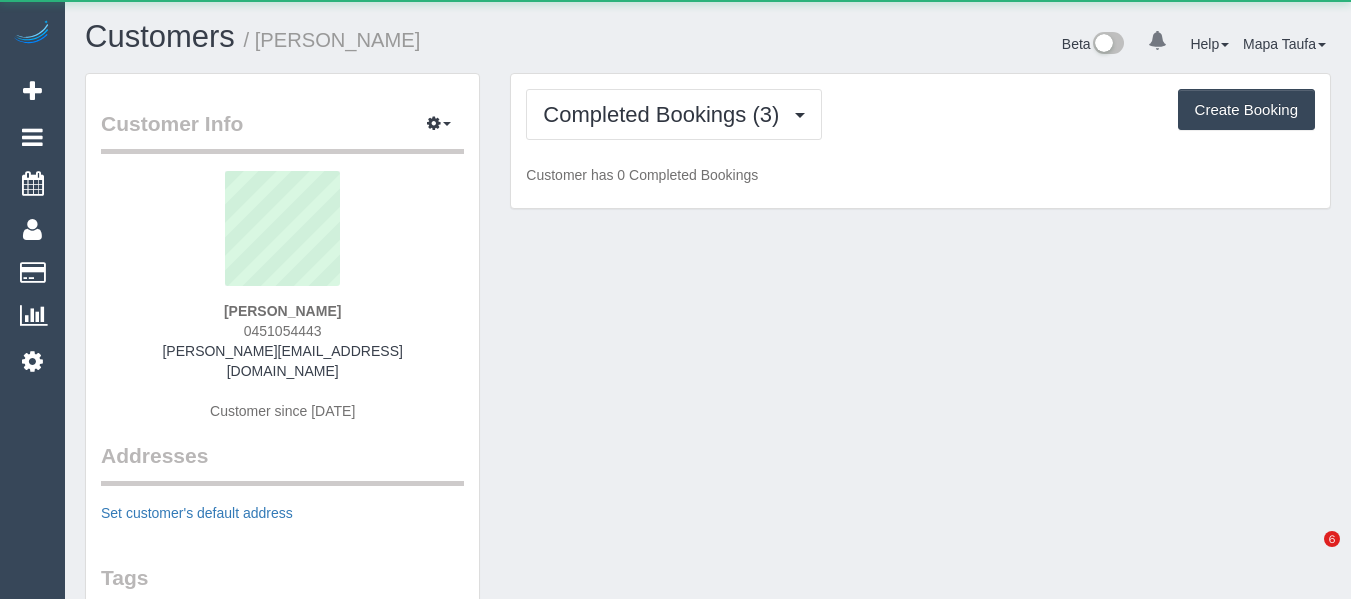 scroll, scrollTop: 0, scrollLeft: 0, axis: both 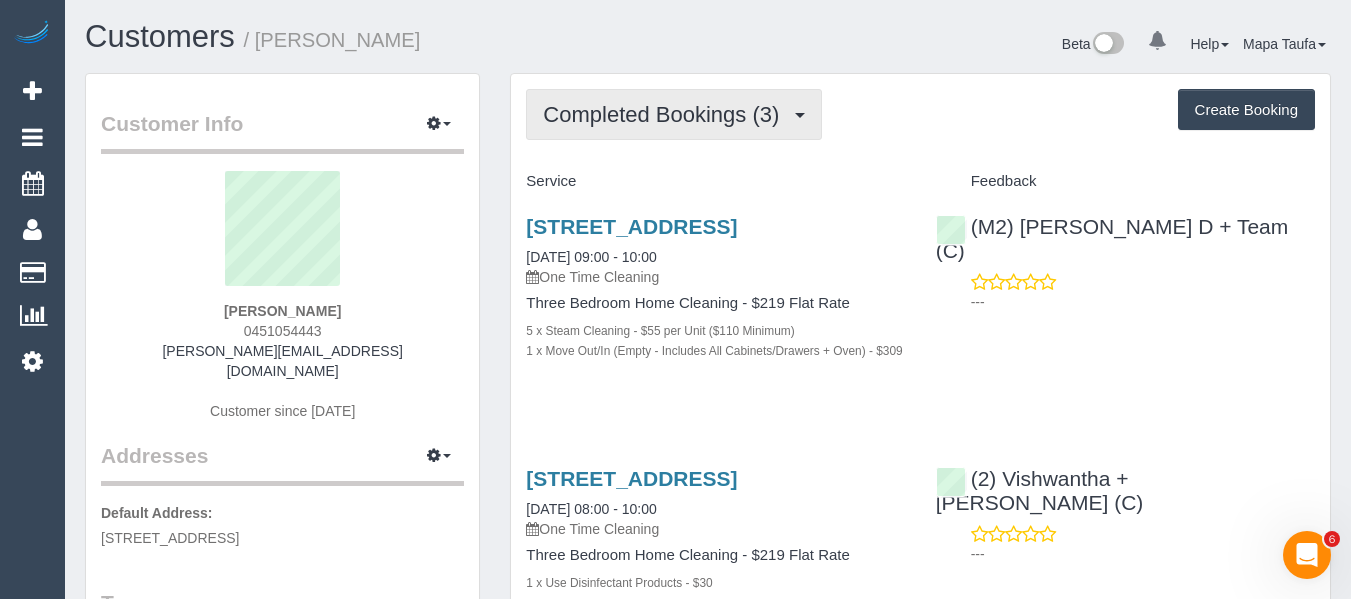 click on "Completed Bookings (3)" at bounding box center [666, 114] 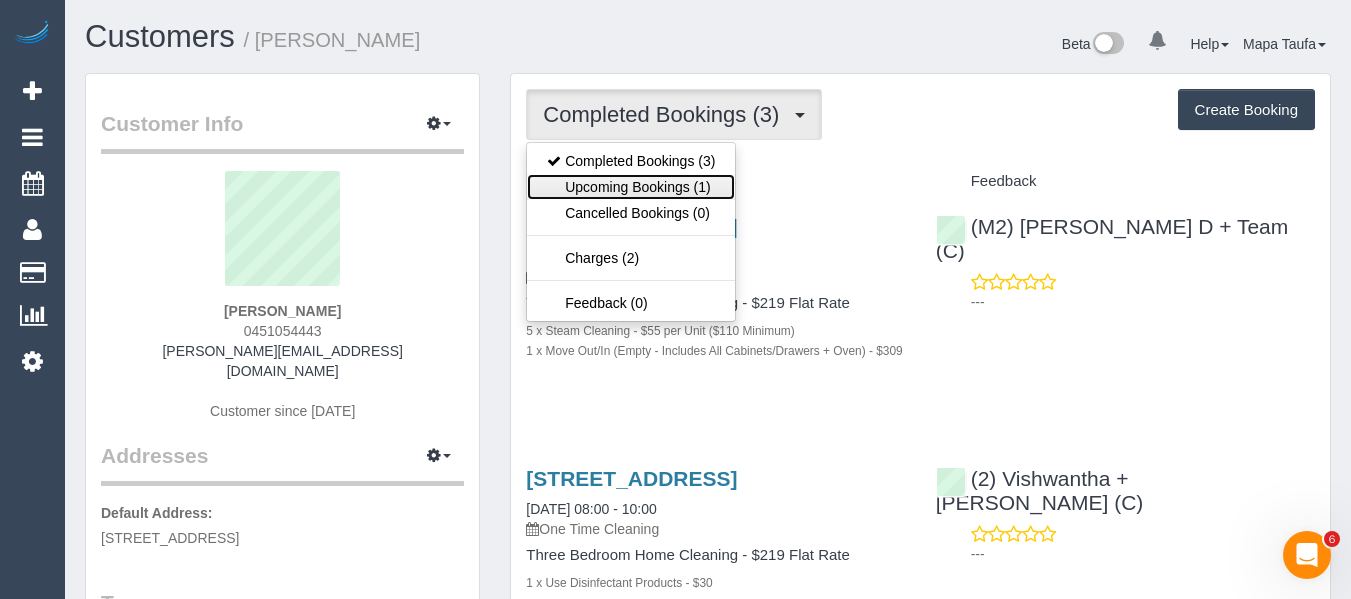 click on "Upcoming Bookings (1)" at bounding box center [631, 187] 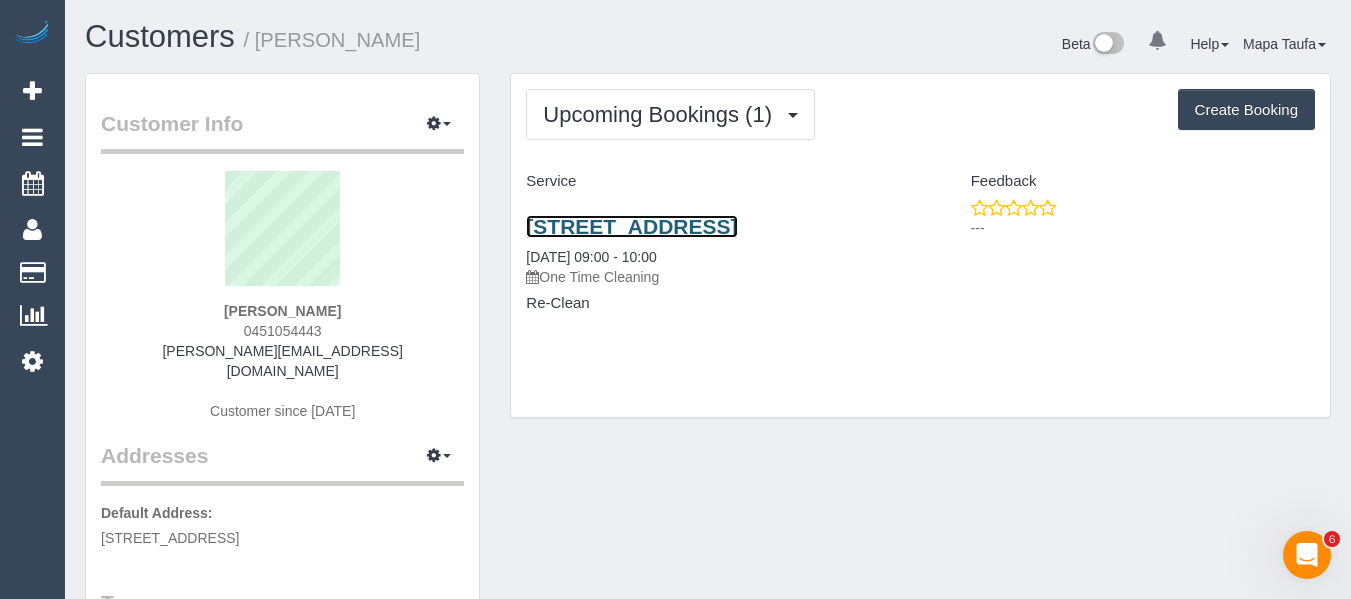 click on "[STREET_ADDRESS]" at bounding box center (631, 226) 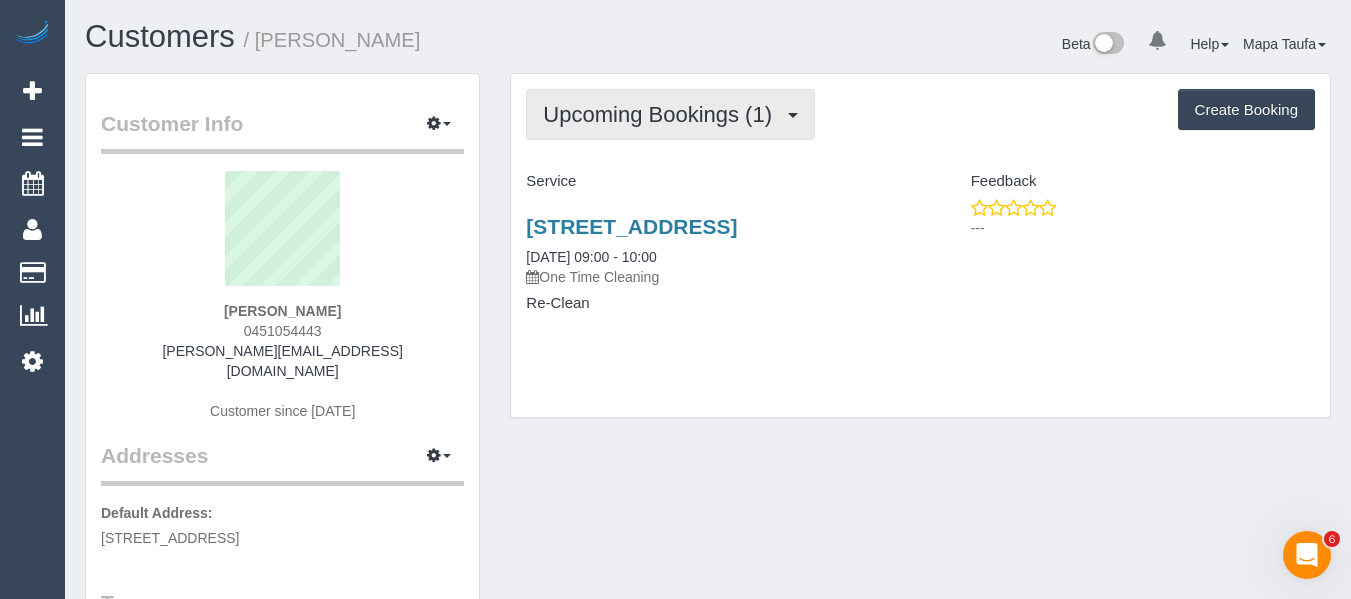 click on "Upcoming Bookings (1)" at bounding box center [662, 114] 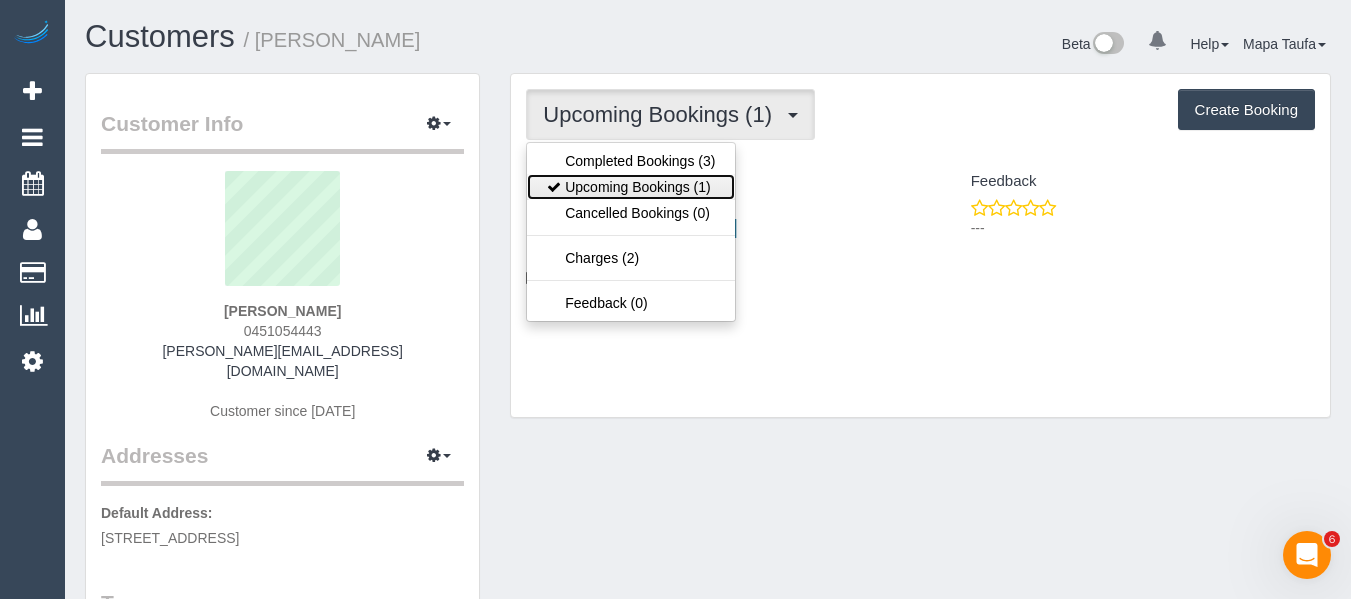 drag, startPoint x: 631, startPoint y: 181, endPoint x: 426, endPoint y: 190, distance: 205.19746 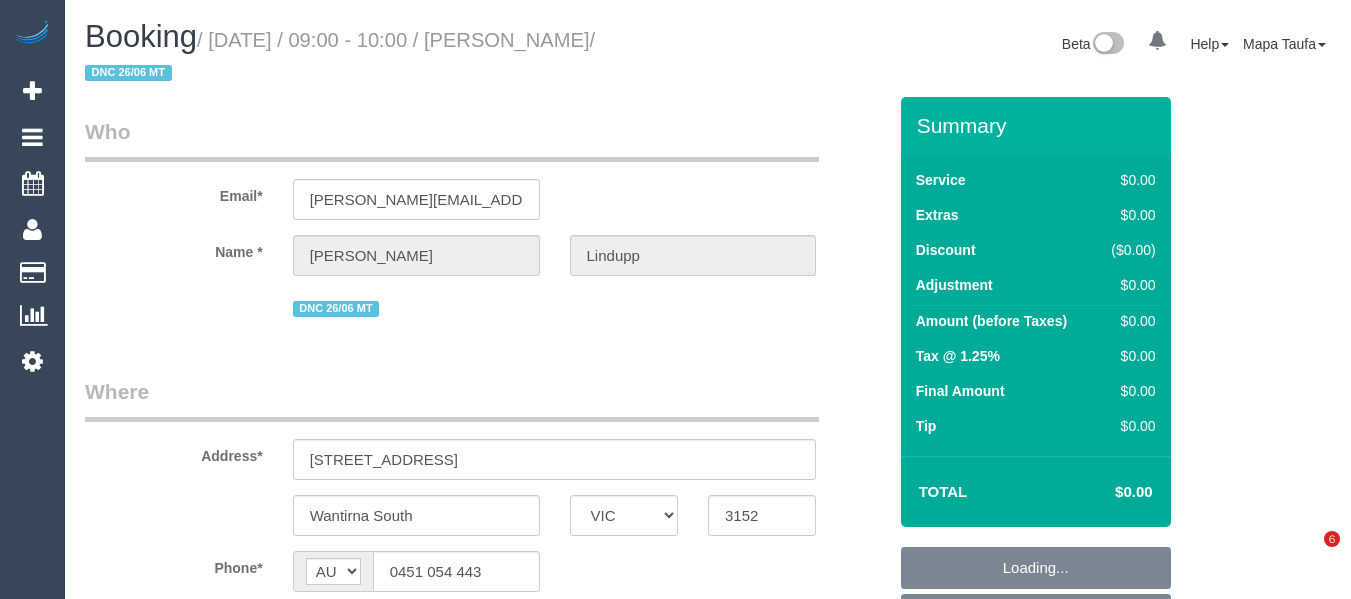 select on "VIC" 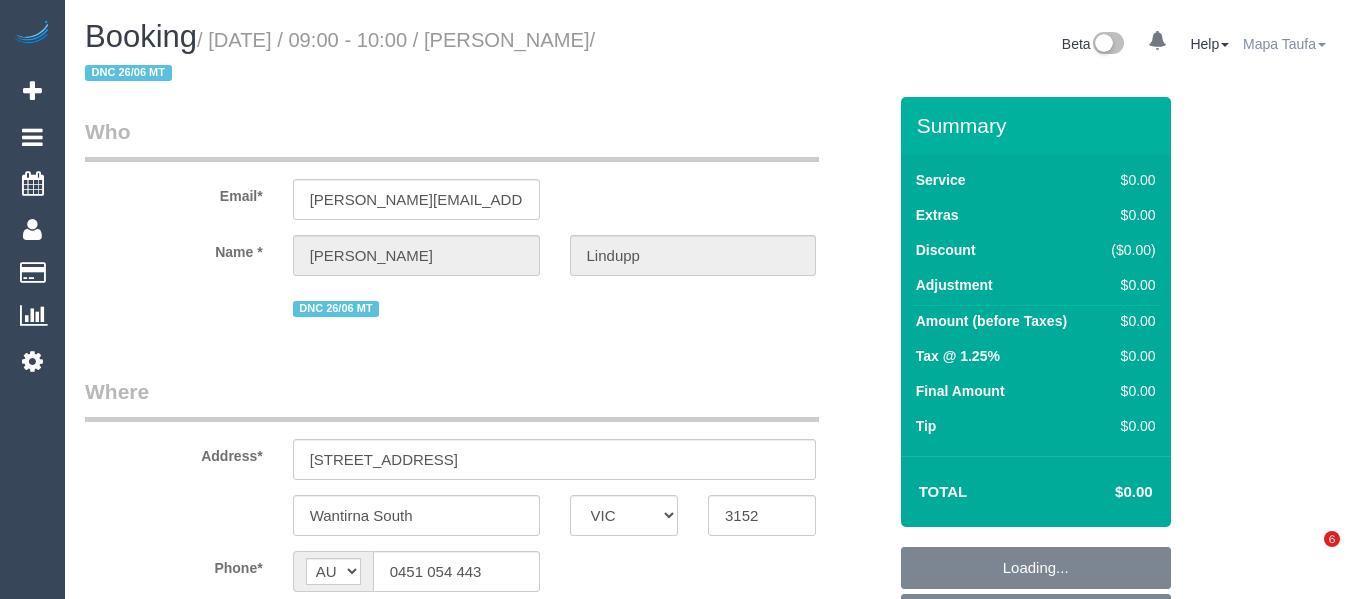 scroll, scrollTop: 0, scrollLeft: 0, axis: both 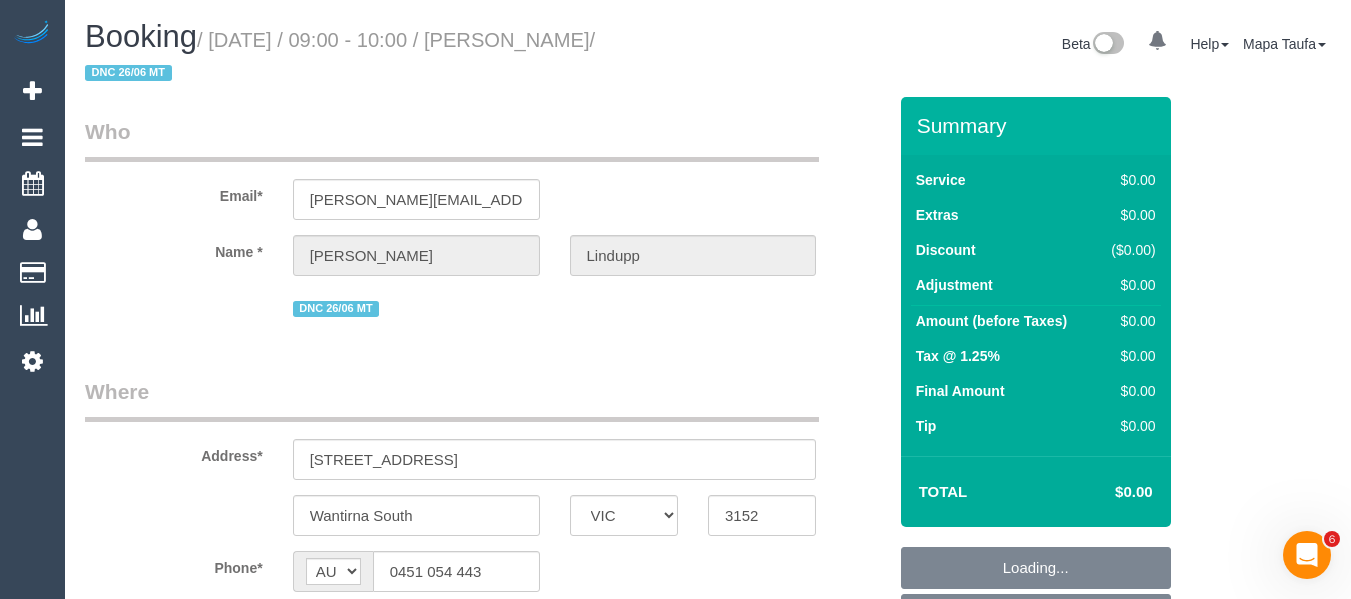 select on "string:stripe-pm_1QzqgU2GScqysDRVgVlspHIv" 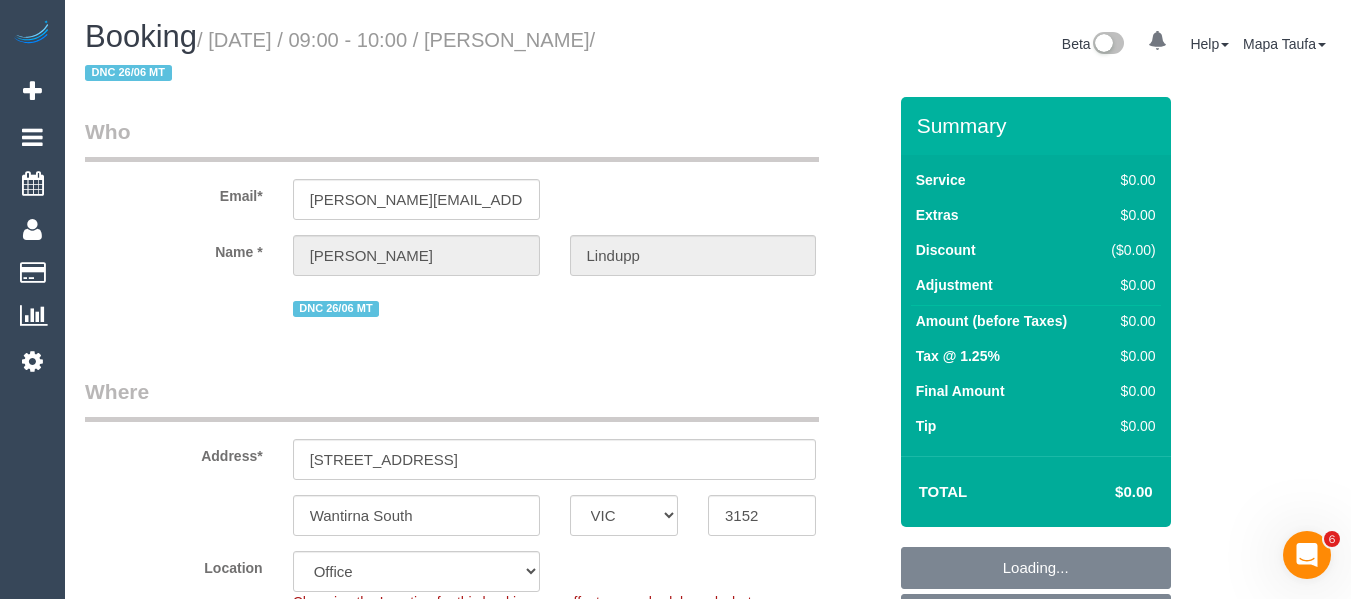 select on "object:709" 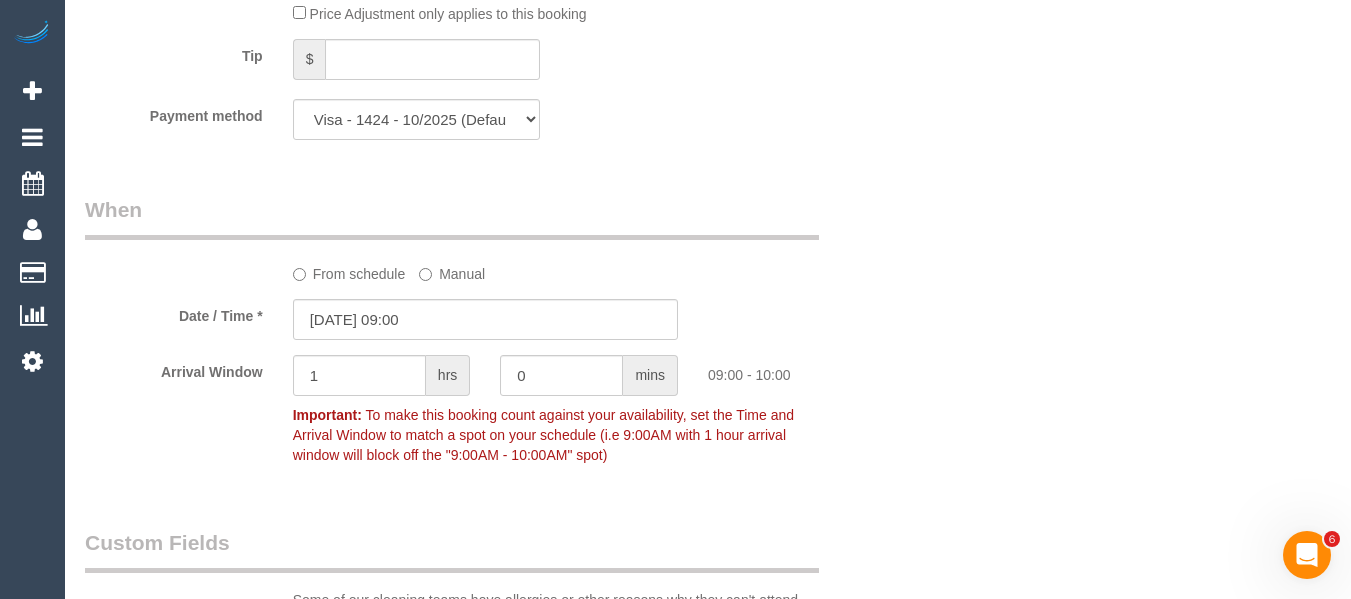 scroll, scrollTop: 1698, scrollLeft: 0, axis: vertical 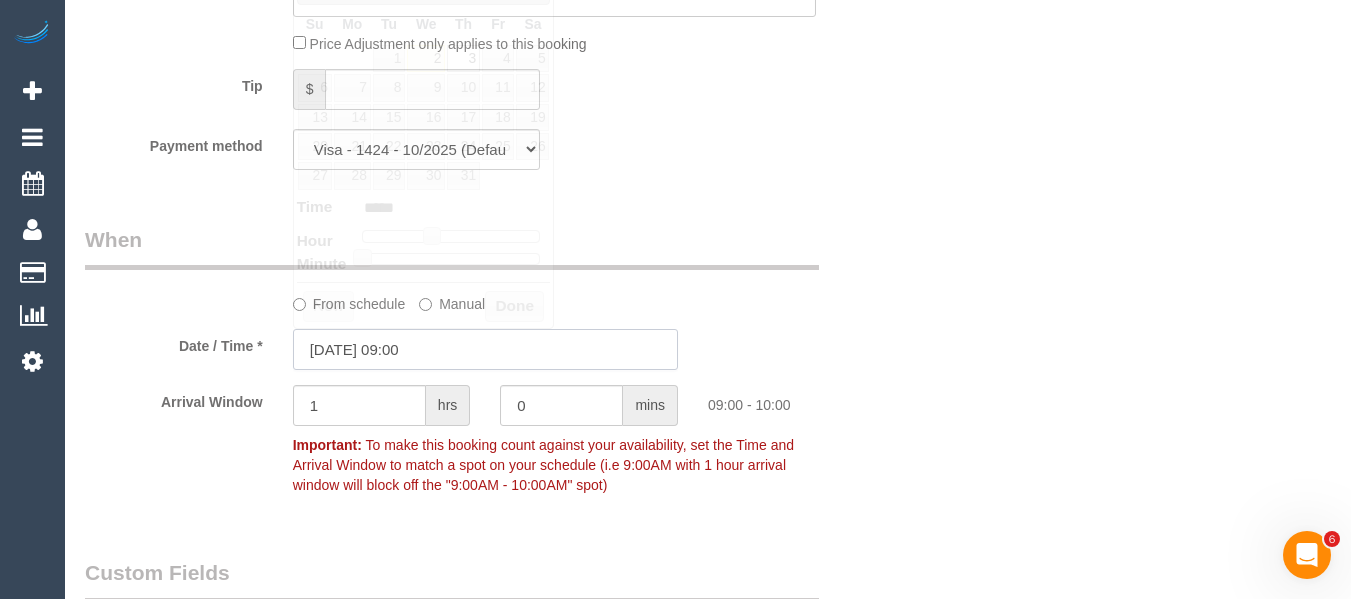 click on "03/07/2025 09:00" at bounding box center (485, 349) 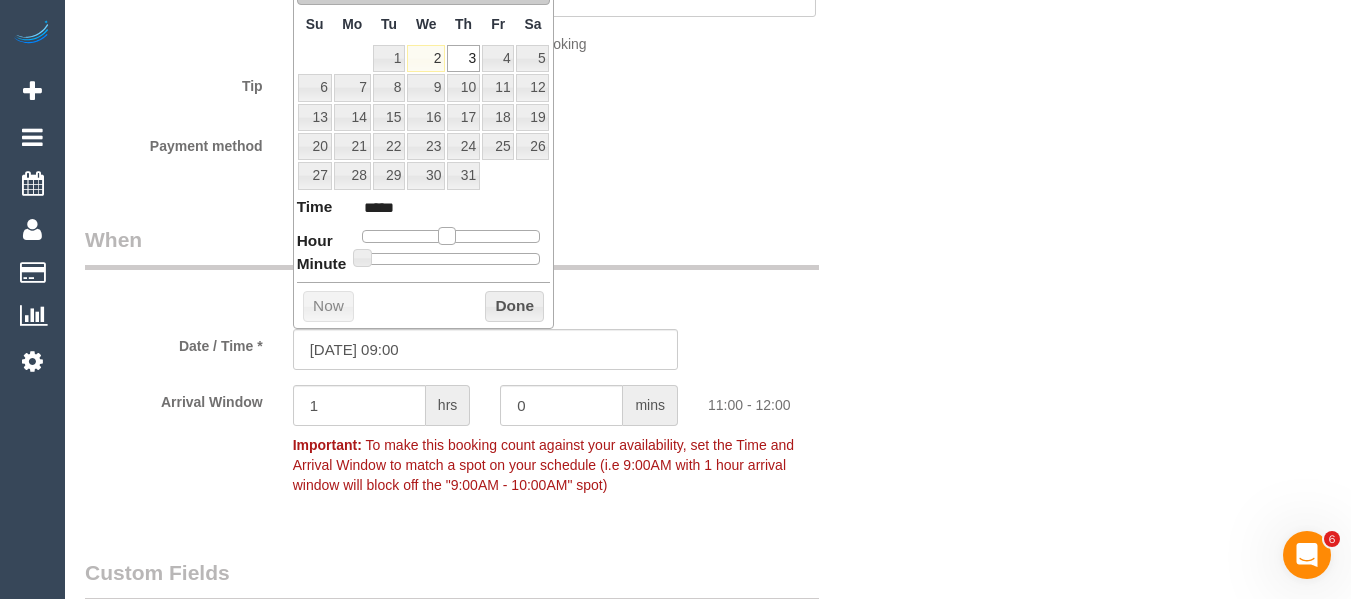 type on "03/07/2025 11:00" 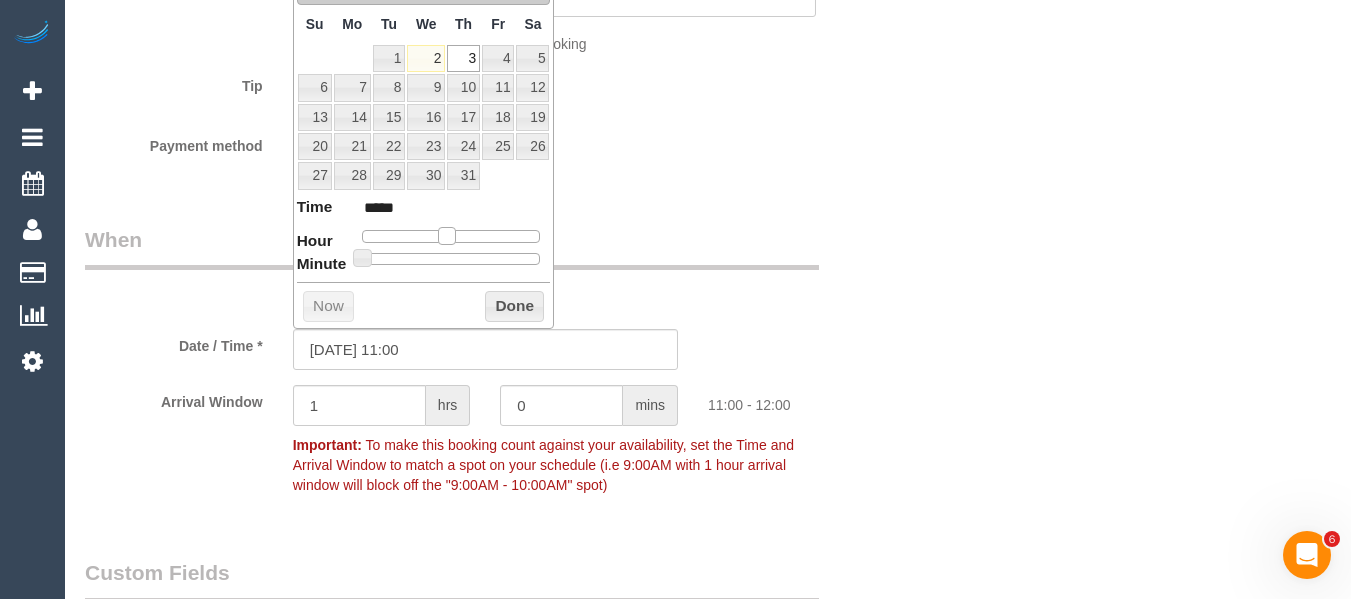 click at bounding box center (447, 236) 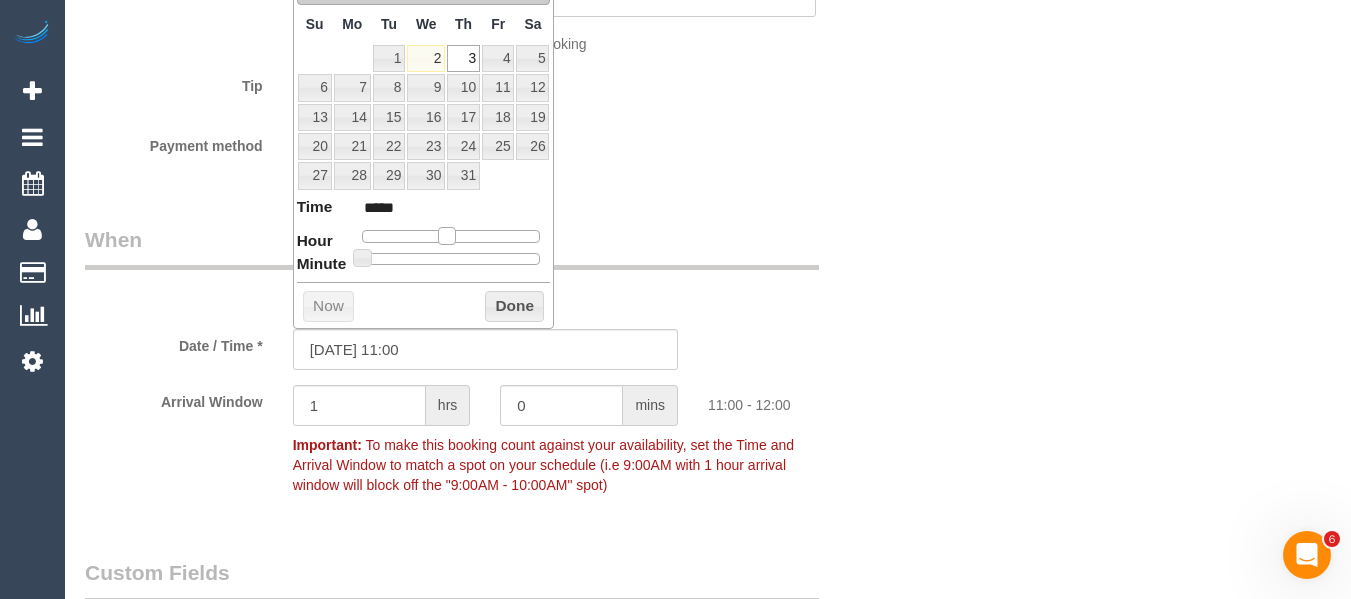 type on "03/07/2025 10:00" 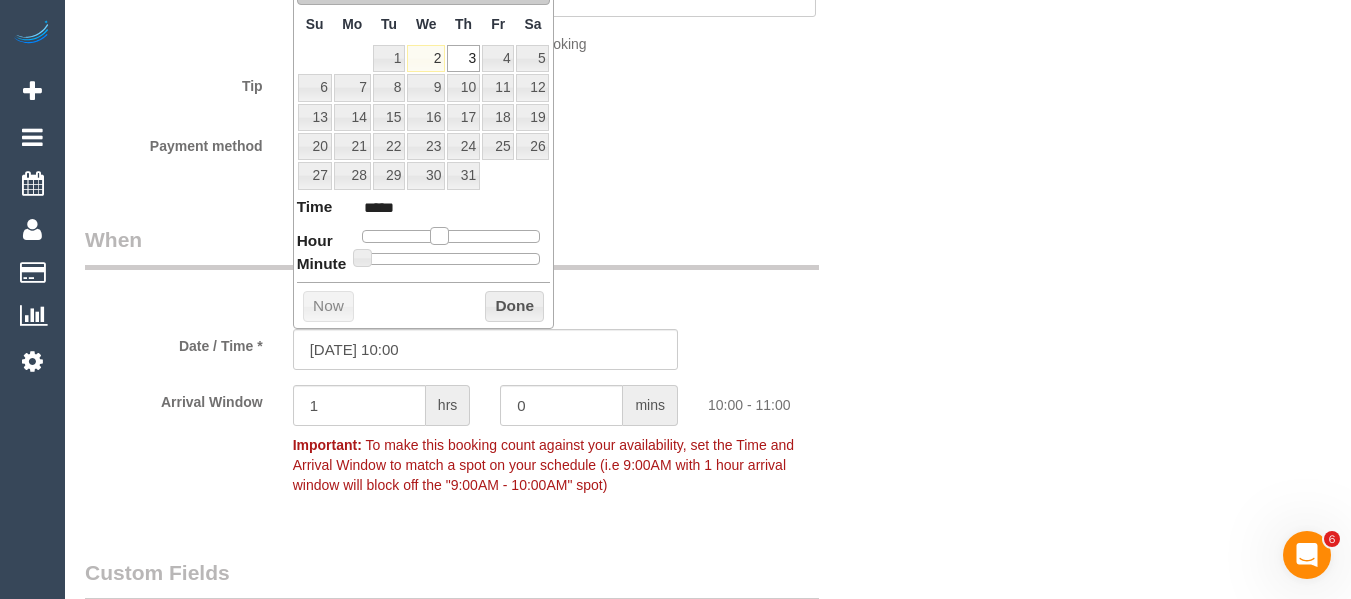 click at bounding box center (439, 236) 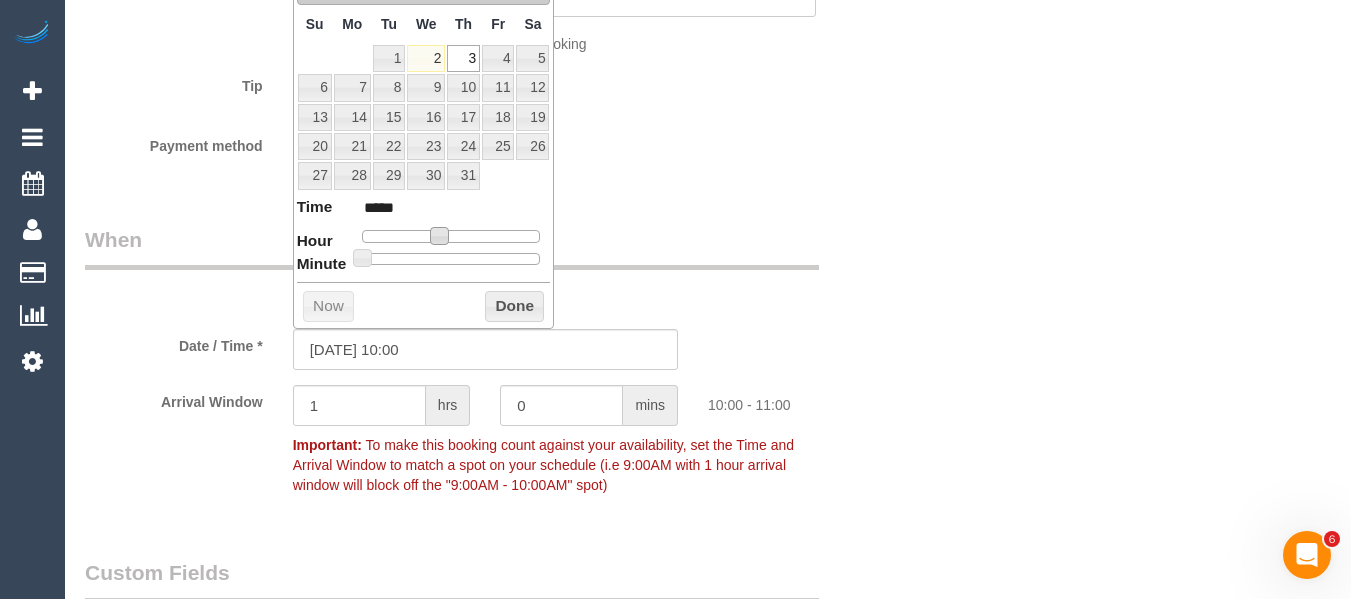 click on "Done" at bounding box center [514, 307] 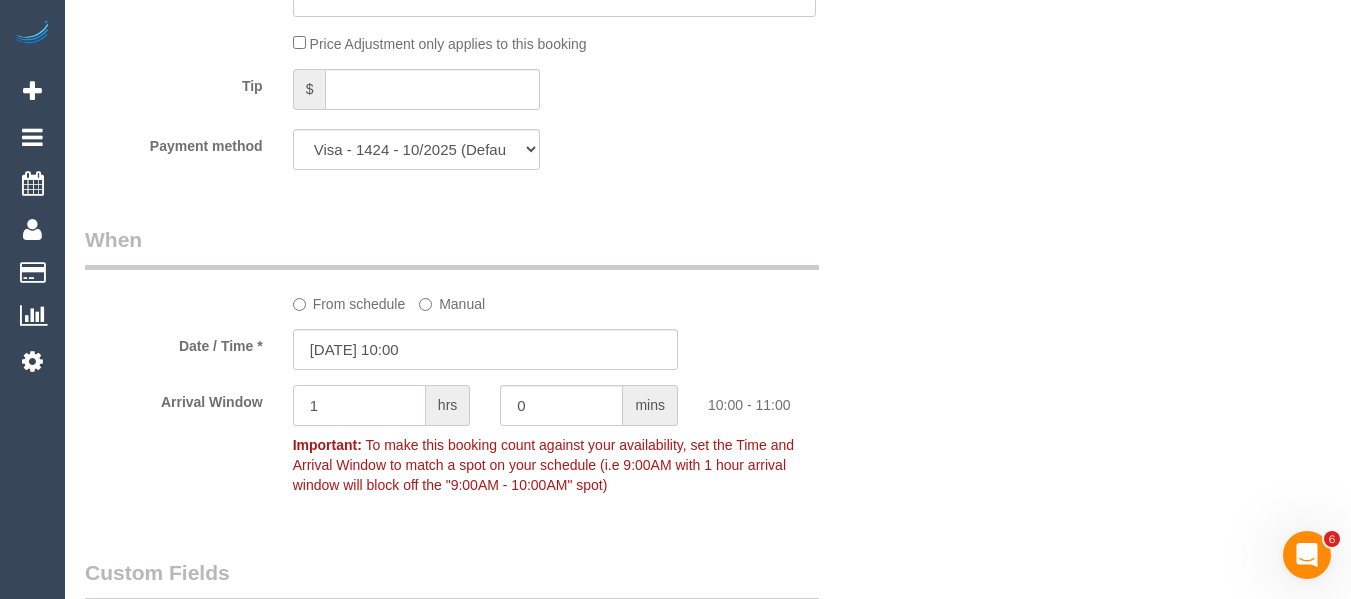 click on "Arrival Window
1
hrs
0
mins
10:00 - 11:00
Important:
To make this booking count against your availability, set the Time and
Arrival Window to match a spot on your schedule (i.e 9:00AM with 1 hour
arrival window will block off the "9:00AM - 10:00AM" spot)" 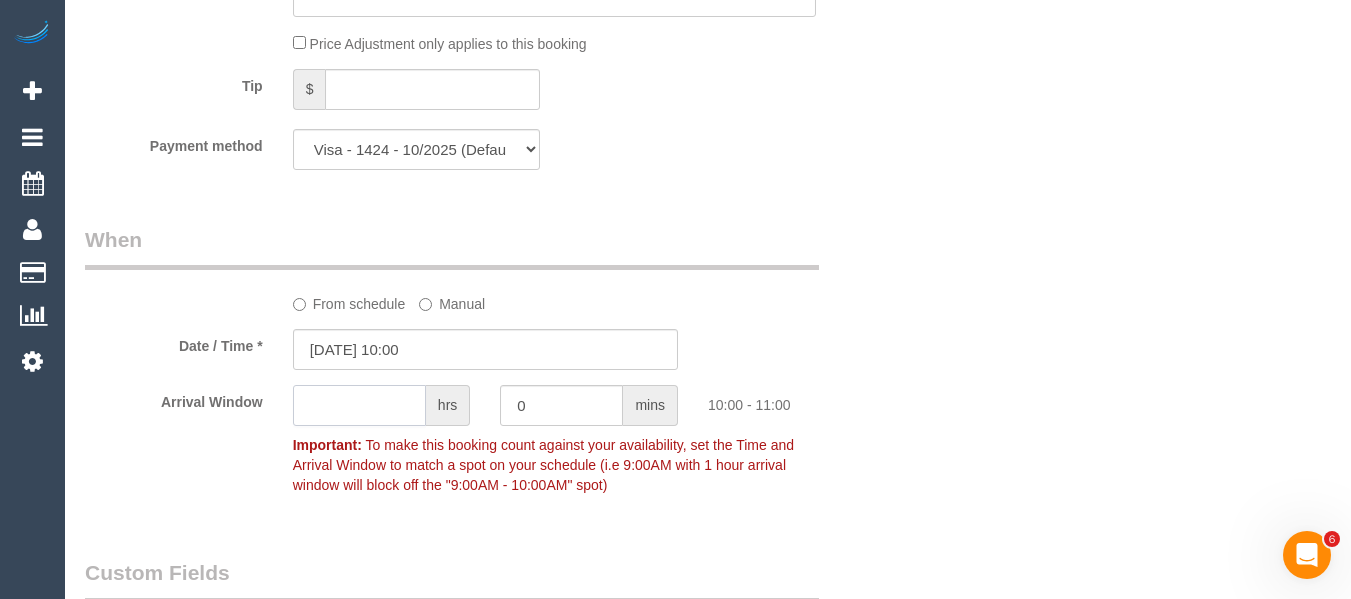 type 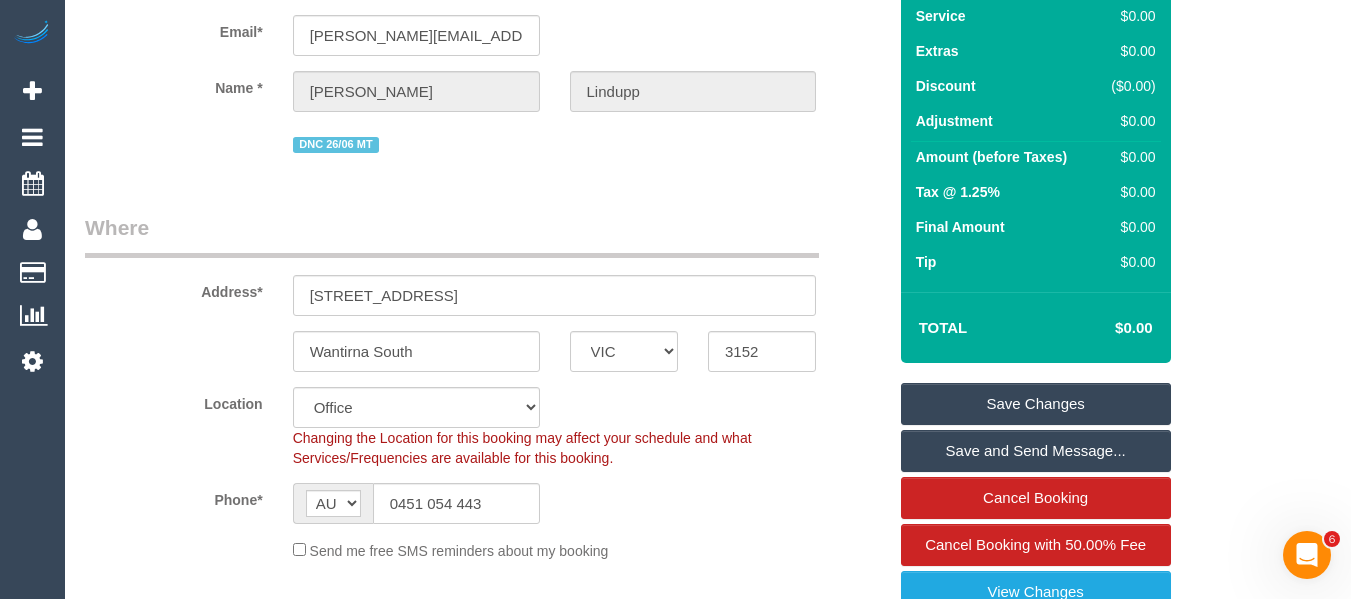 scroll, scrollTop: 142, scrollLeft: 0, axis: vertical 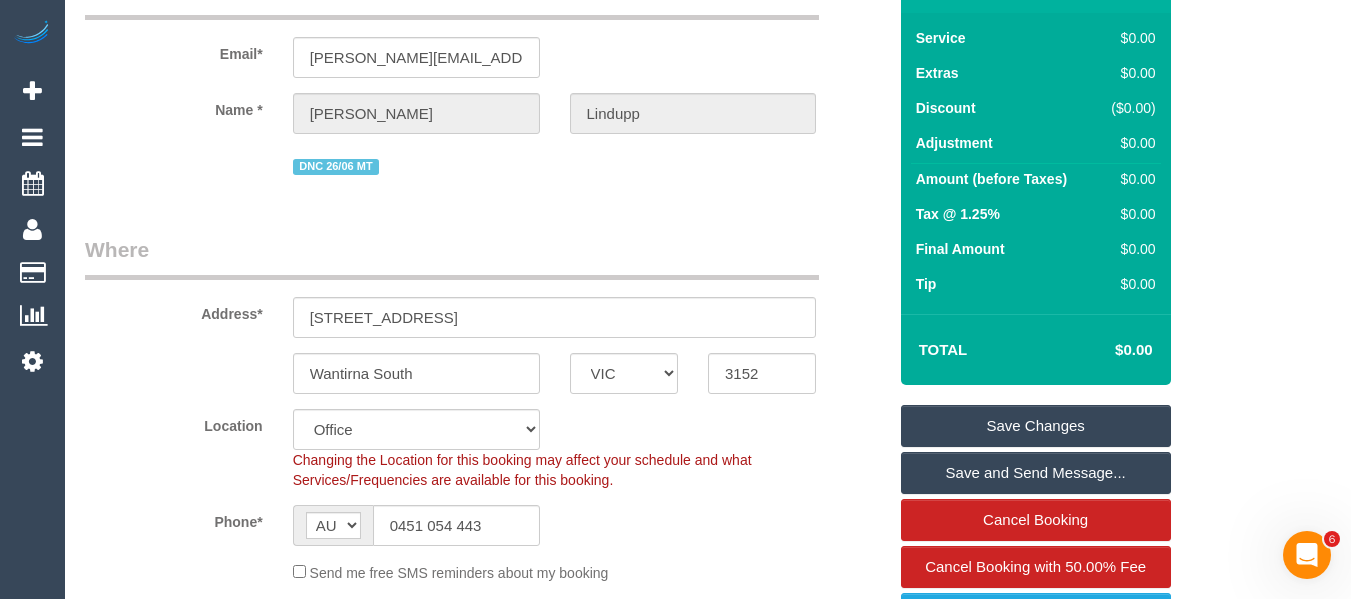 type on "30" 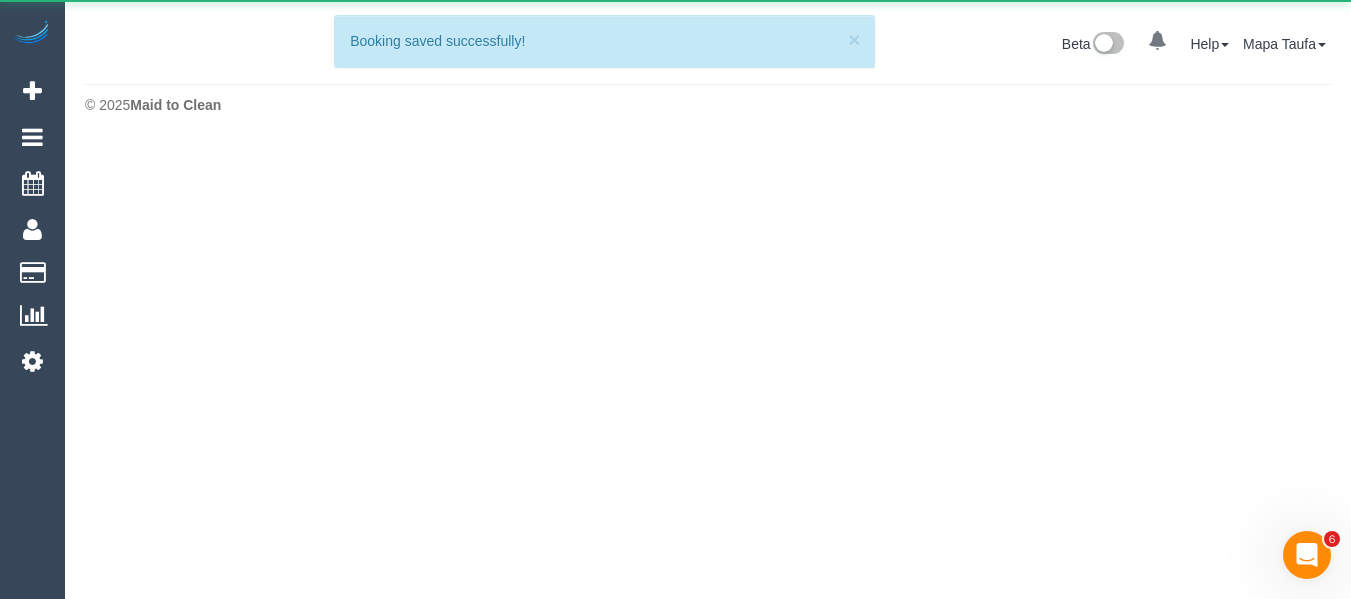 scroll, scrollTop: 0, scrollLeft: 0, axis: both 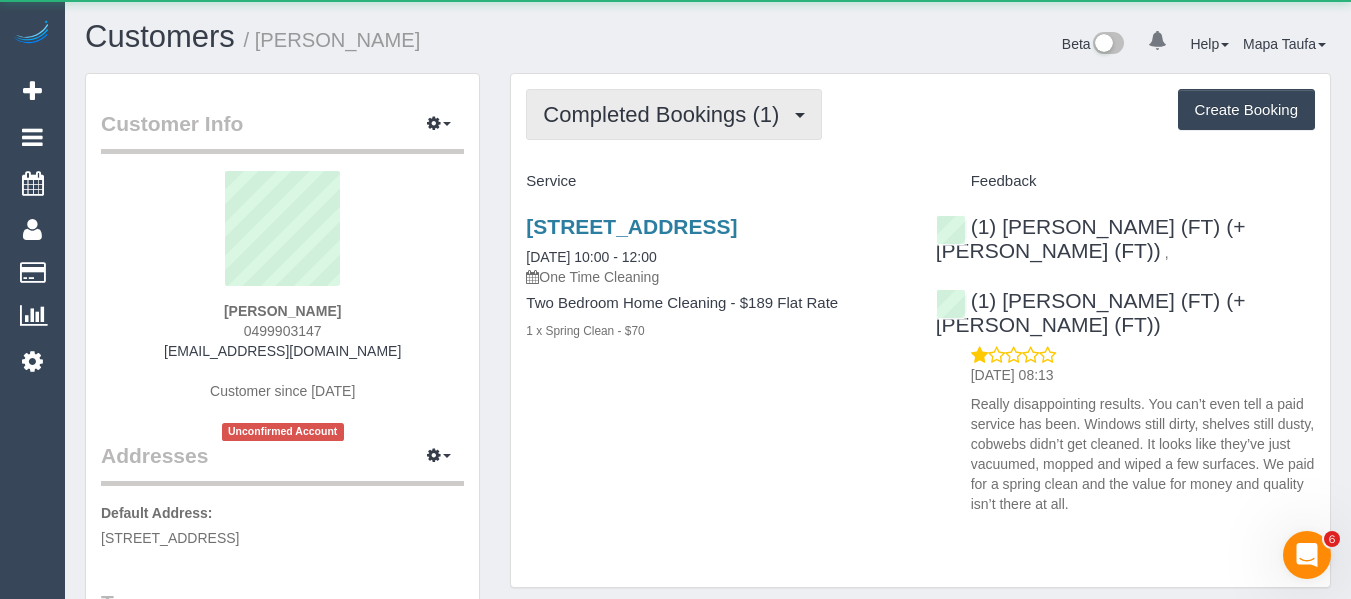 click on "Completed Bookings (1)" at bounding box center (674, 114) 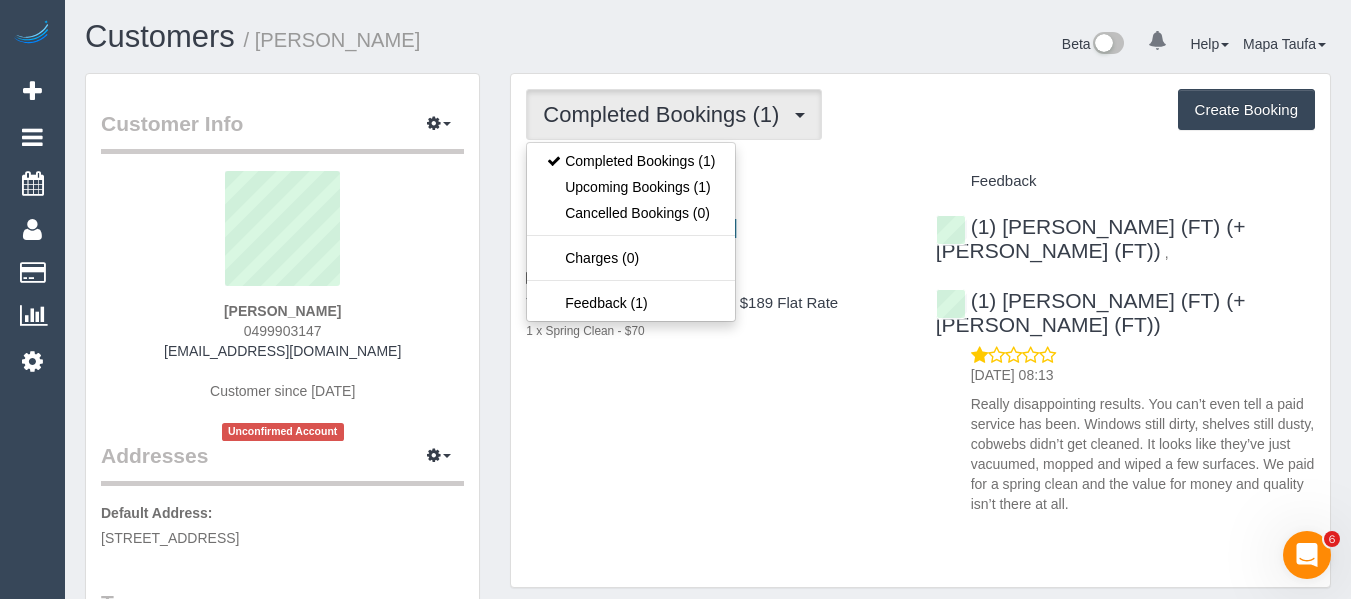 drag, startPoint x: 927, startPoint y: 139, endPoint x: 833, endPoint y: 178, distance: 101.76935 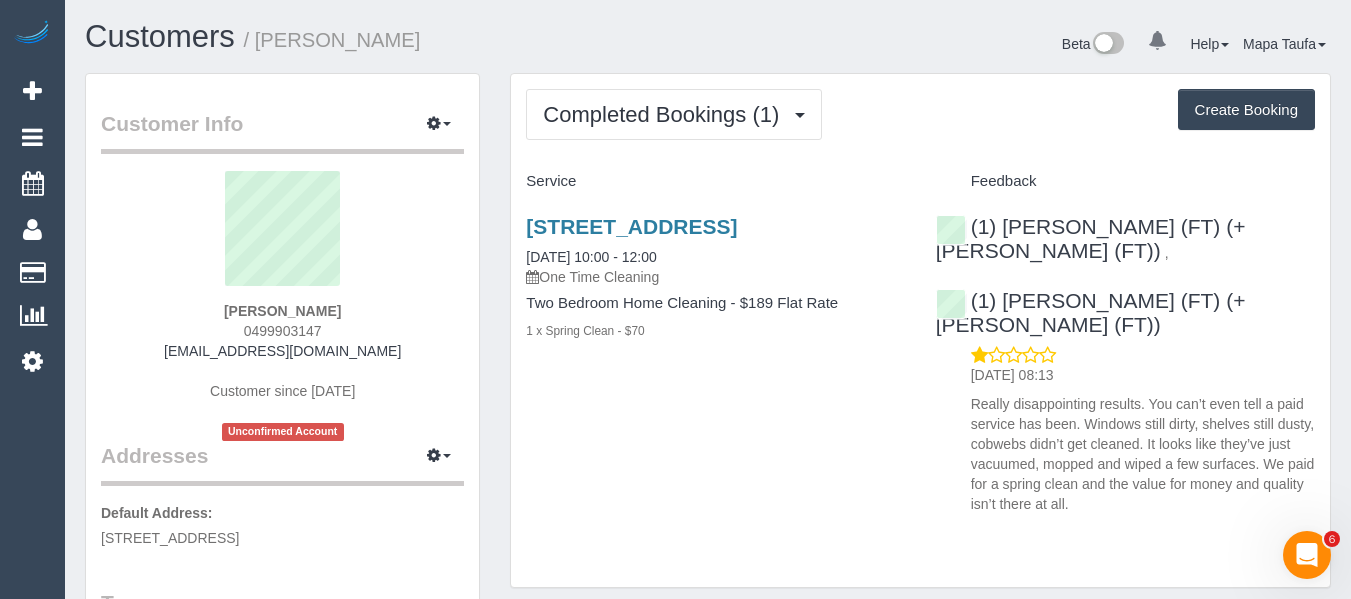 click on "[STREET_ADDRESS]
[DATE] 10:00 - 12:00
One Time Cleaning" at bounding box center (715, 251) 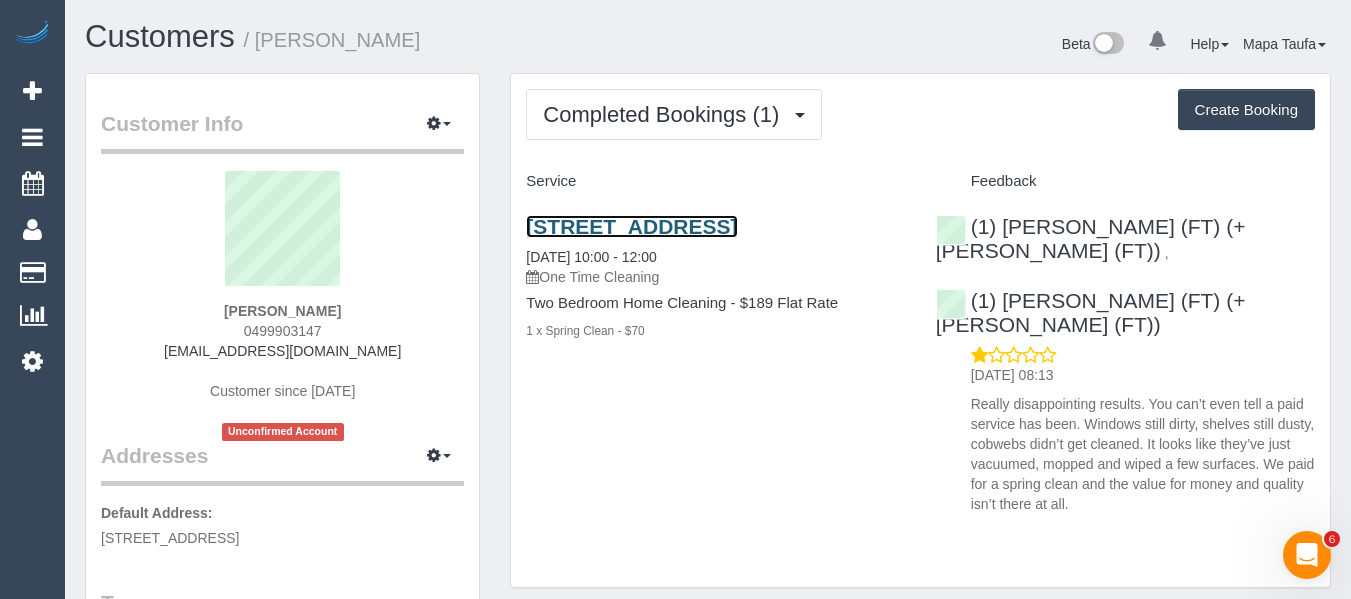 click on "[STREET_ADDRESS]" at bounding box center (631, 226) 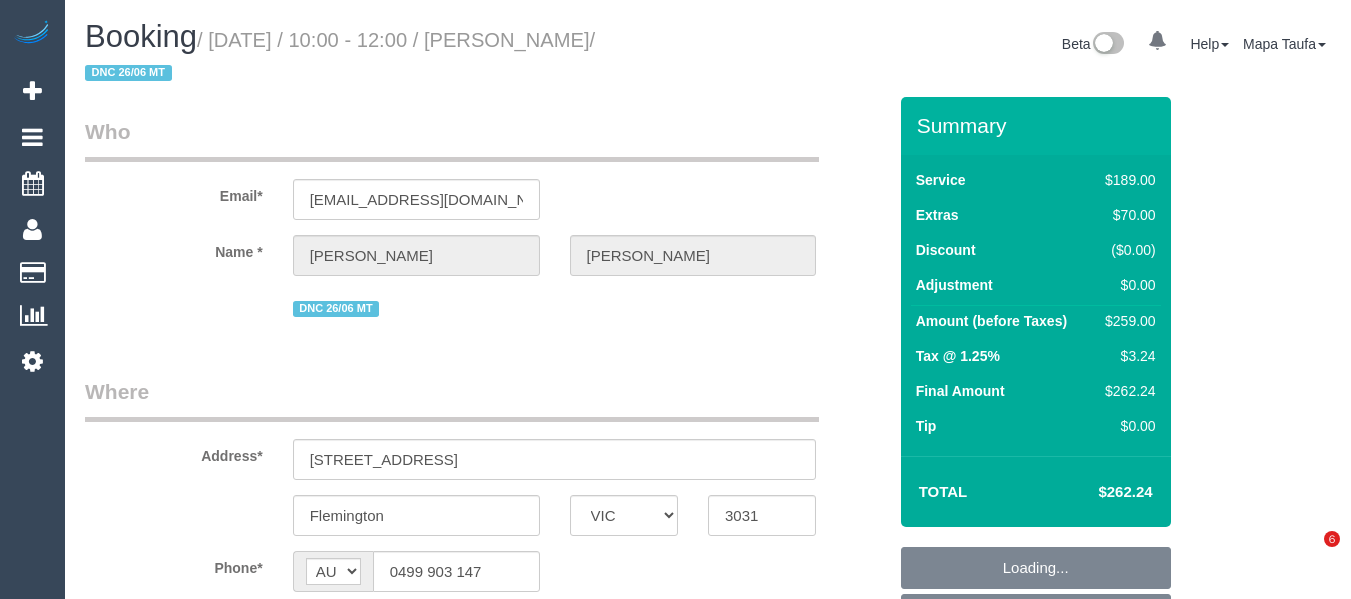select on "VIC" 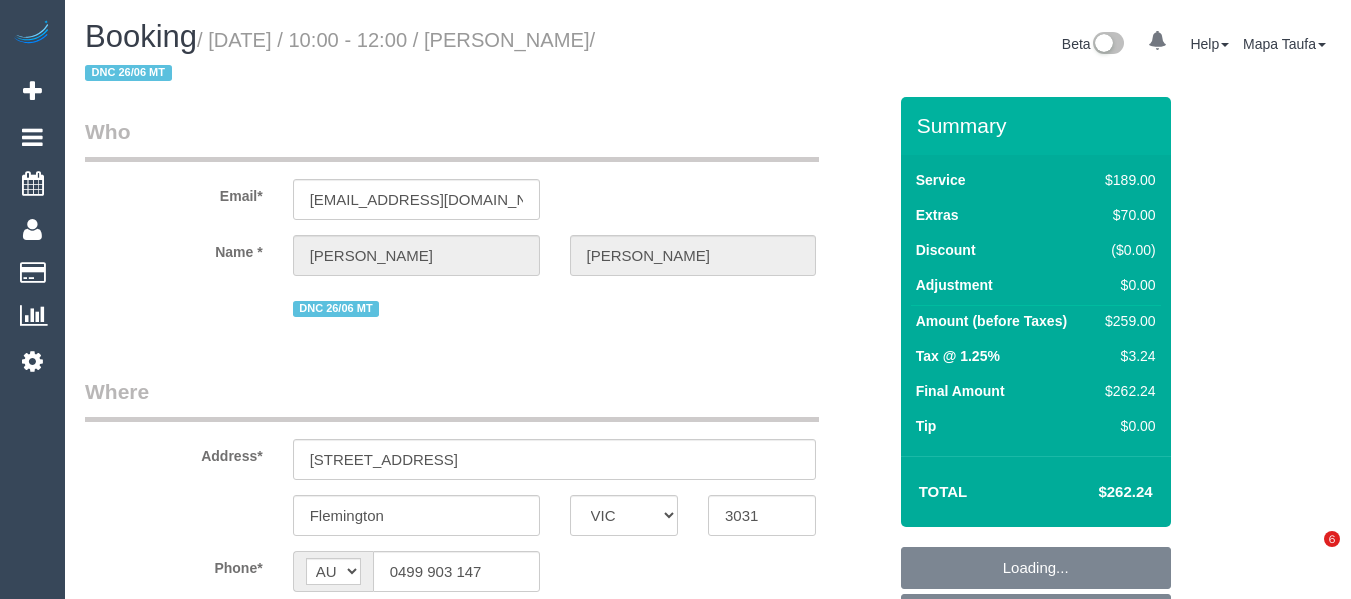 scroll, scrollTop: 0, scrollLeft: 0, axis: both 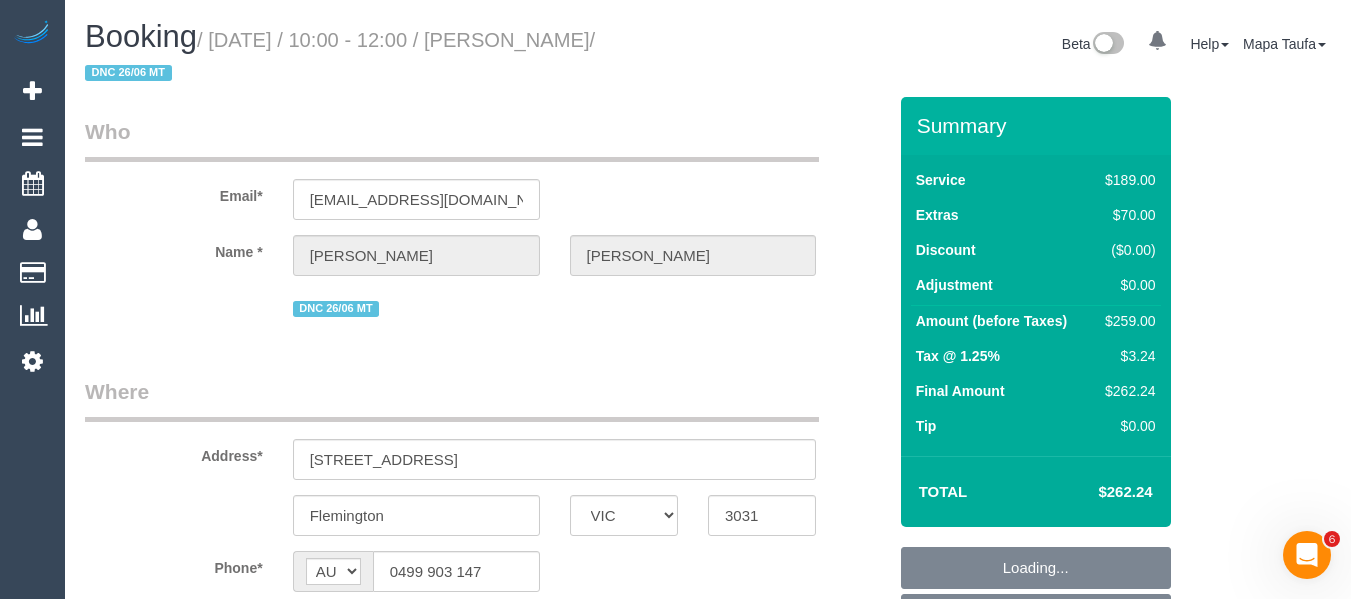 select on "string:stripe-pm_1Rbvsz2GScqysDRVhrye4Ks7" 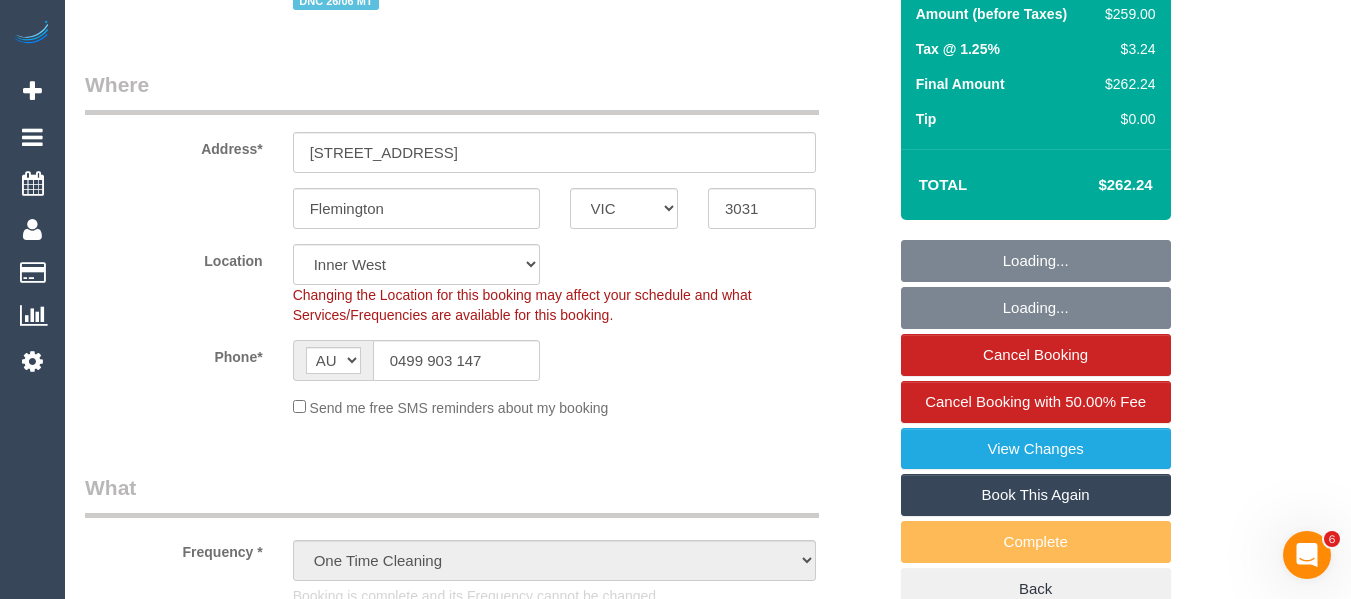 select on "object:1399" 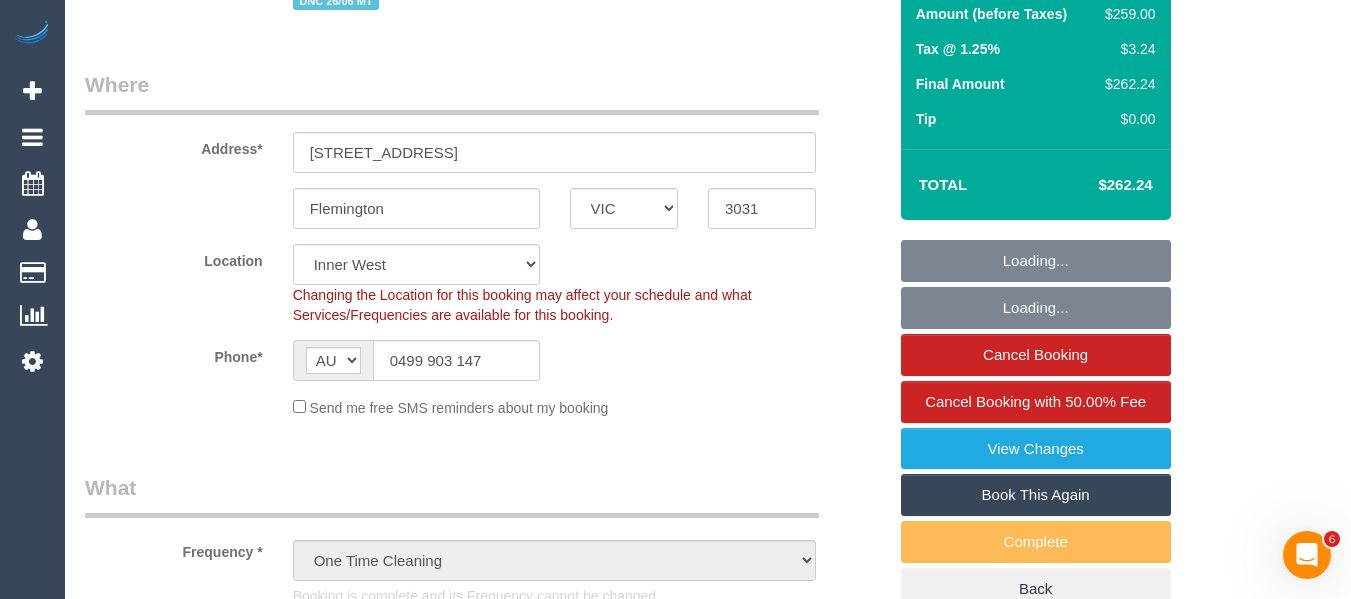 select on "spot1" 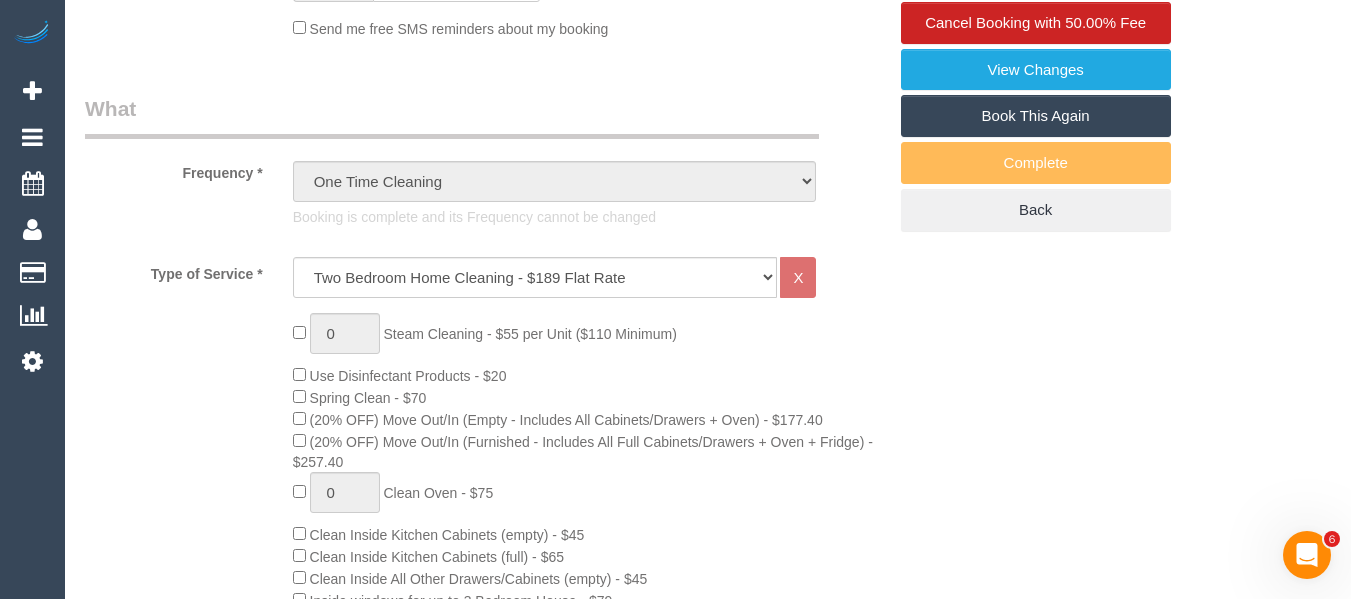 scroll, scrollTop: 877, scrollLeft: 0, axis: vertical 